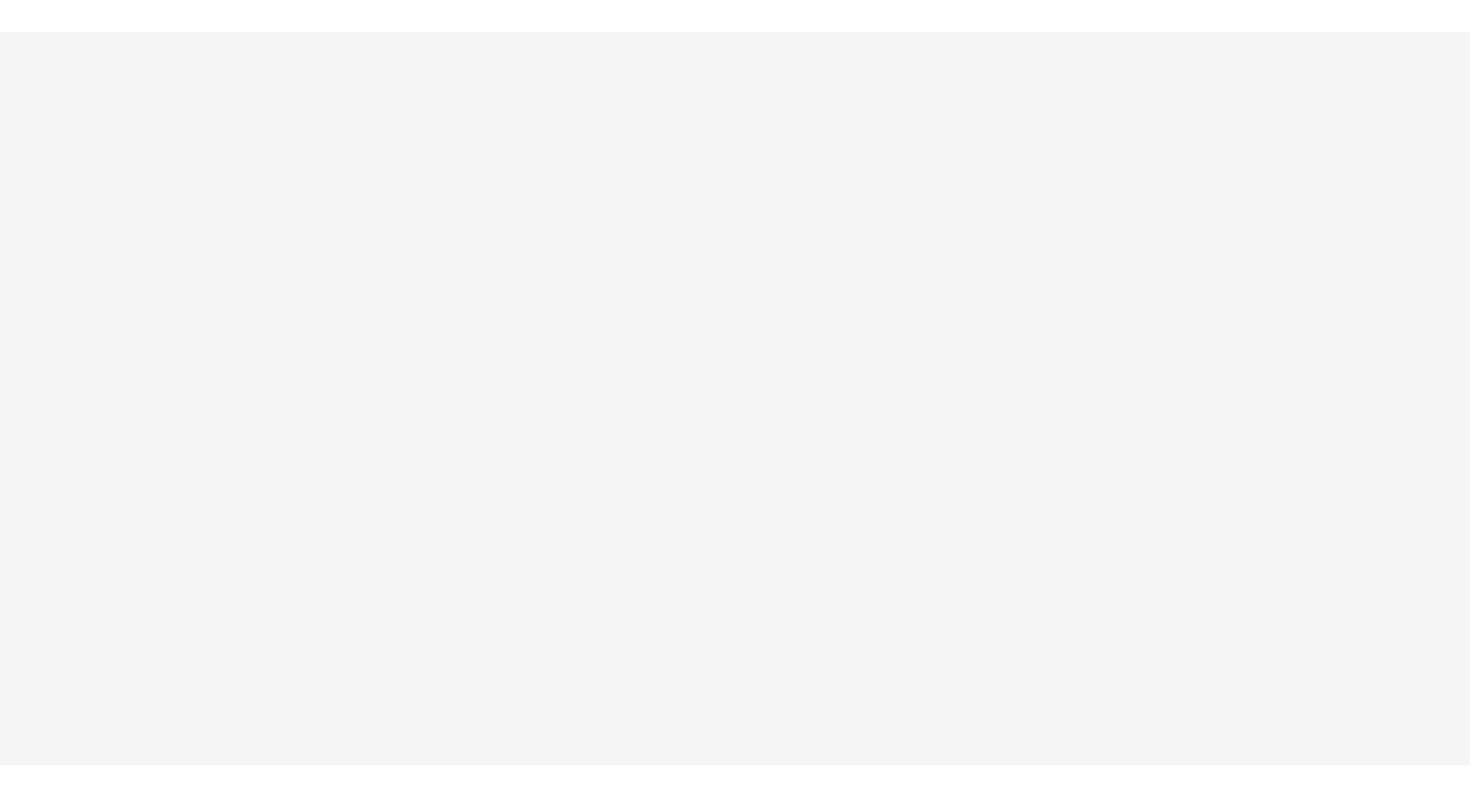 scroll, scrollTop: 0, scrollLeft: 0, axis: both 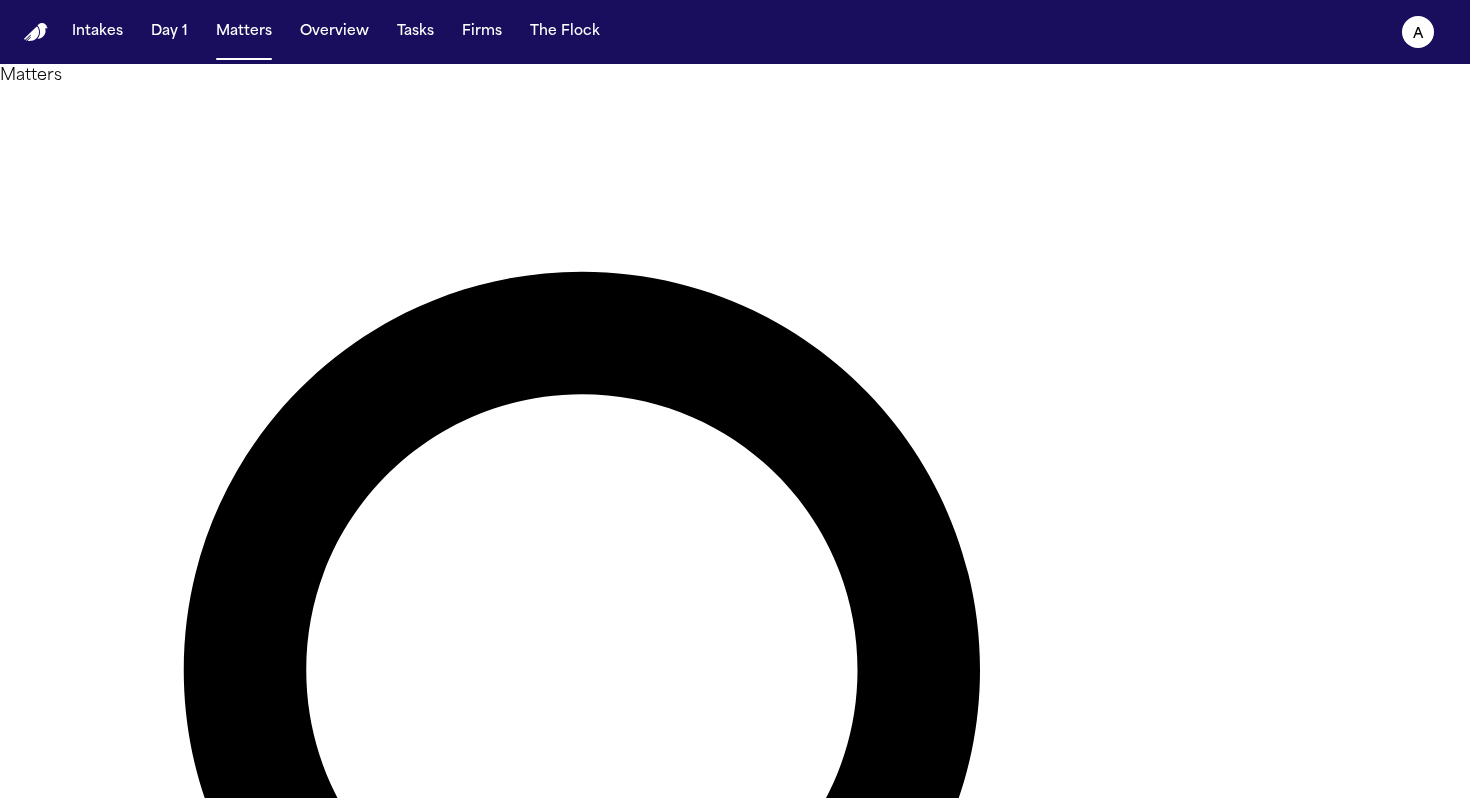 click at bounding box center [80, 1570] 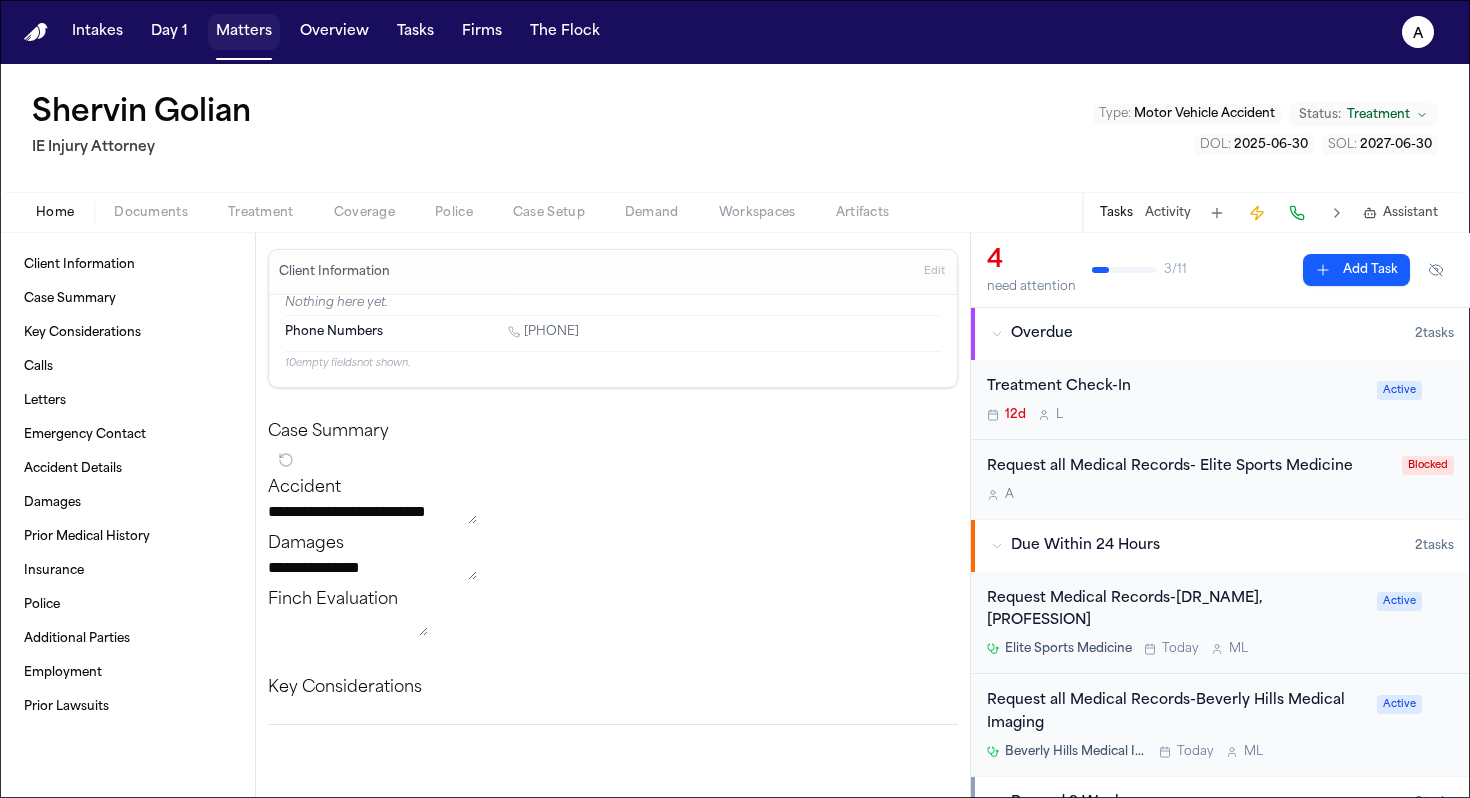 click on "Matters" at bounding box center [244, 32] 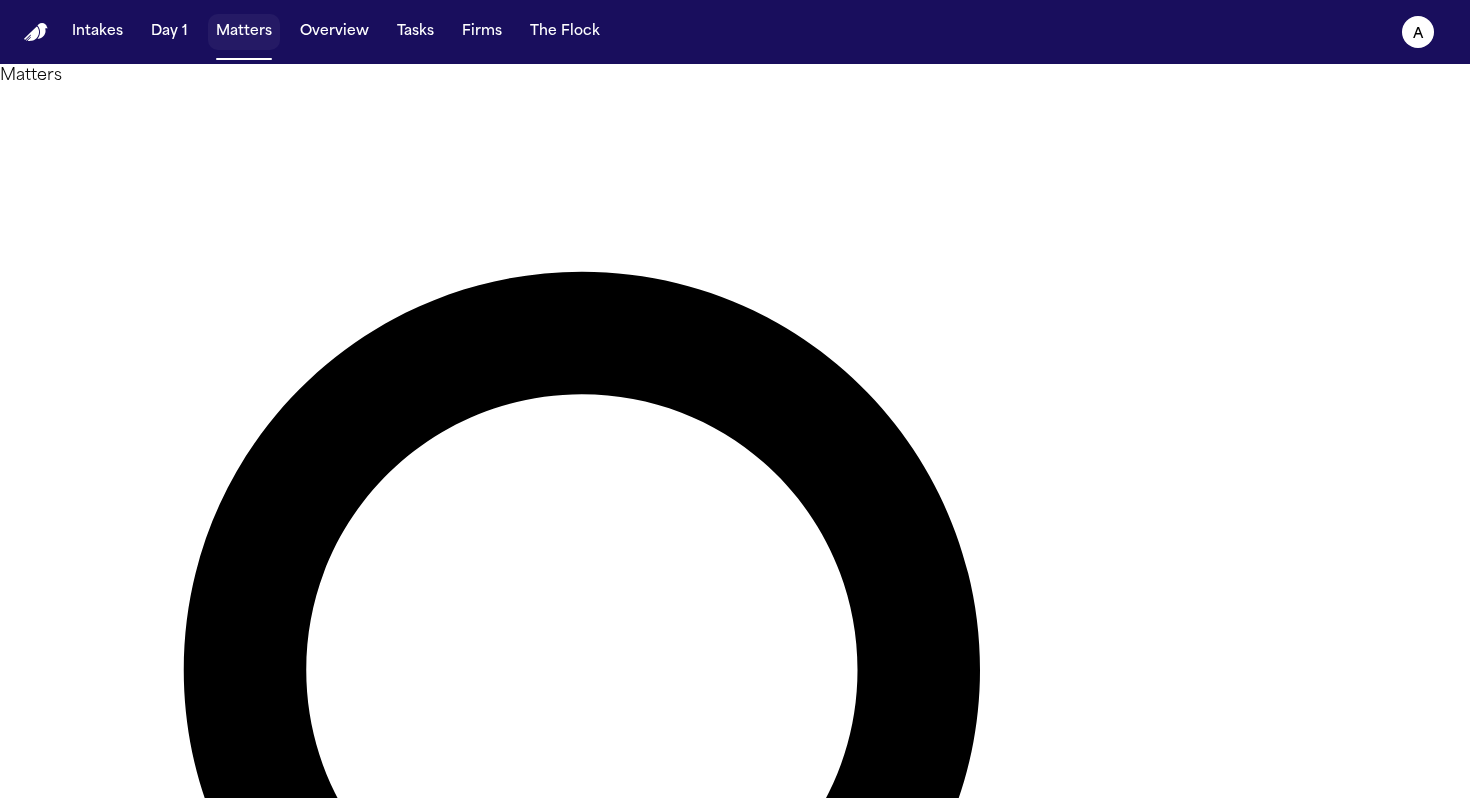 click on "Matters" at bounding box center [244, 32] 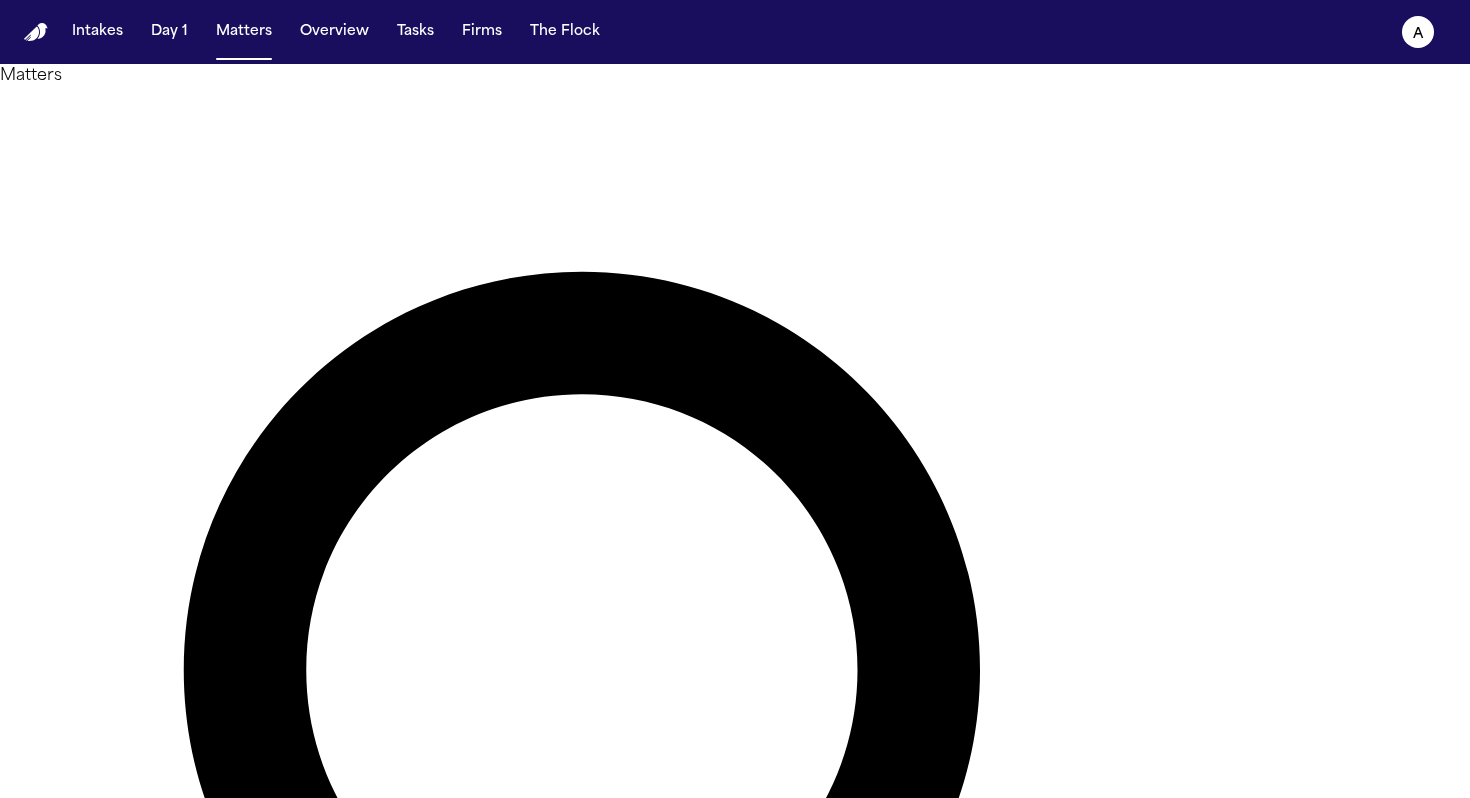 click on "*******" at bounding box center [80, 1570] 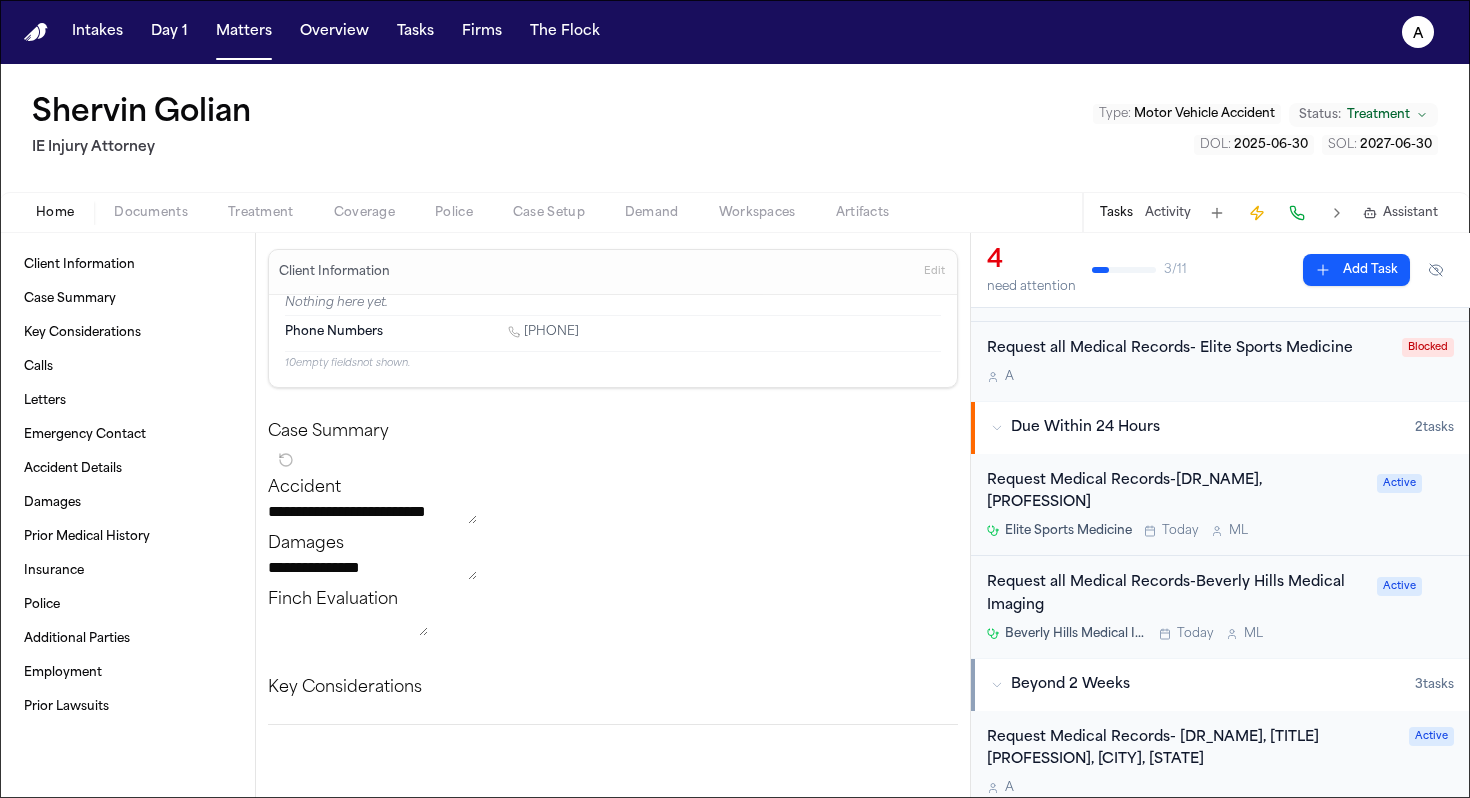 scroll, scrollTop: 131, scrollLeft: 0, axis: vertical 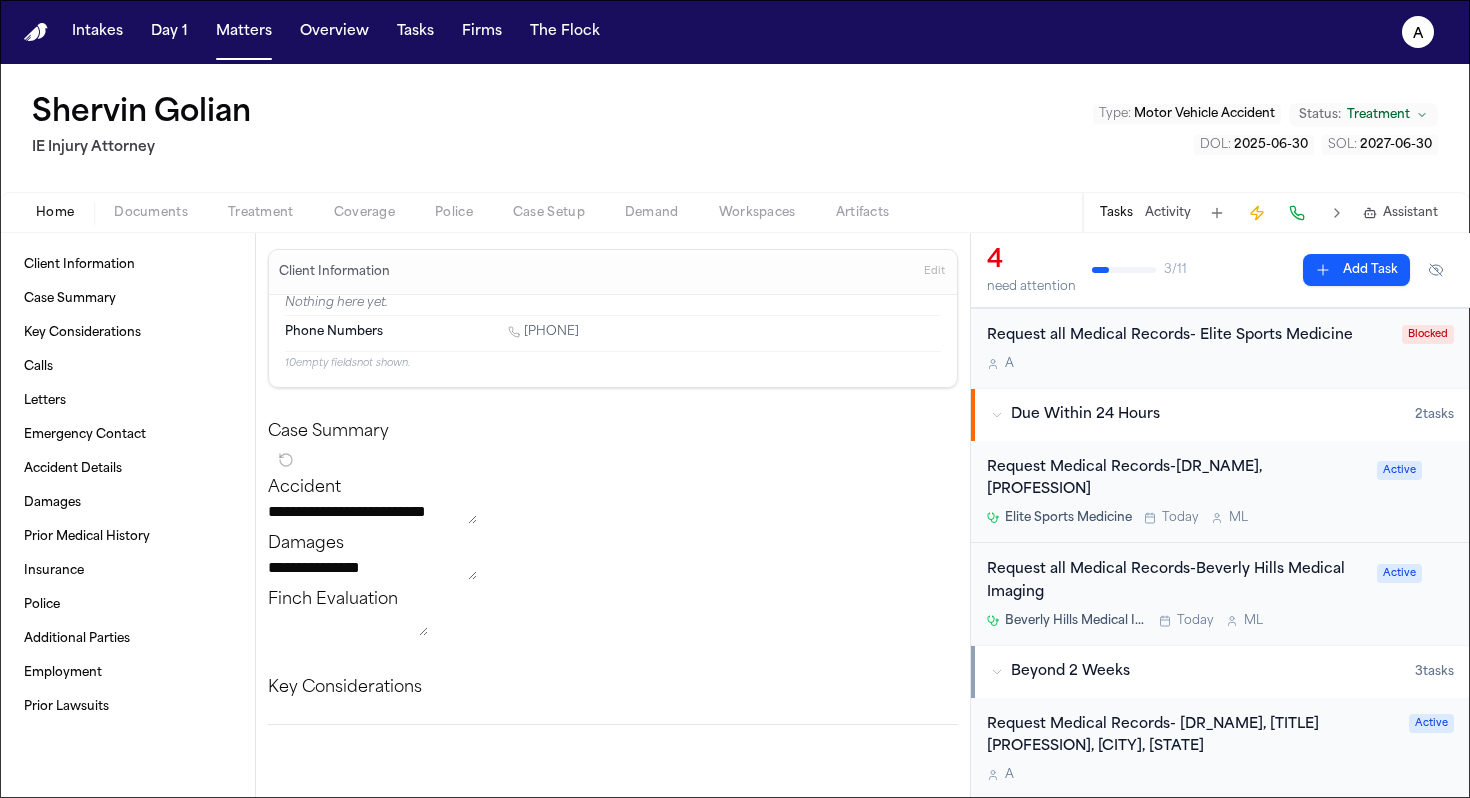 click on "Request all Medical Records-Beverly Hills Medical Imaging" at bounding box center (1176, 582) 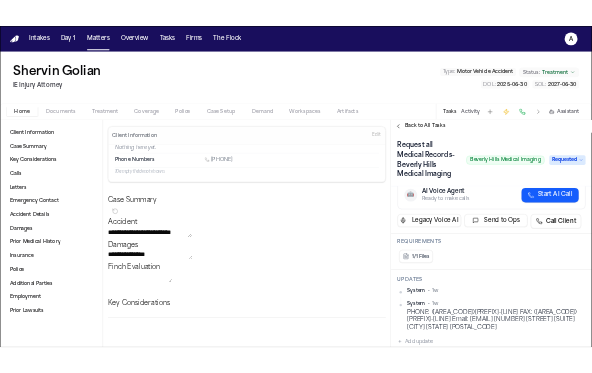 scroll, scrollTop: 200, scrollLeft: 0, axis: vertical 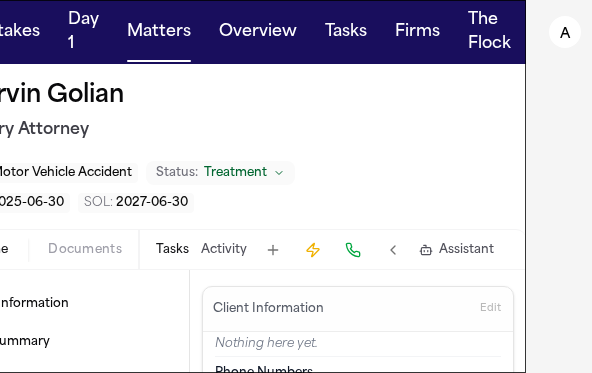 click on "Tasks" at bounding box center (172, 250) 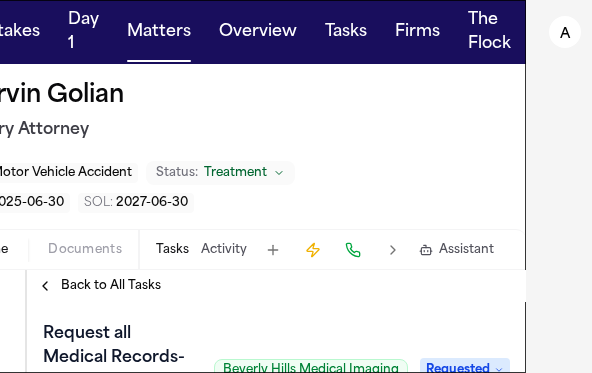 scroll, scrollTop: 72, scrollLeft: 0, axis: vertical 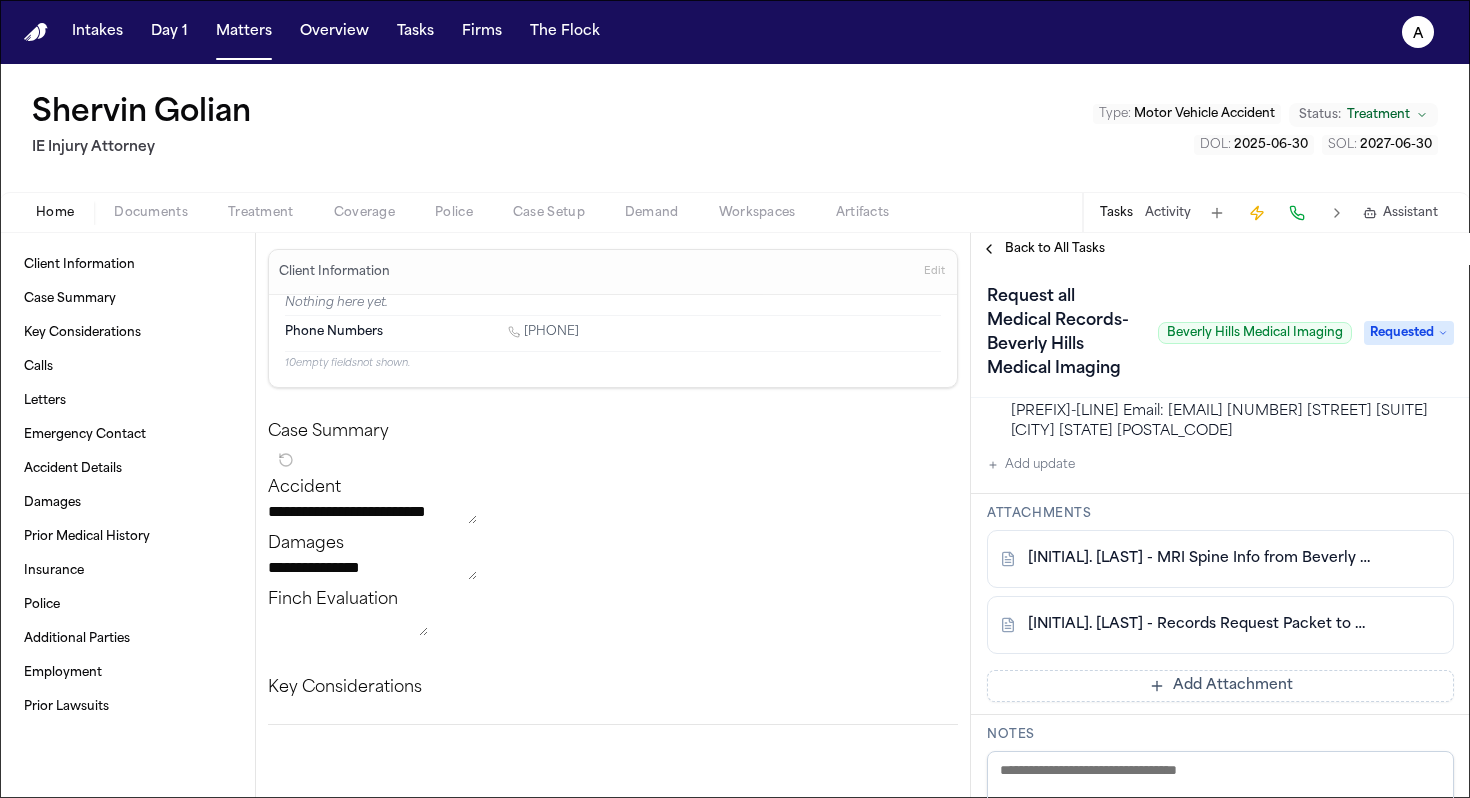 click on "Add Attachment" at bounding box center [1220, 686] 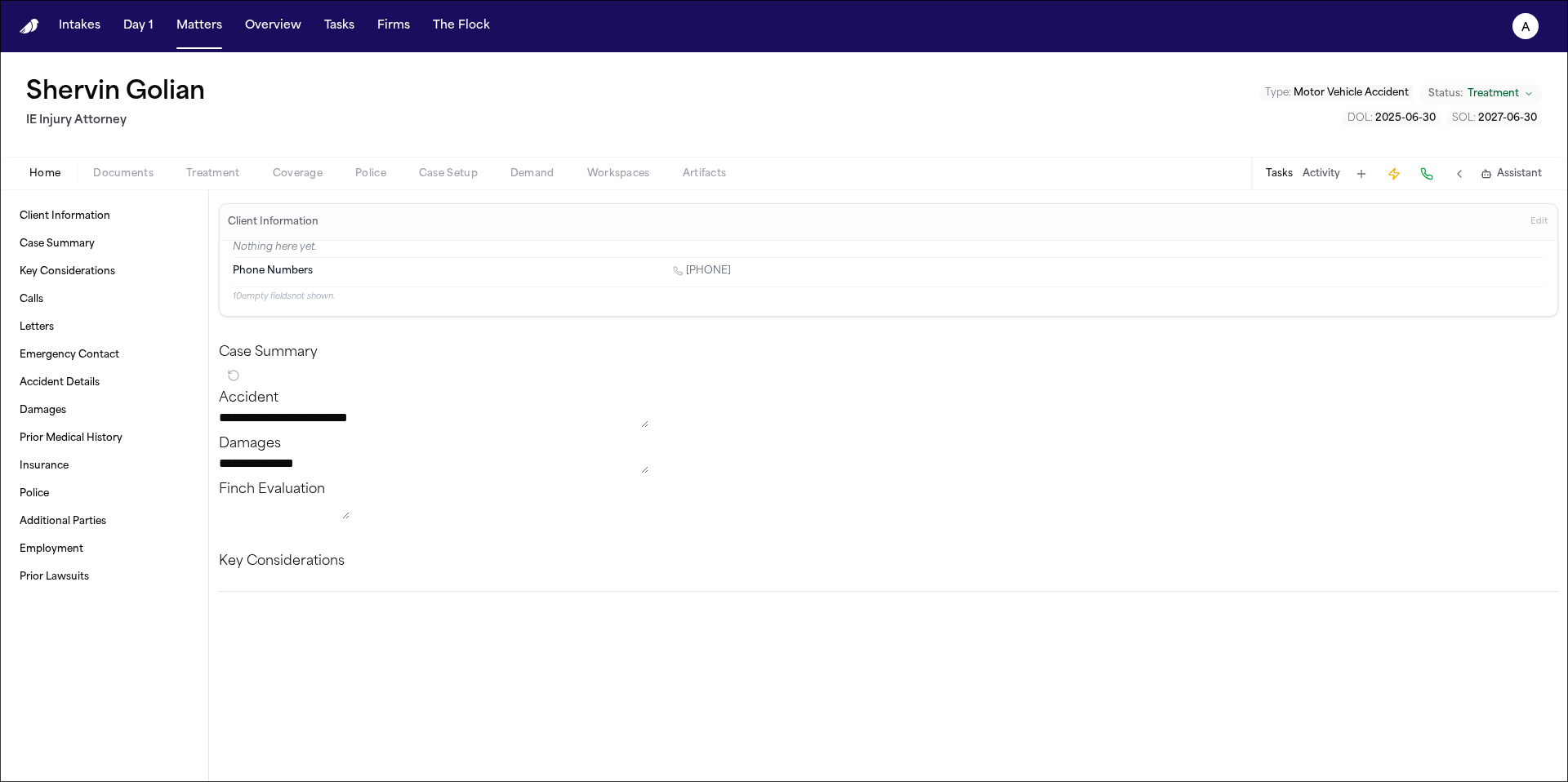 click on "Tasks" at bounding box center [1279, 174] 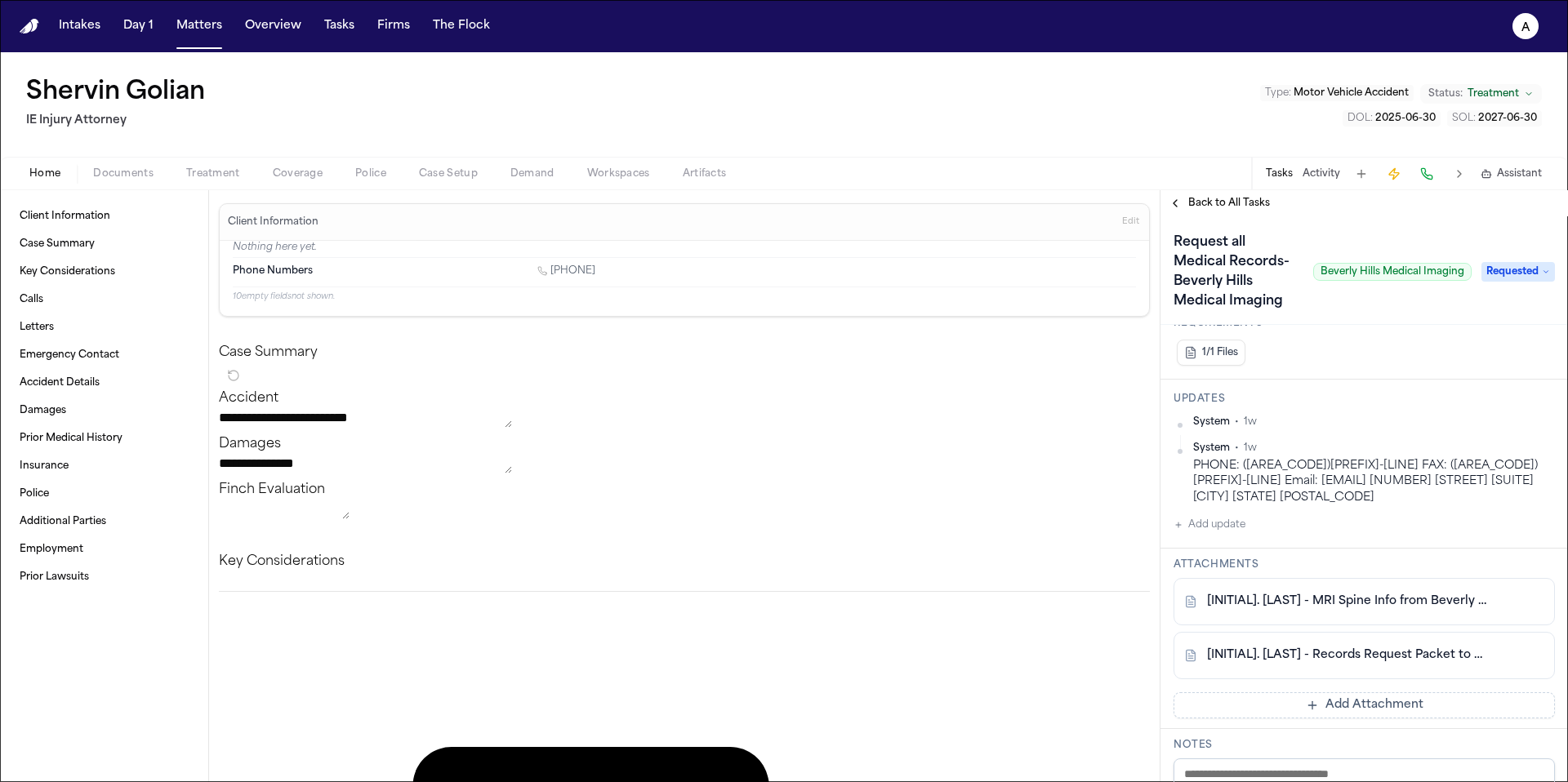 scroll, scrollTop: 282, scrollLeft: 0, axis: vertical 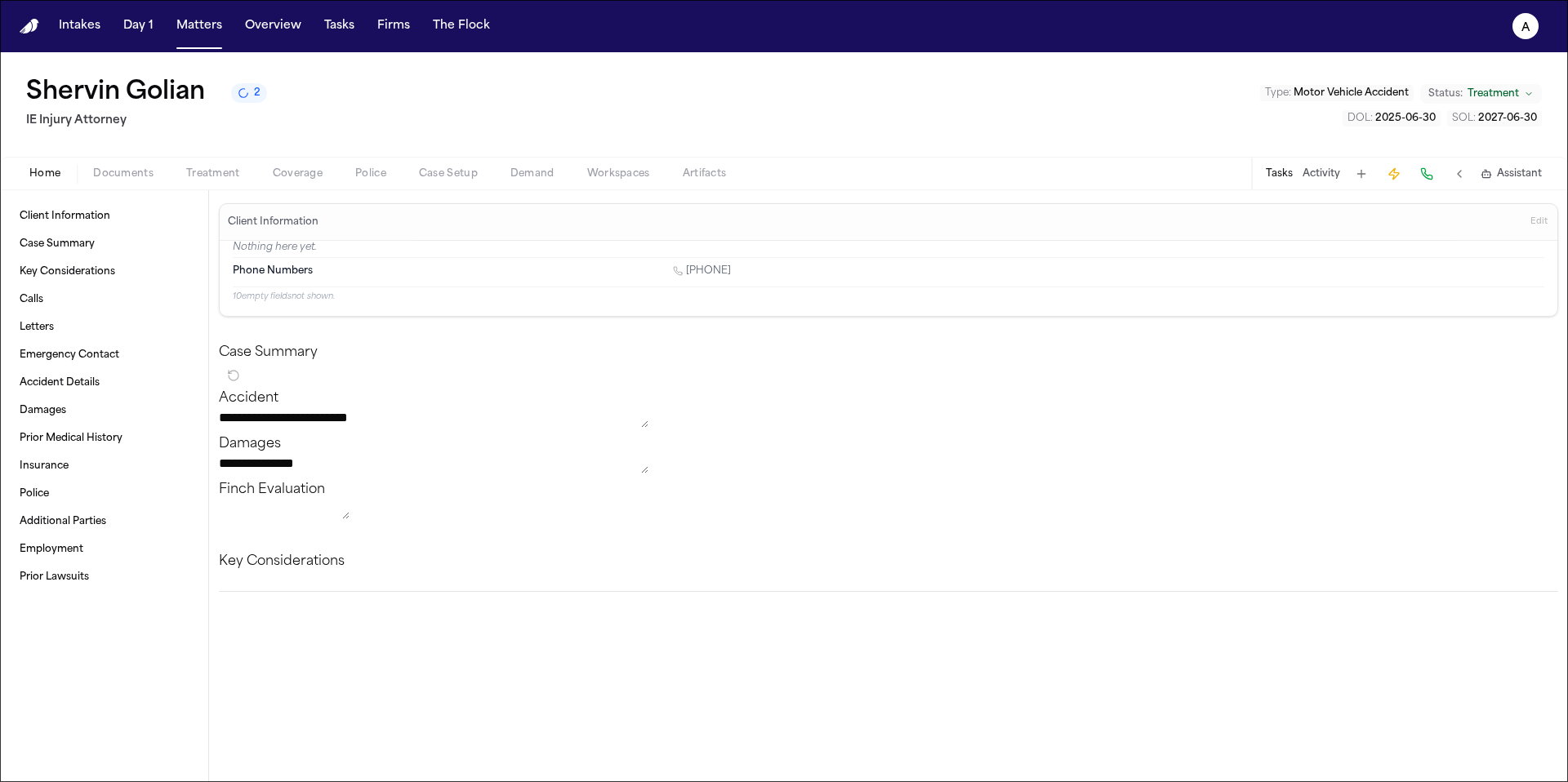 click on "Tasks" at bounding box center (1279, 174) 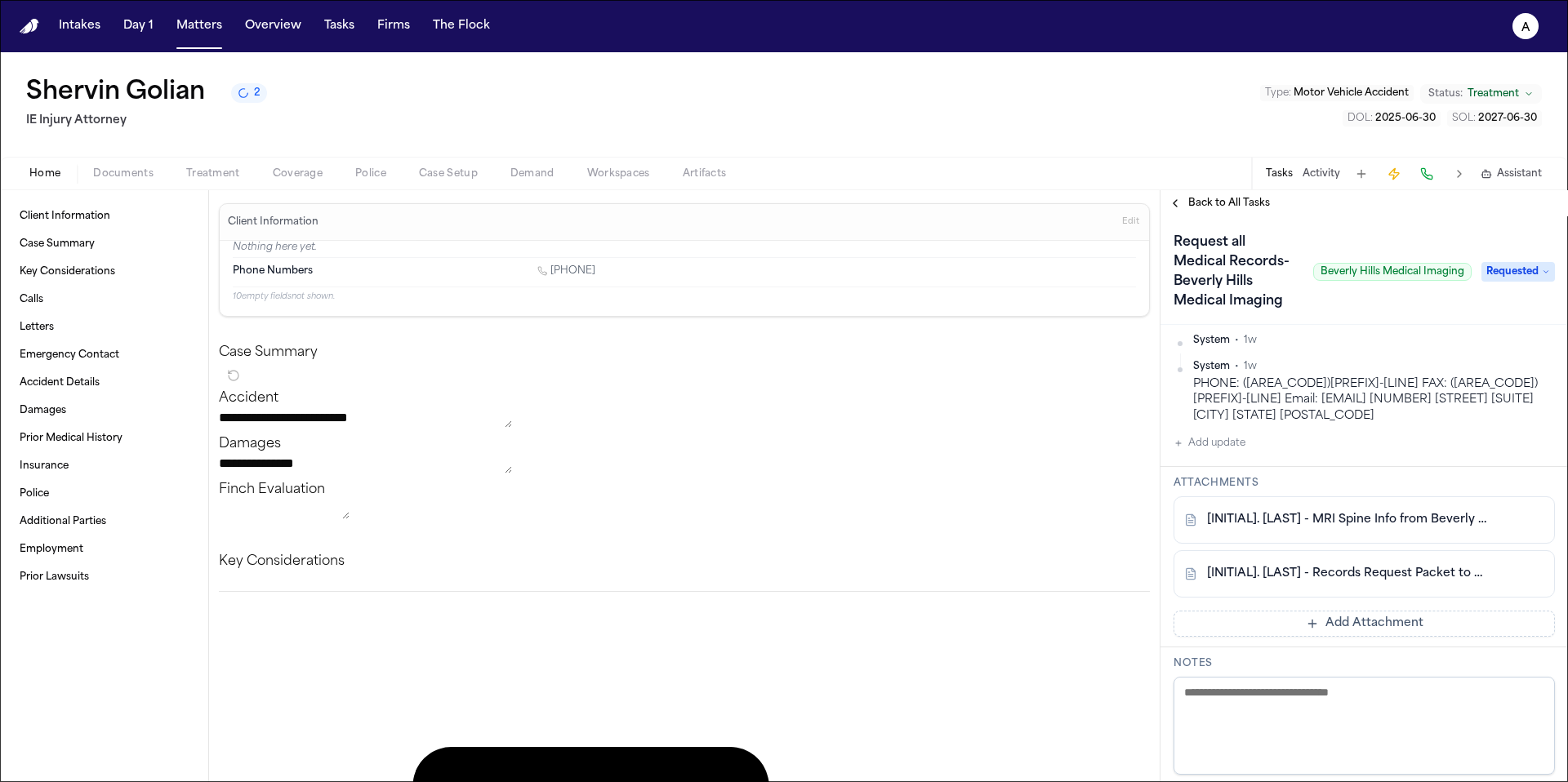 scroll, scrollTop: 368, scrollLeft: 0, axis: vertical 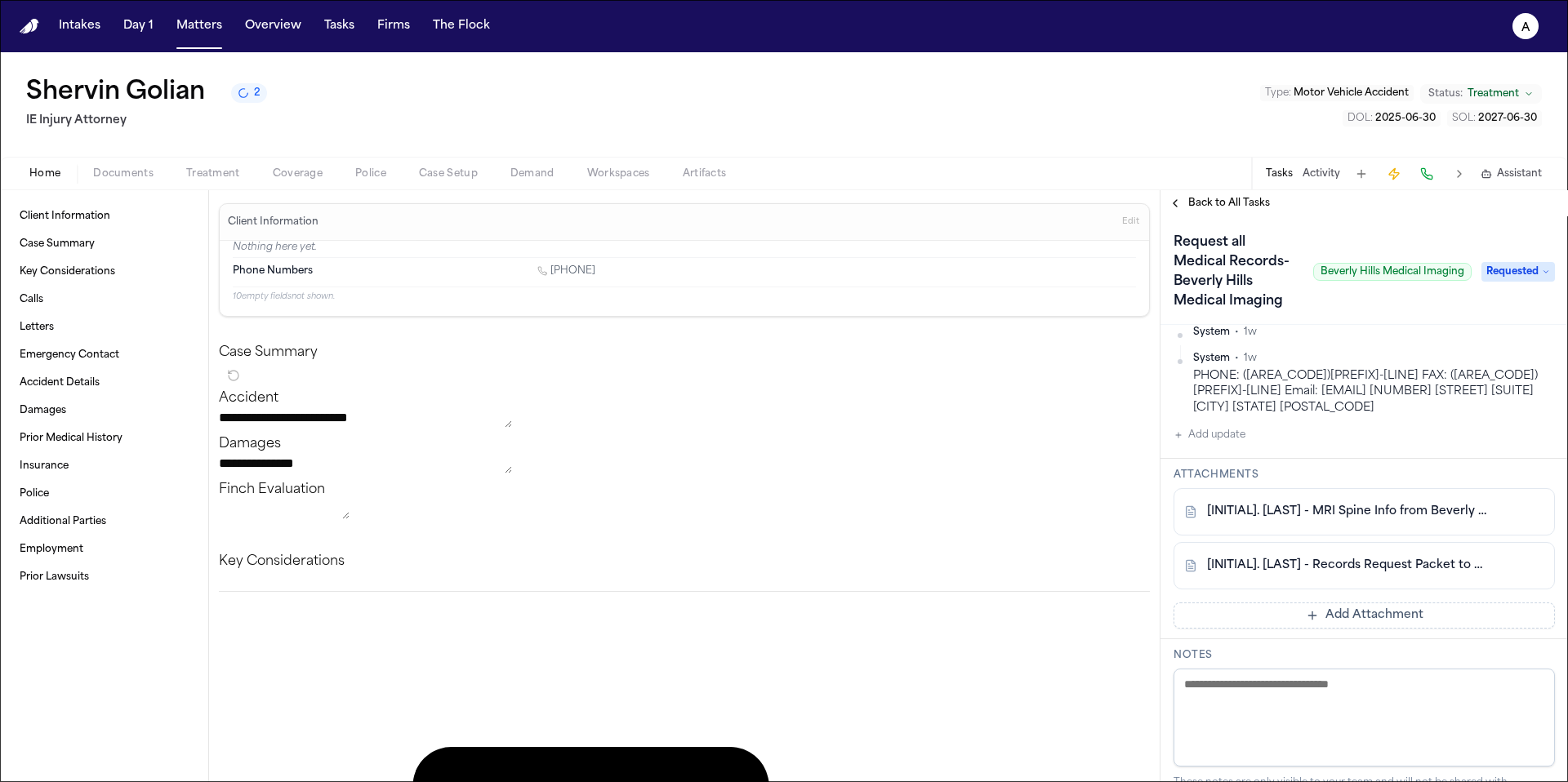 click on "Add Attachment" at bounding box center (1364, 615) 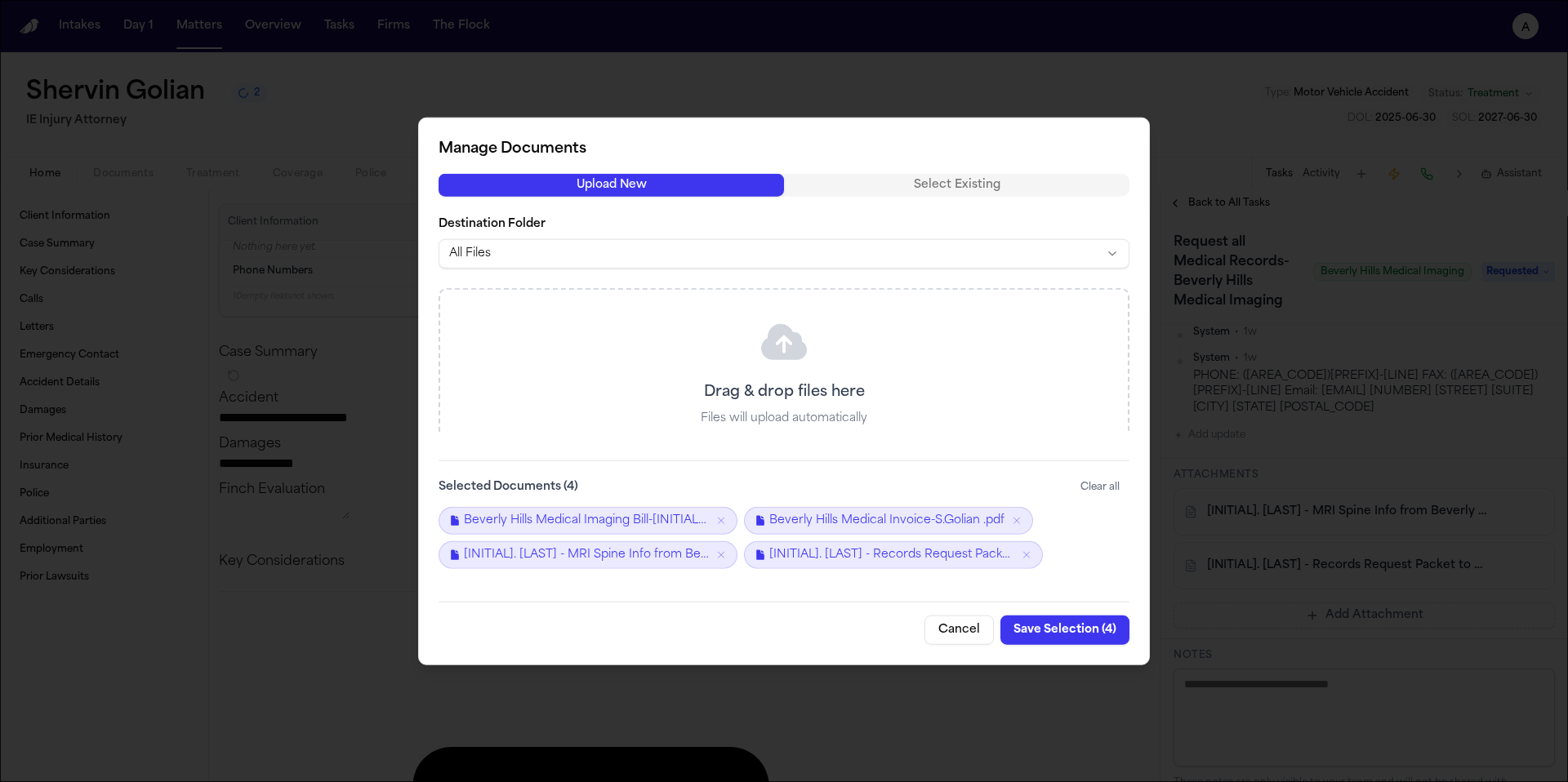 click on "Save Selection ( 4 )" at bounding box center (1065, 629) 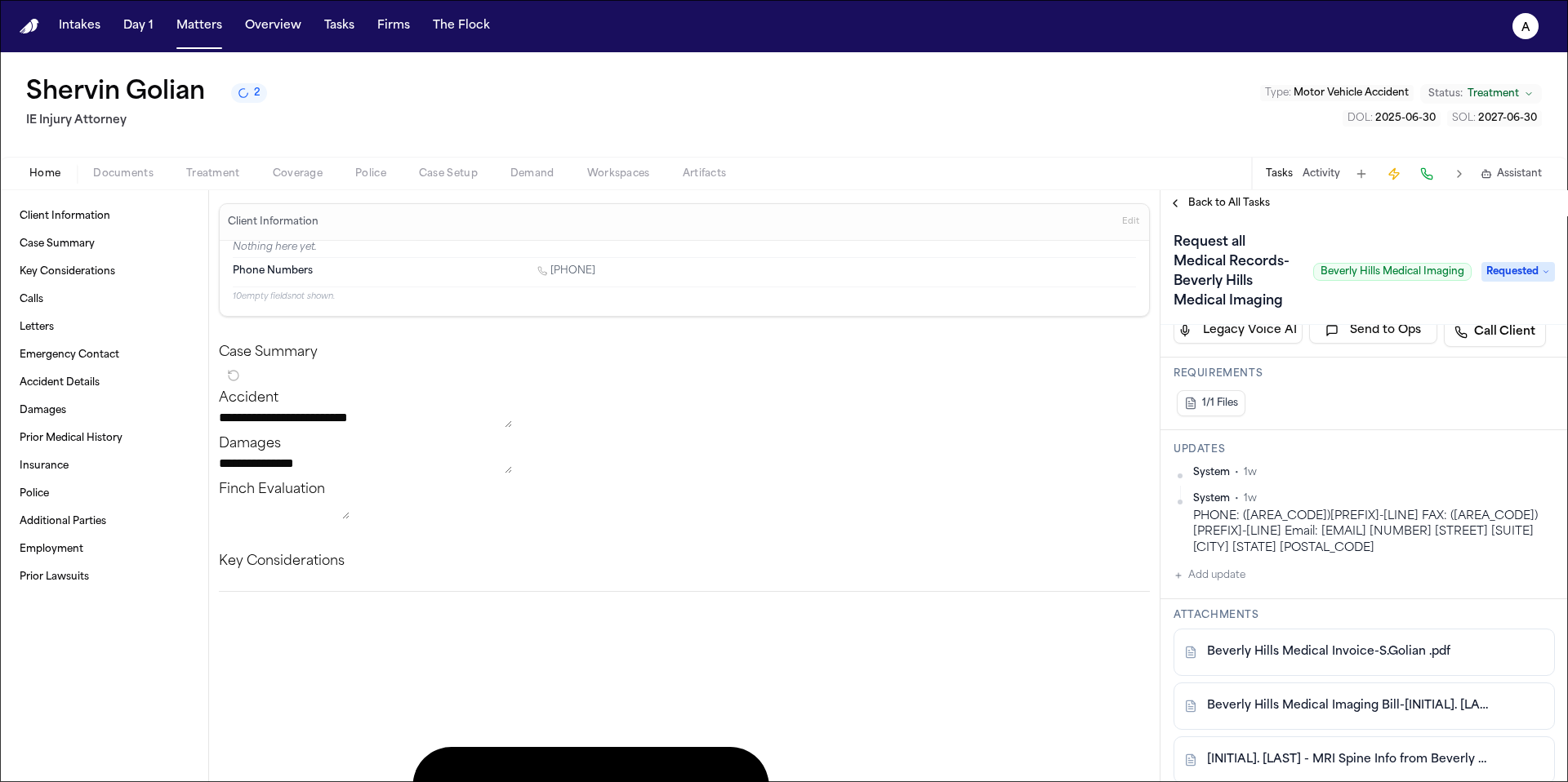 scroll, scrollTop: 230, scrollLeft: 0, axis: vertical 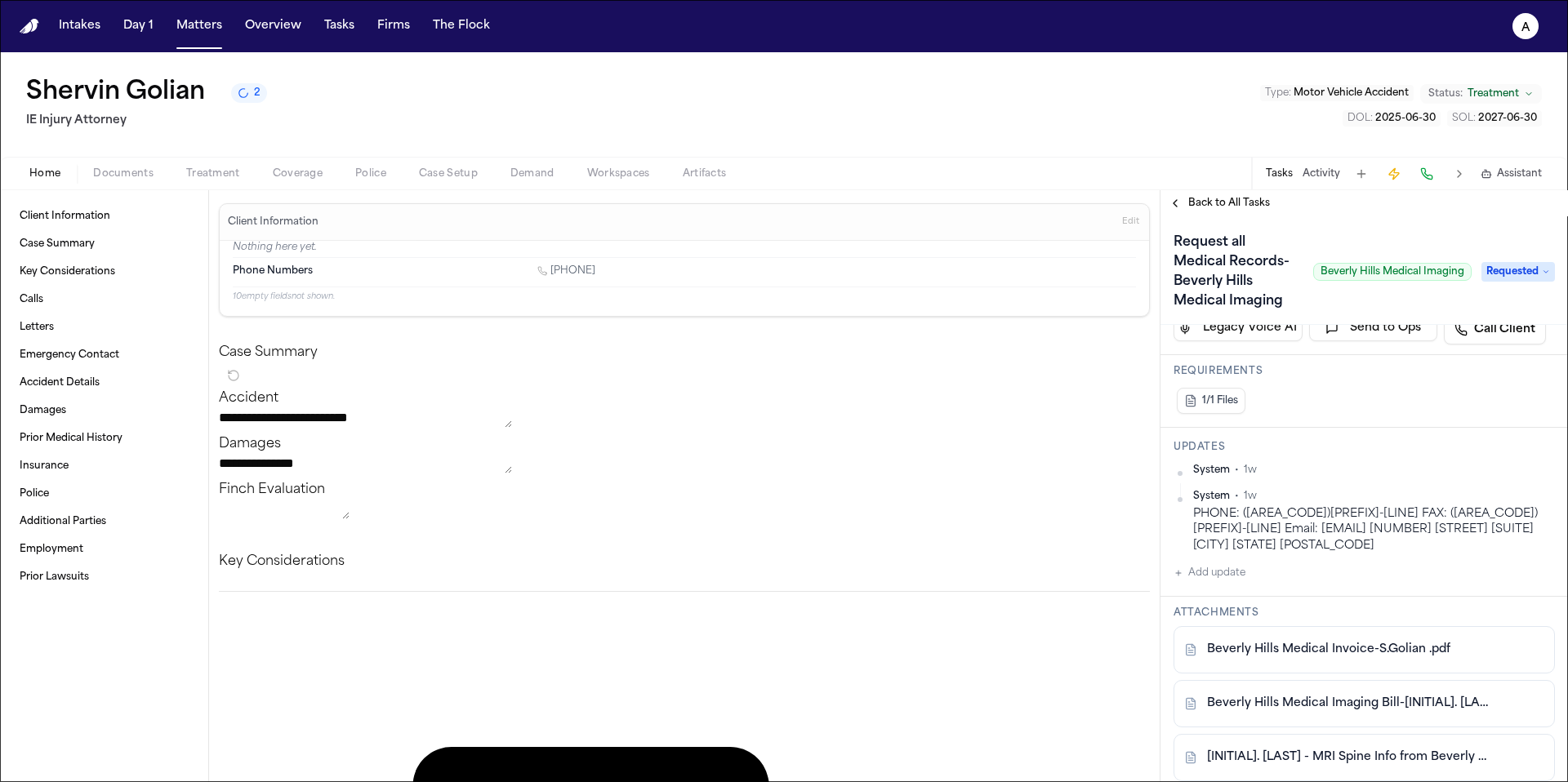 click on "Add update" at bounding box center [1209, 573] 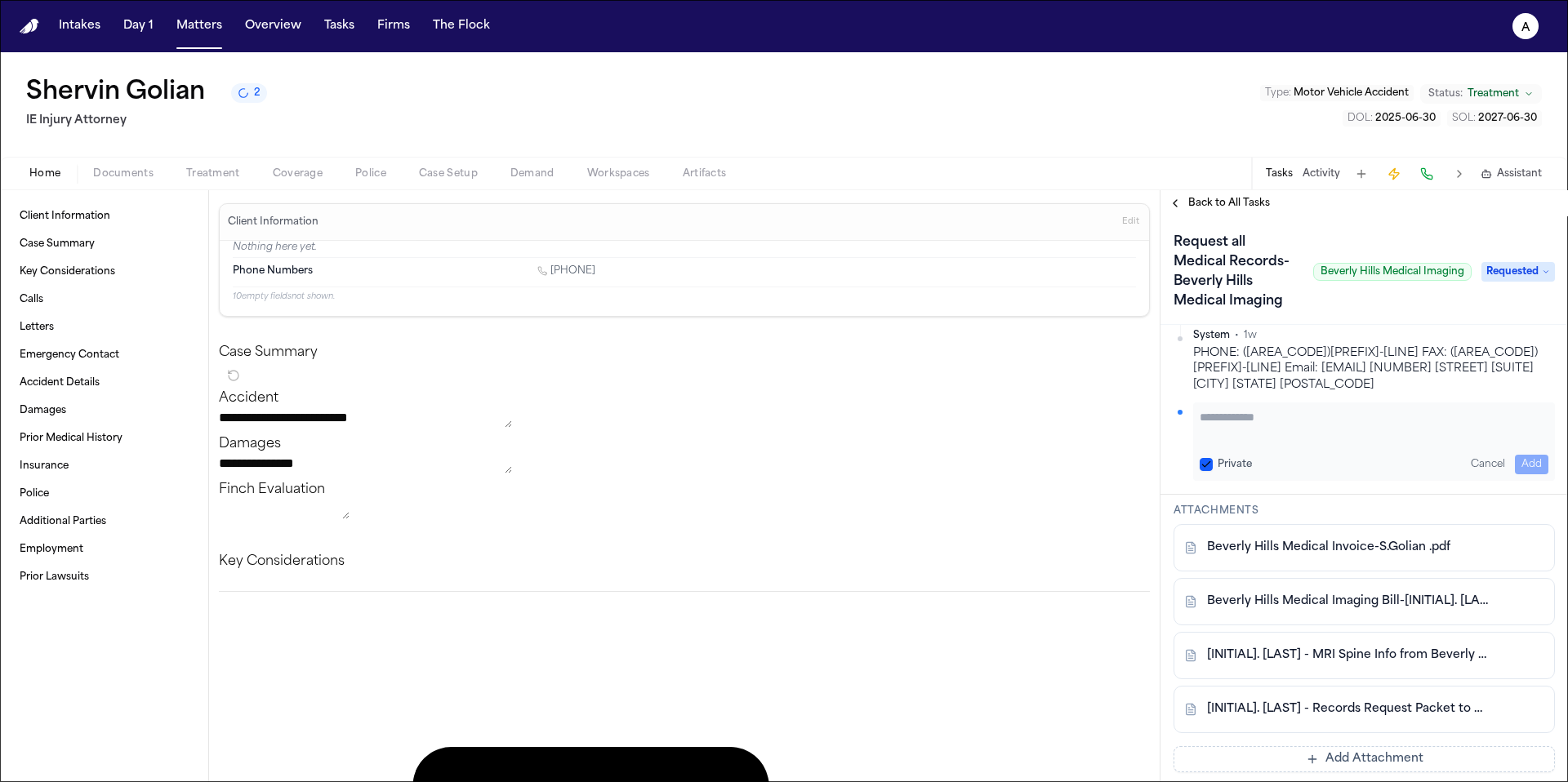 scroll, scrollTop: 229, scrollLeft: 0, axis: vertical 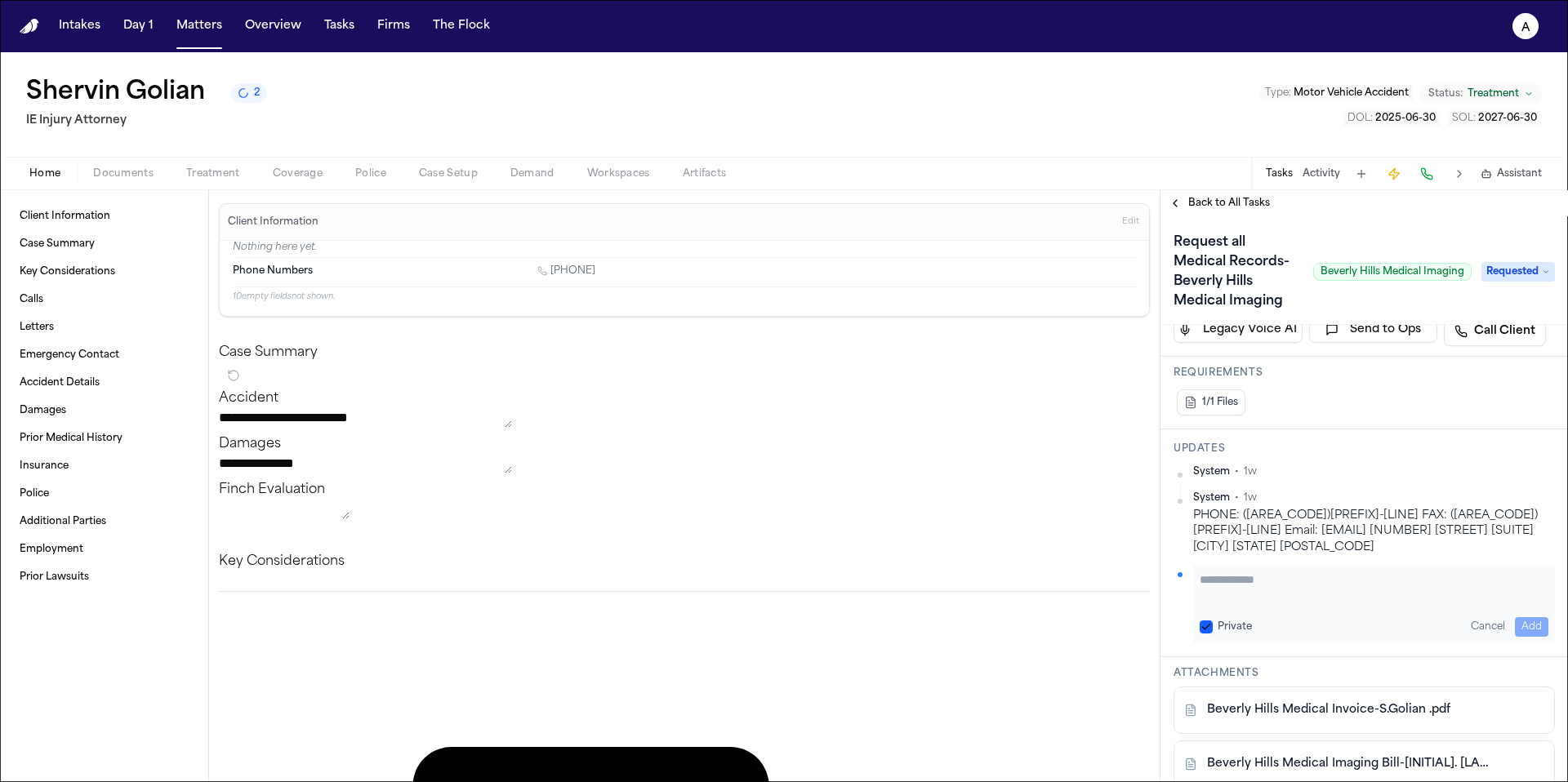 click on "Private" at bounding box center (1206, 627) 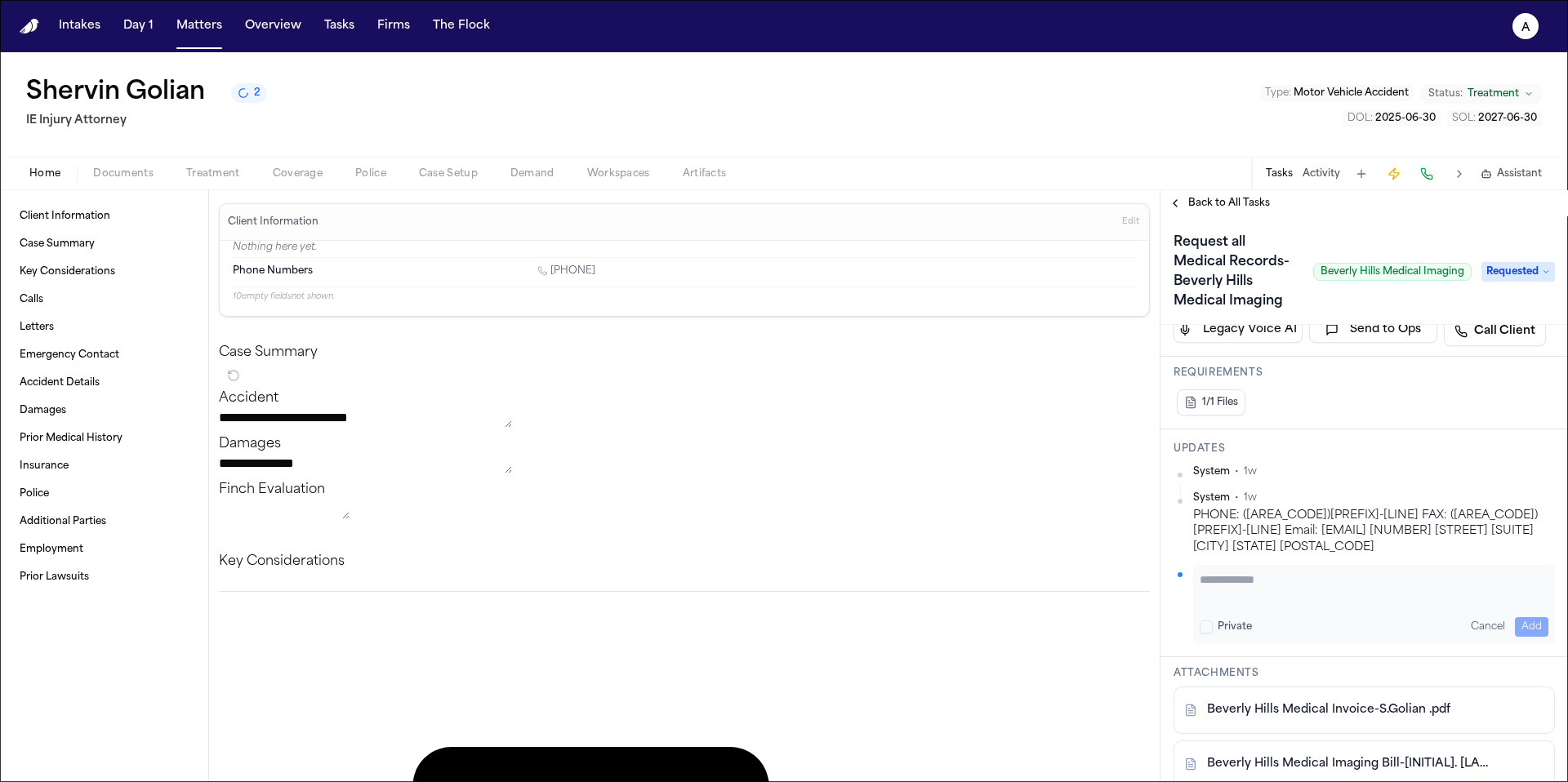 click at bounding box center (1374, 588) 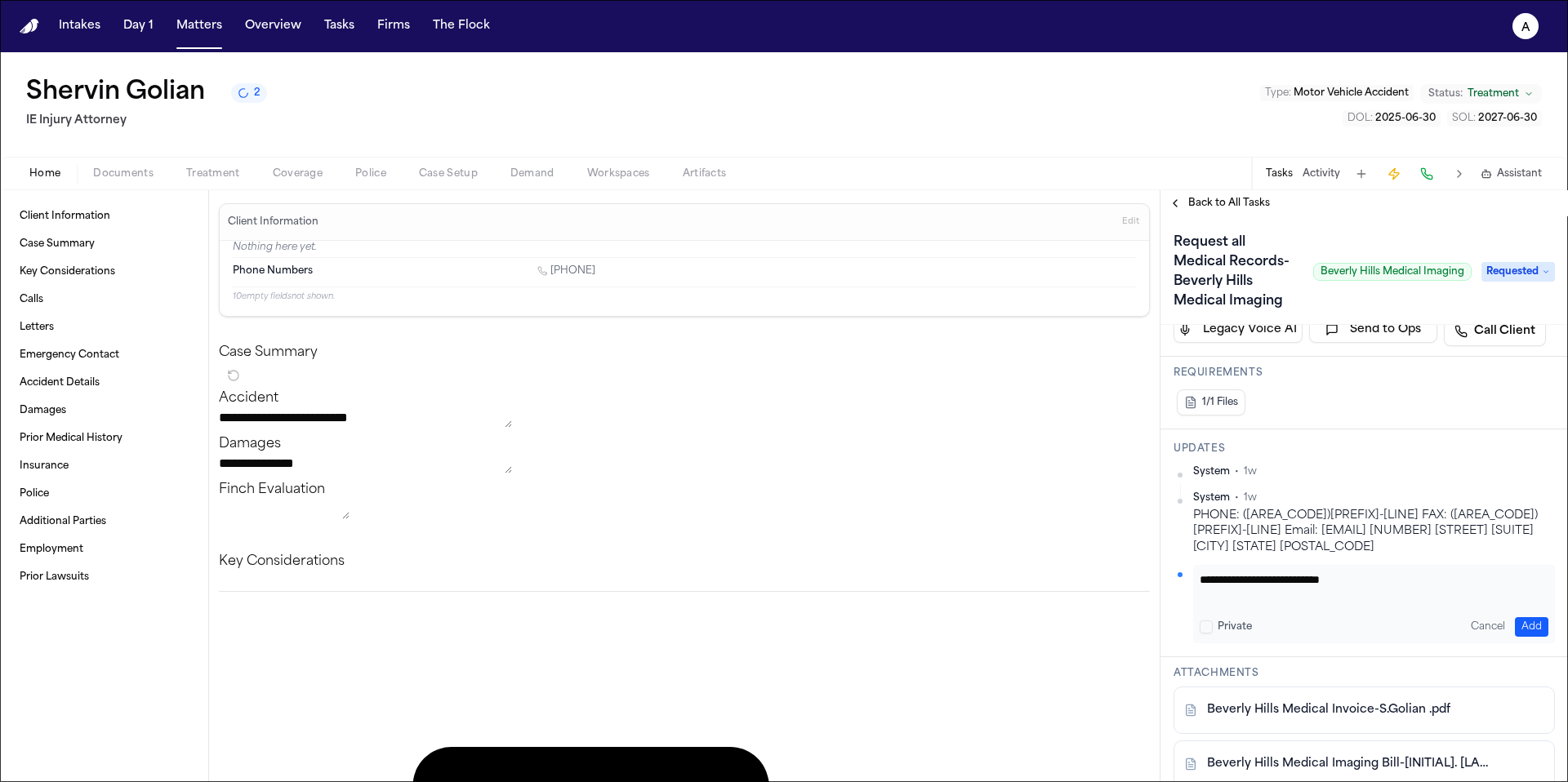 type on "**********" 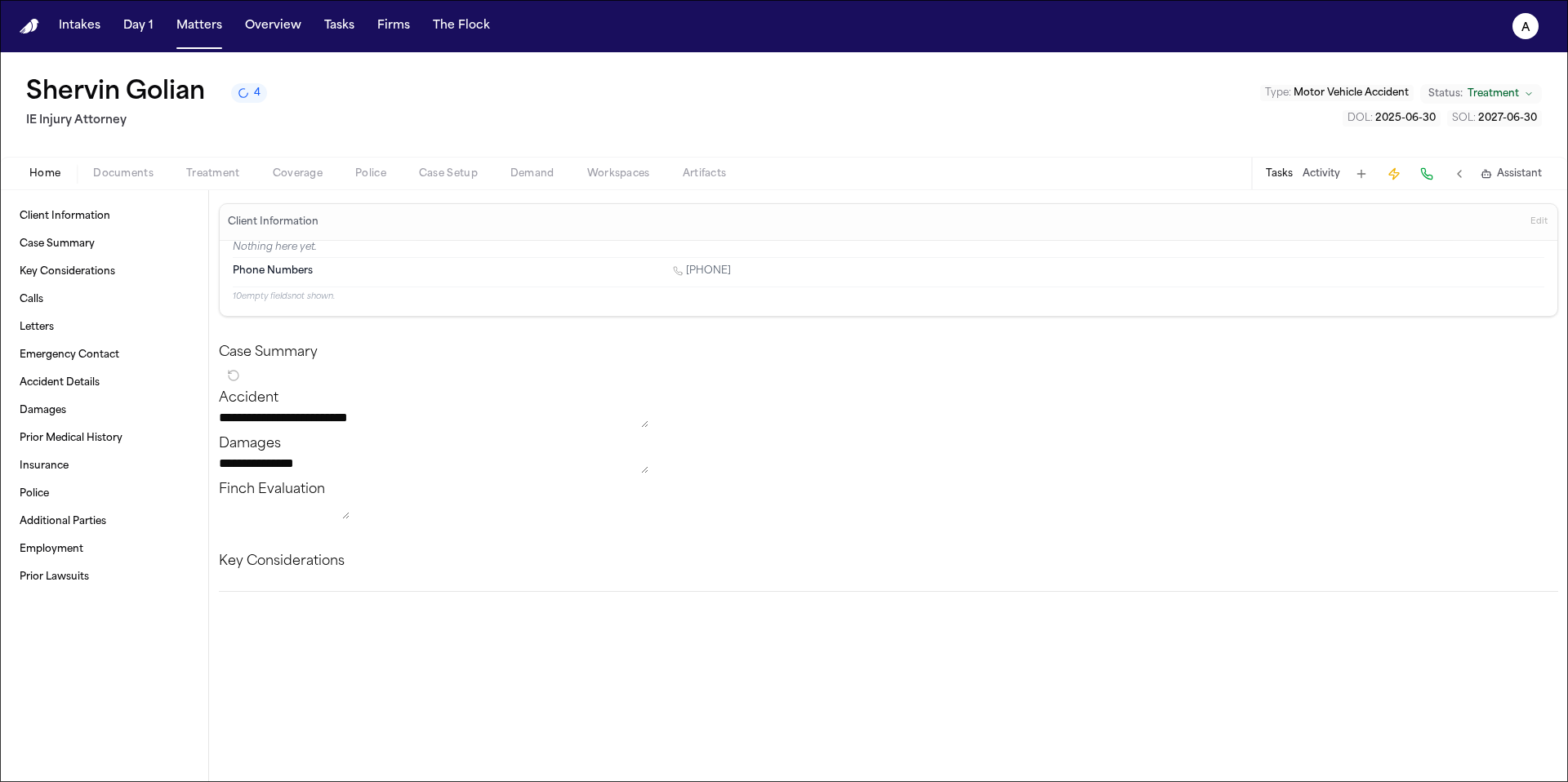 click on "Tasks Activity Assistant" at bounding box center [1403, 173] 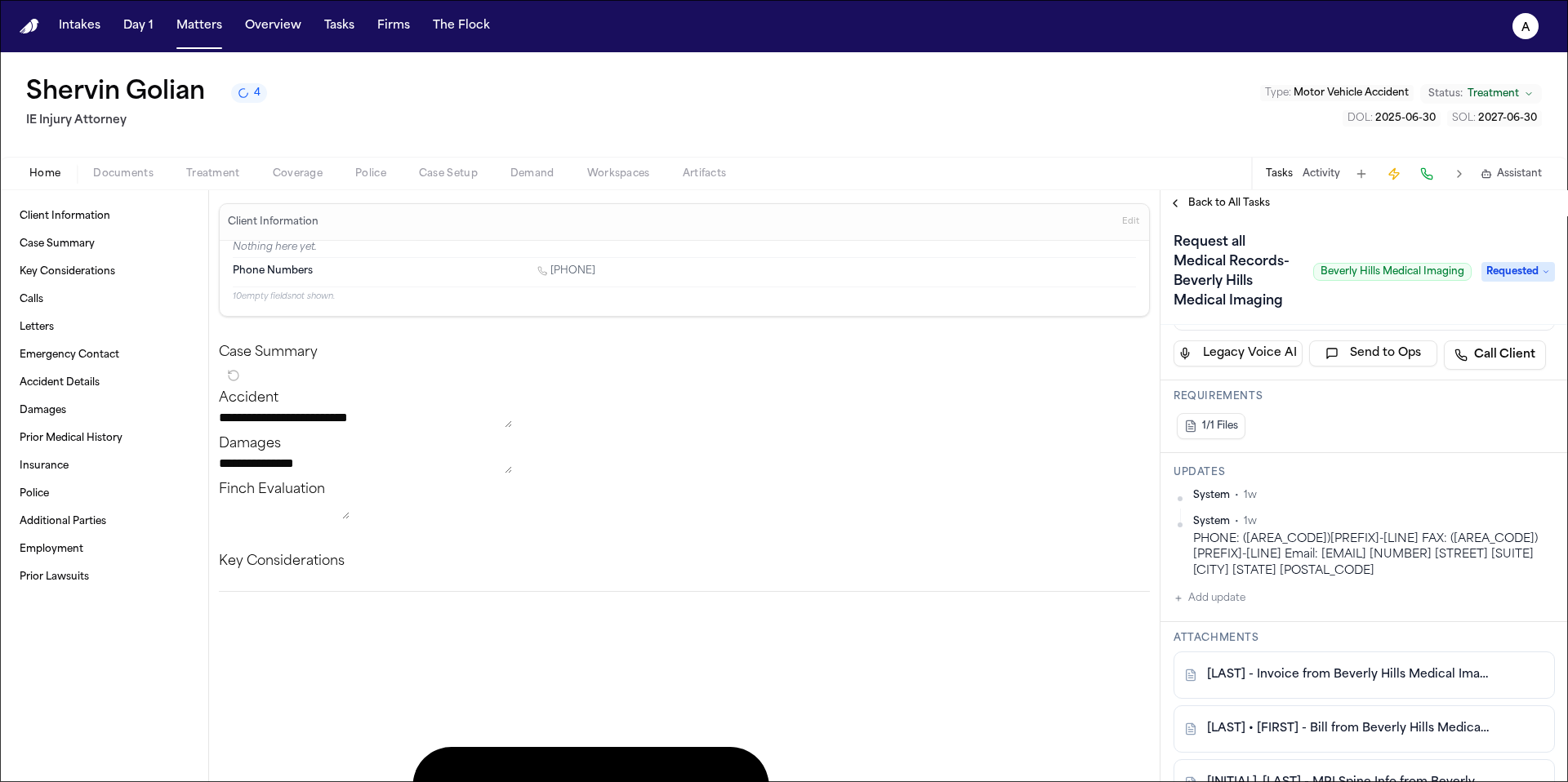 scroll, scrollTop: 234, scrollLeft: 0, axis: vertical 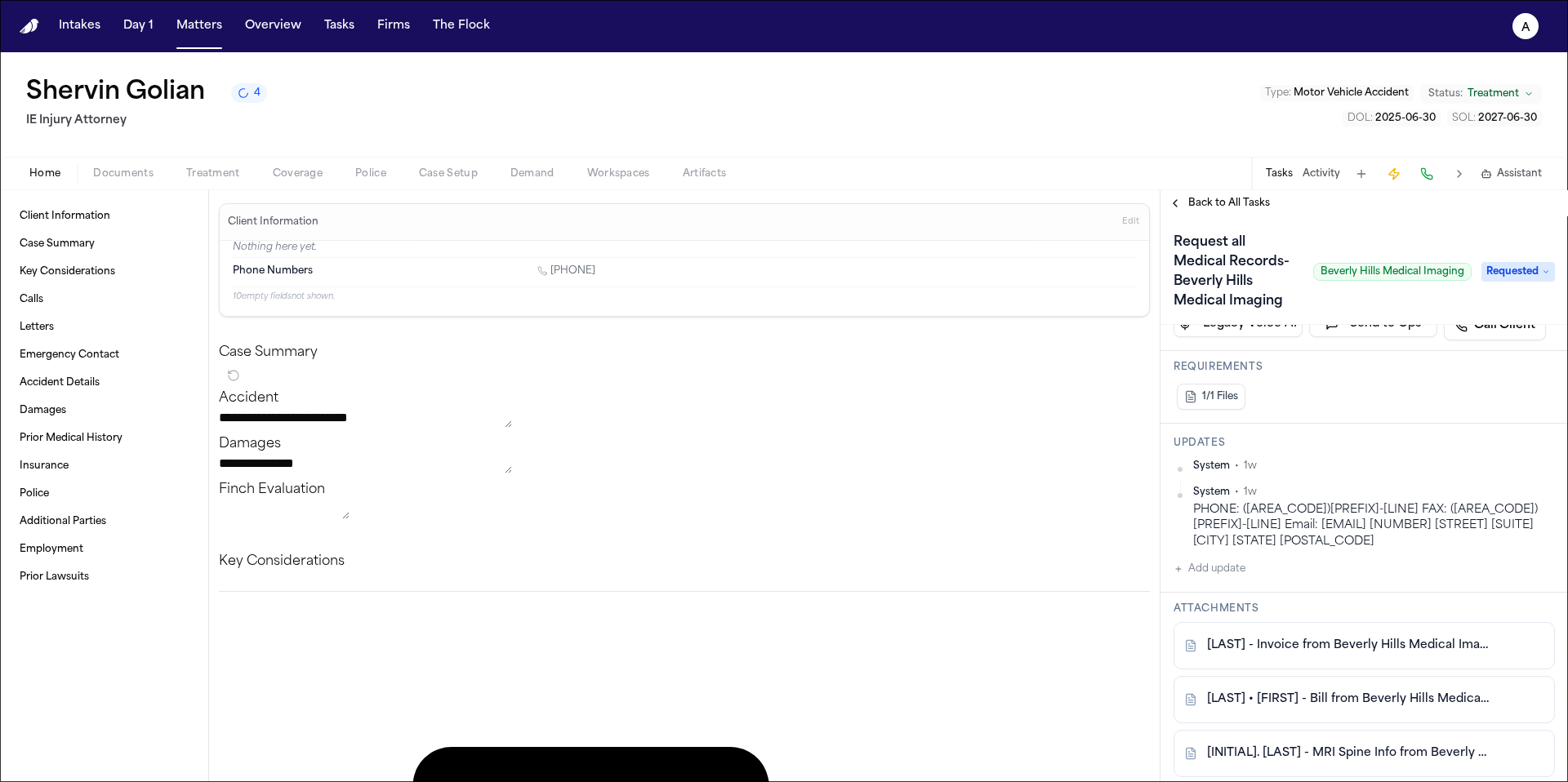 click on "System • 1w System • 1w PHONE: (310)657-7500
FAX: (310)657-7501
Email: info@beverlyhillsmedimaging.com
50 N LA Cienega Blvd #100 Beverly Hills CA 90211 Add update" at bounding box center [1364, 519] 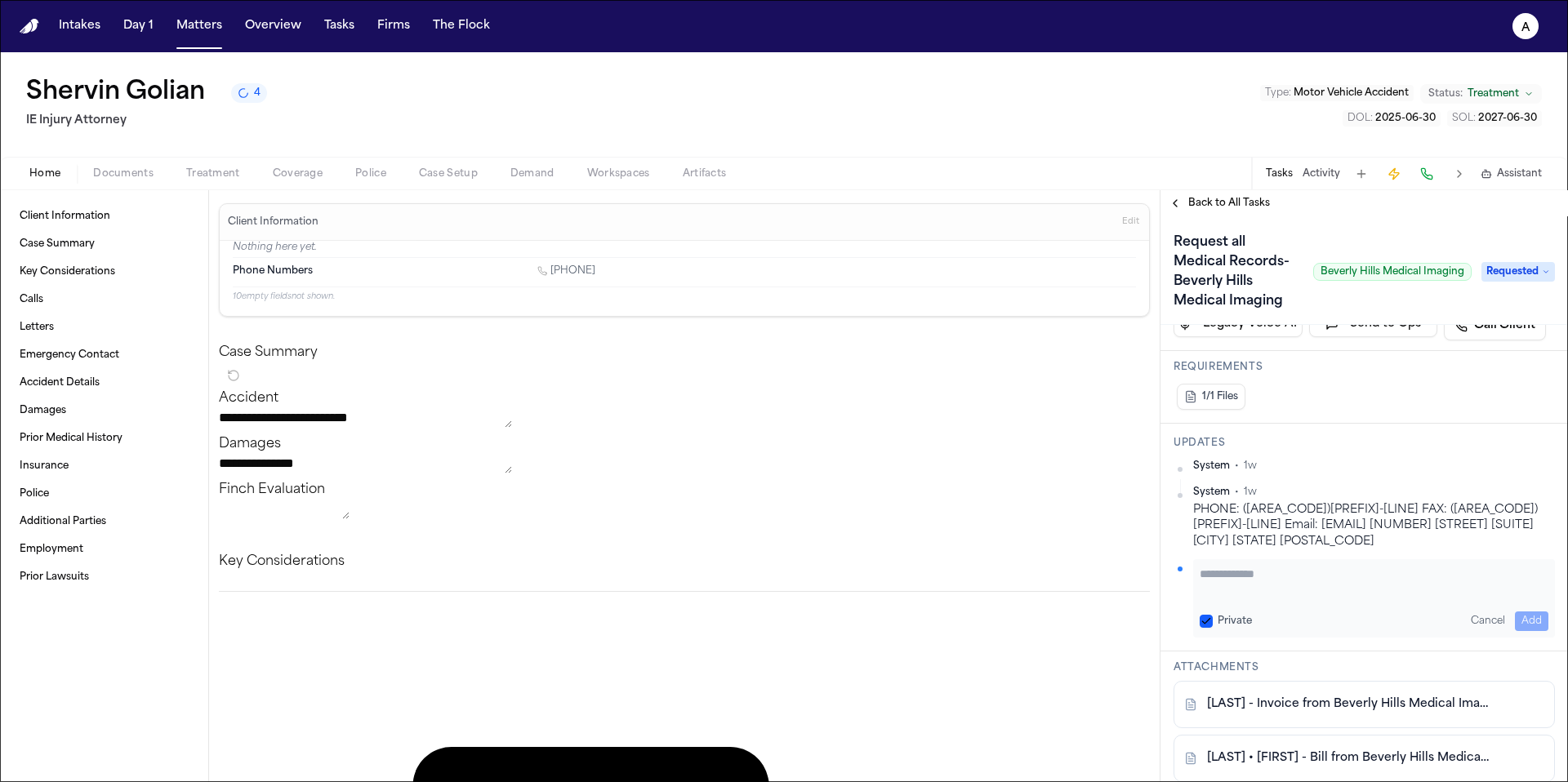 paste on "**********" 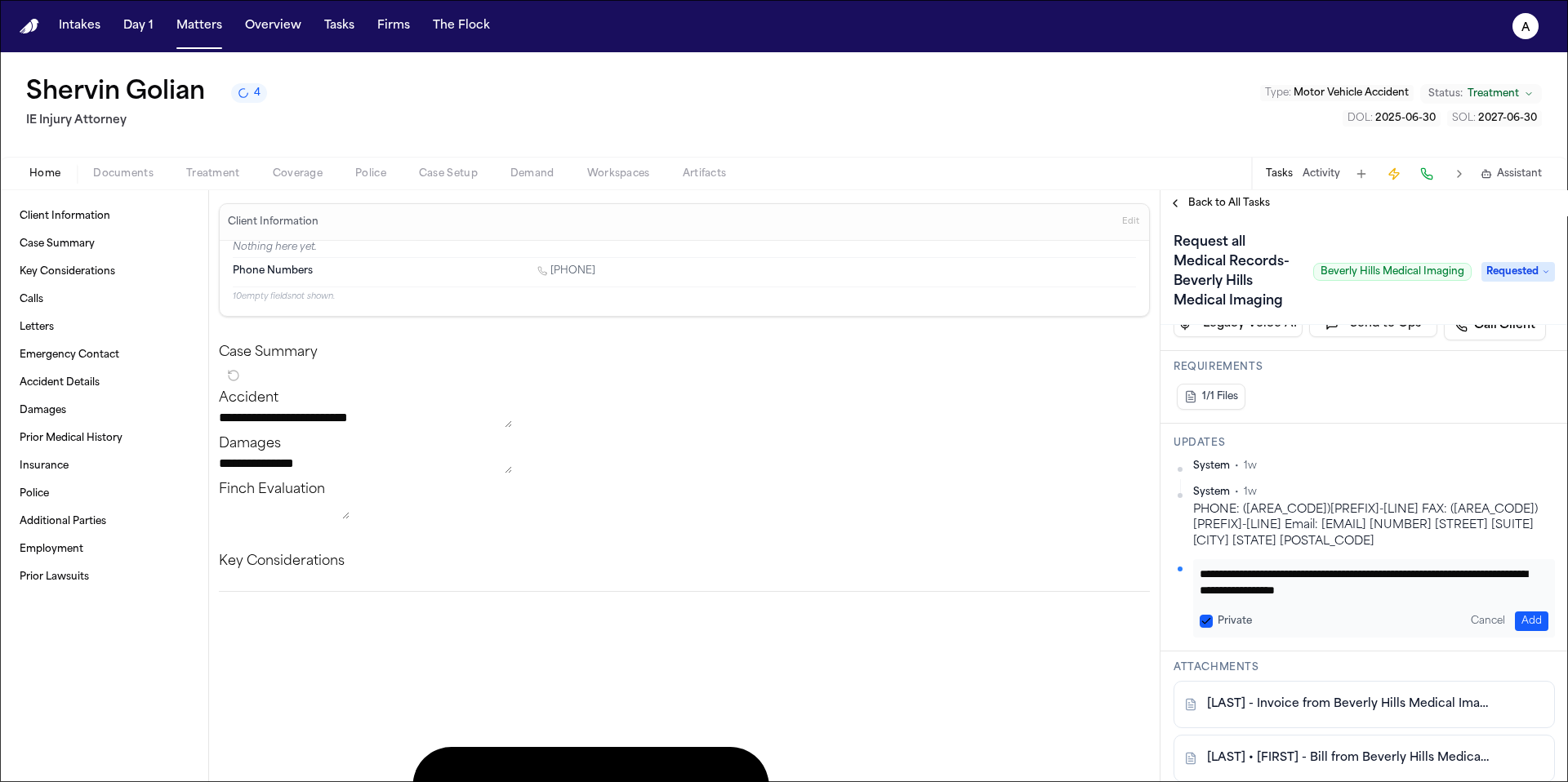 scroll, scrollTop: 1, scrollLeft: 0, axis: vertical 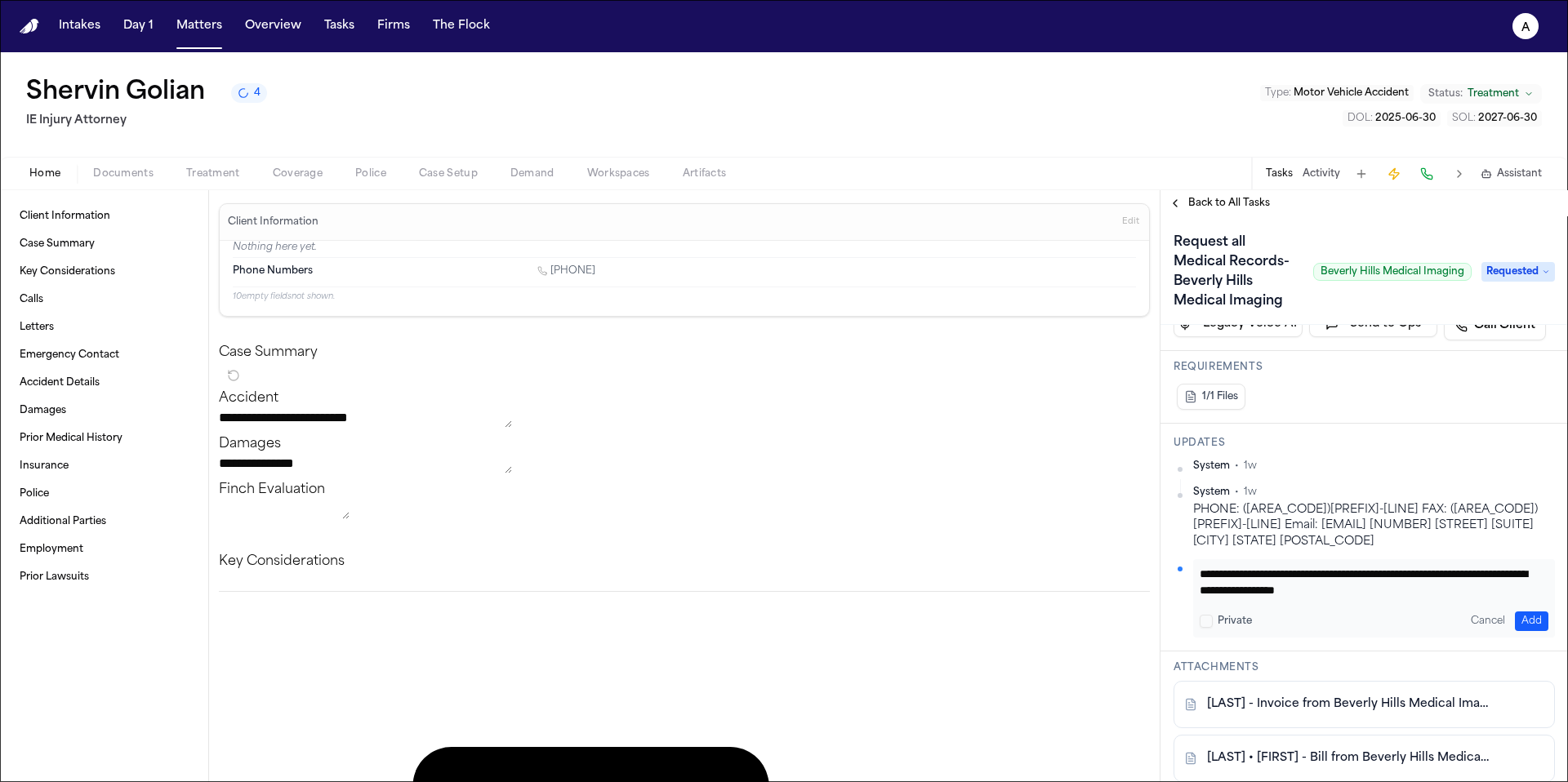 click on "**********" at bounding box center [1368, 582] 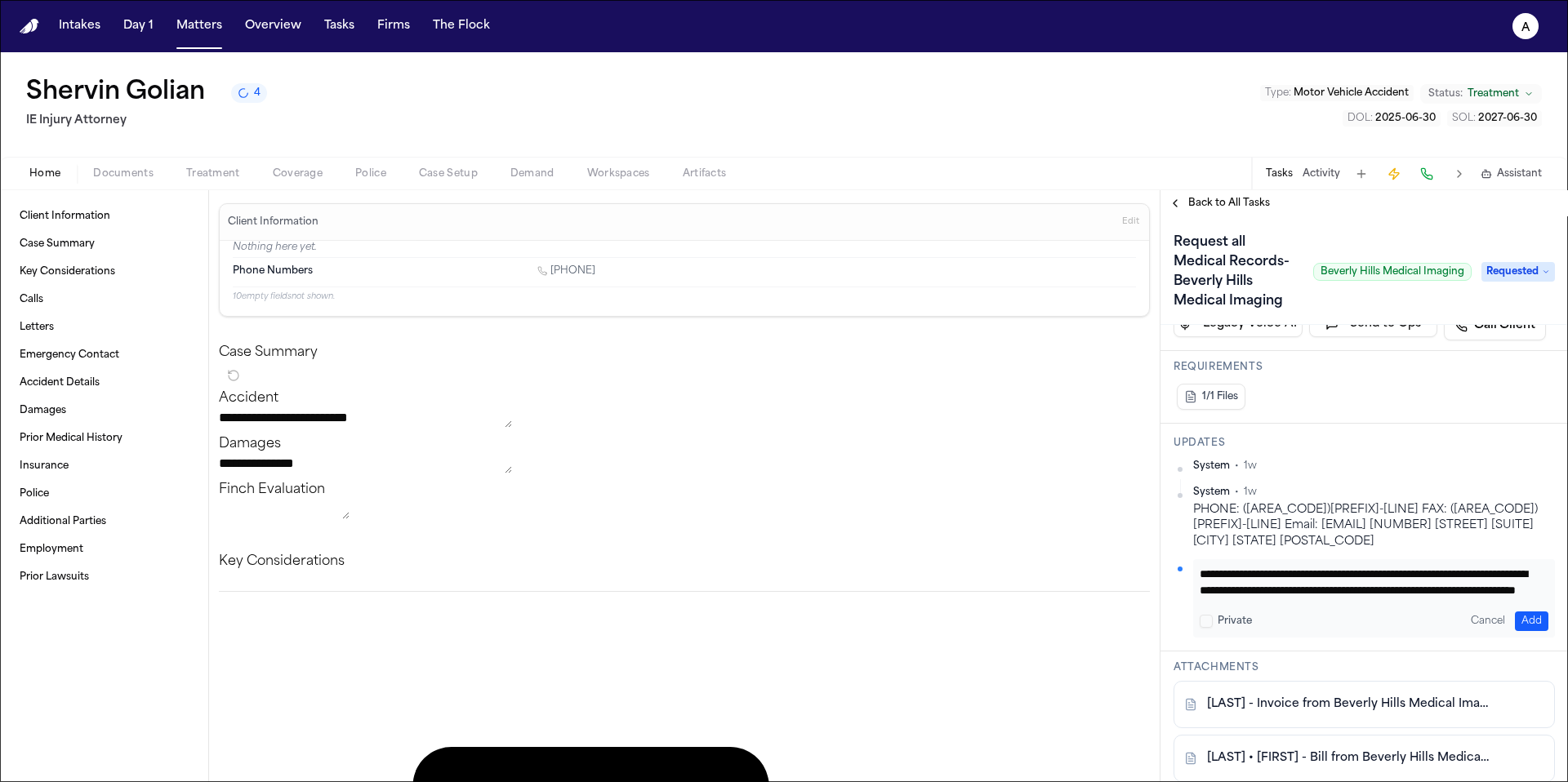 scroll, scrollTop: 1, scrollLeft: 0, axis: vertical 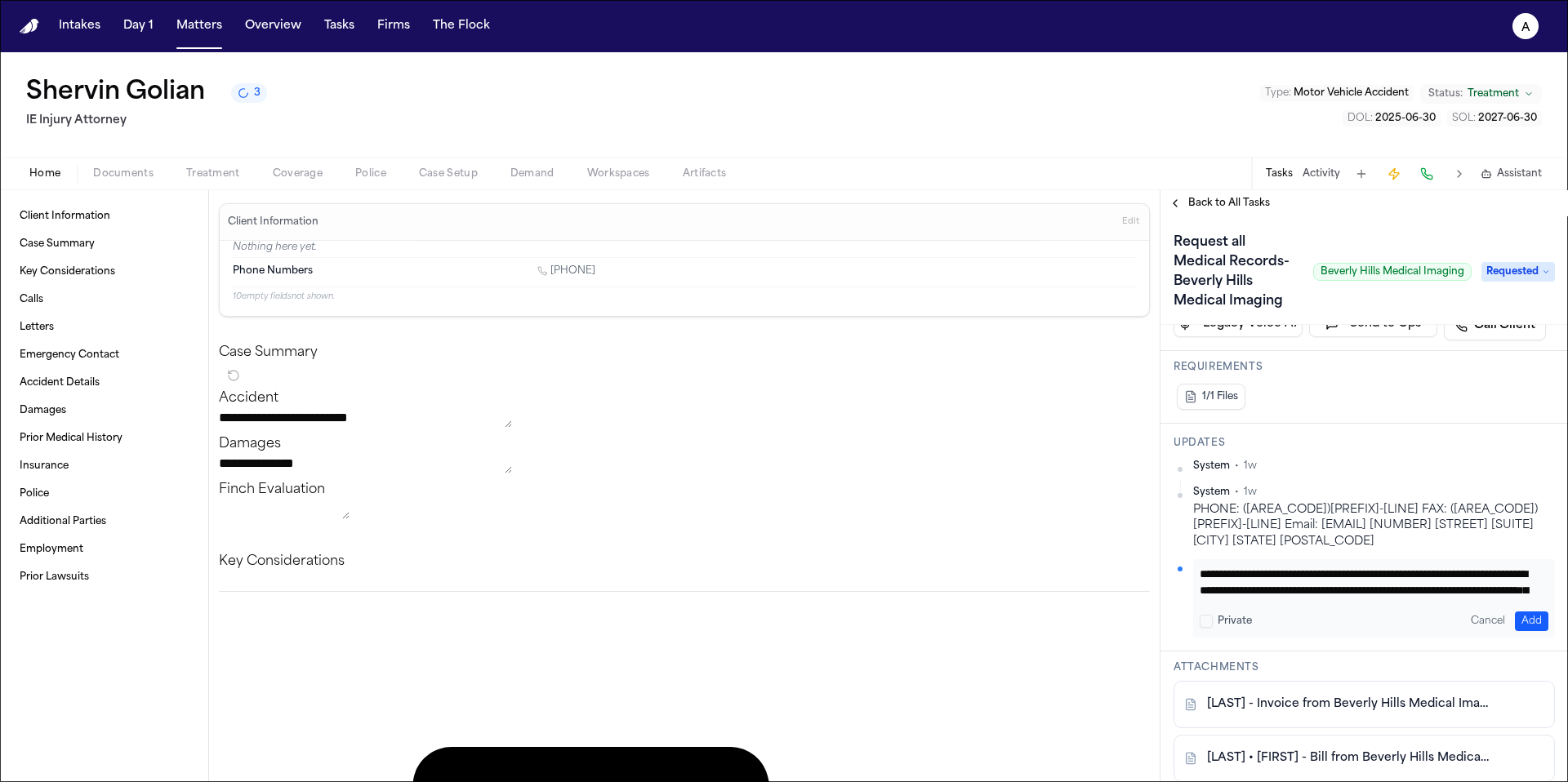 click on "**********" at bounding box center [1368, 582] 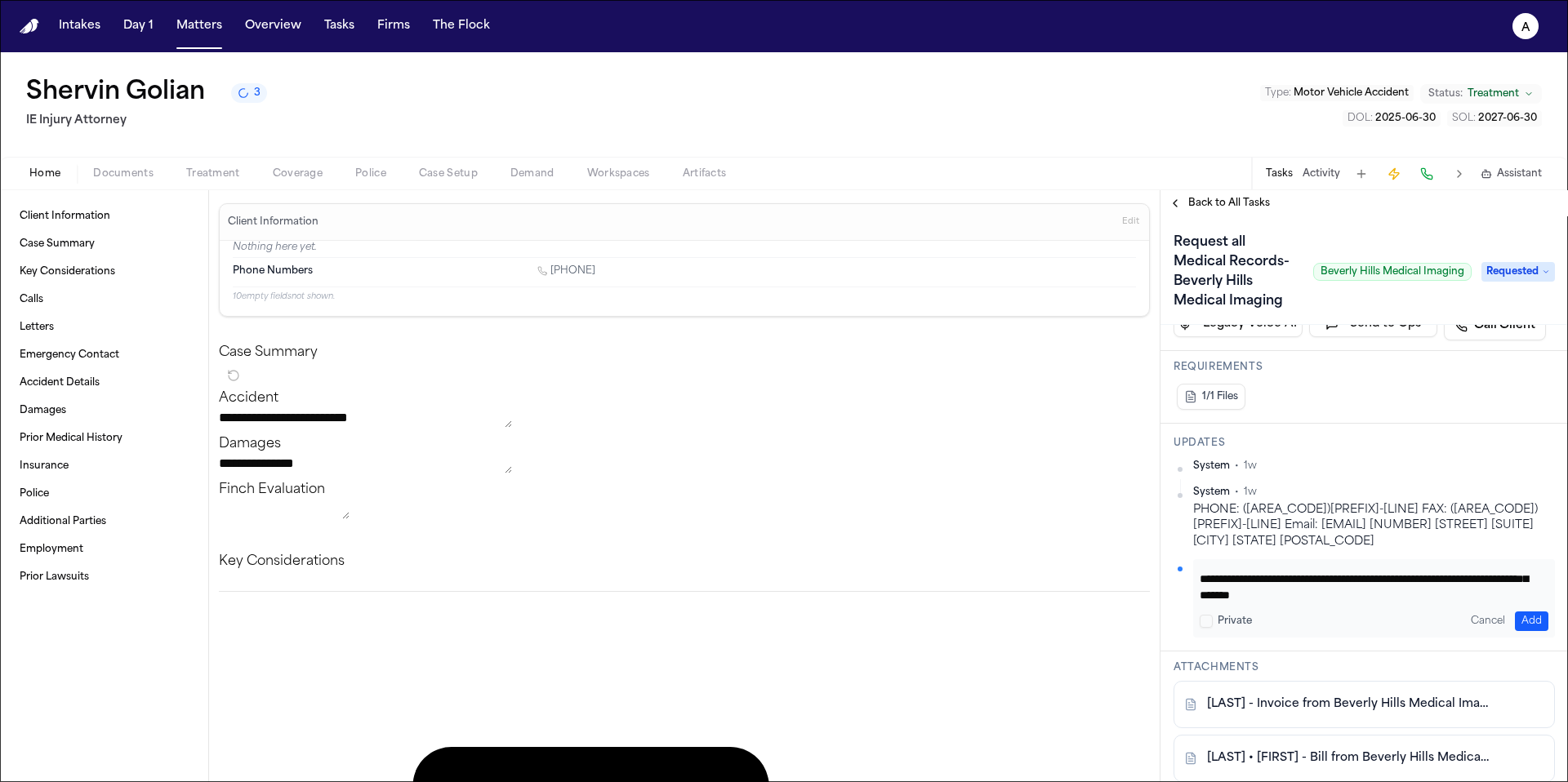 scroll, scrollTop: 17, scrollLeft: 0, axis: vertical 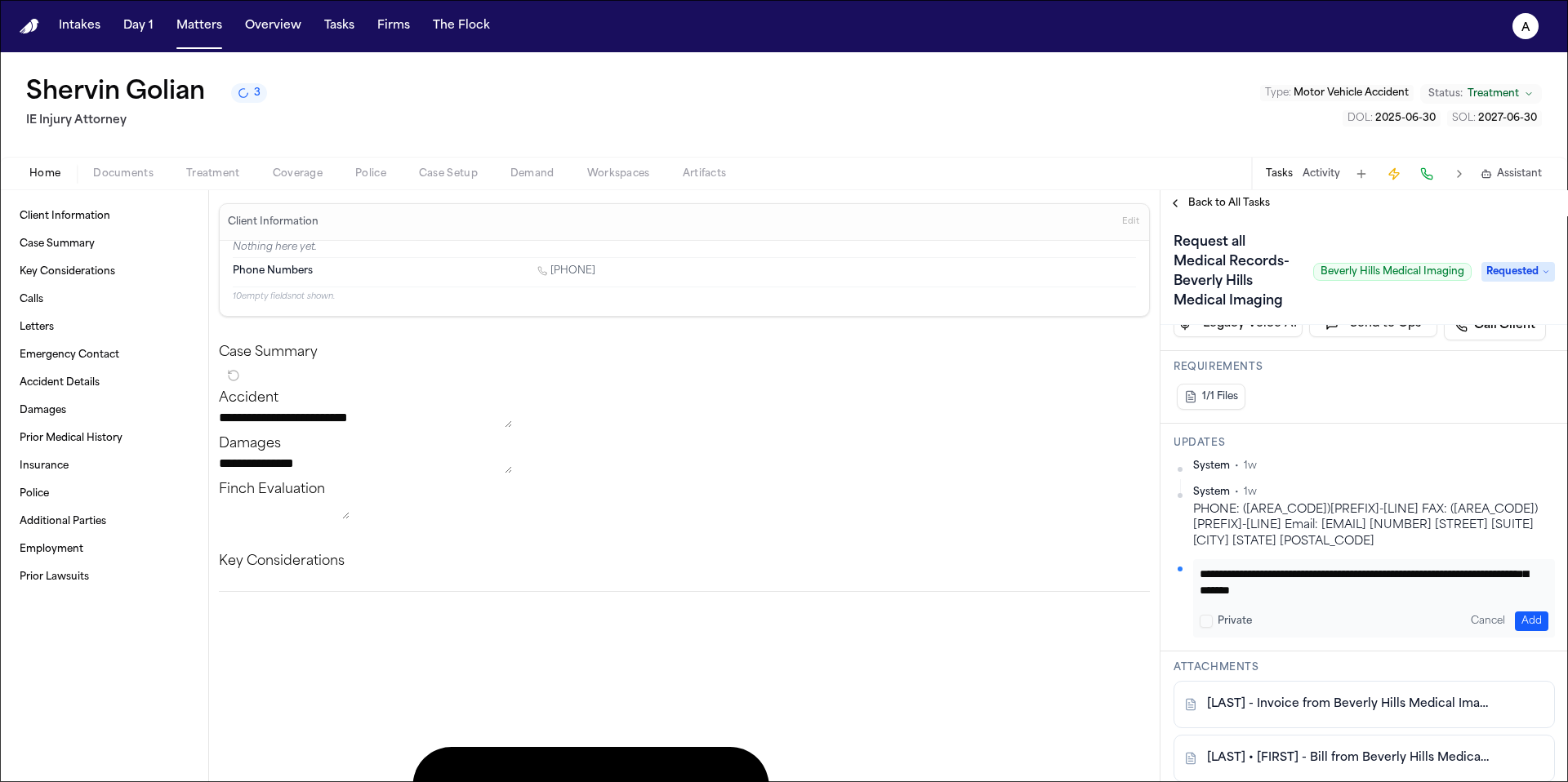 click on "**********" at bounding box center (1368, 582) 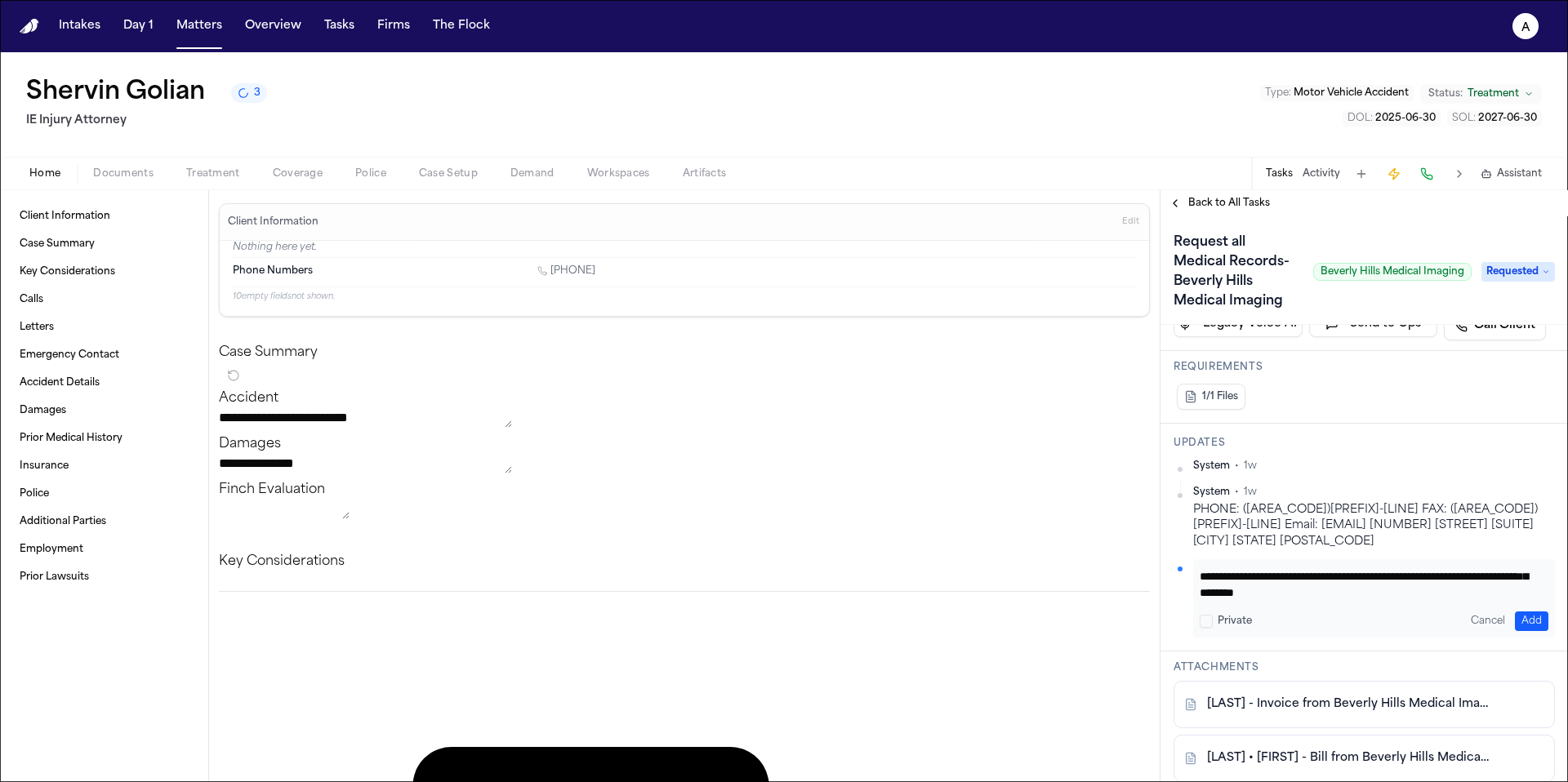 scroll, scrollTop: 17, scrollLeft: 0, axis: vertical 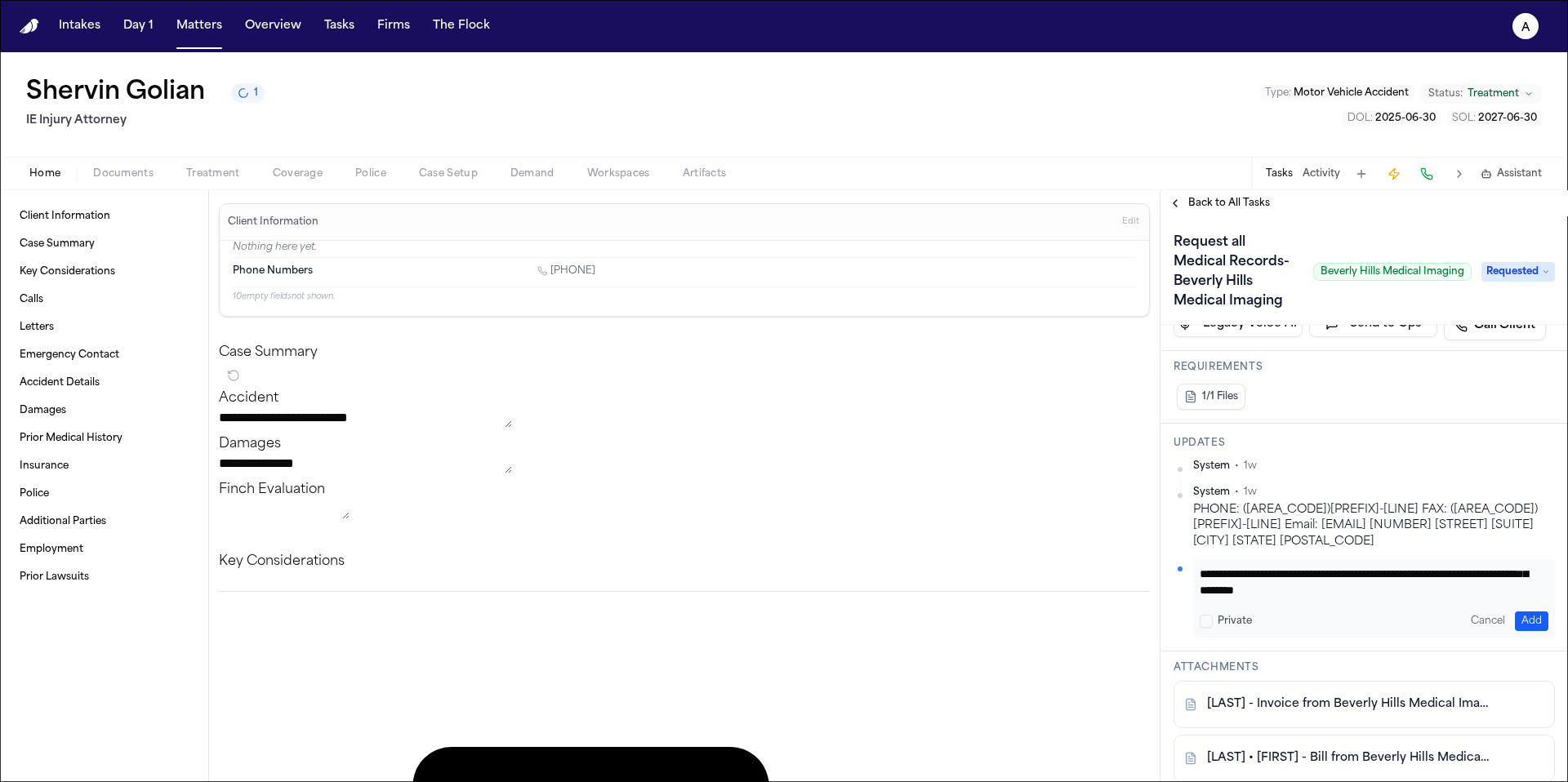 type on "**********" 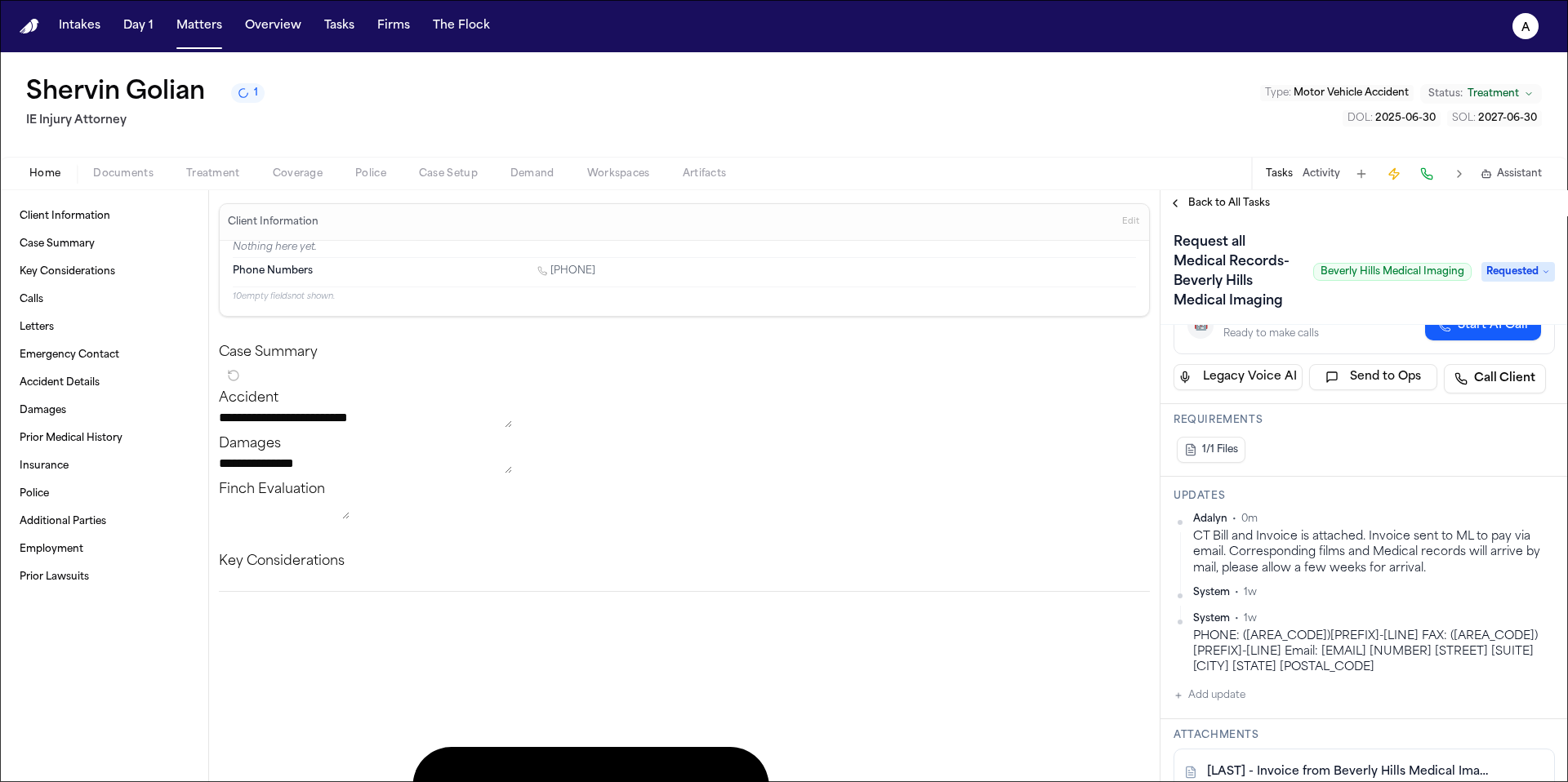 scroll, scrollTop: 0, scrollLeft: 0, axis: both 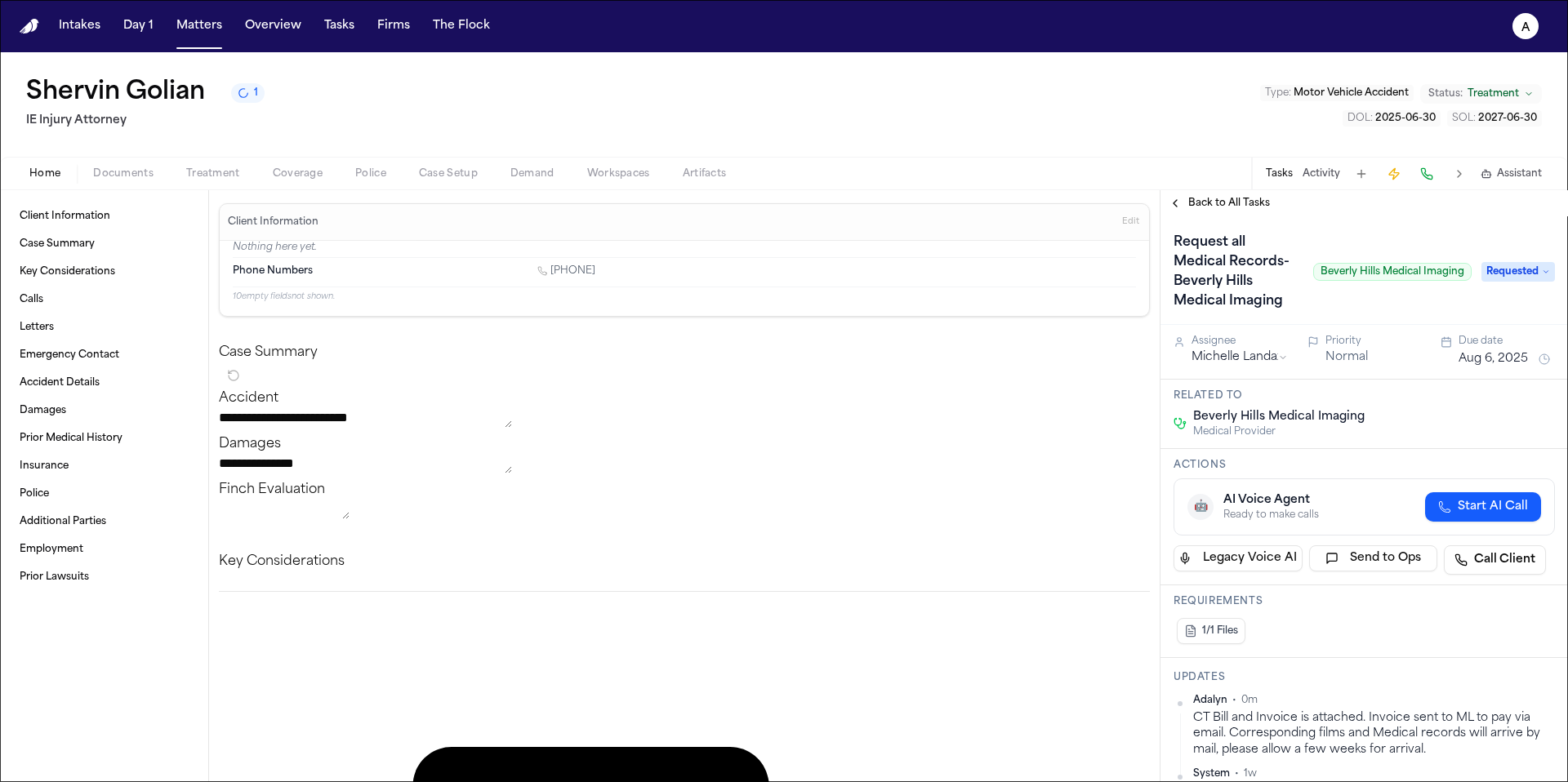 click on "Aug 6, 2025" at bounding box center [1493, 359] 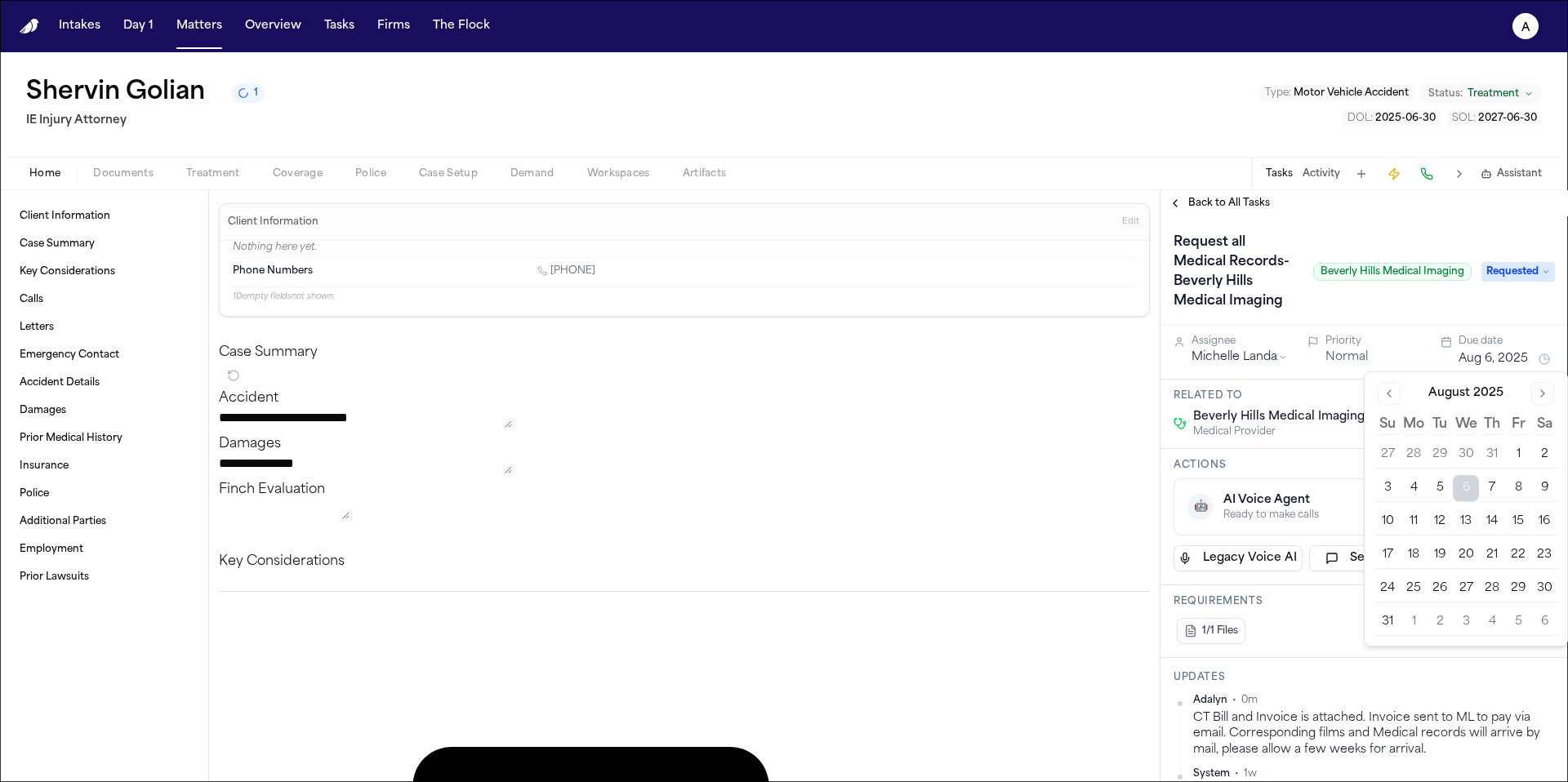 click on "20" at bounding box center [1466, 555] 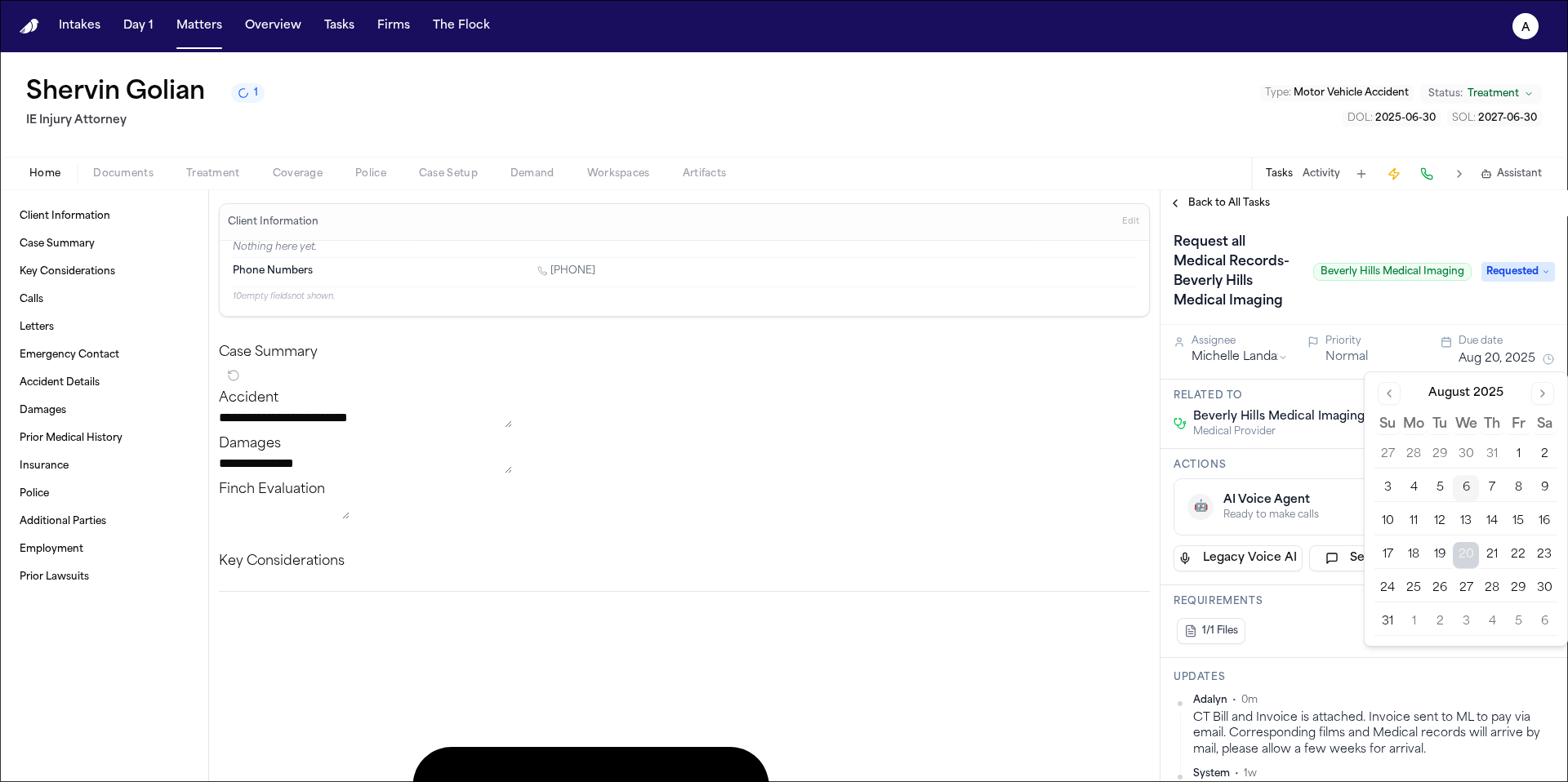 click on "1/1 Files" at bounding box center [1364, 631] 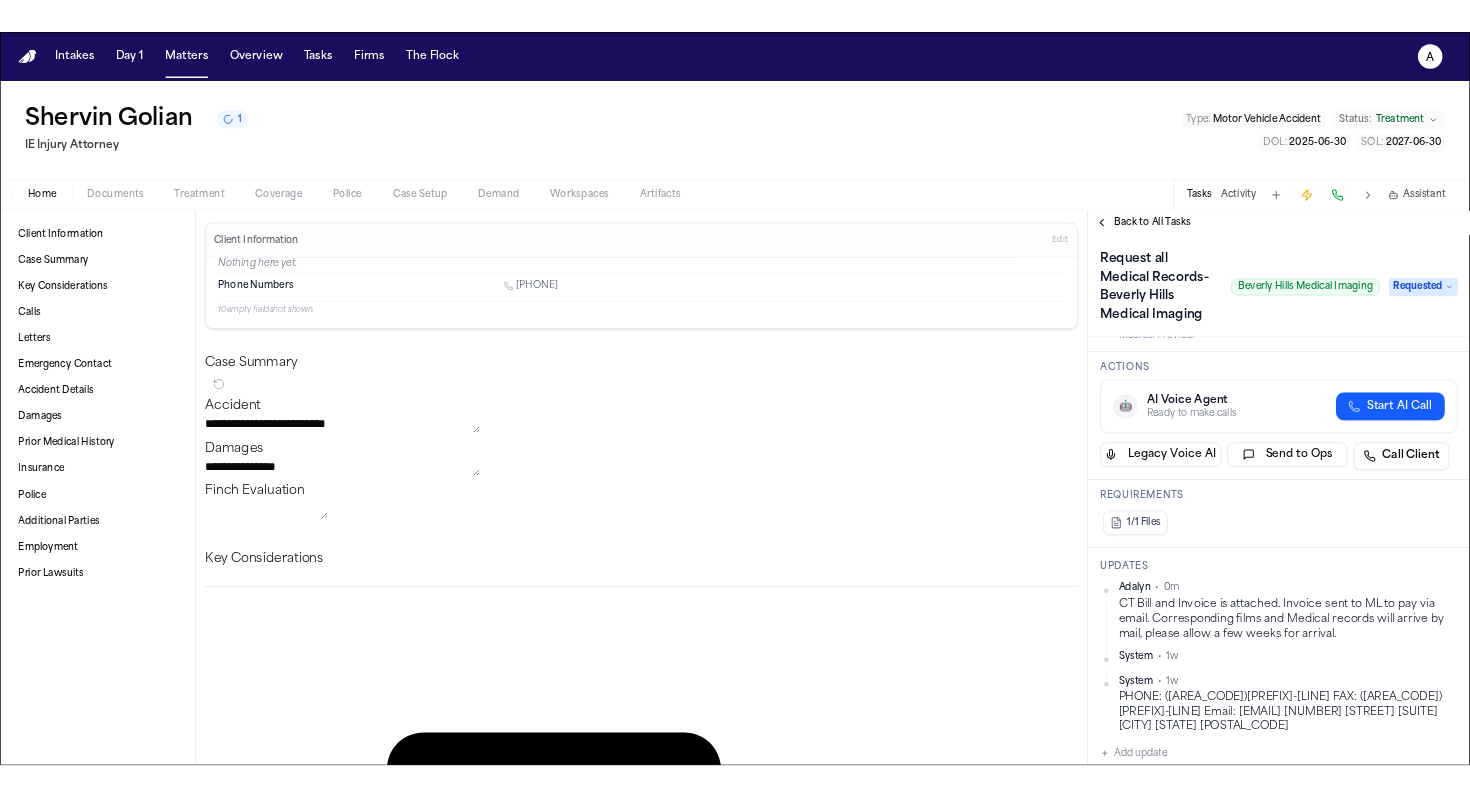 scroll, scrollTop: 0, scrollLeft: 0, axis: both 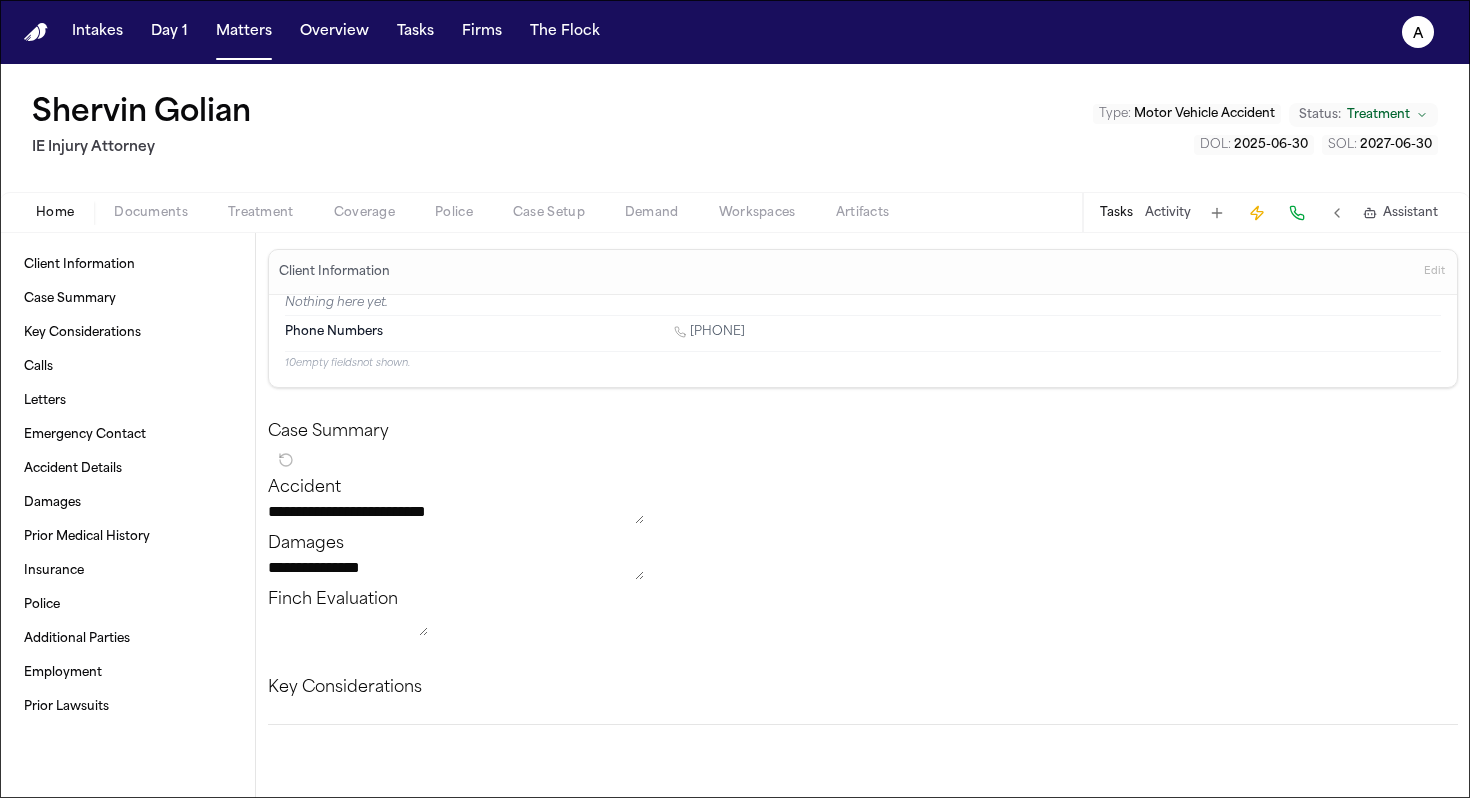 click on "Tasks" at bounding box center (1116, 213) 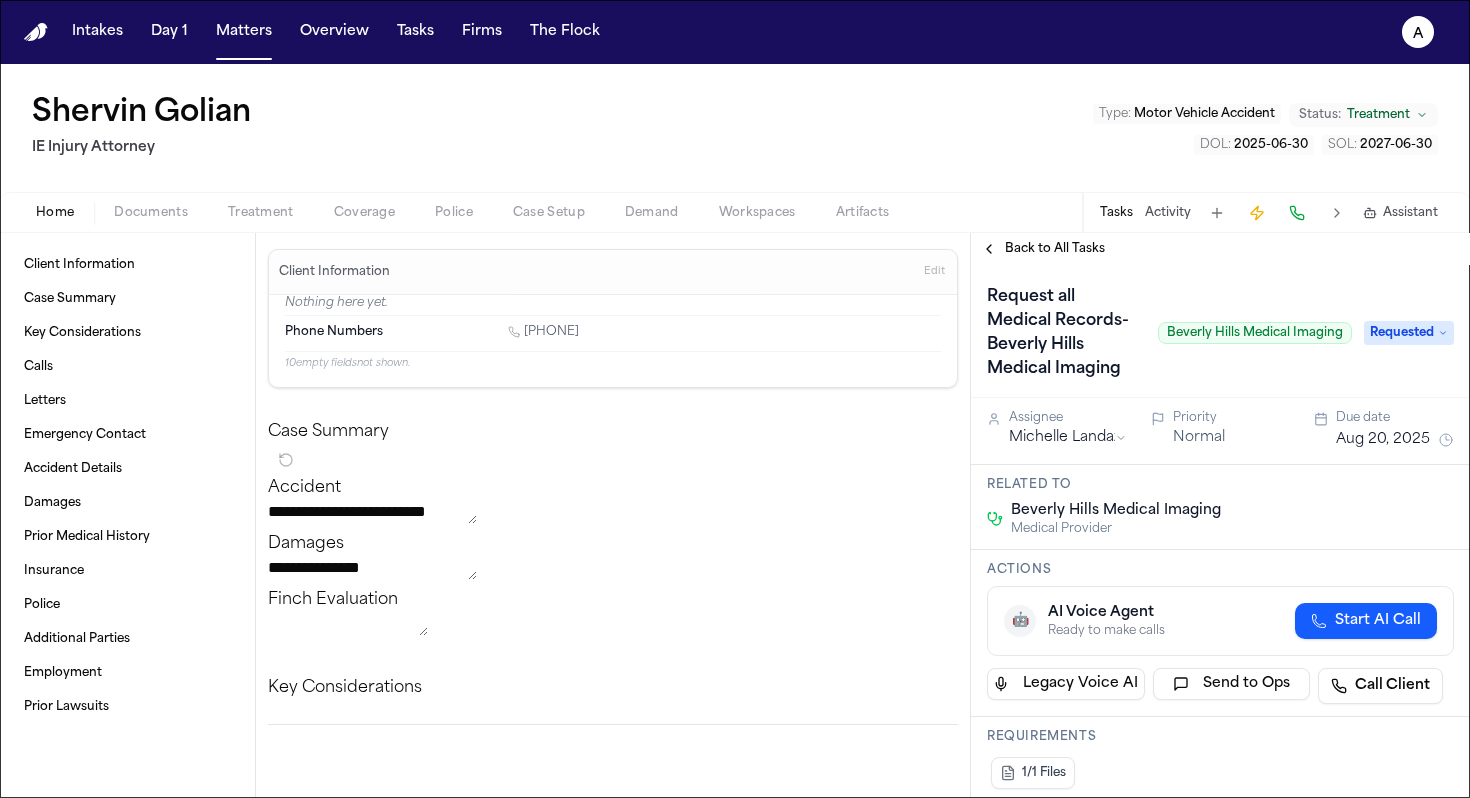 click on "Requested" at bounding box center (1409, 333) 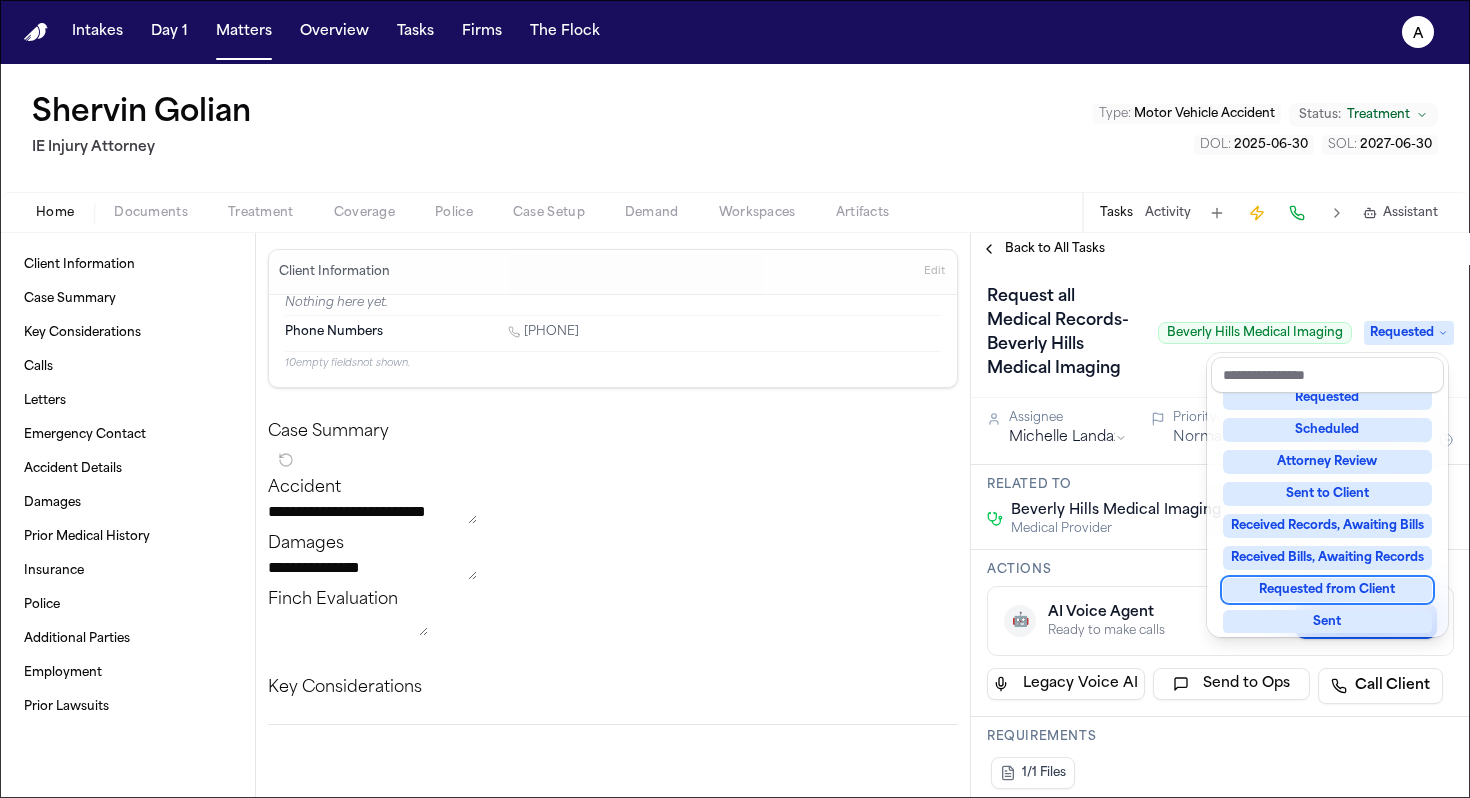 scroll, scrollTop: 203, scrollLeft: 0, axis: vertical 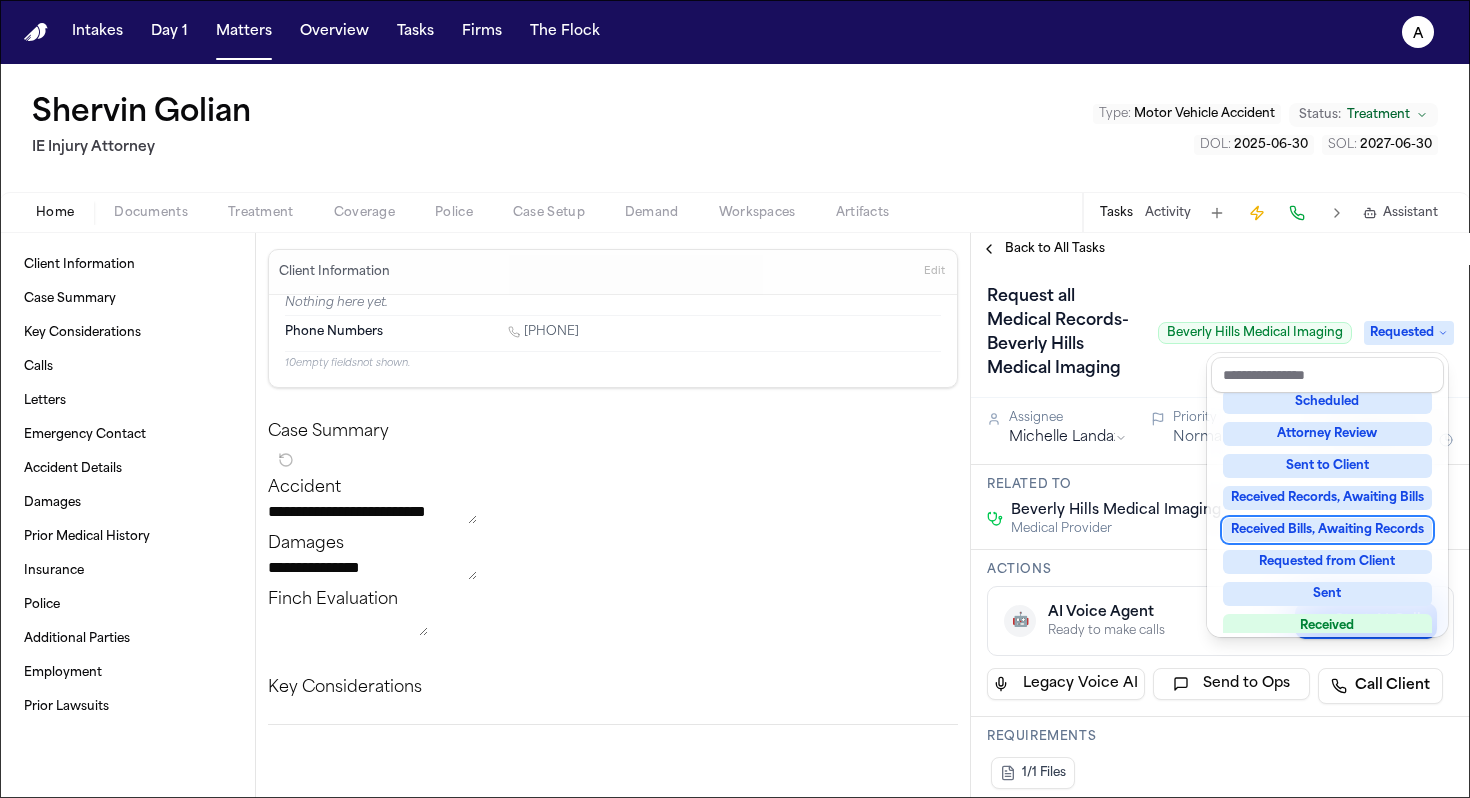 click on "Received Bills, Awaiting Records" at bounding box center (1327, 530) 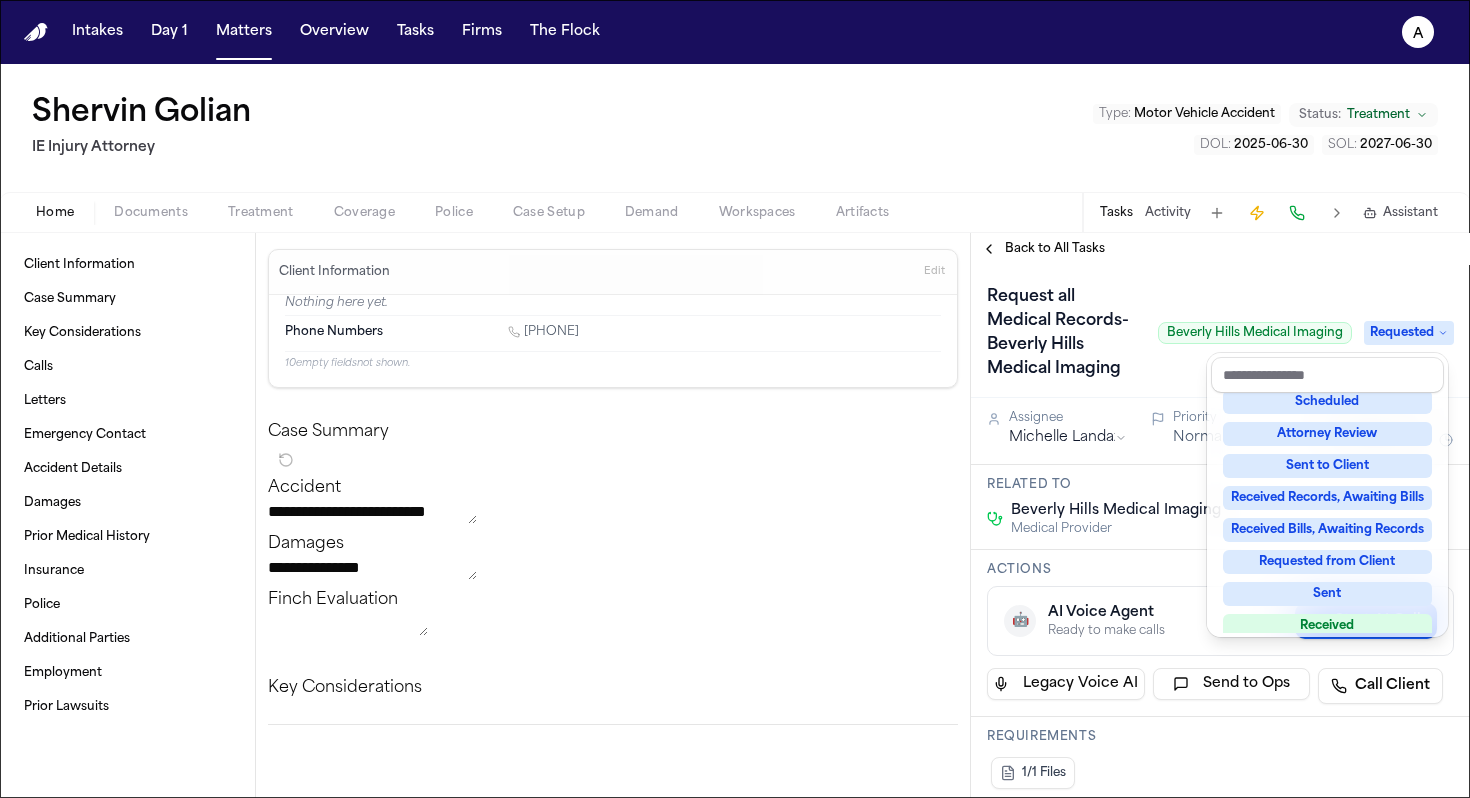scroll, scrollTop: 177, scrollLeft: 0, axis: vertical 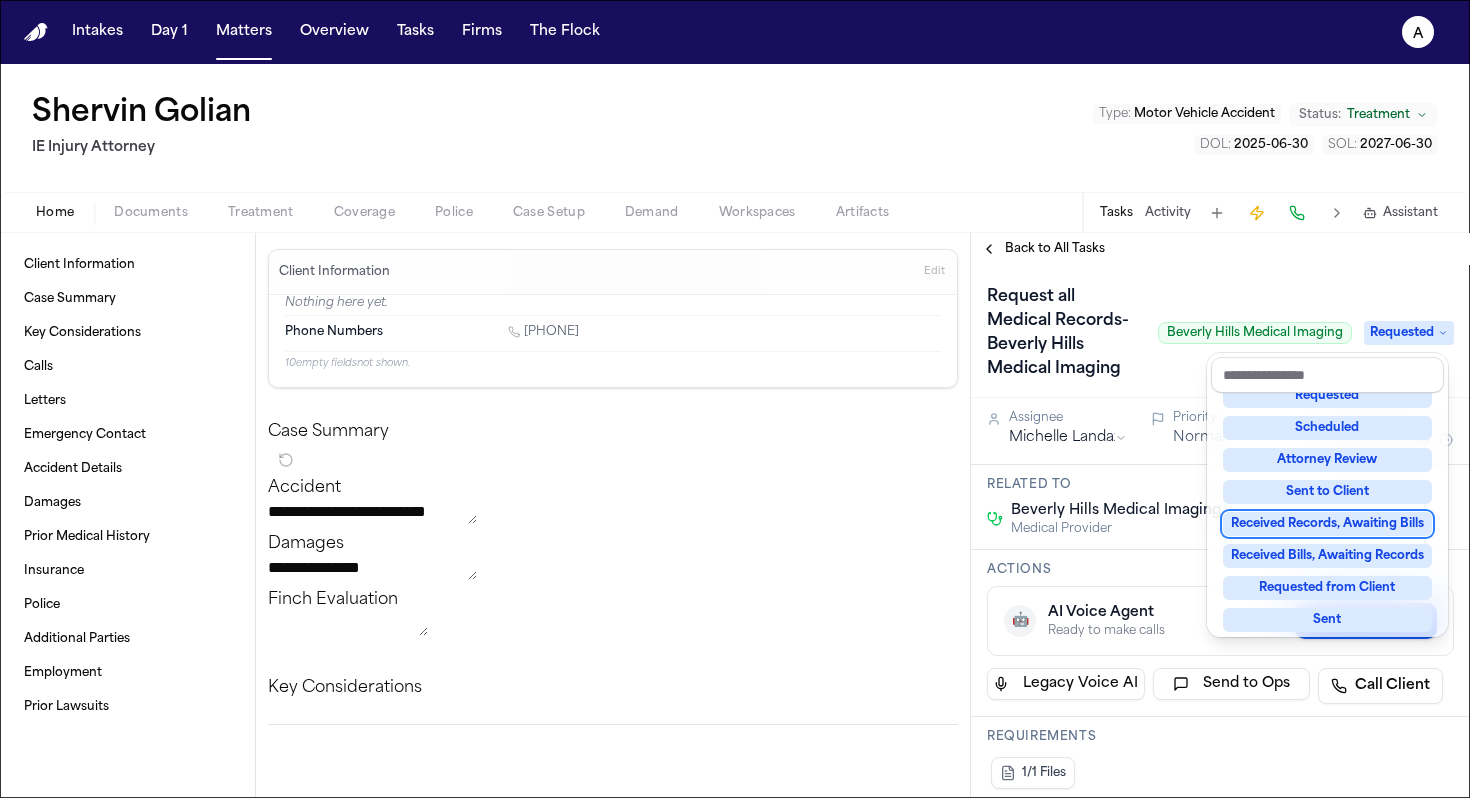 click on "Request all Medical Records-Beverly Hills Medical Imaging Beverly Hills Medical Imaging Requested Assignee Michelle Landazabal Priority Normal Due date Aug 20, 2025 Related to Beverly Hills Medical Imaging Medical Provider Actions 🤖 AI Voice Agent Ready to make calls Start AI Call Legacy Voice AI Send to Ops Call Client Requirements 1/1 Files Updates Adalyn • 4m CT Bill and Invoice is attached. Invoice sent to ML to pay via email. Corresponding films and Medical records will arrive by mail, please allow a few weeks for arrival. System • 1w System • 1w PHONE: (310)657-7500
FAX: (310)657-7501
Email: info@beverlyhillsmedimaging.com
50 N LA Cienega Blvd #100 Beverly Hills CA 90211 Add update Attachments S. Golian - Invoice from Beverly Hills Medical Imaging - 8.5.25 S. Golian - Bill from Beverly Hills Medical Imaging - 7.11.24 to 7.12.24 S. Golian - MRI Spine Info from Beverly Hills Medical Imaging - Undated S. Golian - Records Request Packet to Beverly Hills Medical Imaging - 7.30.25 Add Attachment" at bounding box center (1220, 531) 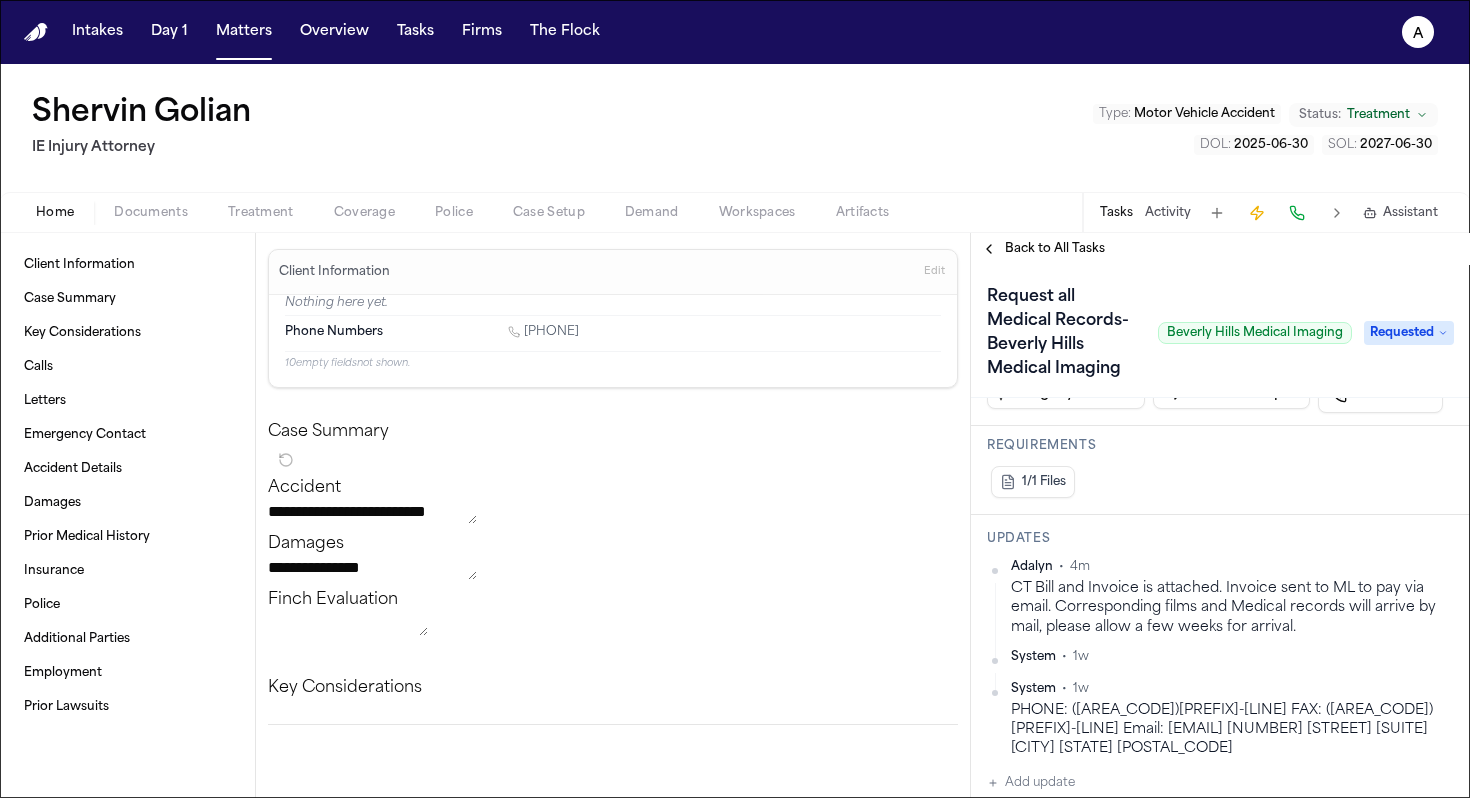 scroll, scrollTop: 324, scrollLeft: 0, axis: vertical 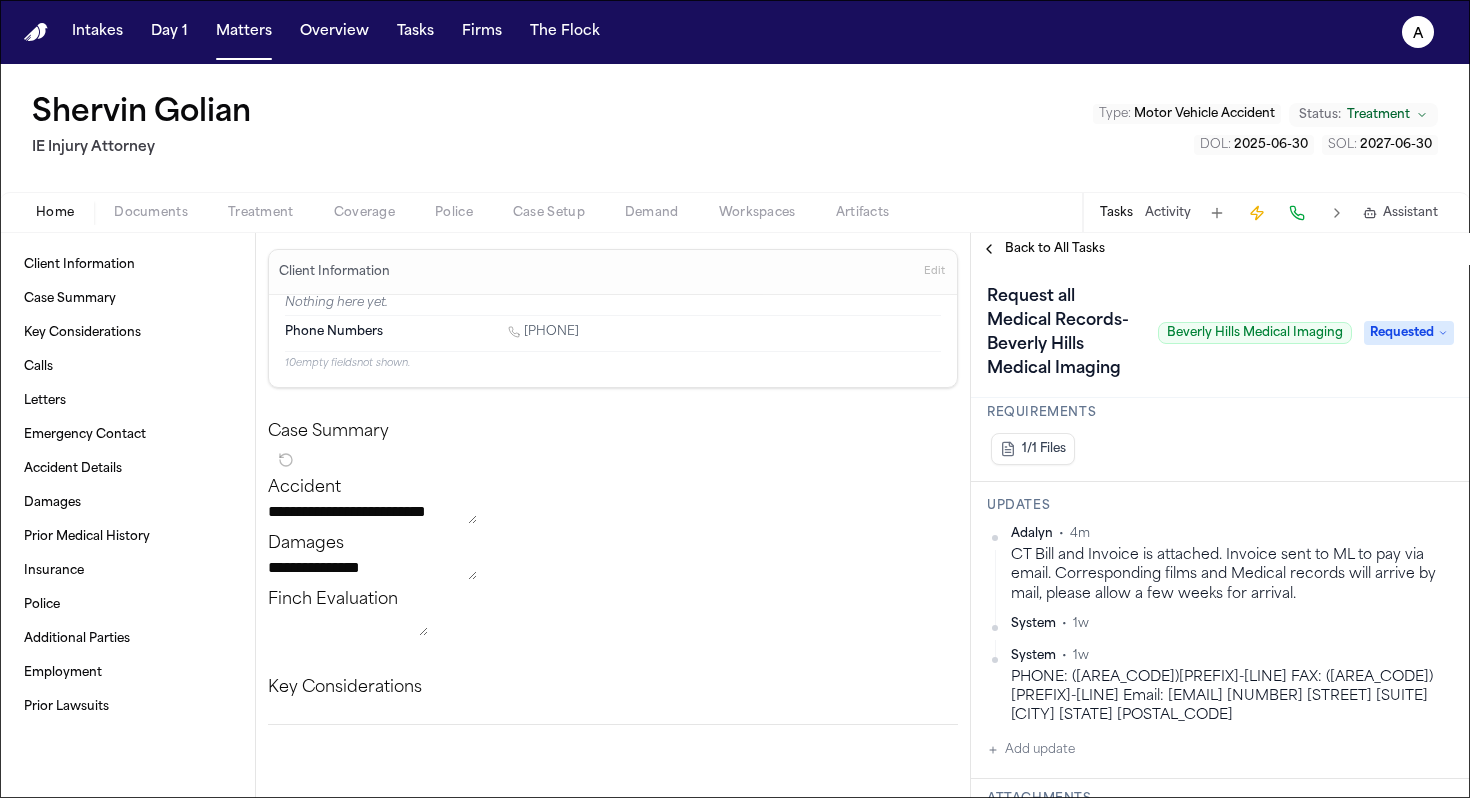 click on "Requested" at bounding box center (1409, 333) 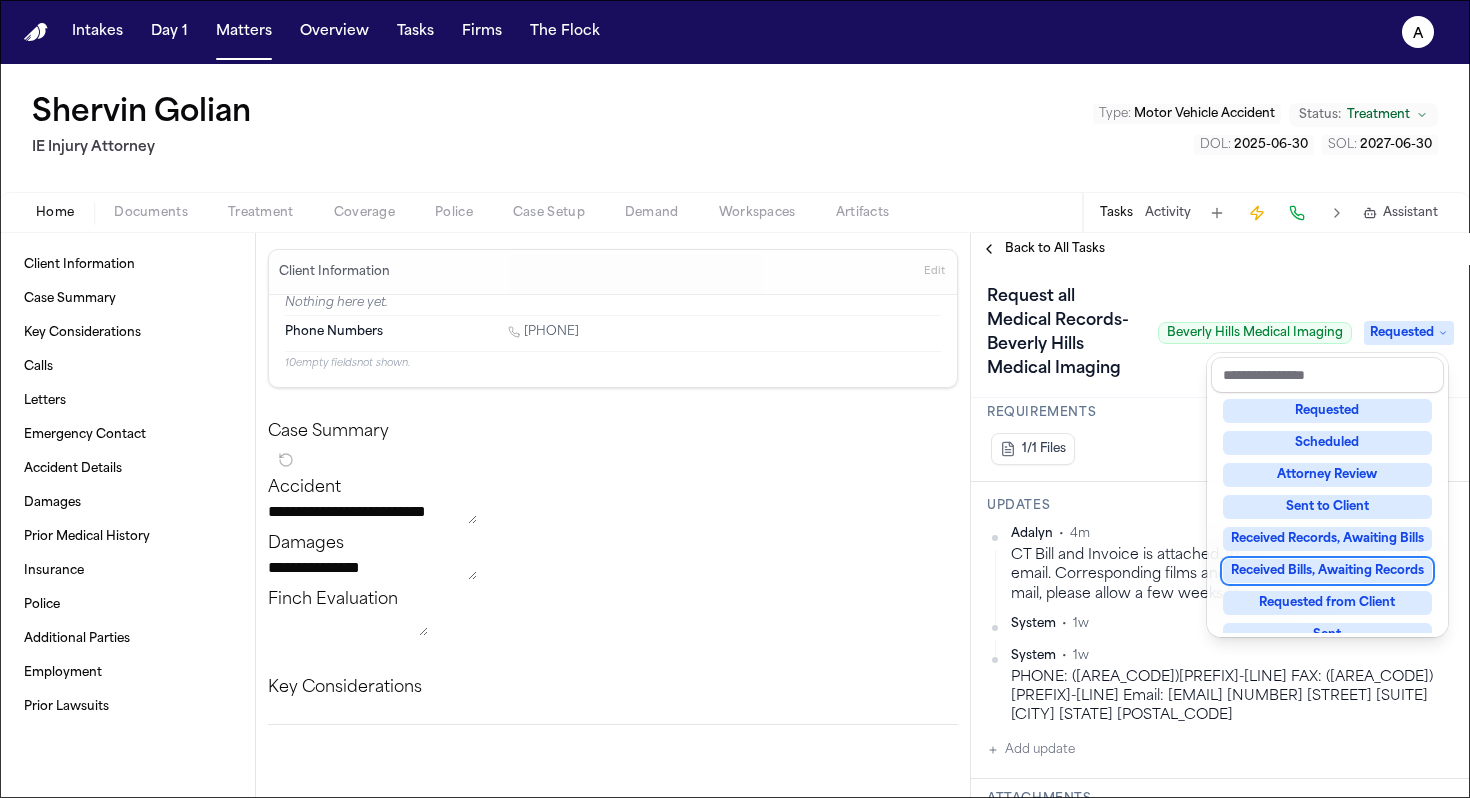 scroll, scrollTop: 230, scrollLeft: 0, axis: vertical 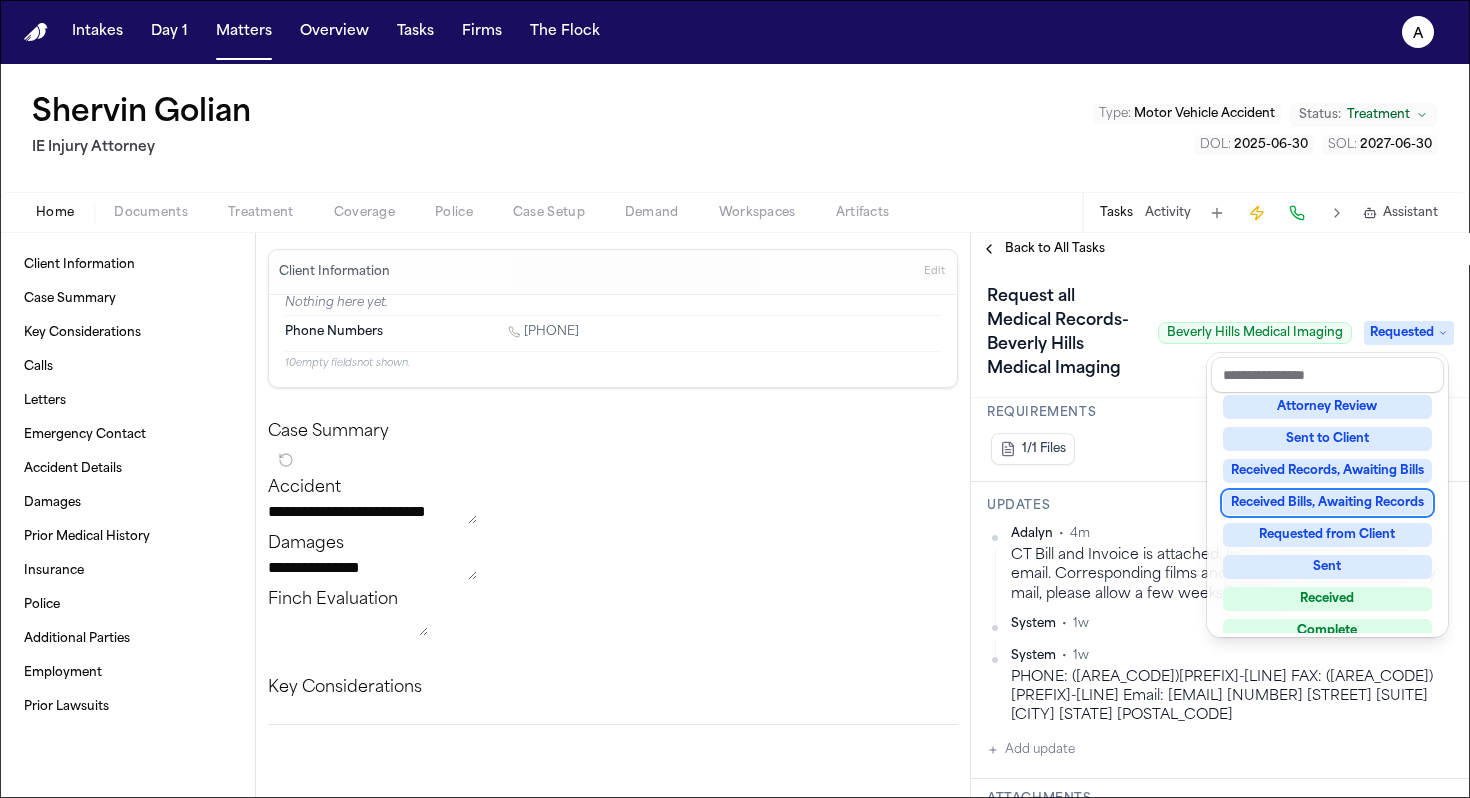 click on "Received Bills, Awaiting Records" at bounding box center (1327, 503) 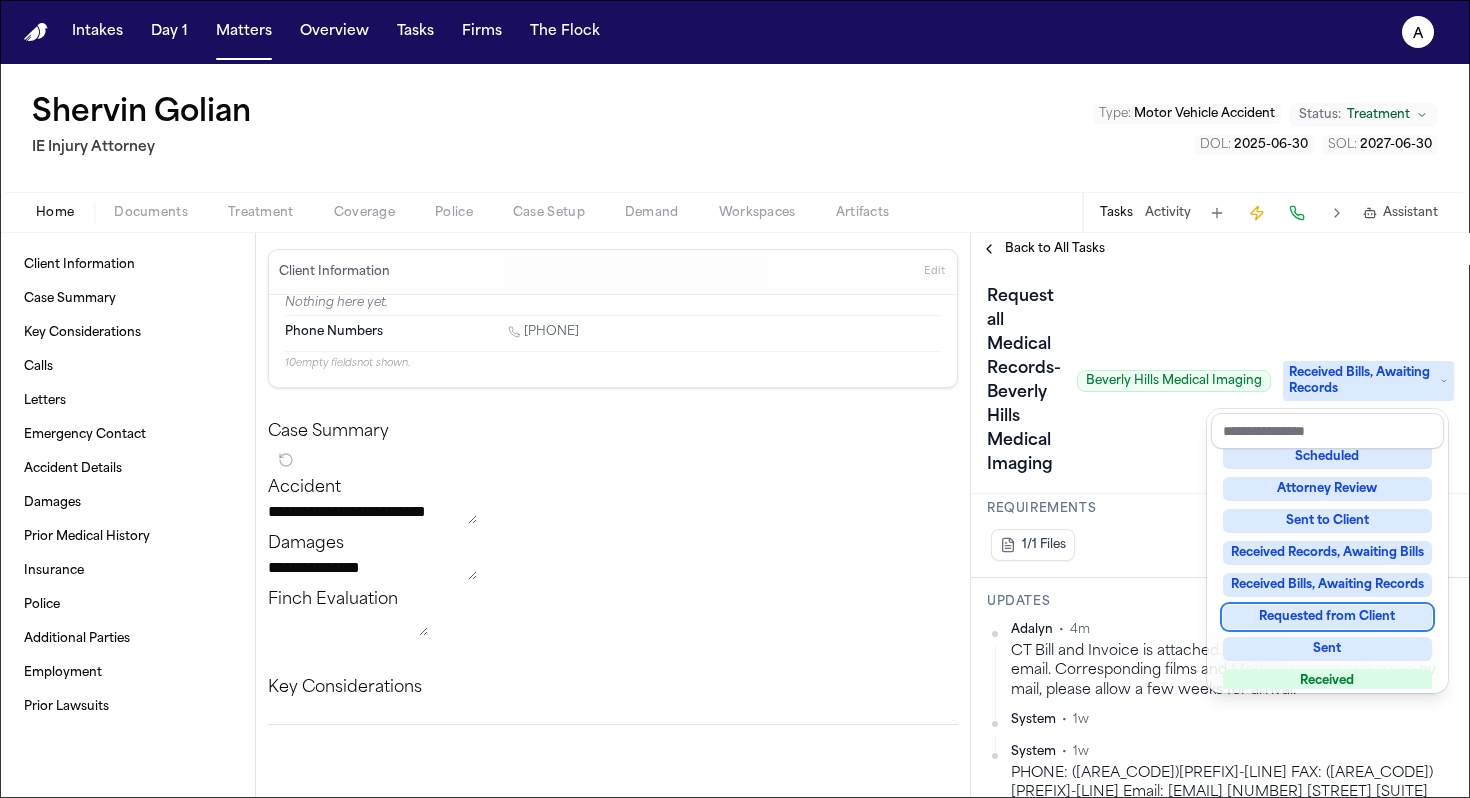 scroll, scrollTop: 200, scrollLeft: 0, axis: vertical 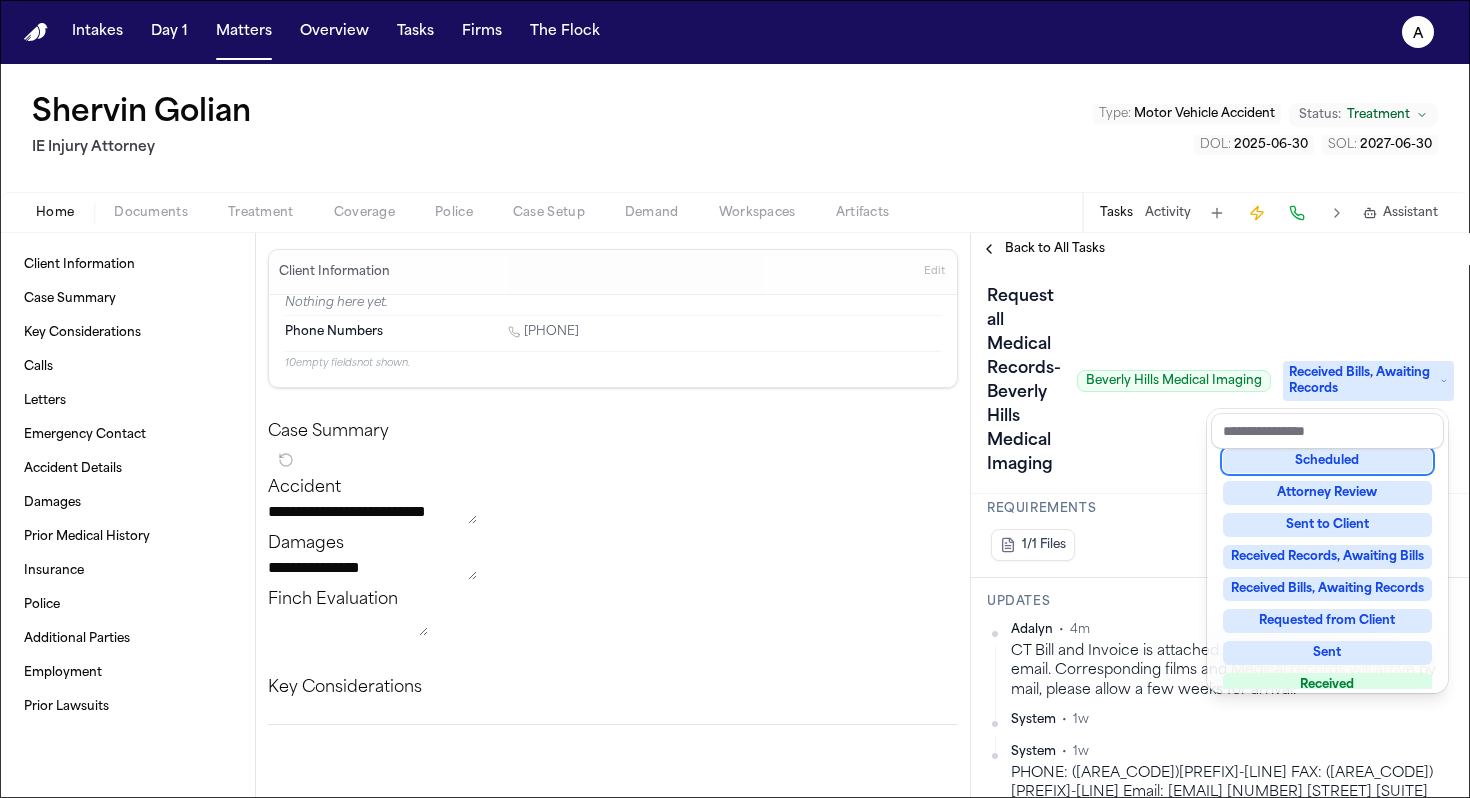 click on "Request all Medical Records-Beverly Hills Medical Imaging Beverly Hills Medical Imaging Received Bills, Awaiting Records" at bounding box center (1220, 381) 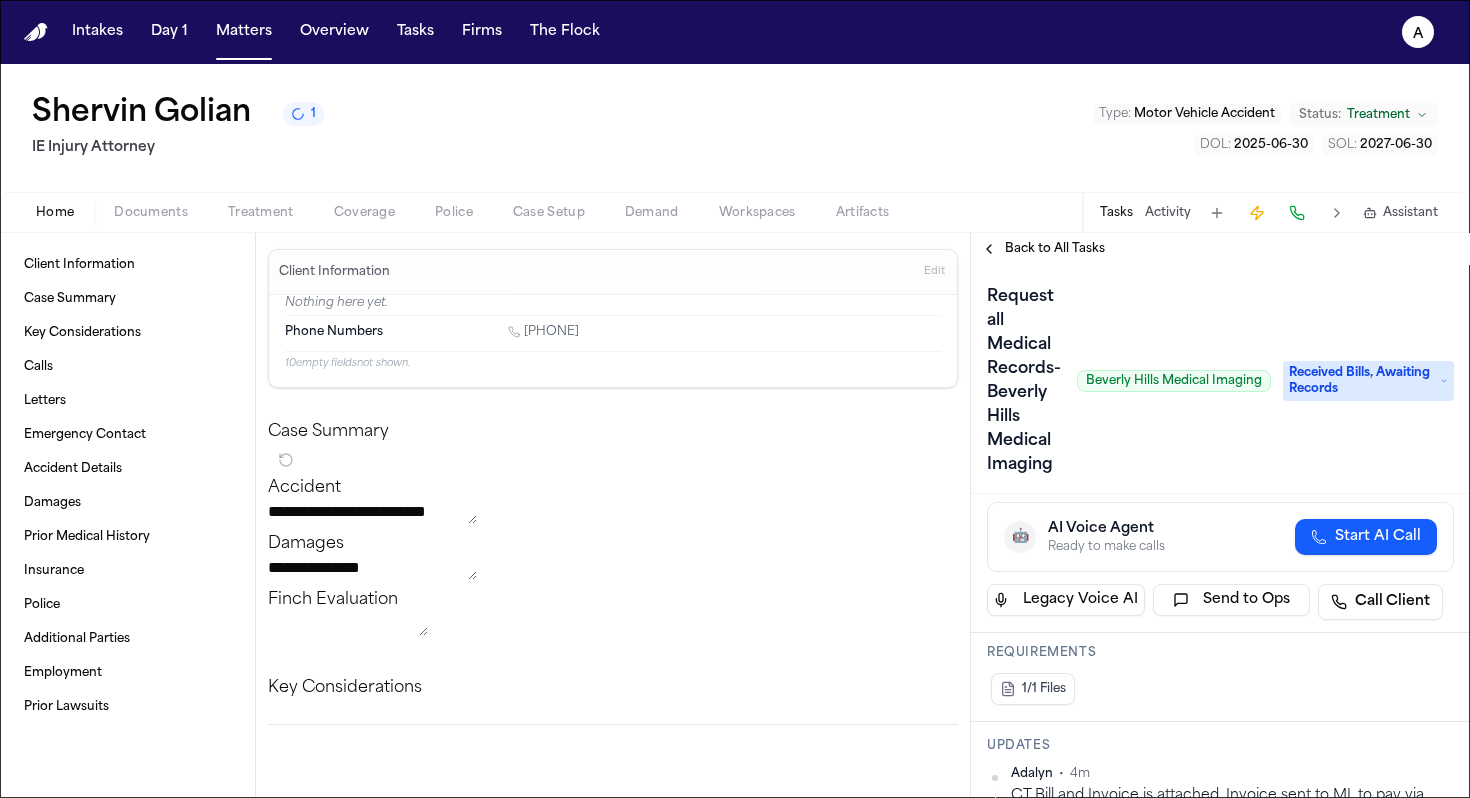 scroll, scrollTop: 0, scrollLeft: 0, axis: both 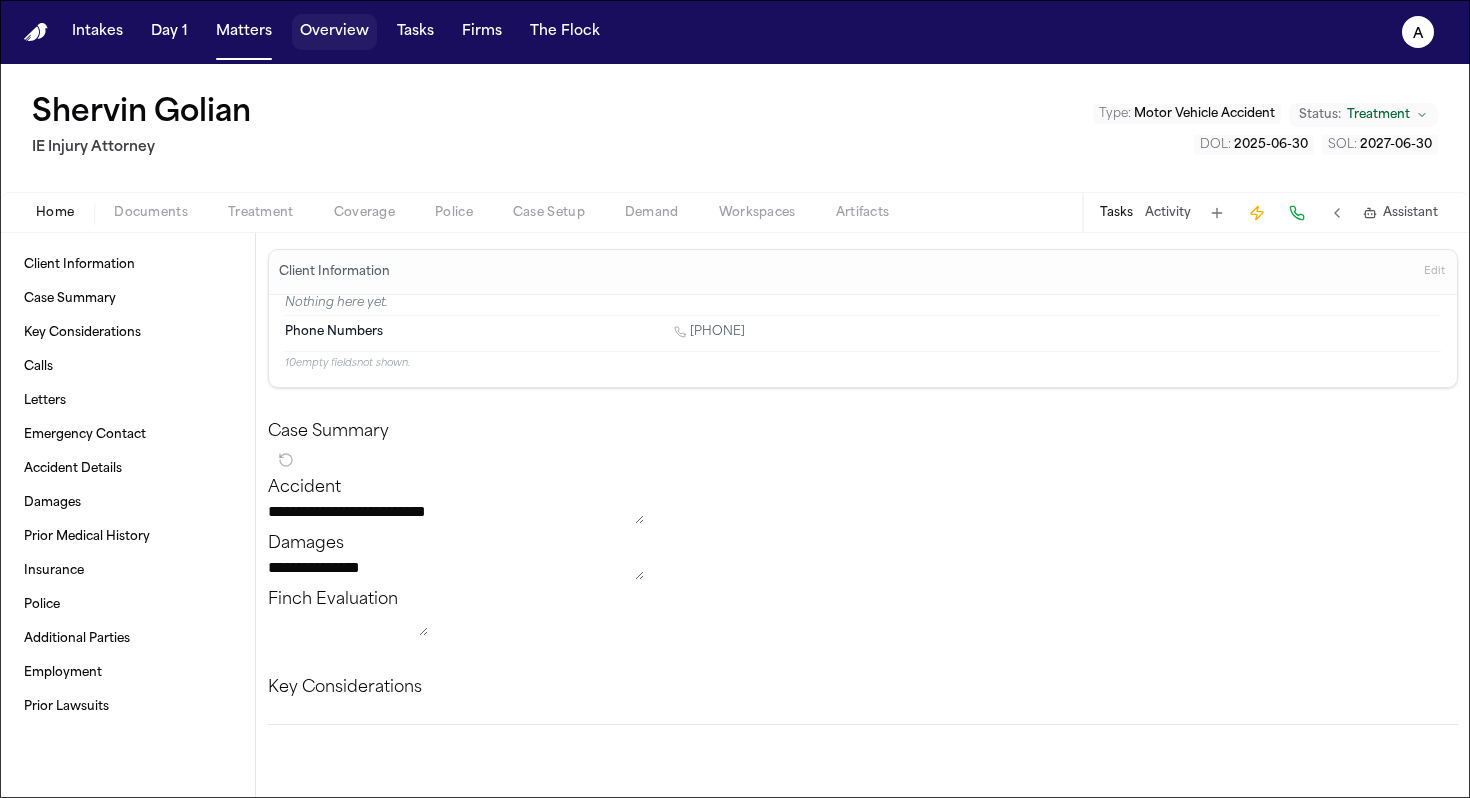 click on "Overview" at bounding box center [334, 32] 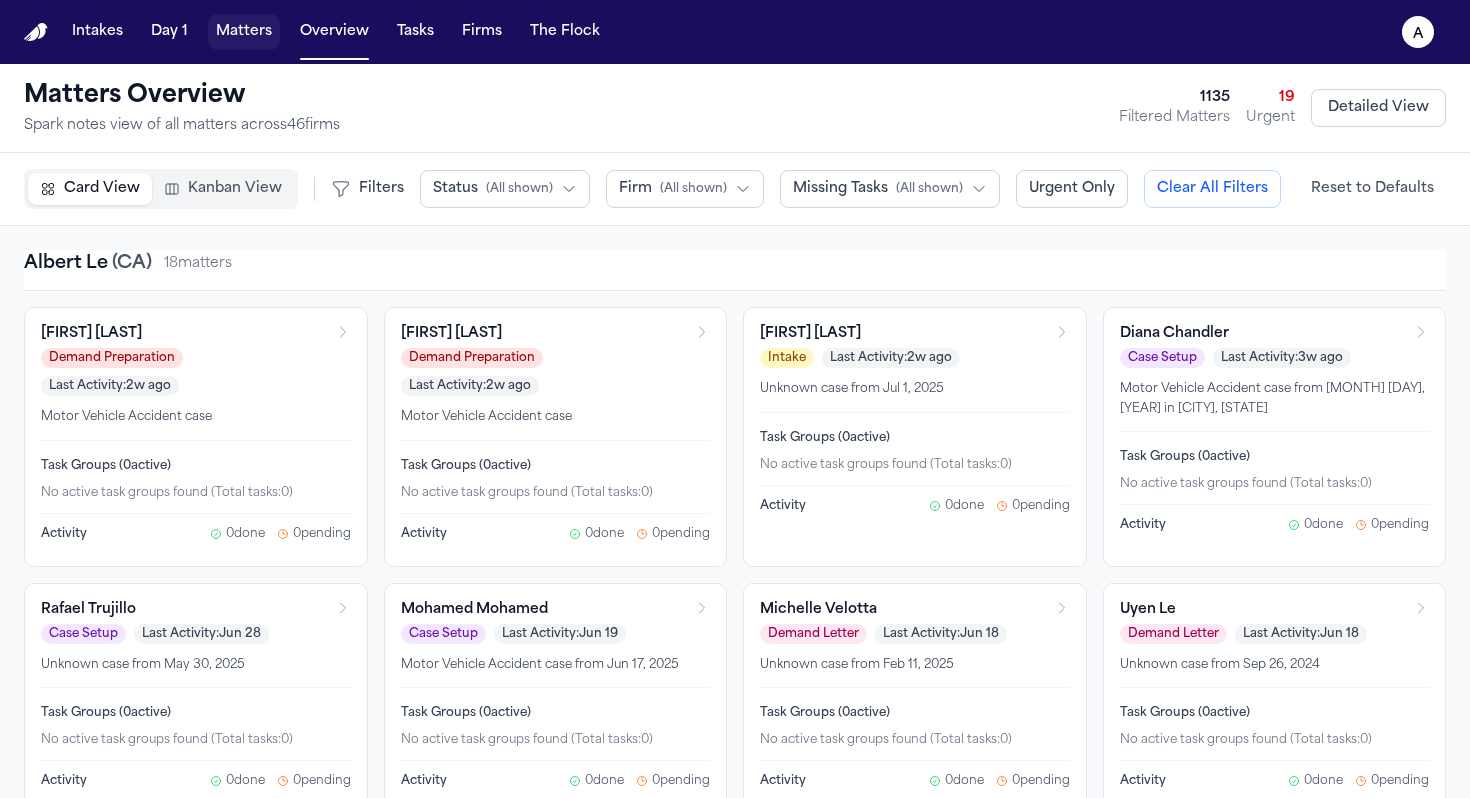click on "Matters" at bounding box center [244, 32] 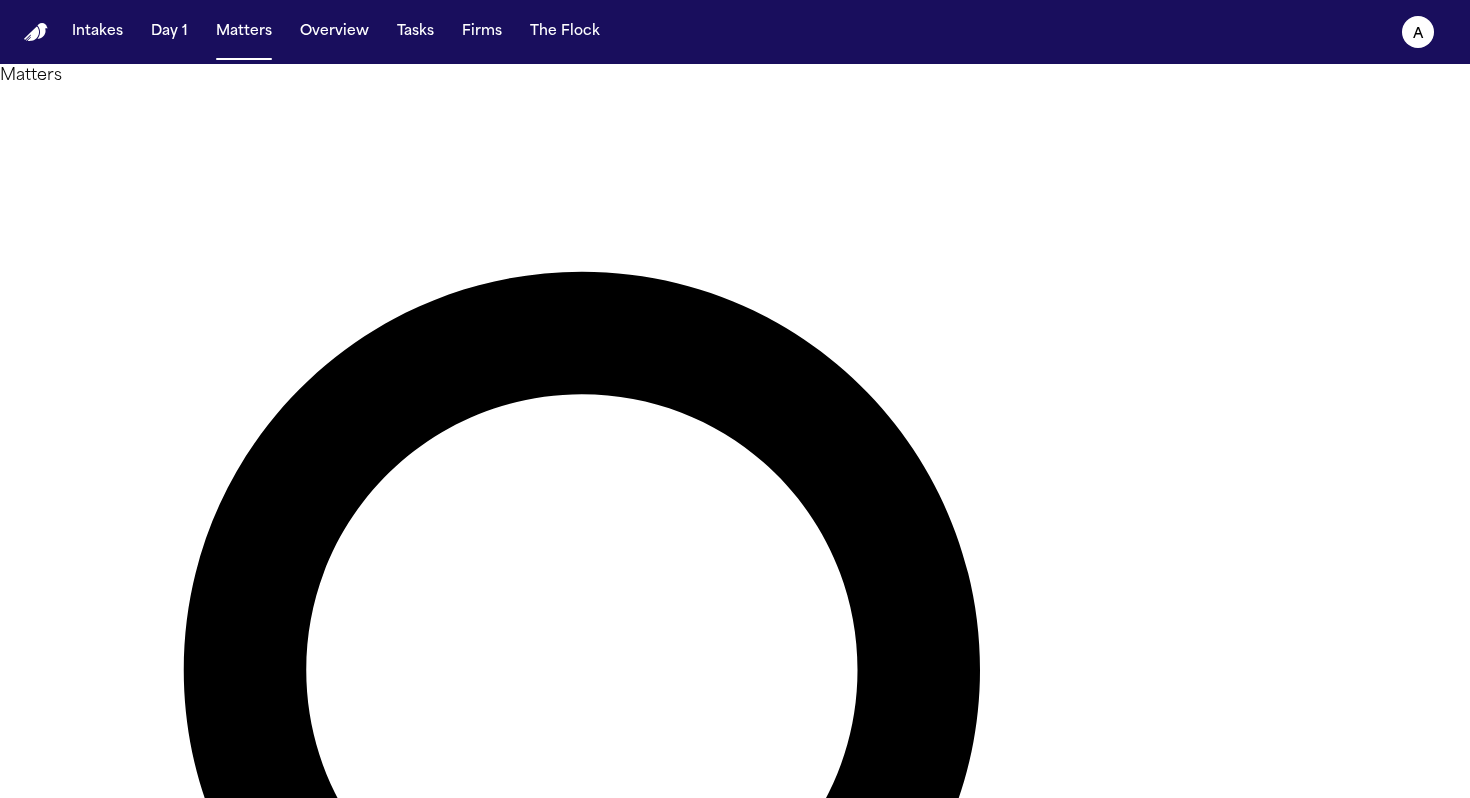 drag, startPoint x: 700, startPoint y: 111, endPoint x: 477, endPoint y: 100, distance: 223.27113 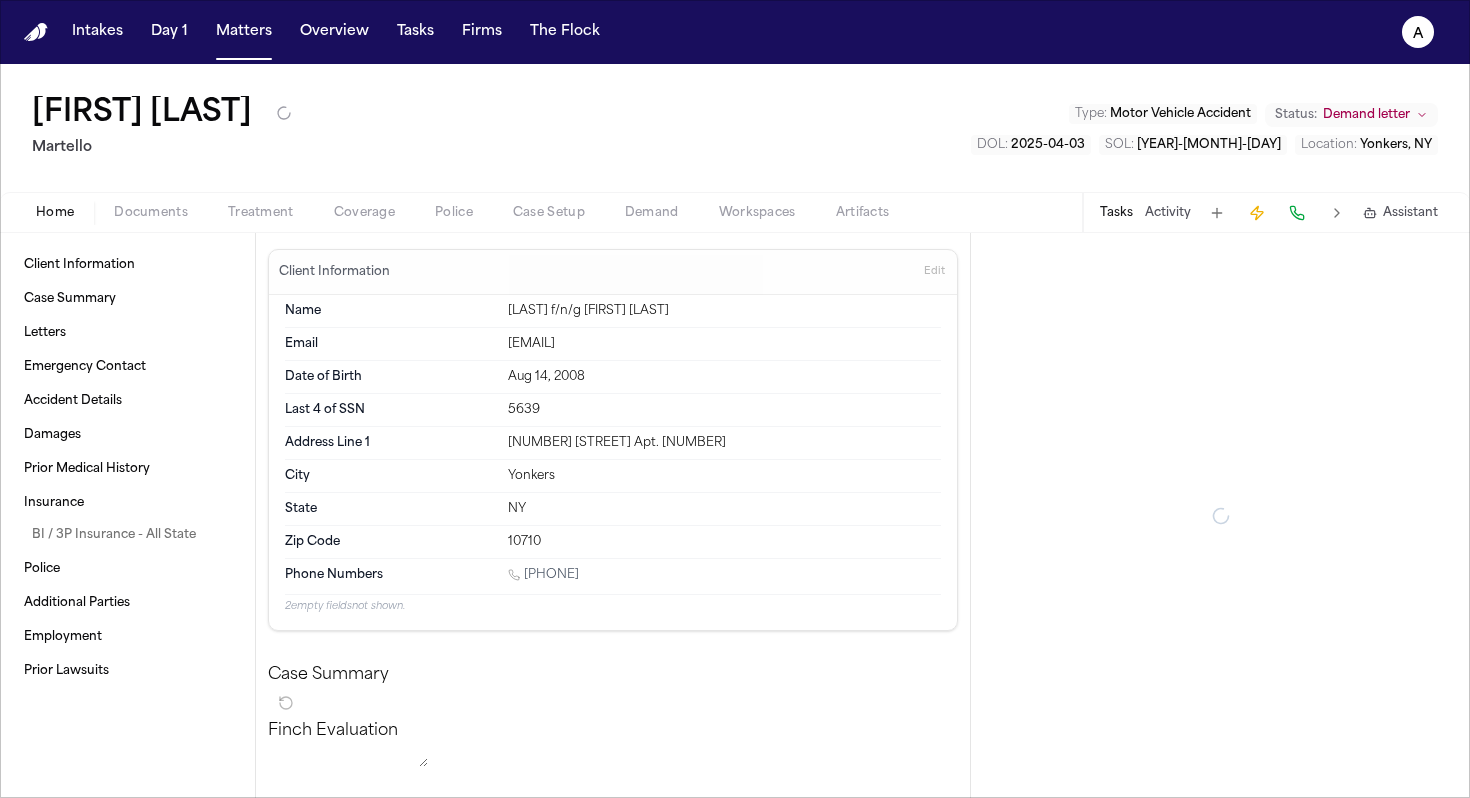 click on "Intakes Day 1 Matters Overview Tasks Firms The Flock A" at bounding box center (735, 32) 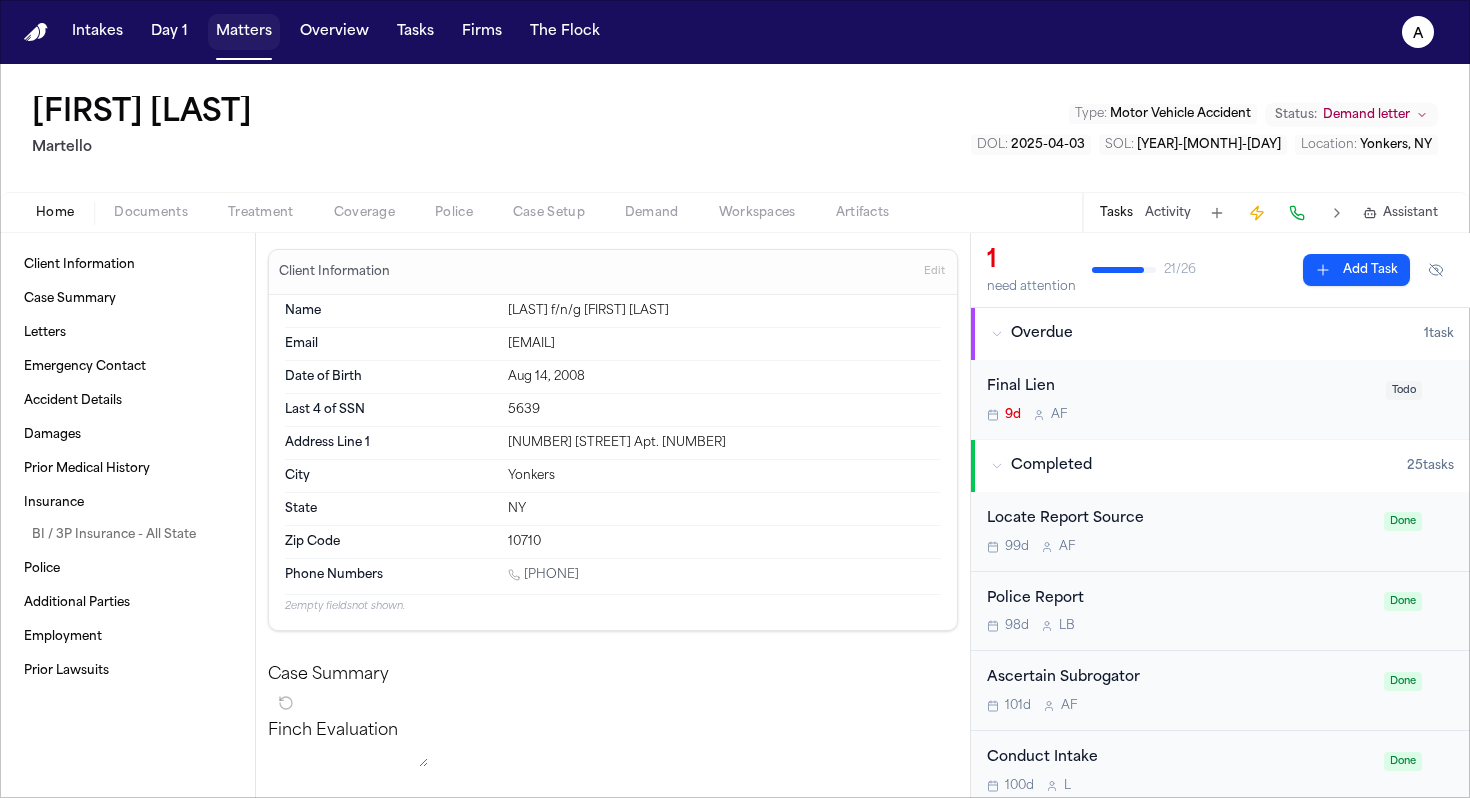 click on "Matters" at bounding box center [244, 32] 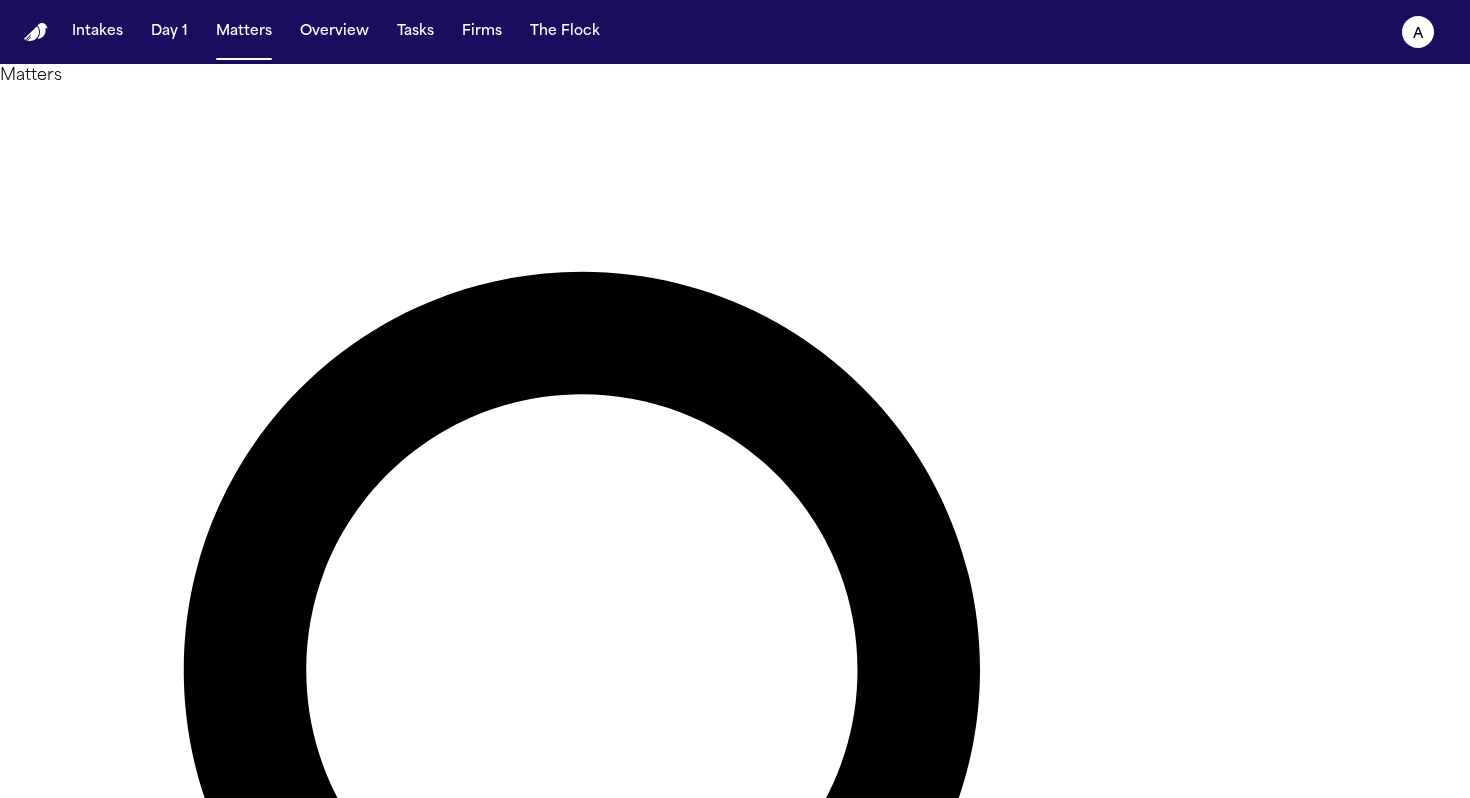 drag, startPoint x: 701, startPoint y: 125, endPoint x: 611, endPoint y: 125, distance: 90 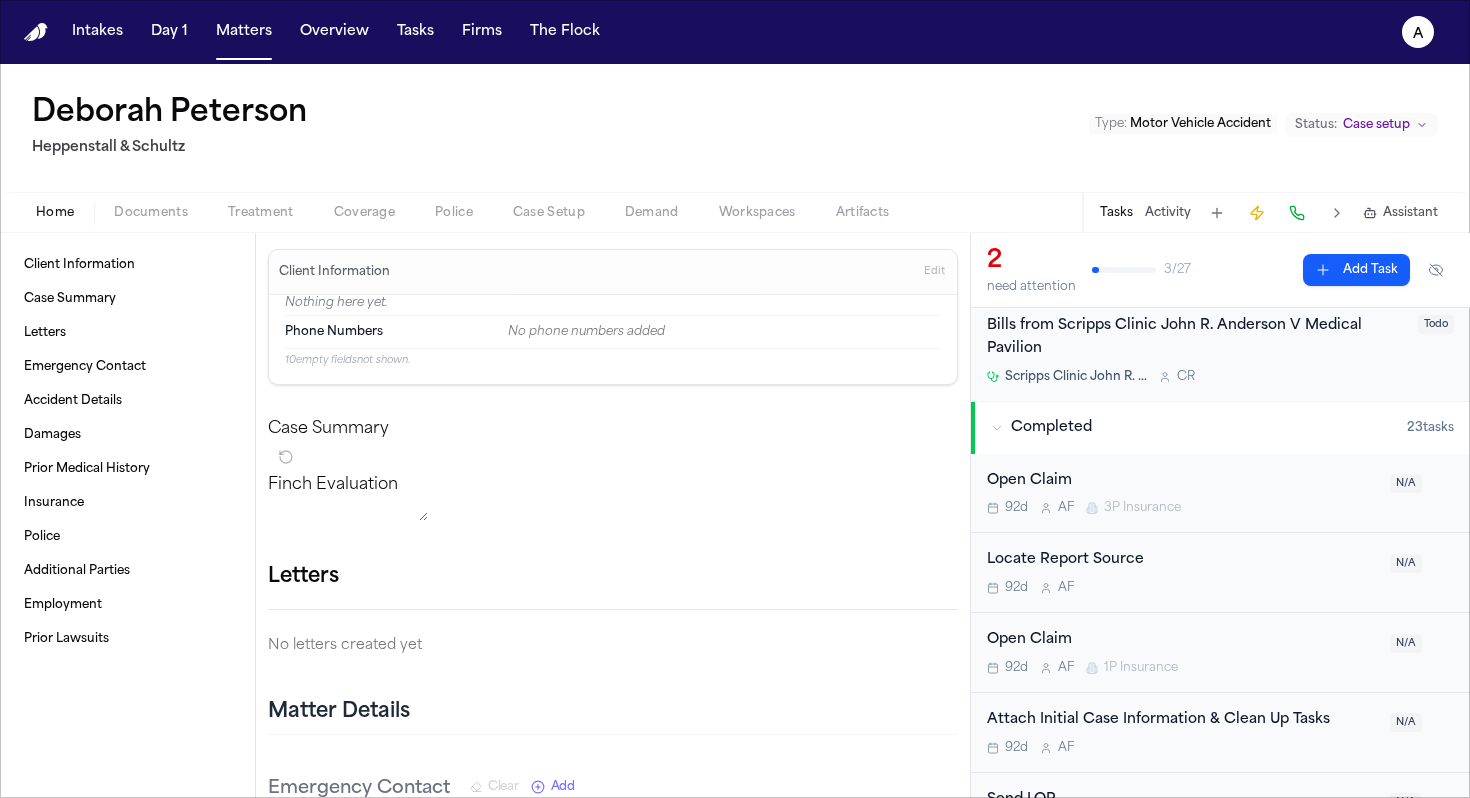 scroll, scrollTop: 0, scrollLeft: 0, axis: both 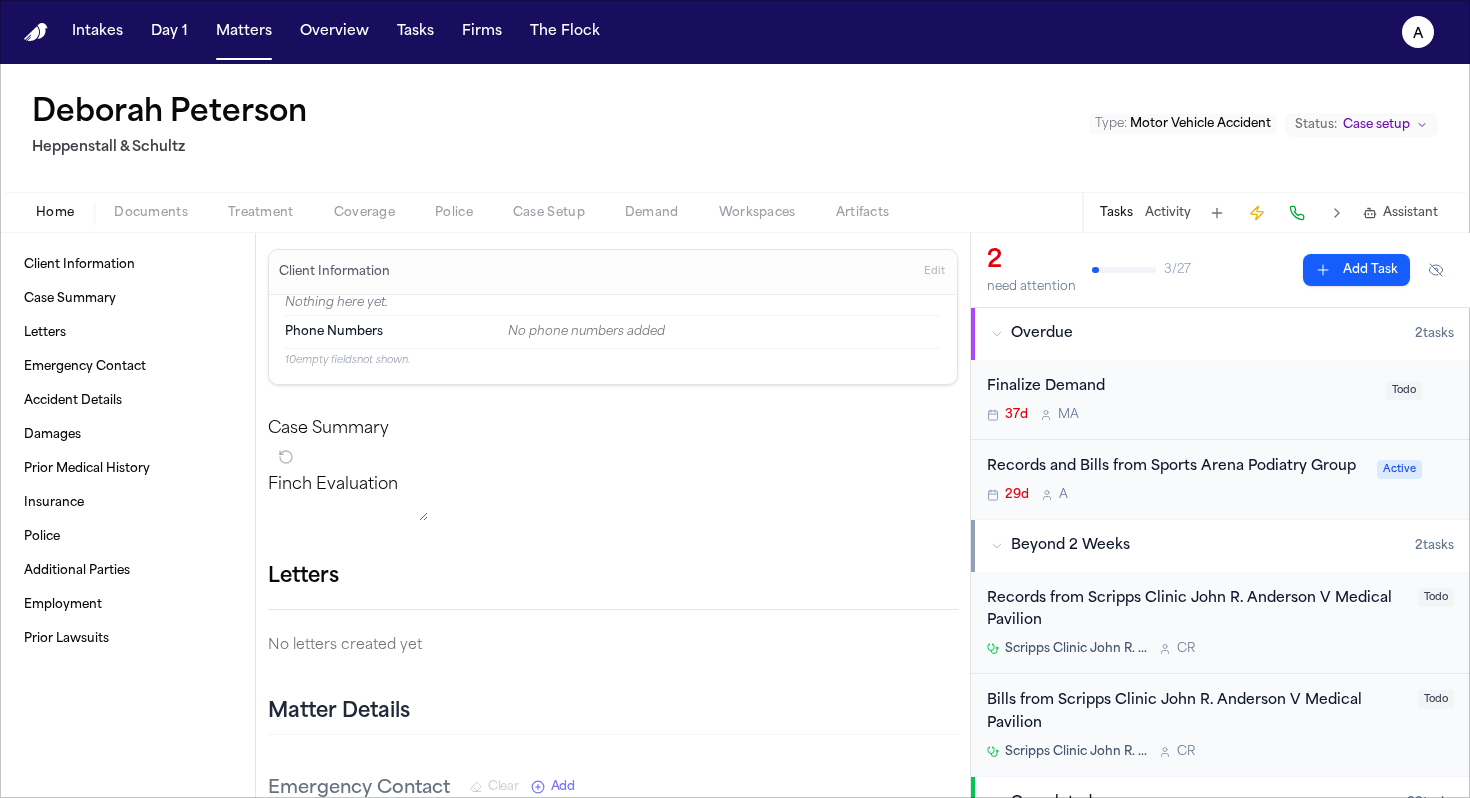 click on "Add Task" at bounding box center (1356, 270) 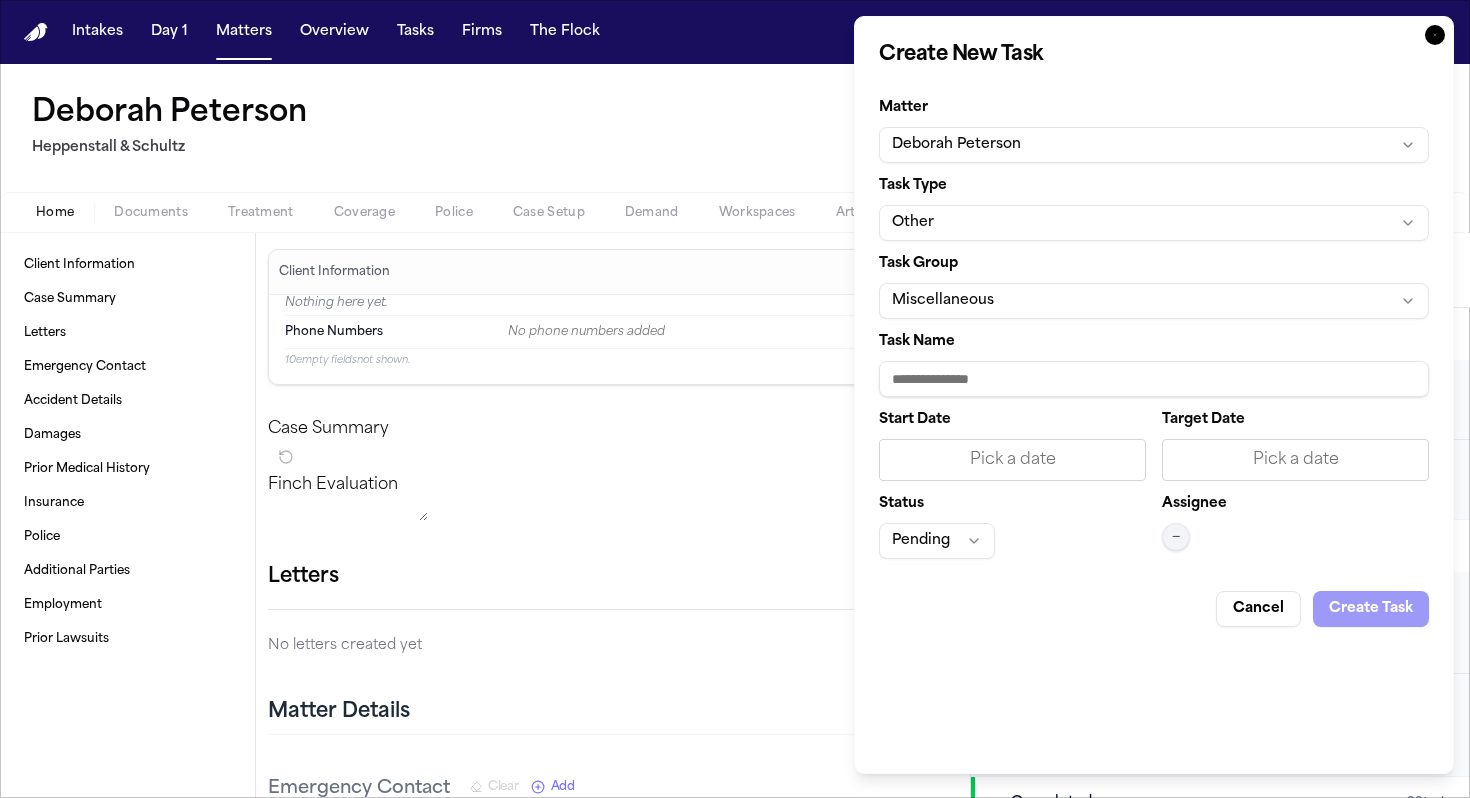 click on "Miscellaneous" at bounding box center (1154, 301) 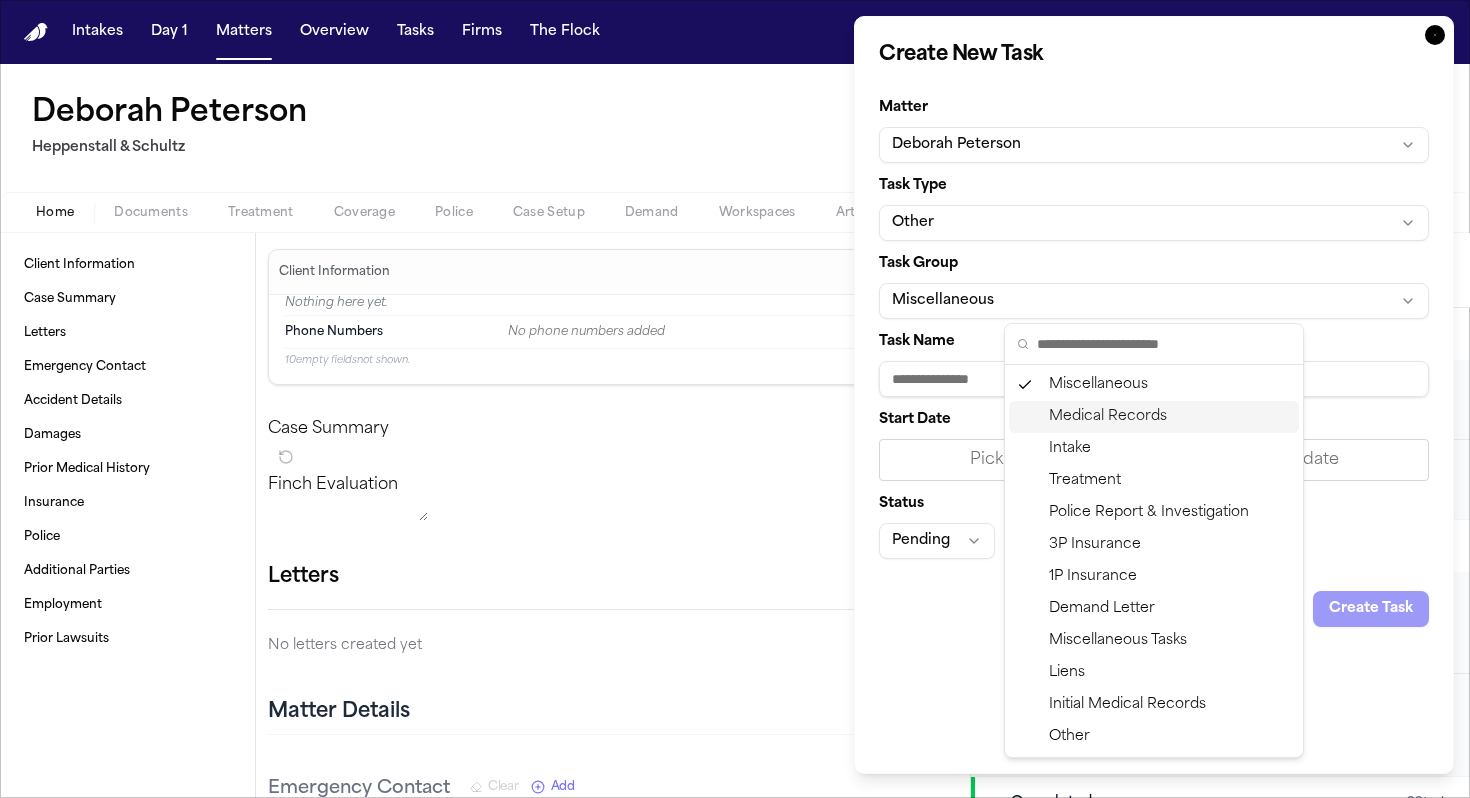 click on "Medical Records" at bounding box center (1154, 417) 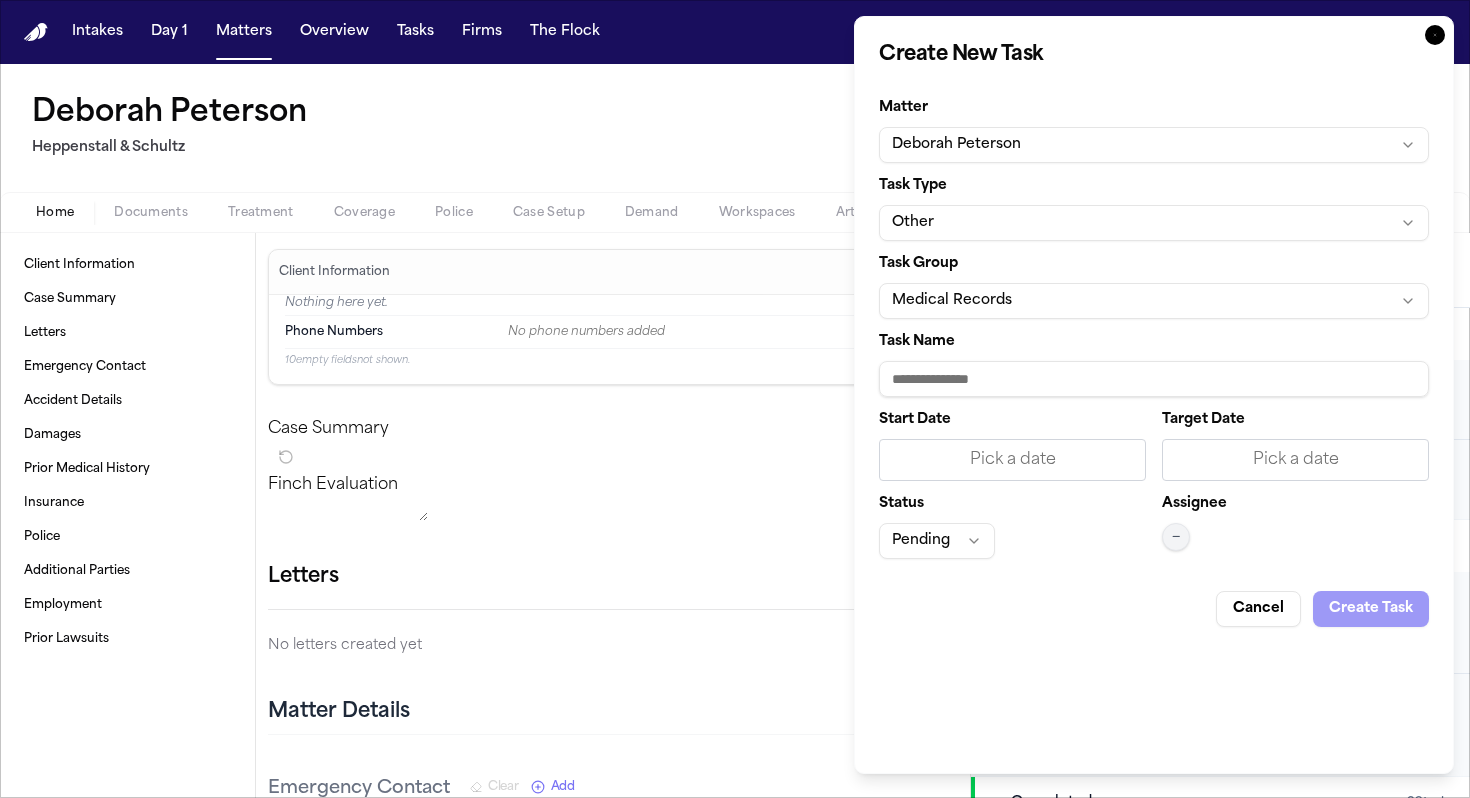 click on "Task Name" at bounding box center [1154, 379] 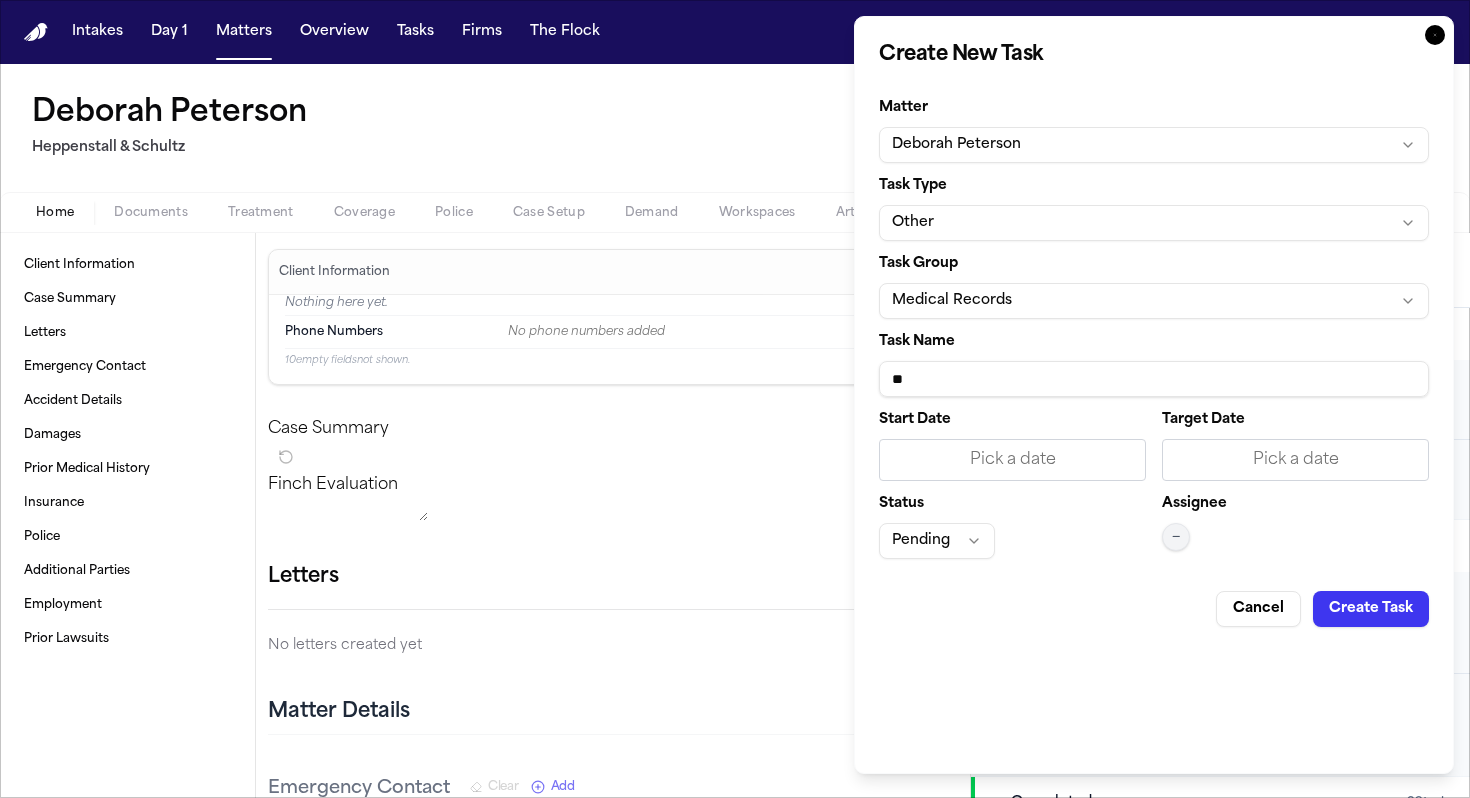 type on "*" 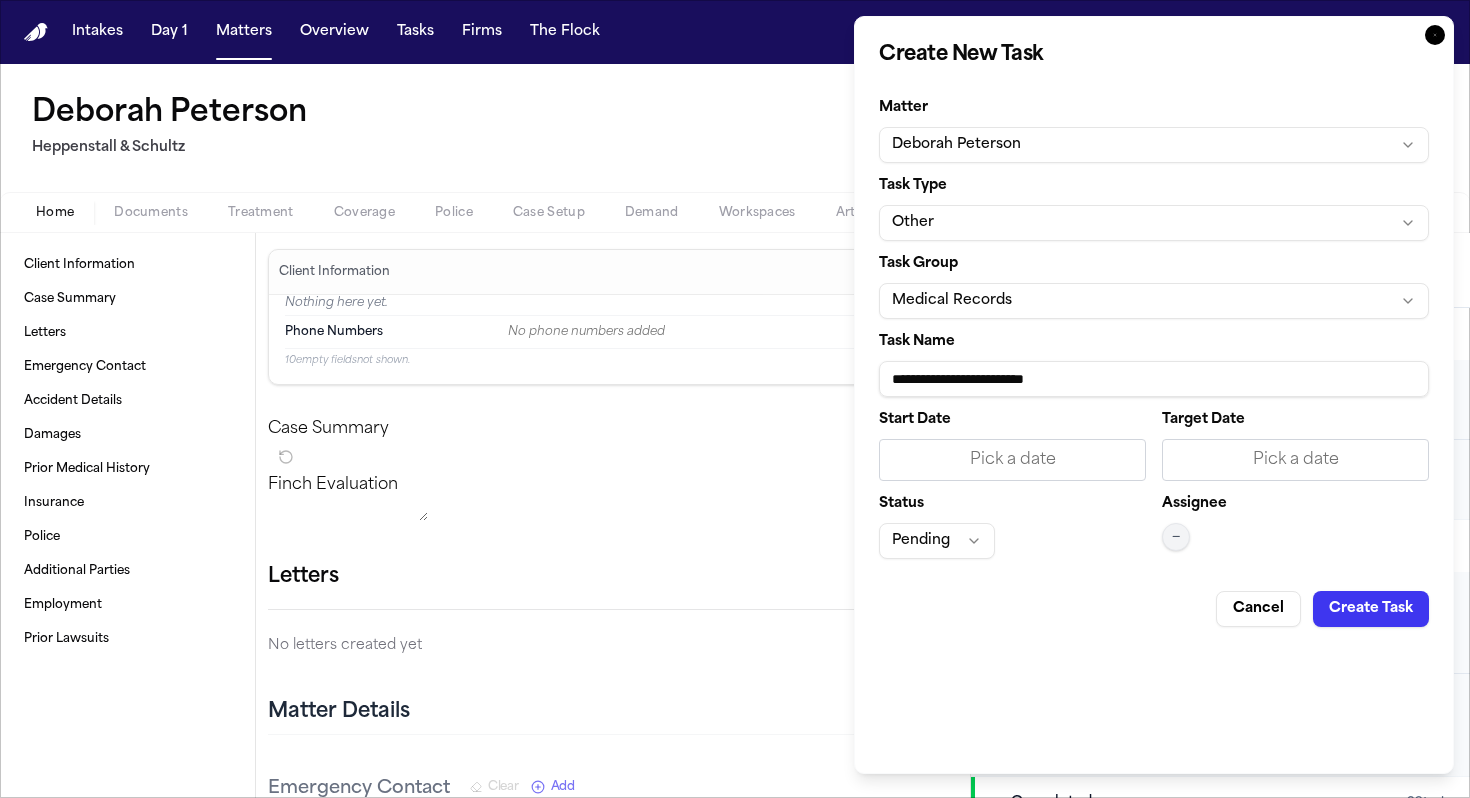 paste on "**********" 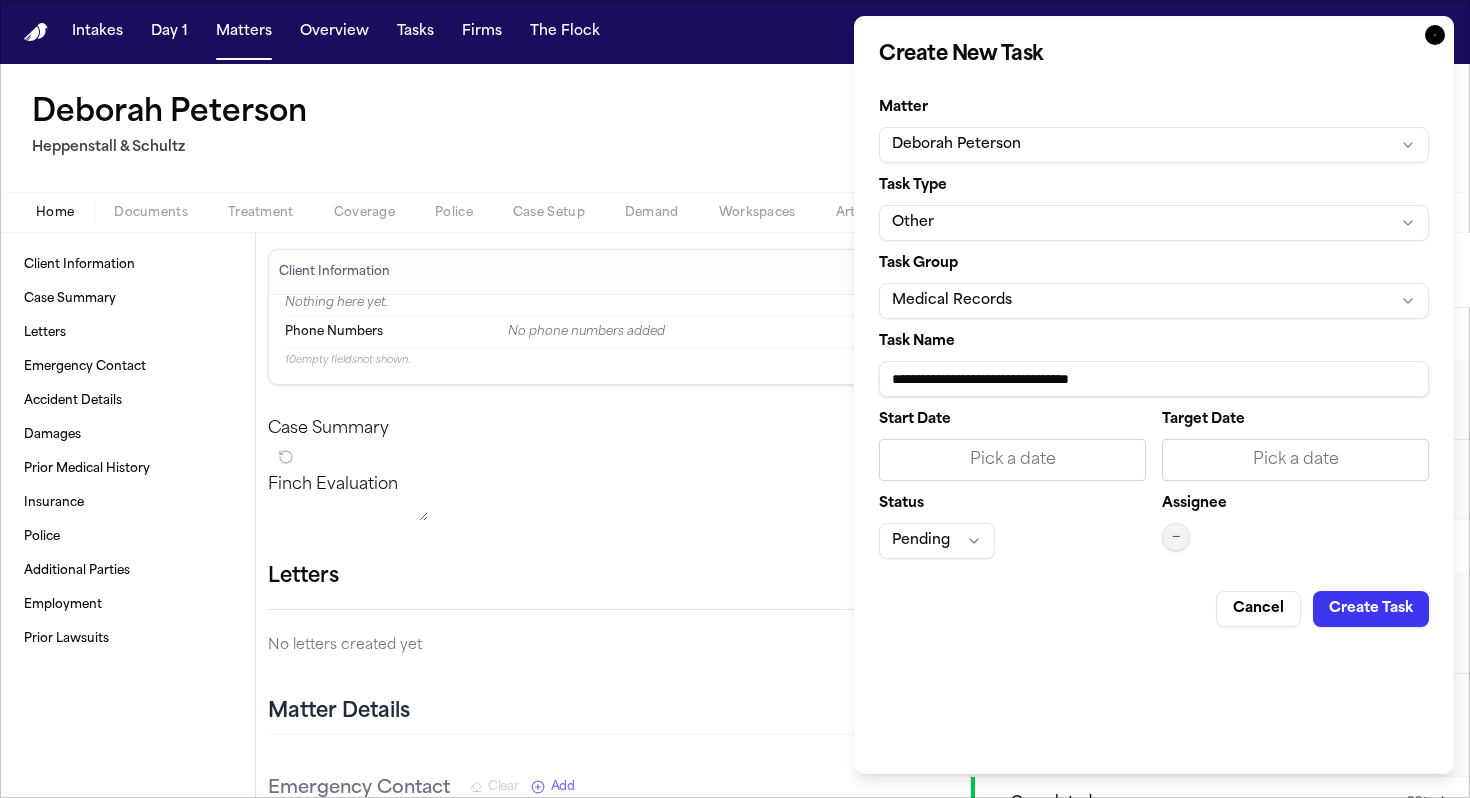 type on "**********" 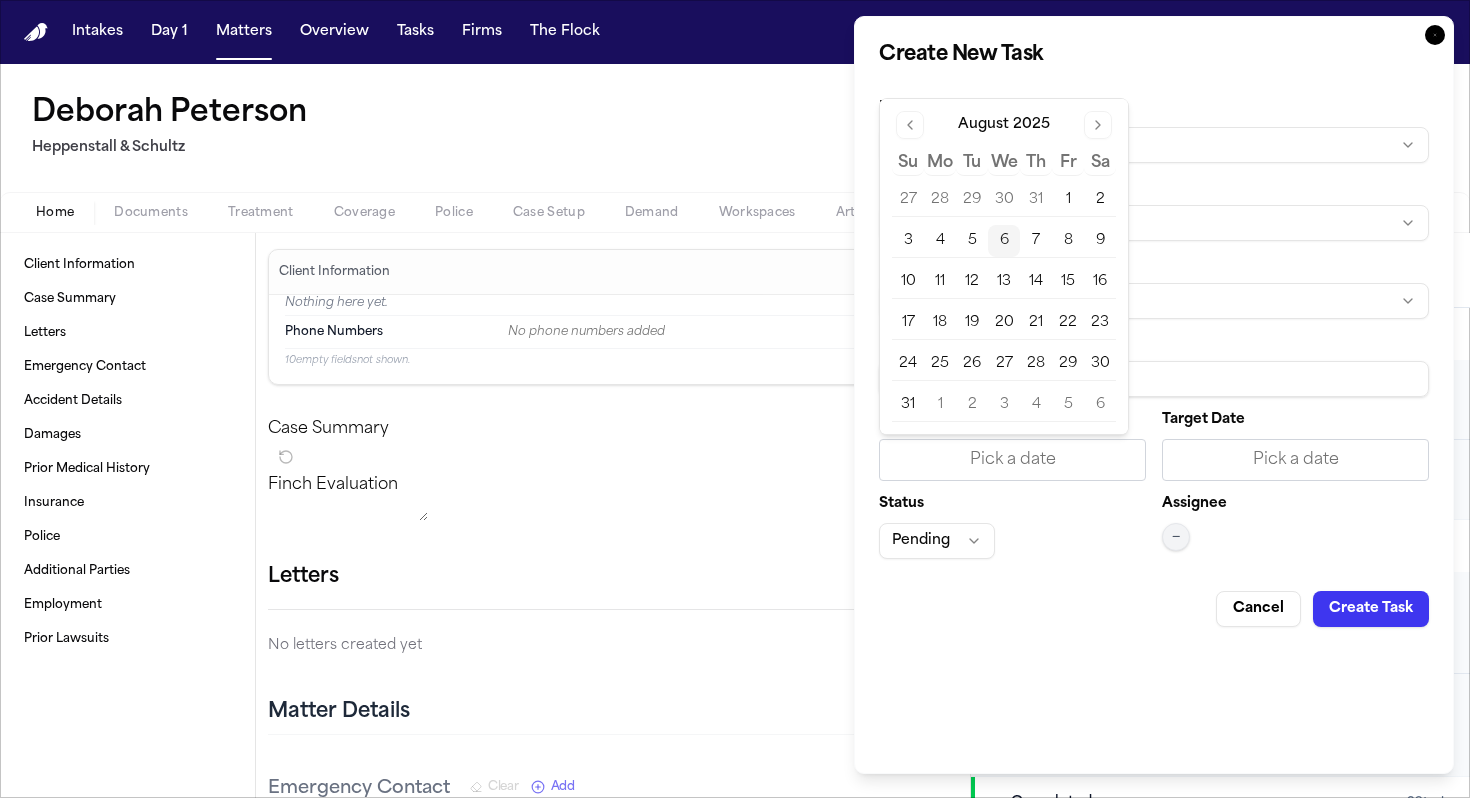click on "6" at bounding box center [1004, 241] 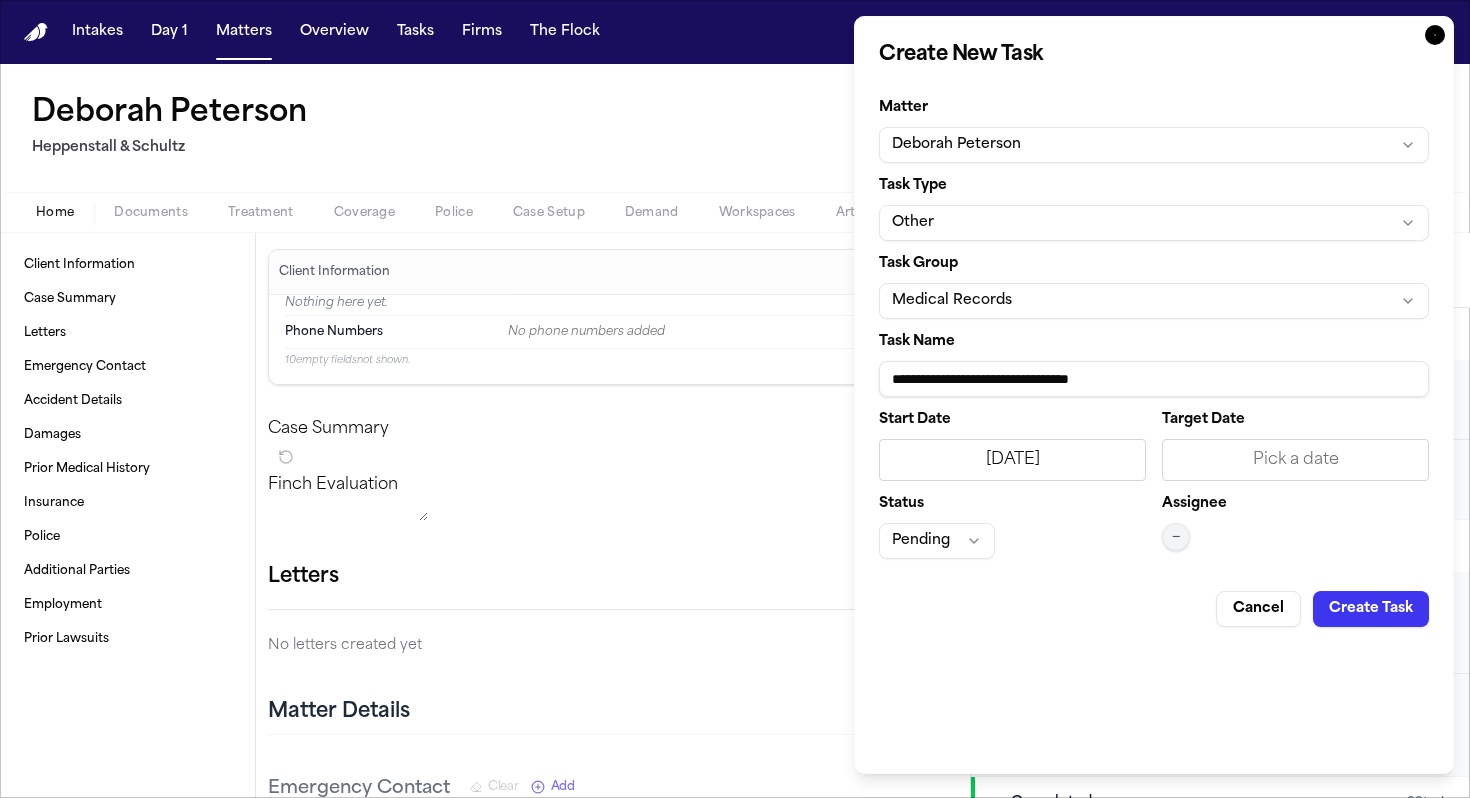 click on "Pick a date" at bounding box center (1295, 460) 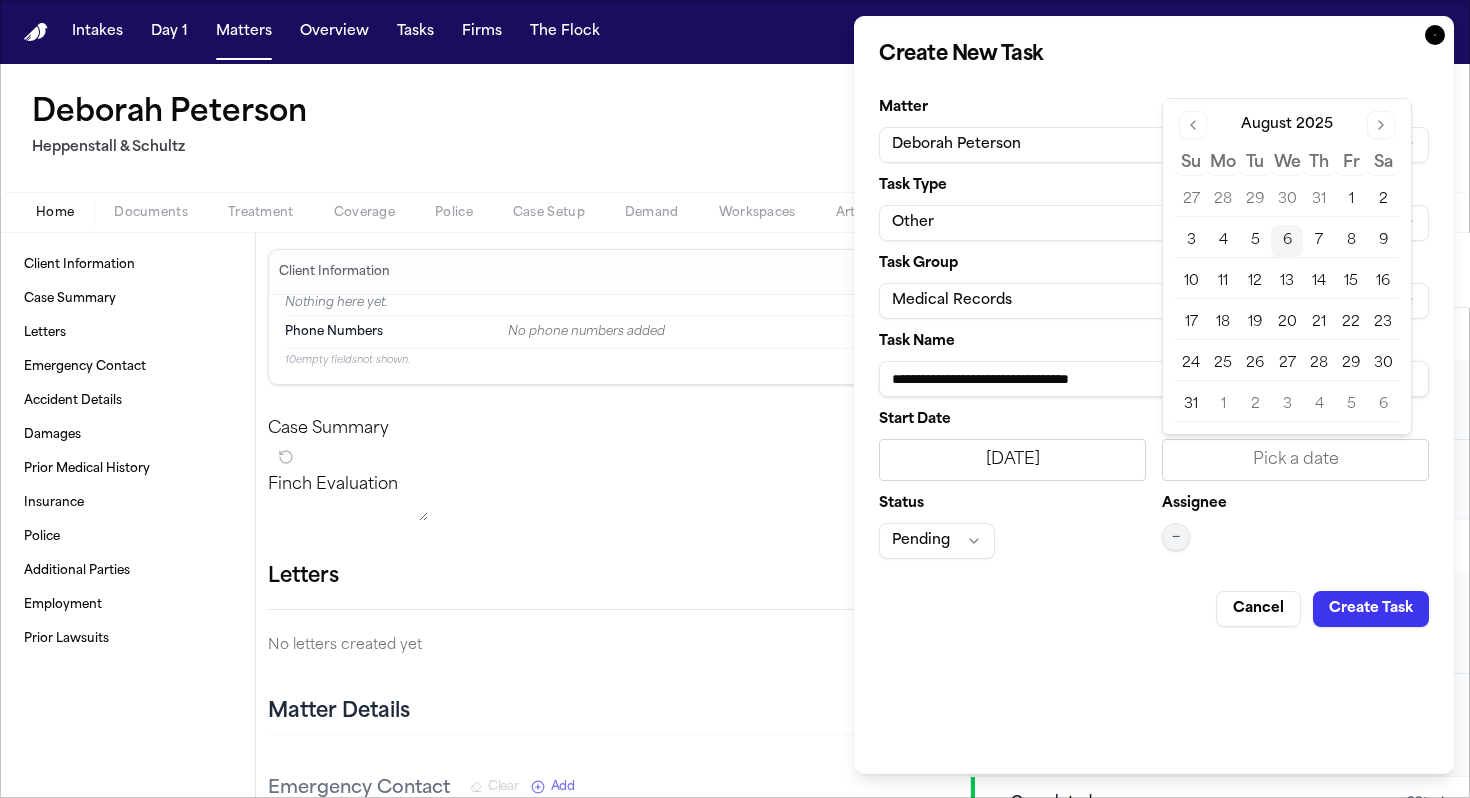 click on "6" at bounding box center (1287, 241) 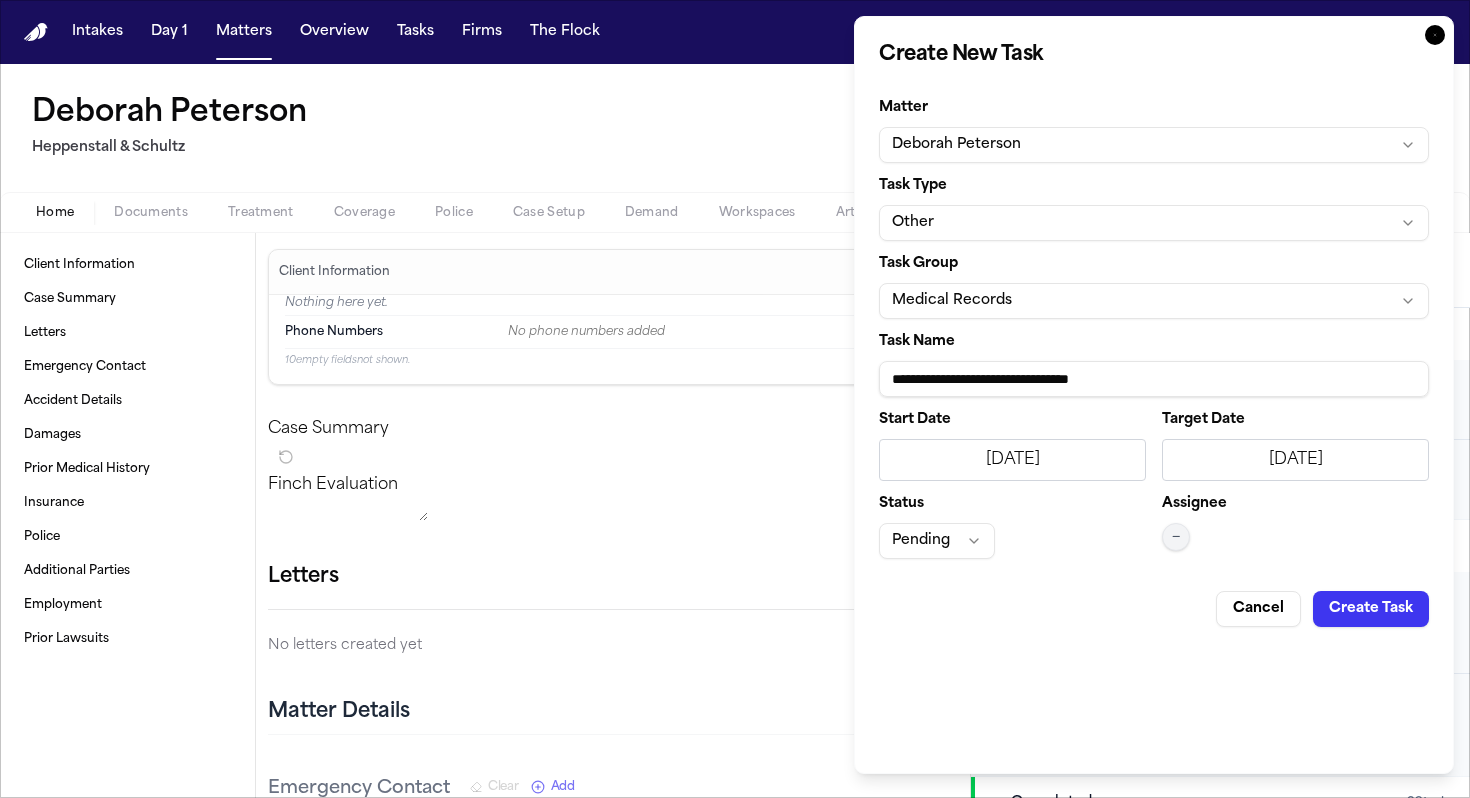 drag, startPoint x: 1382, startPoint y: 609, endPoint x: 1114, endPoint y: 591, distance: 268.6038 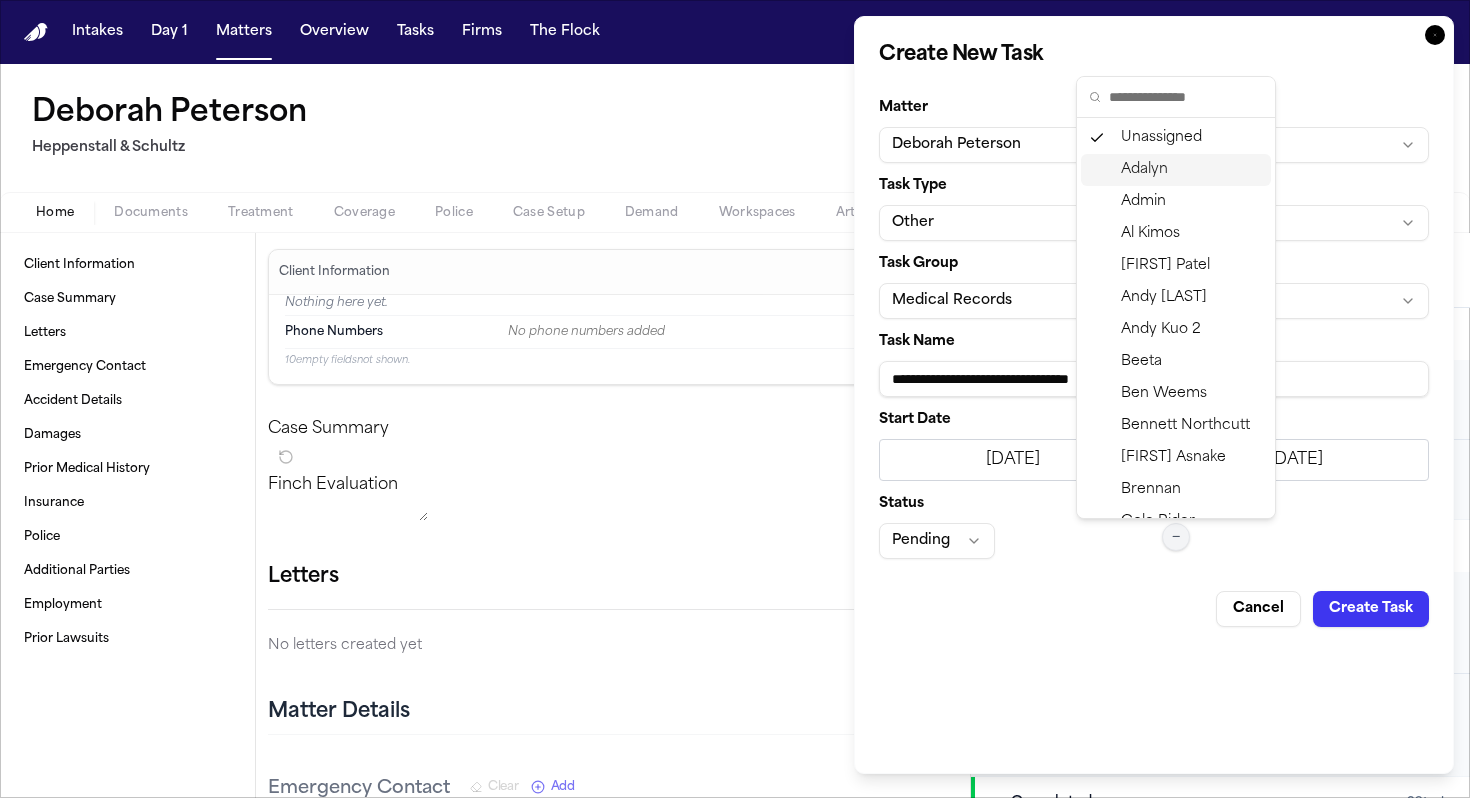 click on "Adalyn" at bounding box center [1176, 170] 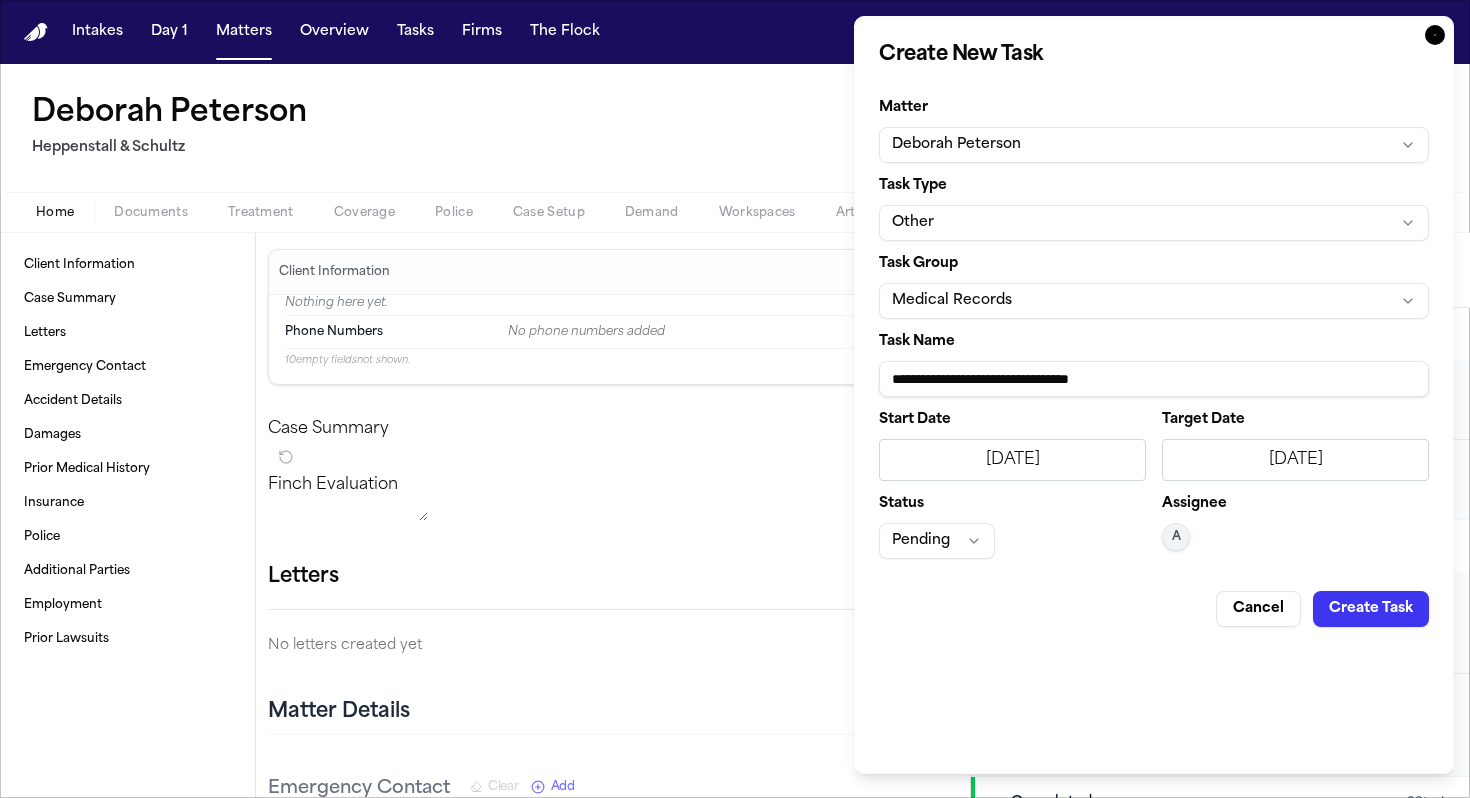 click on "Create Task" at bounding box center (1371, 609) 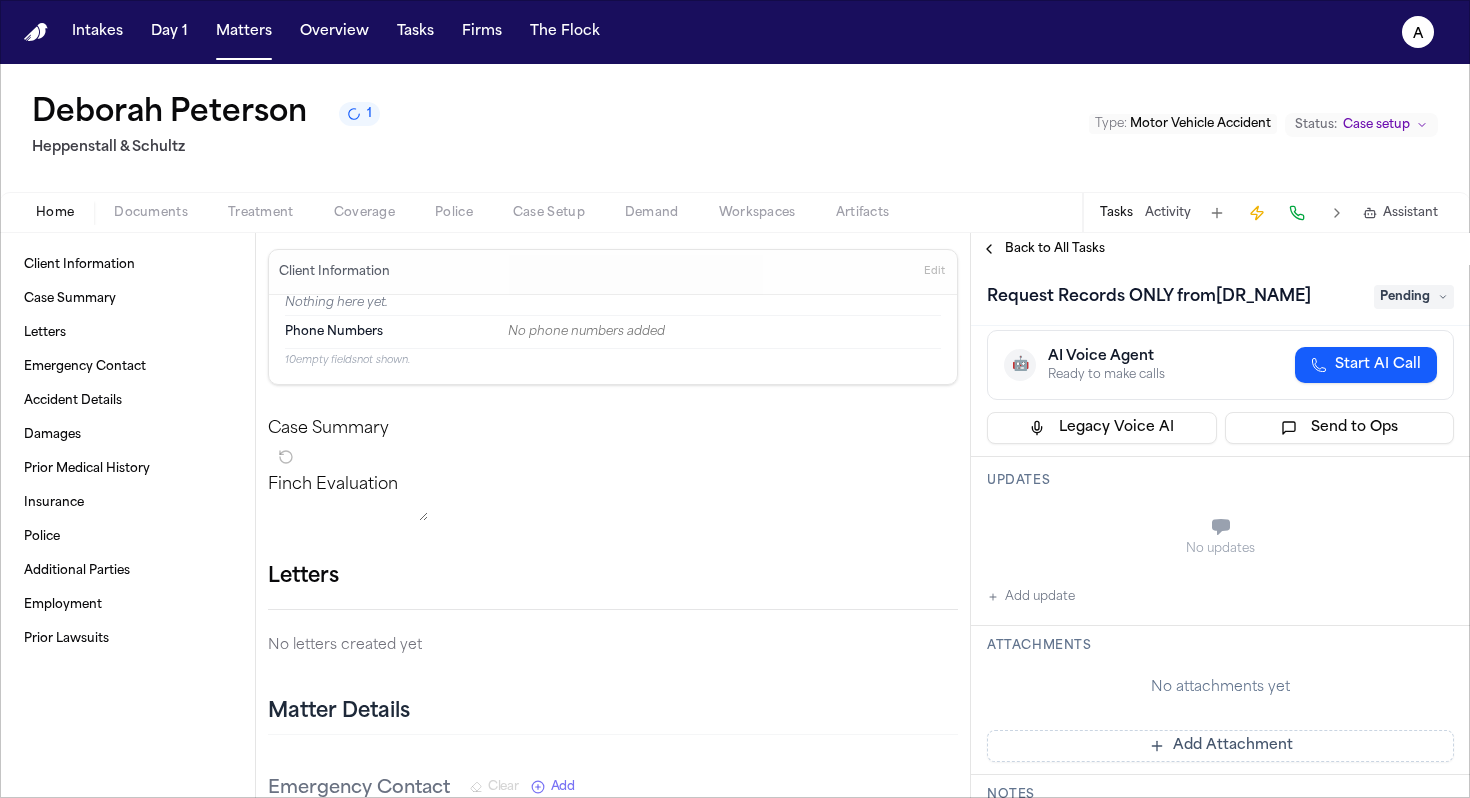 scroll, scrollTop: 0, scrollLeft: 0, axis: both 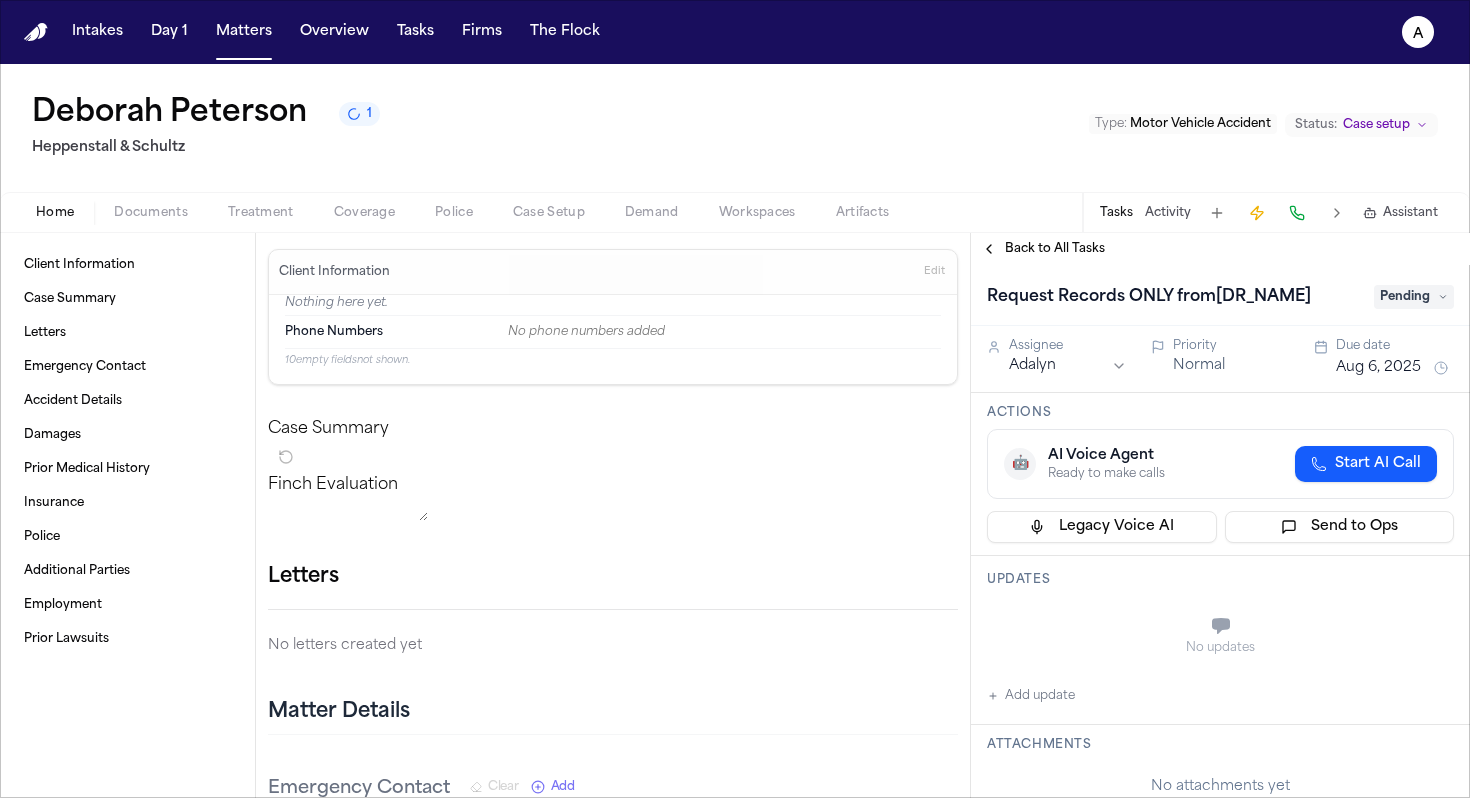 click at bounding box center (1217, 213) 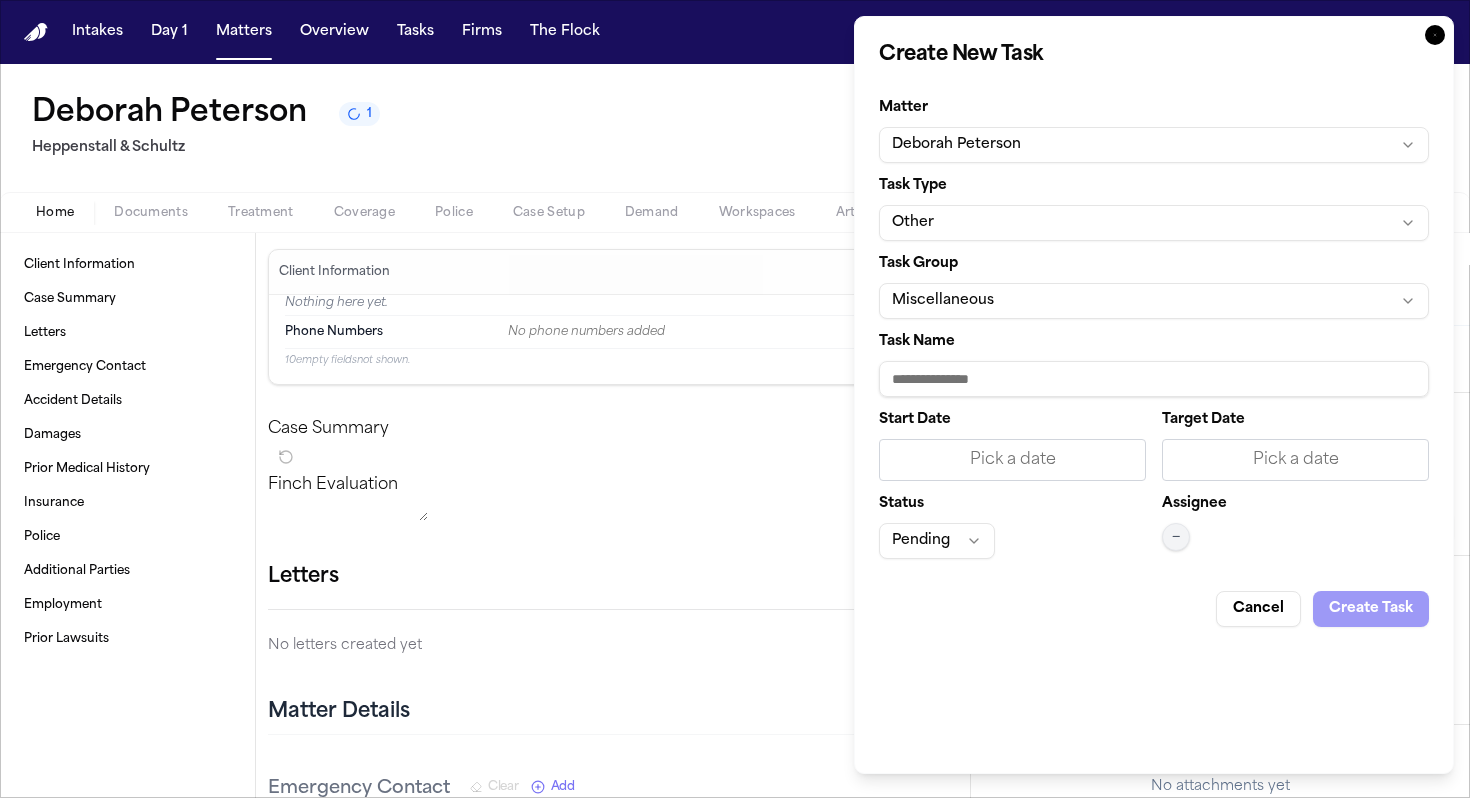 click on "Miscellaneous" at bounding box center (1154, 301) 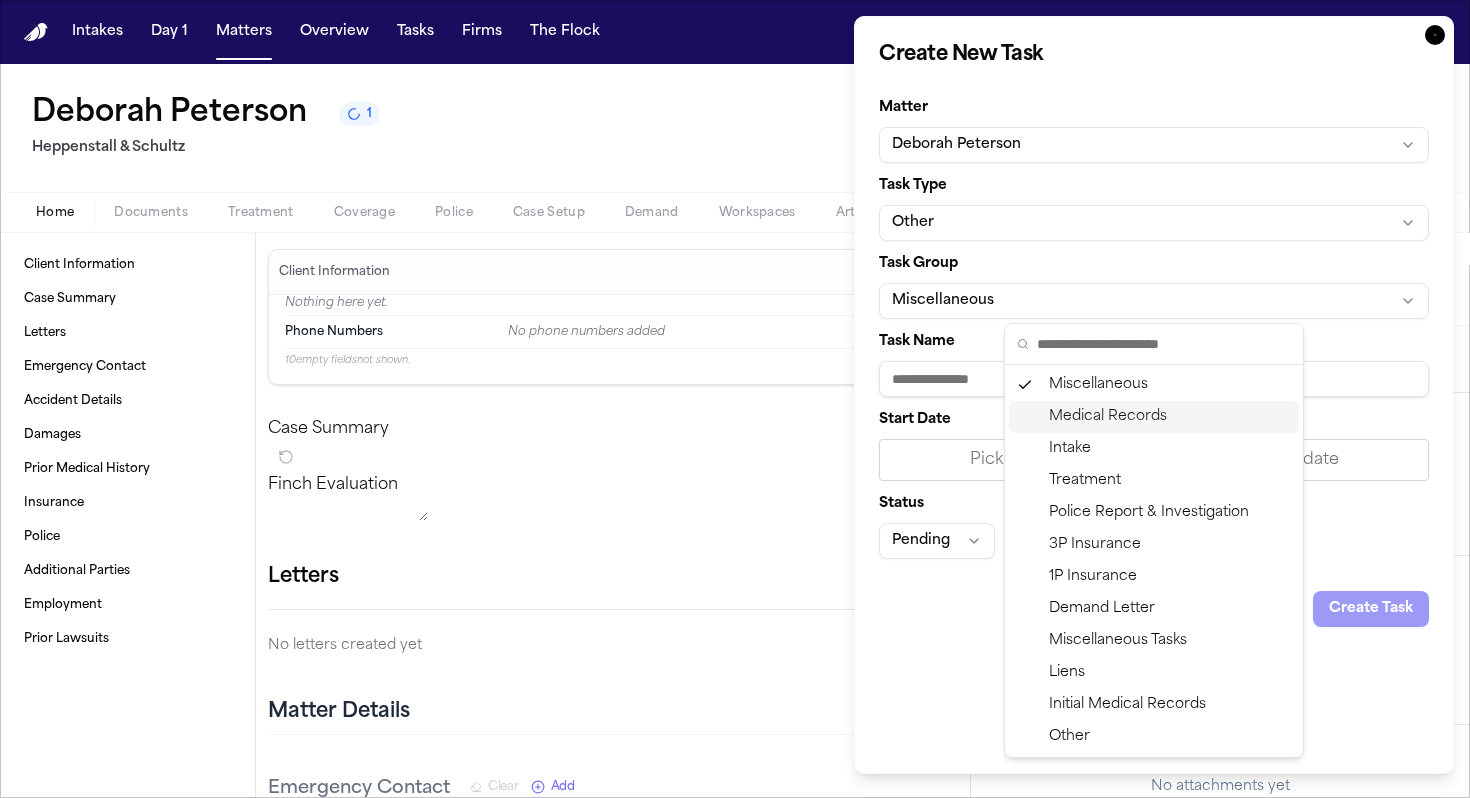 click on "Medical Records" at bounding box center [1154, 417] 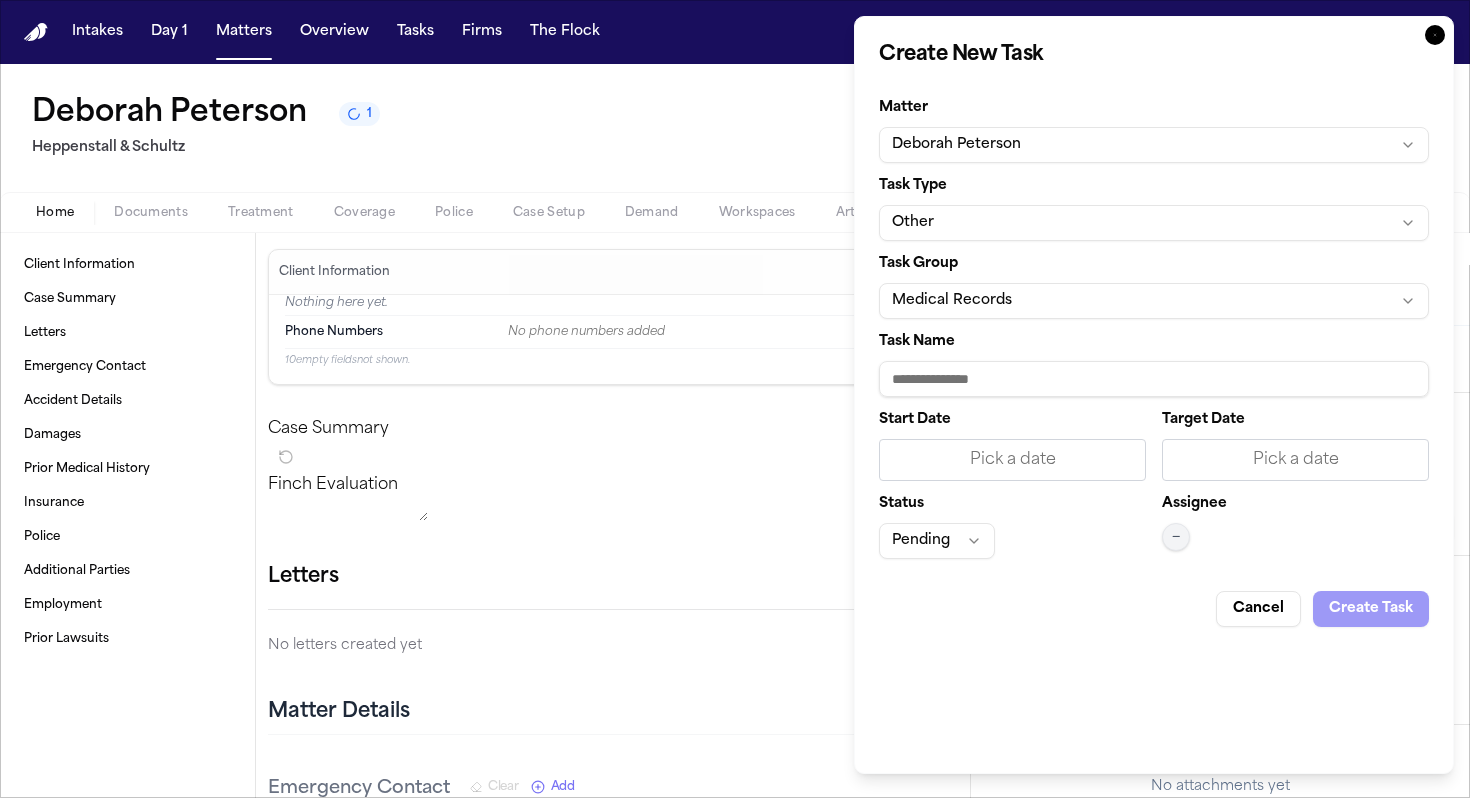 click on "Task Name" at bounding box center [1154, 379] 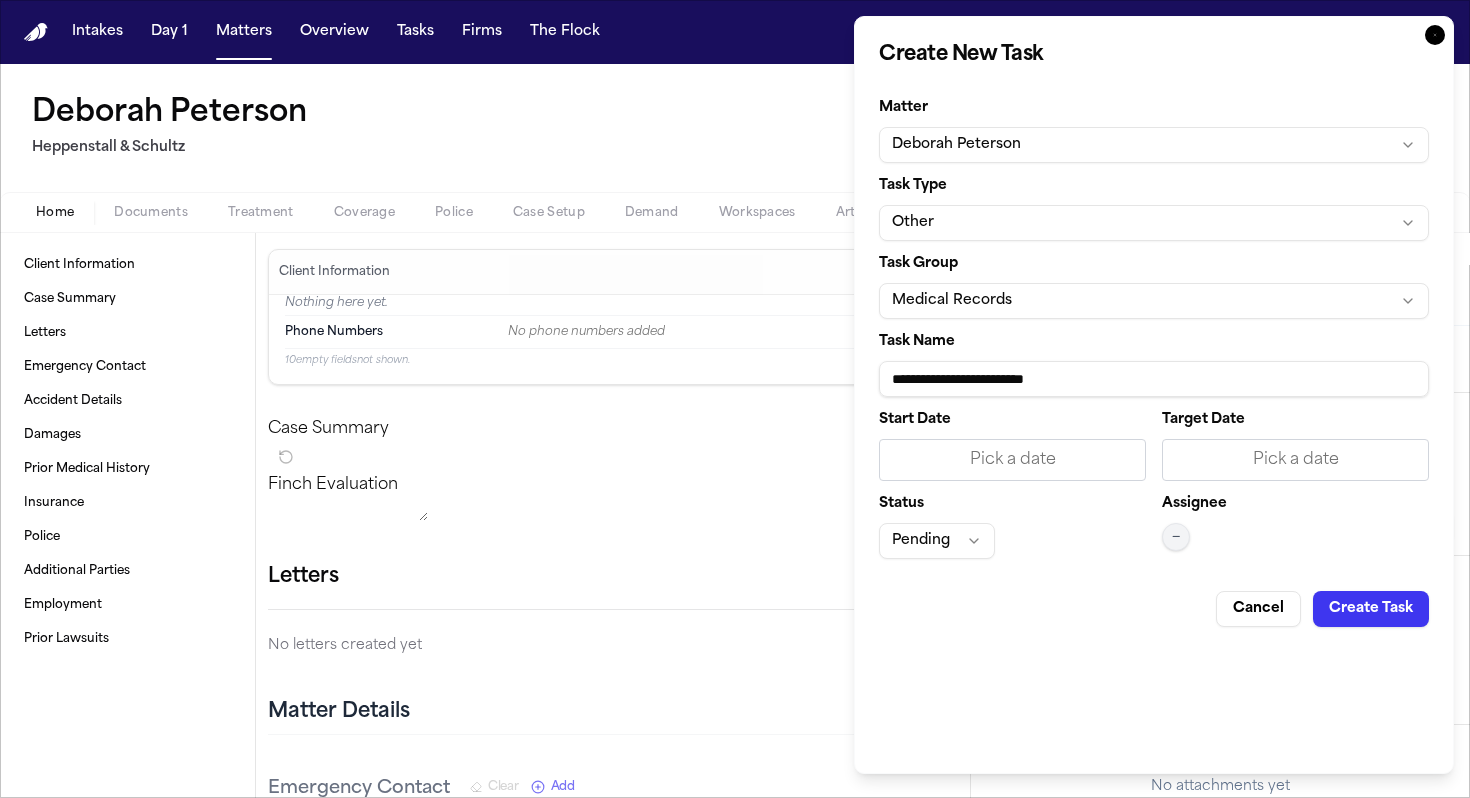 paste on "**********" 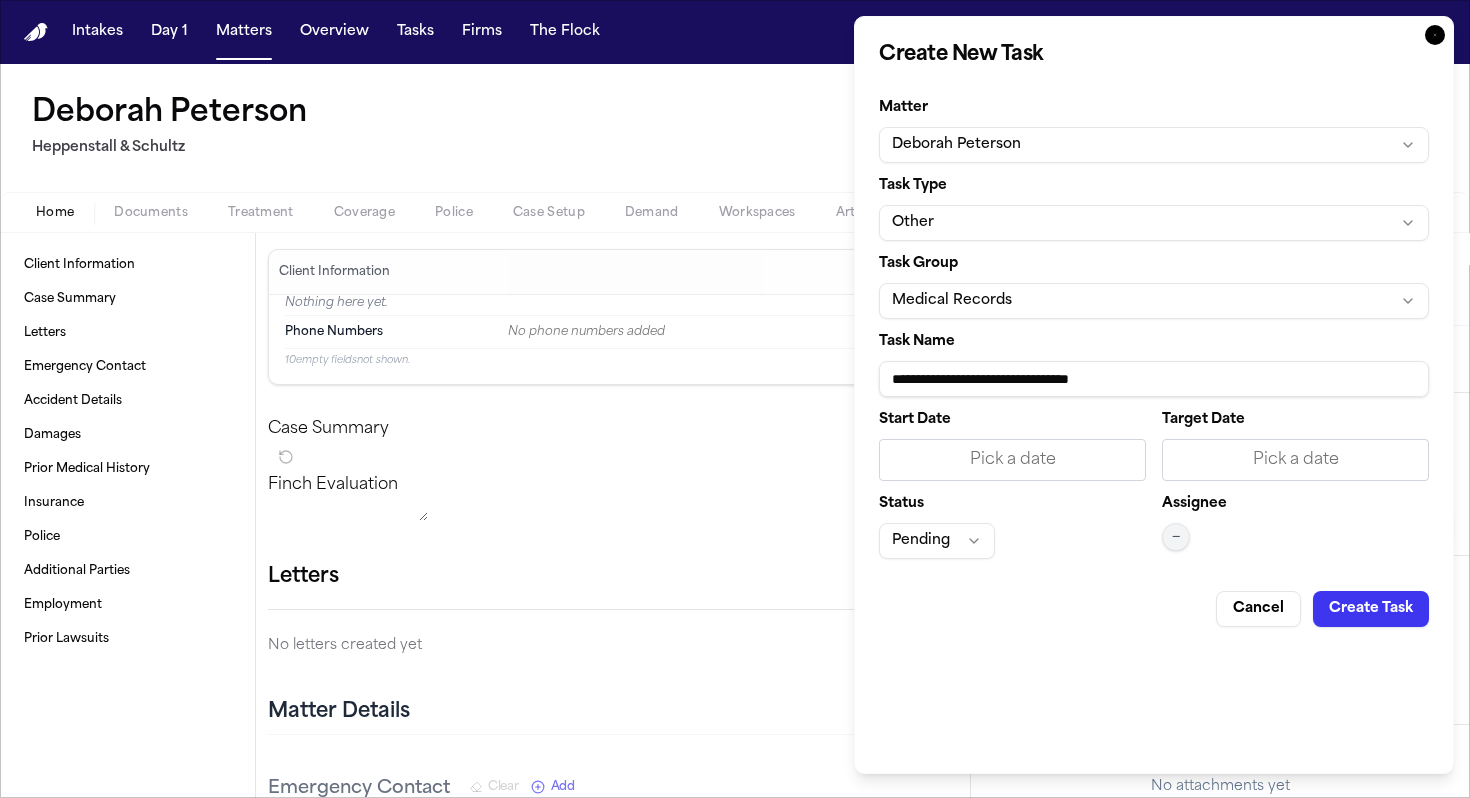 click on "**********" at bounding box center [1154, 379] 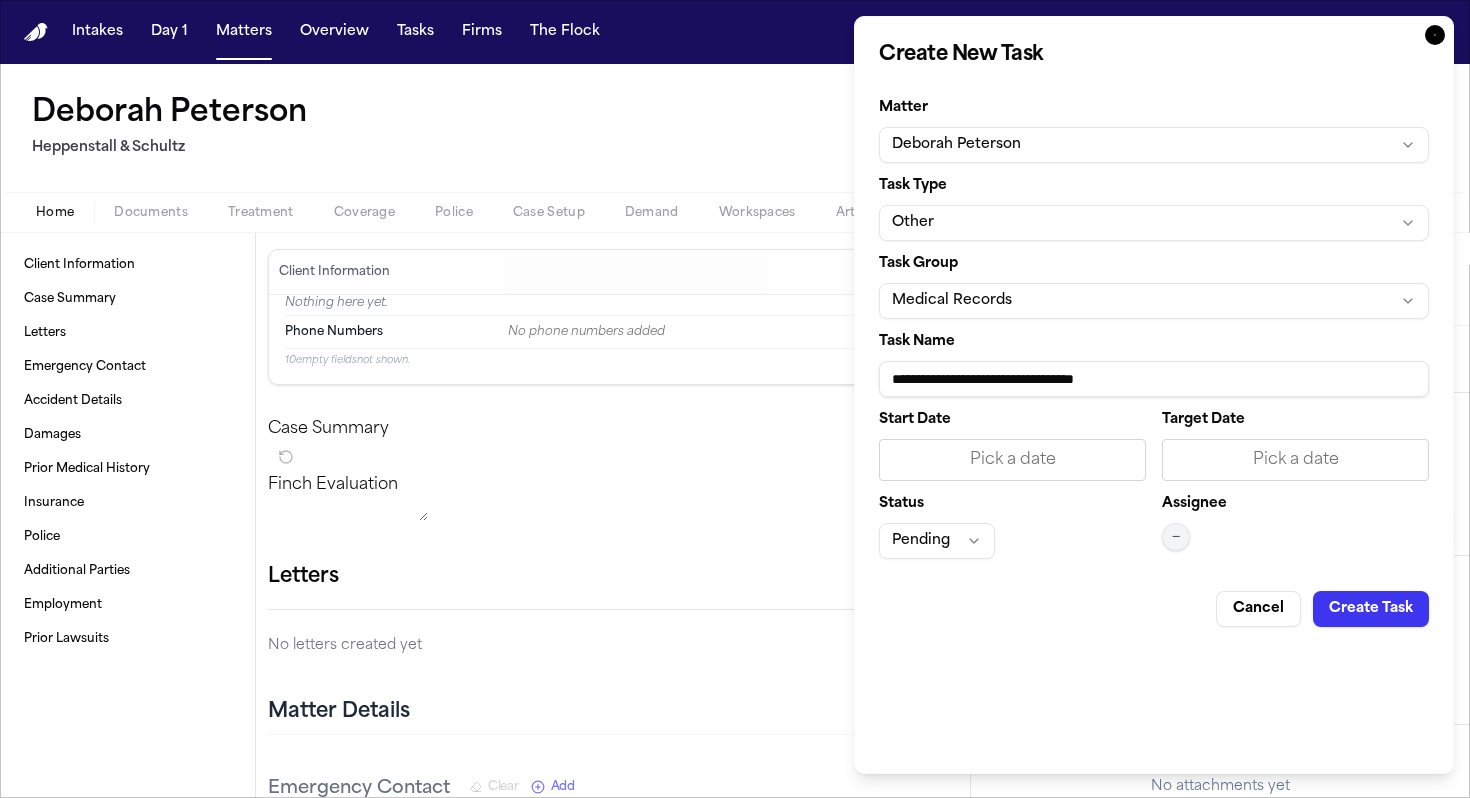 type on "**********" 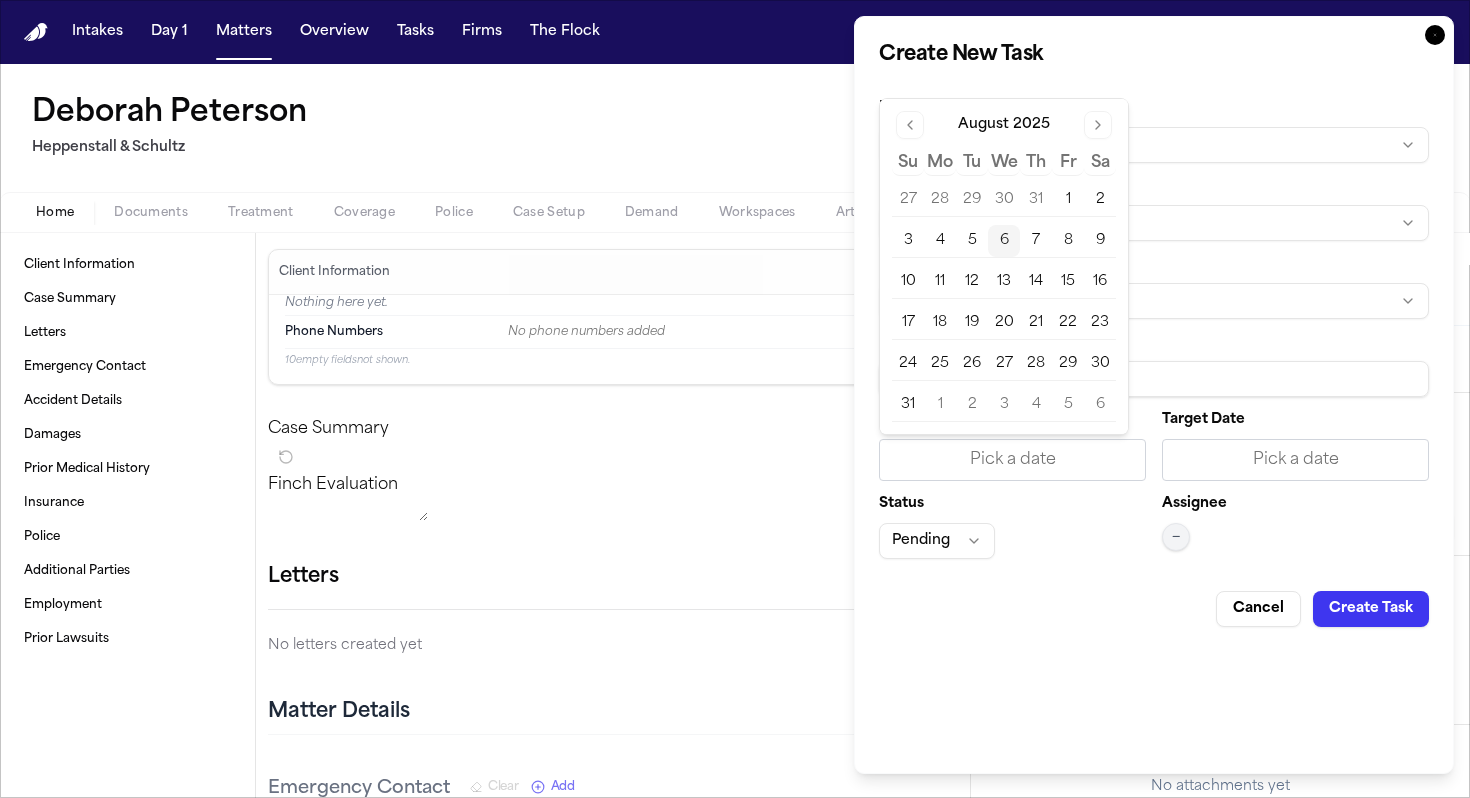 click on "6" at bounding box center (1004, 241) 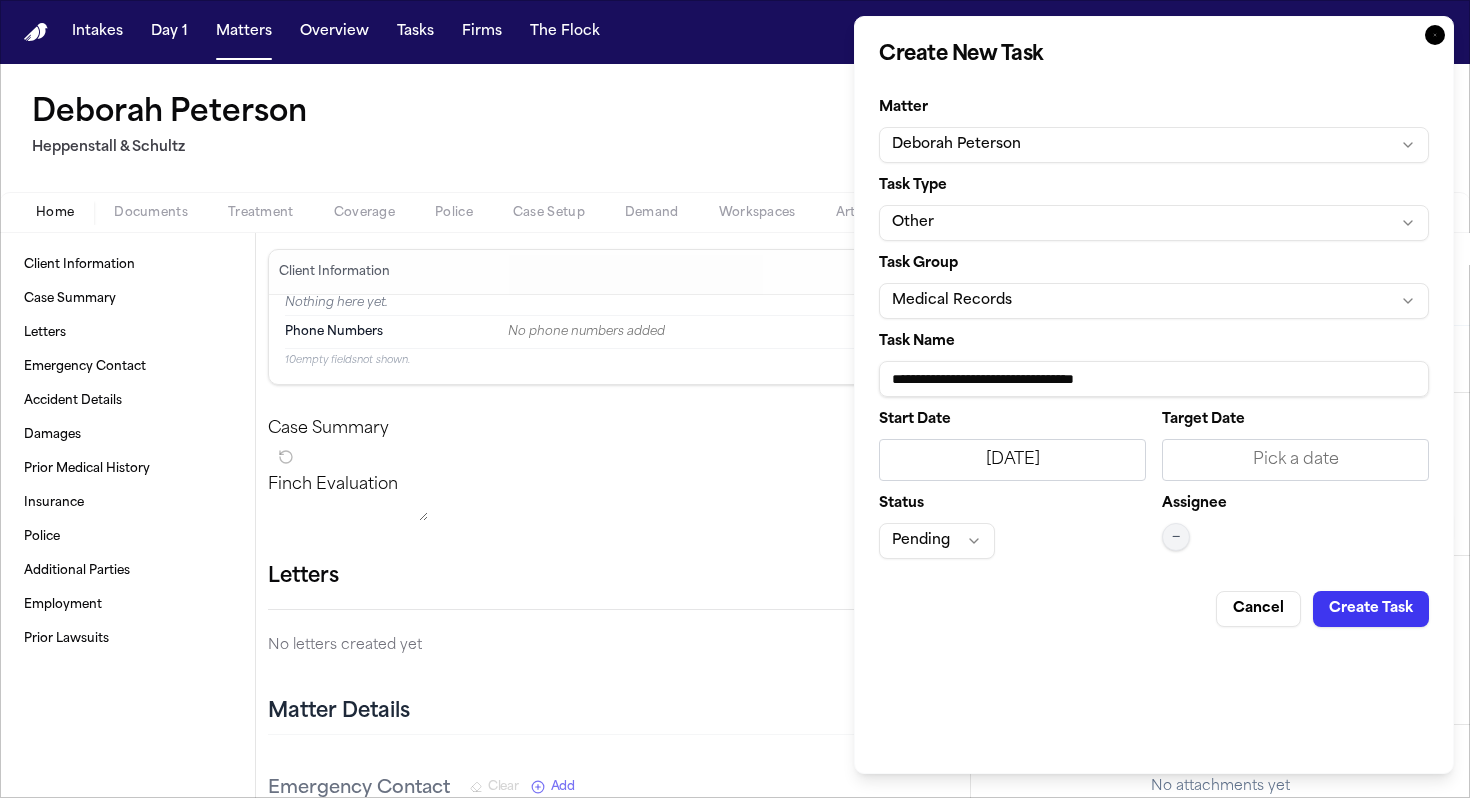 click on "Pick a date" at bounding box center [1295, 460] 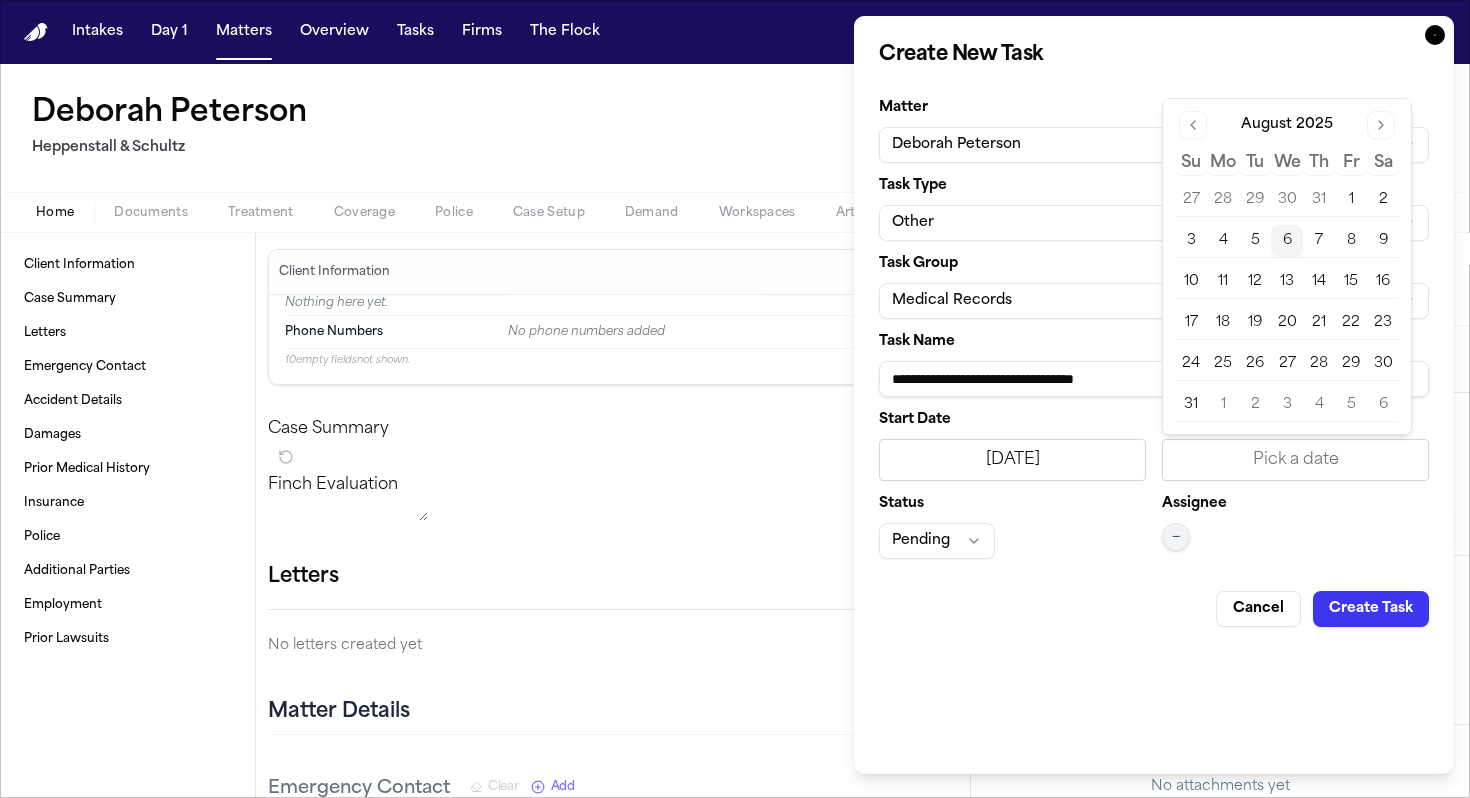 click on "6" at bounding box center (1287, 241) 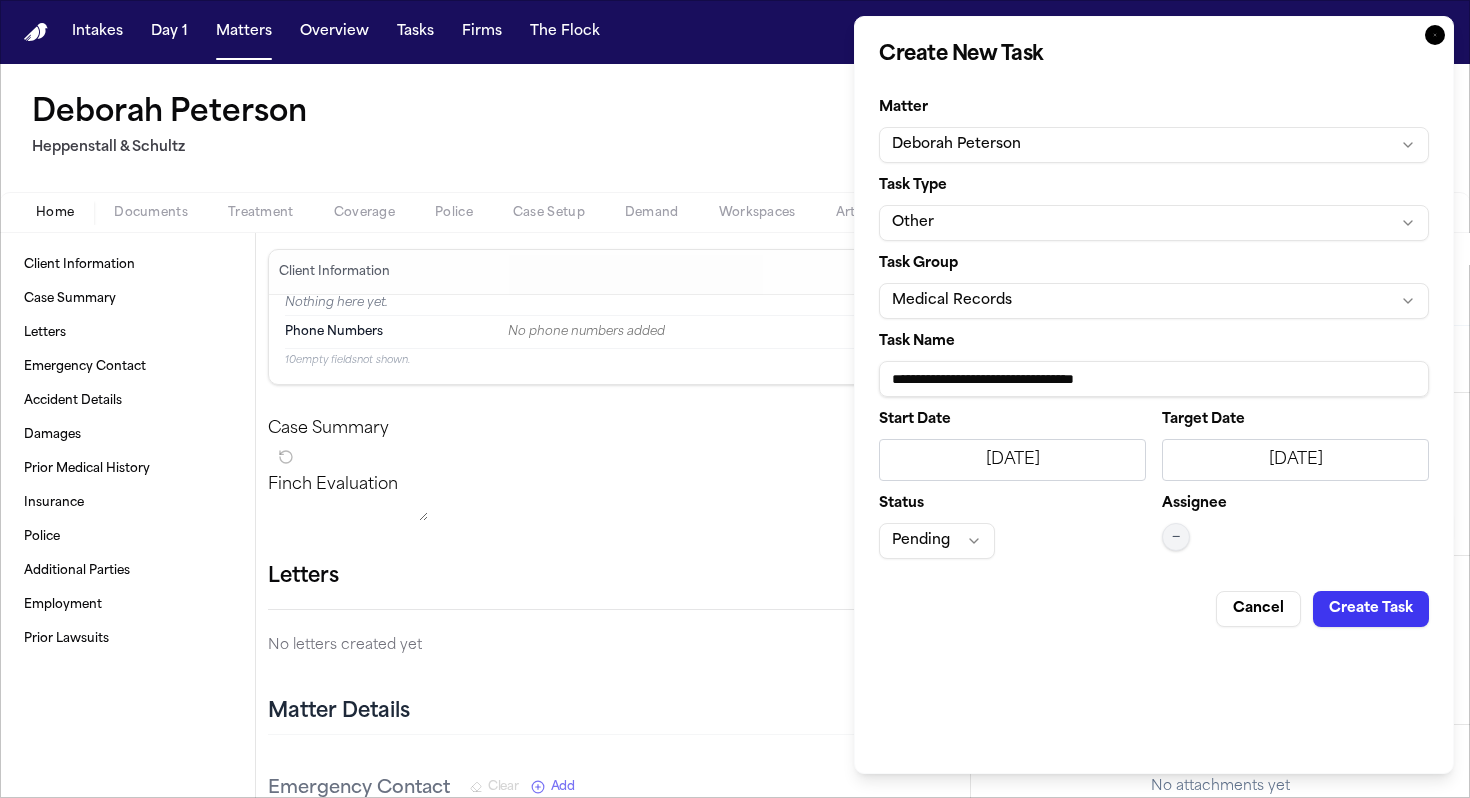 click on "Assignee —" at bounding box center [1295, 528] 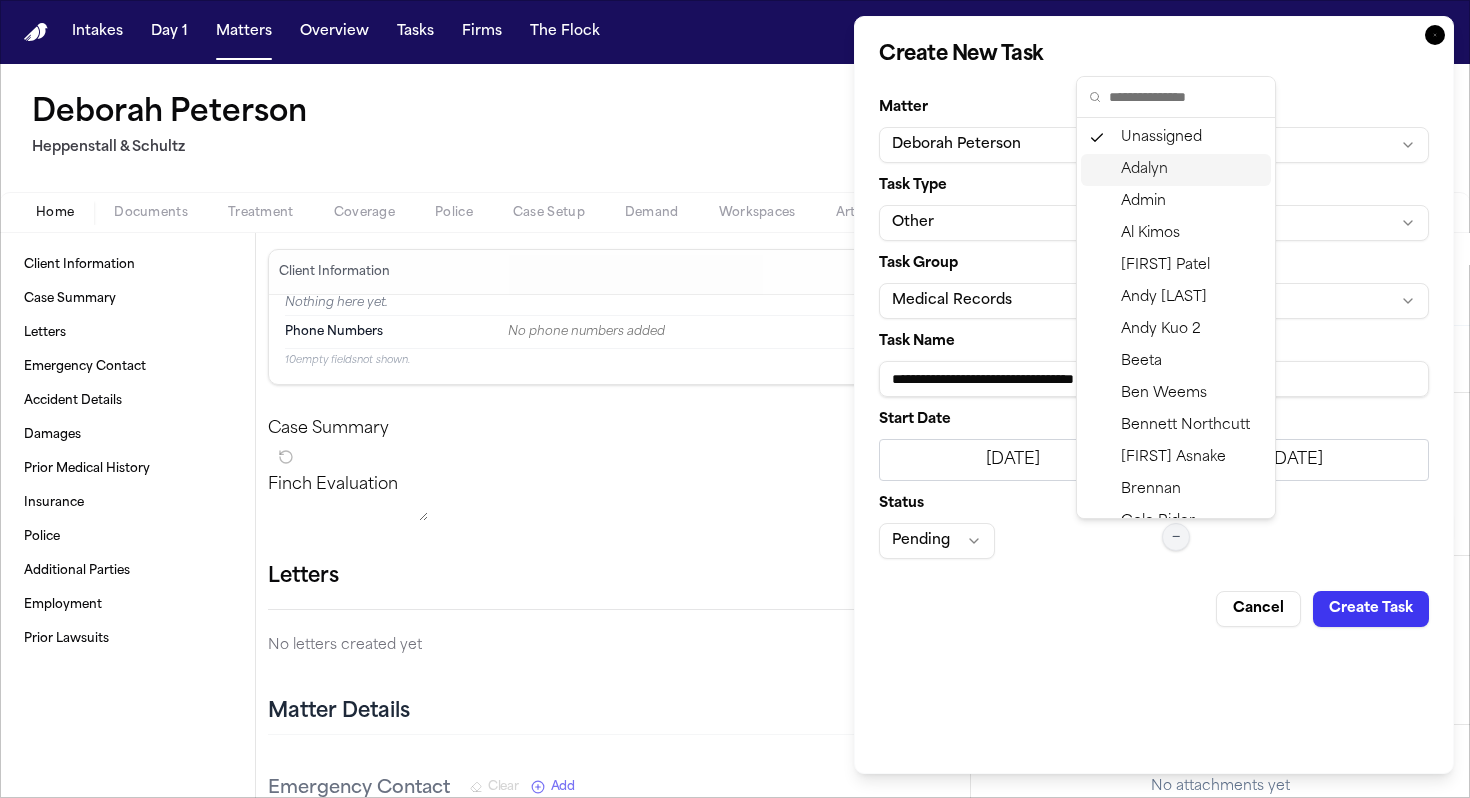 click on "Adalyn" at bounding box center [1176, 170] 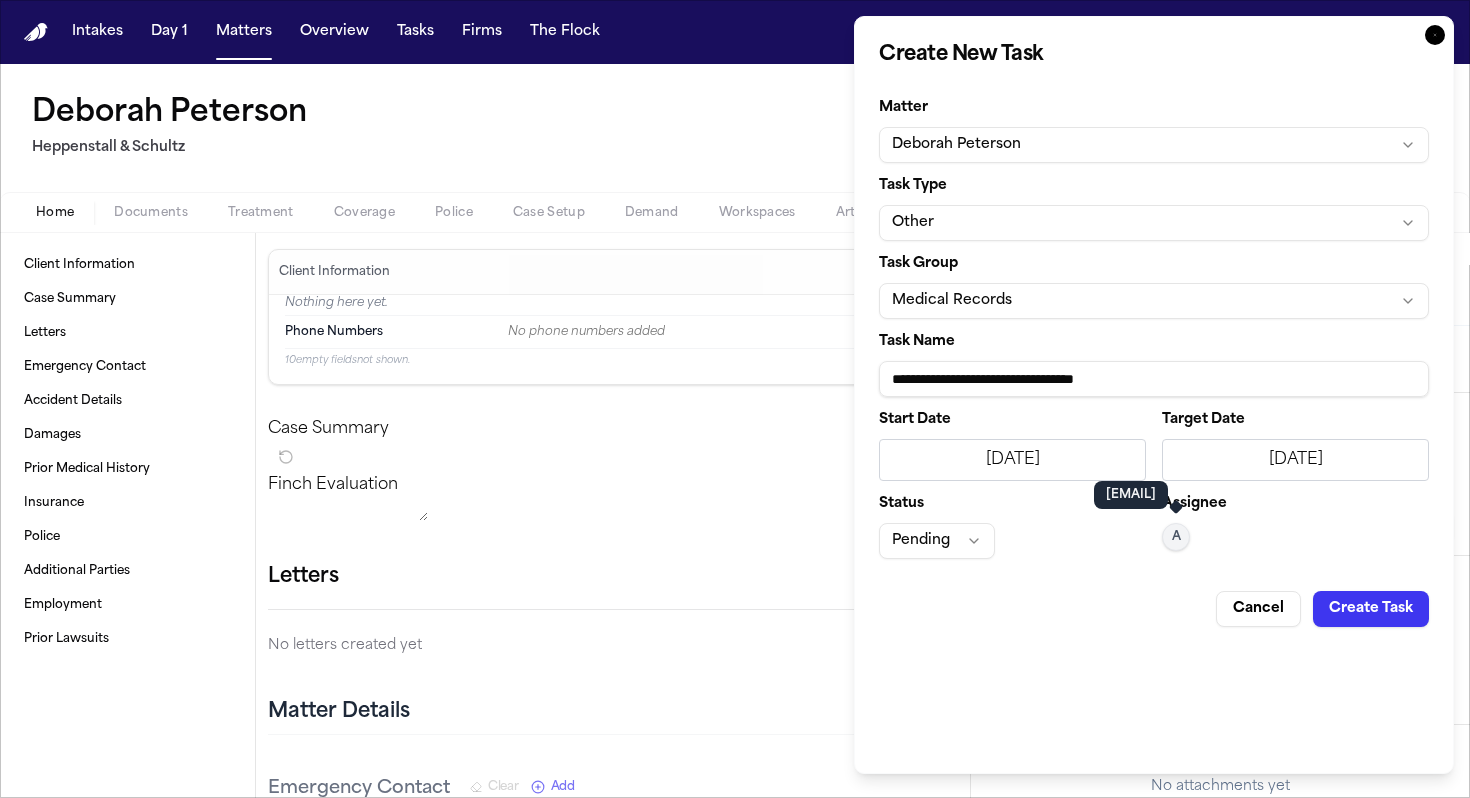 click on "Pending" at bounding box center (937, 541) 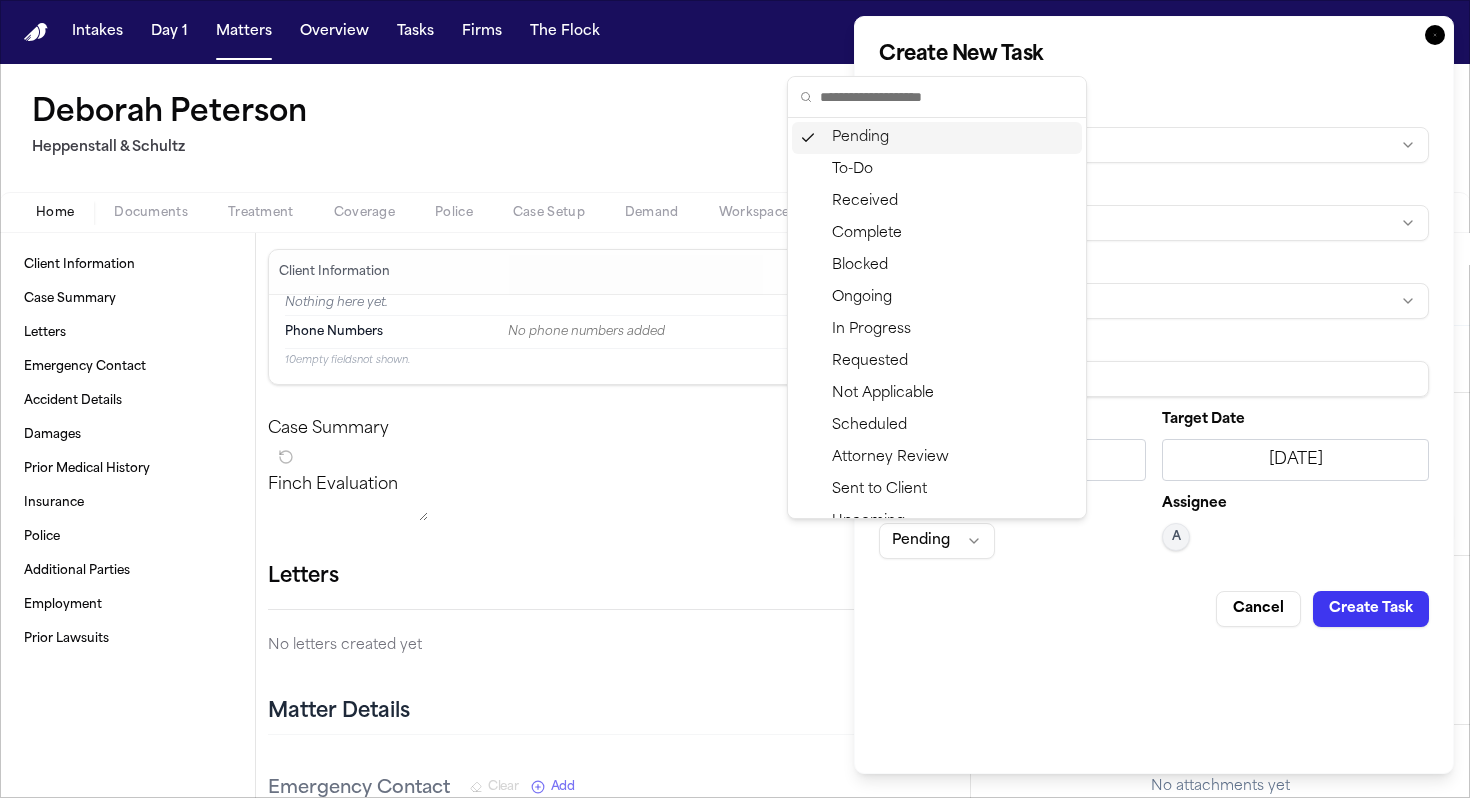 click on "Intakes Day 1 Matters Overview Tasks Firms The Flock A Deborah Peterson Heppenstall & Schultz Type :   Motor Vehicle Accident Status: Case setup Home Documents Treatment Coverage Police Case Setup Demand Workspaces Artifacts Tasks Activity Assistant Client Information Case Summary Letters Emergency Contact Accident Details Damages Prior Medical History Insurance Police Additional Parties Employment Prior Lawsuits Client Information Edit Nothing here yet. Phone Numbers No phone numbers added 10  empty   fields  not shown. Case Summary Finch Evaluation * ​ Letters No letters created yet Matter Details Emergency Contact Clear Add Accident Details Clear Edit View Sources (9) Description Date of Loss Apr 1, 2024 Incident Type Slip/trip and fall (mechanical fall resulting in orthopedic injury) Location Photos/Evidence Medical imaging (X-rays) of right wrist and elbow; radiographs obtained as part of diagnostic and follow-up care. Injuries Described Current Treatment Ambulance Hospital 6  empty   fields" at bounding box center [735, 399] 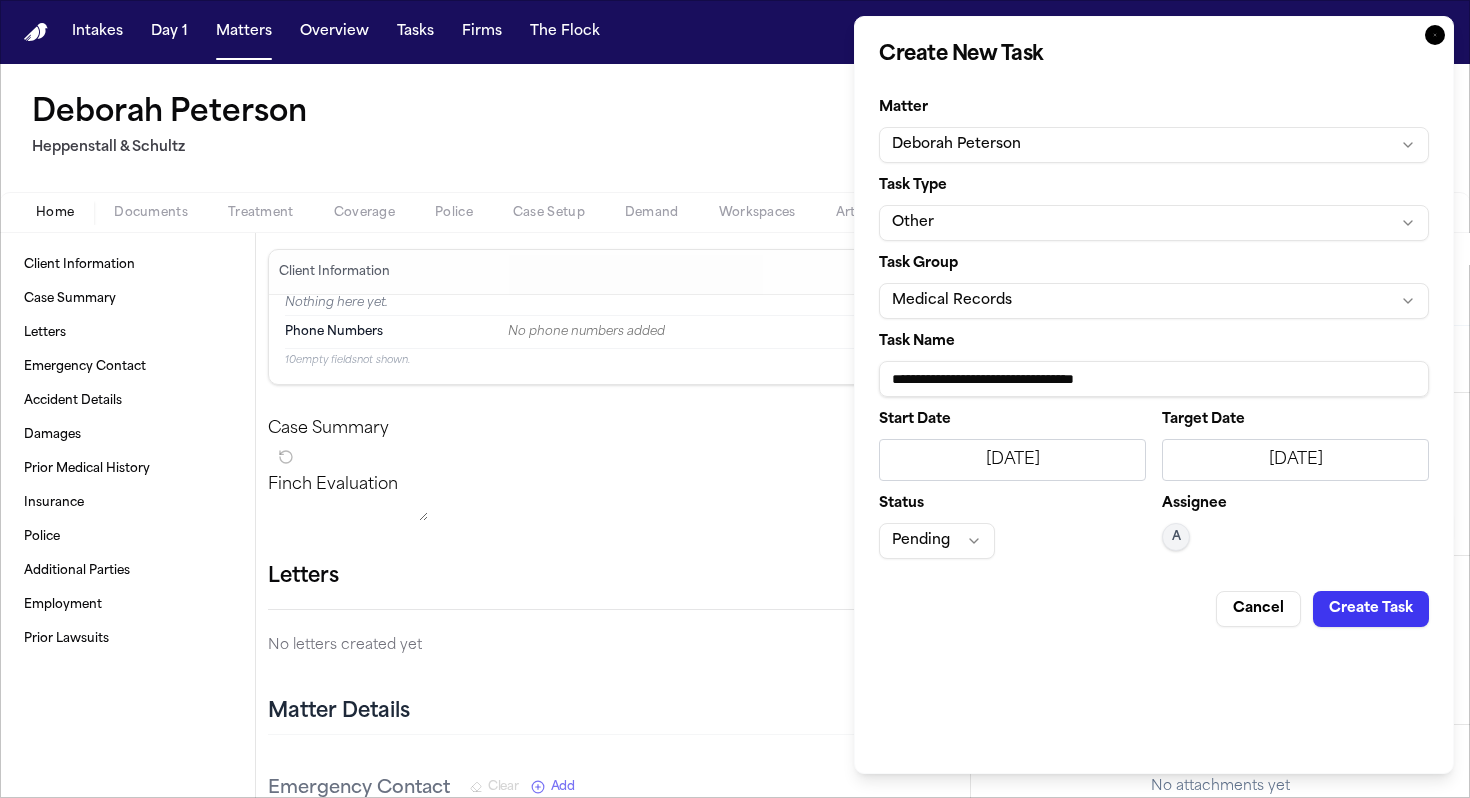 click on "Create Task" at bounding box center [1371, 609] 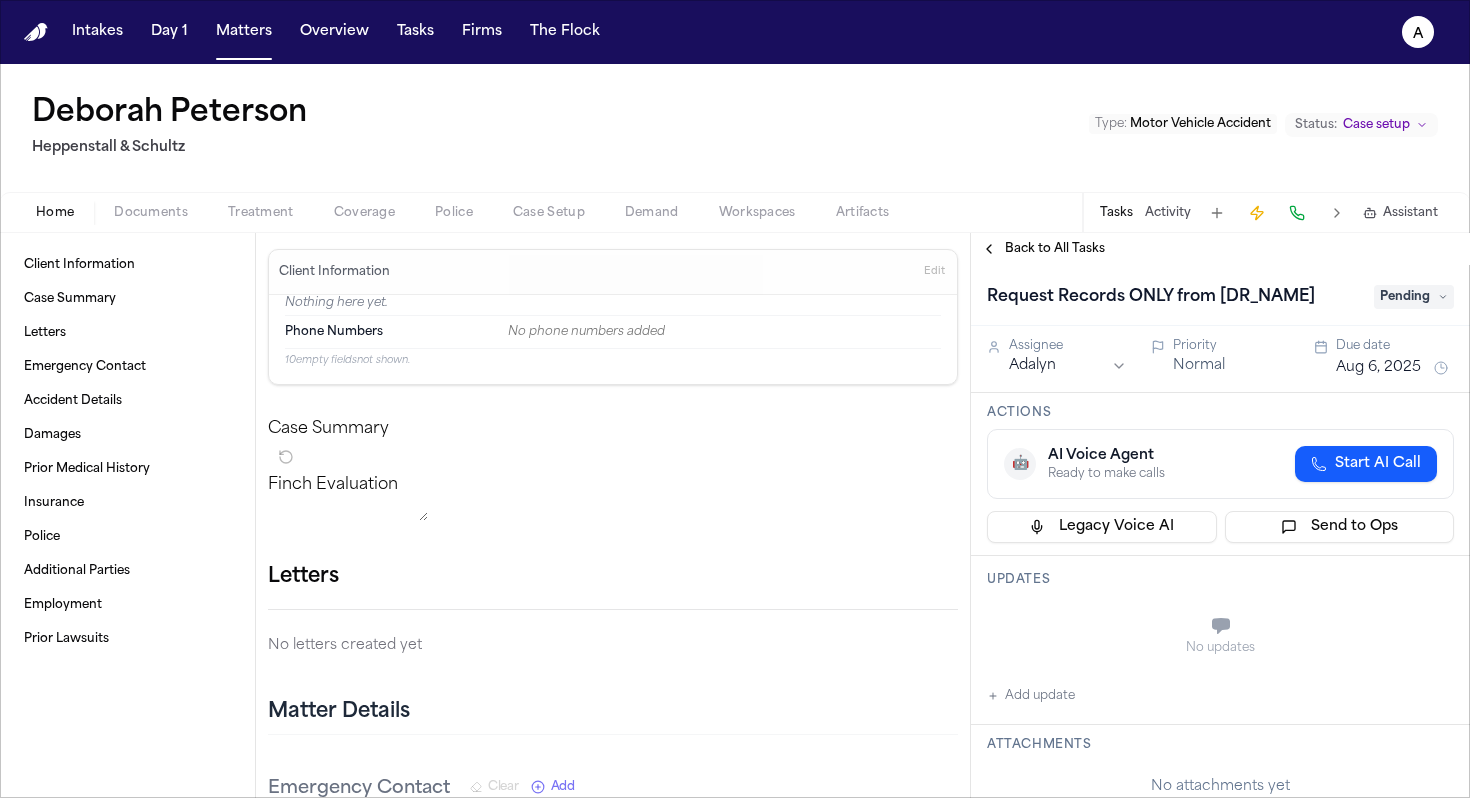 click at bounding box center (1217, 213) 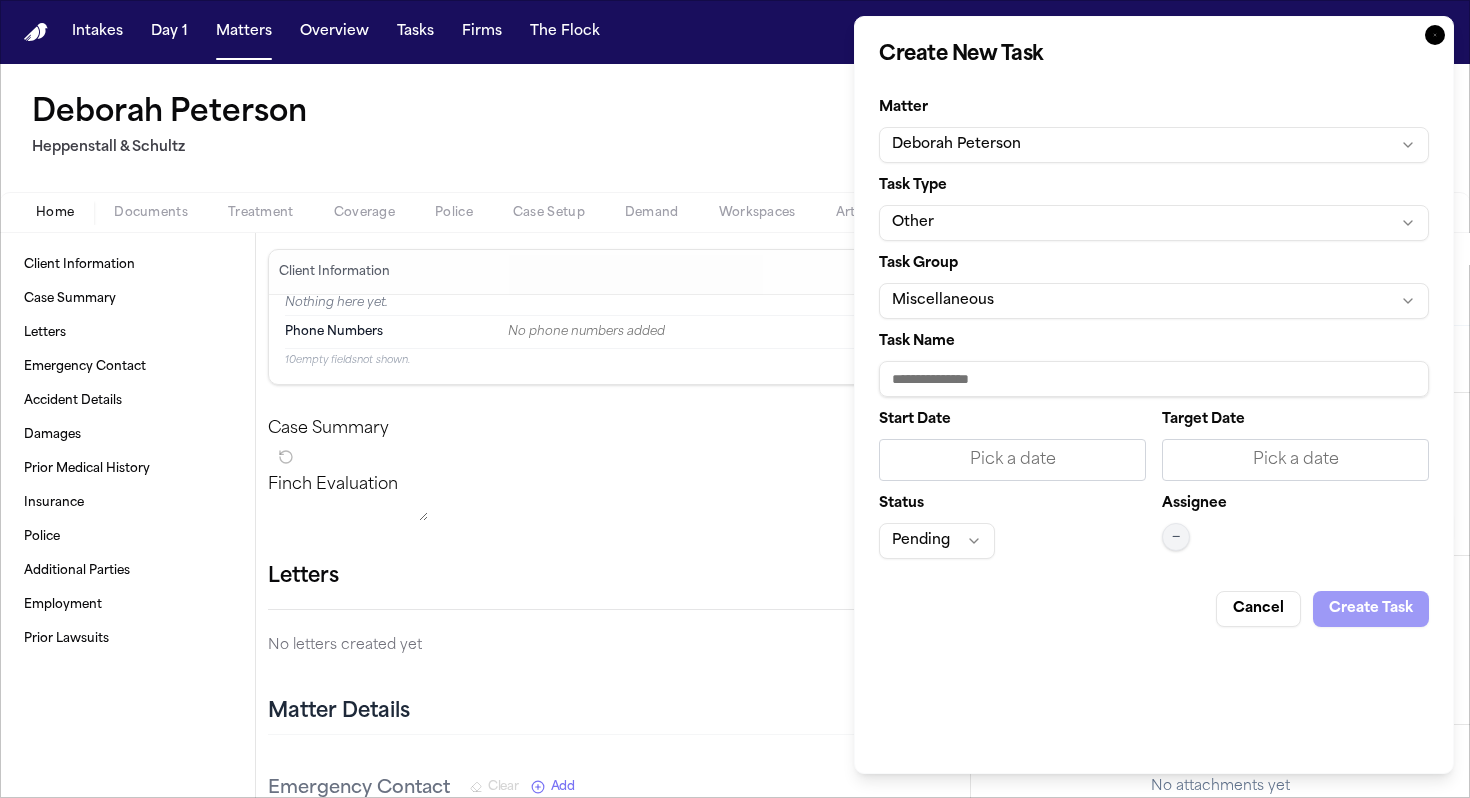 click on "Miscellaneous" at bounding box center [1154, 301] 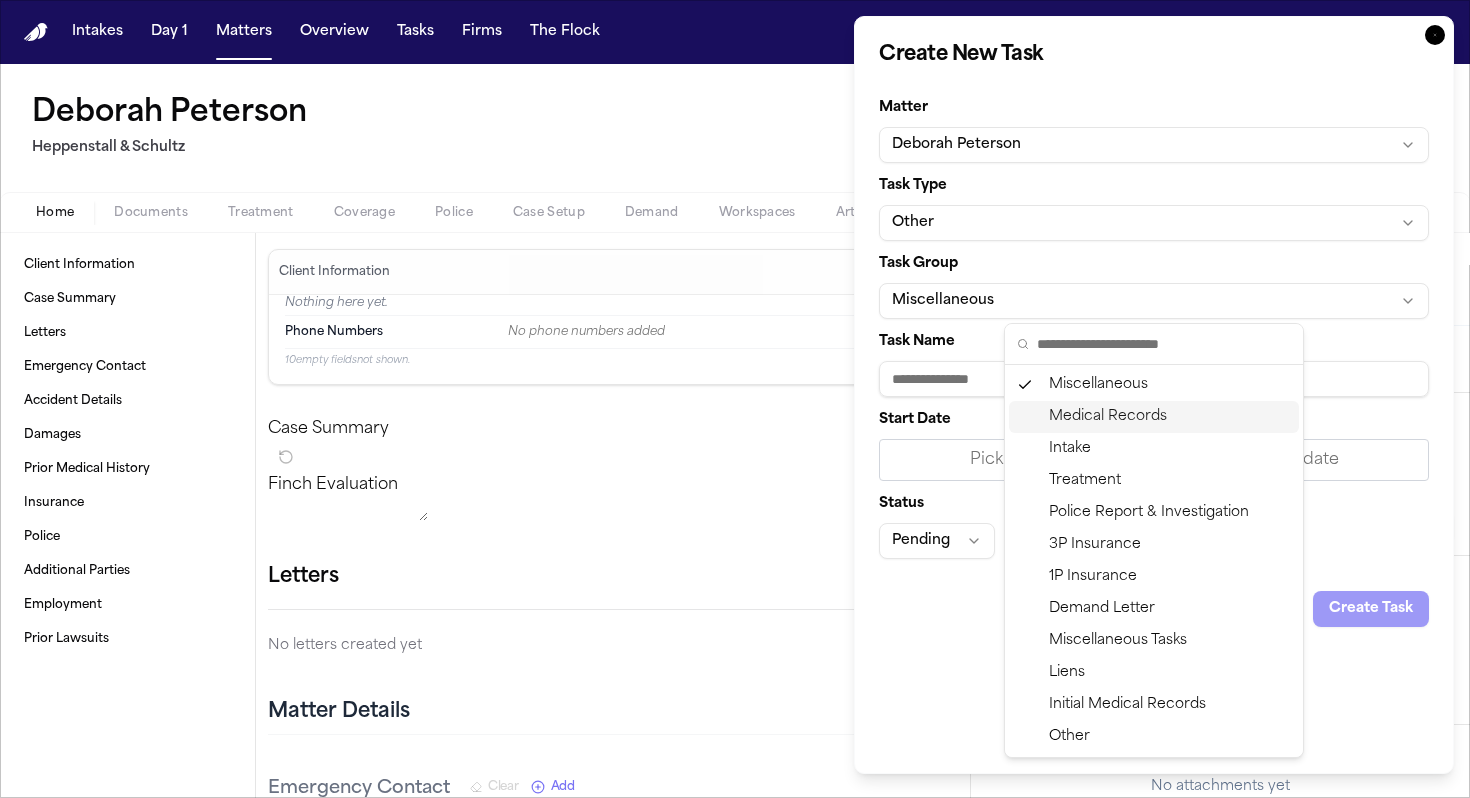 click on "Medical Records" at bounding box center (1154, 417) 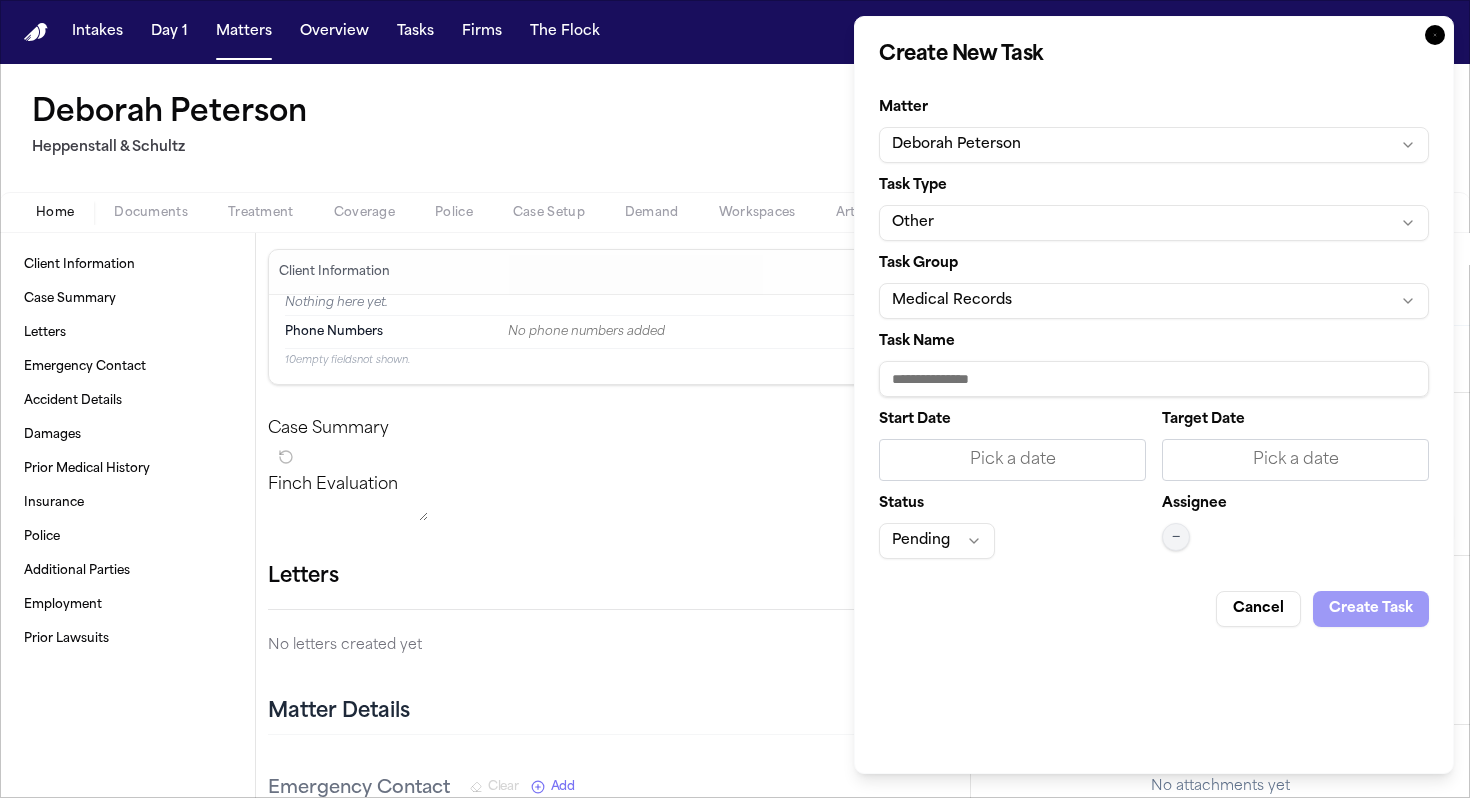click on "Task Name" at bounding box center [1154, 379] 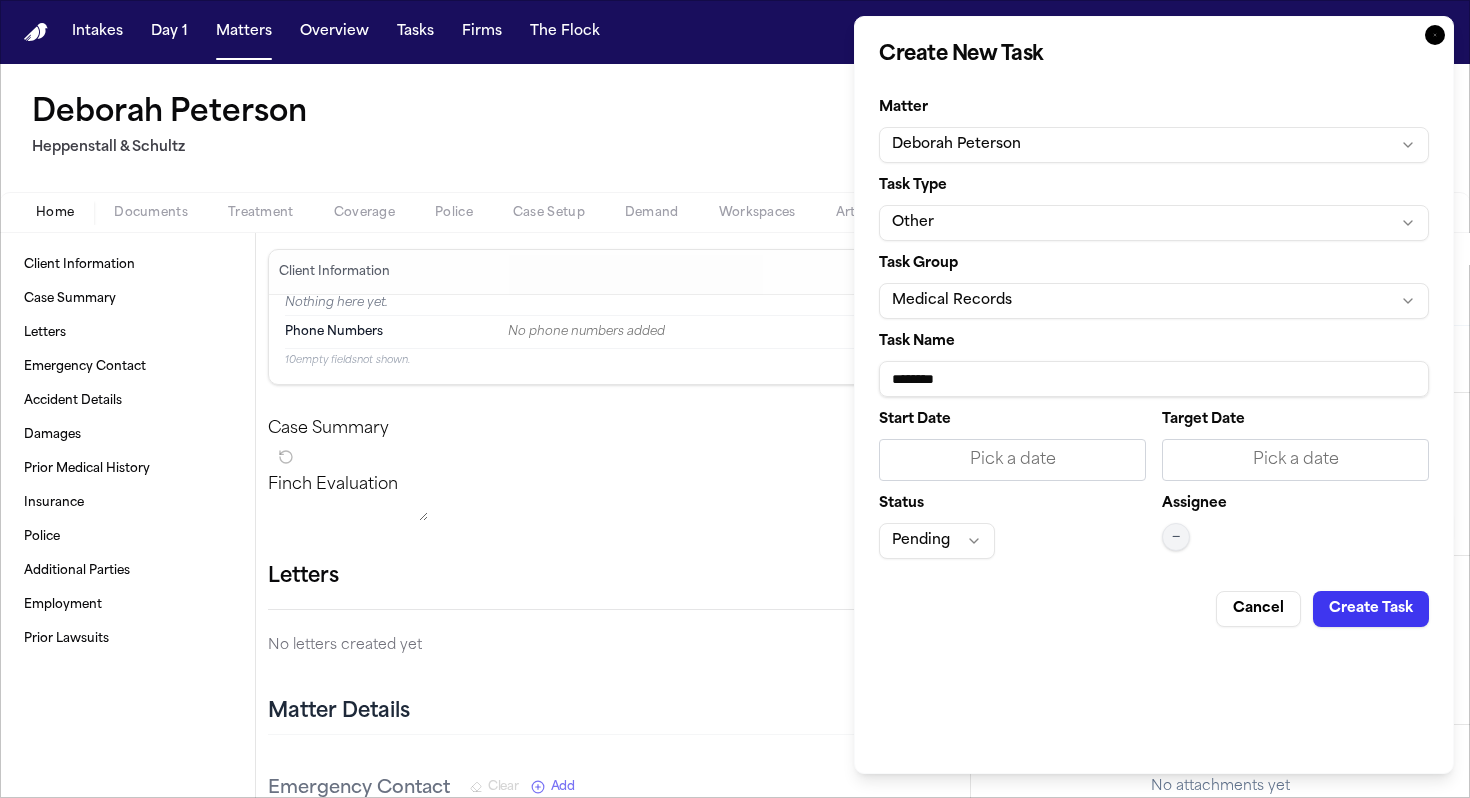 type on "********" 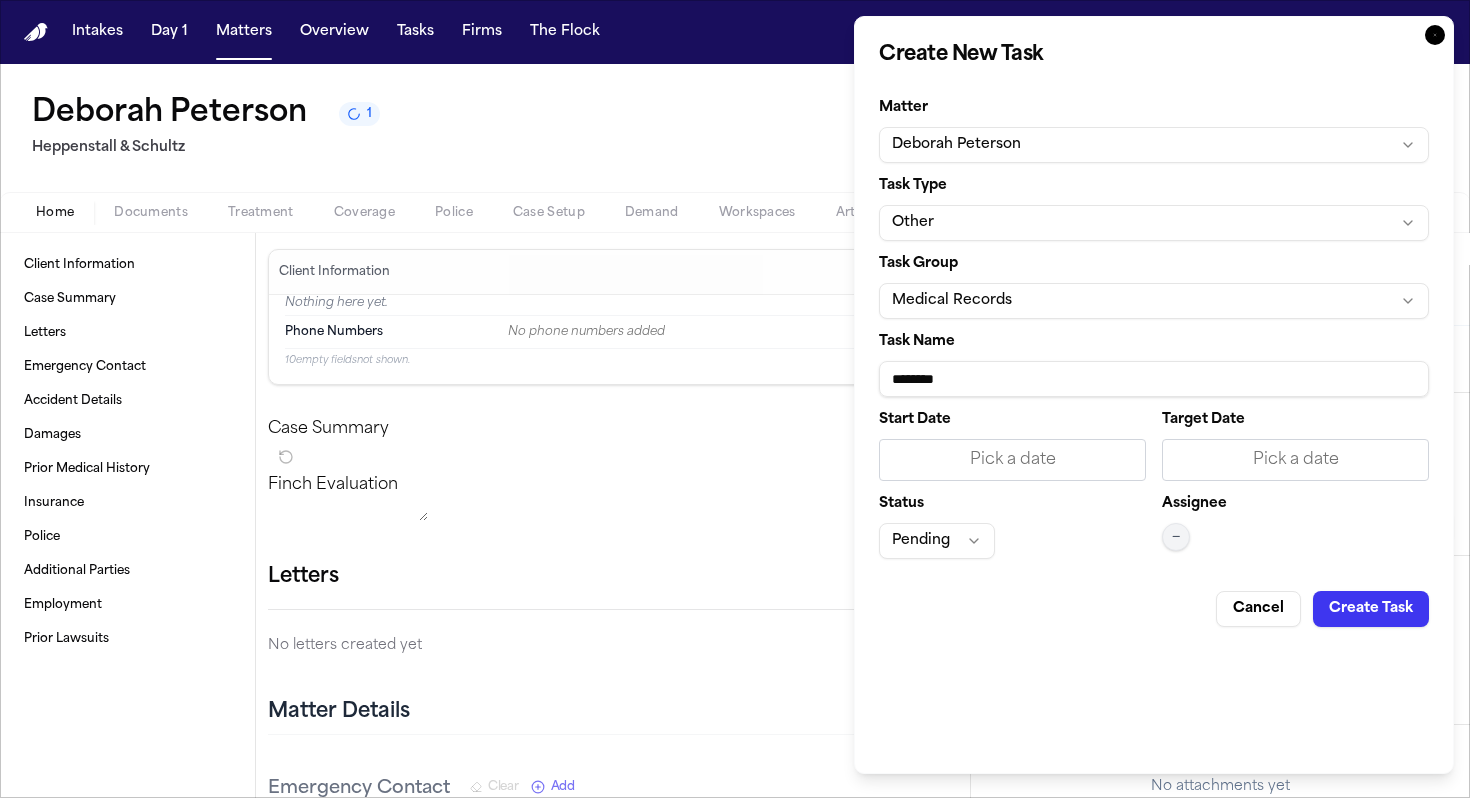 click on "Pick a date" at bounding box center (1012, 460) 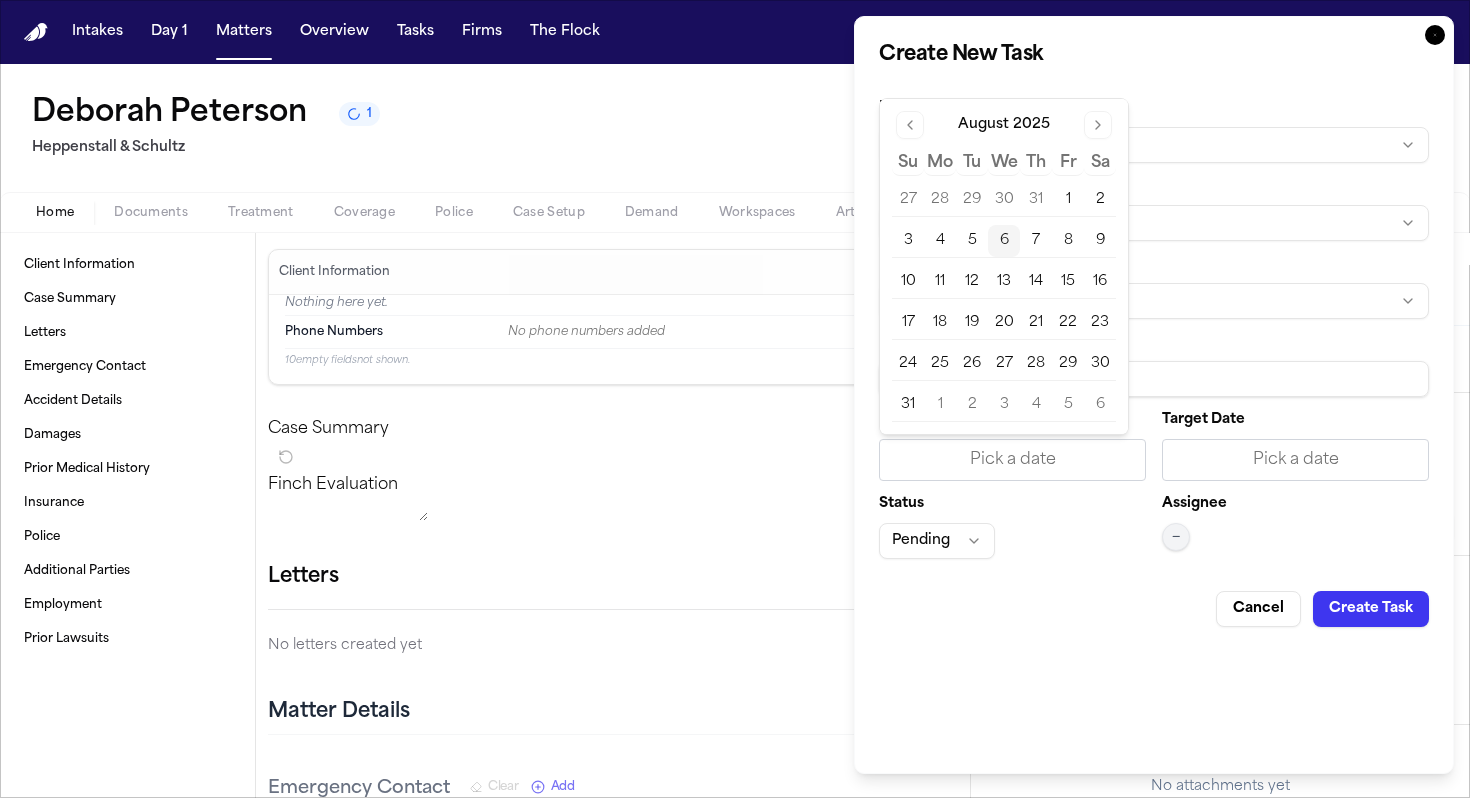 click on "6" at bounding box center (1004, 241) 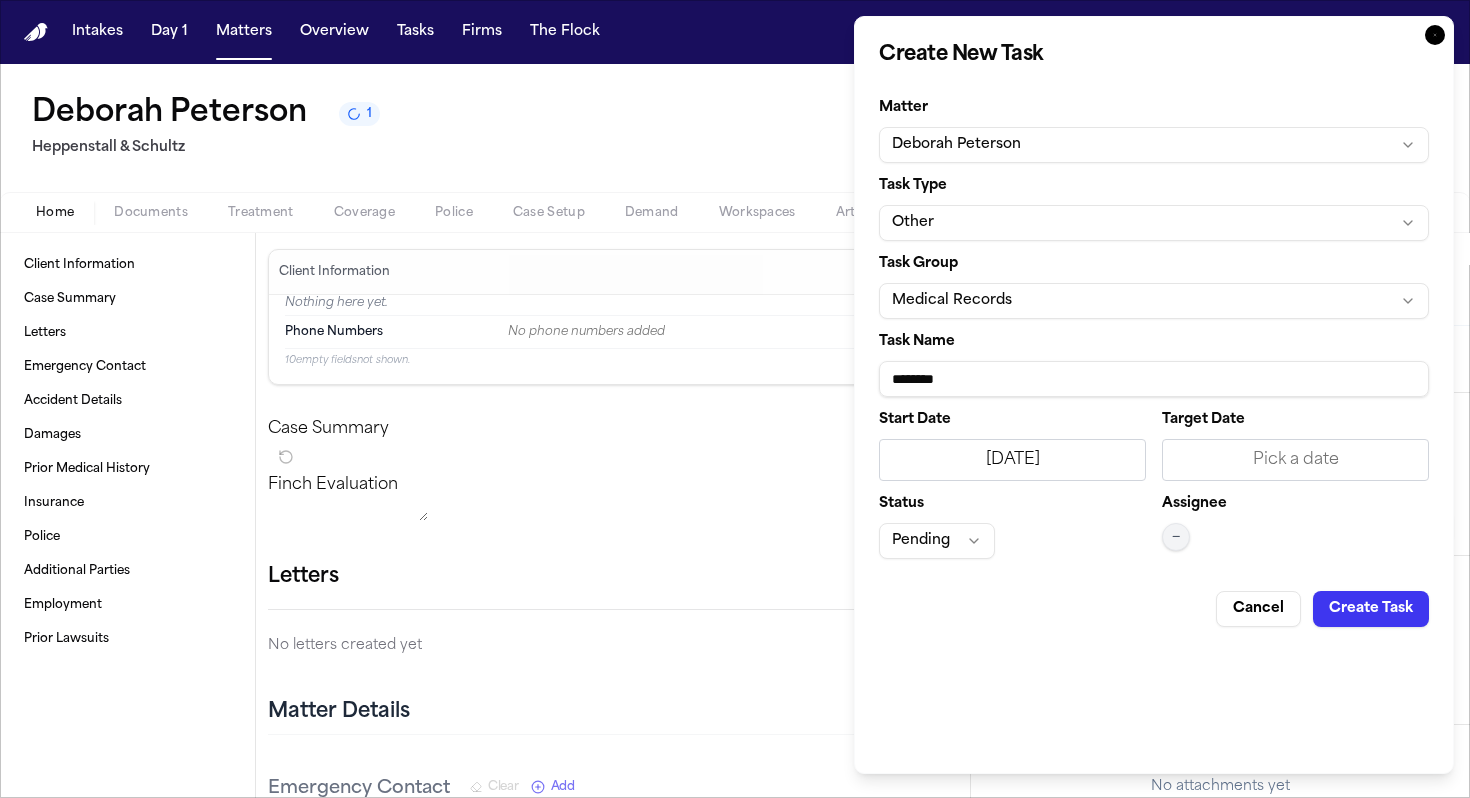click on "Pick a date" at bounding box center (1295, 460) 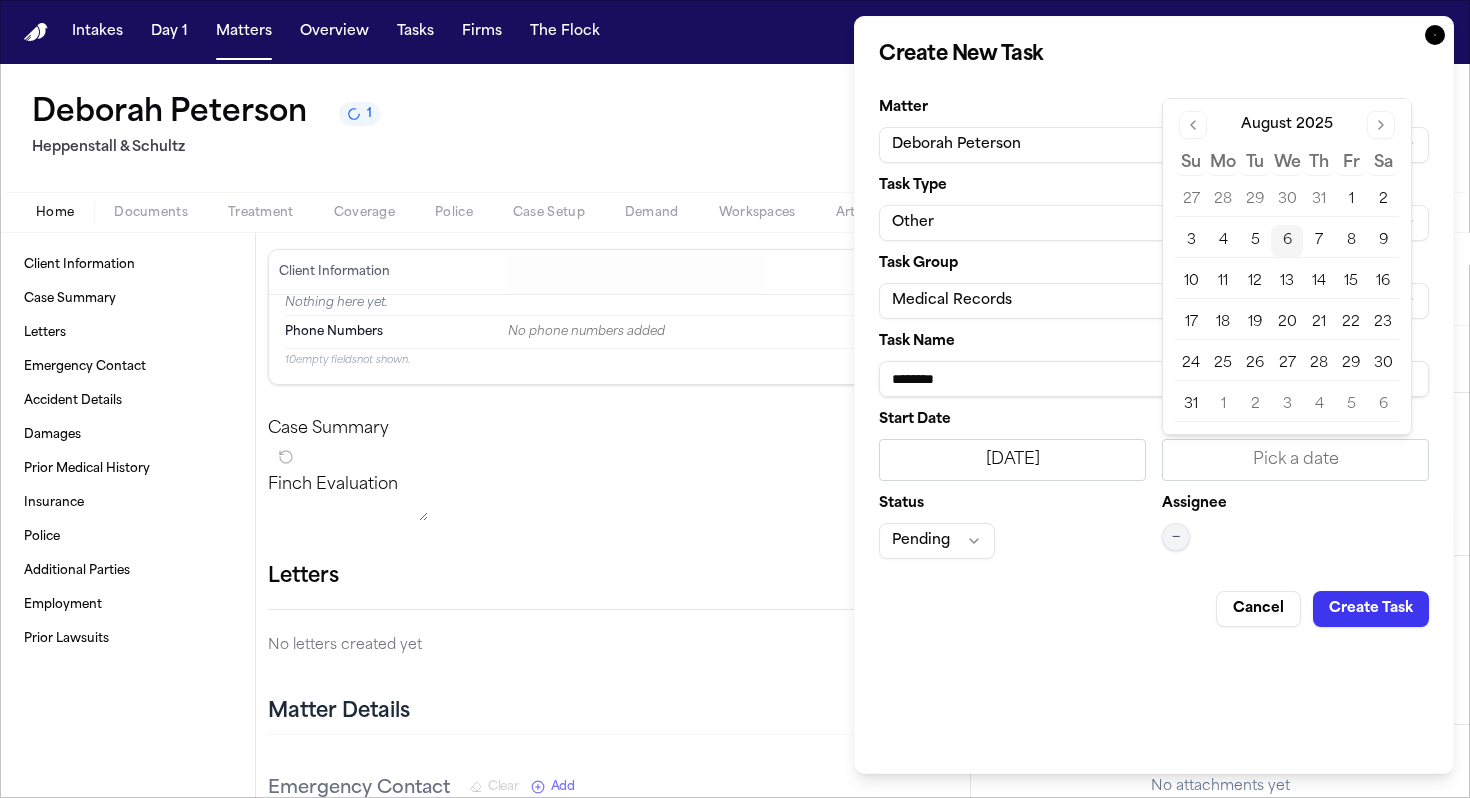 click on "6" at bounding box center (1287, 241) 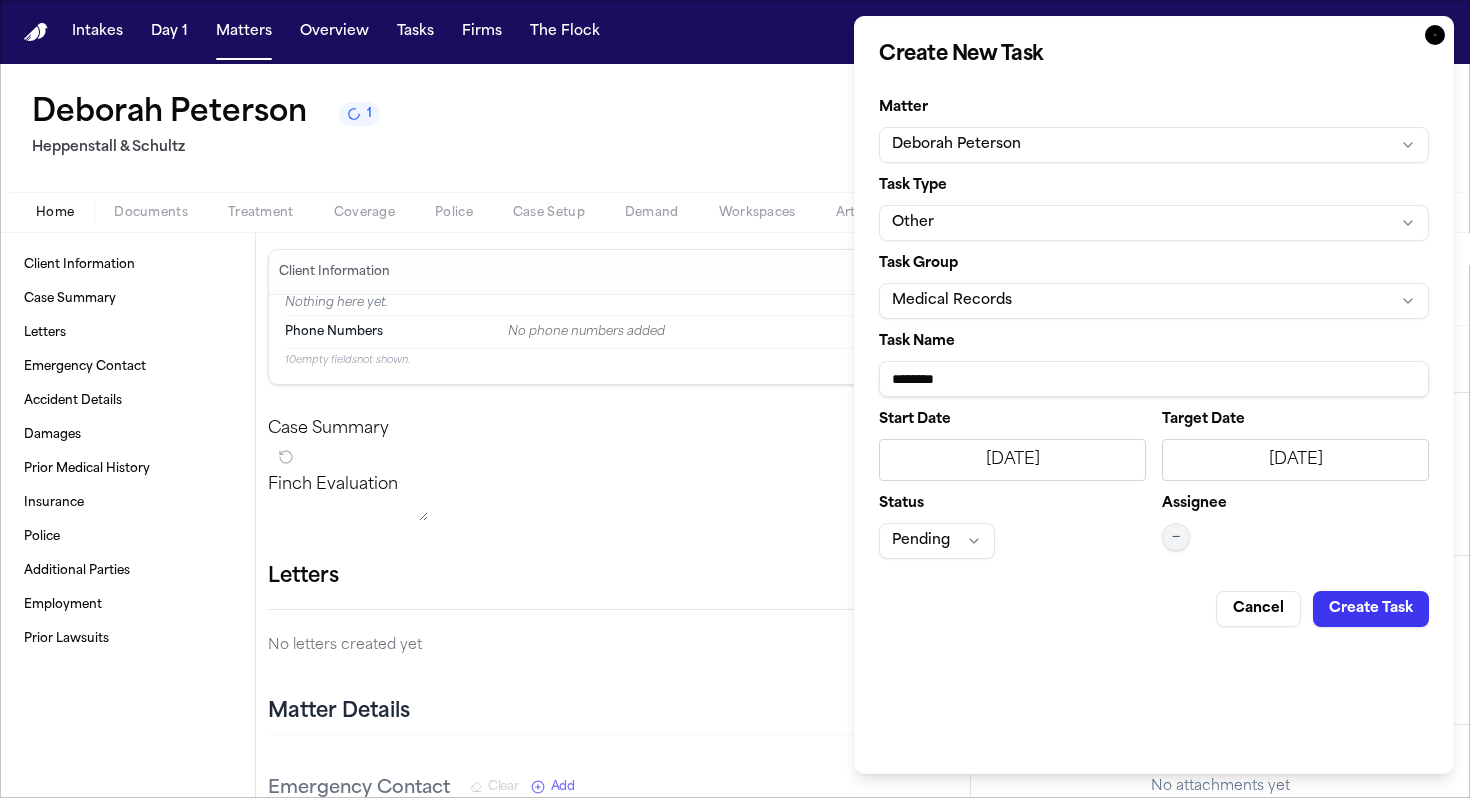 click on "Pending" at bounding box center (1012, 541) 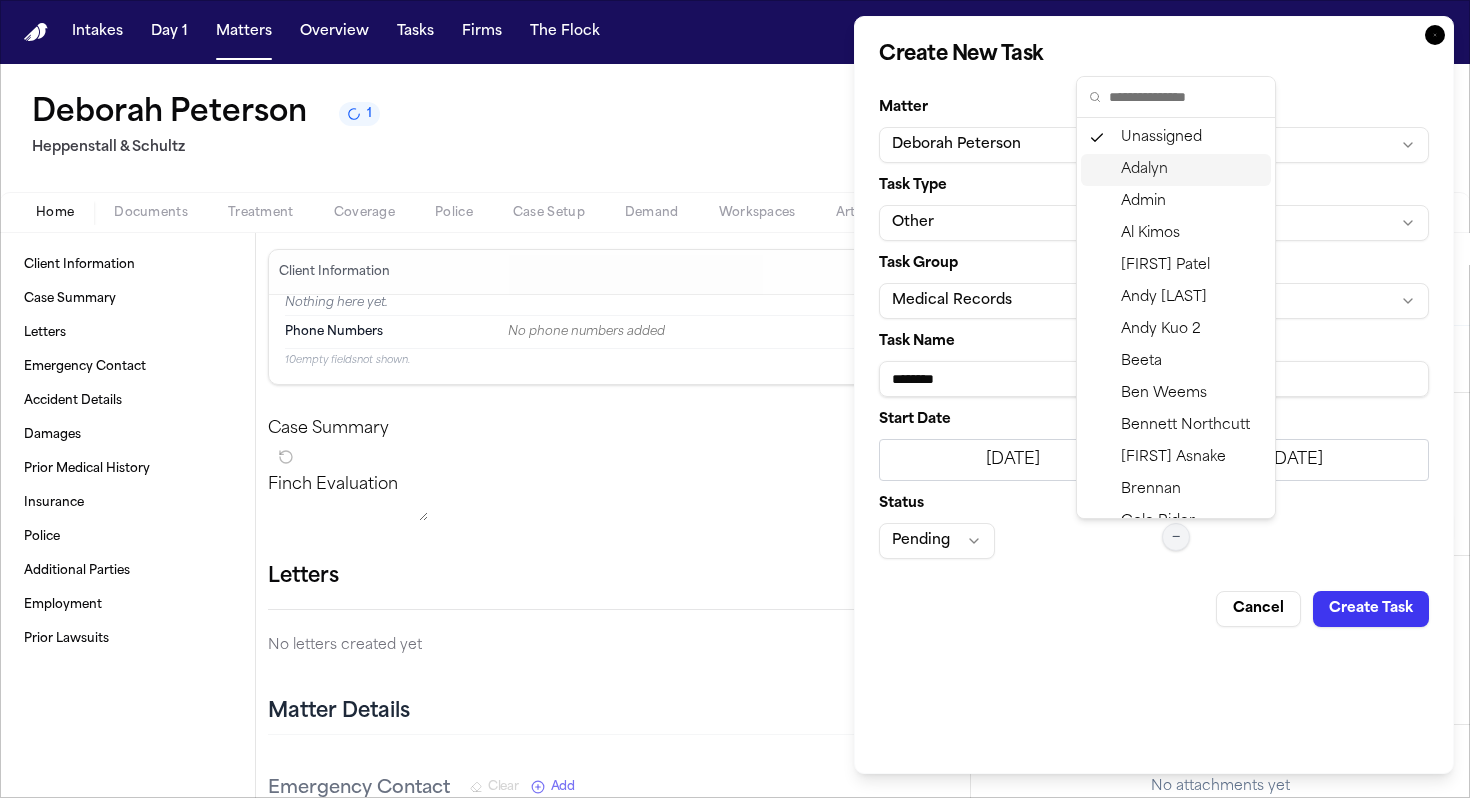 click on "Adalyn" at bounding box center (1144, 170) 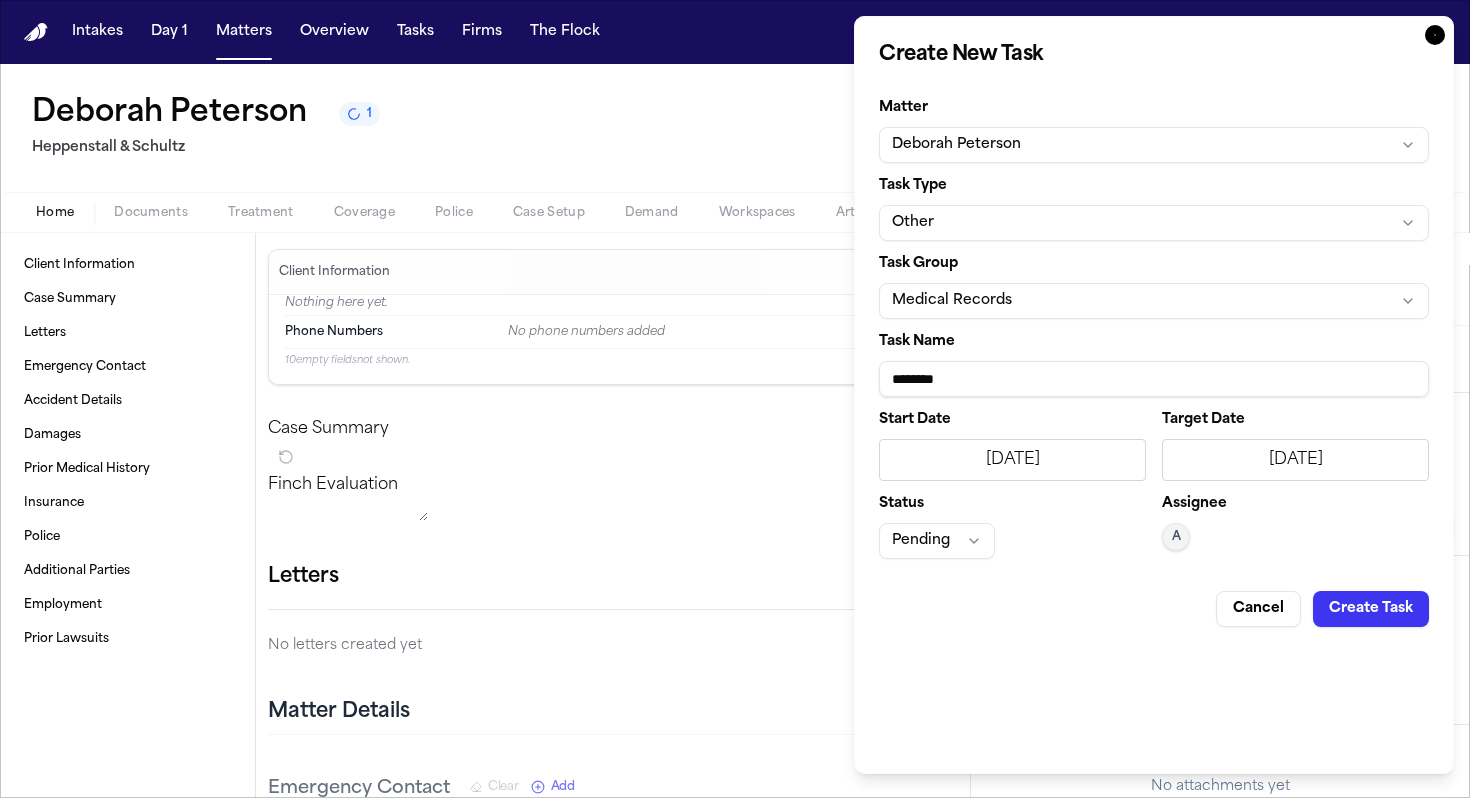 click on "Cancel Create Task" at bounding box center [1154, 601] 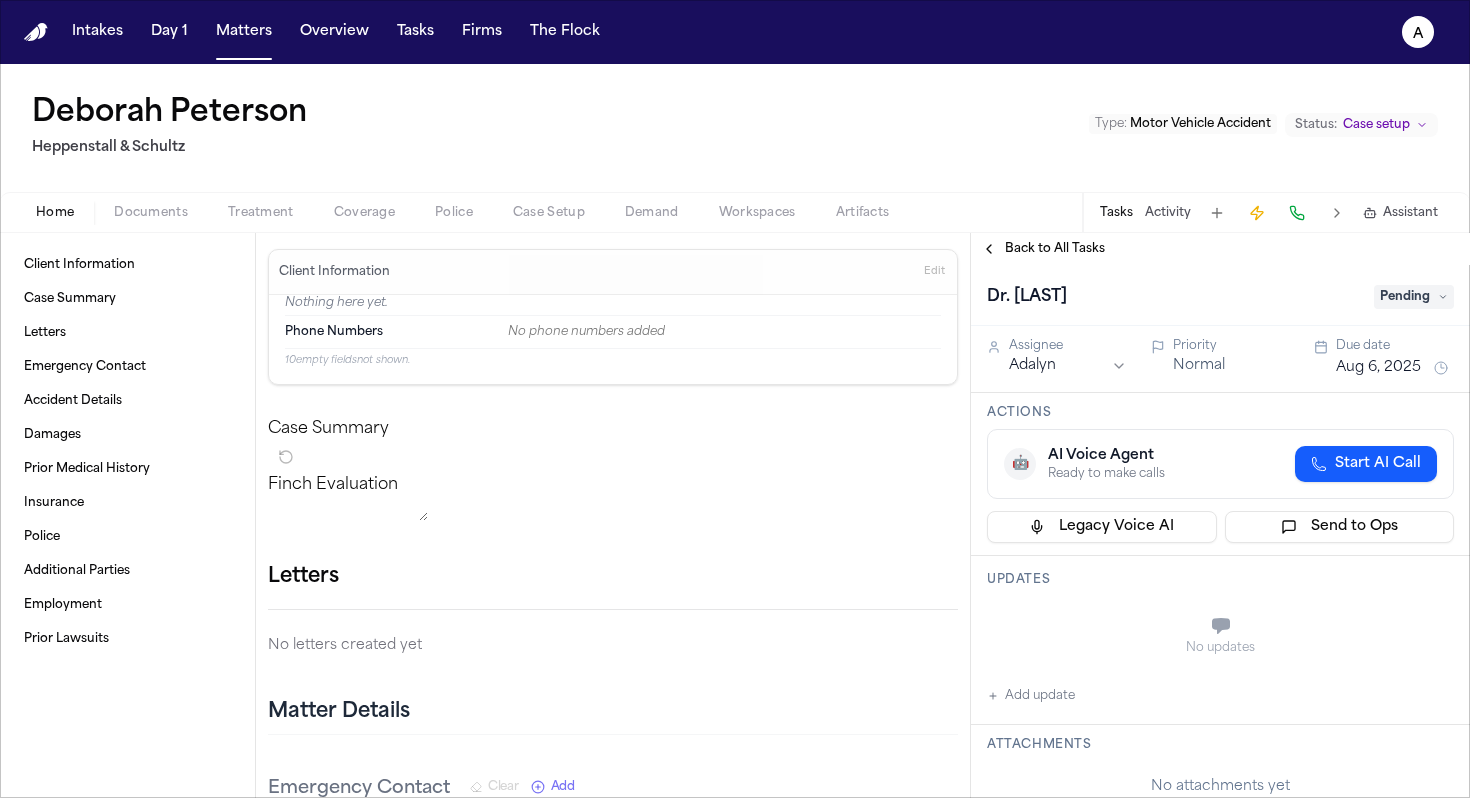 click on "Back to All Tasks" at bounding box center (1055, 249) 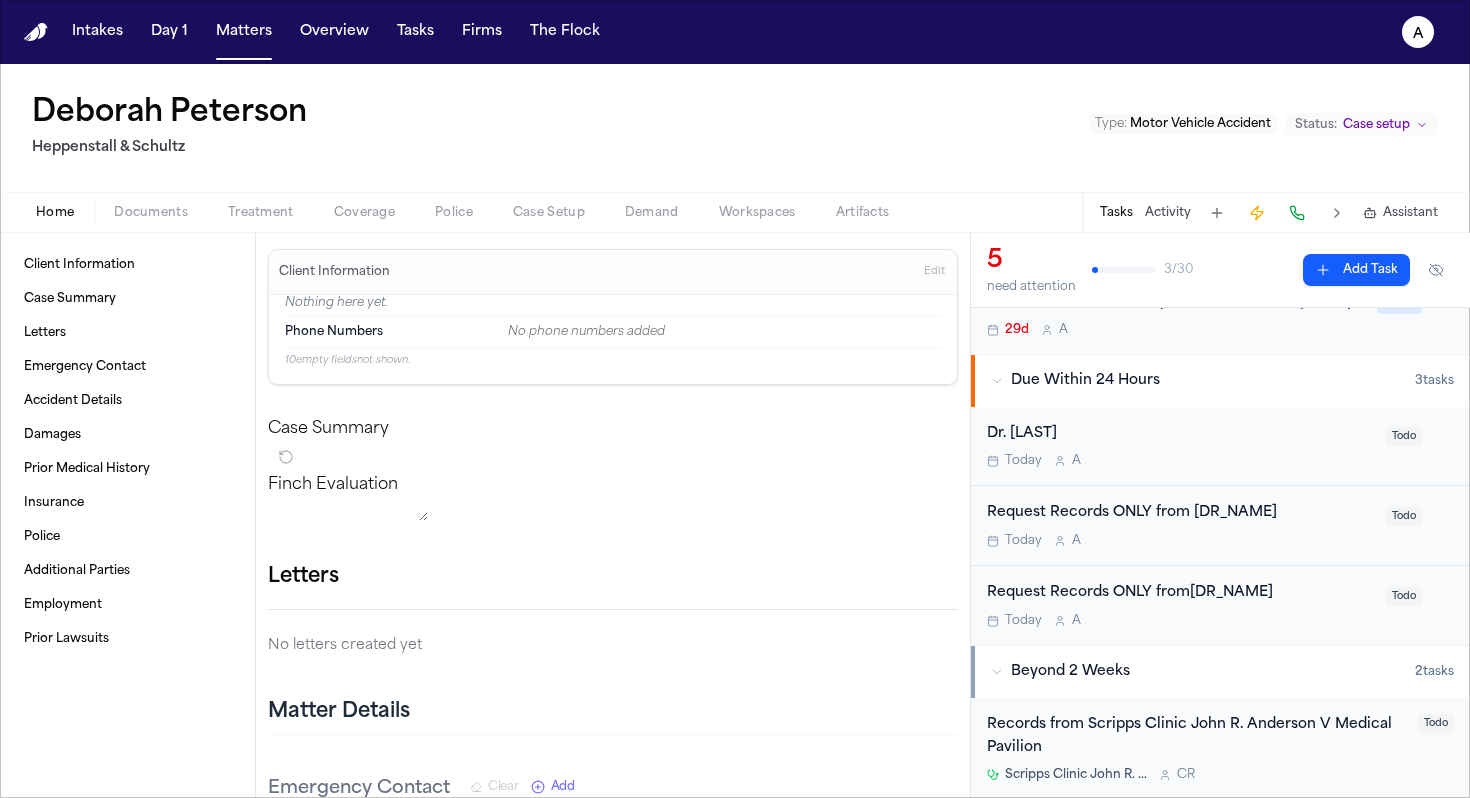 scroll, scrollTop: 184, scrollLeft: 0, axis: vertical 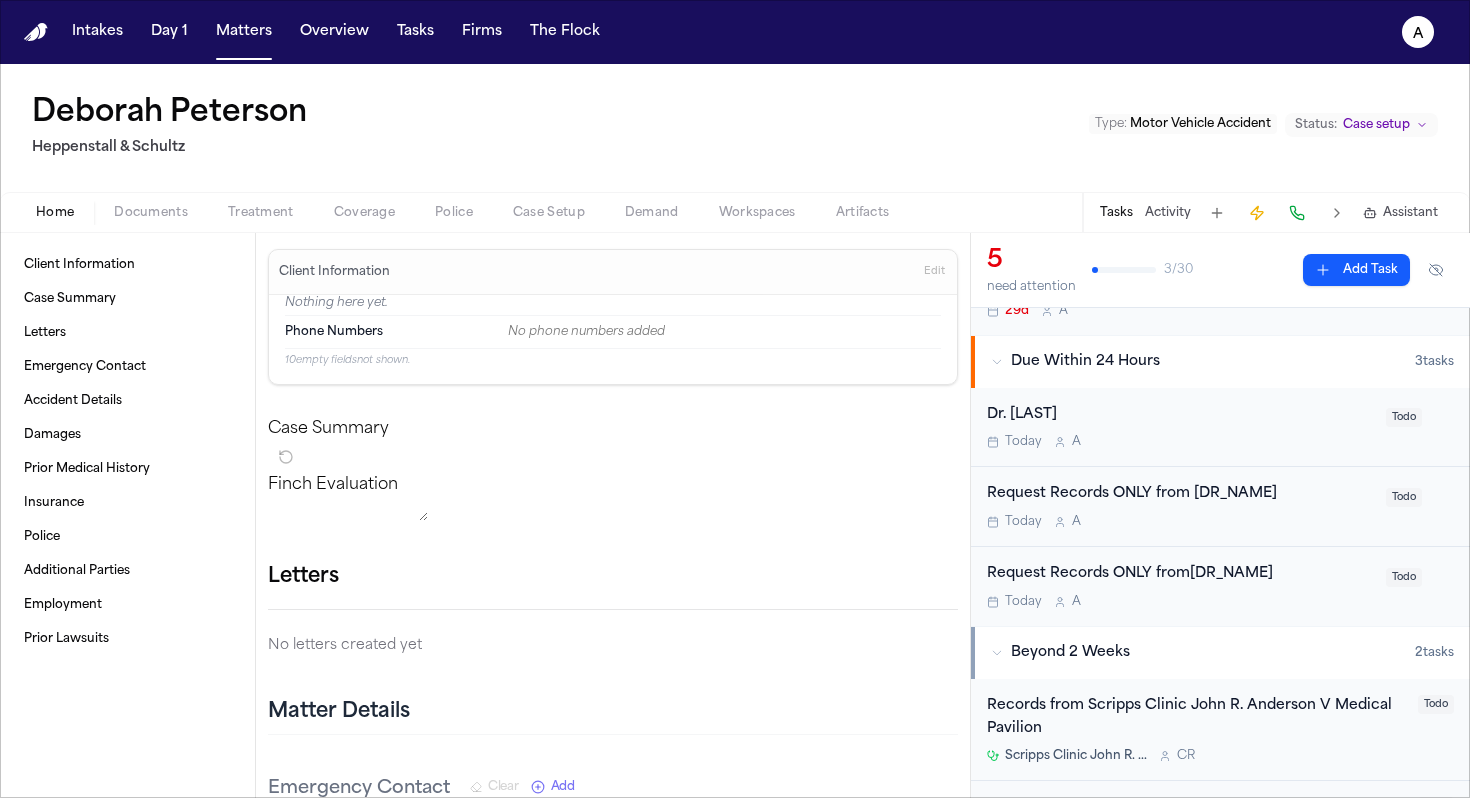 click on "Today A" at bounding box center [1180, 522] 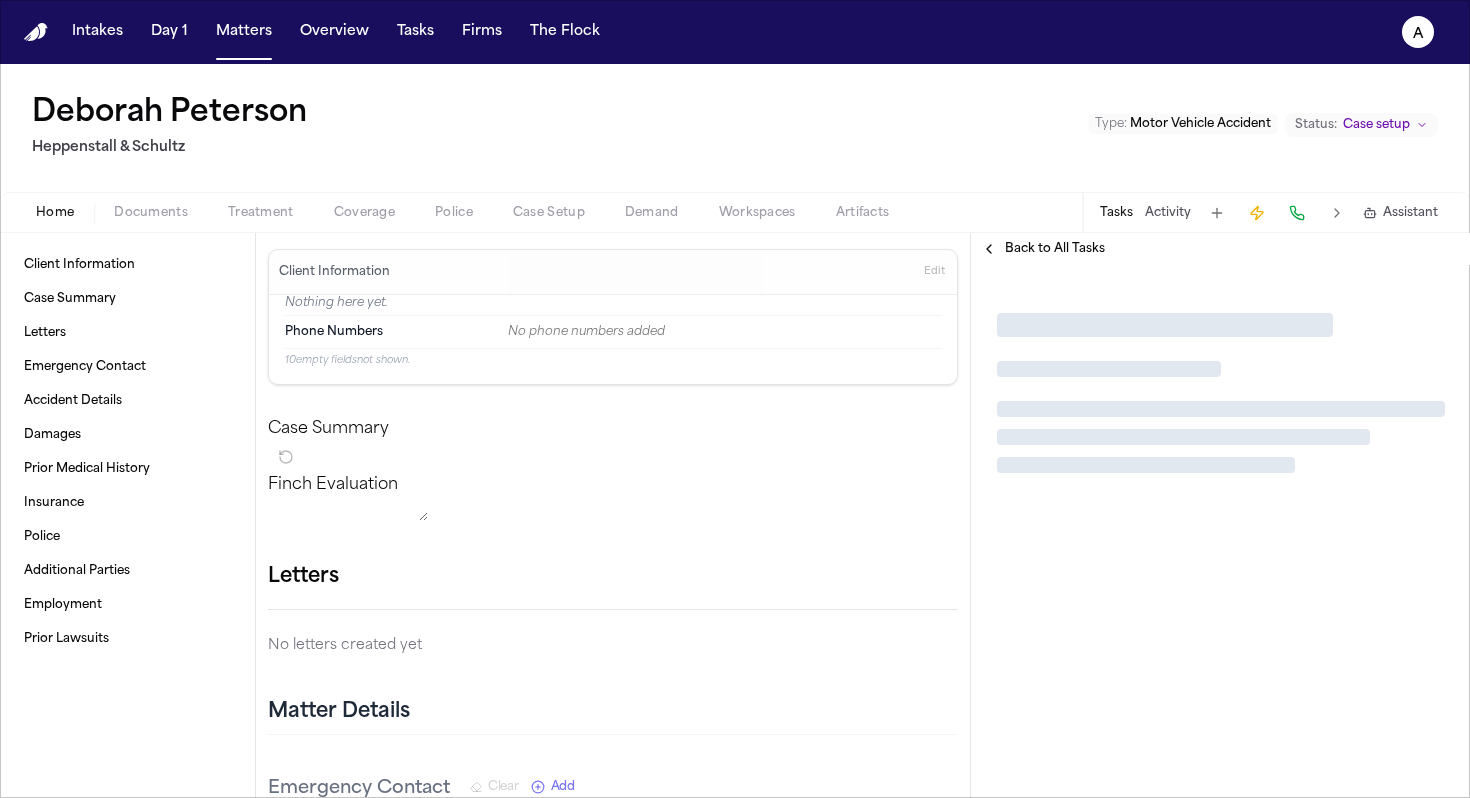 scroll, scrollTop: 0, scrollLeft: 0, axis: both 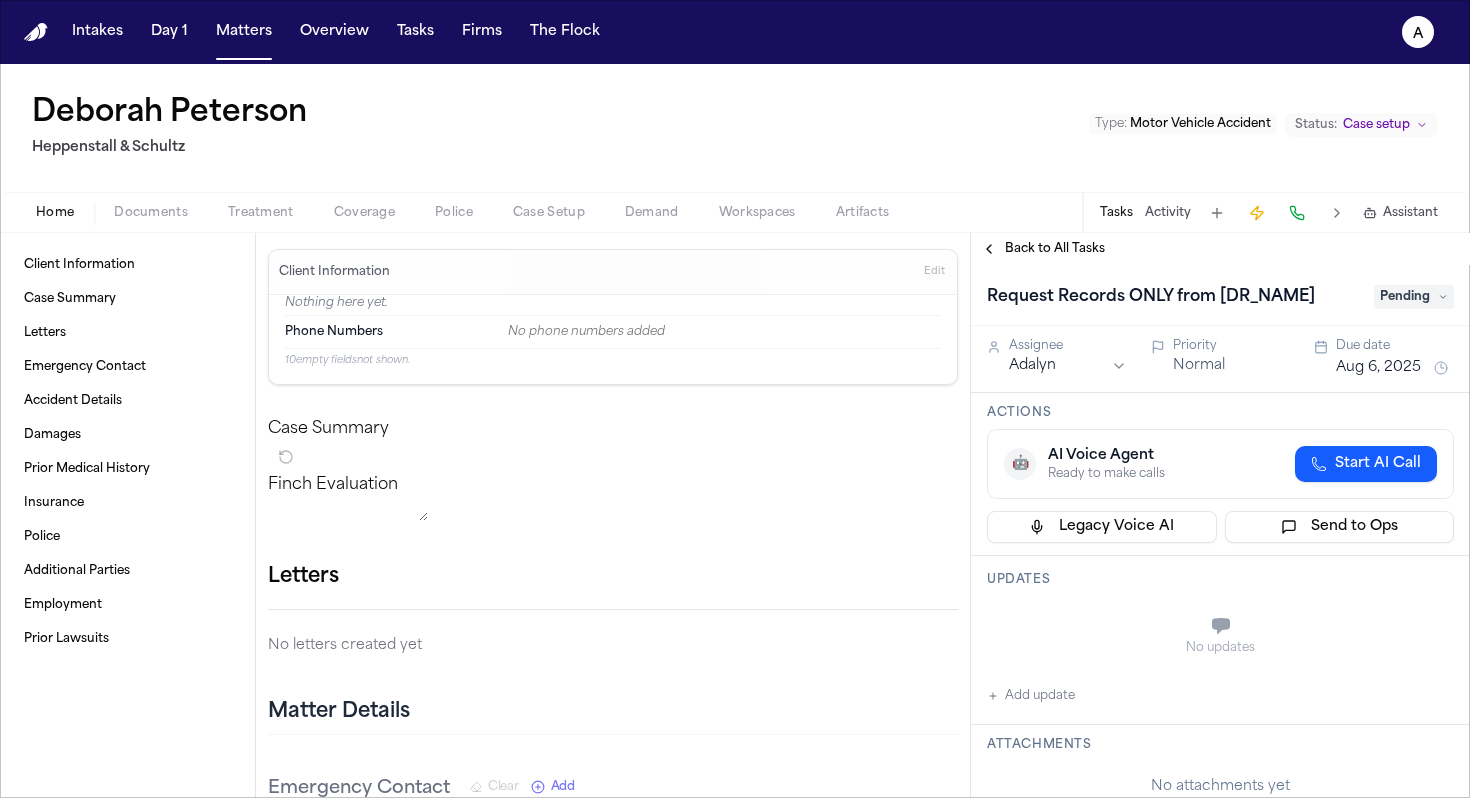 click on "Request Records ONLY from Dr. Hougen" at bounding box center (1151, 297) 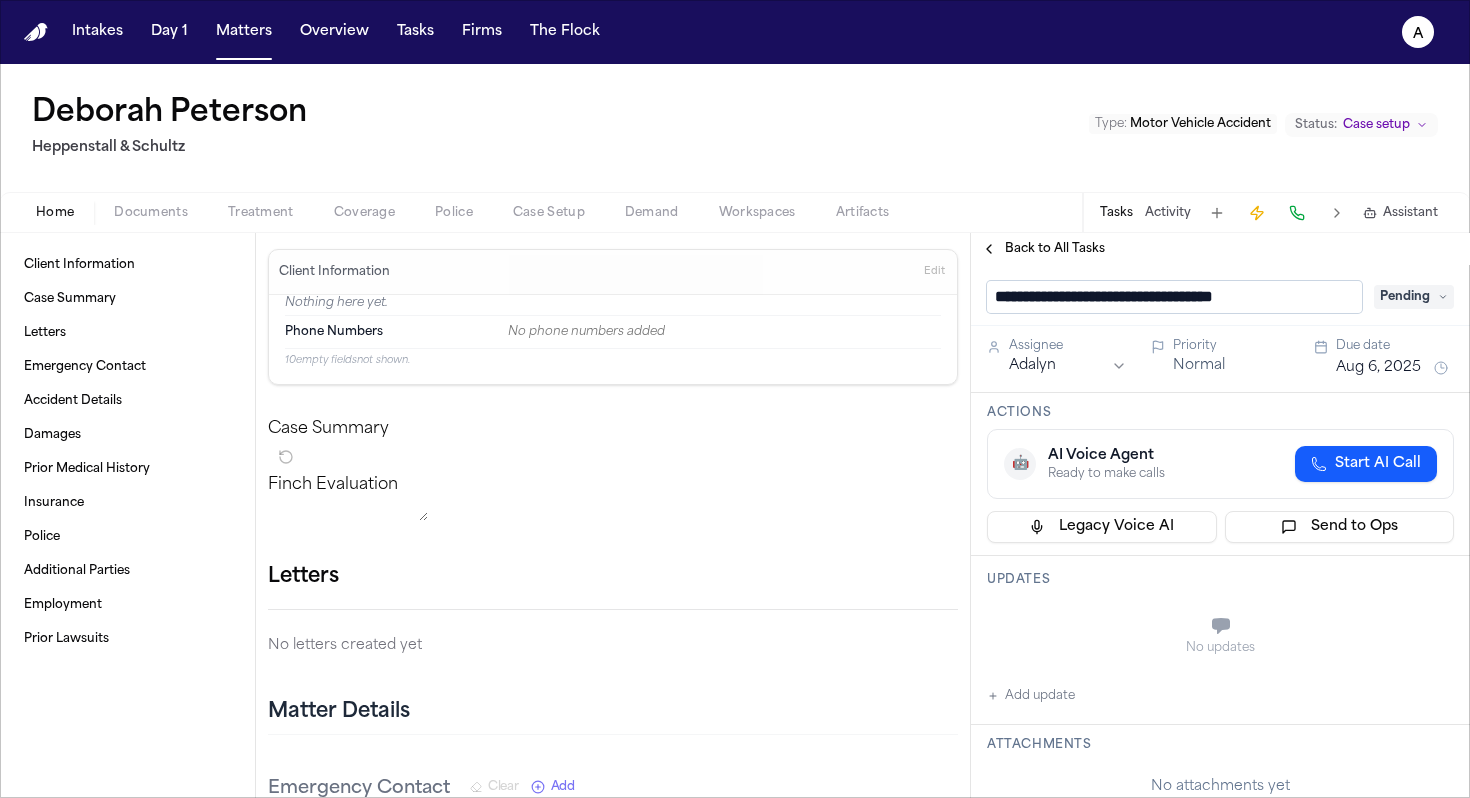 scroll, scrollTop: 1, scrollLeft: 0, axis: vertical 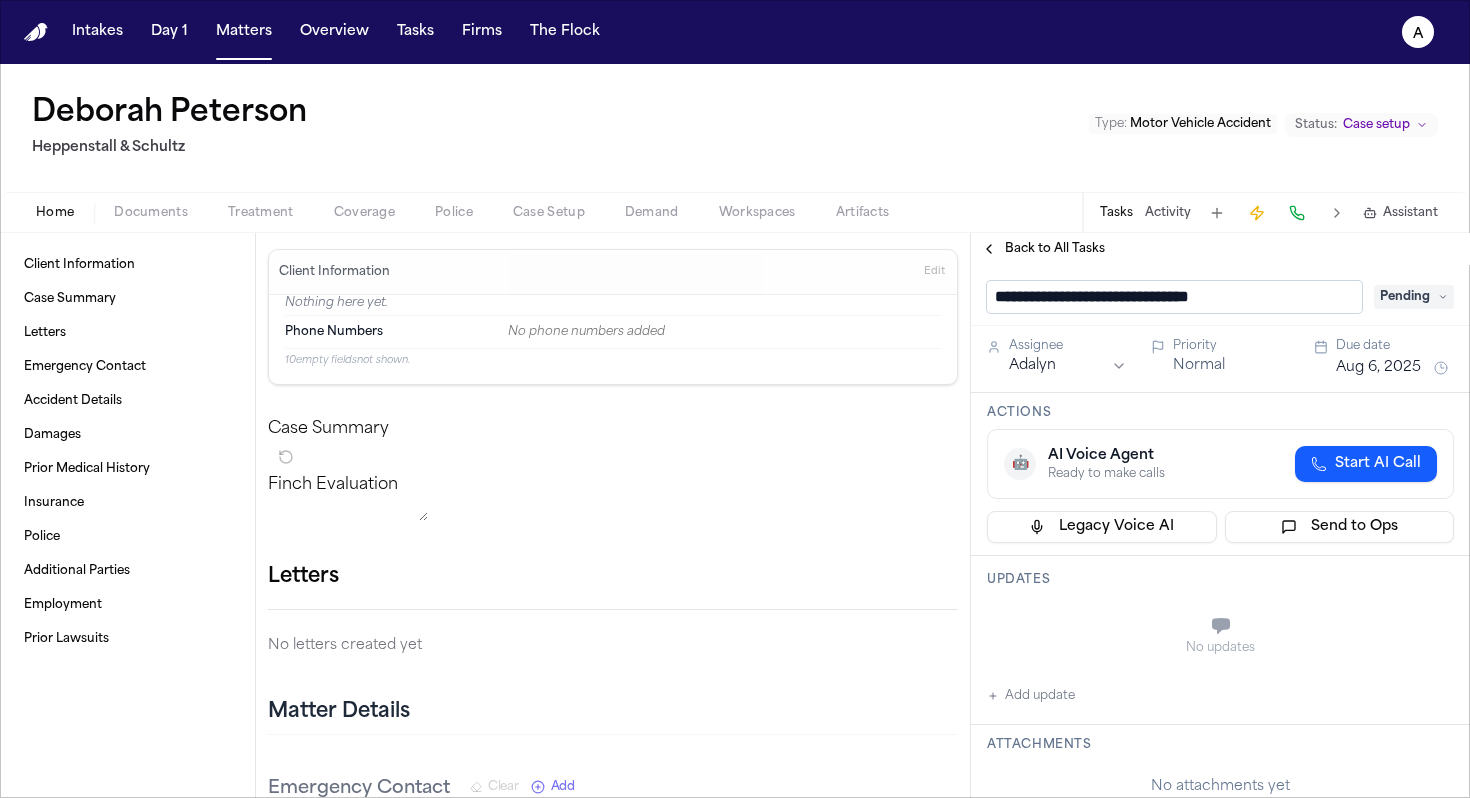 type on "**********" 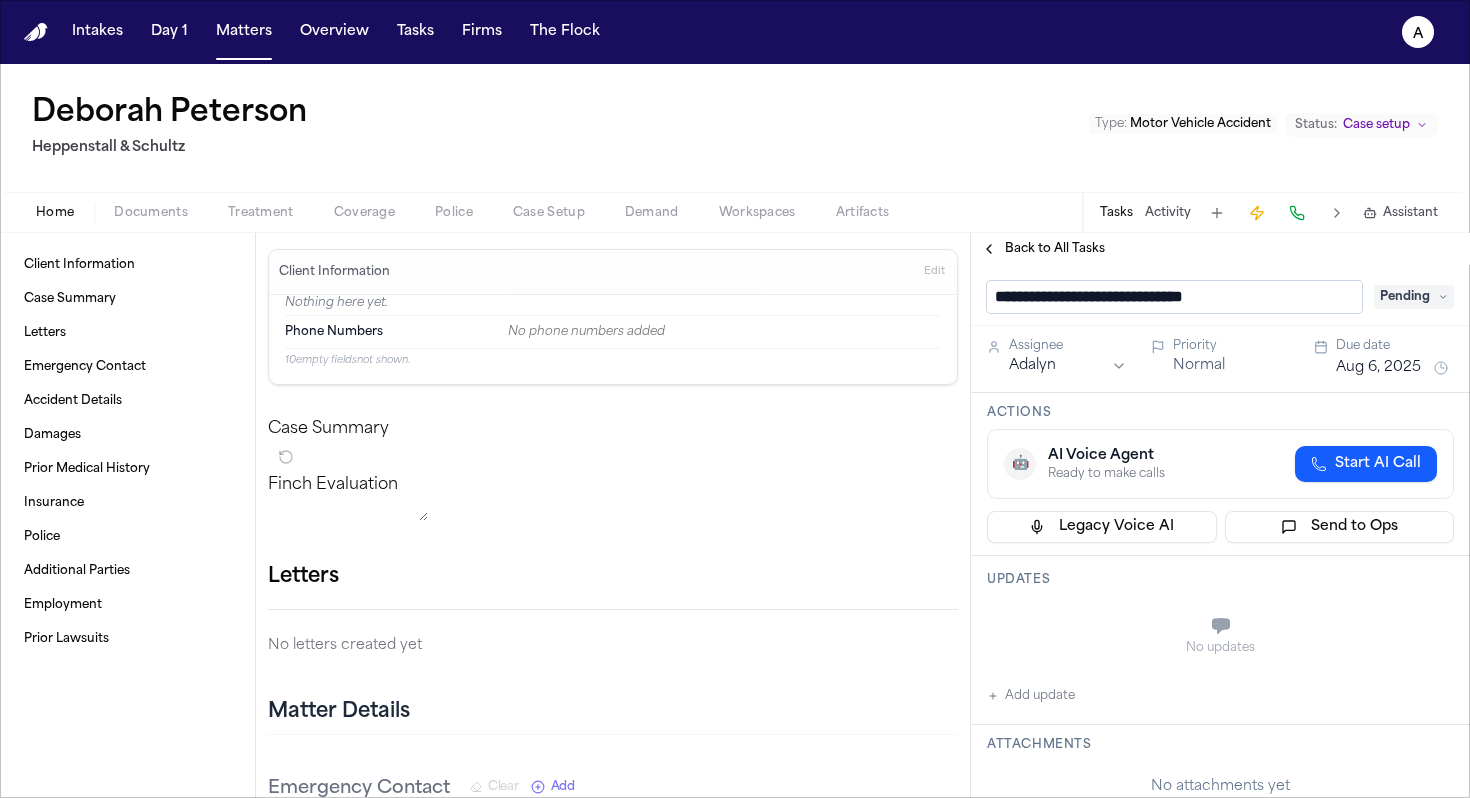 click on "Back to All Tasks" at bounding box center (1055, 249) 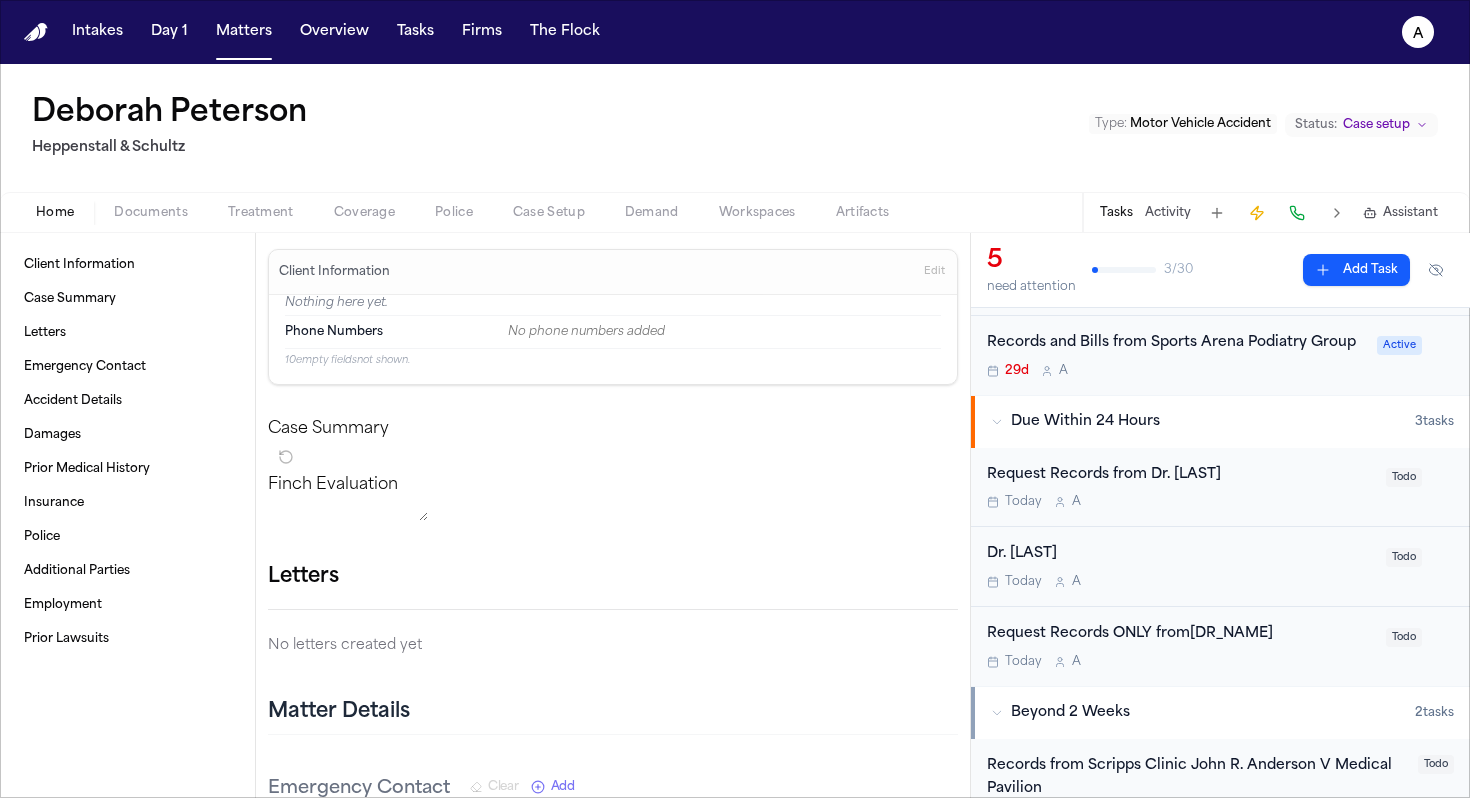 scroll, scrollTop: 163, scrollLeft: 0, axis: vertical 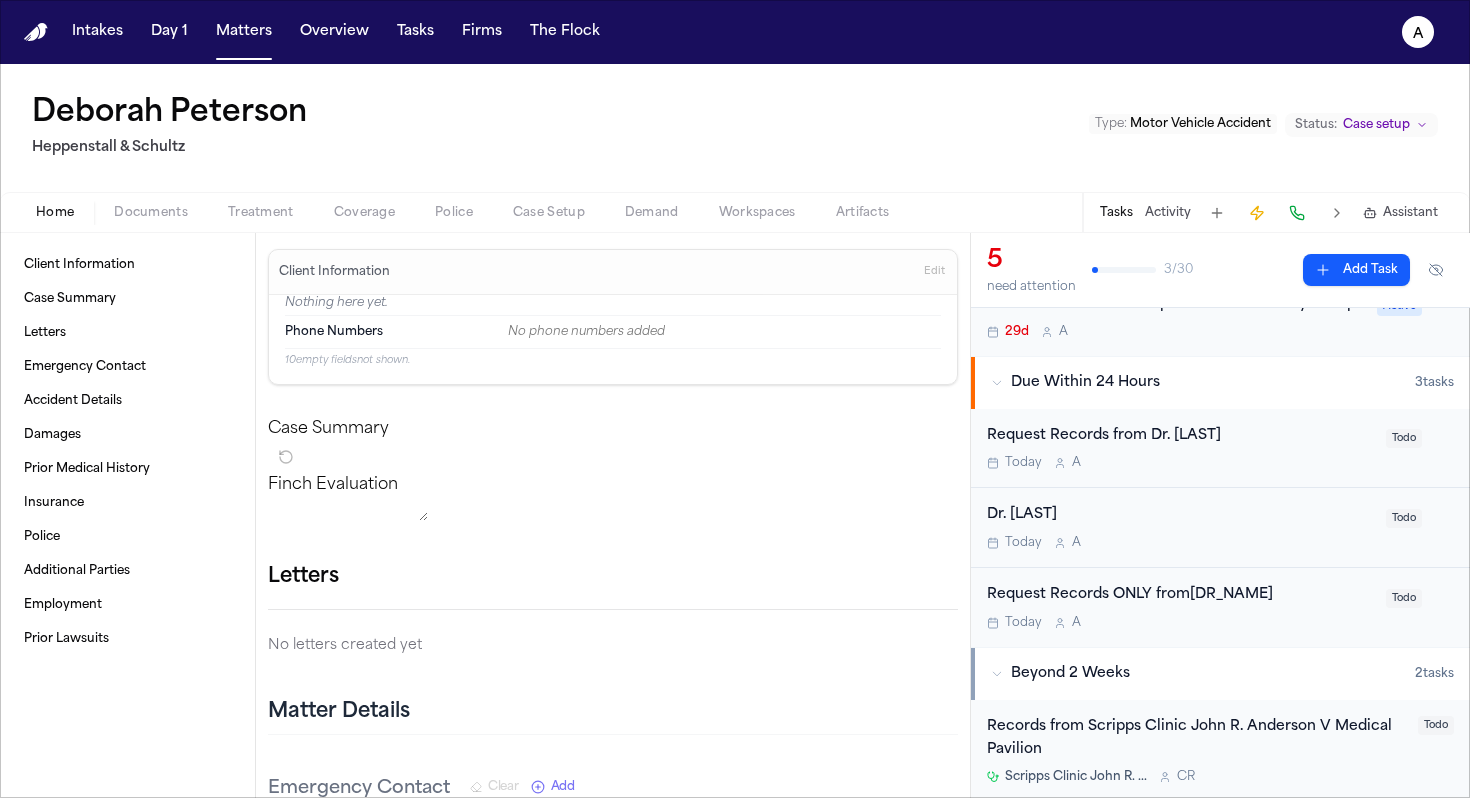 click on "Today A" at bounding box center [1180, 543] 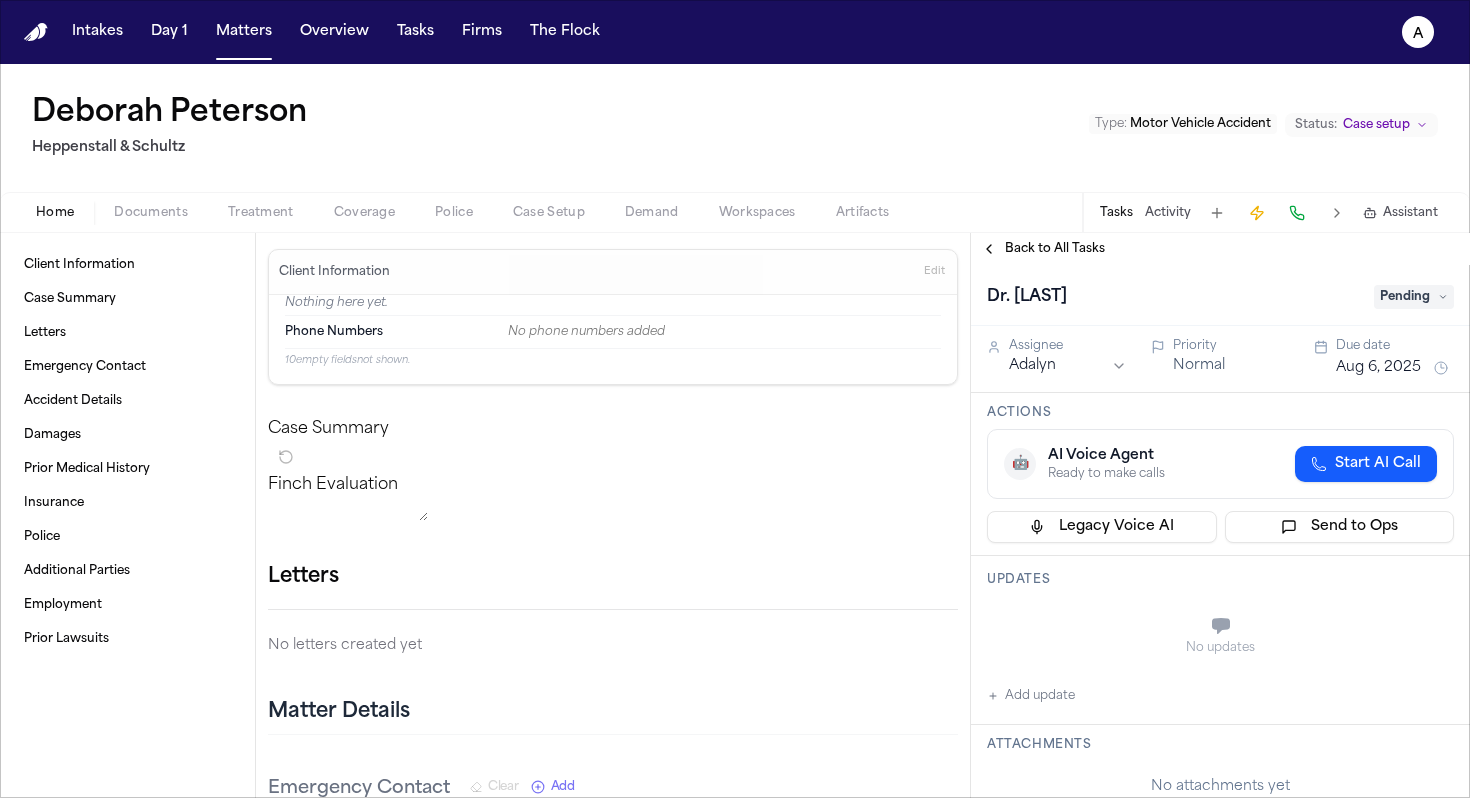 click on "Dr. Rhee" at bounding box center (1027, 297) 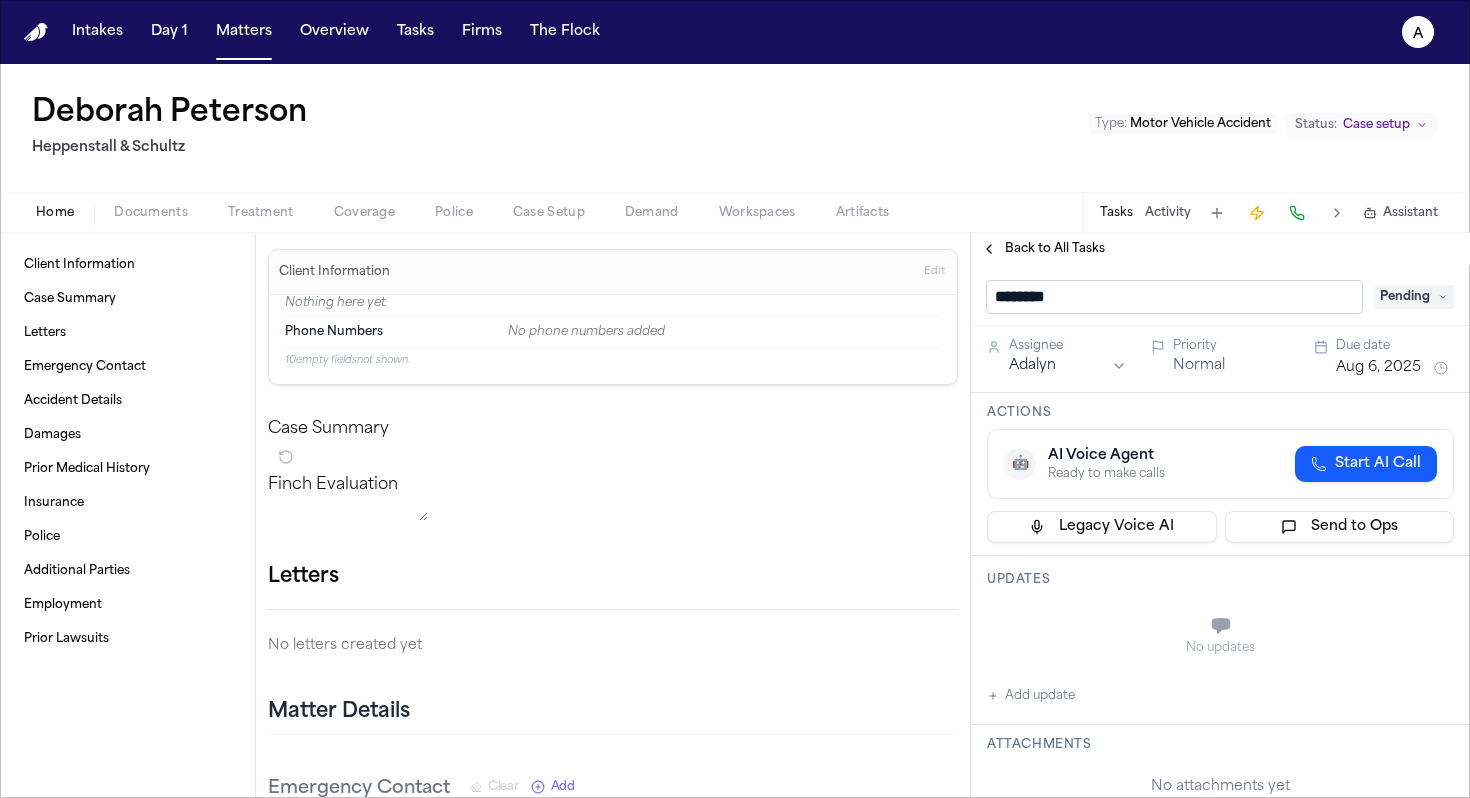 click on "********" at bounding box center [1174, 297] 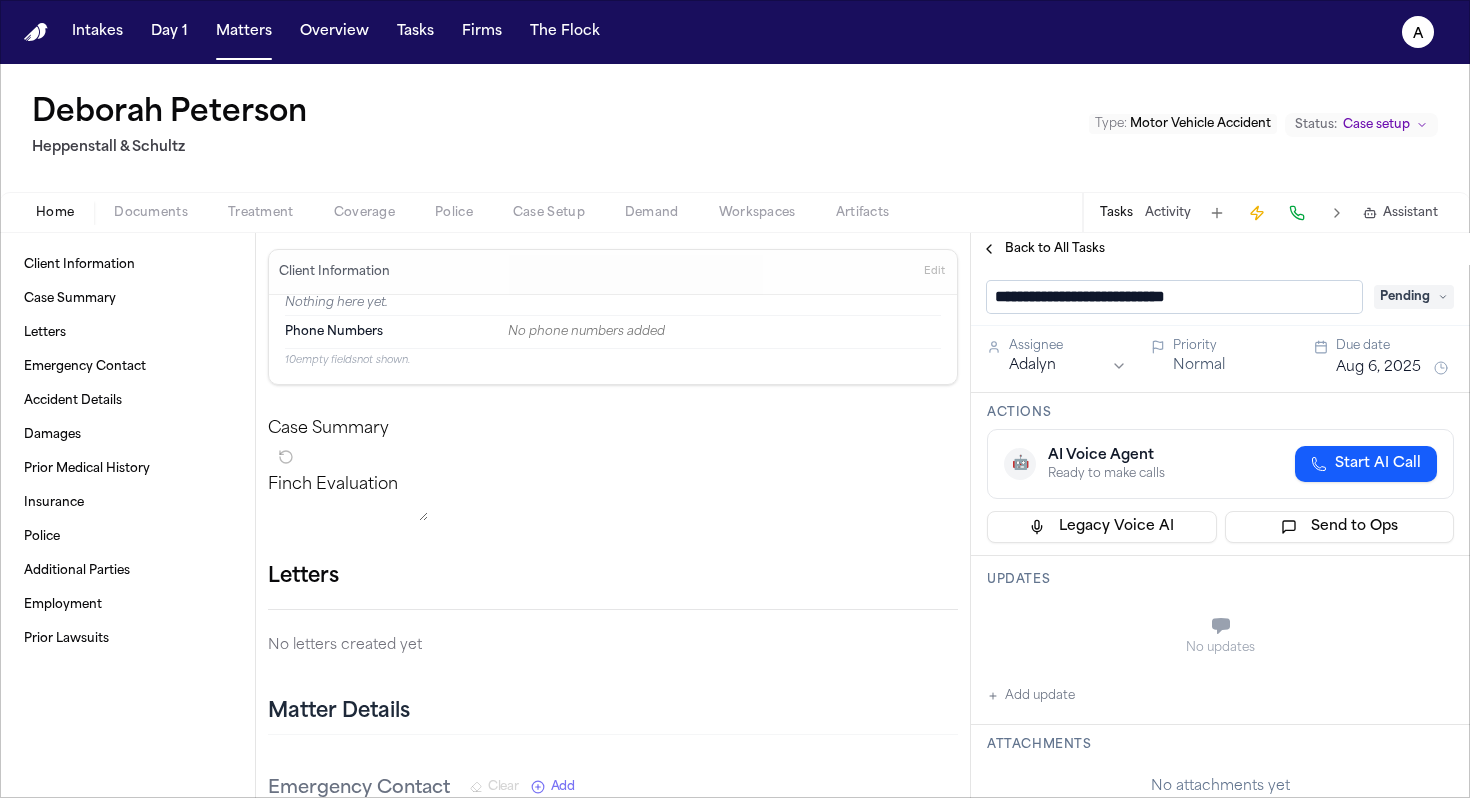 type on "**********" 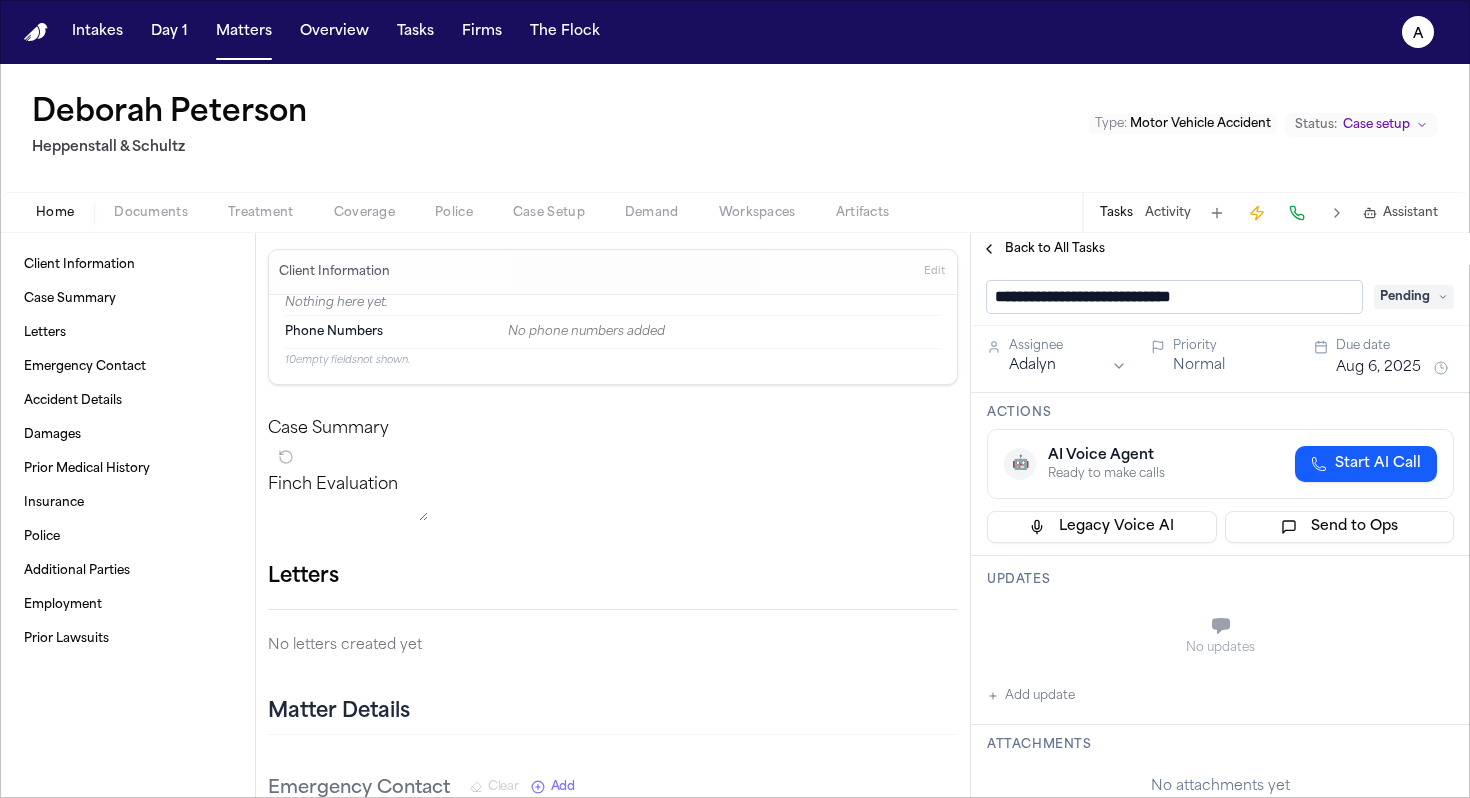click on "Updates No updates Add update" at bounding box center [1220, 640] 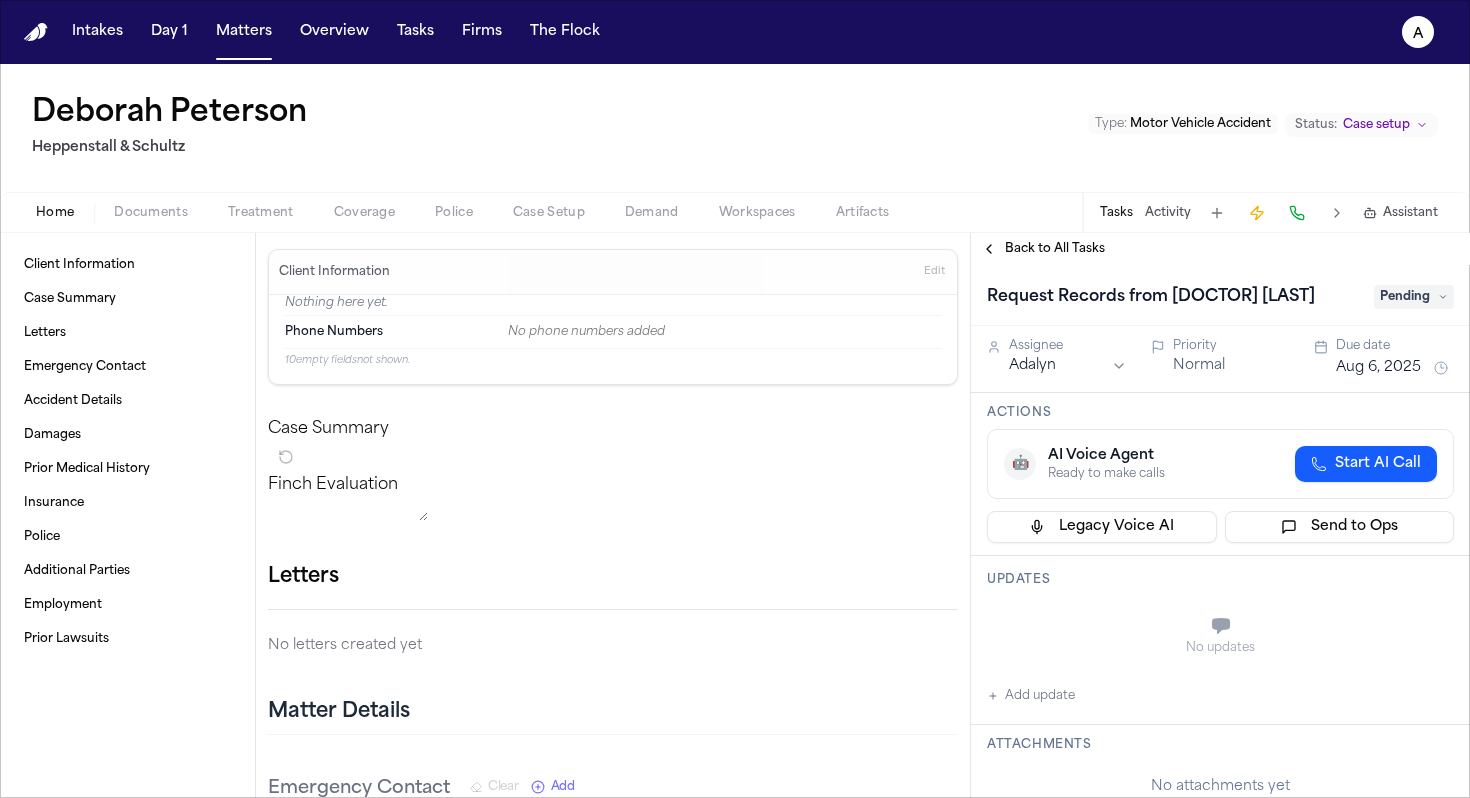 click on "No updates" at bounding box center [1220, 636] 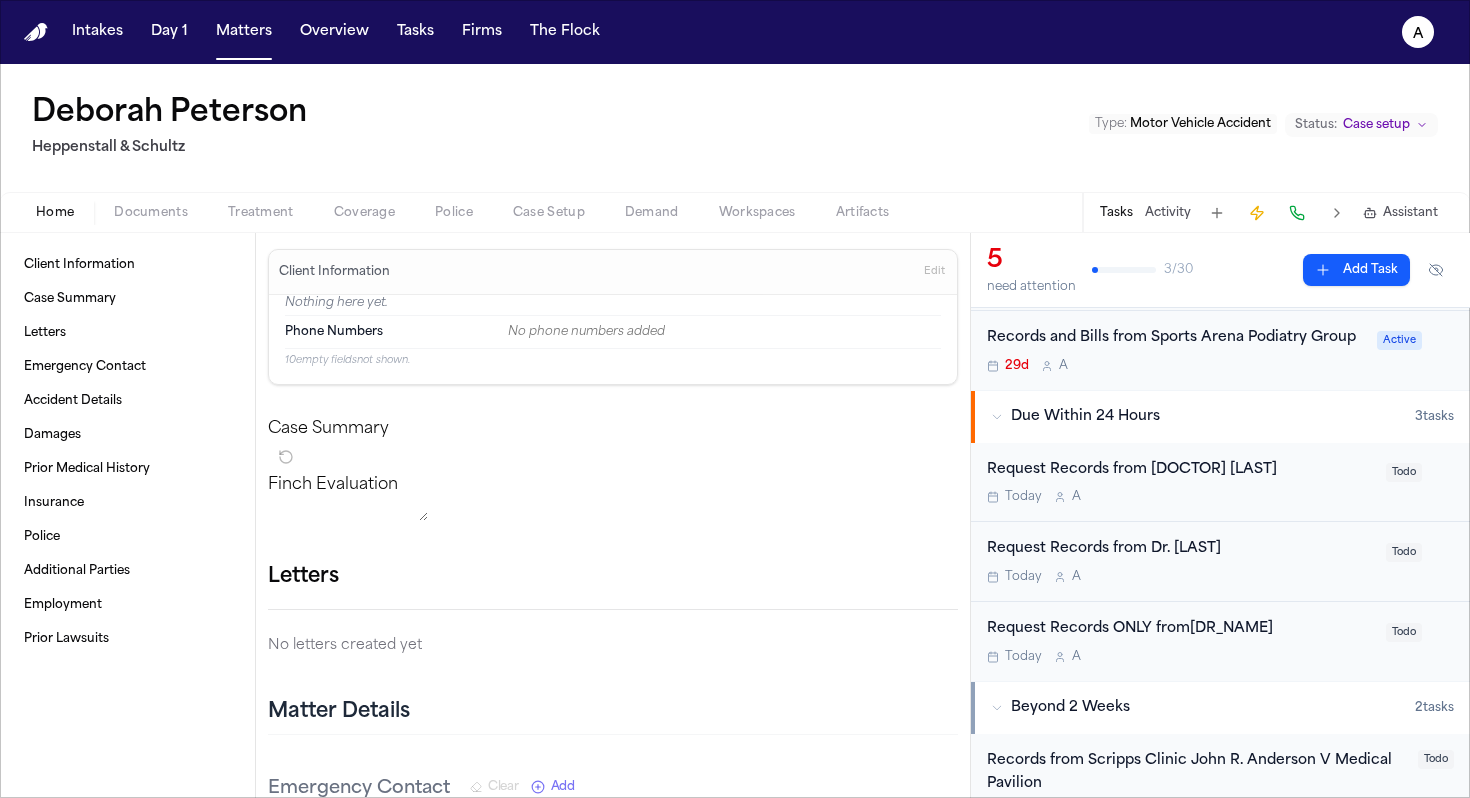 scroll, scrollTop: 153, scrollLeft: 0, axis: vertical 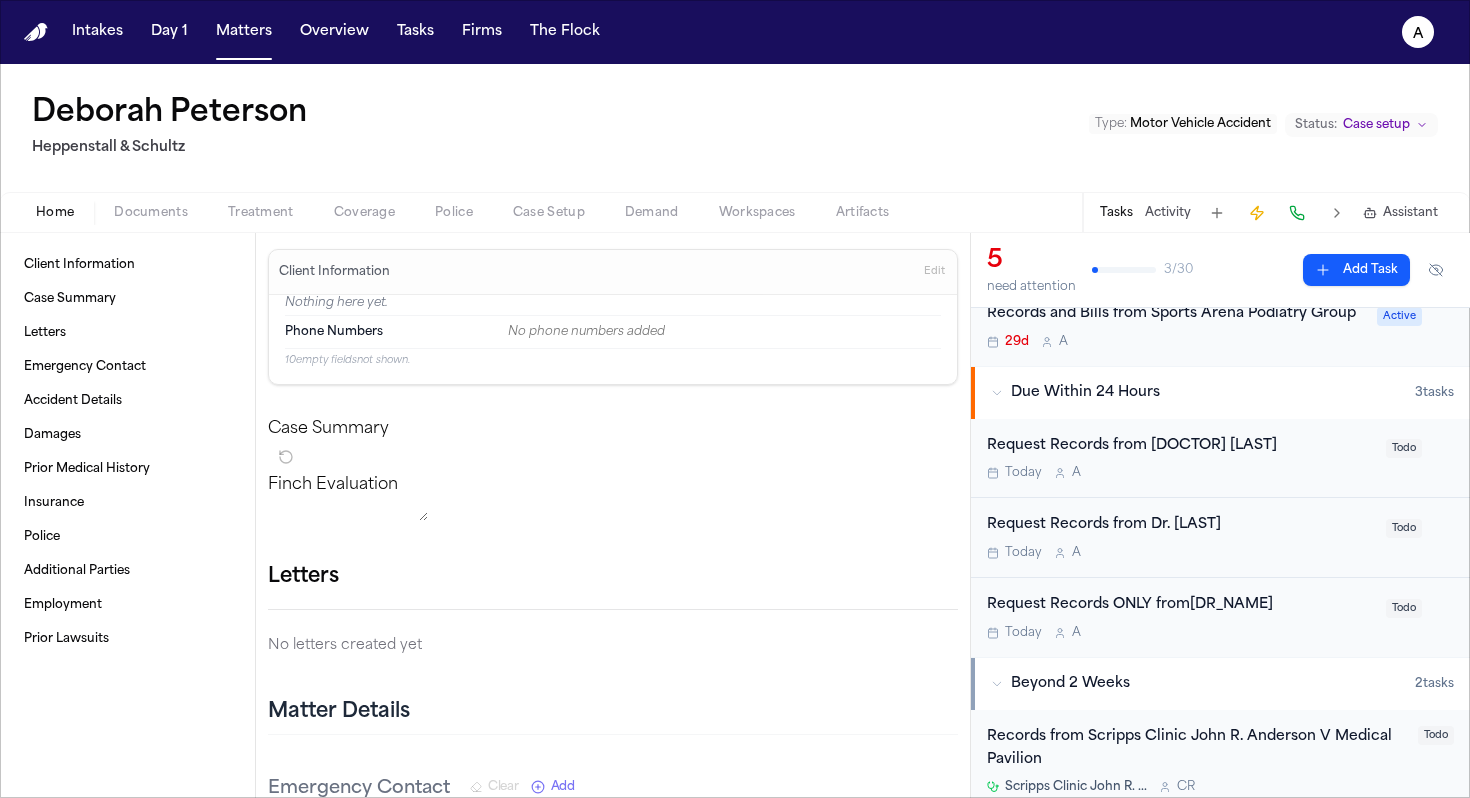 click on "Today A" at bounding box center [1180, 633] 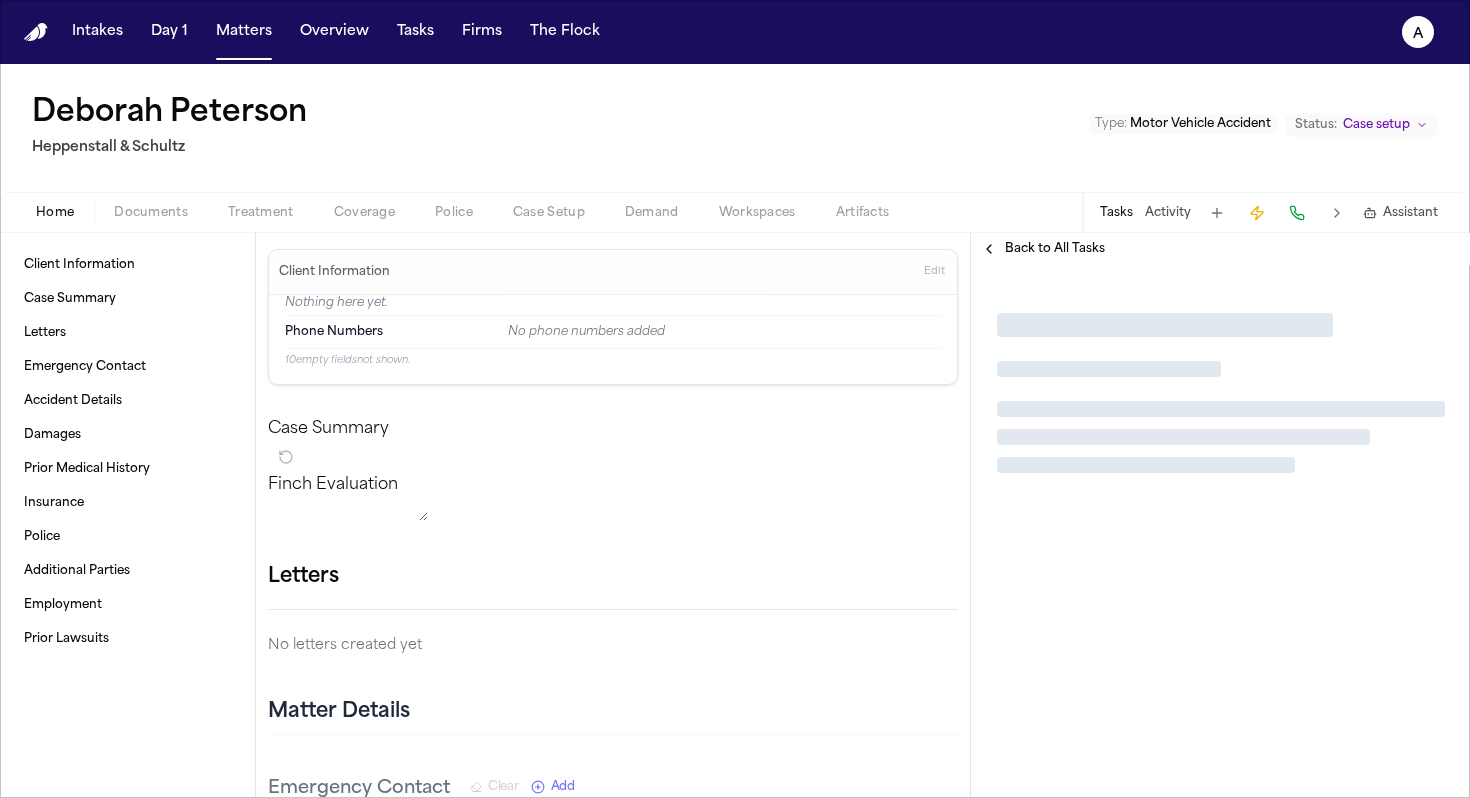 scroll, scrollTop: 0, scrollLeft: 0, axis: both 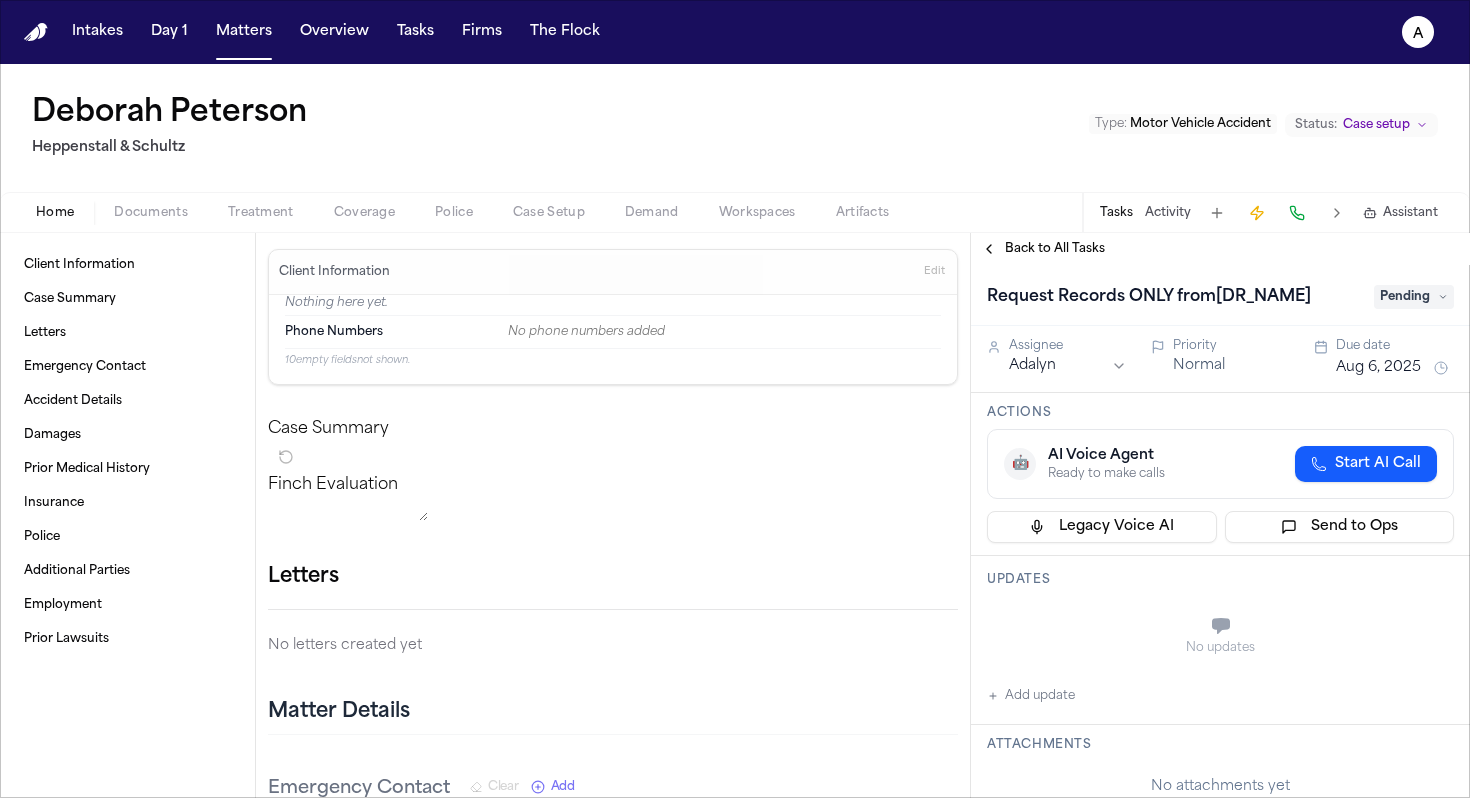 click on "Request Records ONLY fromDr. Bakari" at bounding box center (1149, 297) 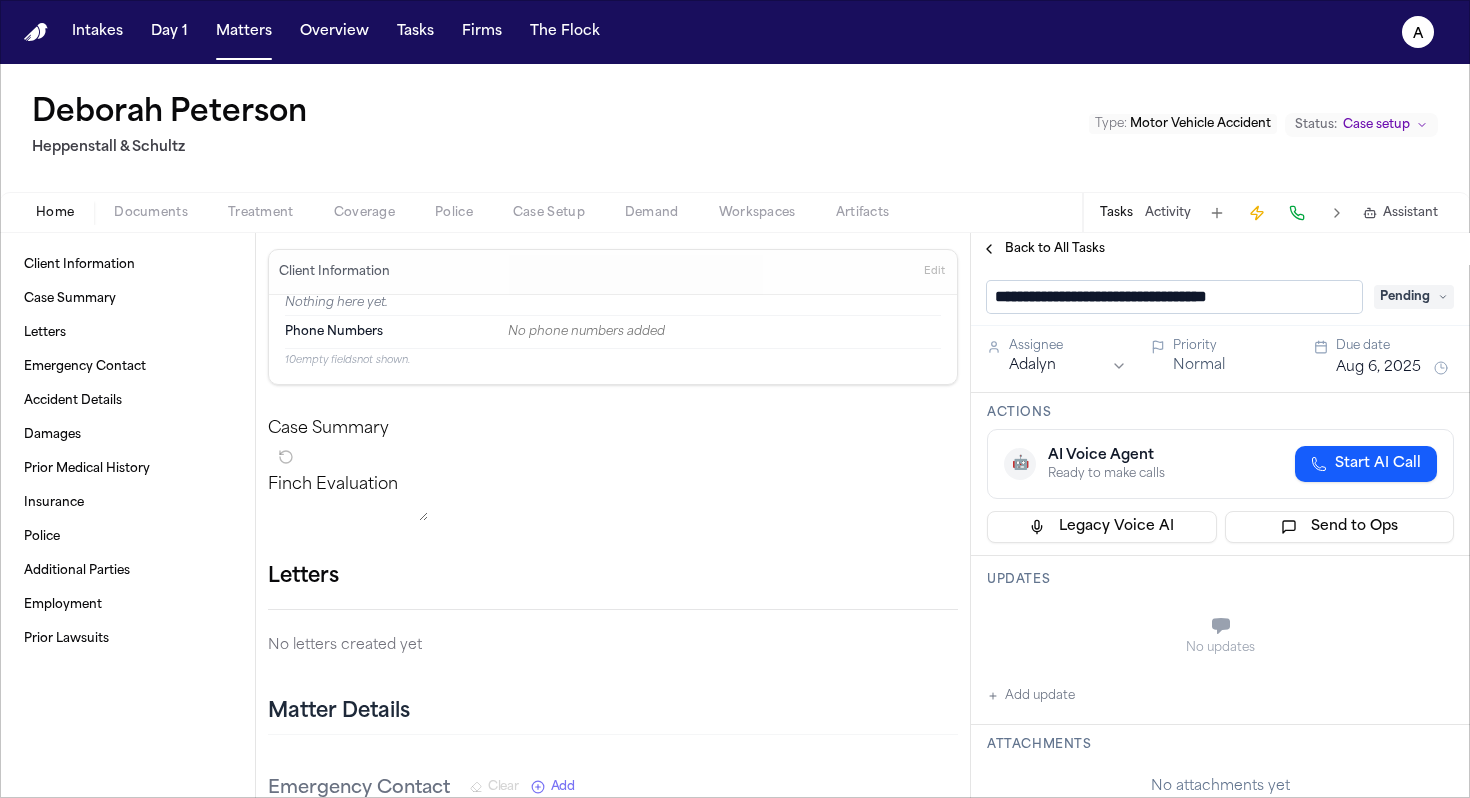 click on "**********" at bounding box center [1174, 297] 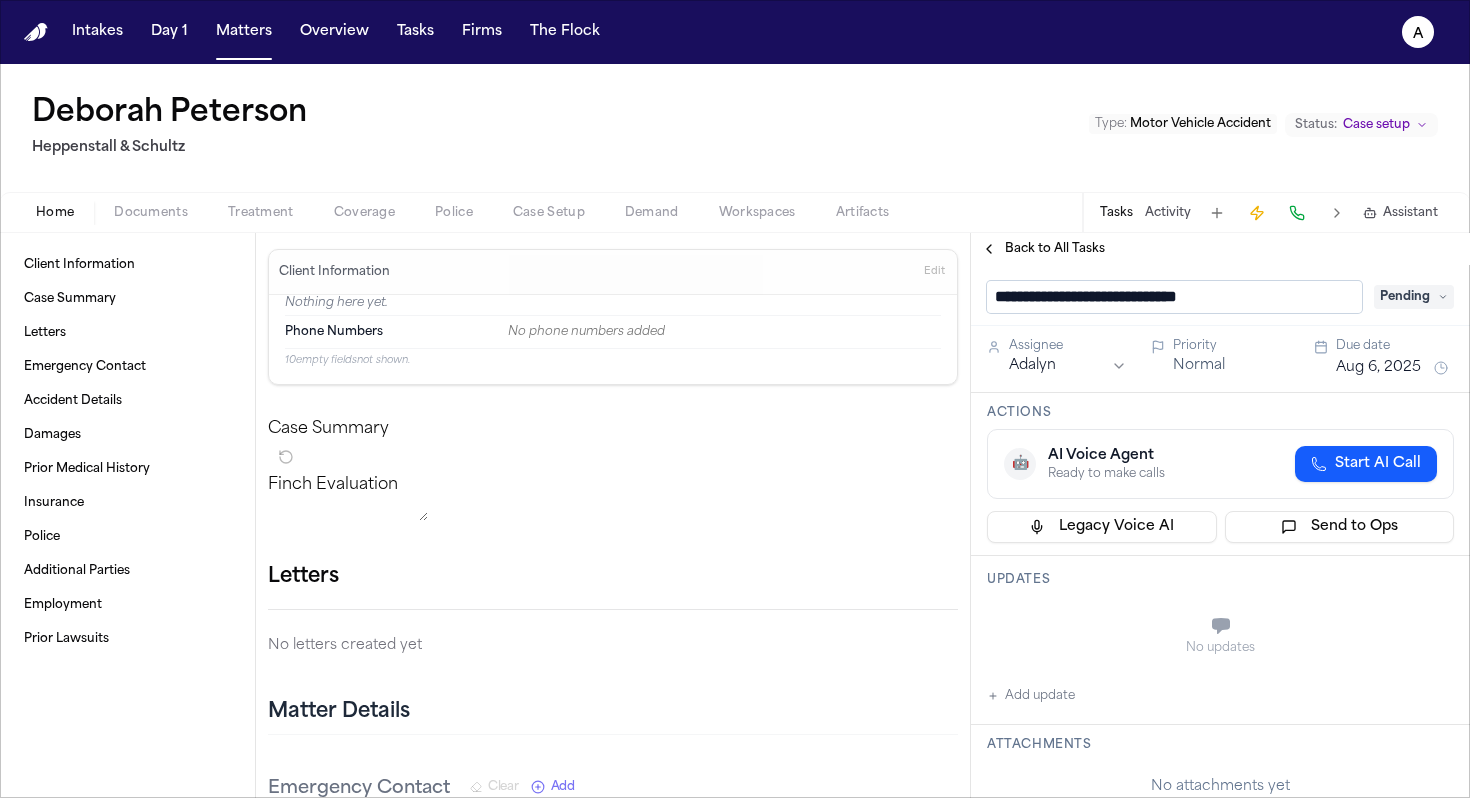 type on "**********" 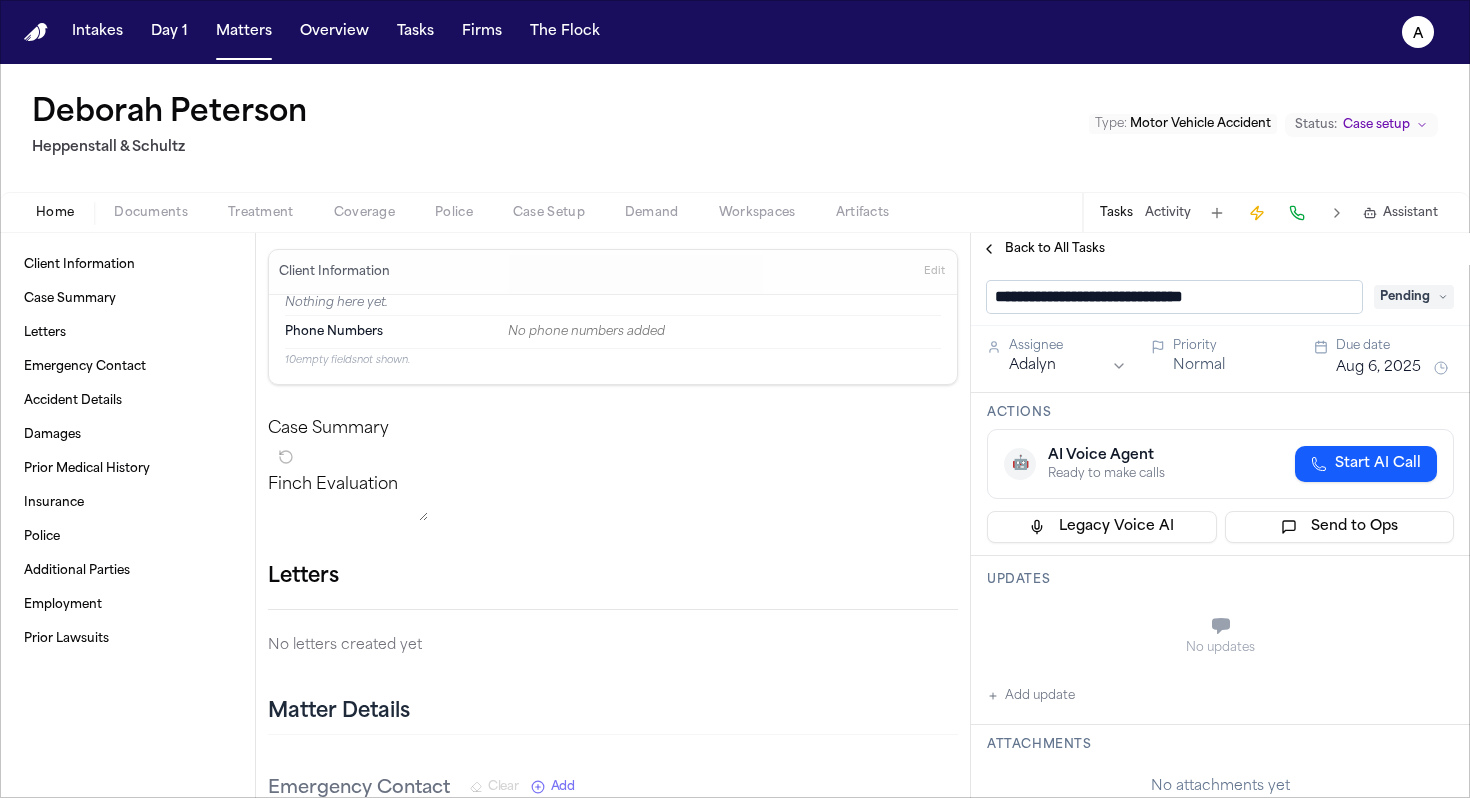 click on "Actions" at bounding box center (1220, 413) 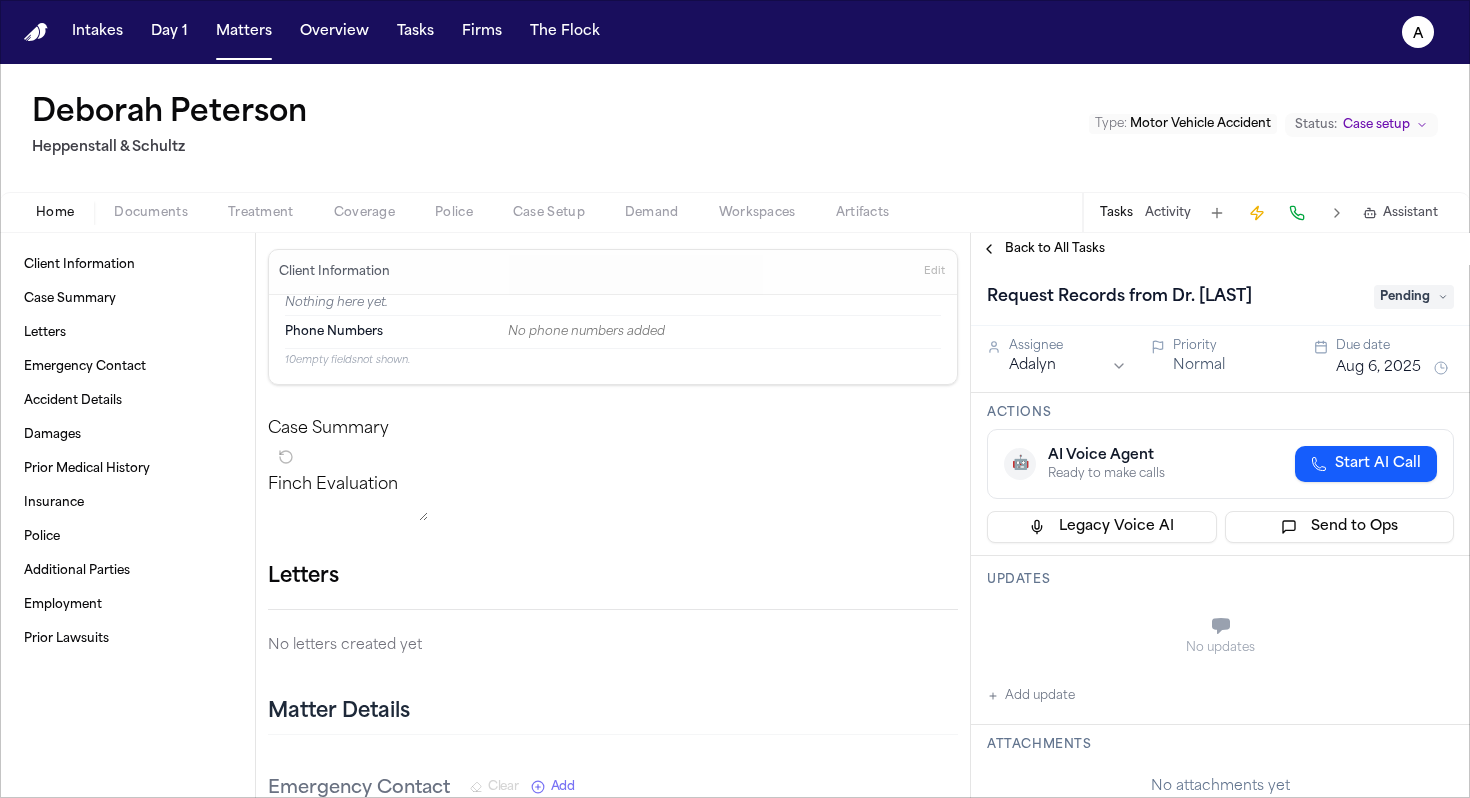 click on "Back to All Tasks" at bounding box center (1055, 249) 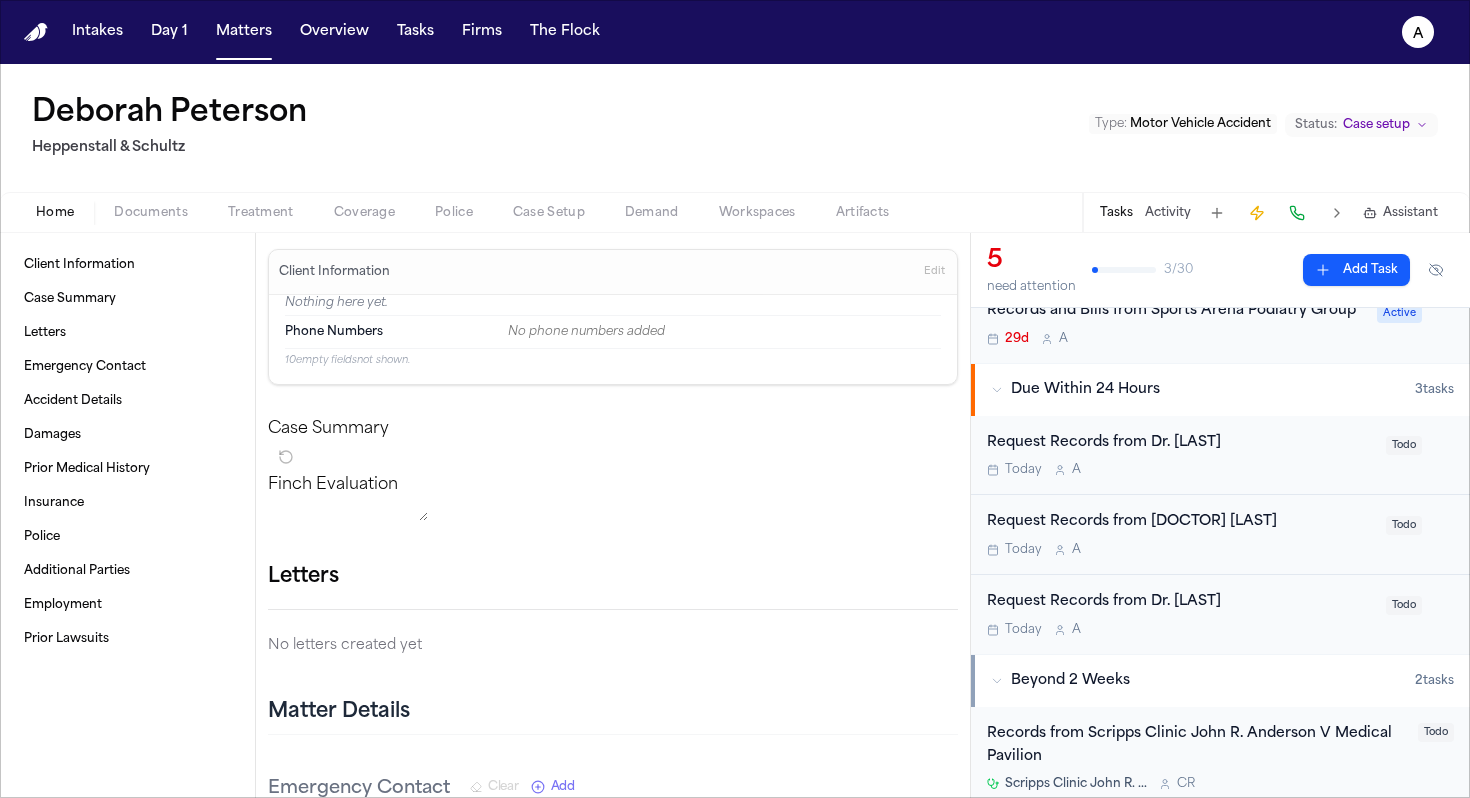 scroll, scrollTop: 157, scrollLeft: 0, axis: vertical 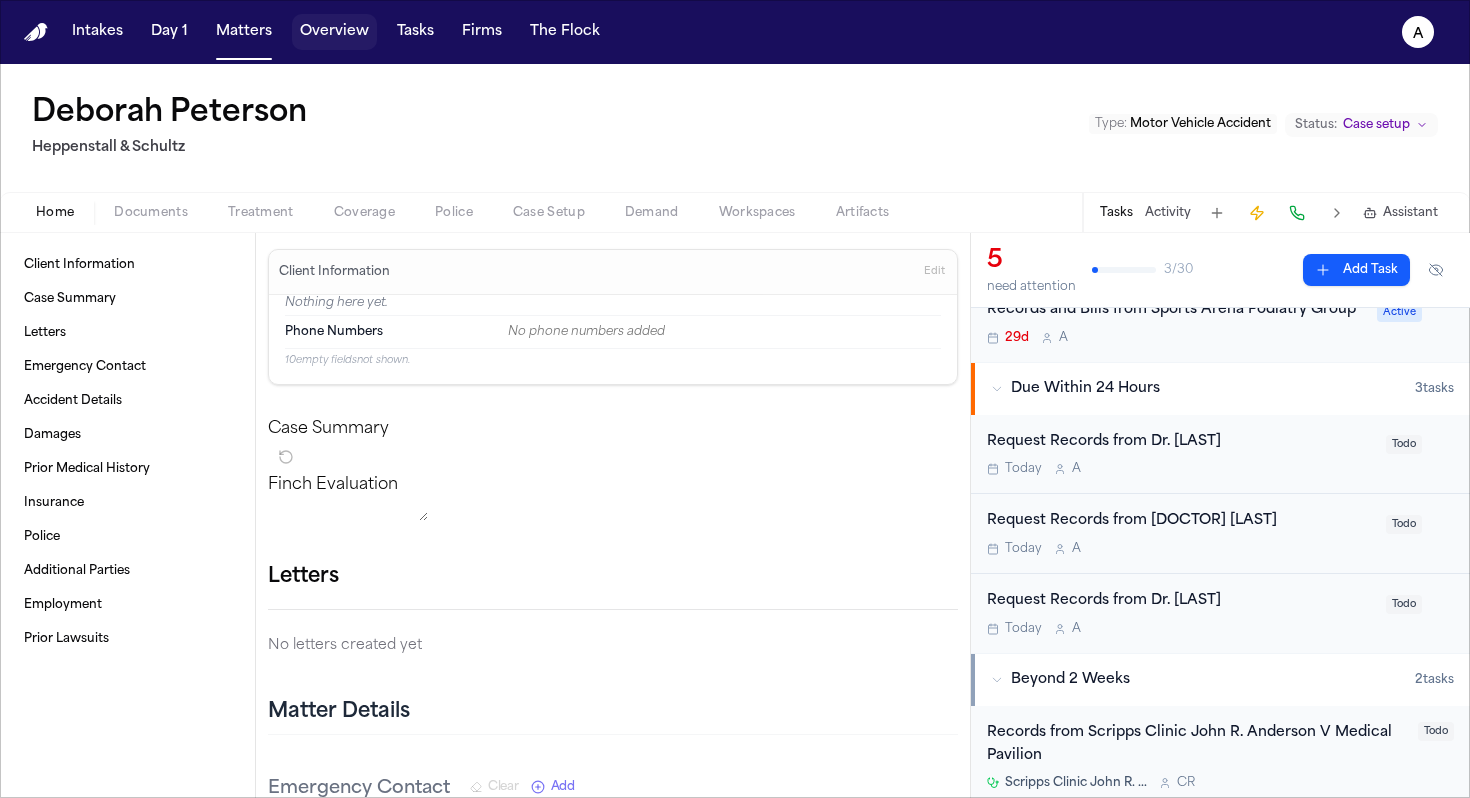 click on "Overview" at bounding box center [334, 32] 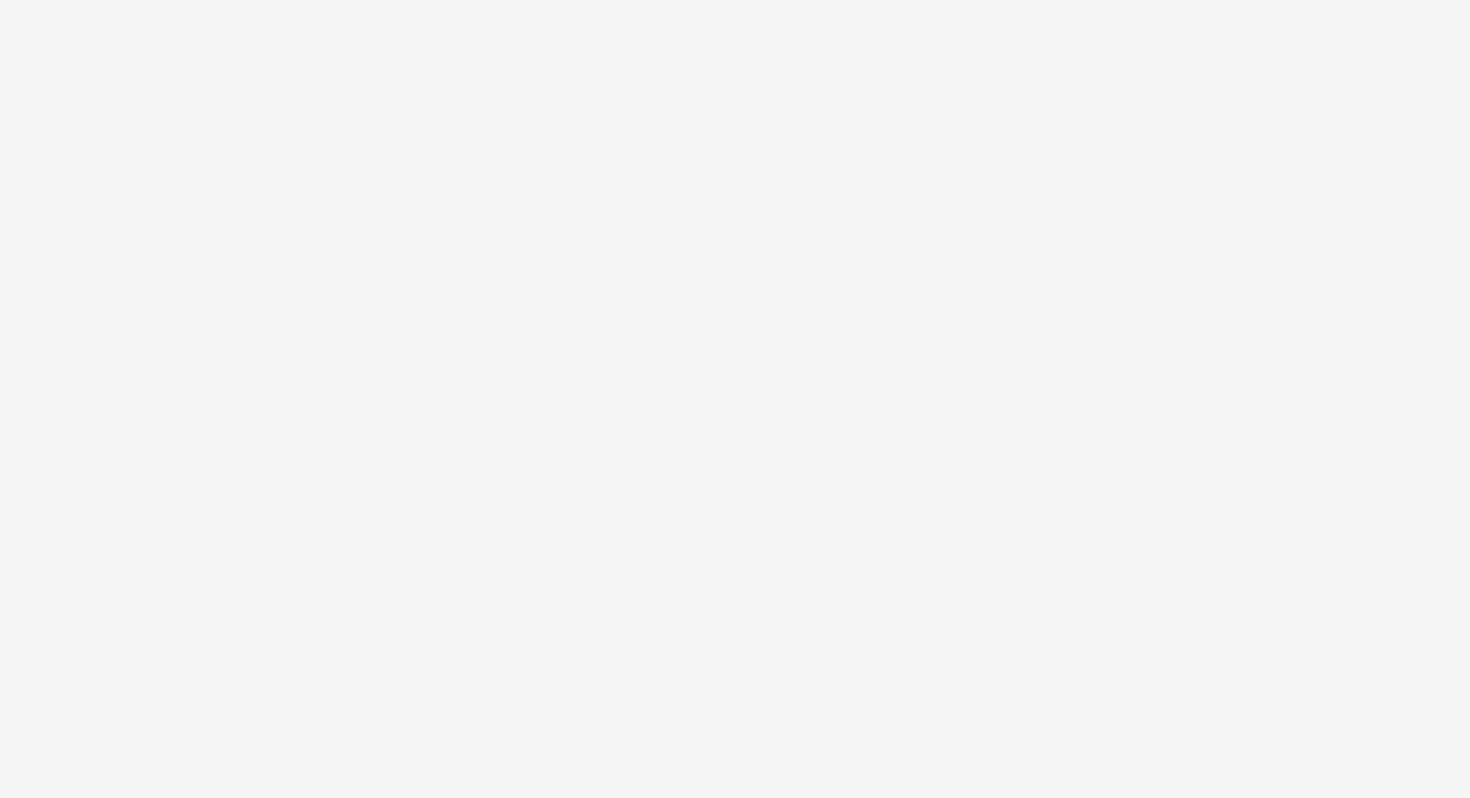 scroll, scrollTop: 0, scrollLeft: 0, axis: both 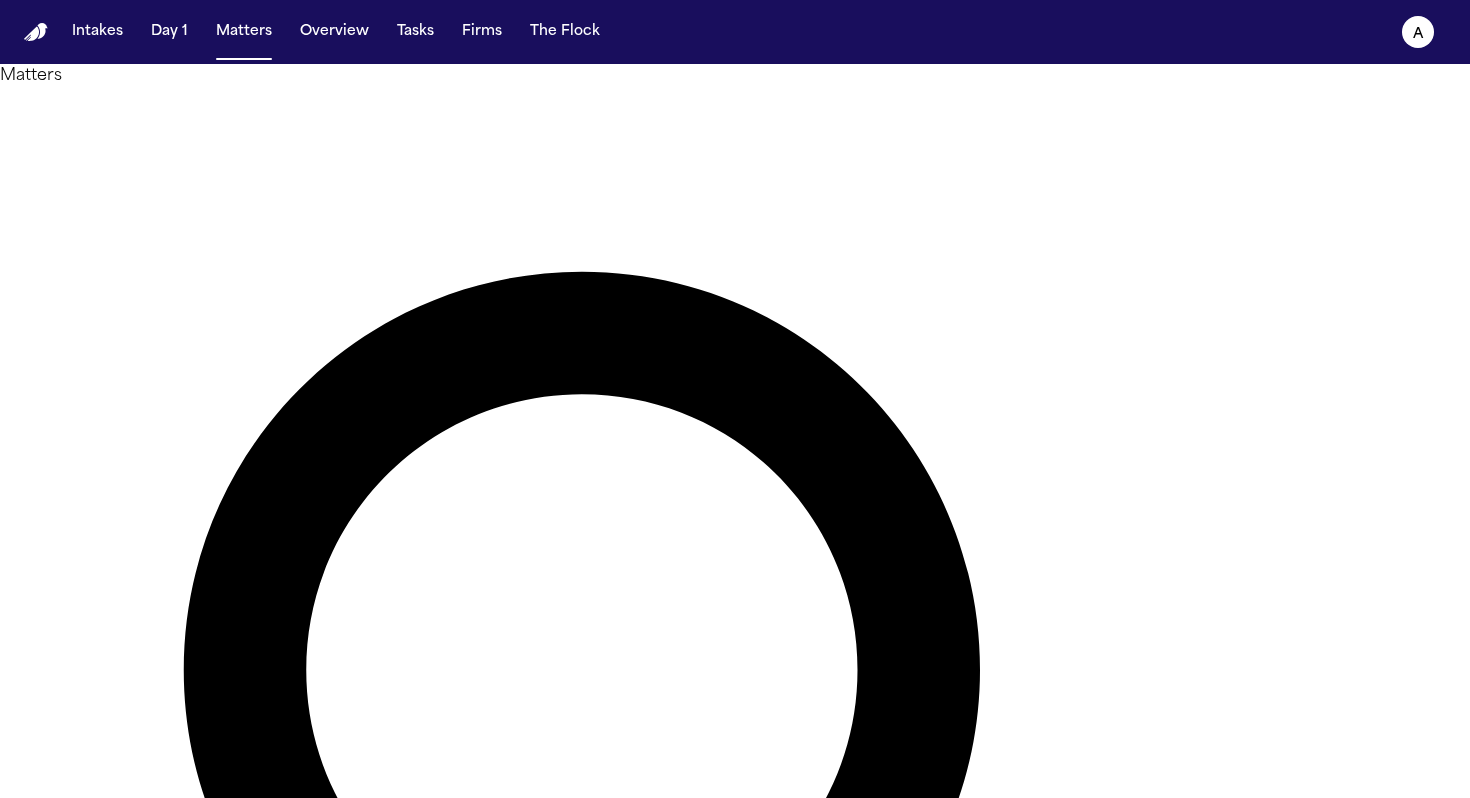 click at bounding box center [80, 1570] 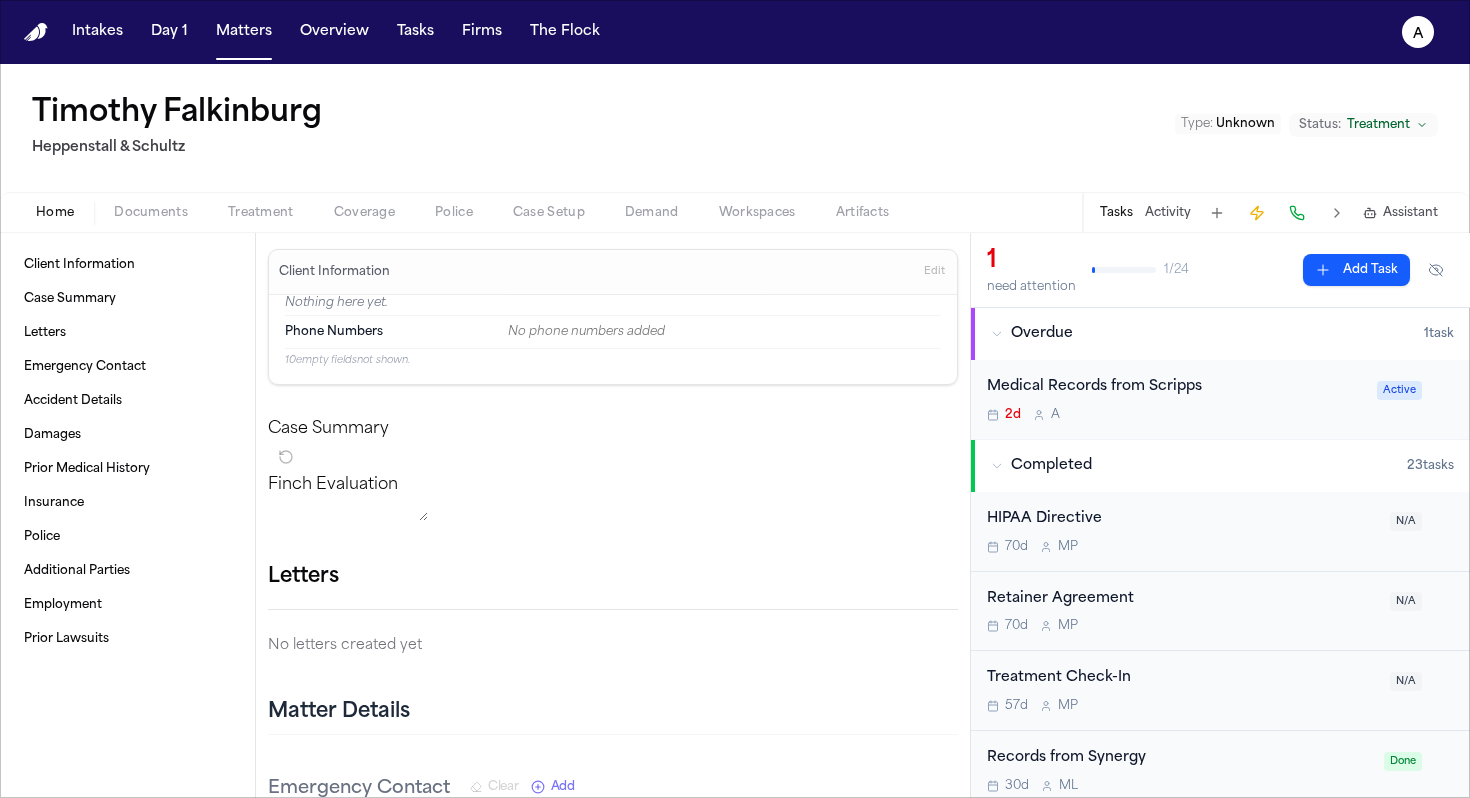 click on "2d A" at bounding box center [1176, 415] 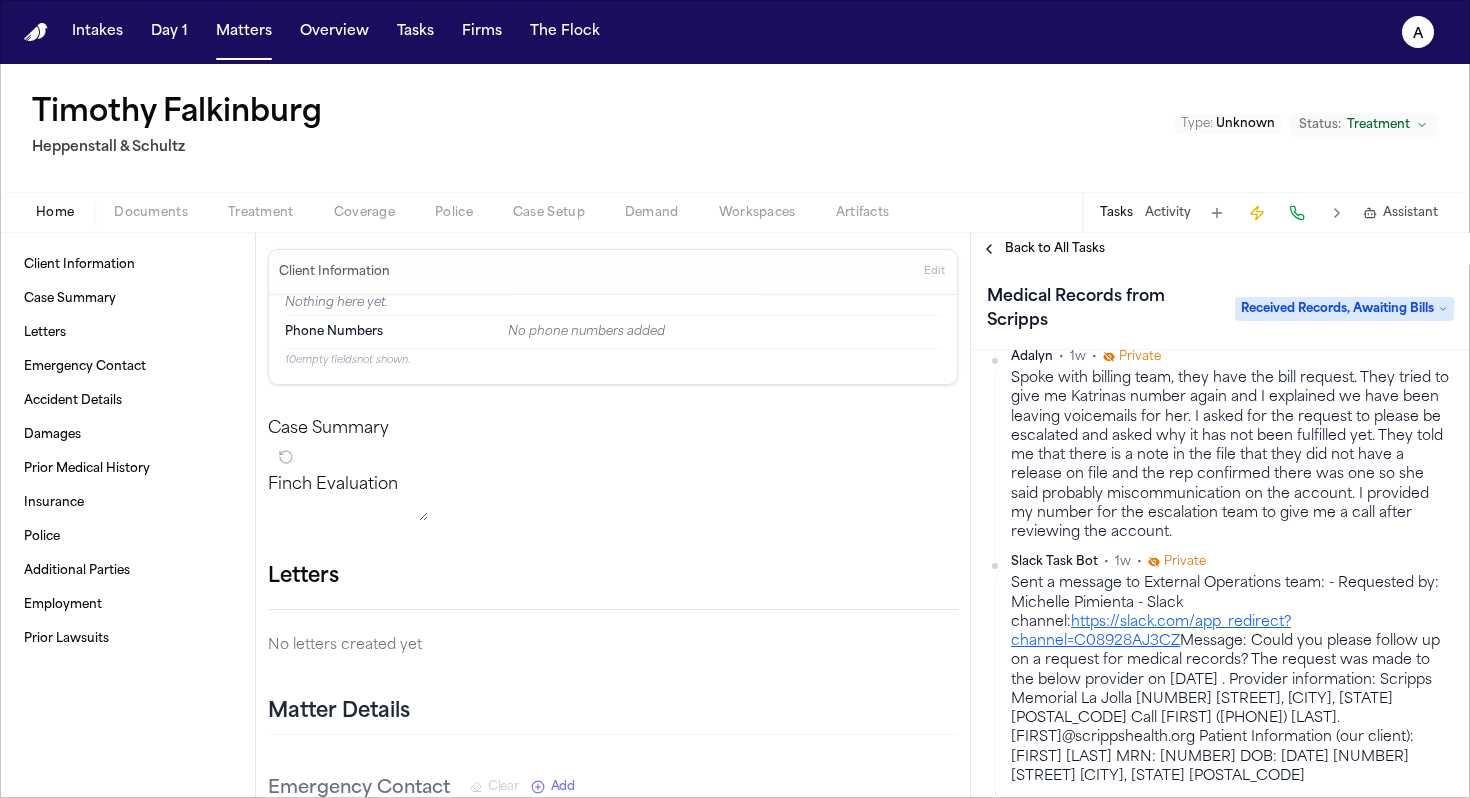 scroll, scrollTop: 532, scrollLeft: 0, axis: vertical 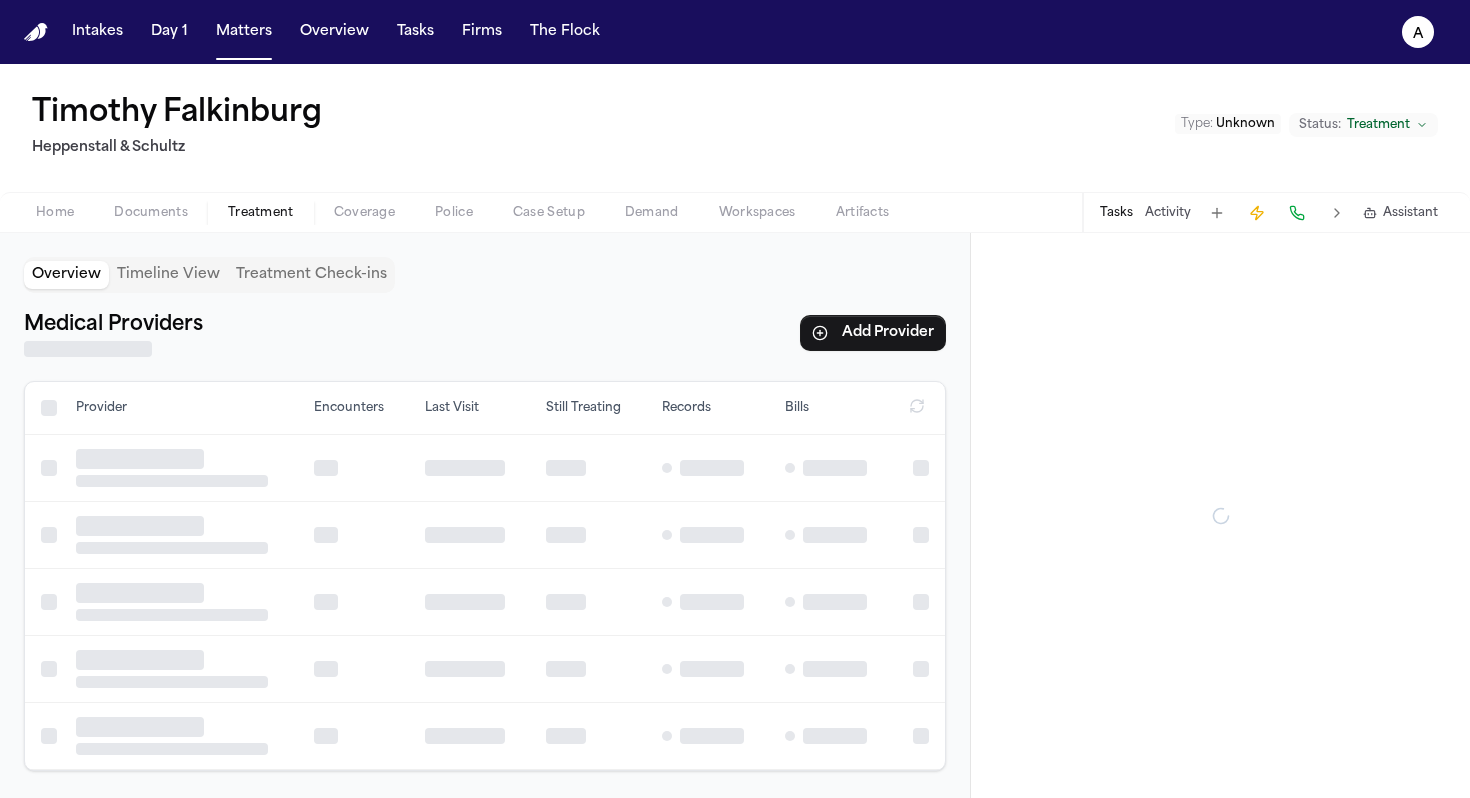 click on "Treatment" at bounding box center [261, 213] 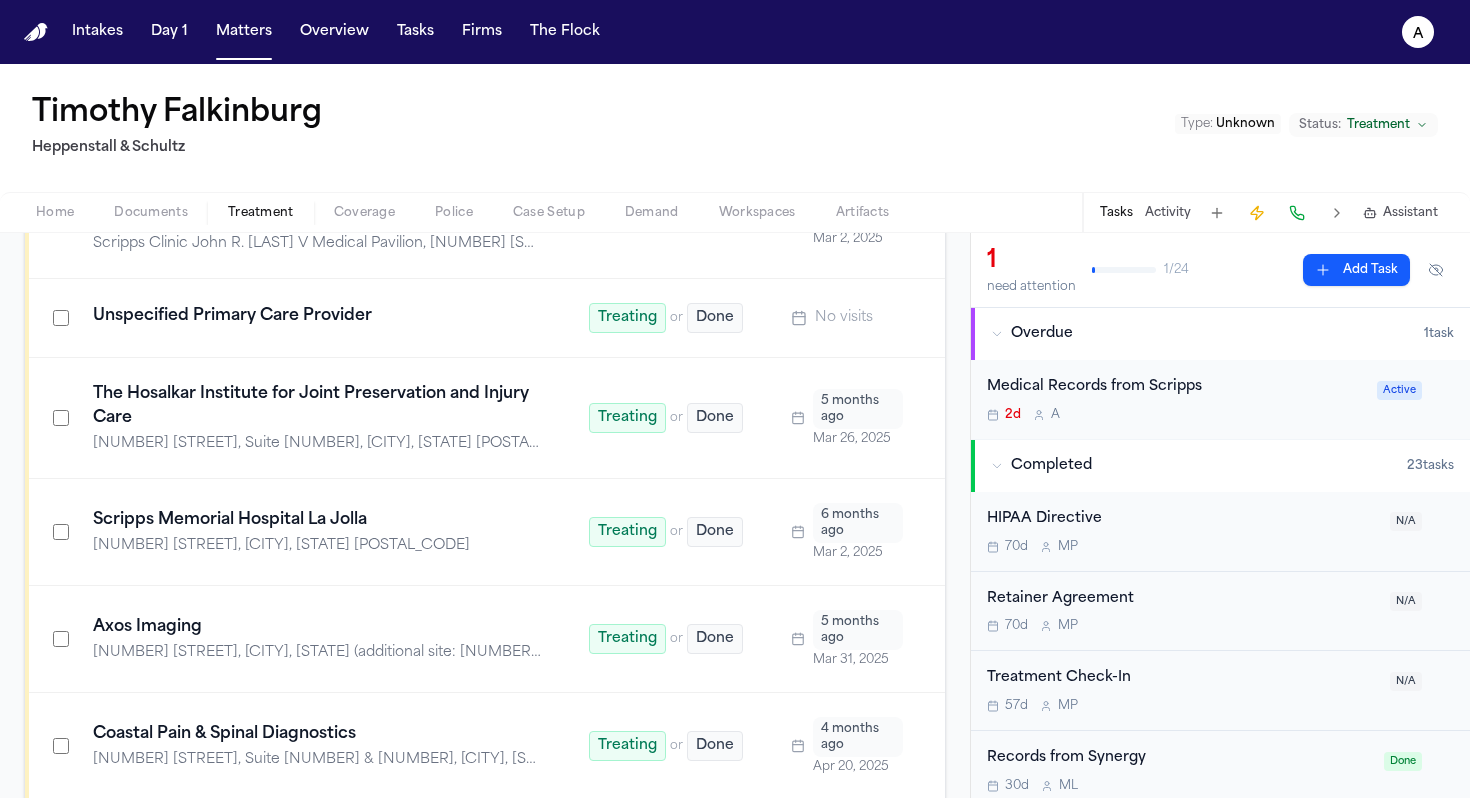 scroll, scrollTop: 2771, scrollLeft: 0, axis: vertical 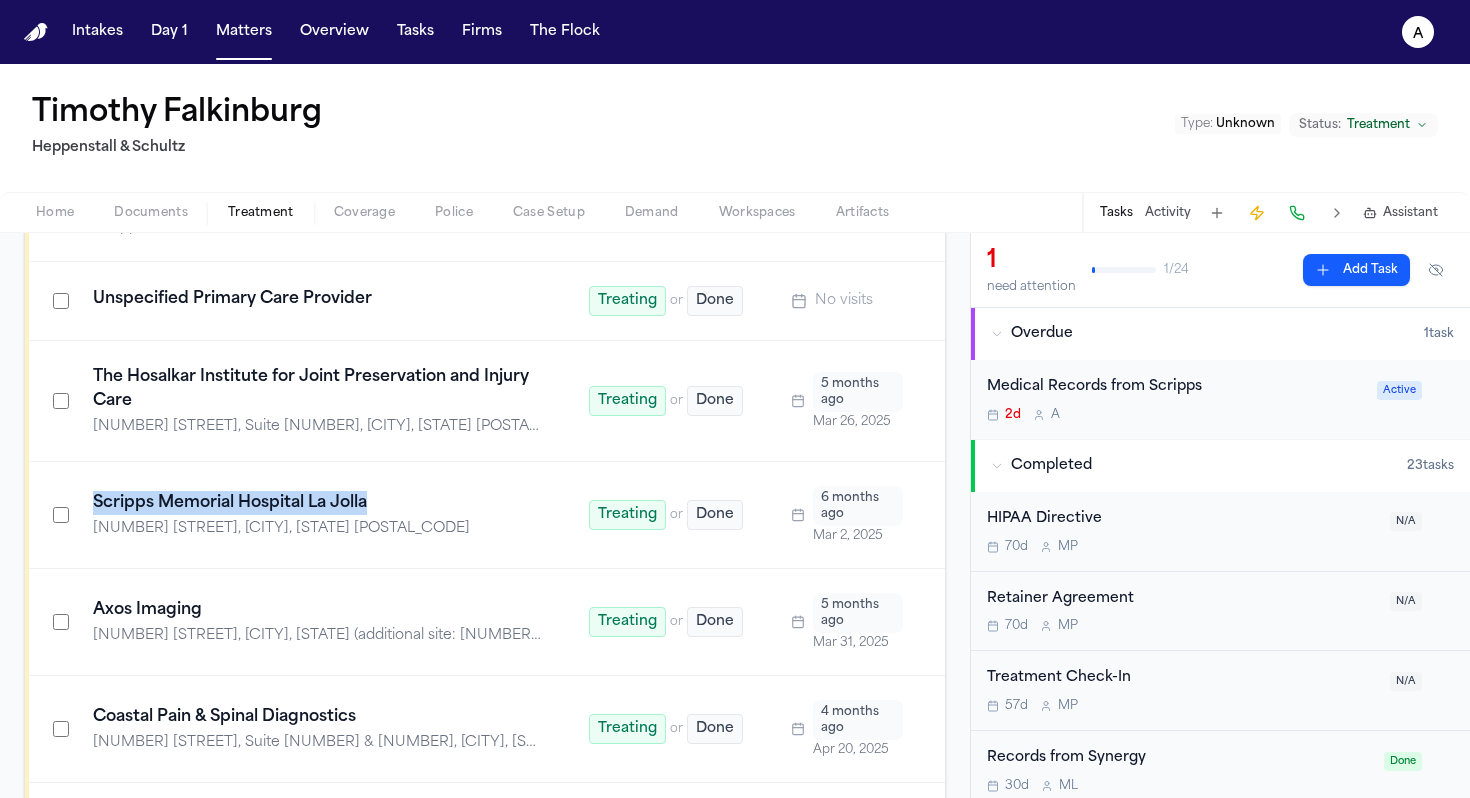 drag, startPoint x: 390, startPoint y: 499, endPoint x: 82, endPoint y: 480, distance: 308.58548 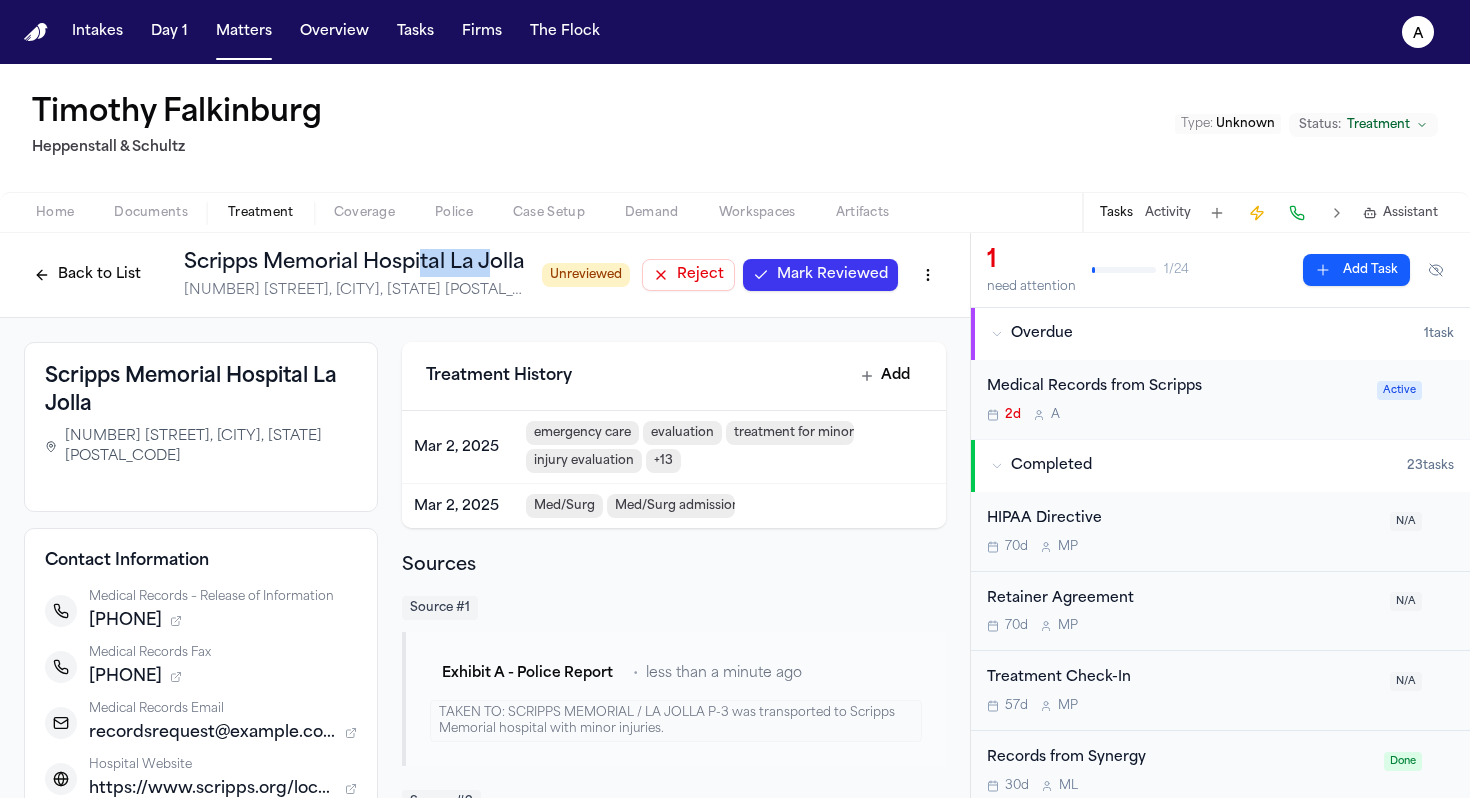 drag, startPoint x: 487, startPoint y: 255, endPoint x: 420, endPoint y: 256, distance: 67.00746 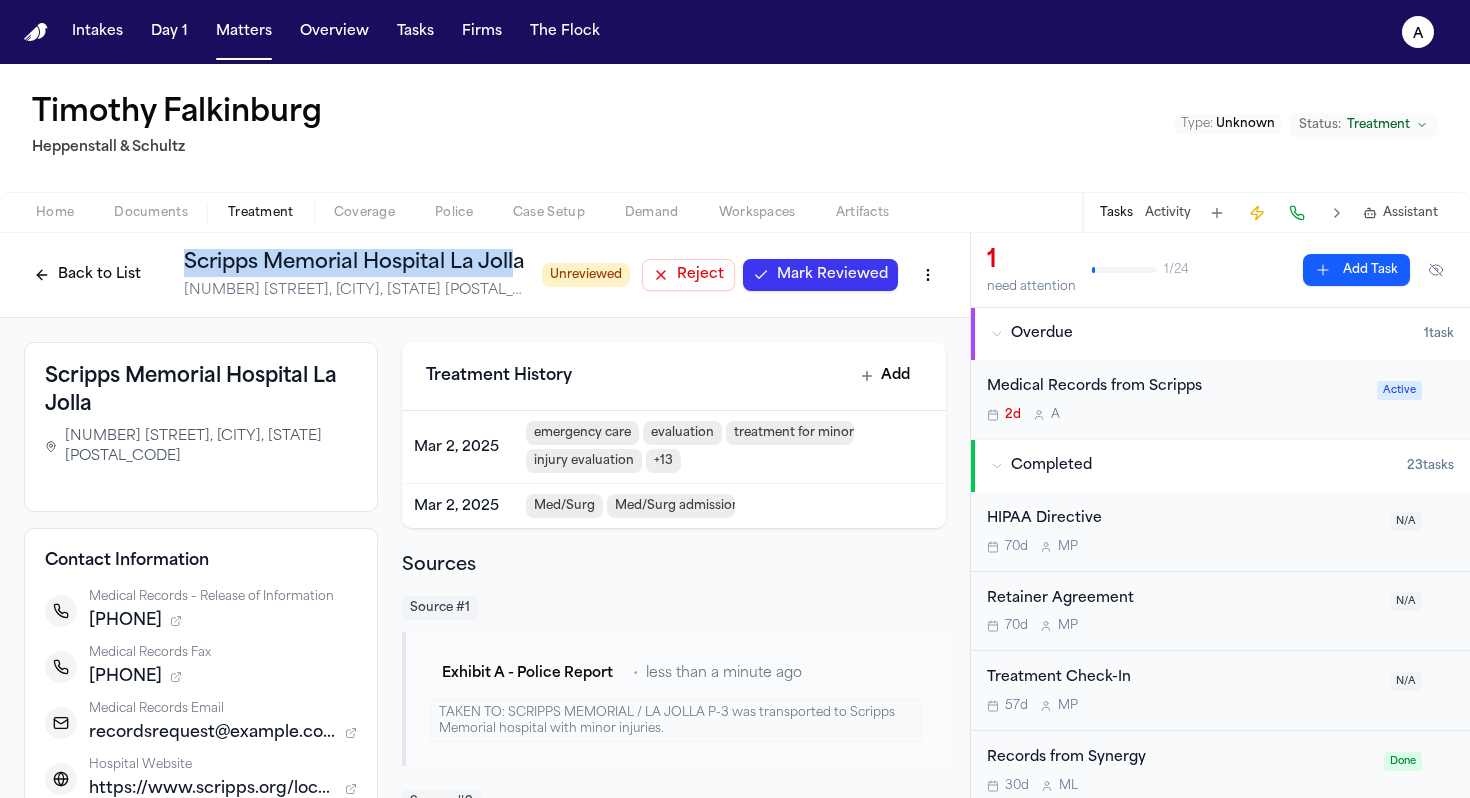 drag, startPoint x: 180, startPoint y: 268, endPoint x: 514, endPoint y: 262, distance: 334.0539 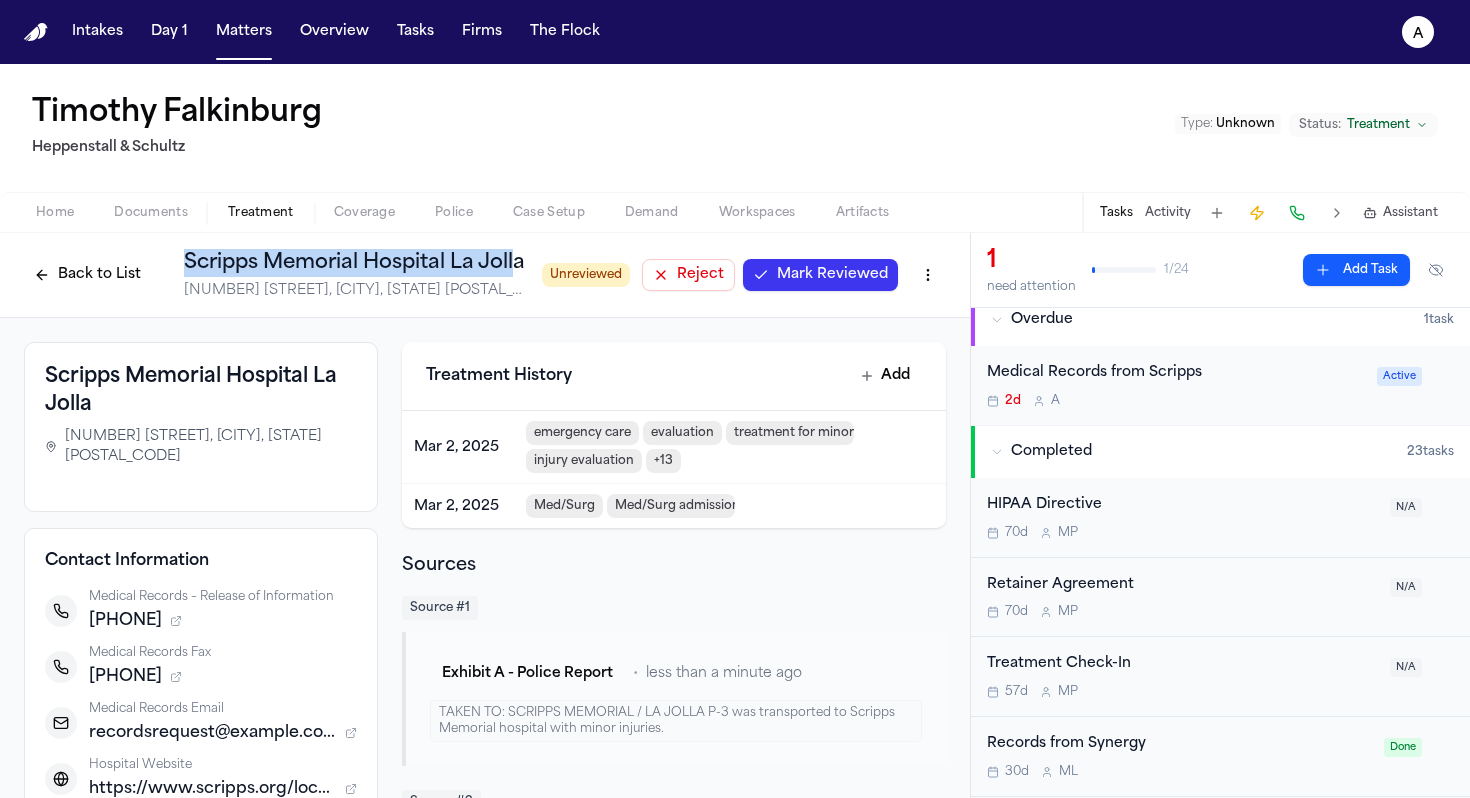scroll, scrollTop: 16, scrollLeft: 0, axis: vertical 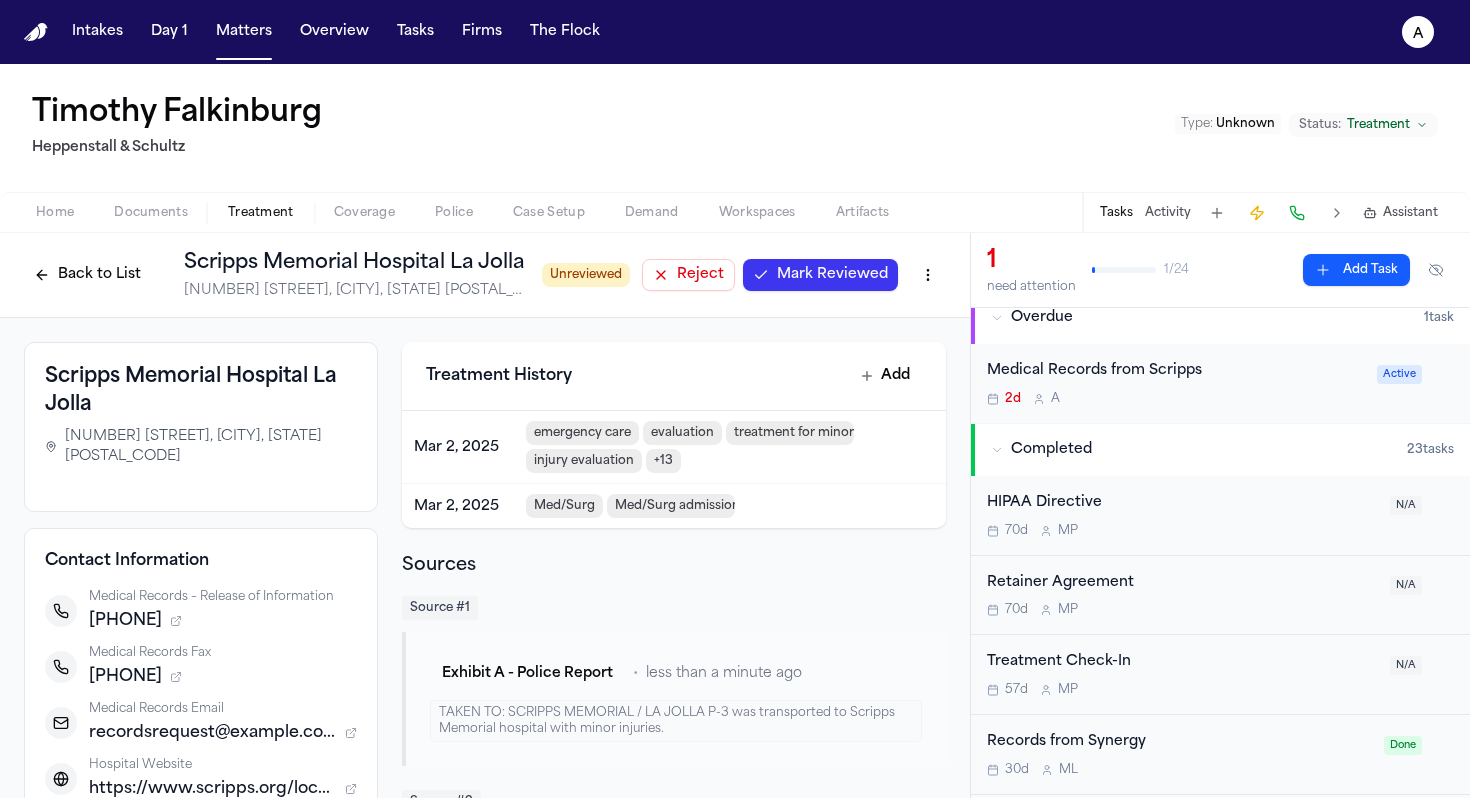 click on "Medical Records from Scripps 2d A Active" at bounding box center [1220, 383] 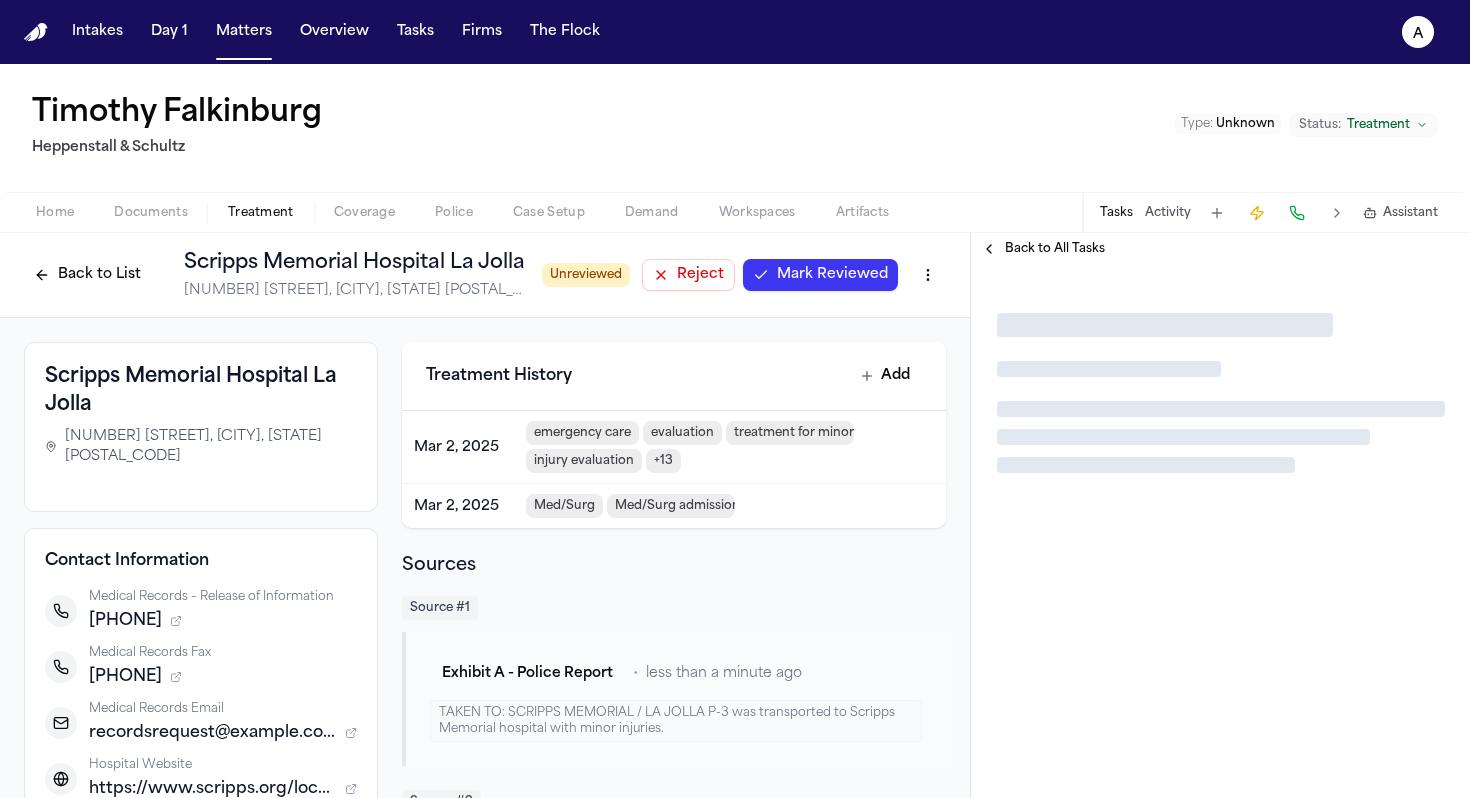 scroll, scrollTop: 0, scrollLeft: 0, axis: both 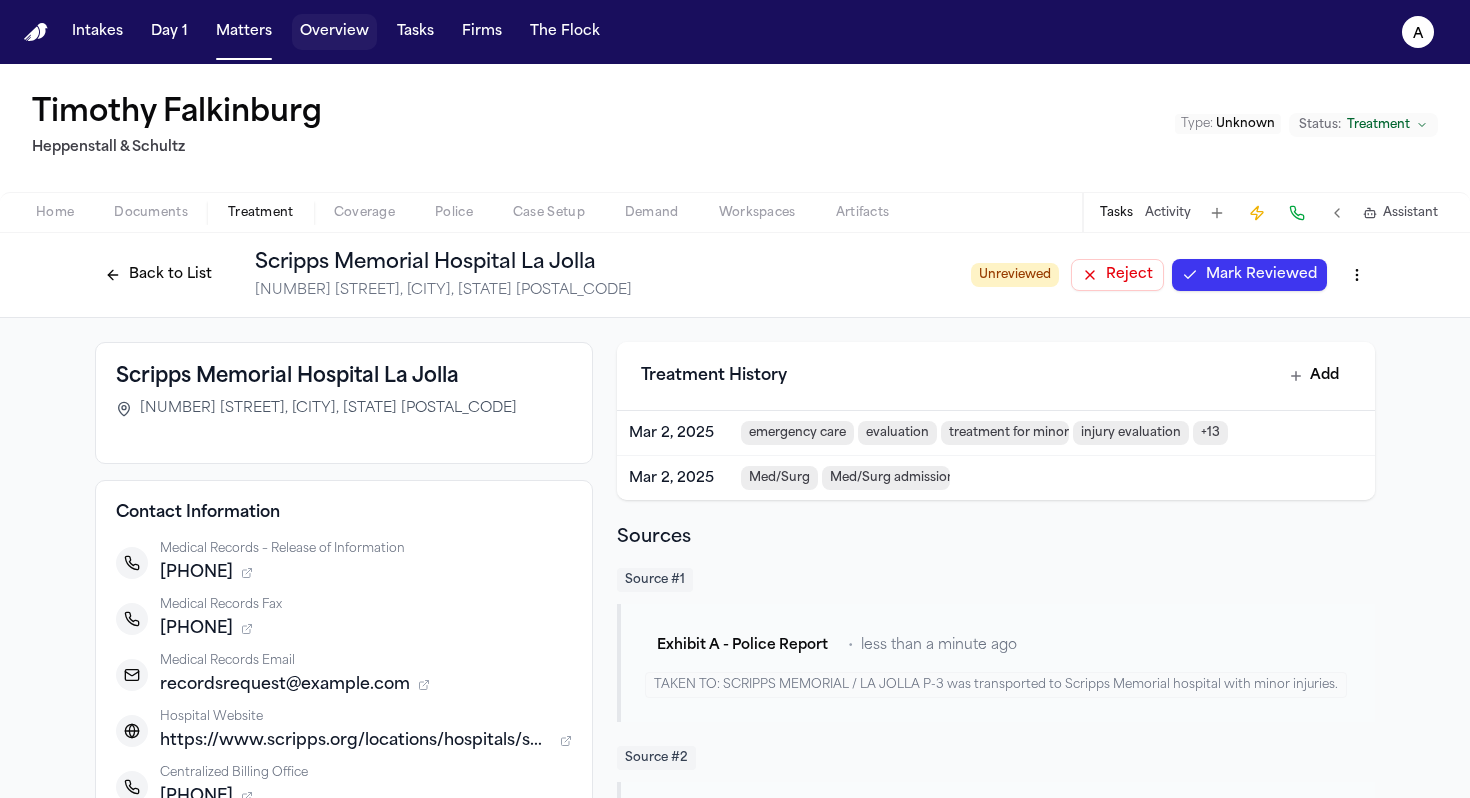 click on "Overview" at bounding box center (334, 32) 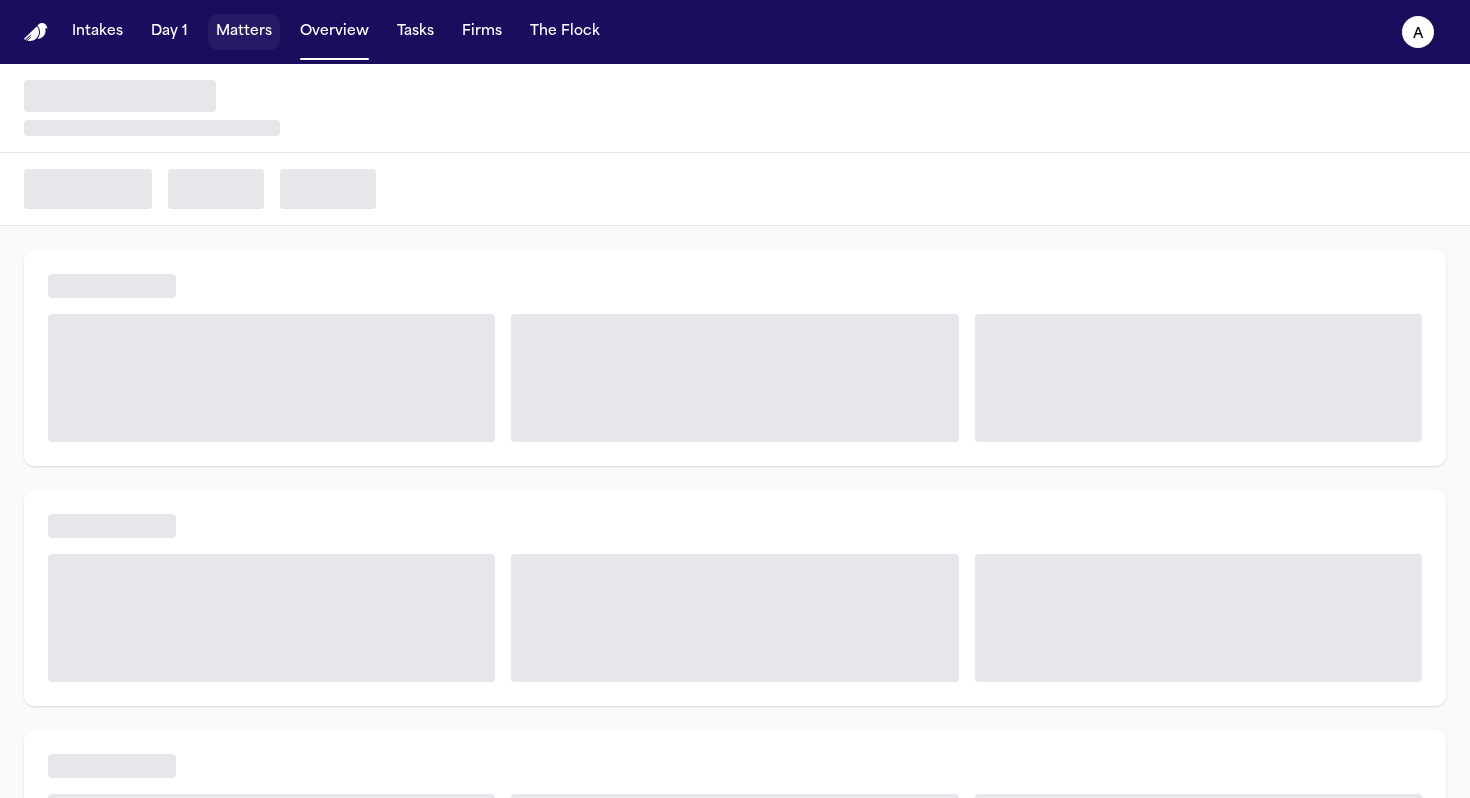 click on "Matters" at bounding box center (244, 32) 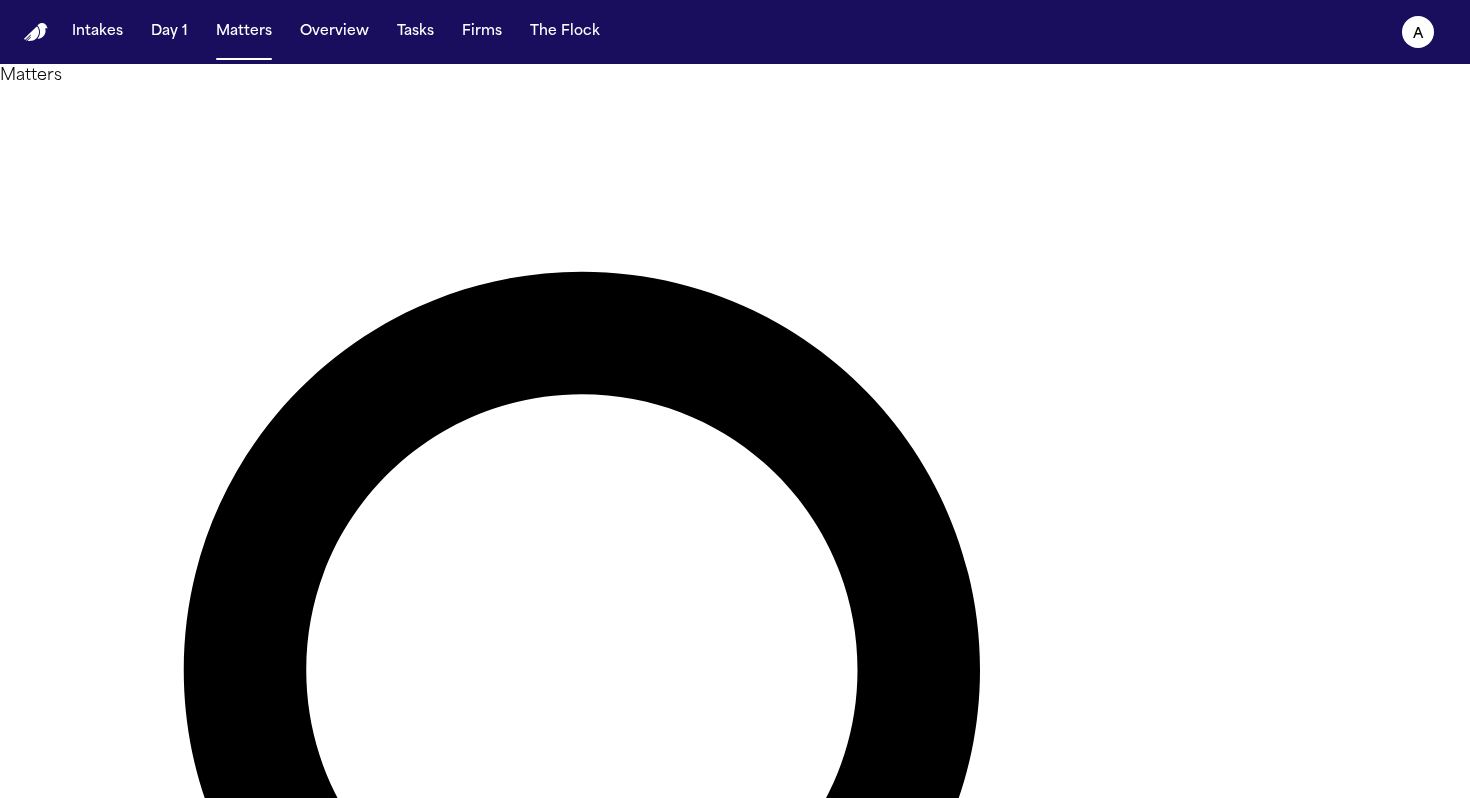 drag, startPoint x: 724, startPoint y: 112, endPoint x: 571, endPoint y: 112, distance: 153 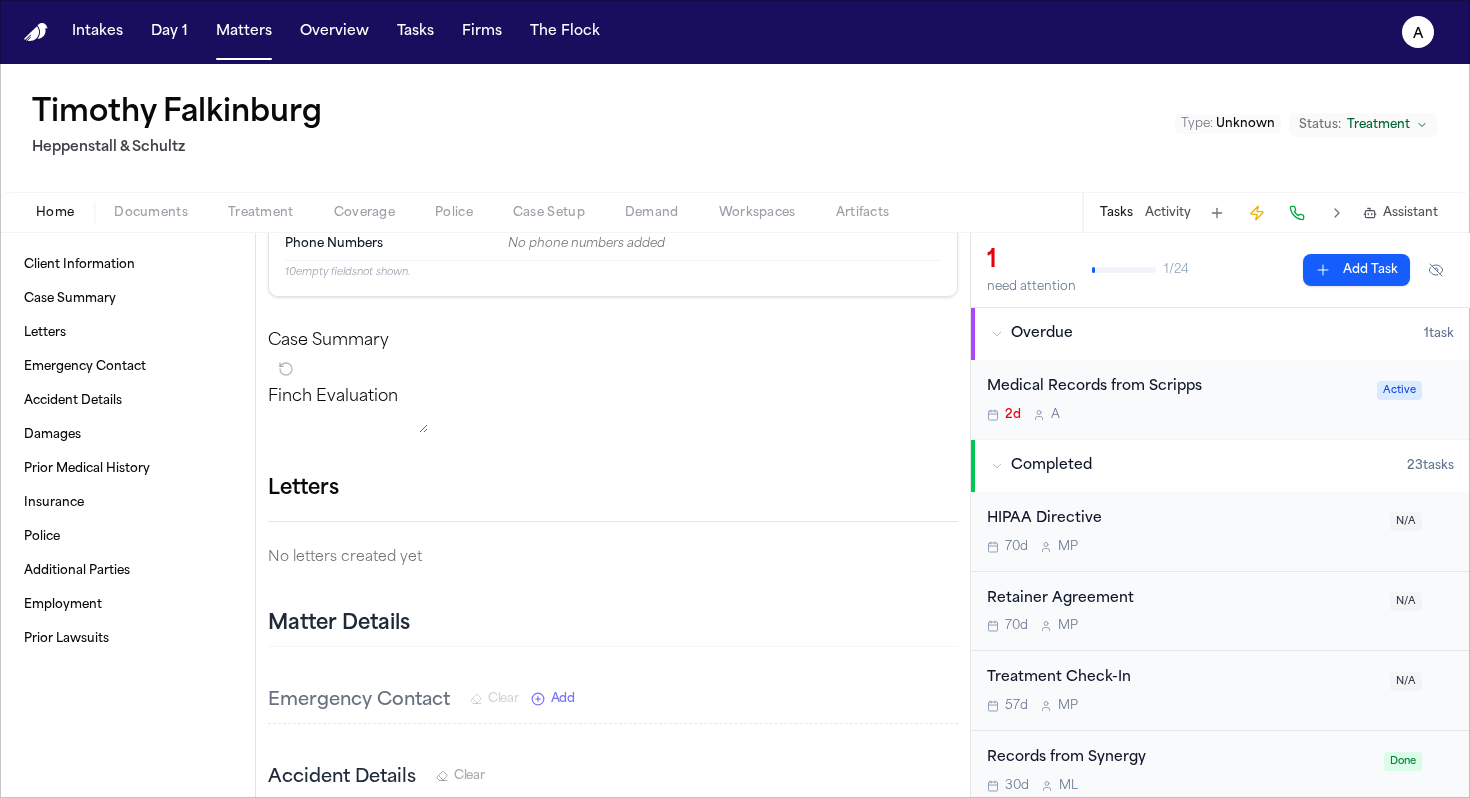 scroll, scrollTop: 0, scrollLeft: 0, axis: both 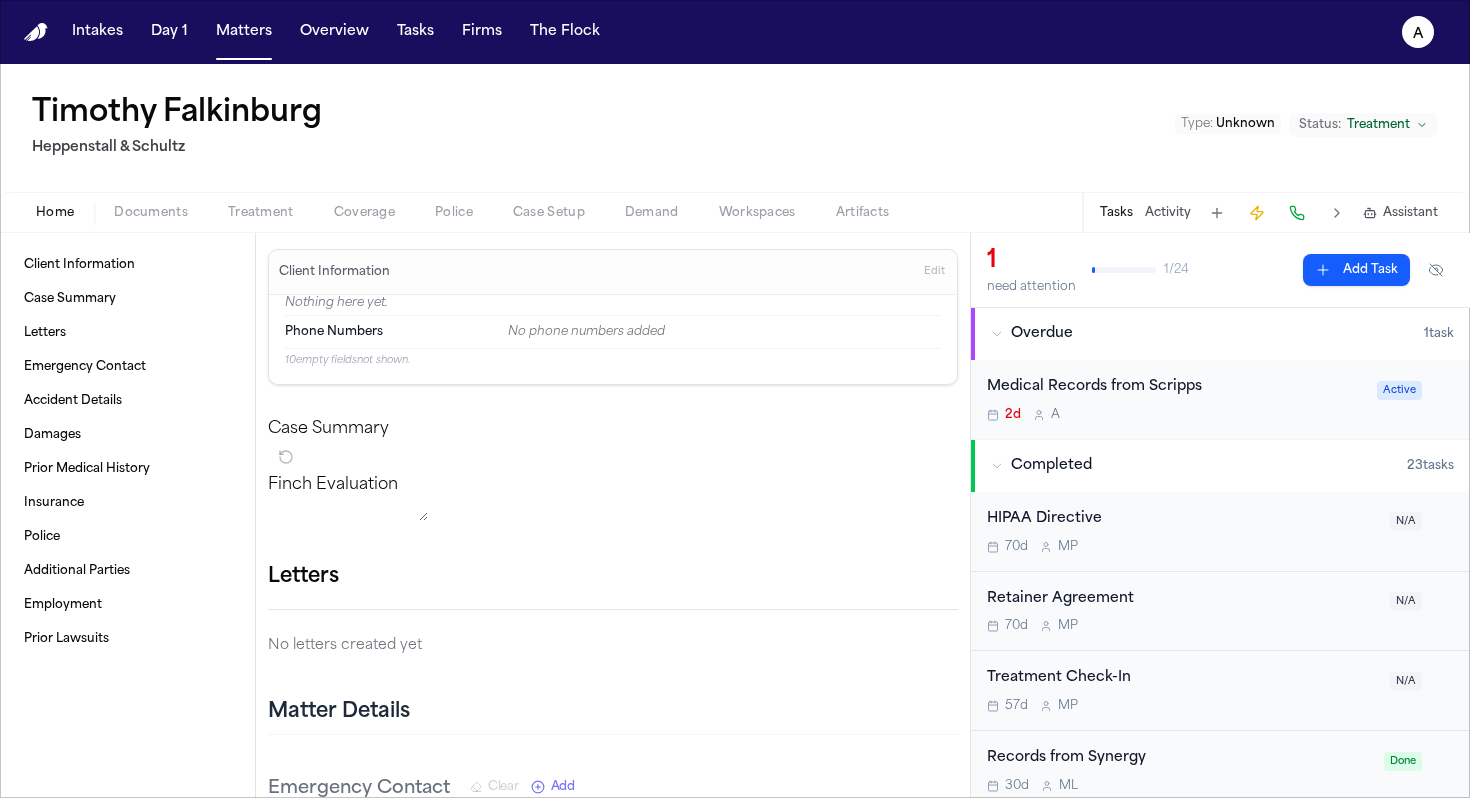 click on "2d A" at bounding box center (1176, 415) 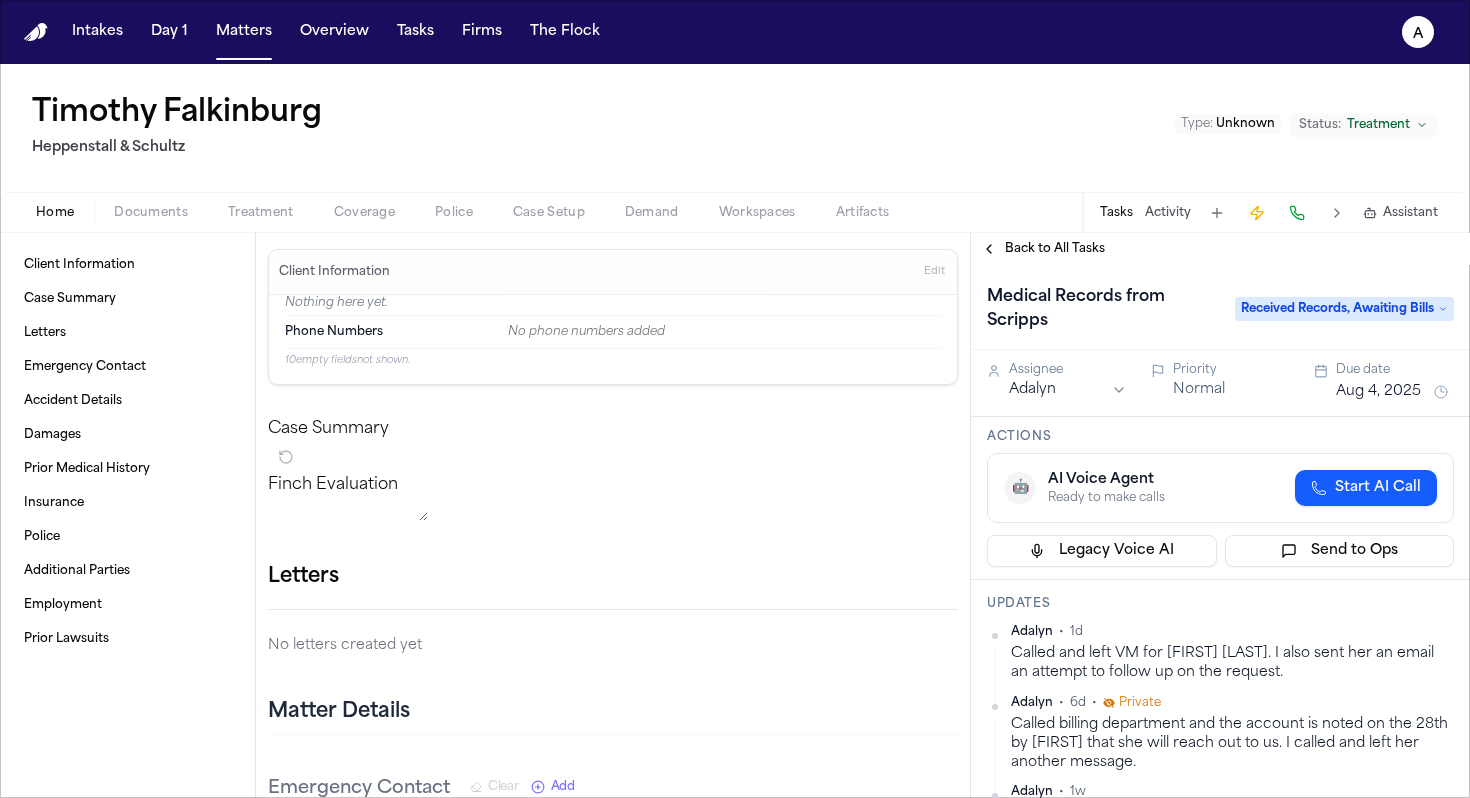 click on "Documents" at bounding box center (151, 213) 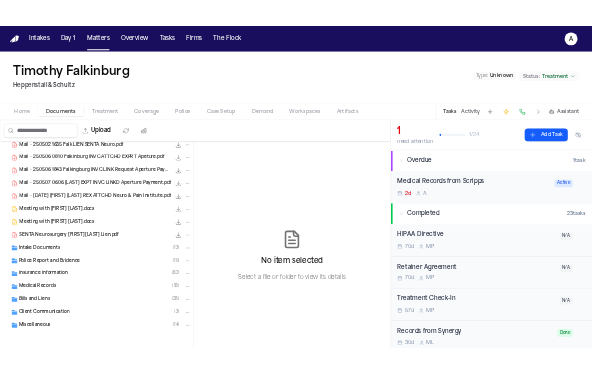 scroll, scrollTop: 655, scrollLeft: 0, axis: vertical 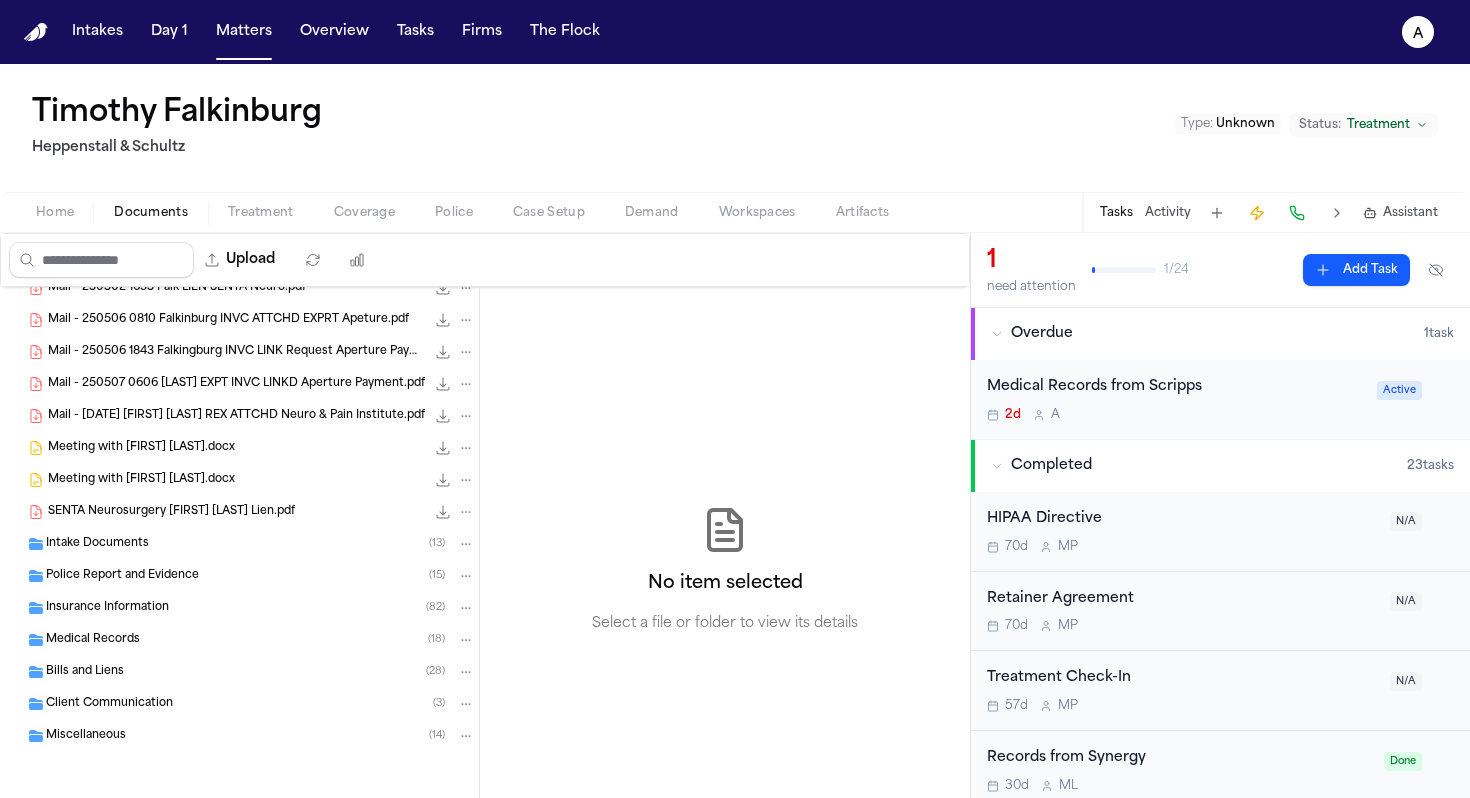 click on "Police Report and Evidence" at bounding box center (122, 576) 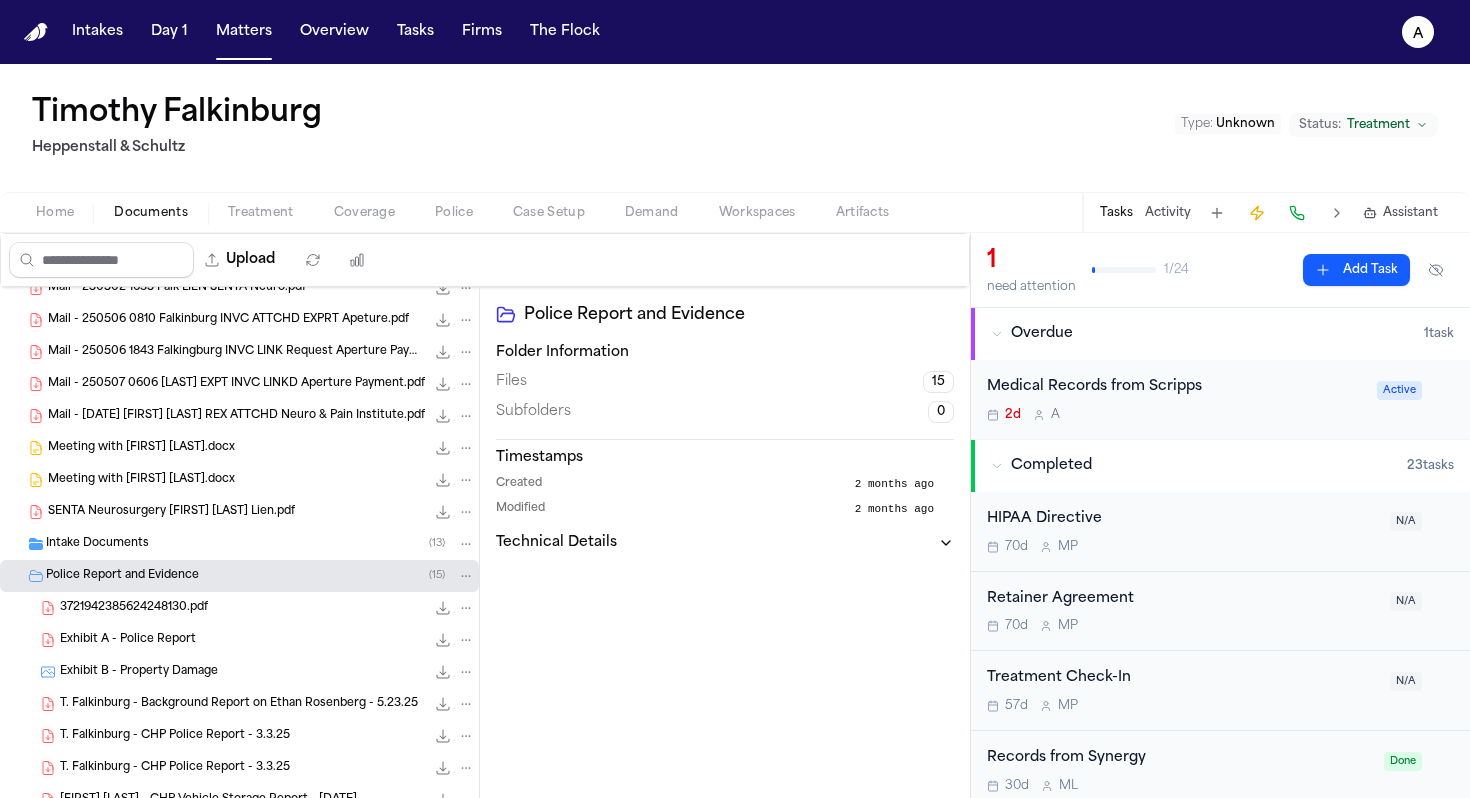 click on "Police Report and Evidence ( 15 )" at bounding box center (260, 576) 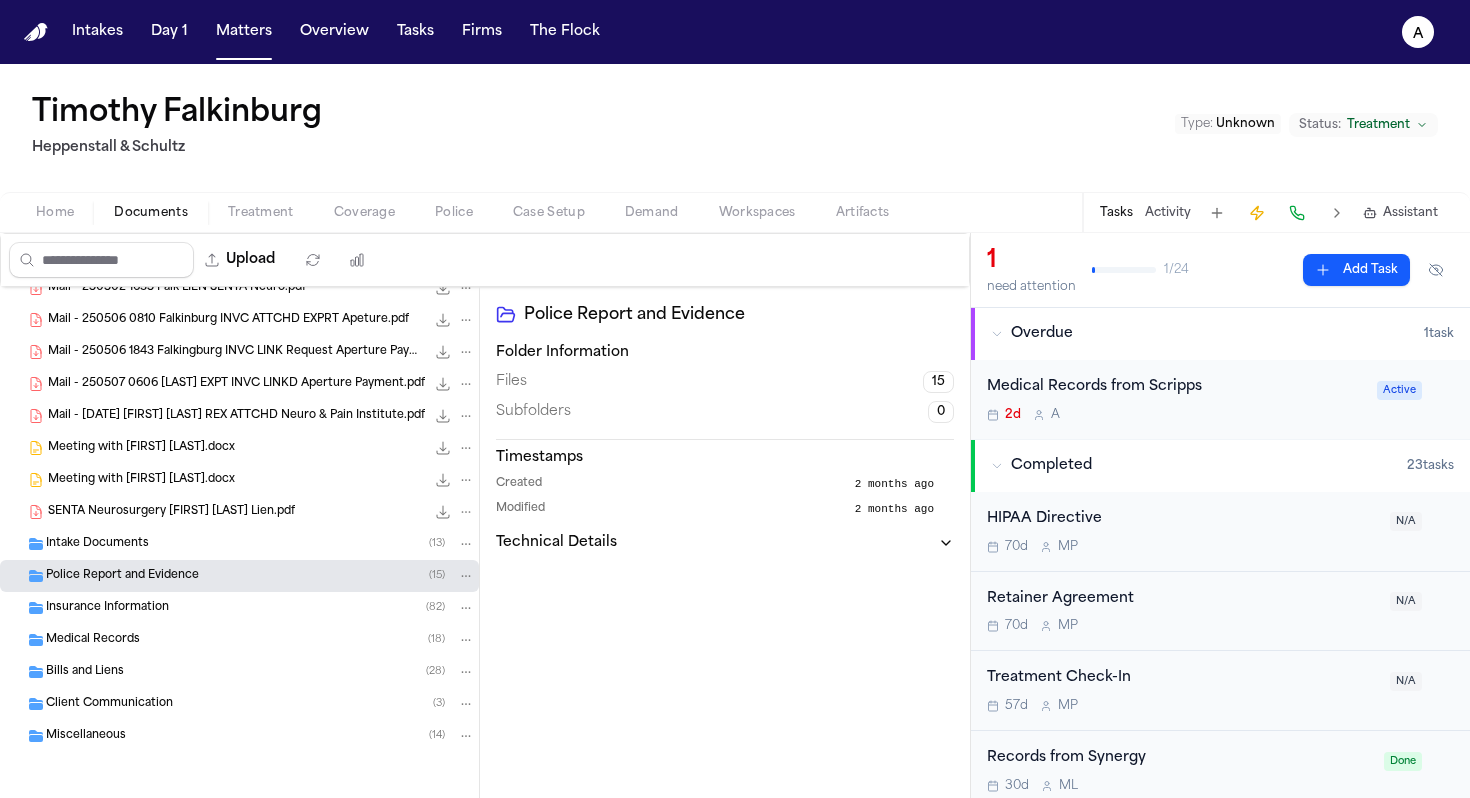 click on "Police Report and Evidence ( 15 )" at bounding box center [260, 576] 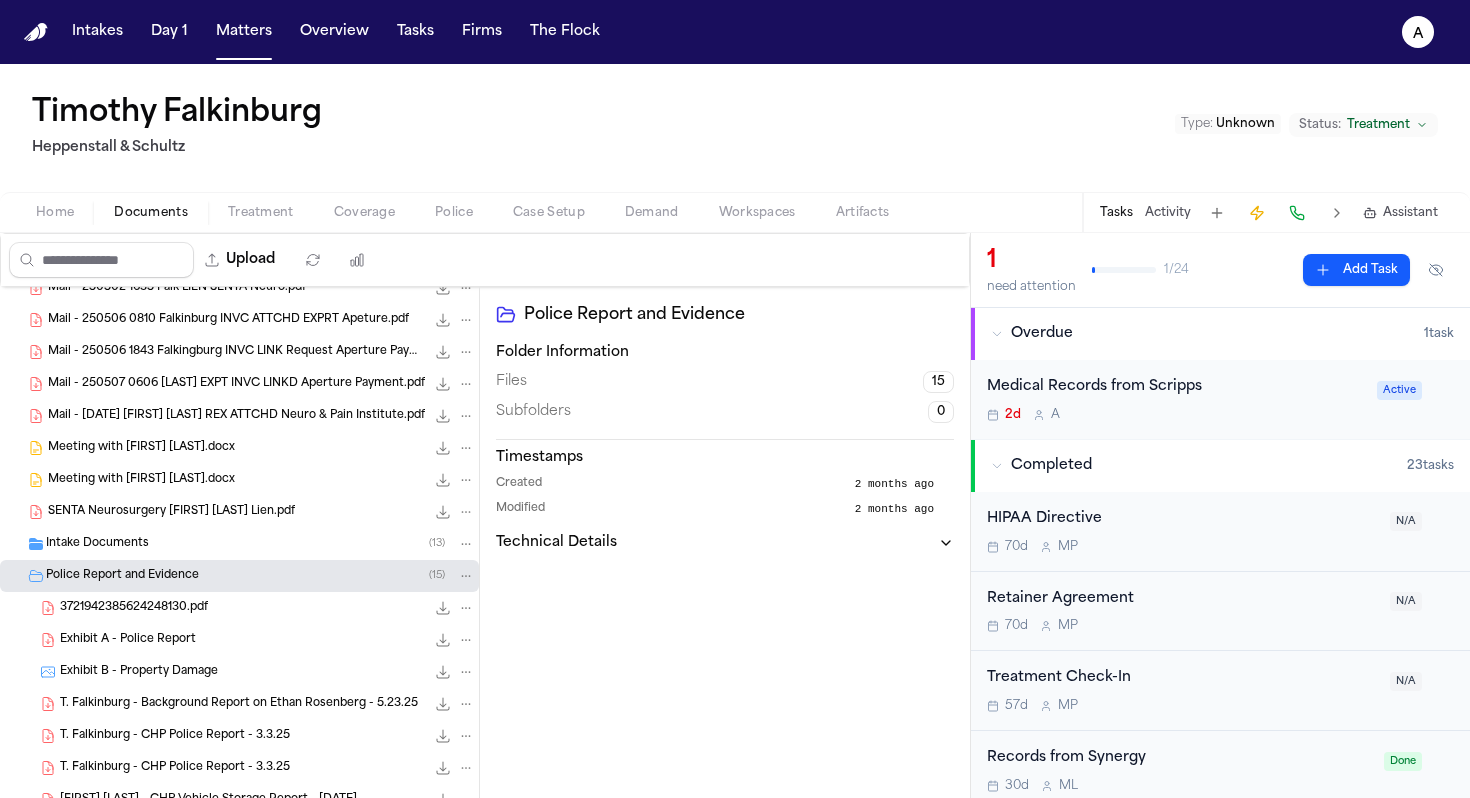 click on "Police Report and Evidence ( 15 )" at bounding box center [260, 576] 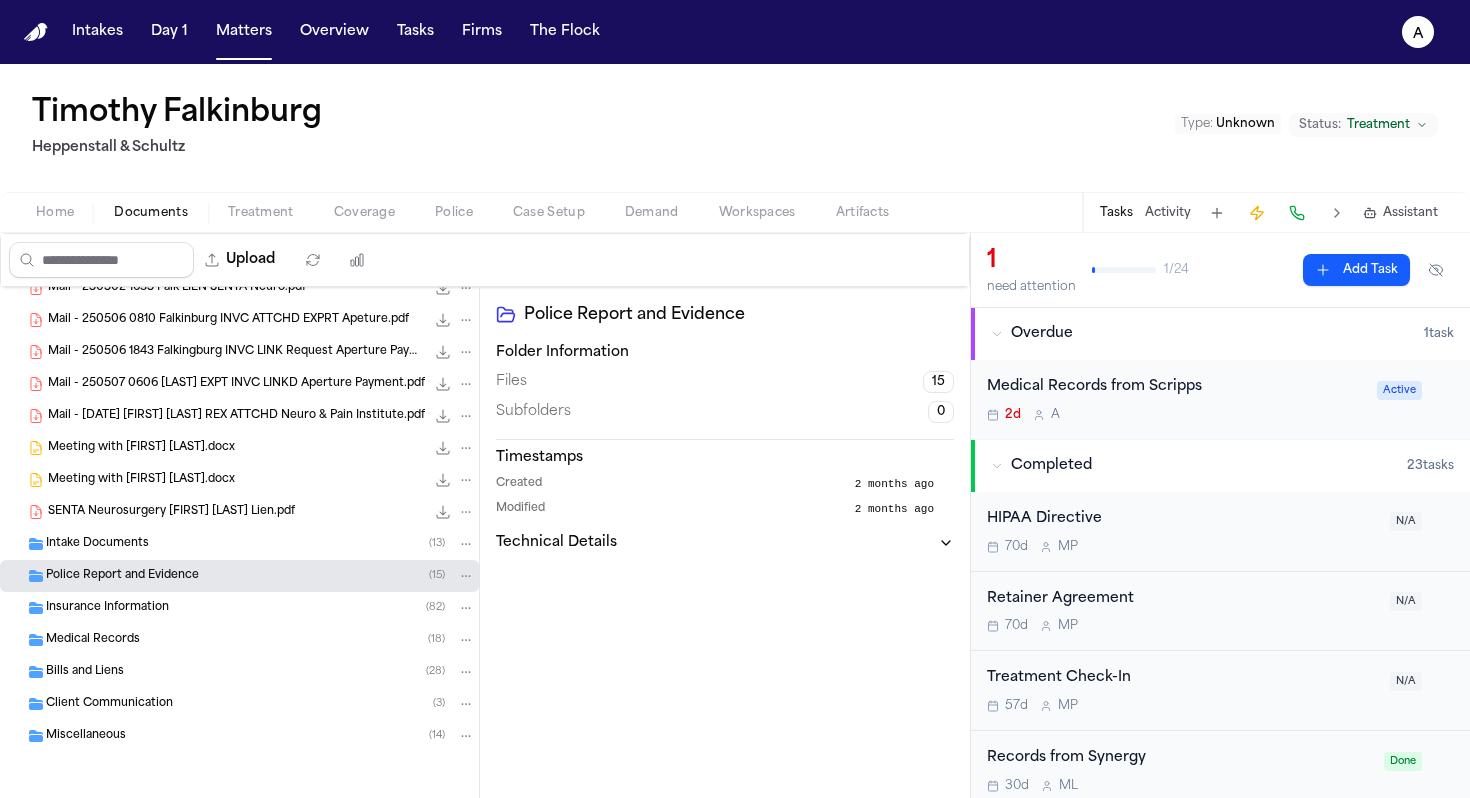 click on "Police Report and Evidence ( 15 )" at bounding box center [260, 576] 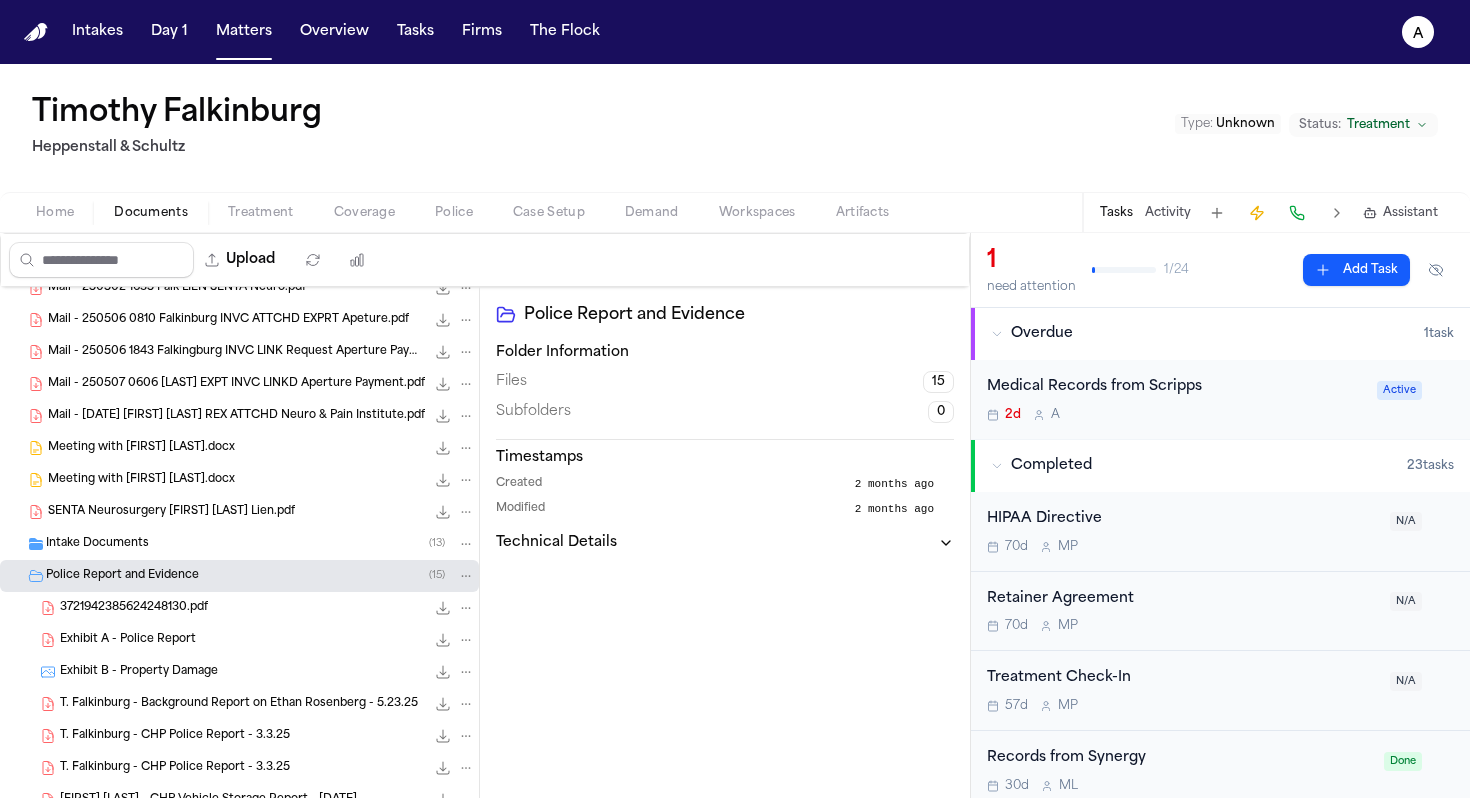 click 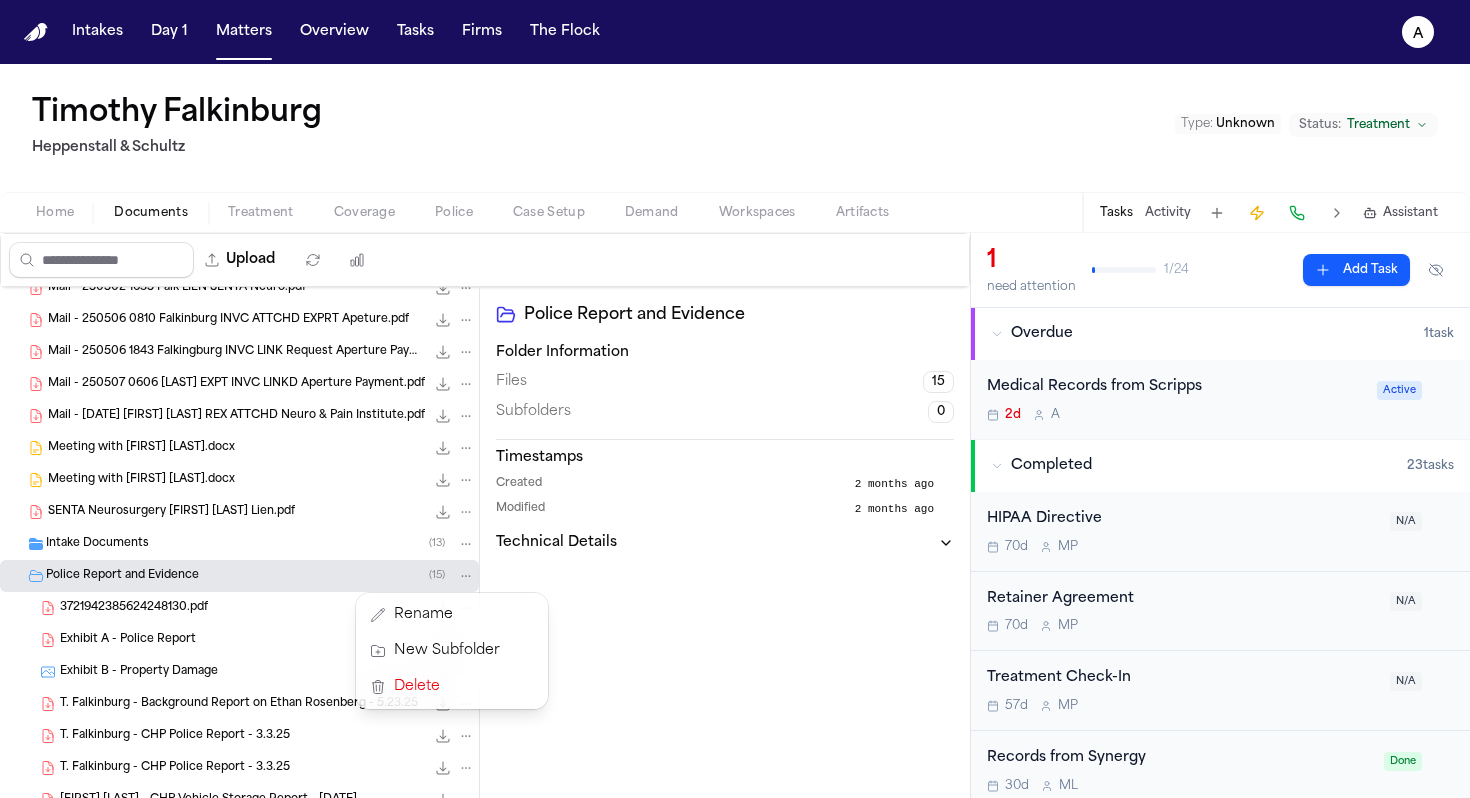 click on "Police Report and Evidence ( 15 )" at bounding box center [260, 576] 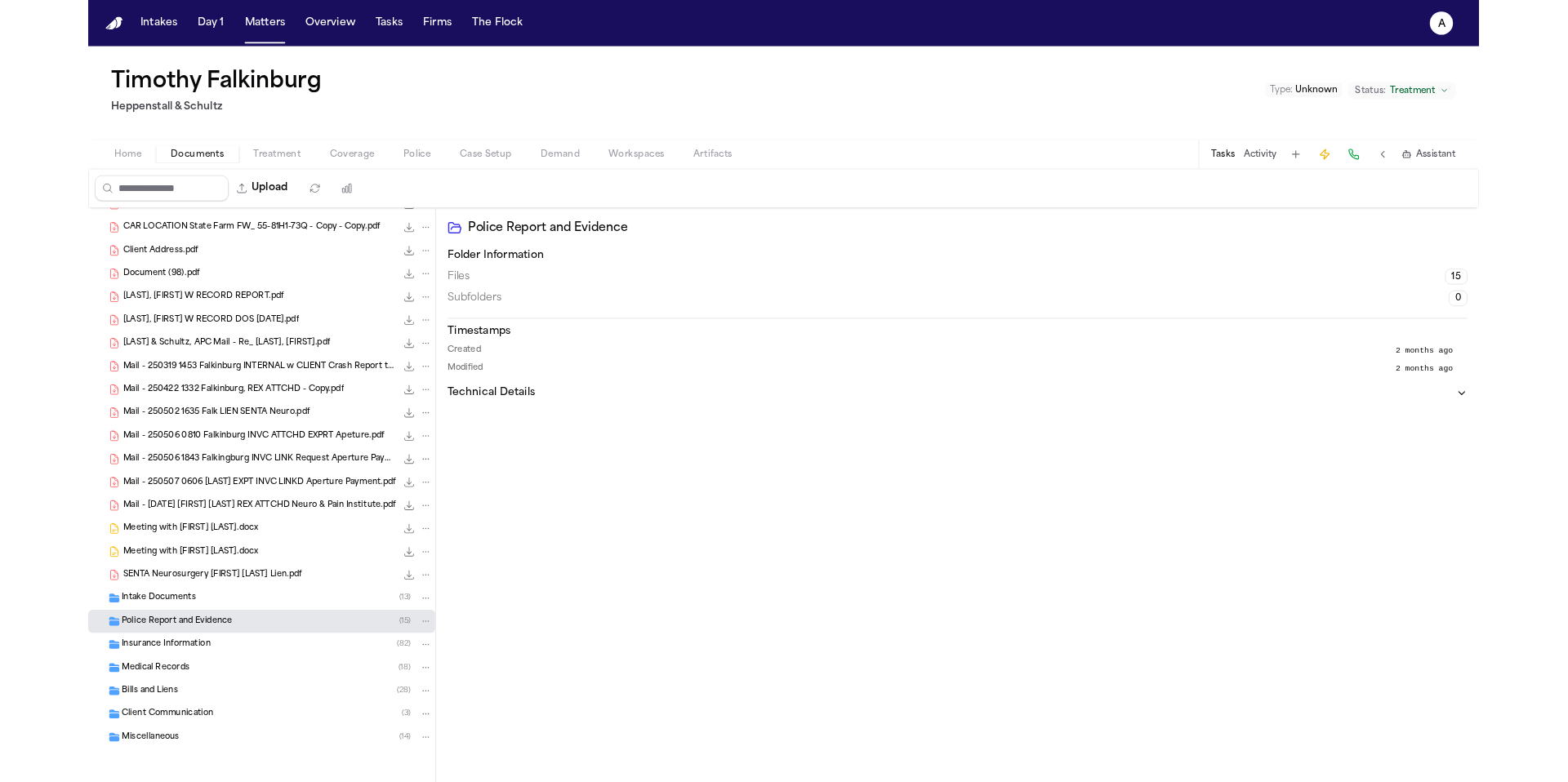 scroll, scrollTop: 404, scrollLeft: 0, axis: vertical 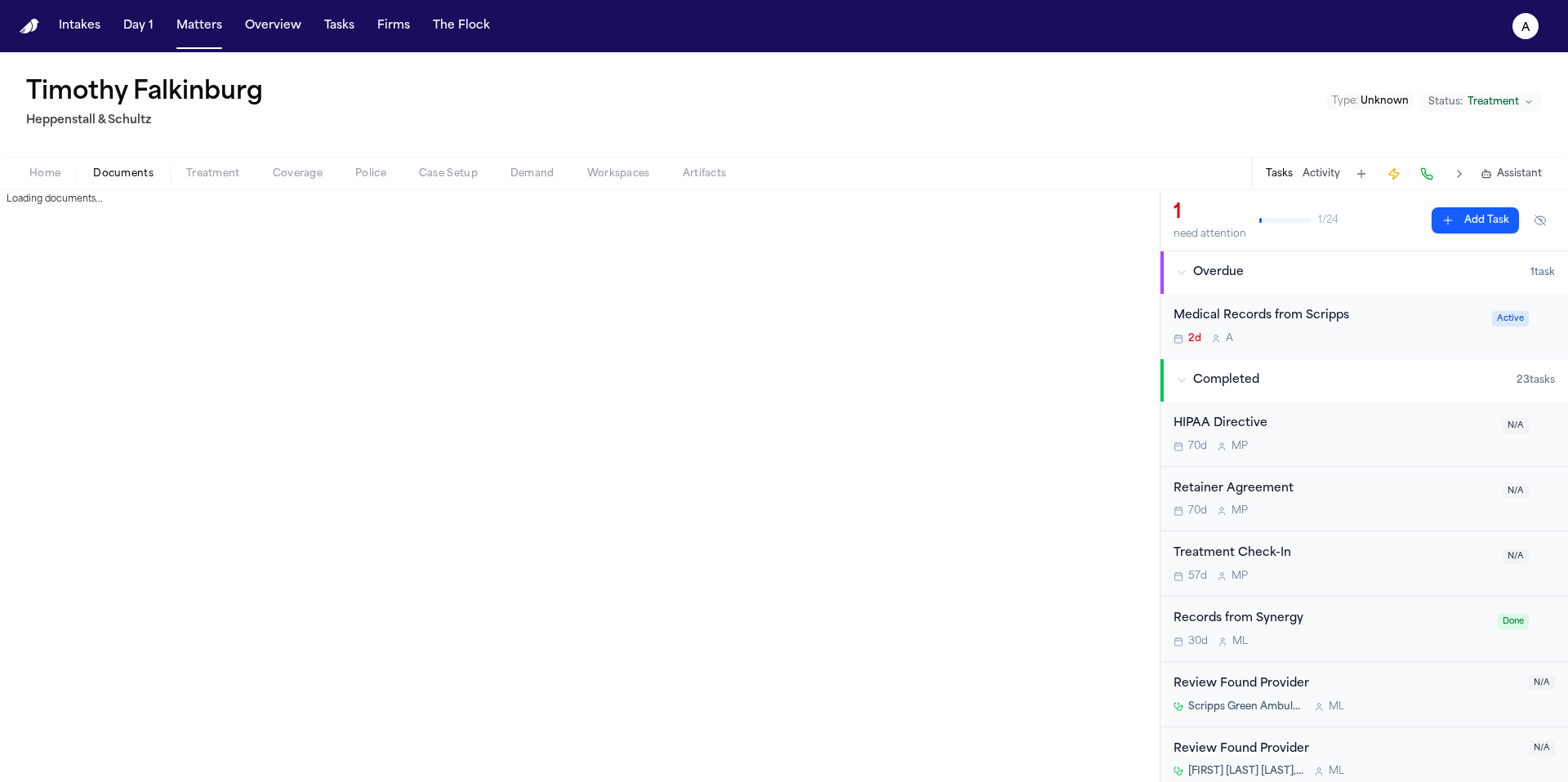 click on "Documents" at bounding box center [123, 174] 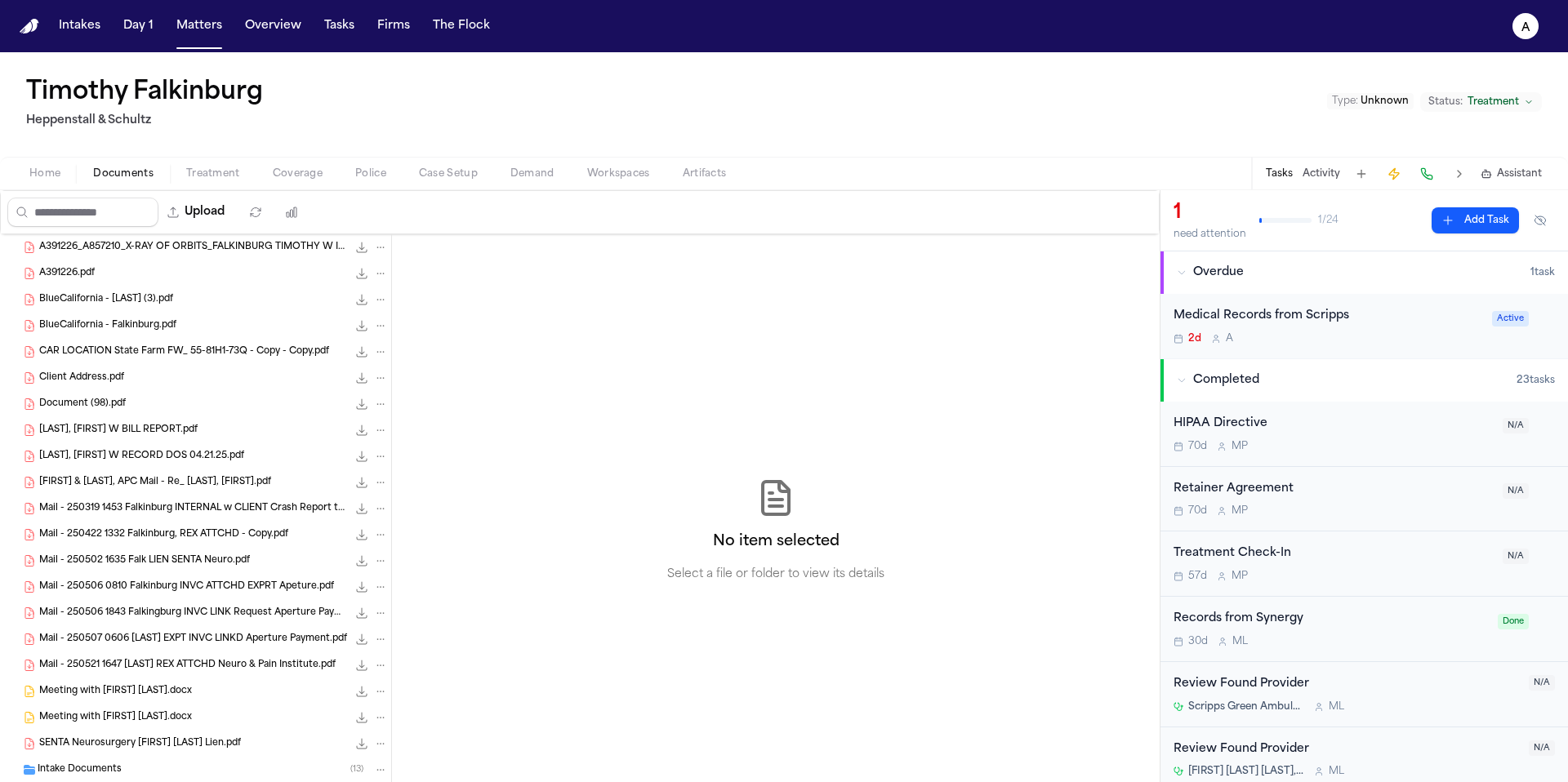 scroll, scrollTop: 404, scrollLeft: 0, axis: vertical 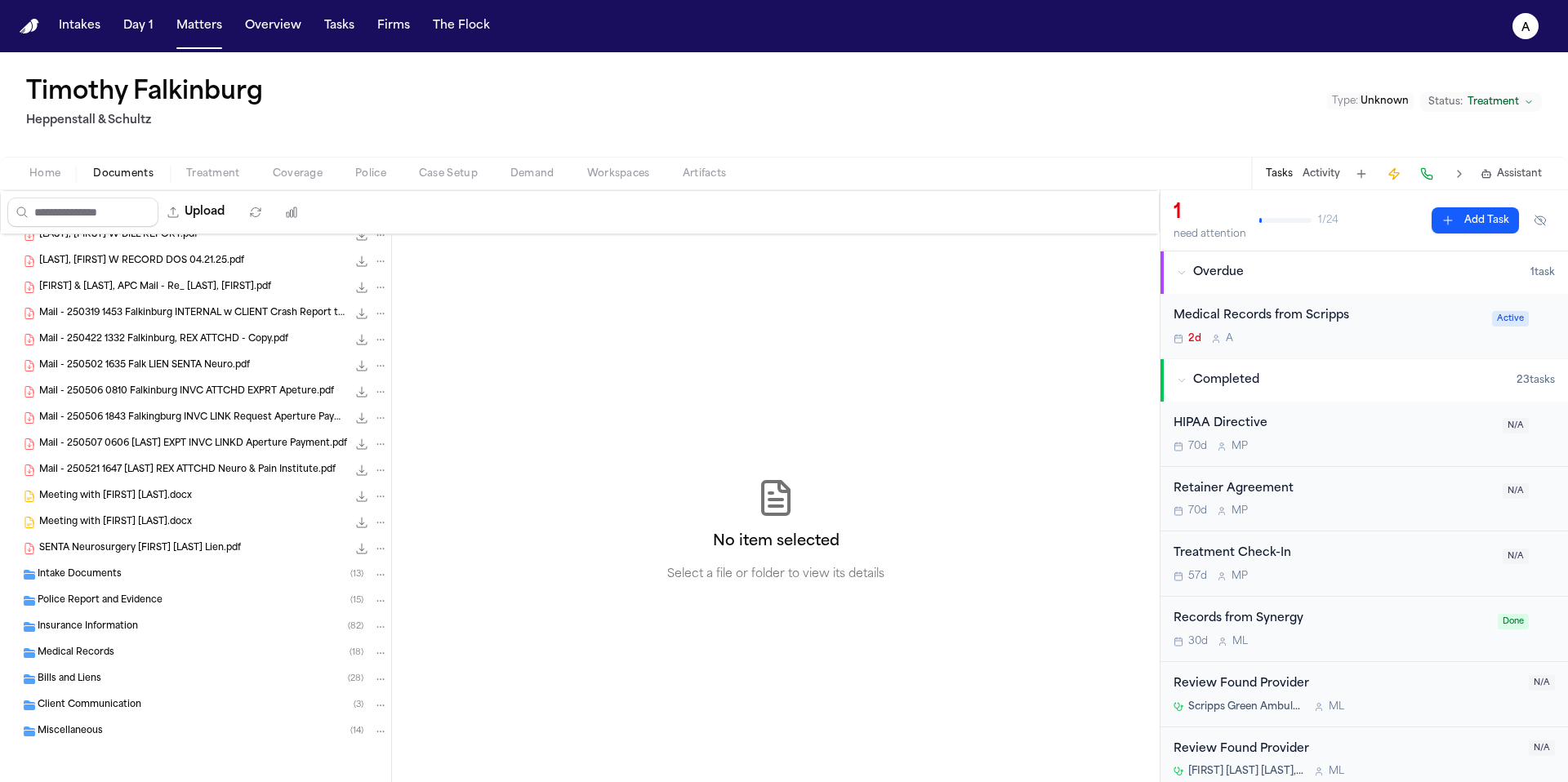 click on "Police Report and Evidence" at bounding box center [100, 601] 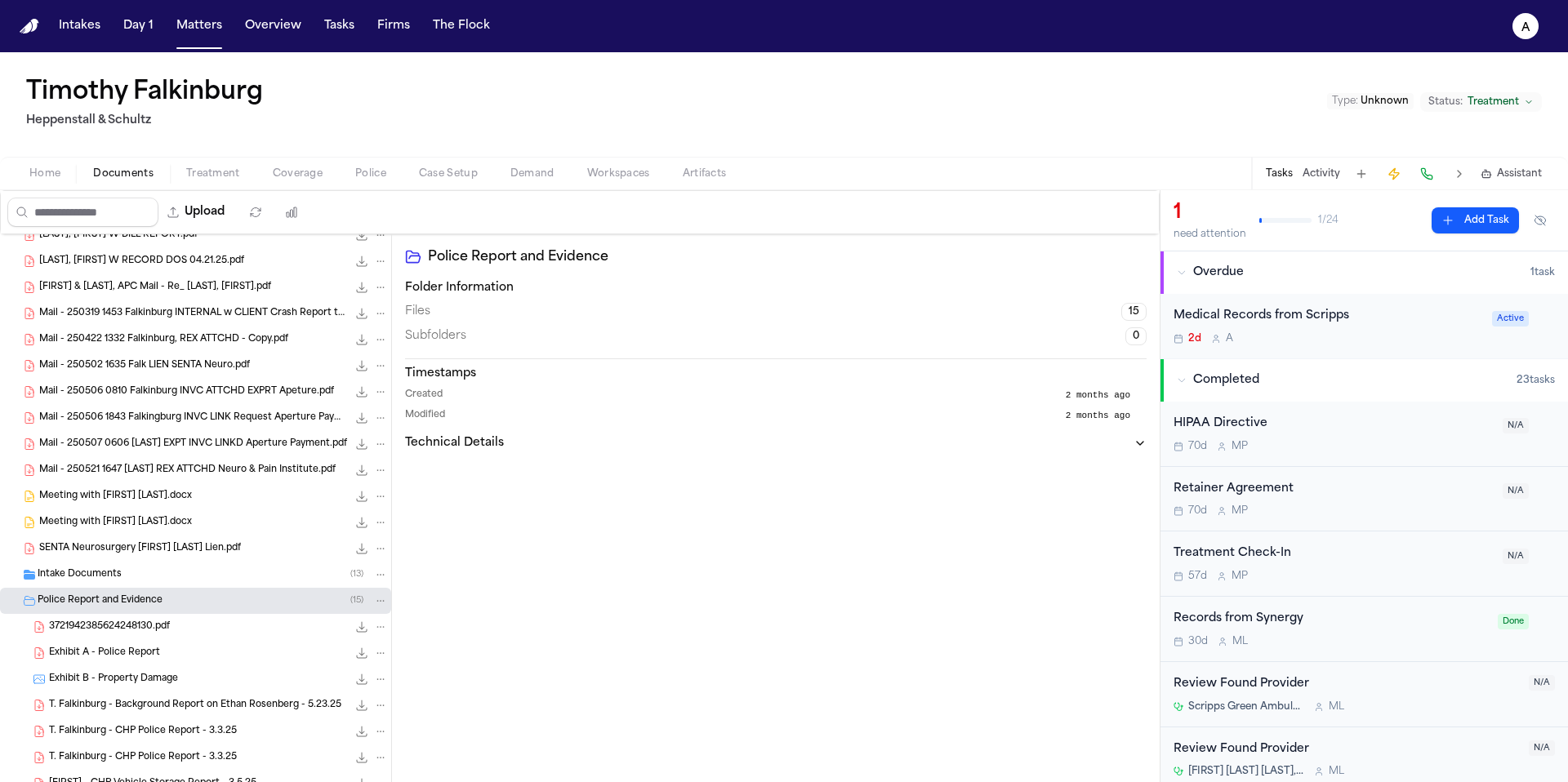 click on "3721942385624248130.pdf 374.6 KB  • PDF" at bounding box center [218, 627] 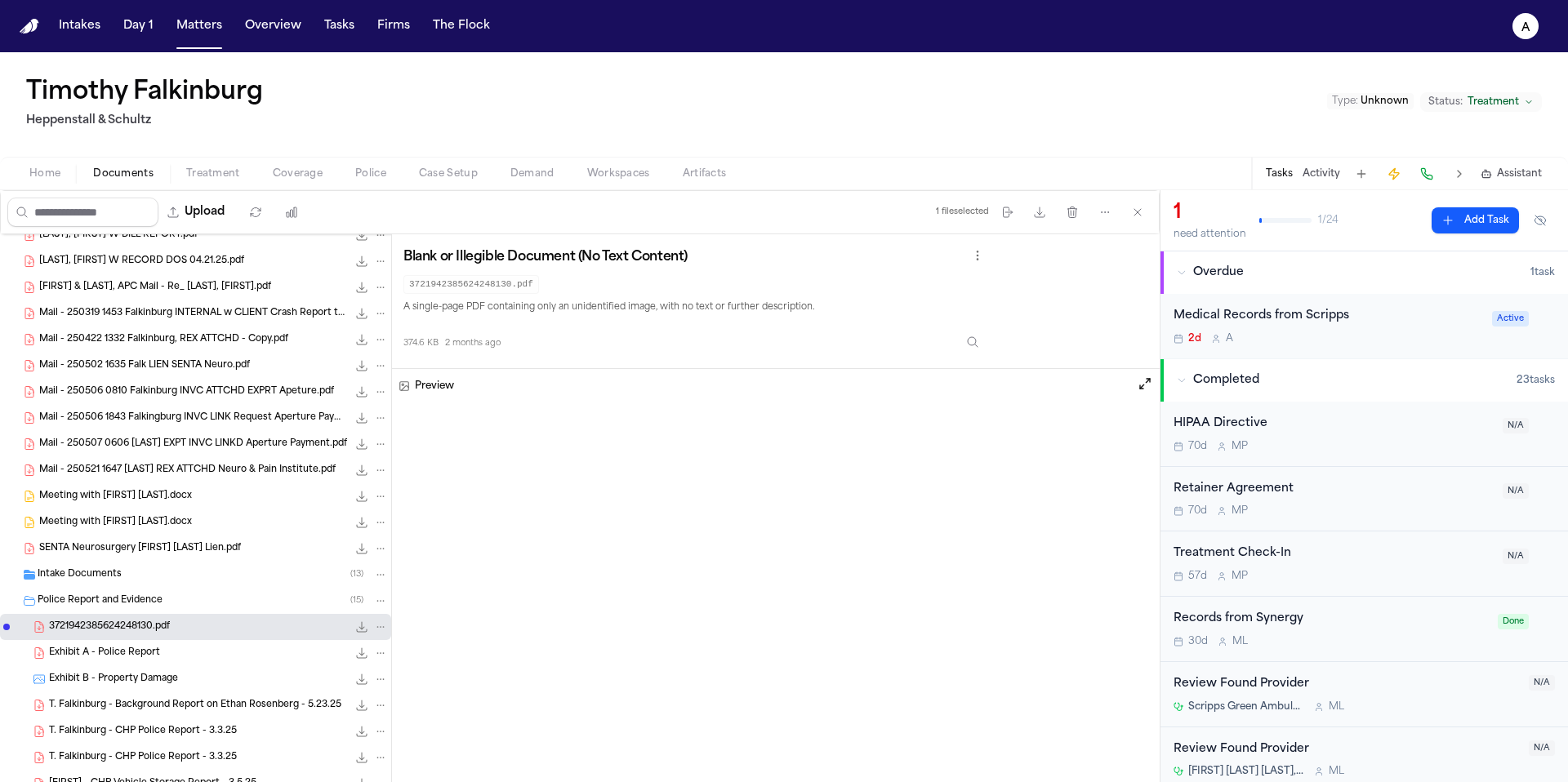 scroll, scrollTop: 438, scrollLeft: 0, axis: vertical 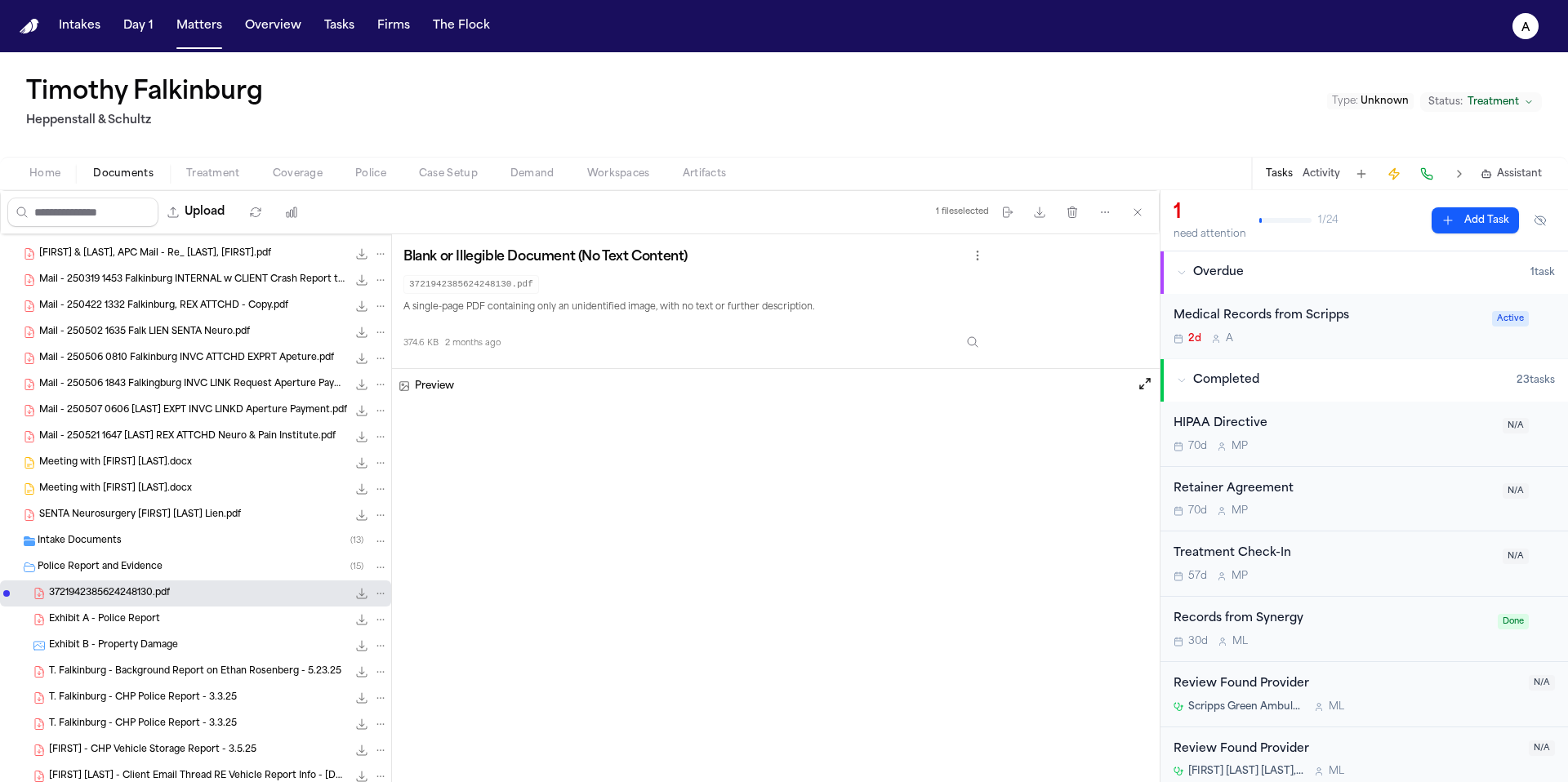 click on "Exhibit A - Police Report 2.0 MB  • PDF" at bounding box center (218, 620) 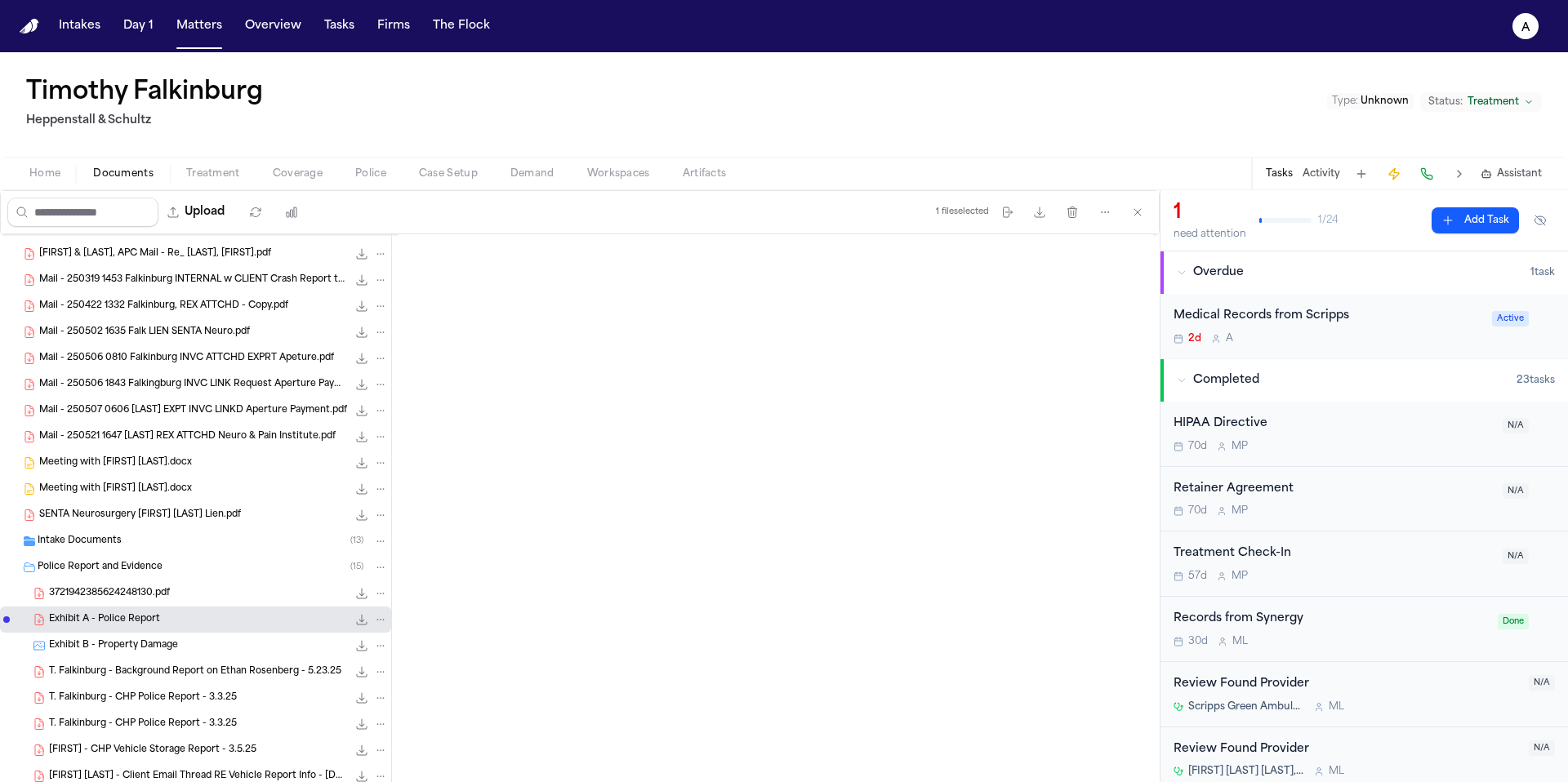 scroll, scrollTop: 0, scrollLeft: 0, axis: both 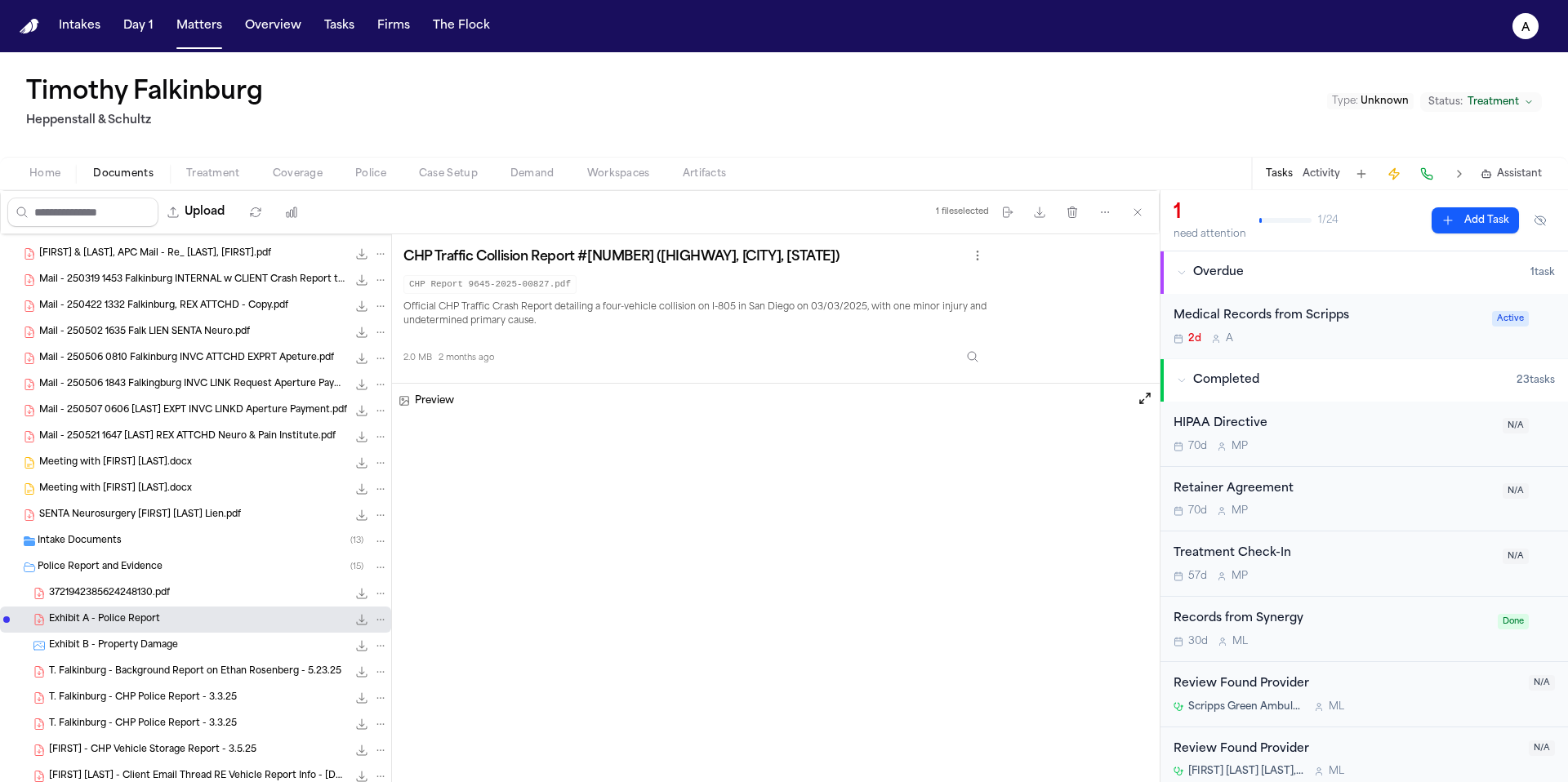 click on "2d A" at bounding box center (1328, 339) 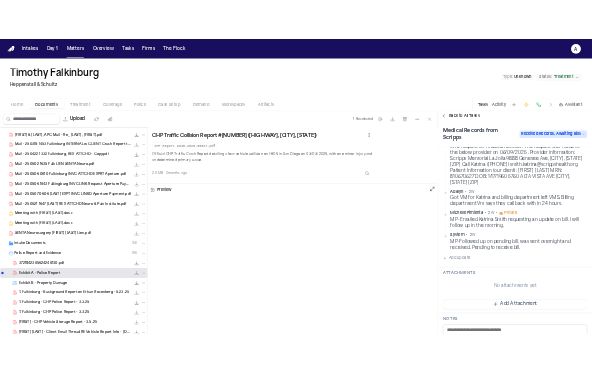 scroll, scrollTop: 838, scrollLeft: 0, axis: vertical 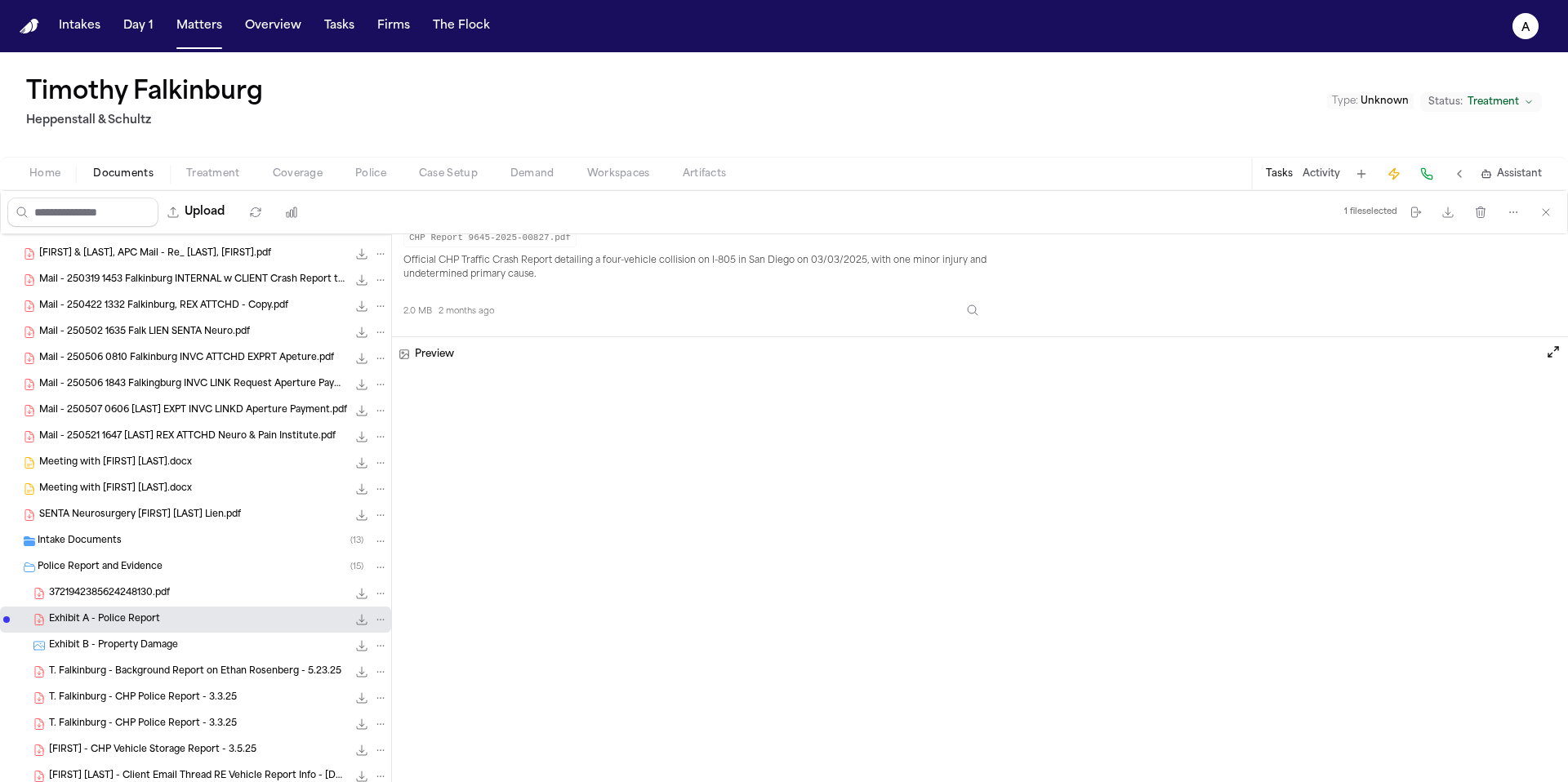 click on "Treatment" at bounding box center [213, 174] 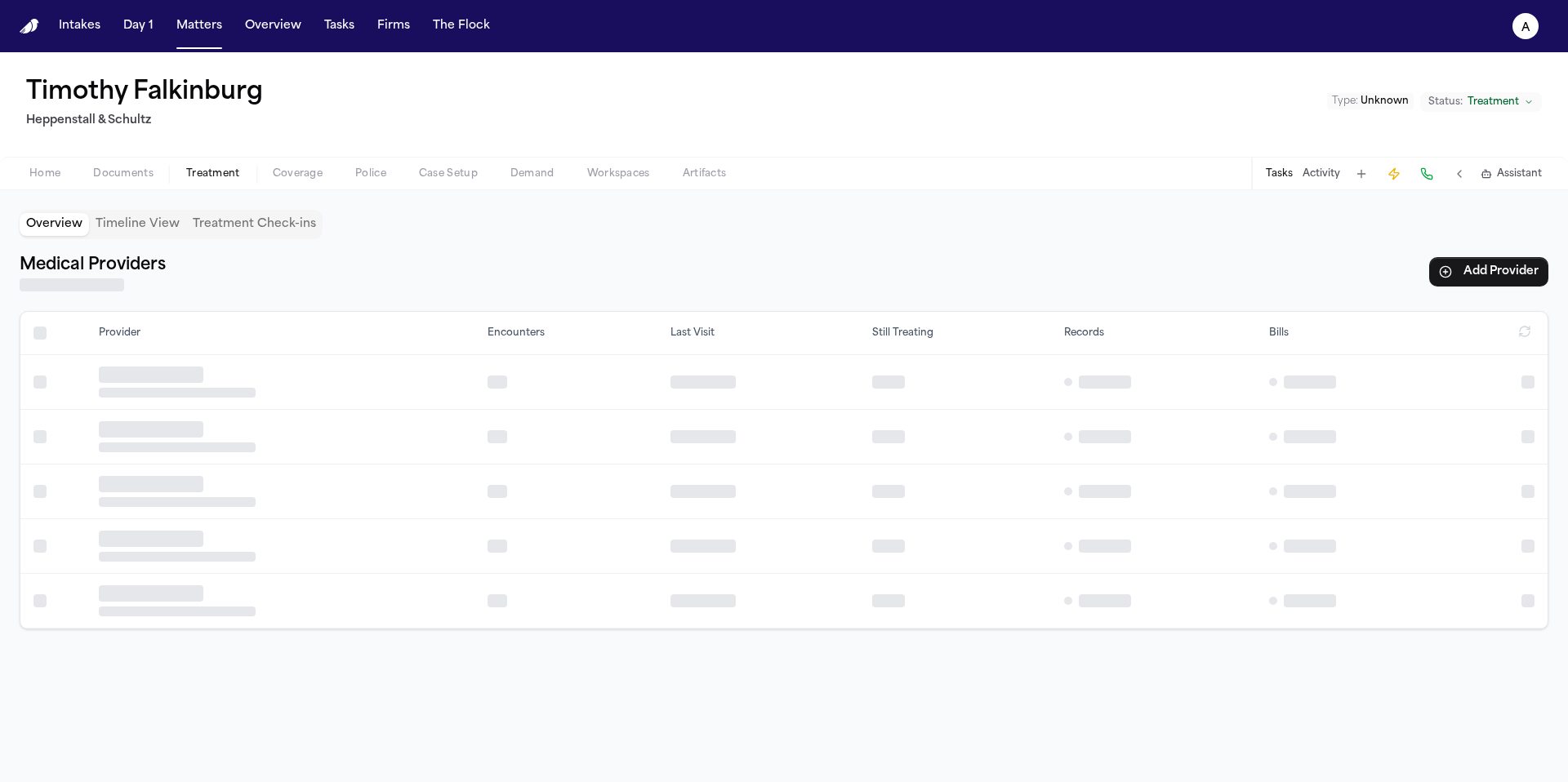click on "Home" at bounding box center (45, 174) 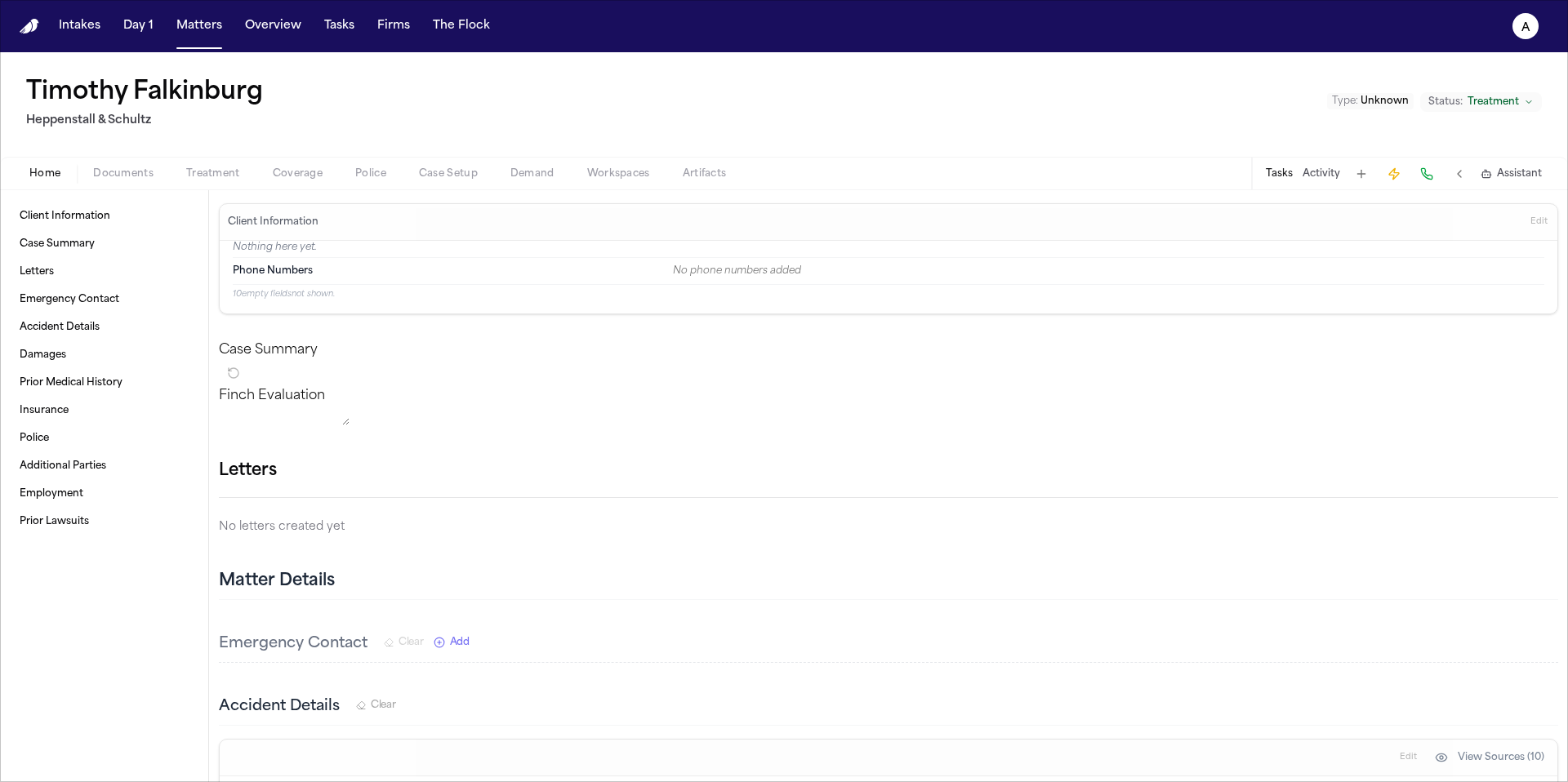 click on "Tasks" at bounding box center [1279, 174] 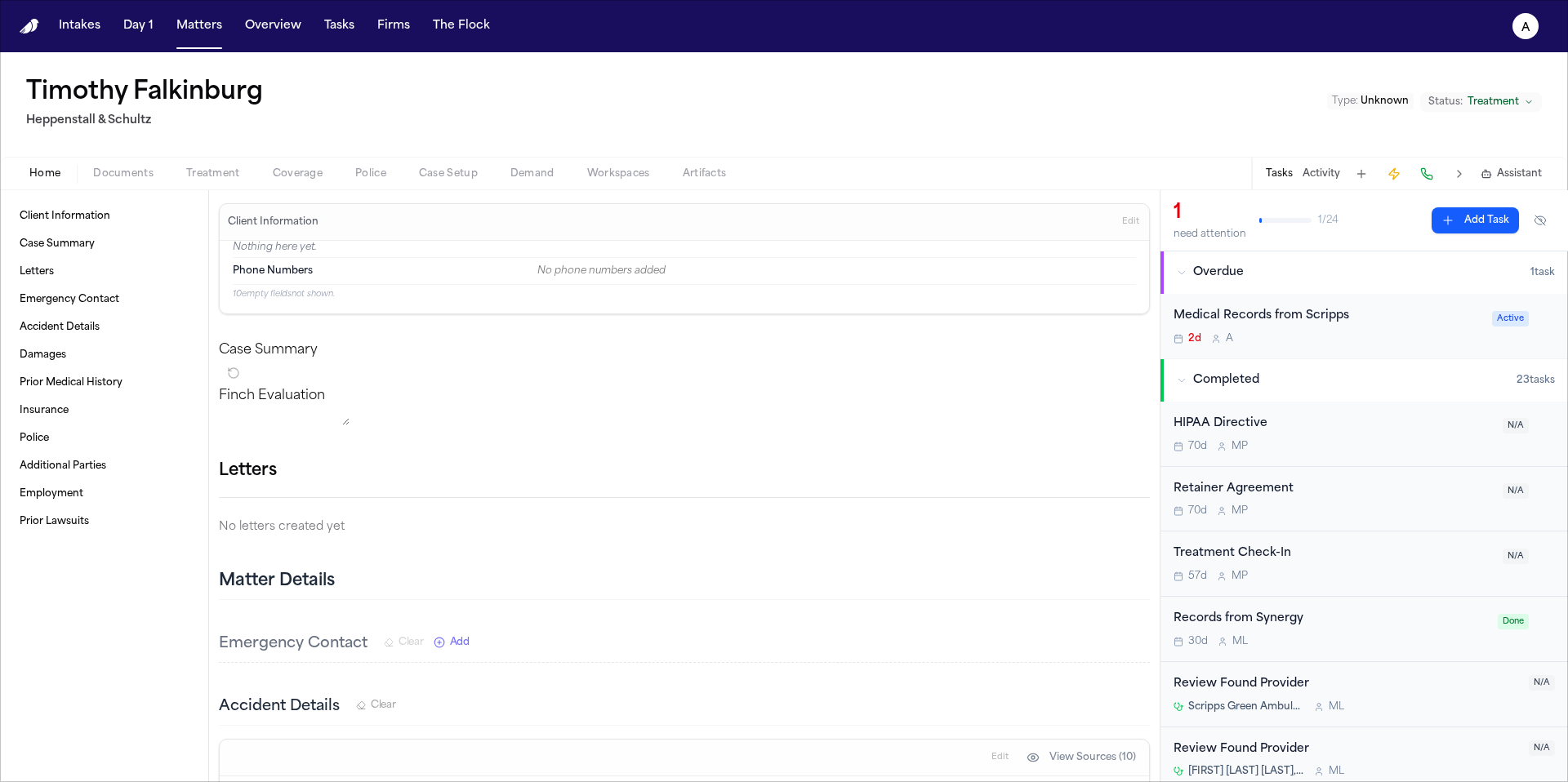 click on "Medical Records from Scripps 2d A" at bounding box center [1328, 326] 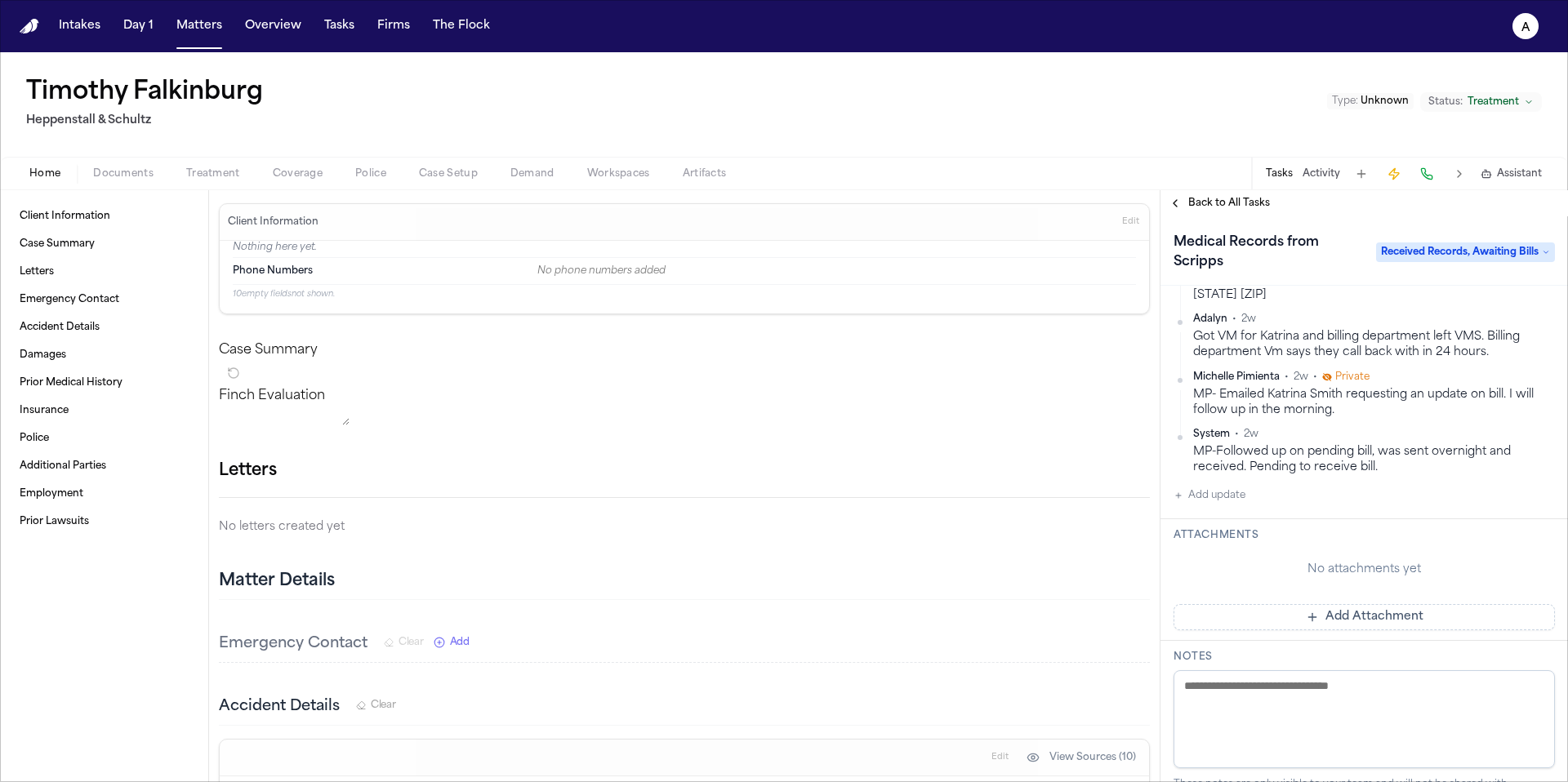 scroll, scrollTop: 706, scrollLeft: 0, axis: vertical 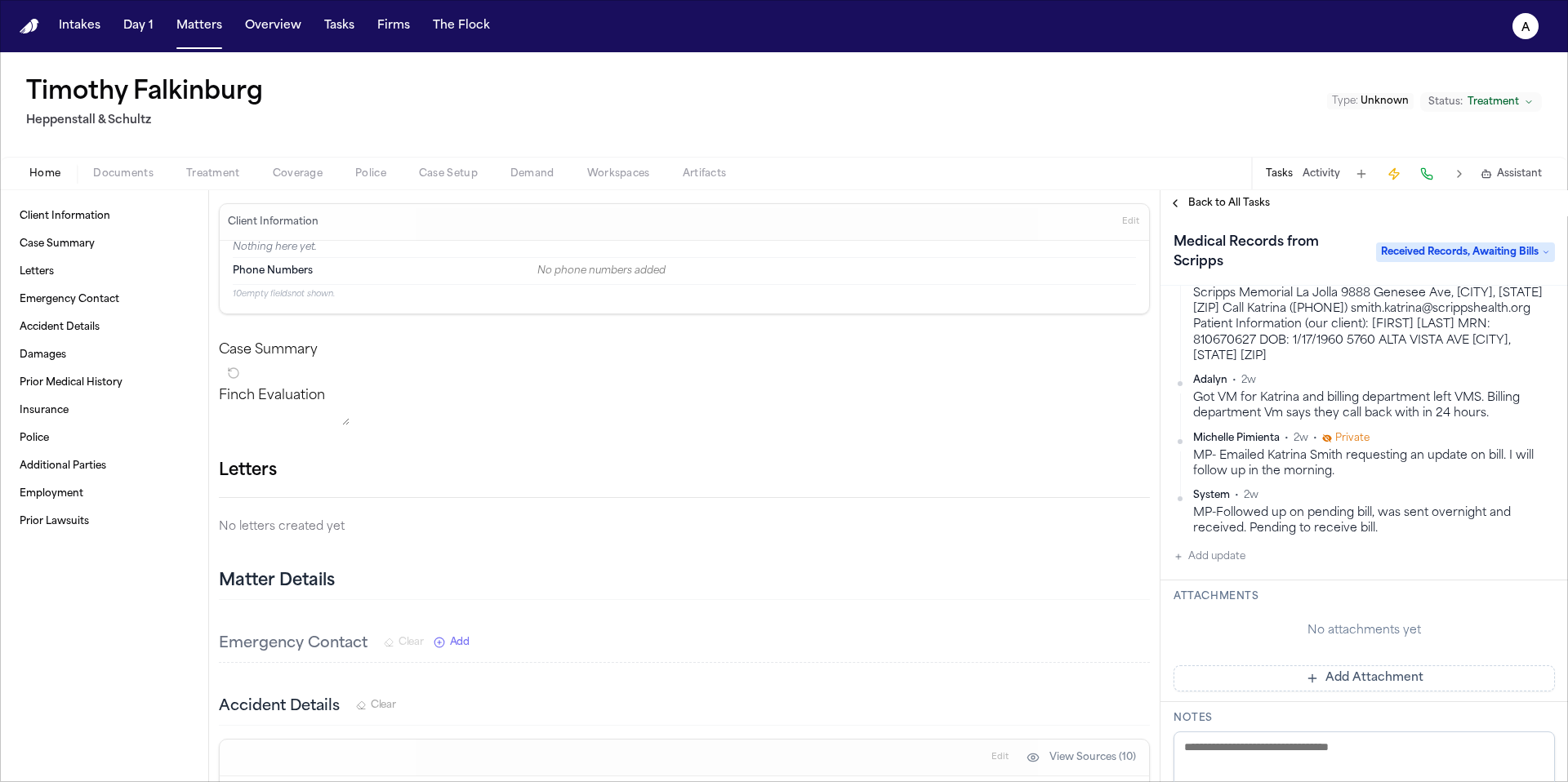 click on "Add update" at bounding box center (1209, 557) 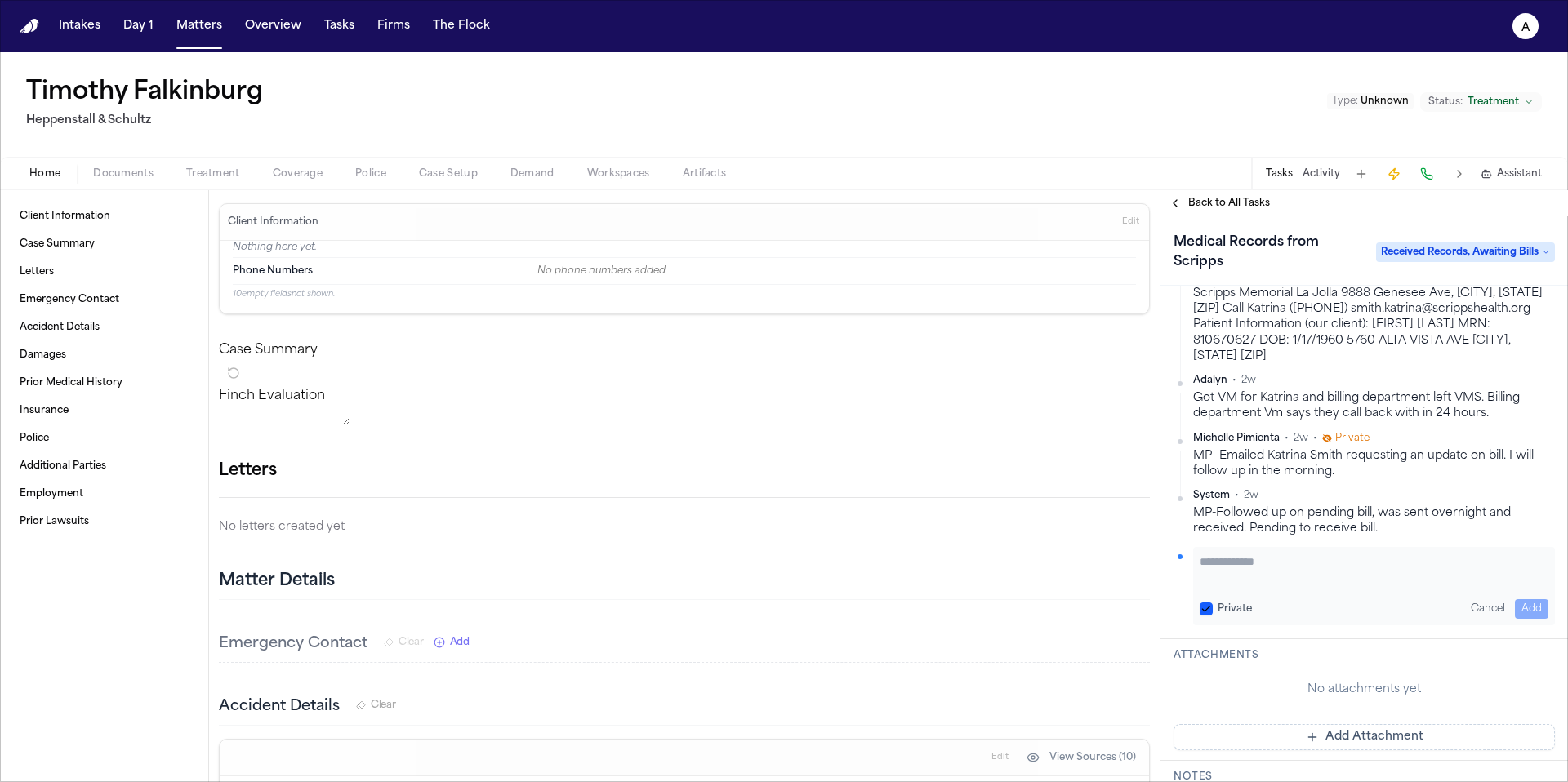 click on "Private" at bounding box center (1206, 609) 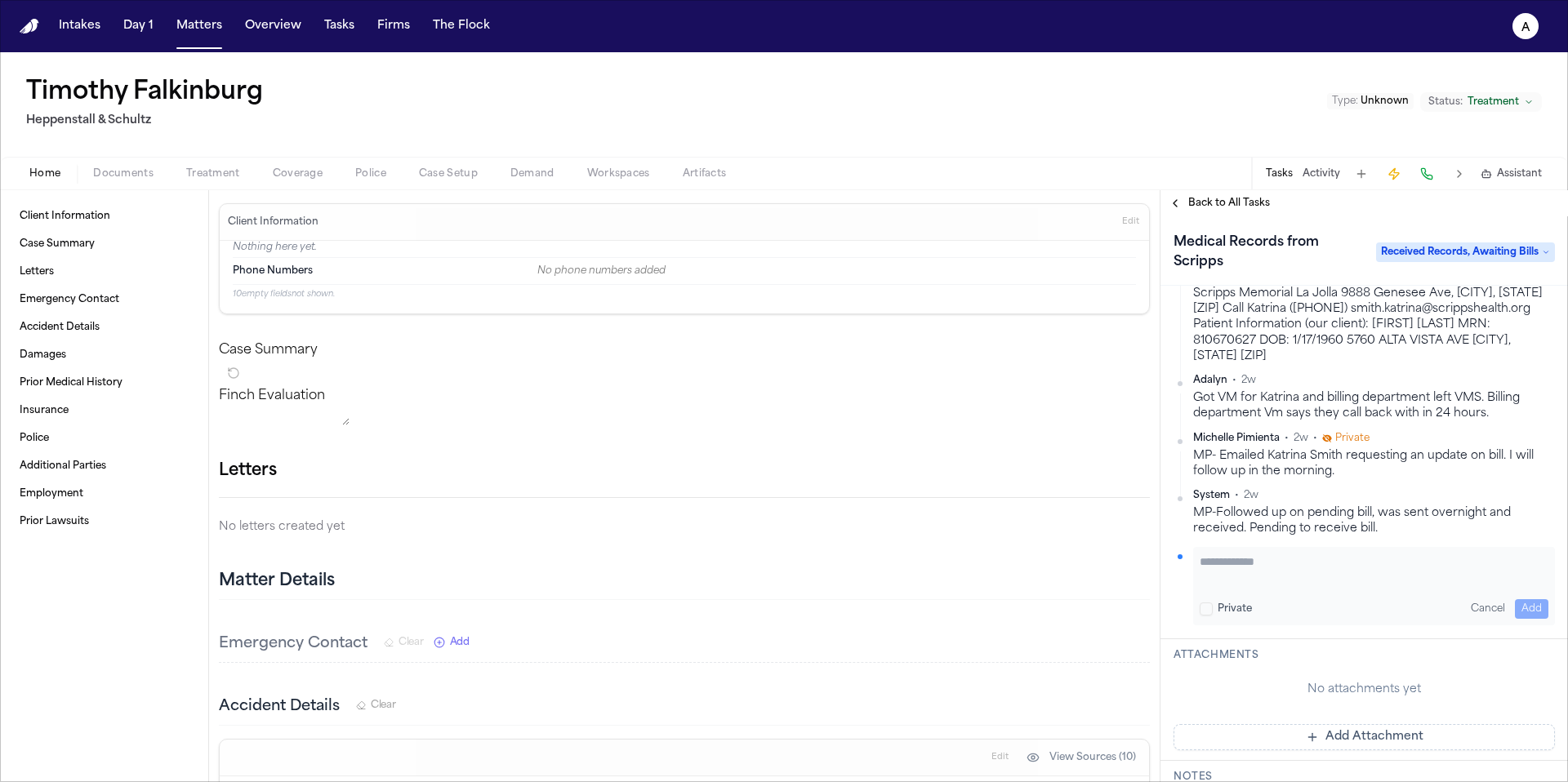 click at bounding box center (1374, 570) 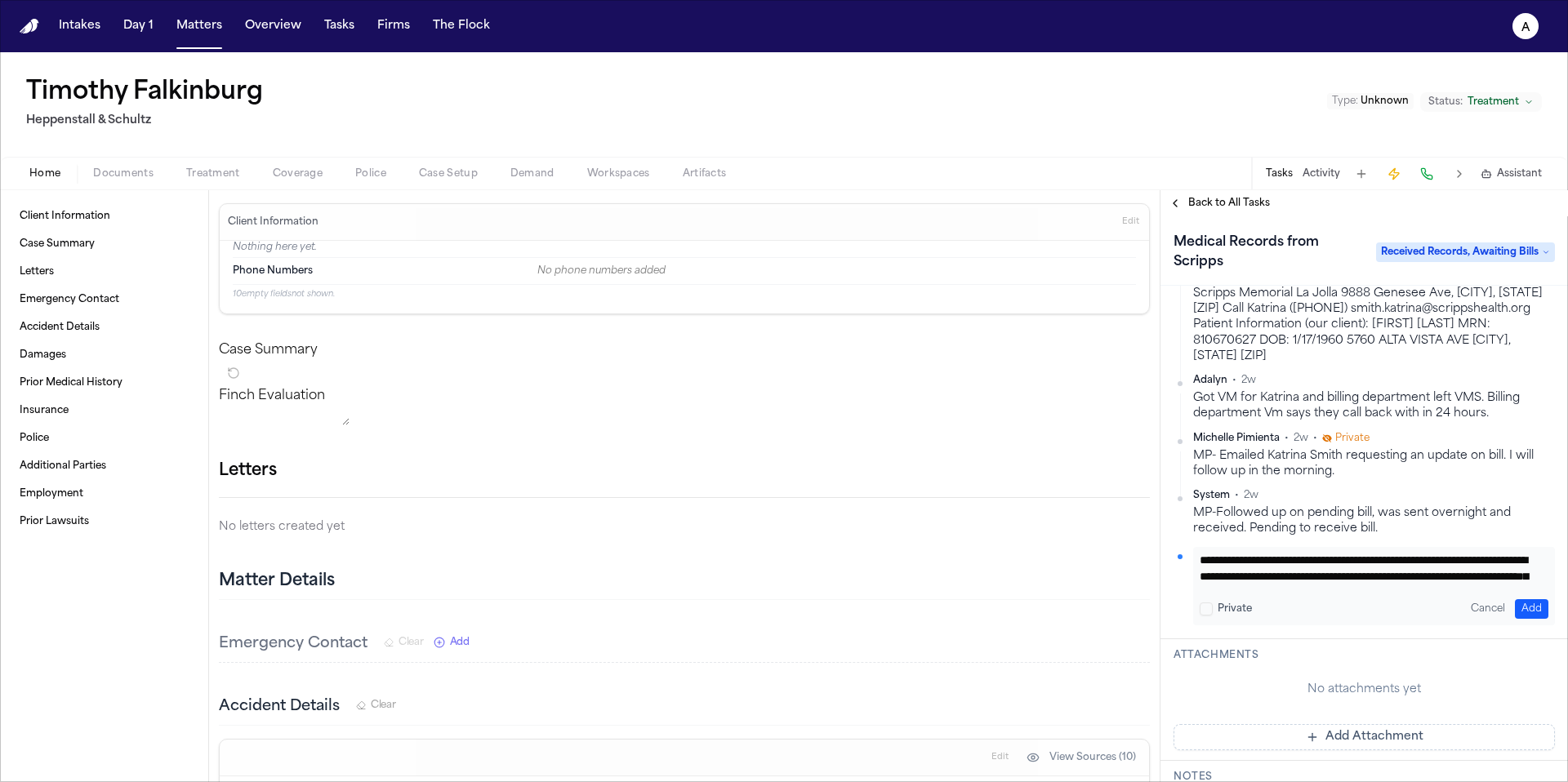 scroll, scrollTop: 0, scrollLeft: 0, axis: both 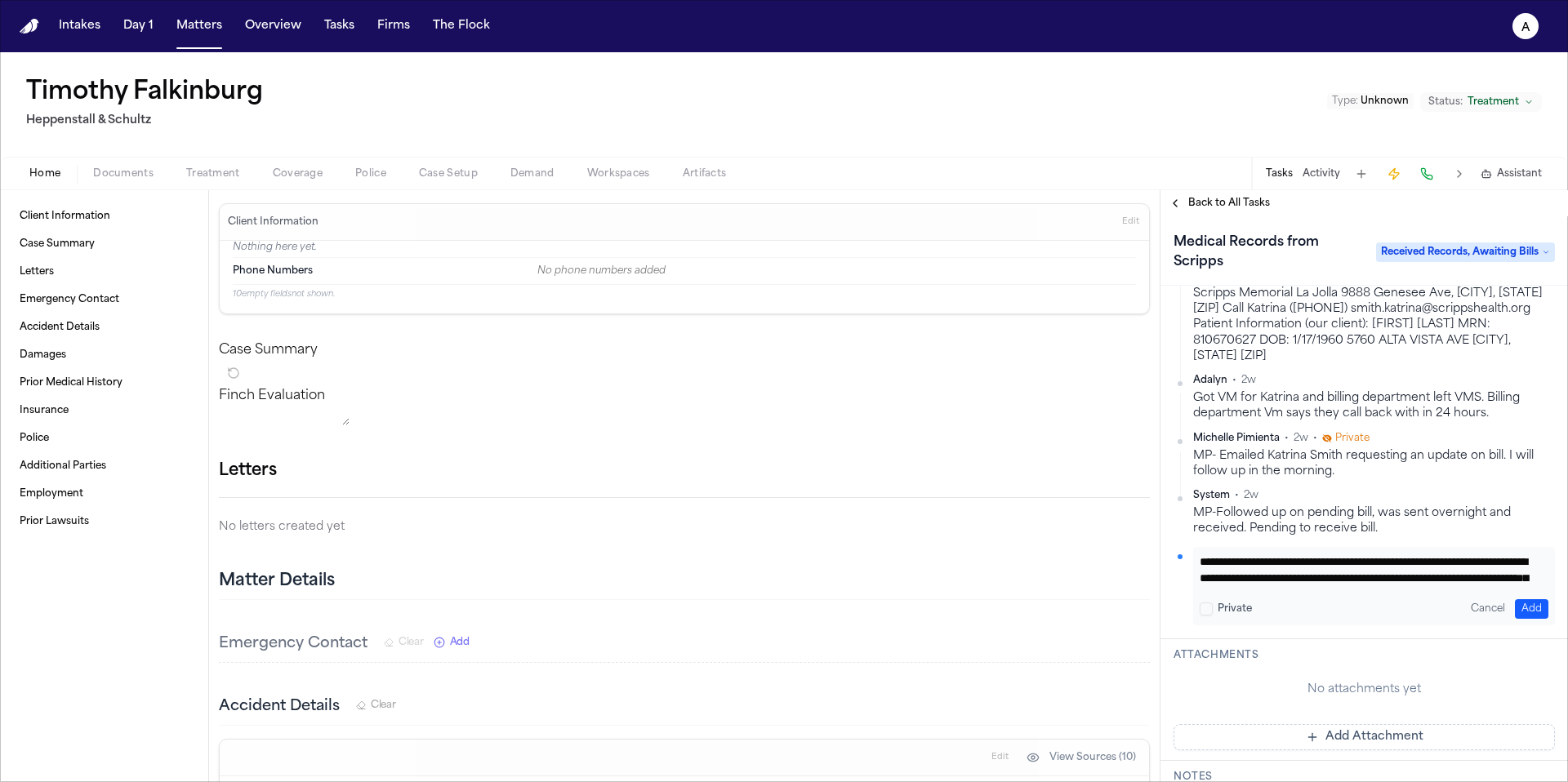 click on "**********" at bounding box center (1368, 570) 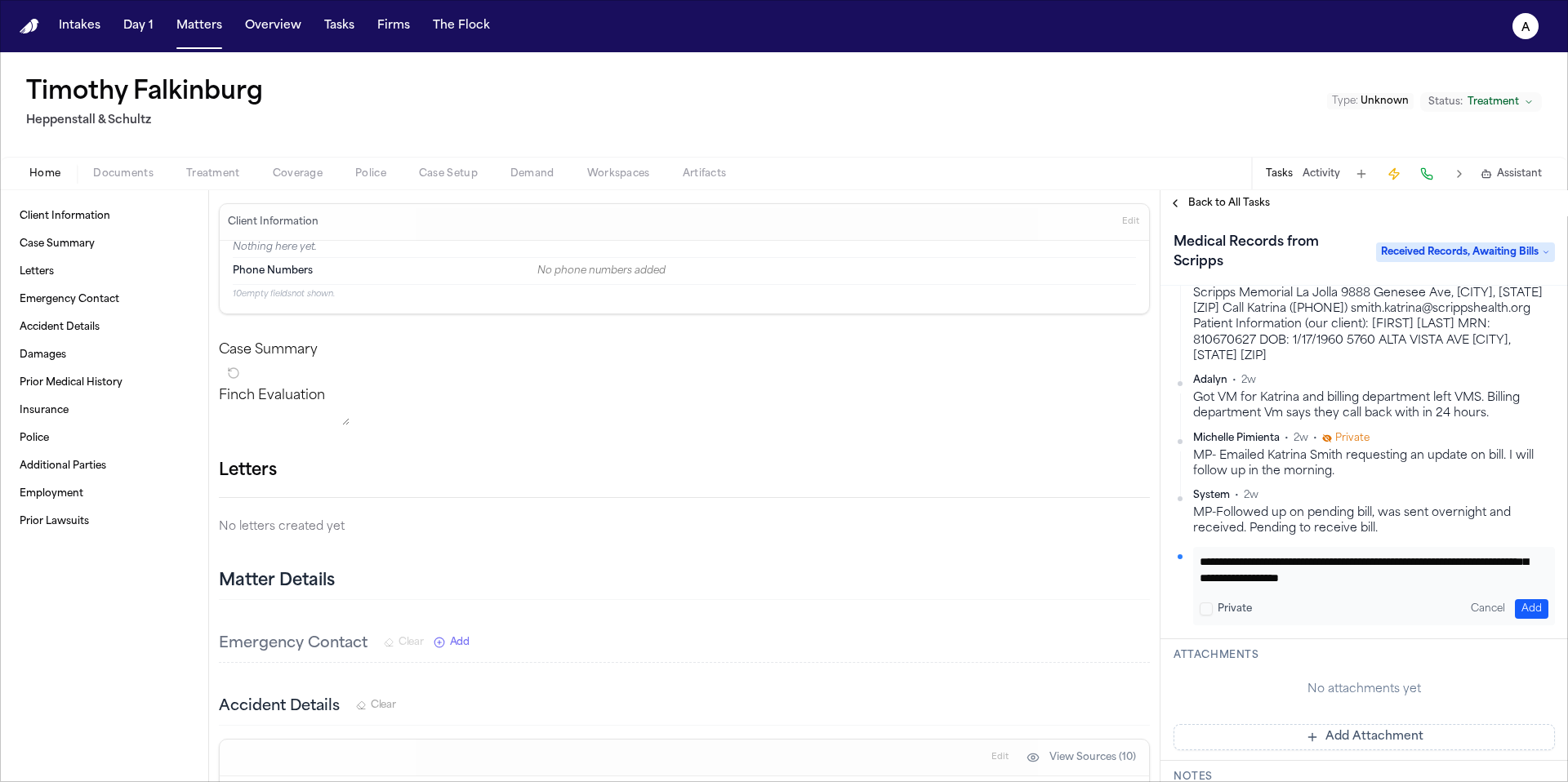 scroll, scrollTop: 33, scrollLeft: 0, axis: vertical 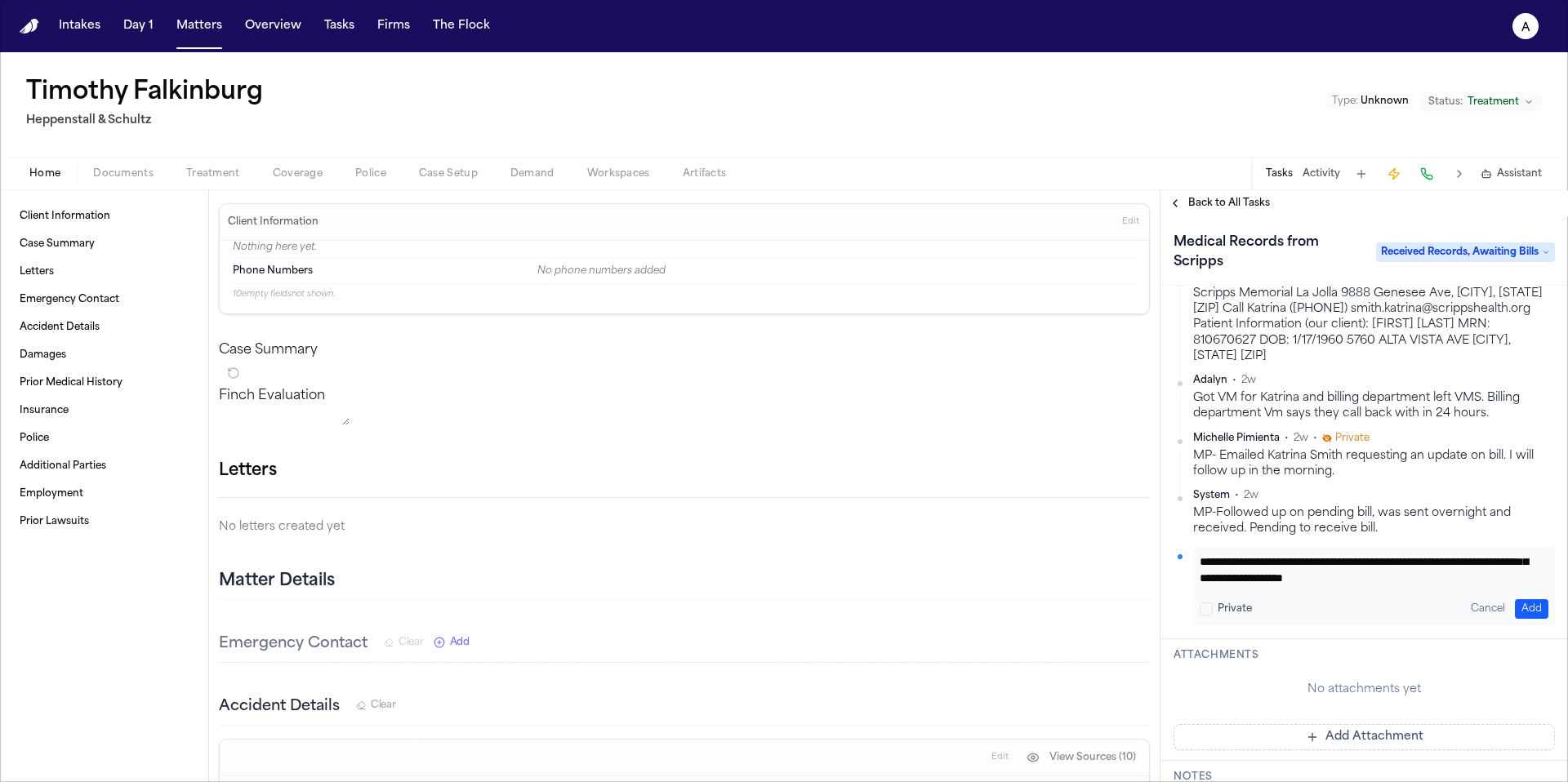 click on "**********" at bounding box center (1368, 570) 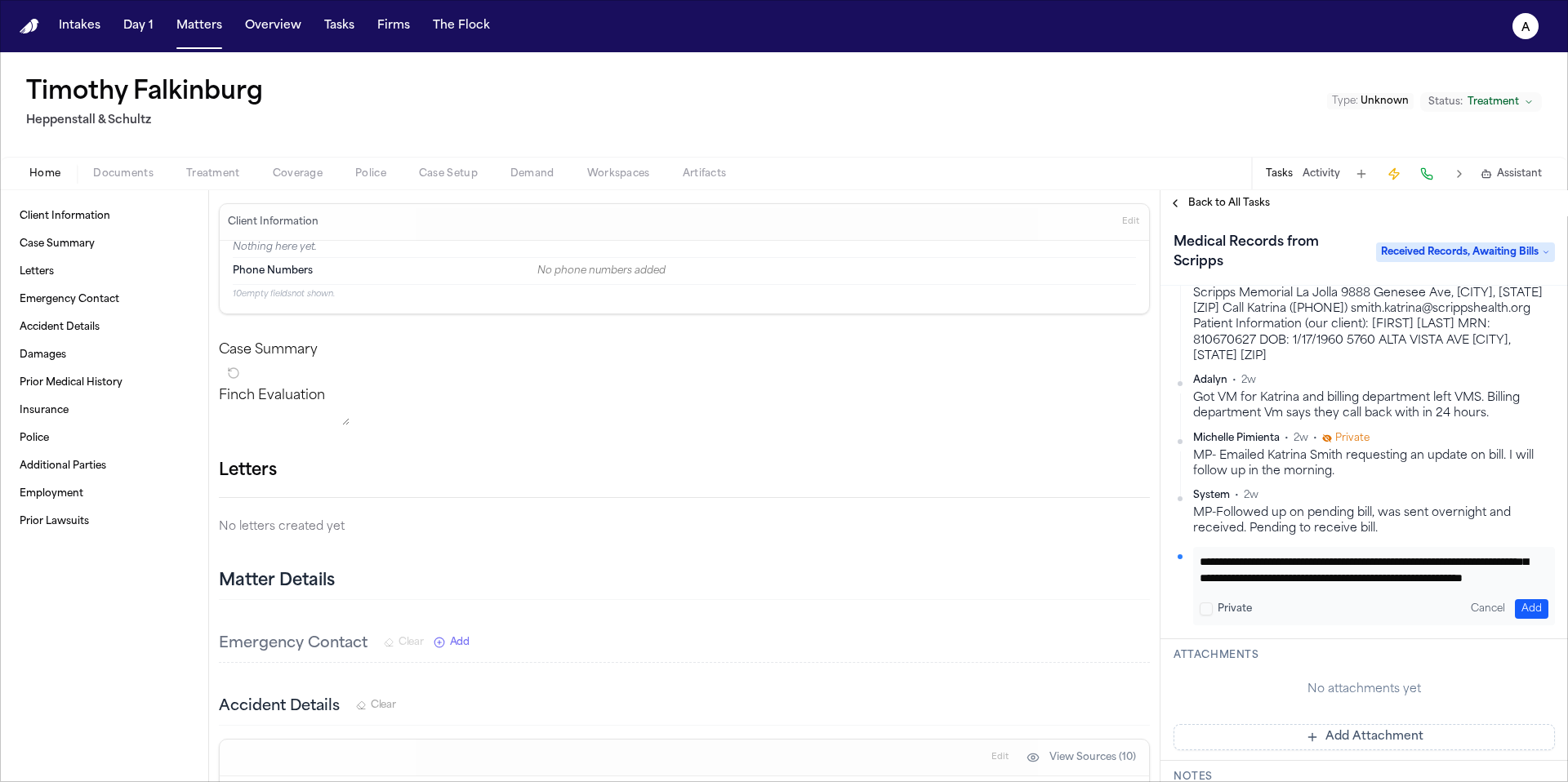 scroll, scrollTop: 0, scrollLeft: 0, axis: both 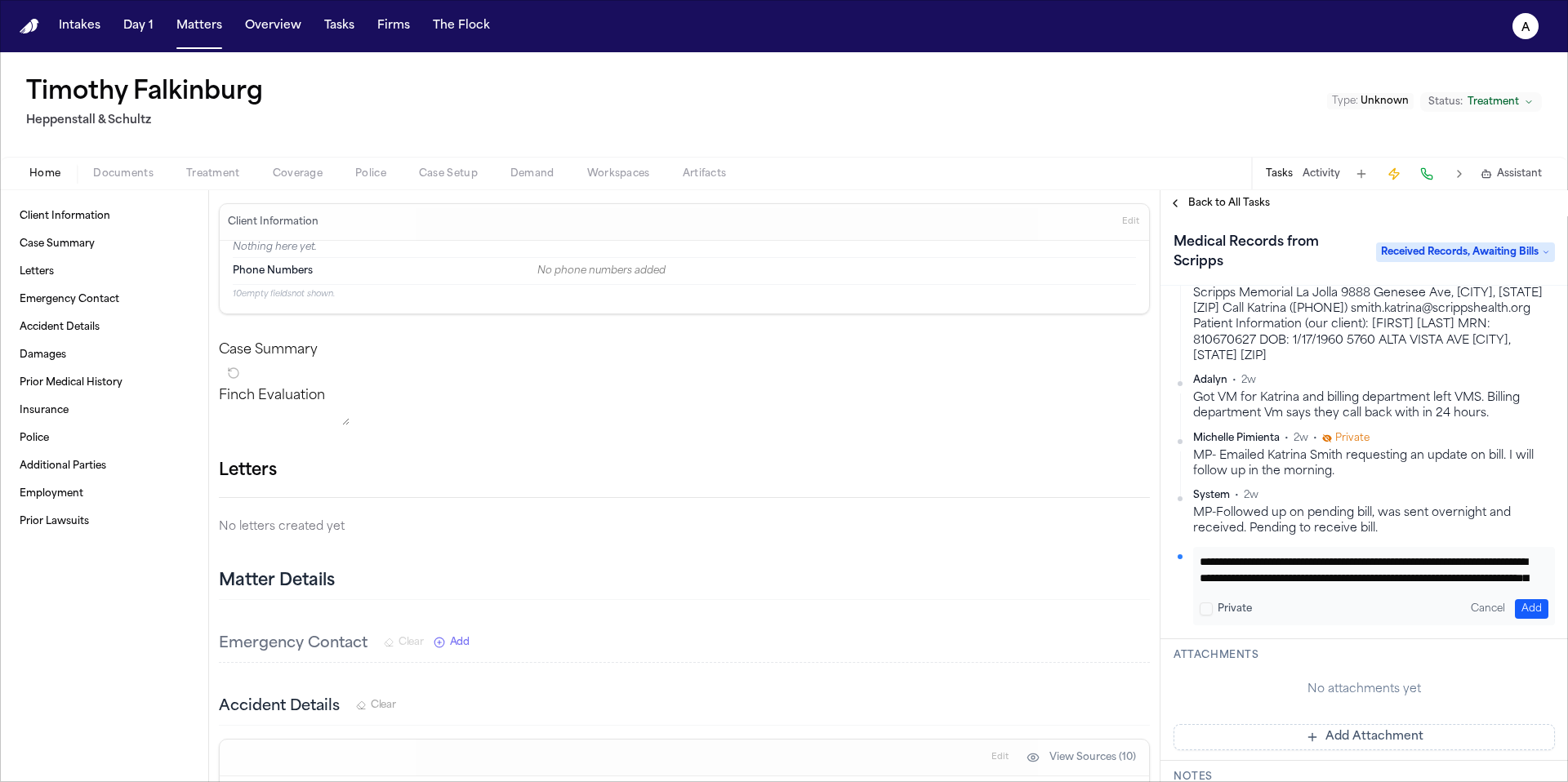 drag, startPoint x: 1511, startPoint y: 577, endPoint x: 1173, endPoint y: 522, distance: 342.44562 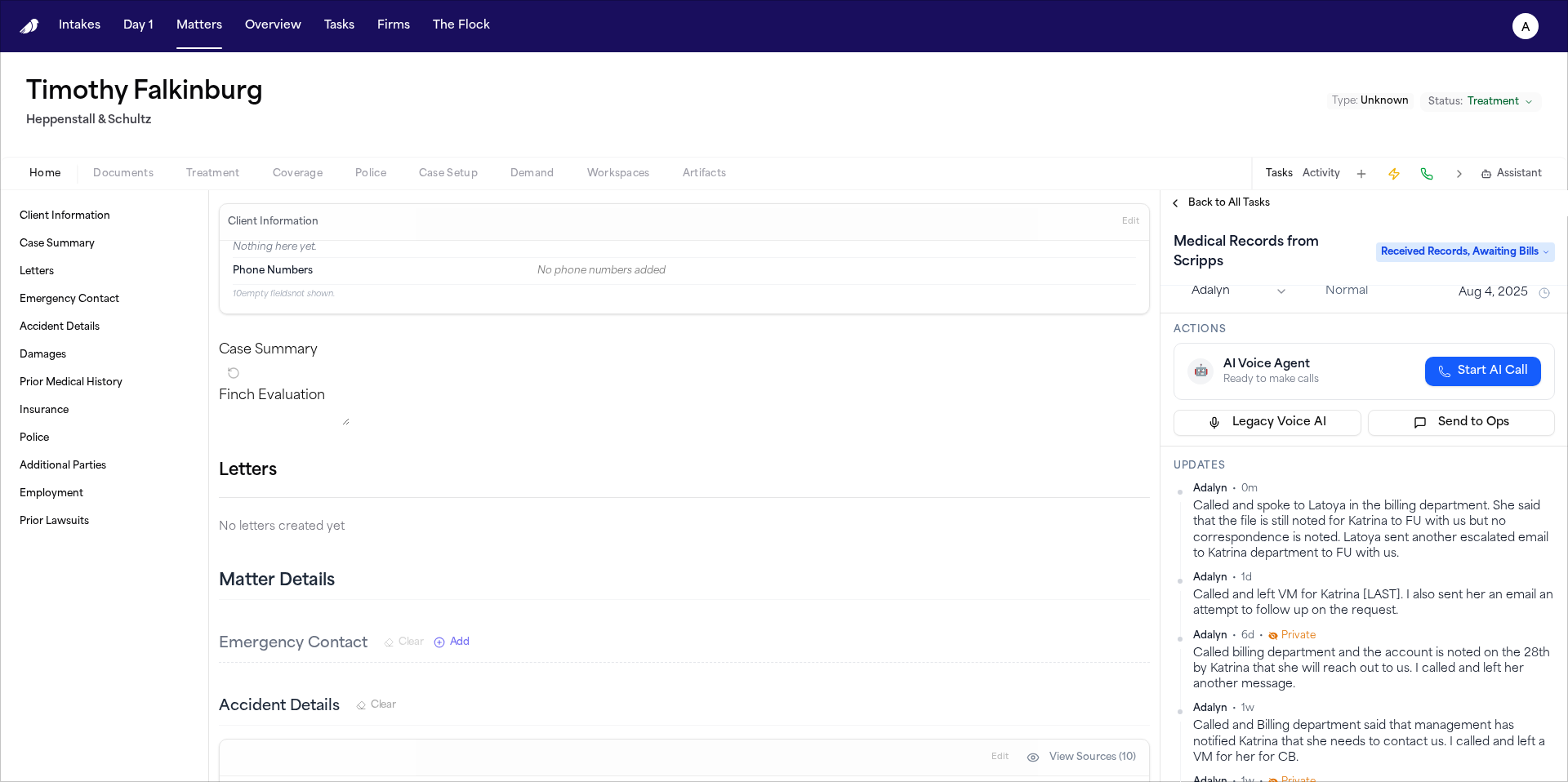 scroll, scrollTop: 0, scrollLeft: 0, axis: both 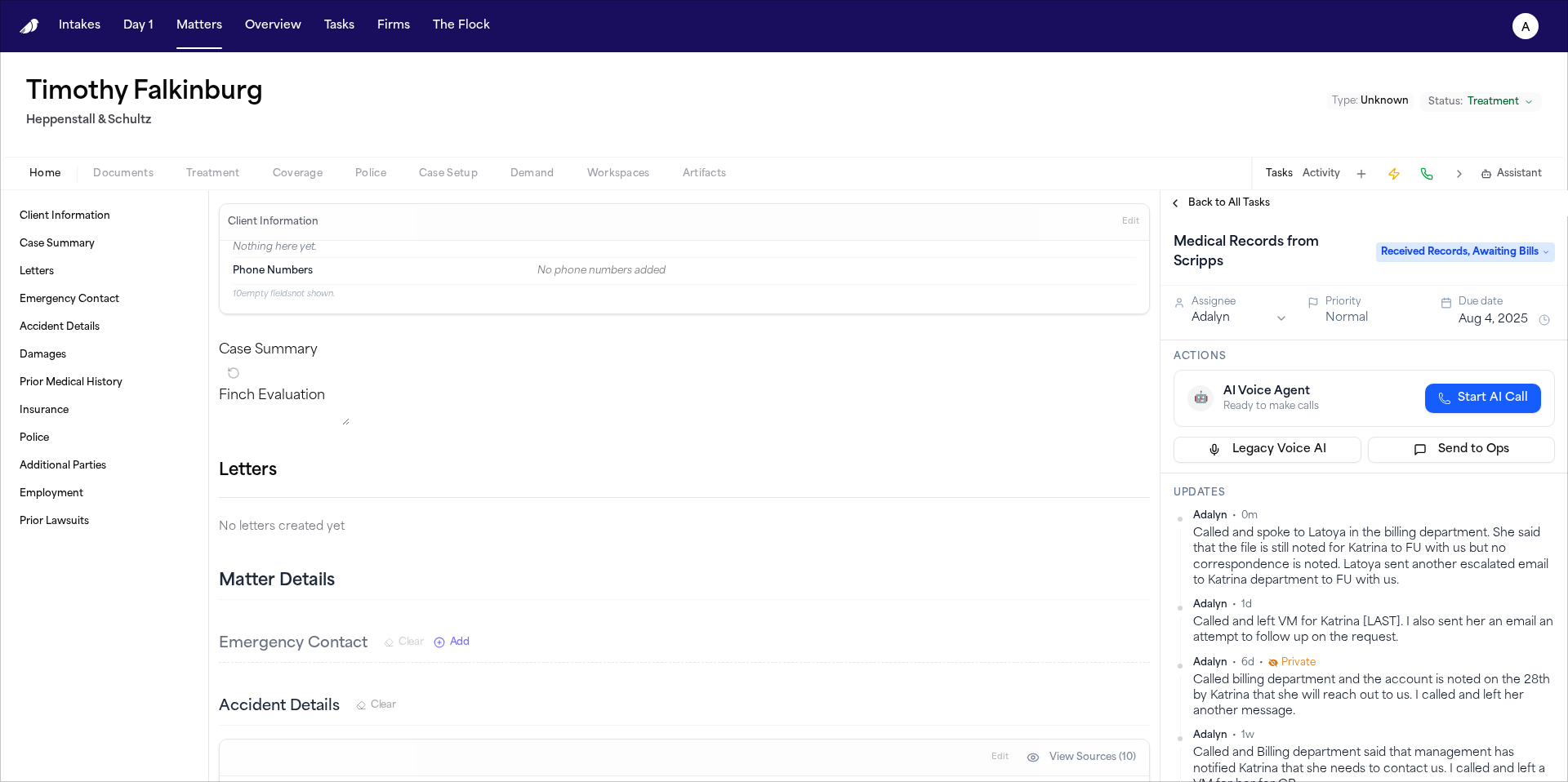 click on "Aug 4, 2025" at bounding box center [1493, 320] 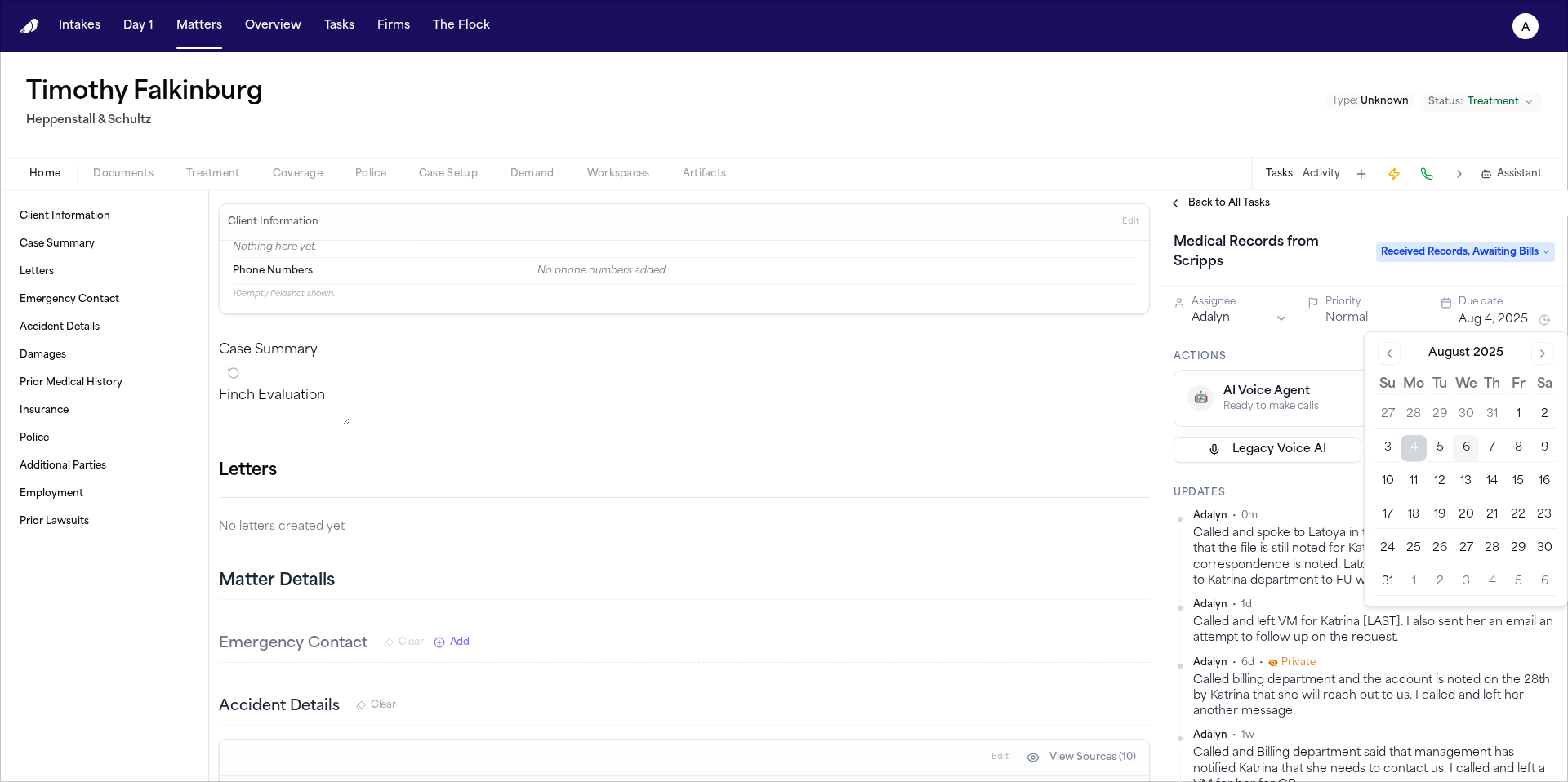 click on "11" at bounding box center (1414, 482) 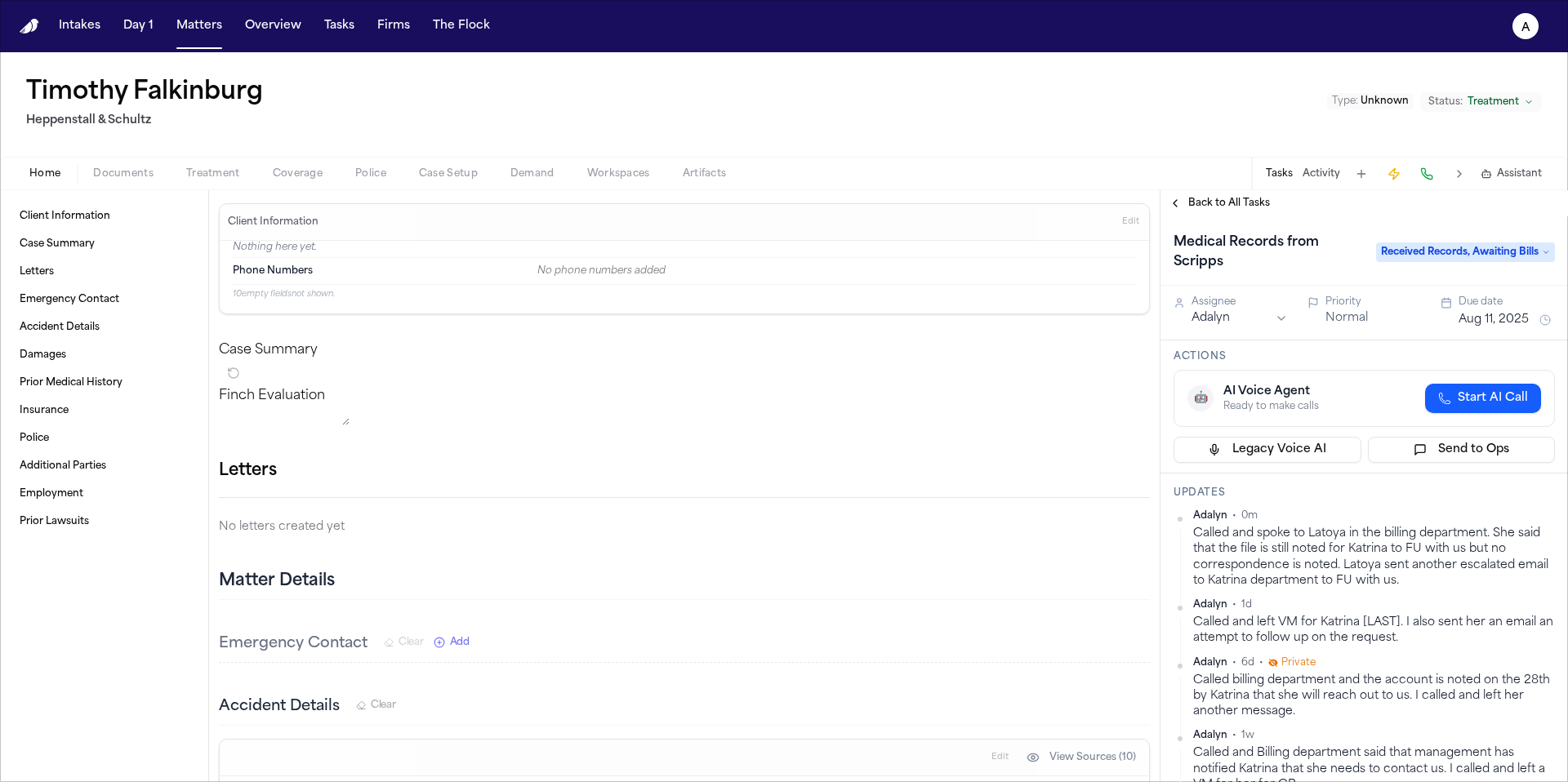 click on "Adalyn • 0m" at bounding box center [1374, 516] 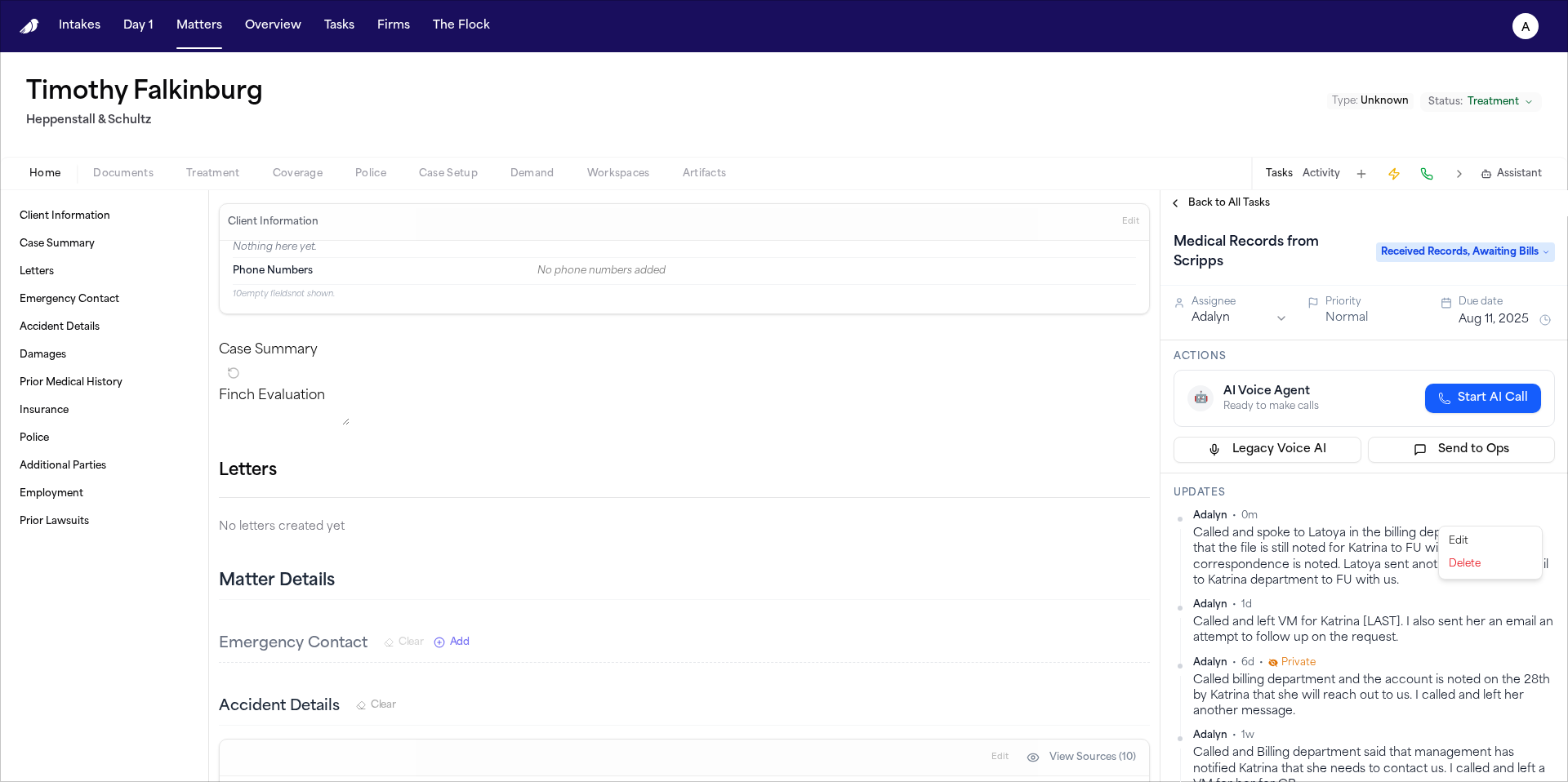 click on "Edit" at bounding box center [1490, 541] 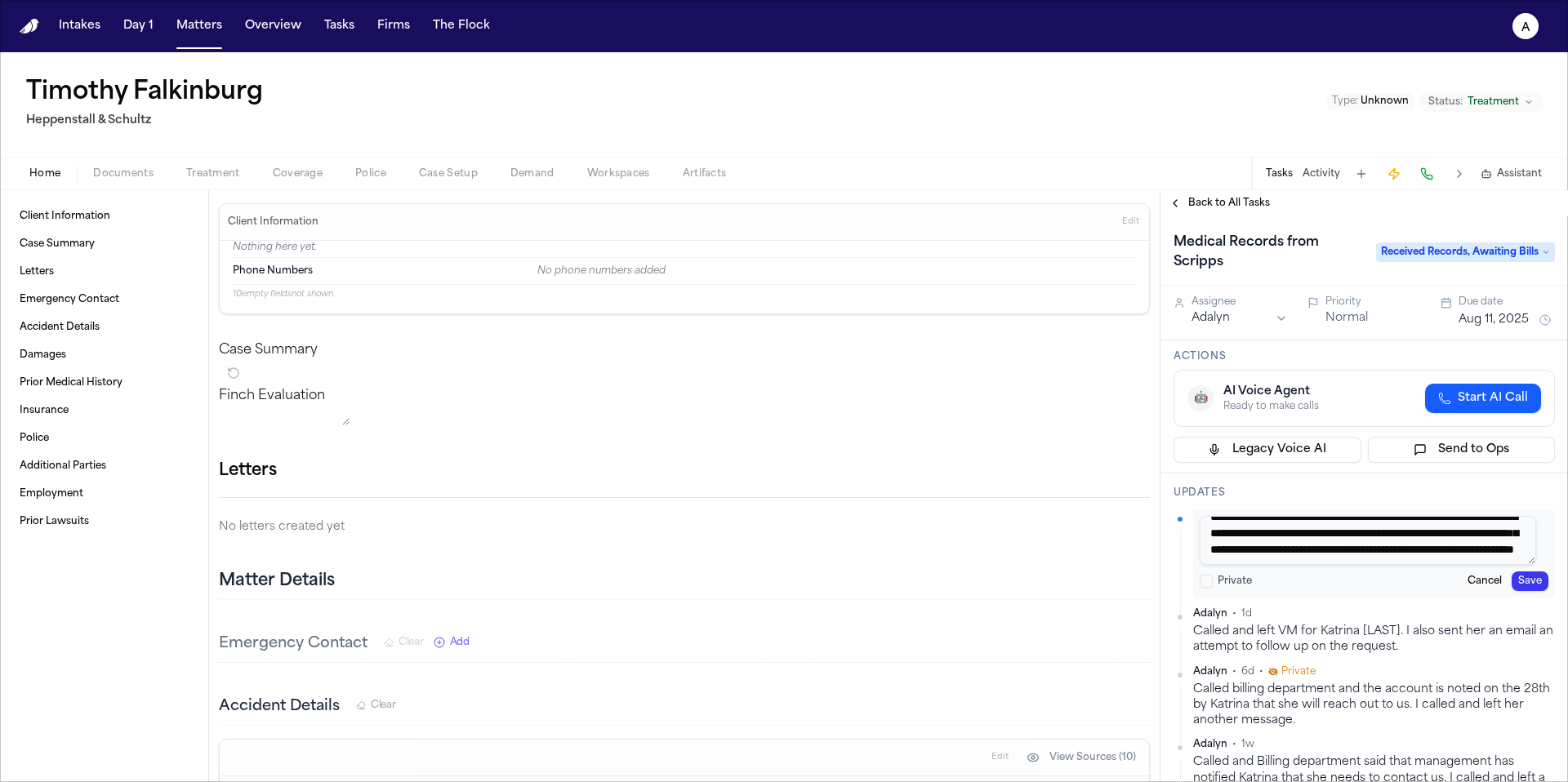 scroll, scrollTop: 24, scrollLeft: 0, axis: vertical 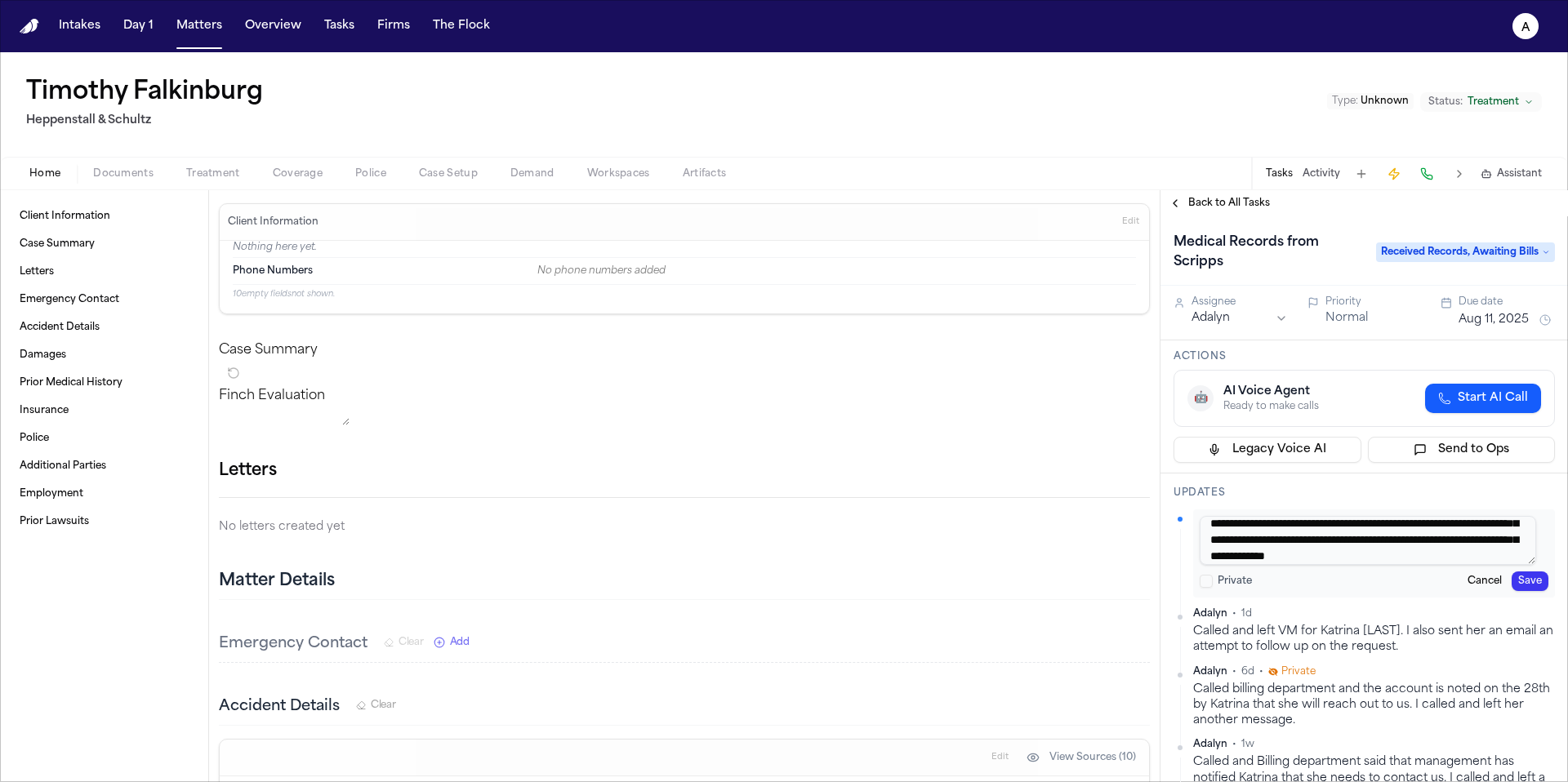 click on "**********" at bounding box center [1368, 540] 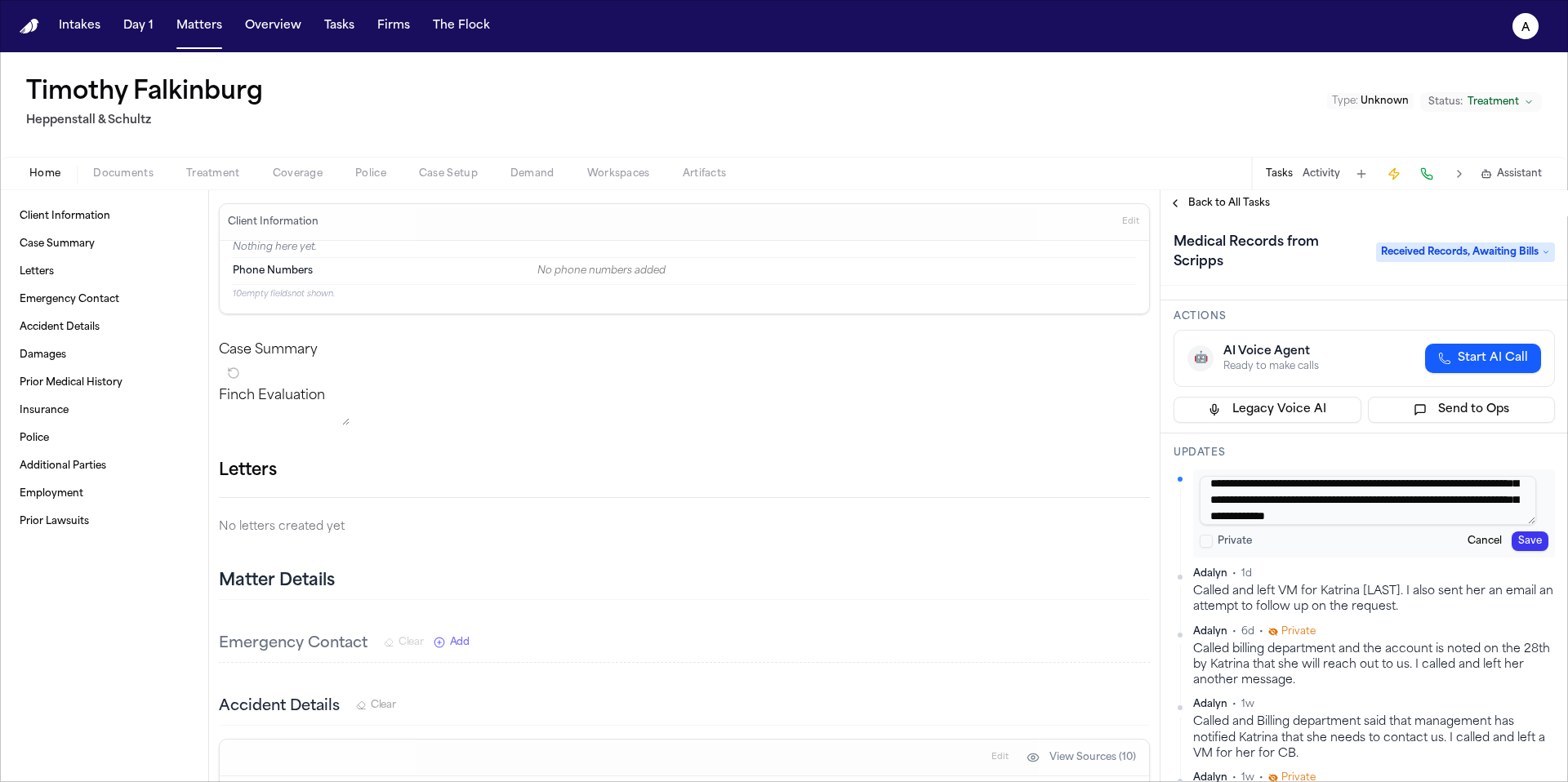 scroll, scrollTop: 42, scrollLeft: 0, axis: vertical 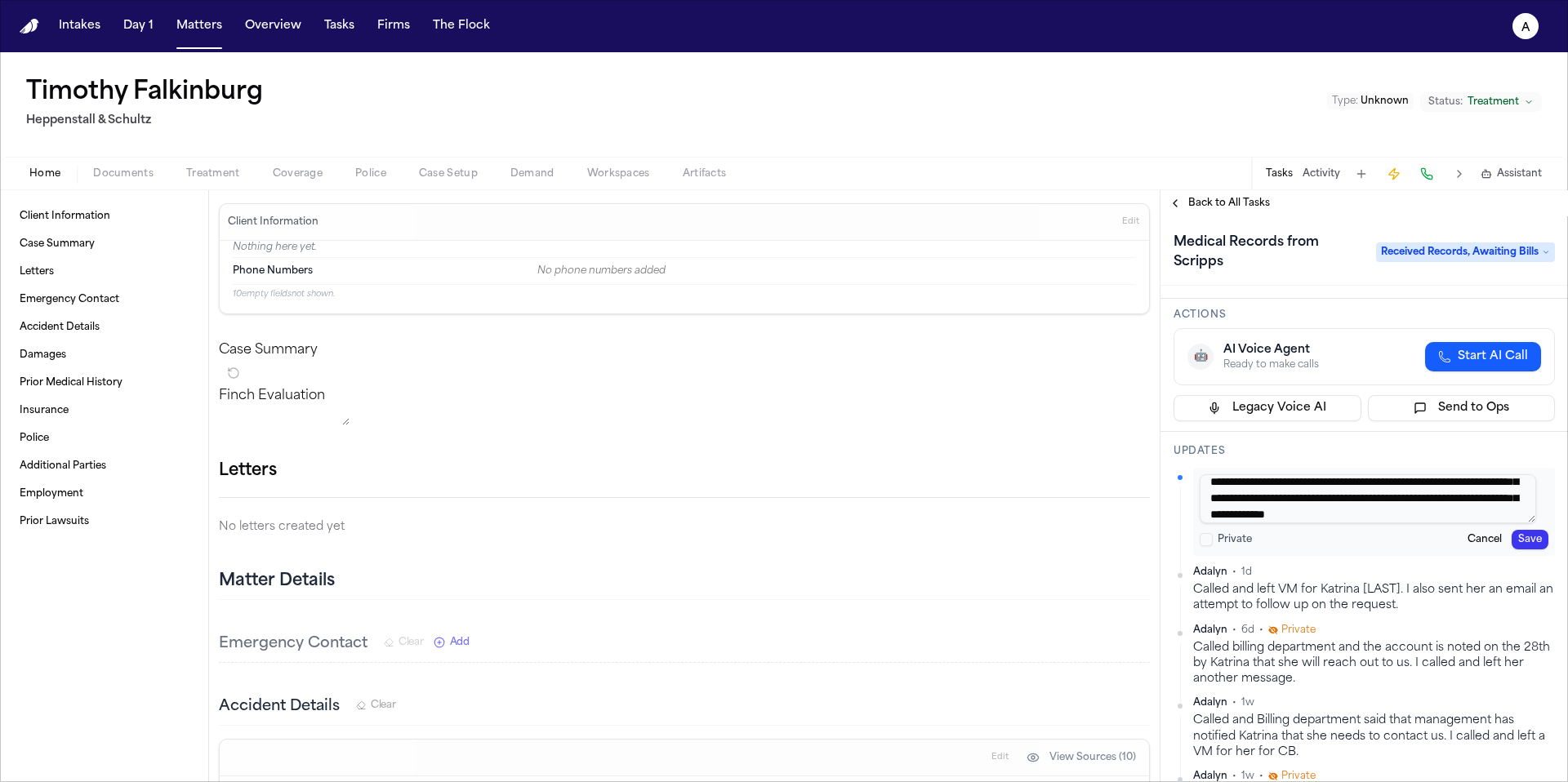 click on "**********" at bounding box center [1368, 499] 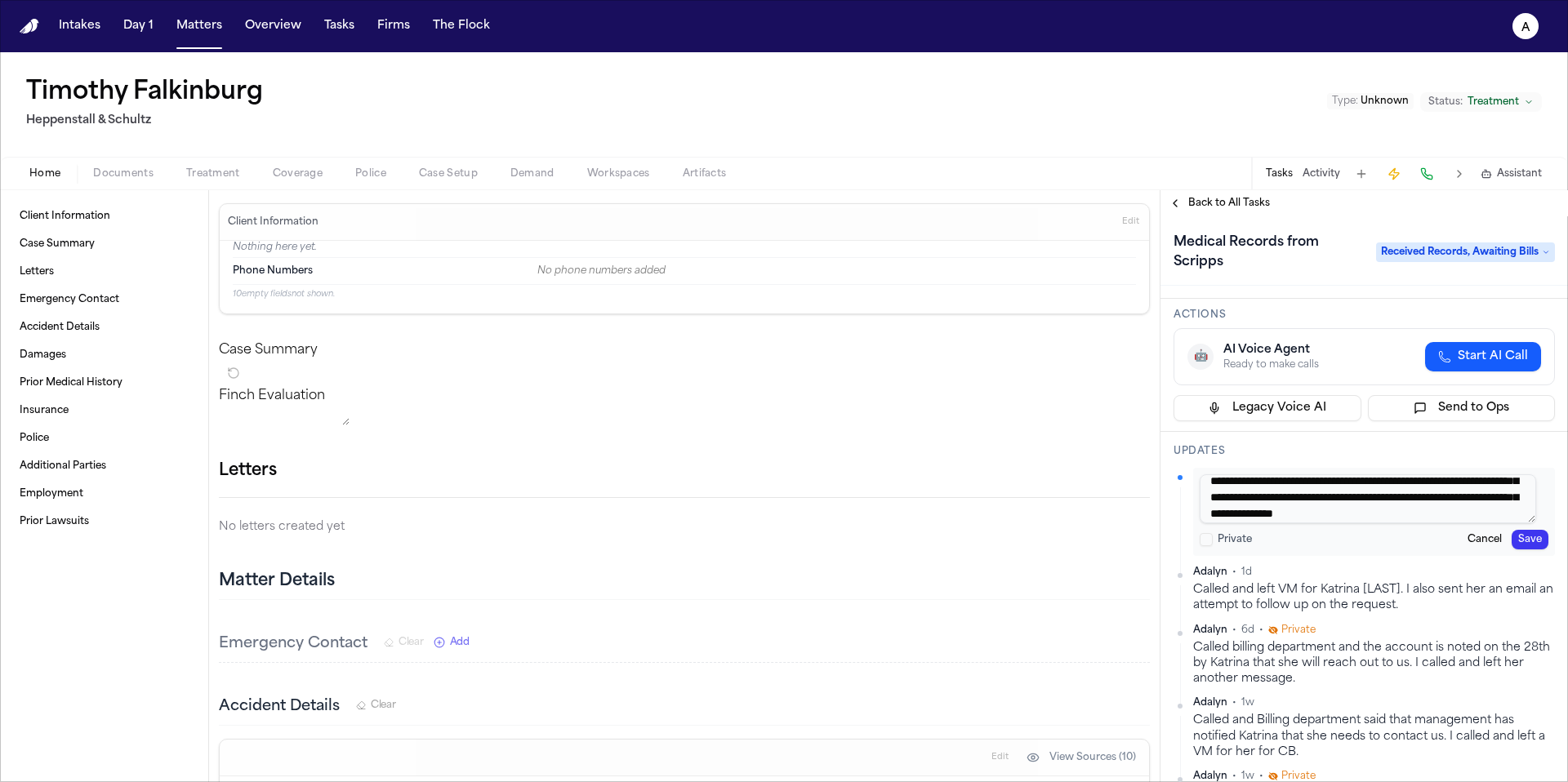 scroll, scrollTop: 42, scrollLeft: 0, axis: vertical 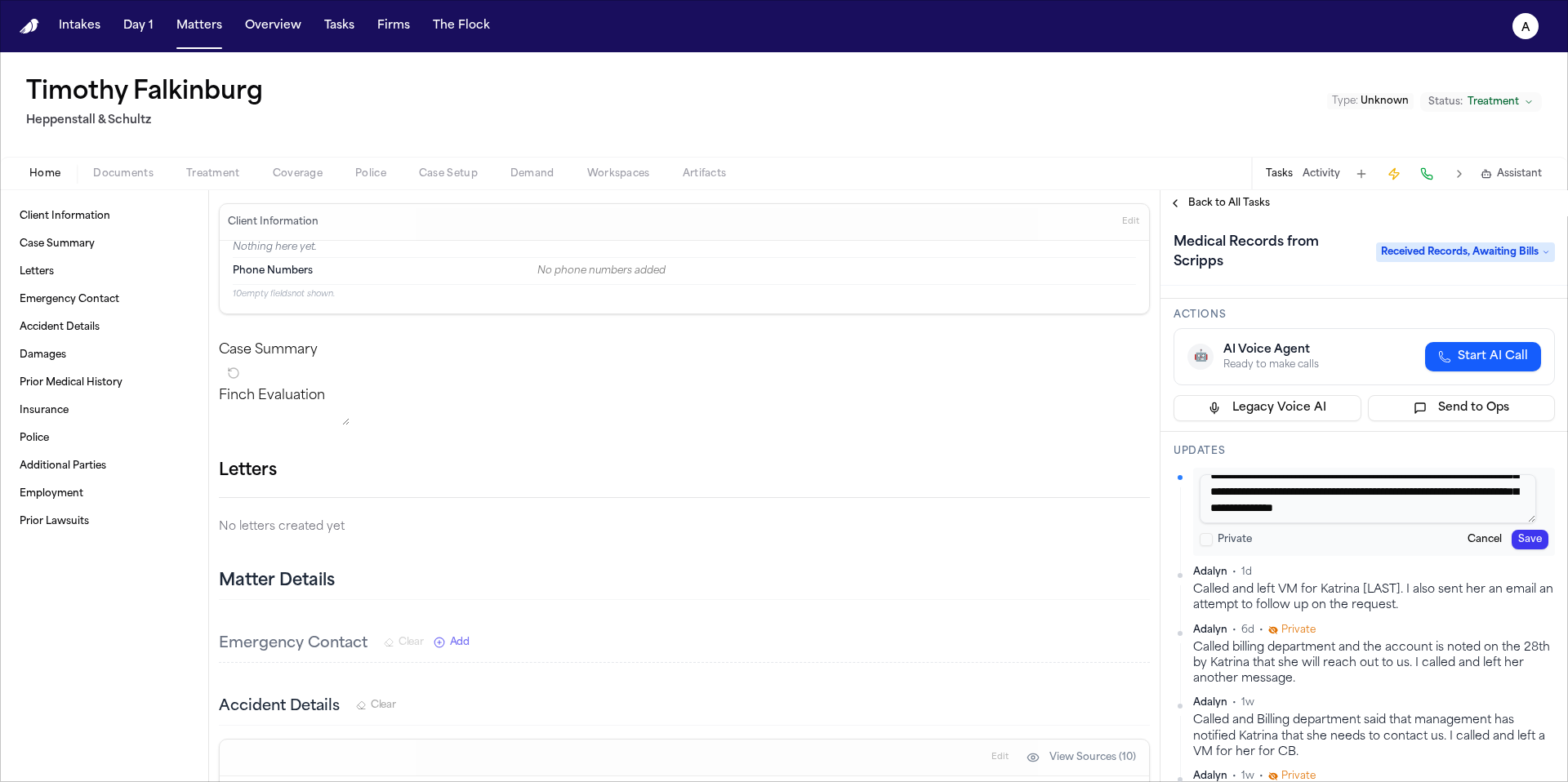 type on "**********" 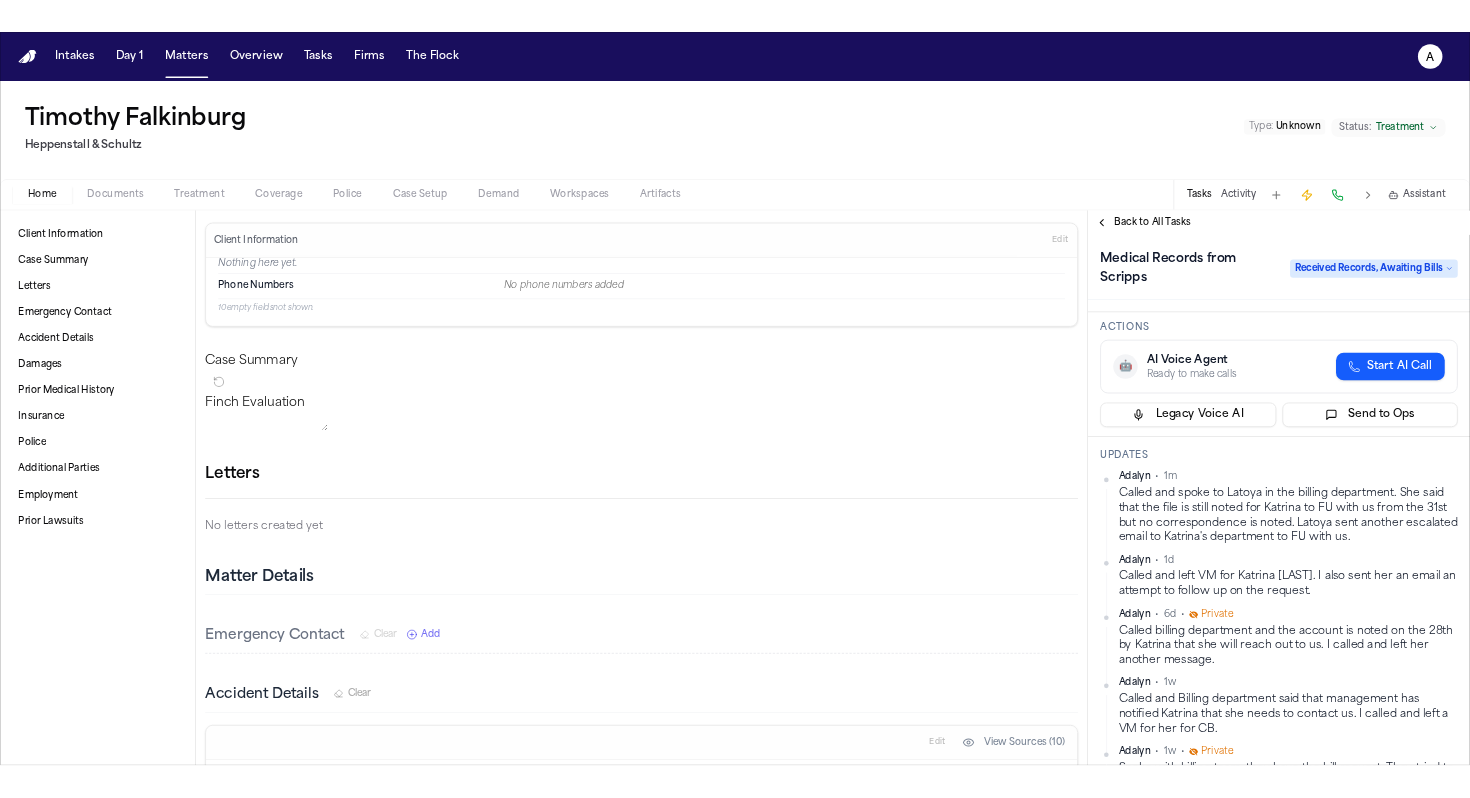 scroll, scrollTop: 0, scrollLeft: 0, axis: both 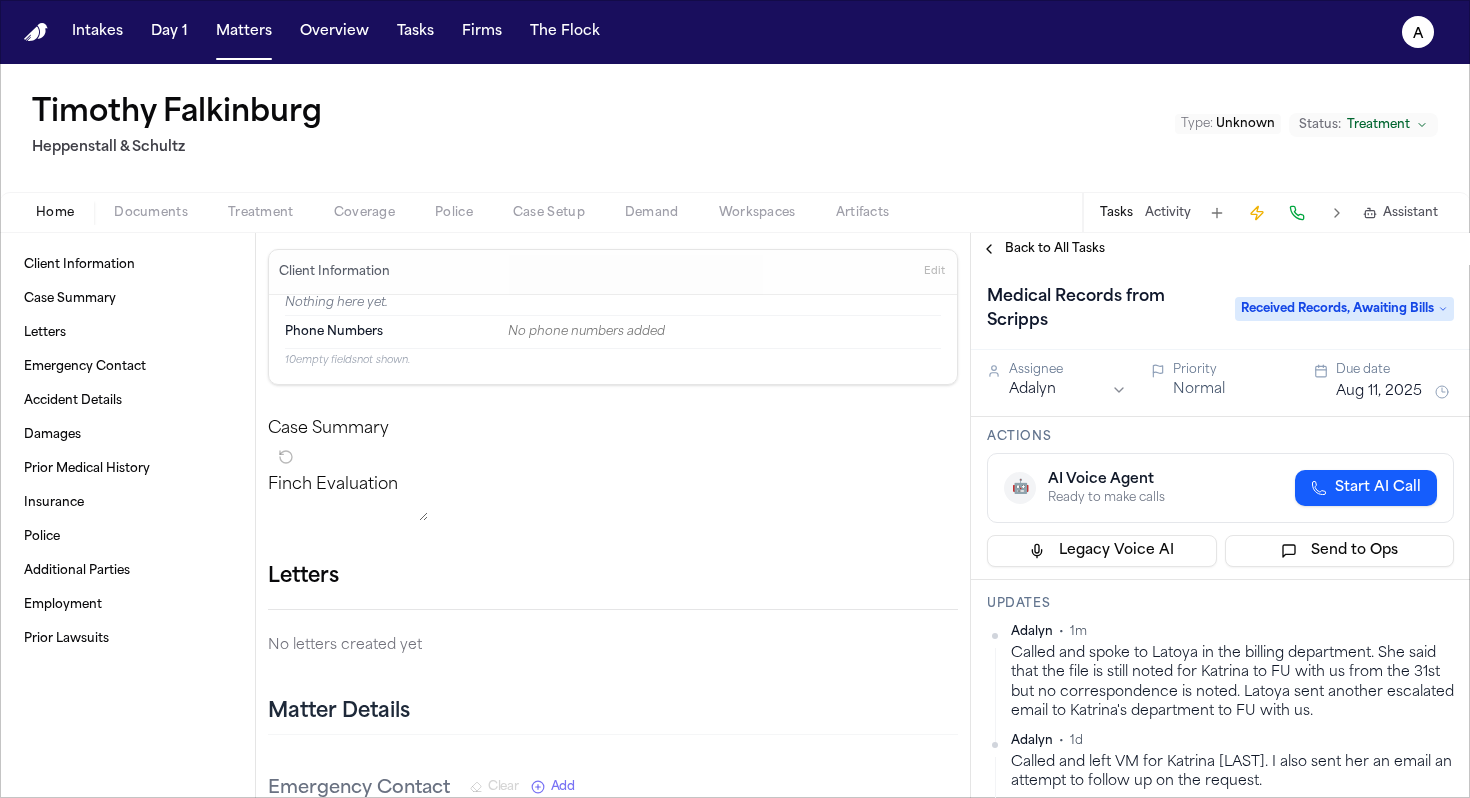 click on "Heppenstall & Schultz" at bounding box center (181, 148) 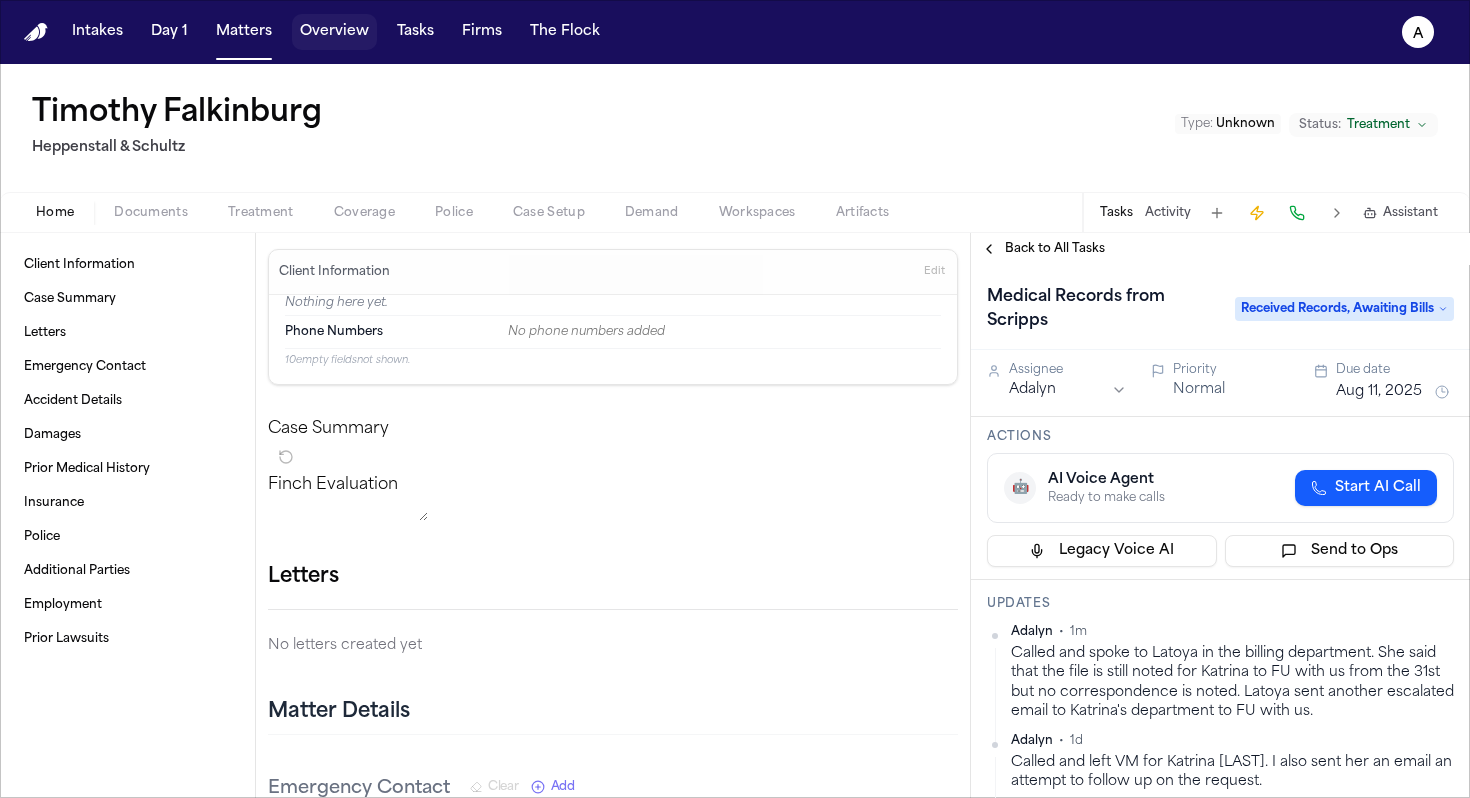 click on "Overview" at bounding box center [334, 32] 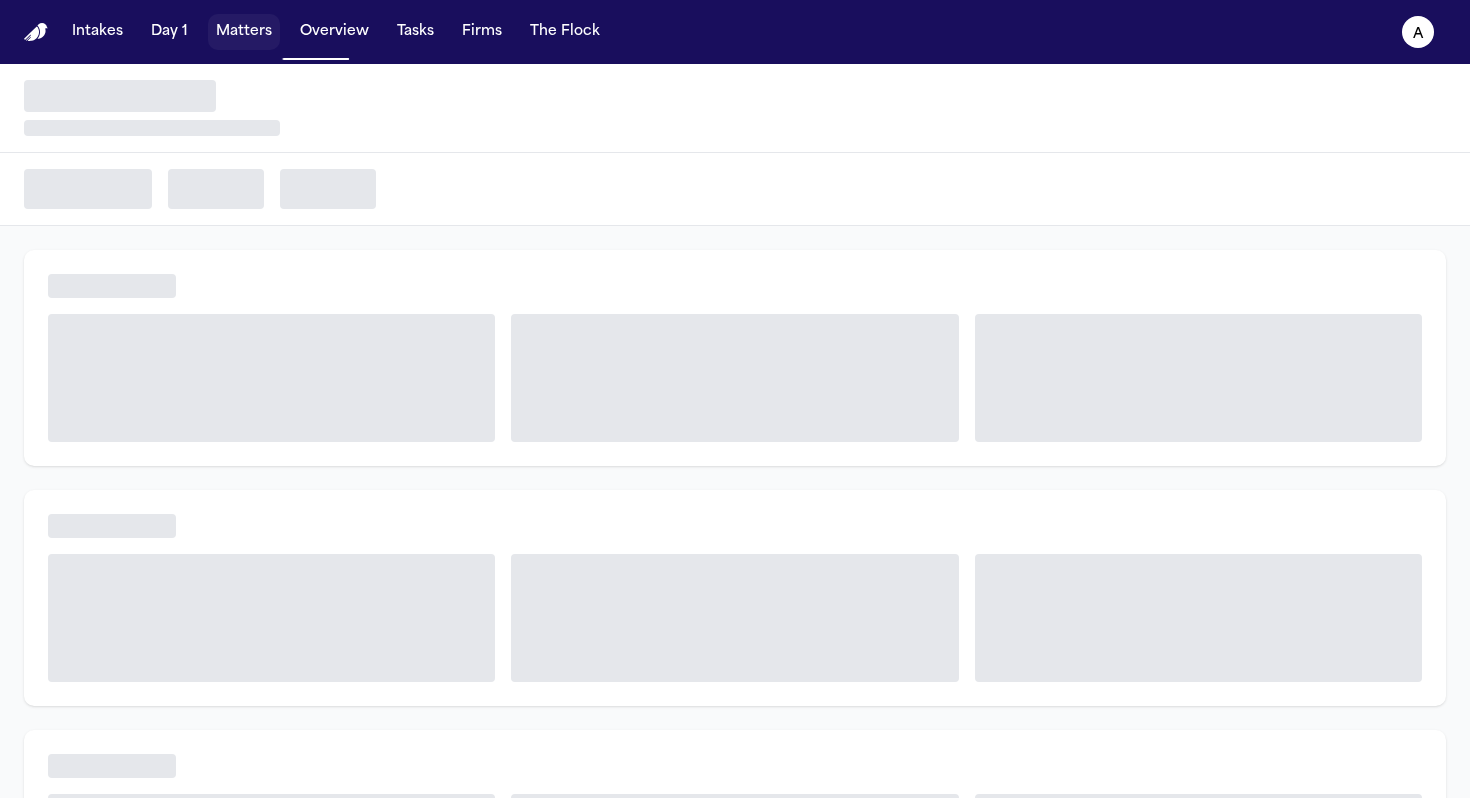 click on "Matters" at bounding box center [244, 32] 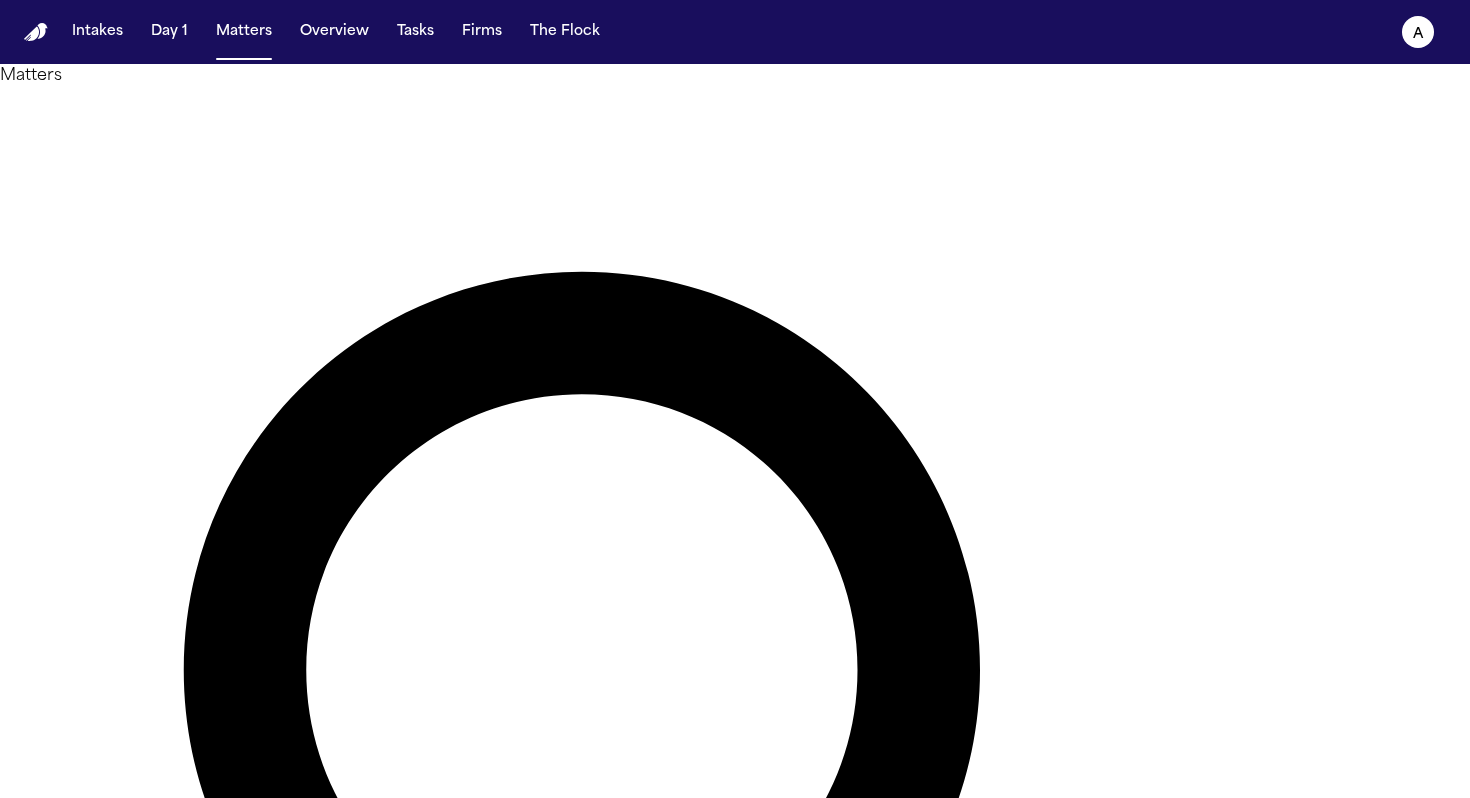 click at bounding box center [80, 1570] 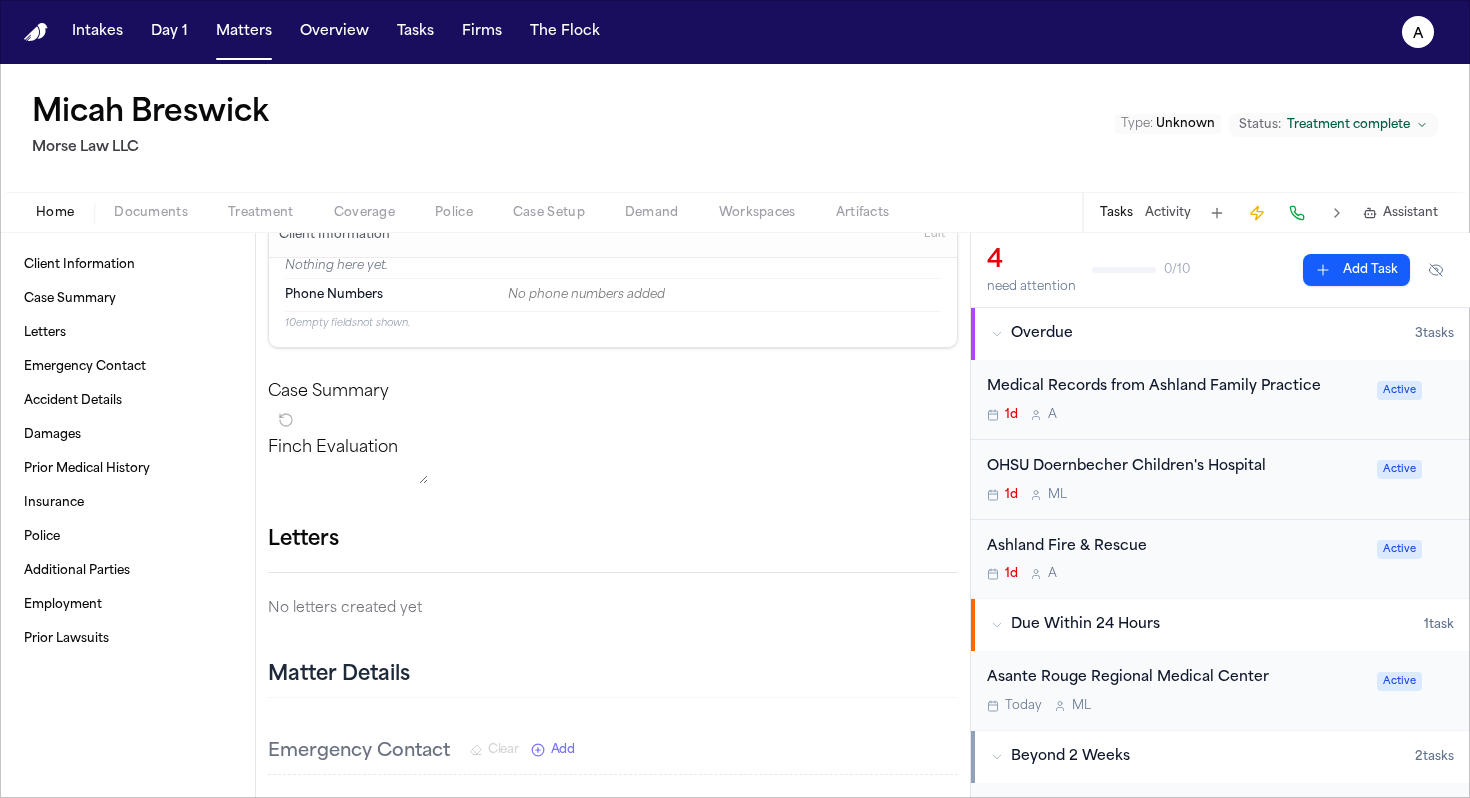 scroll, scrollTop: 38, scrollLeft: 0, axis: vertical 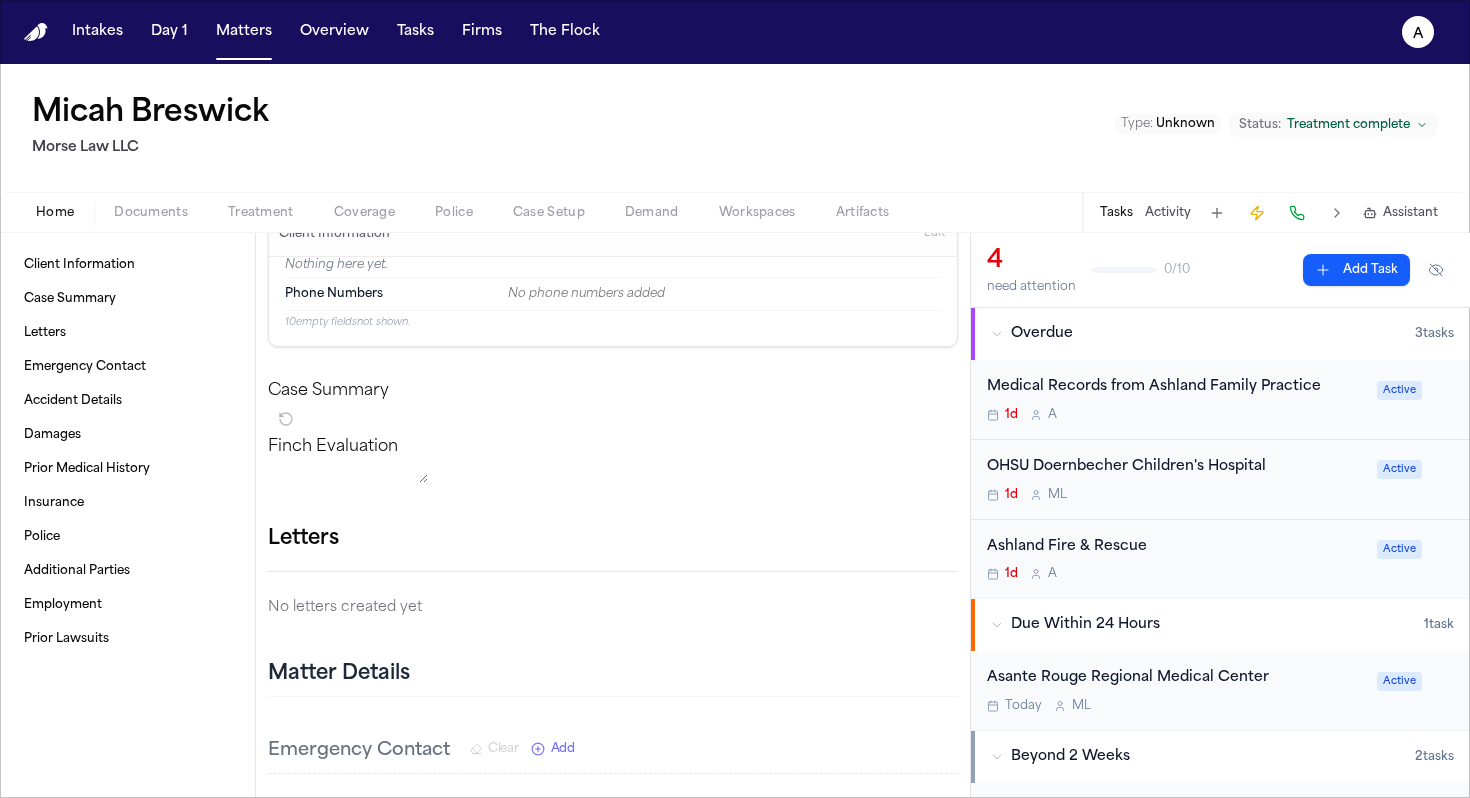 click on "1d A" at bounding box center (1176, 574) 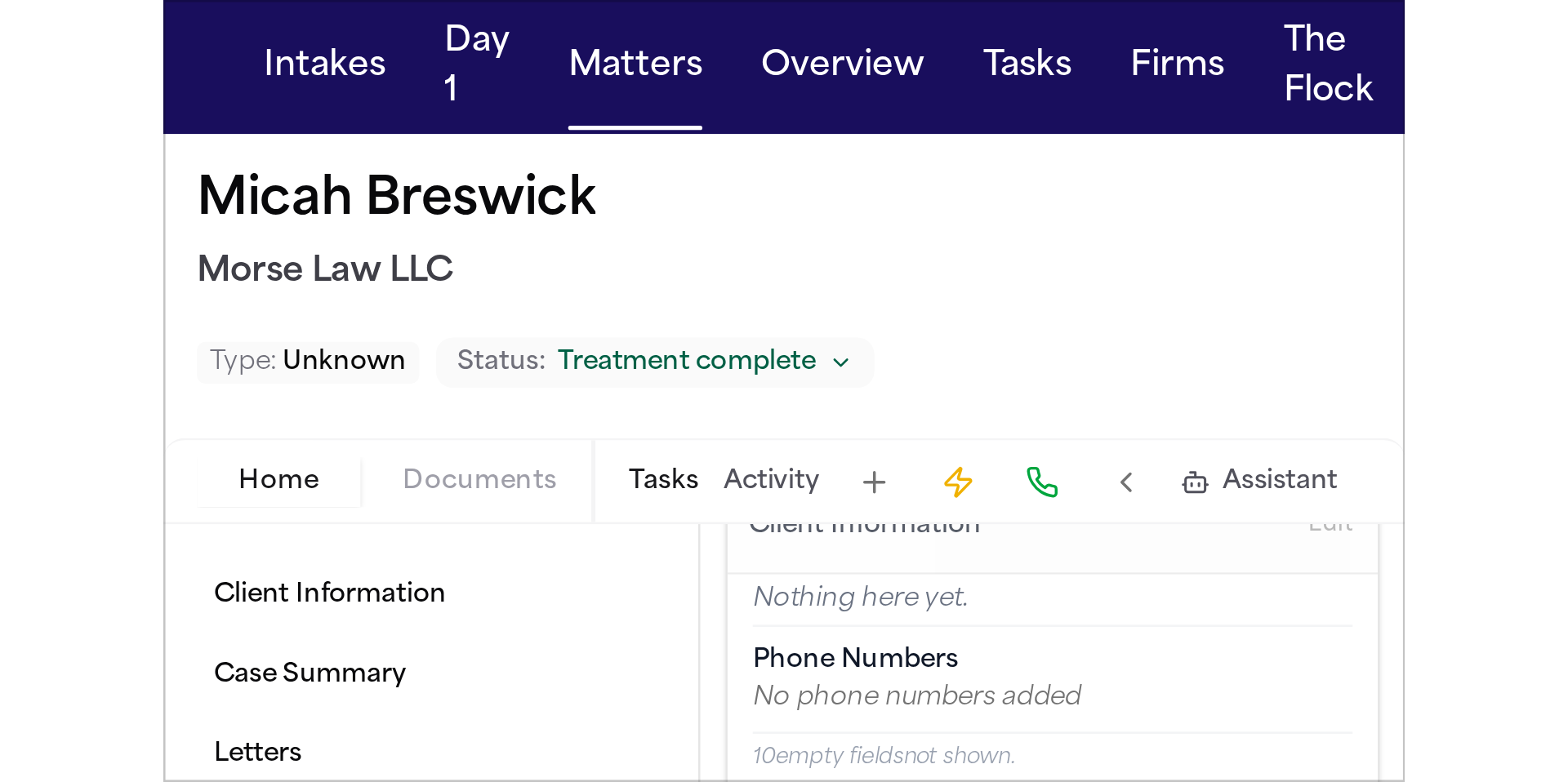 scroll, scrollTop: 31, scrollLeft: 0, axis: vertical 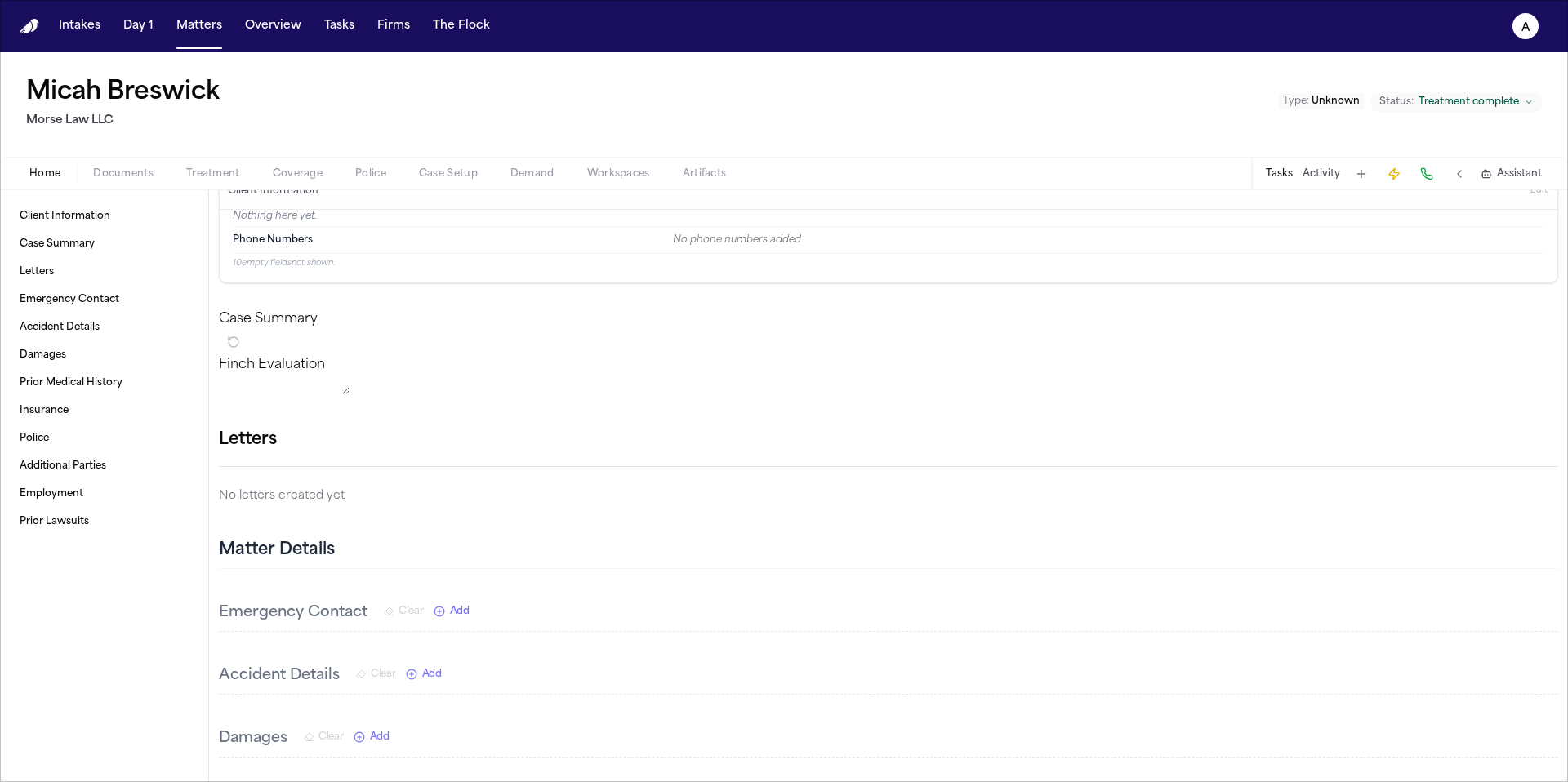 click on "Tasks" at bounding box center [1279, 174] 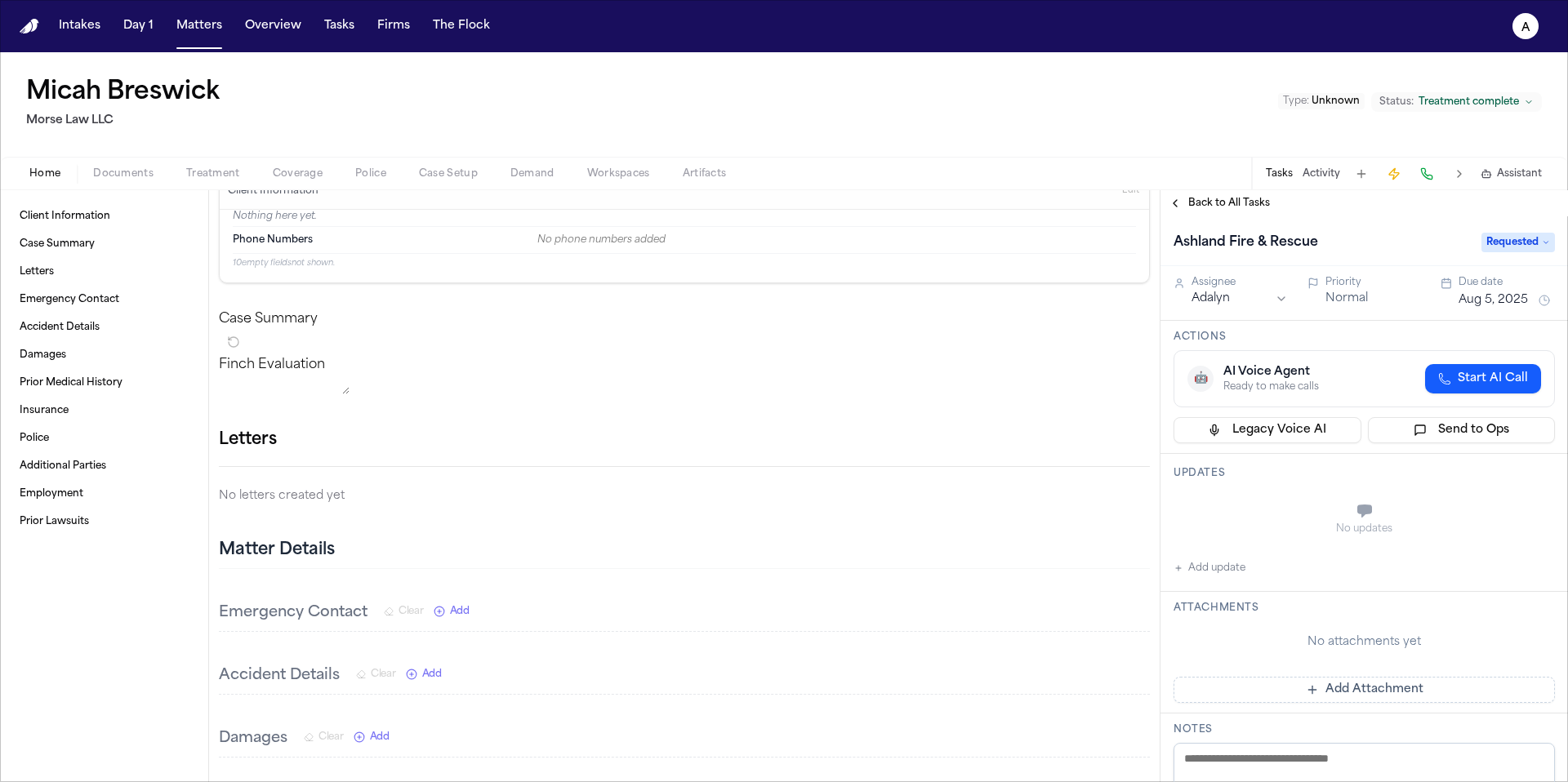 click on "Add Attachment" at bounding box center [1364, 690] 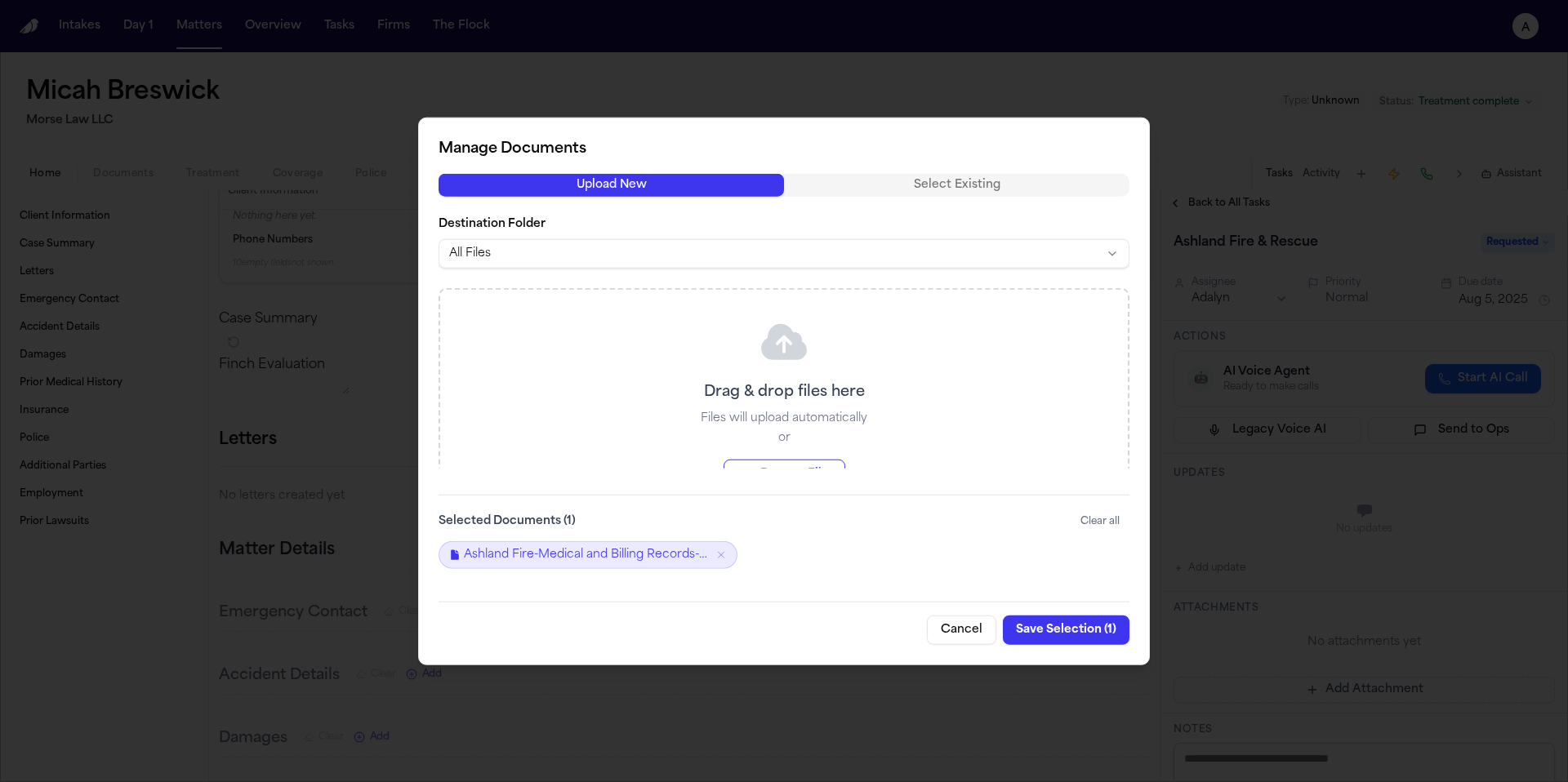 click on "Save Selection ( 1 )" at bounding box center [1066, 629] 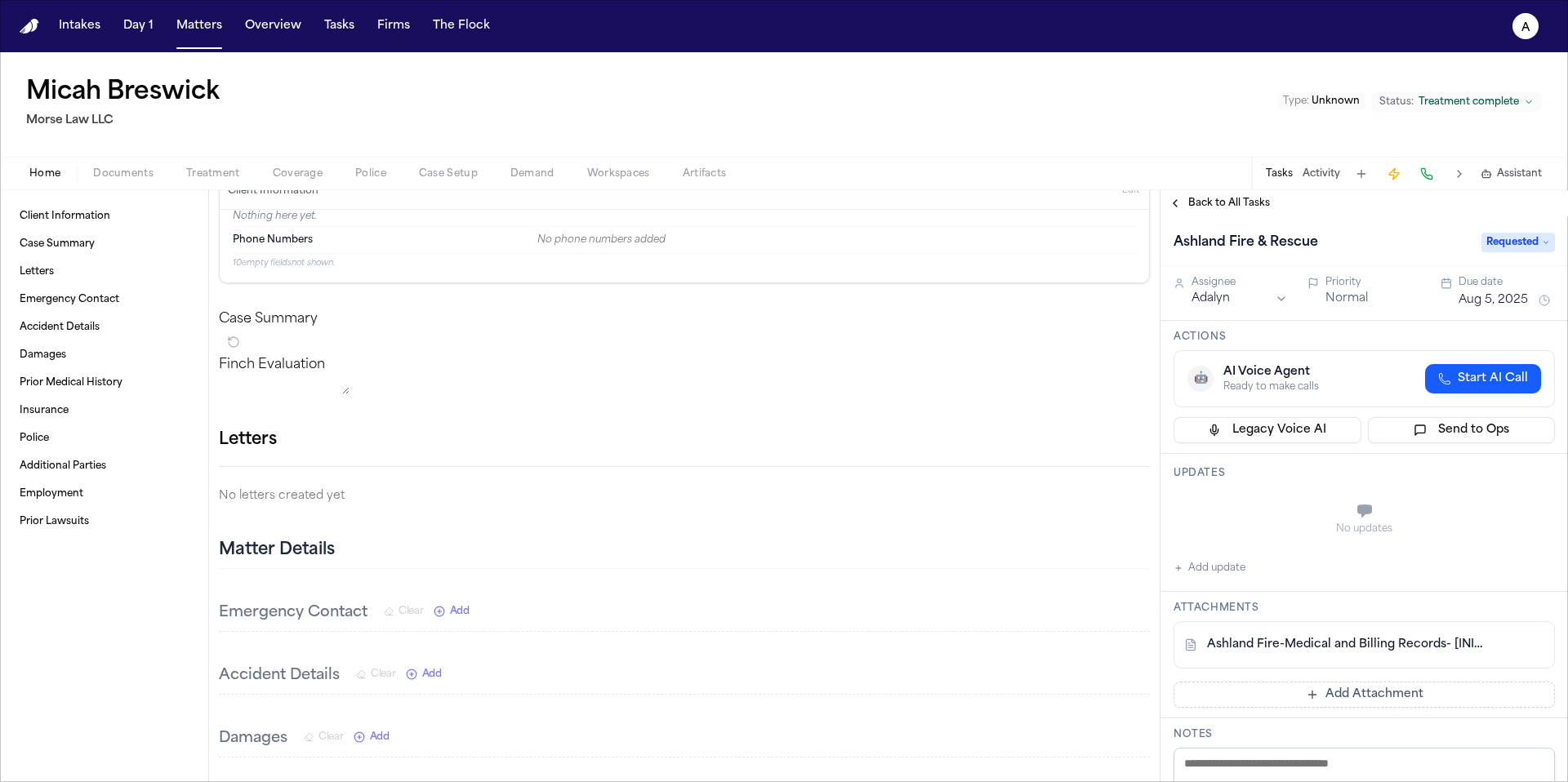 click on "Requested" at bounding box center [1518, 242] 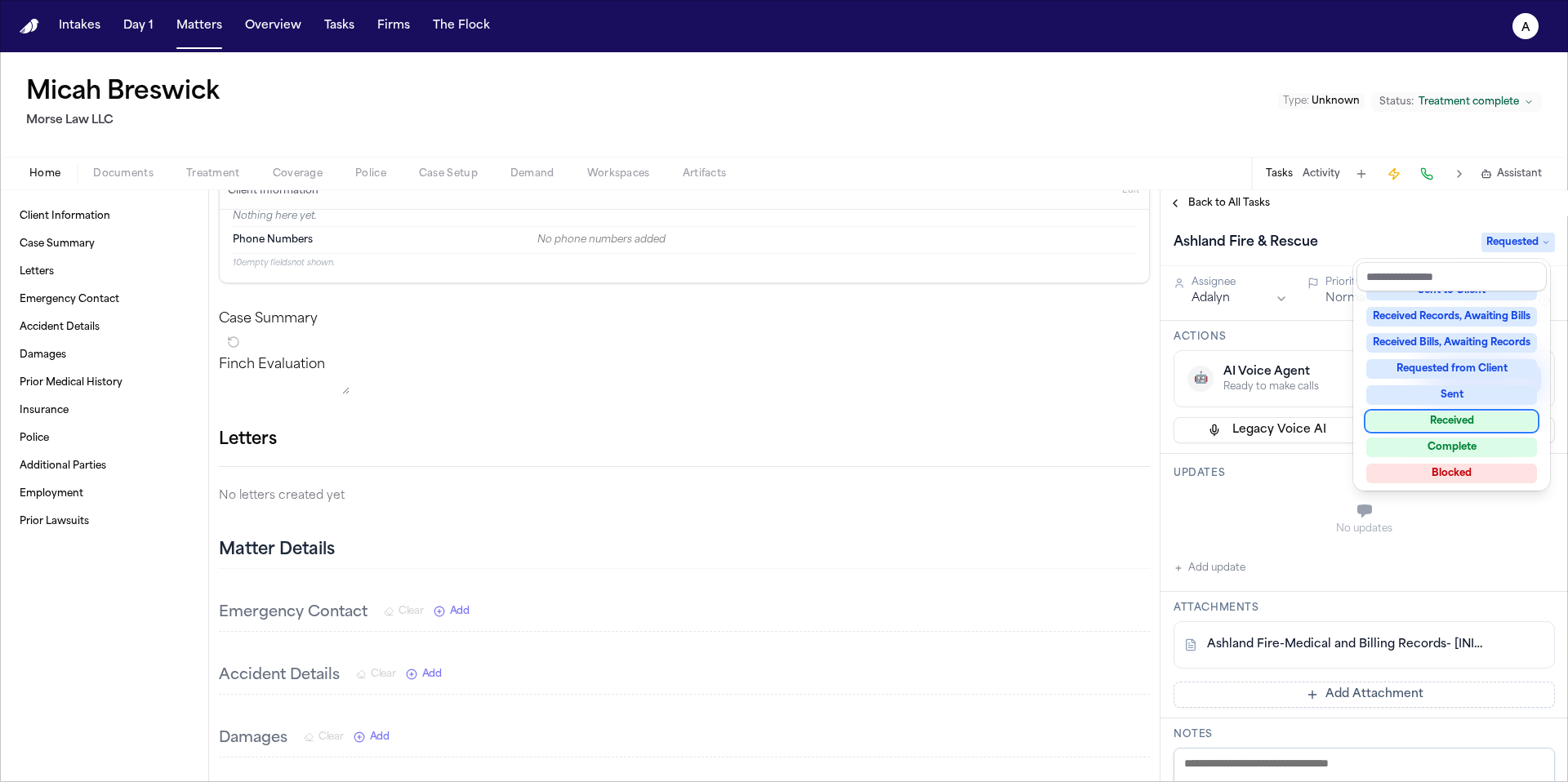 click on "Received" at bounding box center [1451, 421] 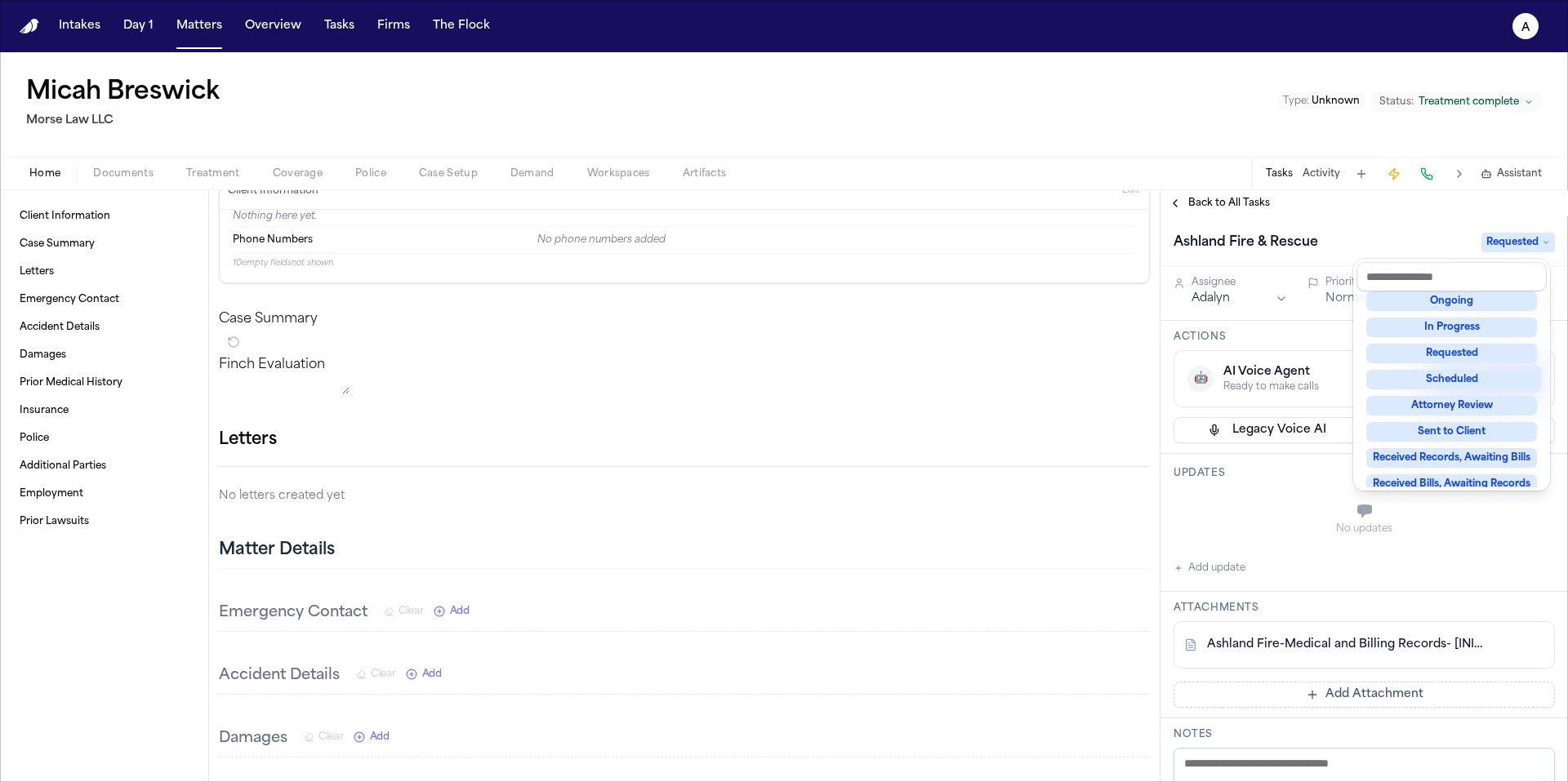 scroll, scrollTop: 18, scrollLeft: 0, axis: vertical 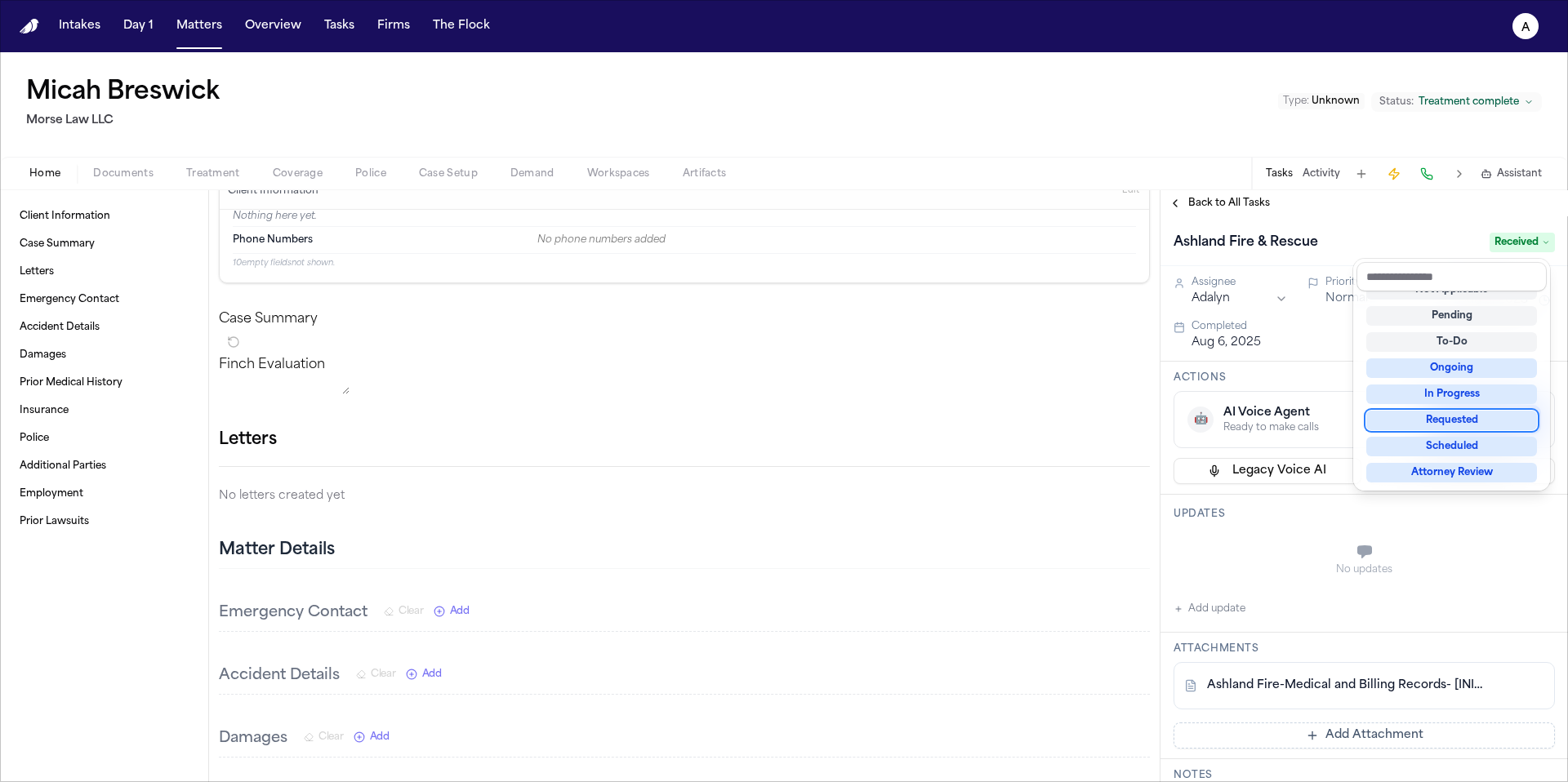 click on "Ashland Fire & Rescue  Received Assignee Adalyn  Priority Normal Due date Aug 5, 2025 Completed Aug 6, 2025 Actions 🤖 AI Voice Agent Ready to make calls Start AI Call Legacy Voice AI Send to Ops Updates No updates Add update Attachments Ashland Fire-Medical and Billing Records- M. Breswick.pdf Add Attachment Notes These notes are only visible to your team and will not be shared with attorneys. Schedules Schedule Voice AI Call No Scheduled Calls You haven't set up any scheduled calls for this task yet. Create a schedule to automatically run this task at specific times. Delete Task" at bounding box center [1364, 499] 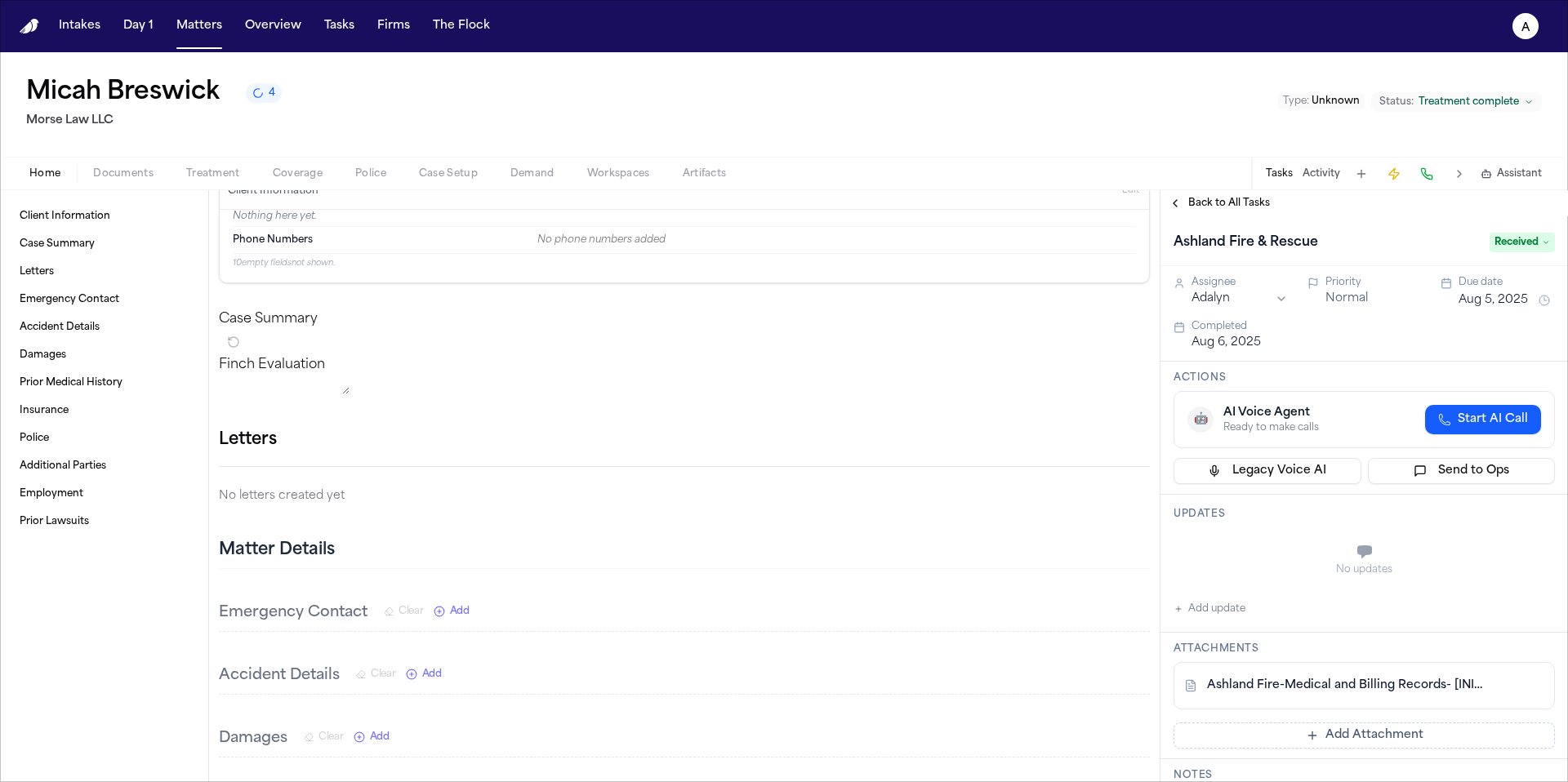 scroll, scrollTop: 68, scrollLeft: 0, axis: vertical 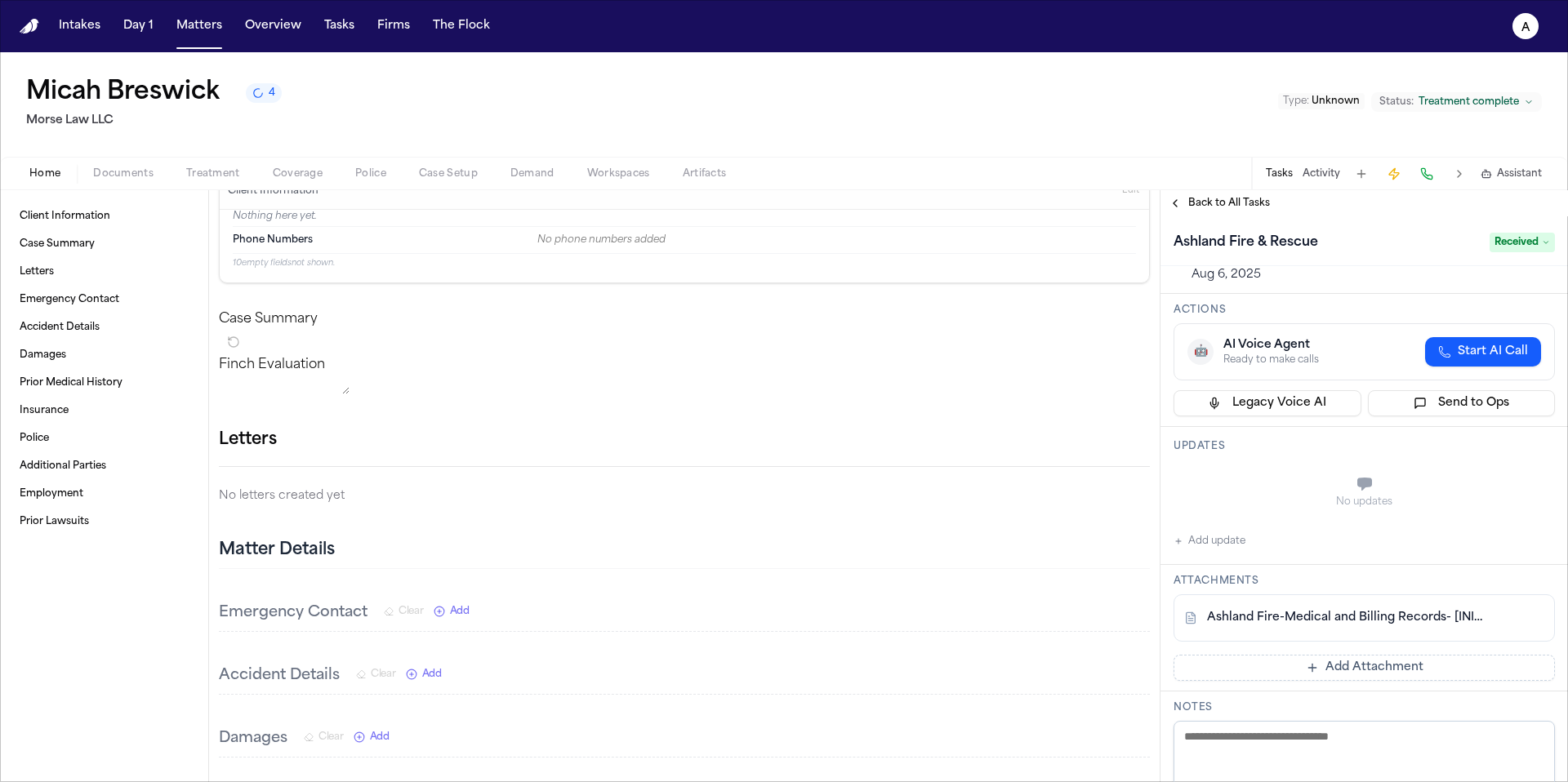 click on "Ashland Fire-Medical and Billing Records- M. Breswick.pdf" at bounding box center [1348, 618] 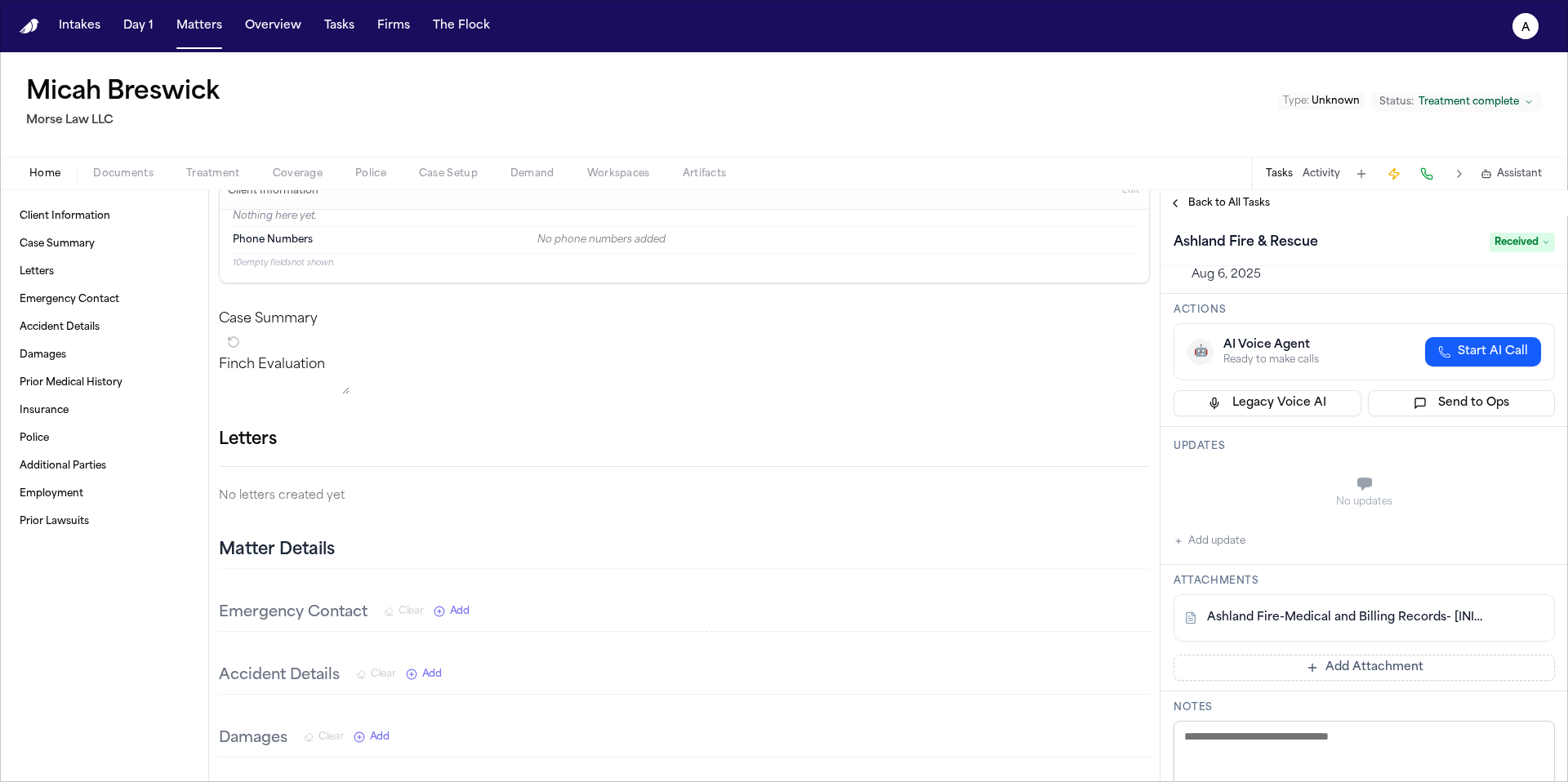 scroll, scrollTop: 31, scrollLeft: 0, axis: vertical 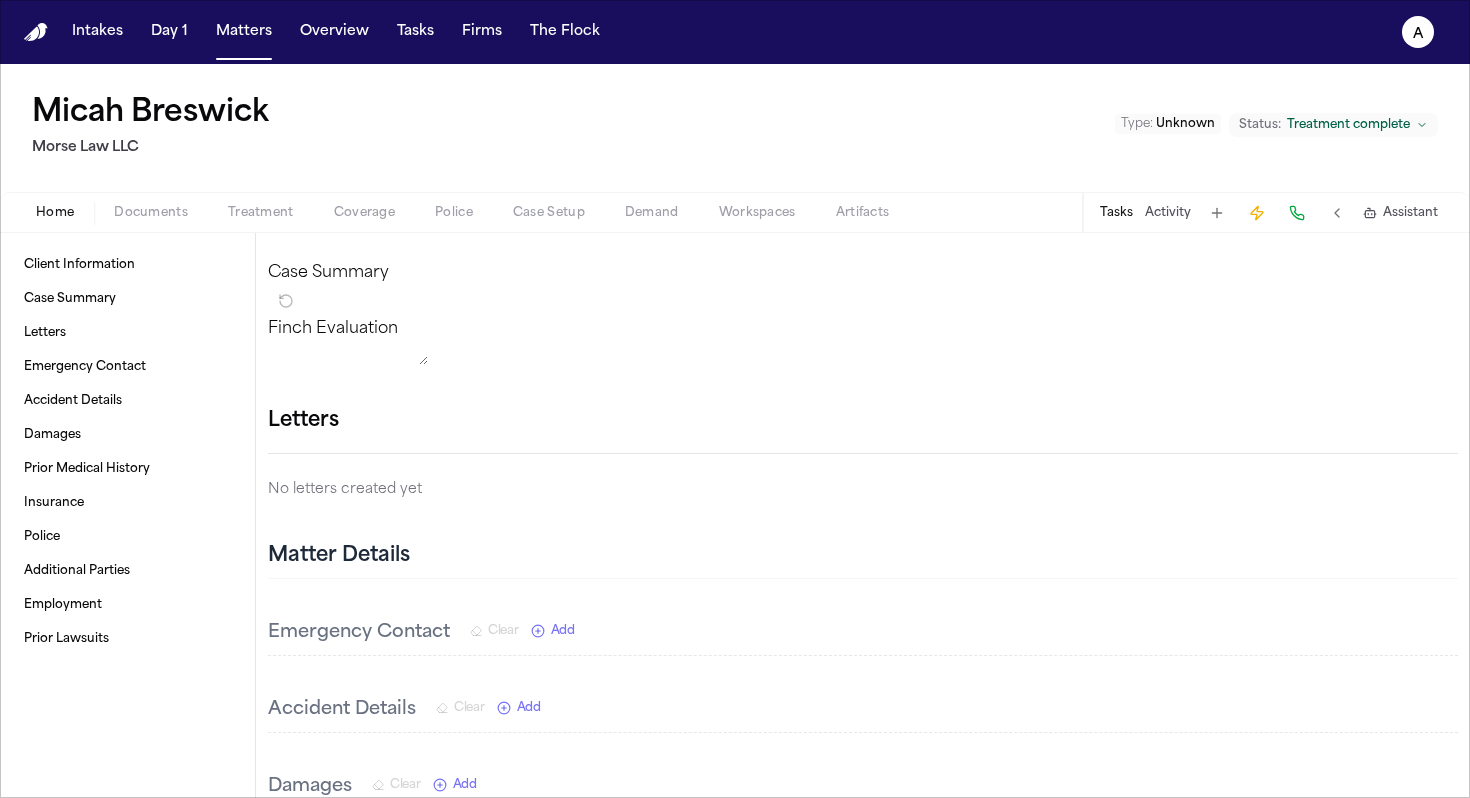 click on "Tasks" at bounding box center (1116, 213) 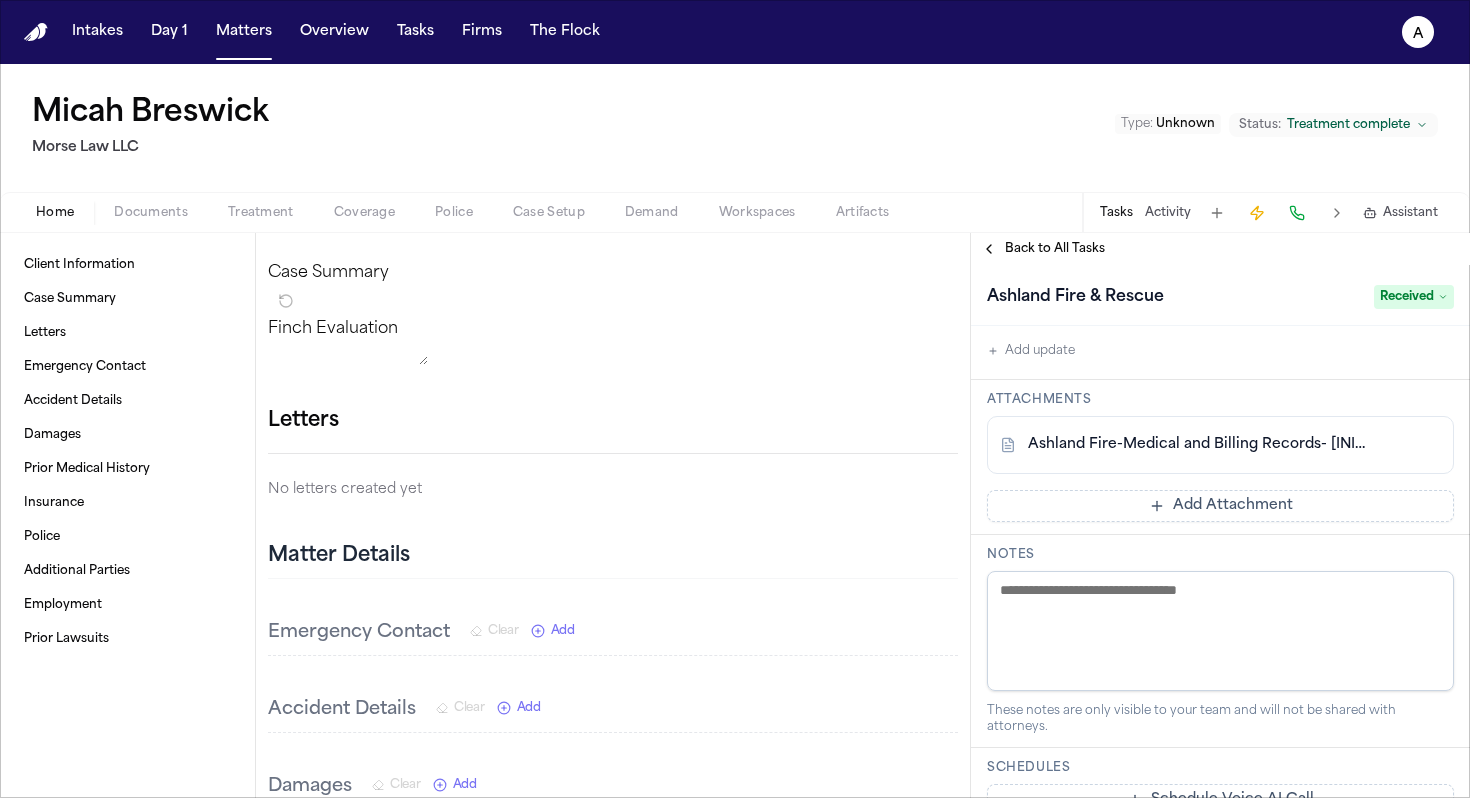 scroll, scrollTop: 398, scrollLeft: 0, axis: vertical 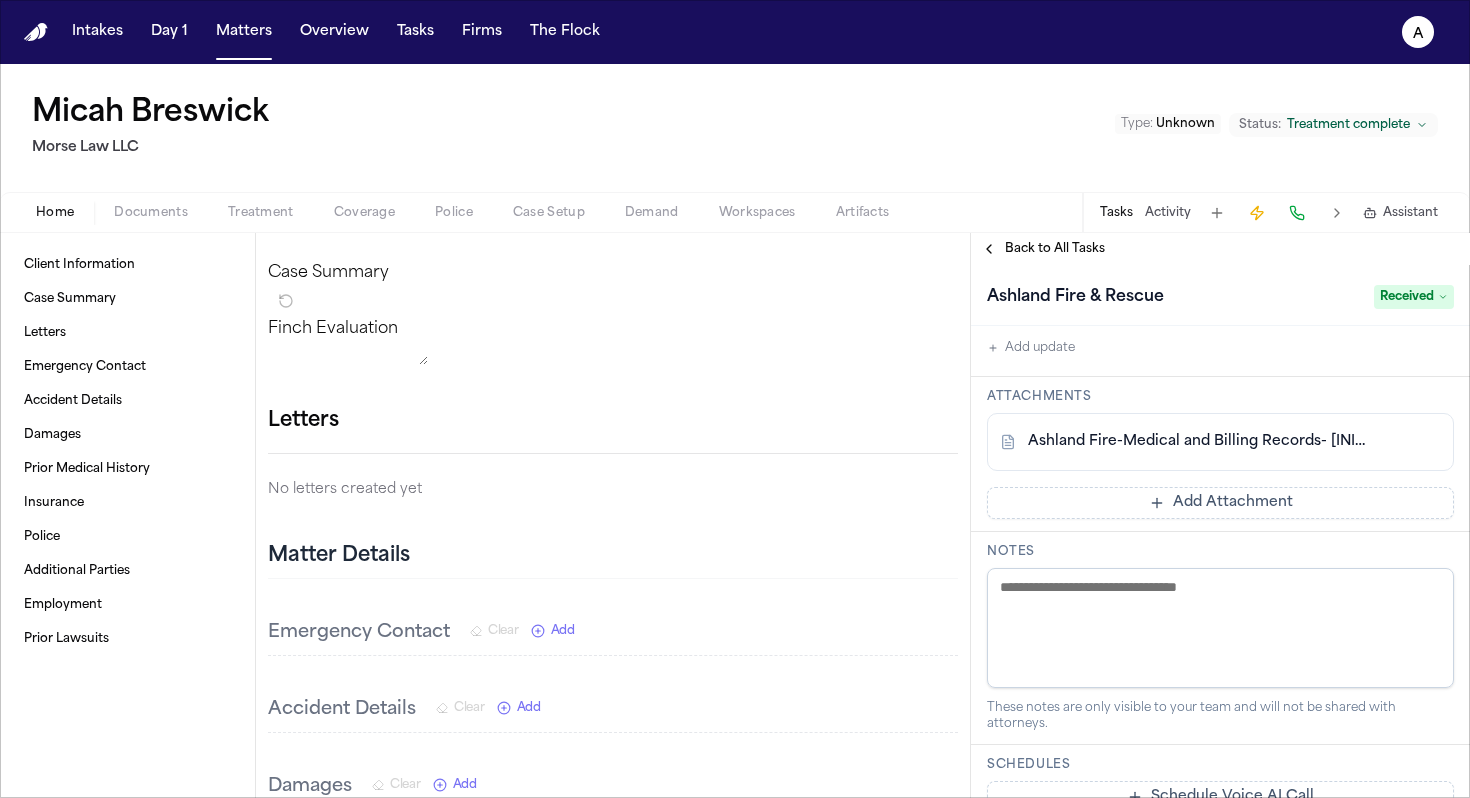click at bounding box center [1389, 442] 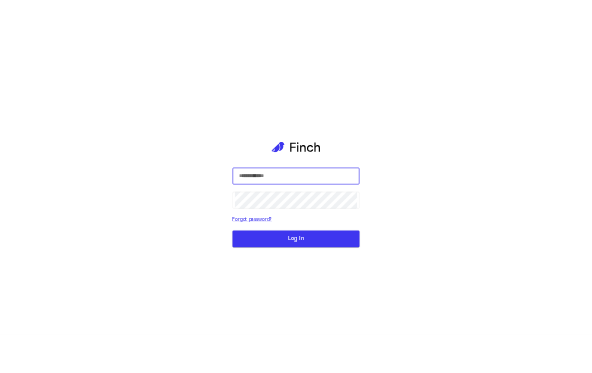 scroll, scrollTop: 0, scrollLeft: 0, axis: both 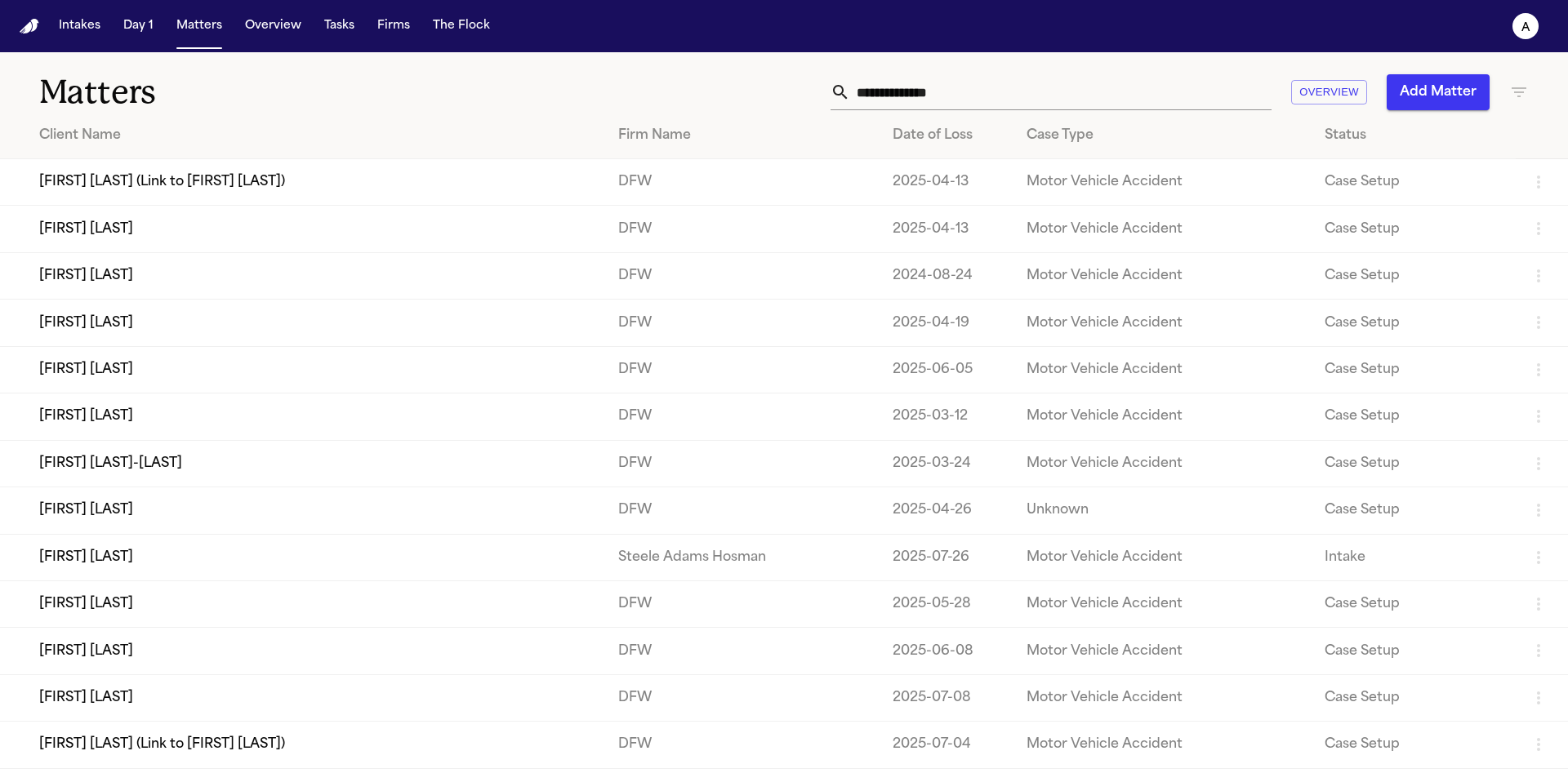 click at bounding box center (1061, 92) 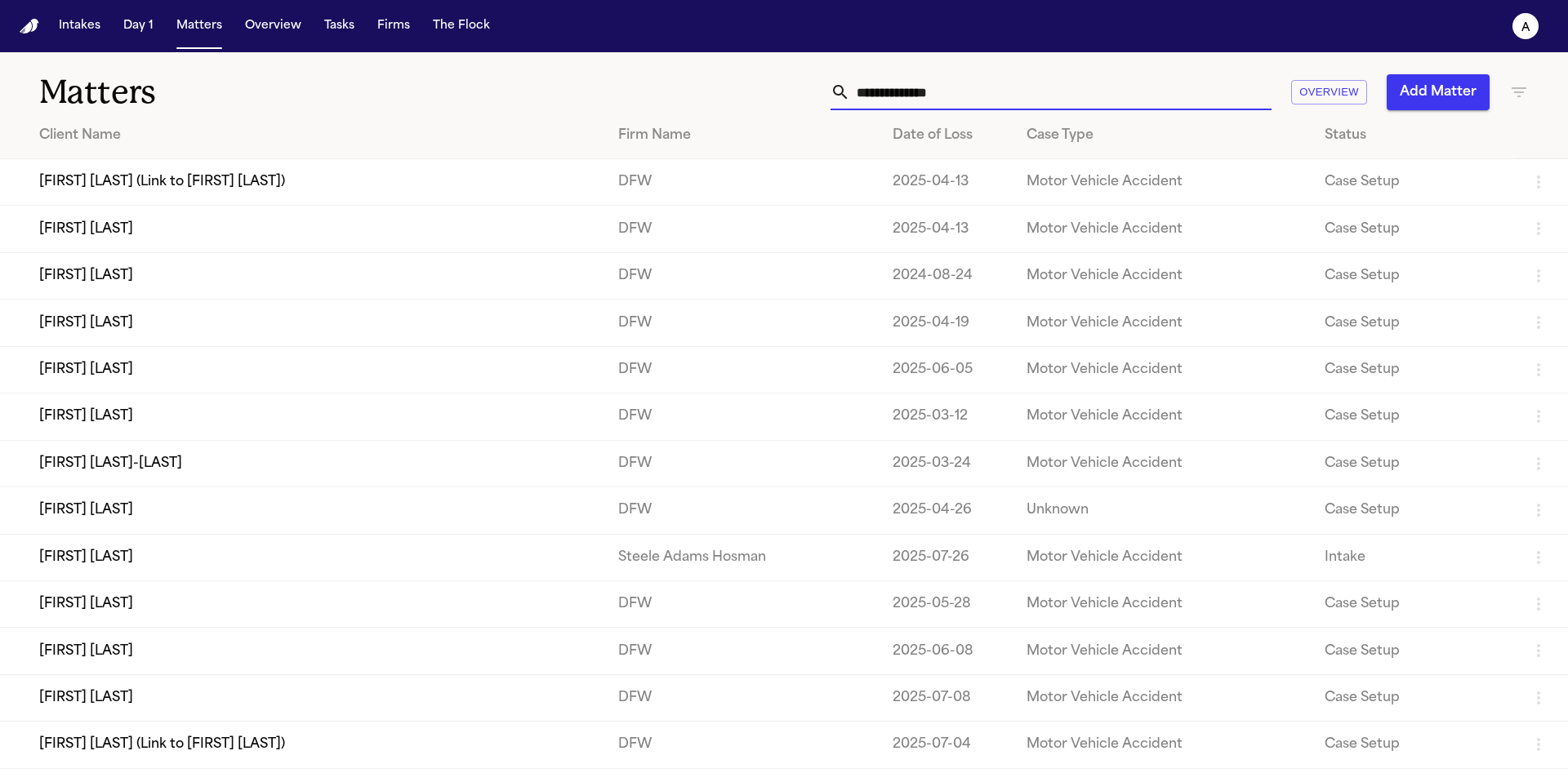 type on "*" 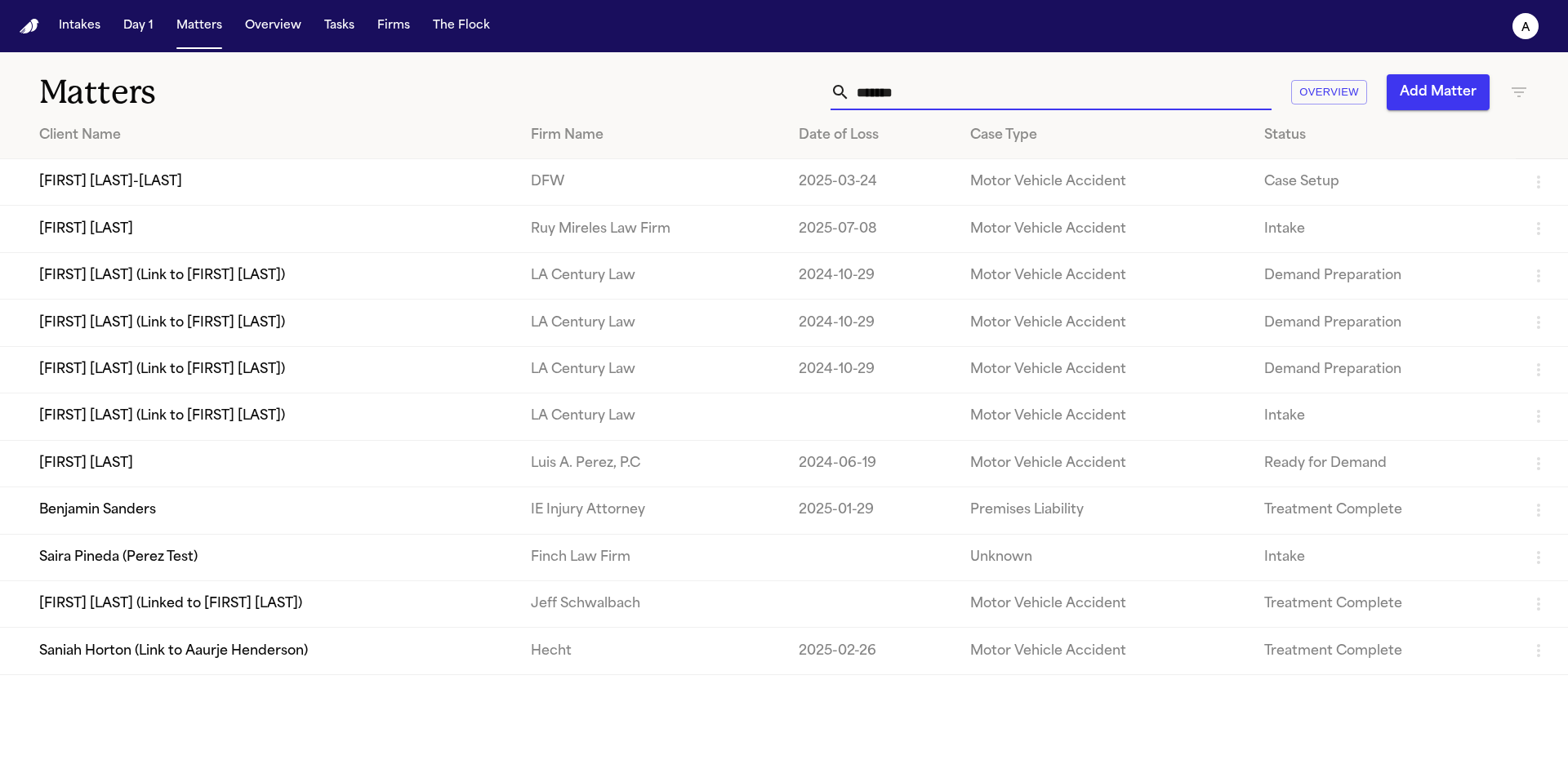 type on "*******" 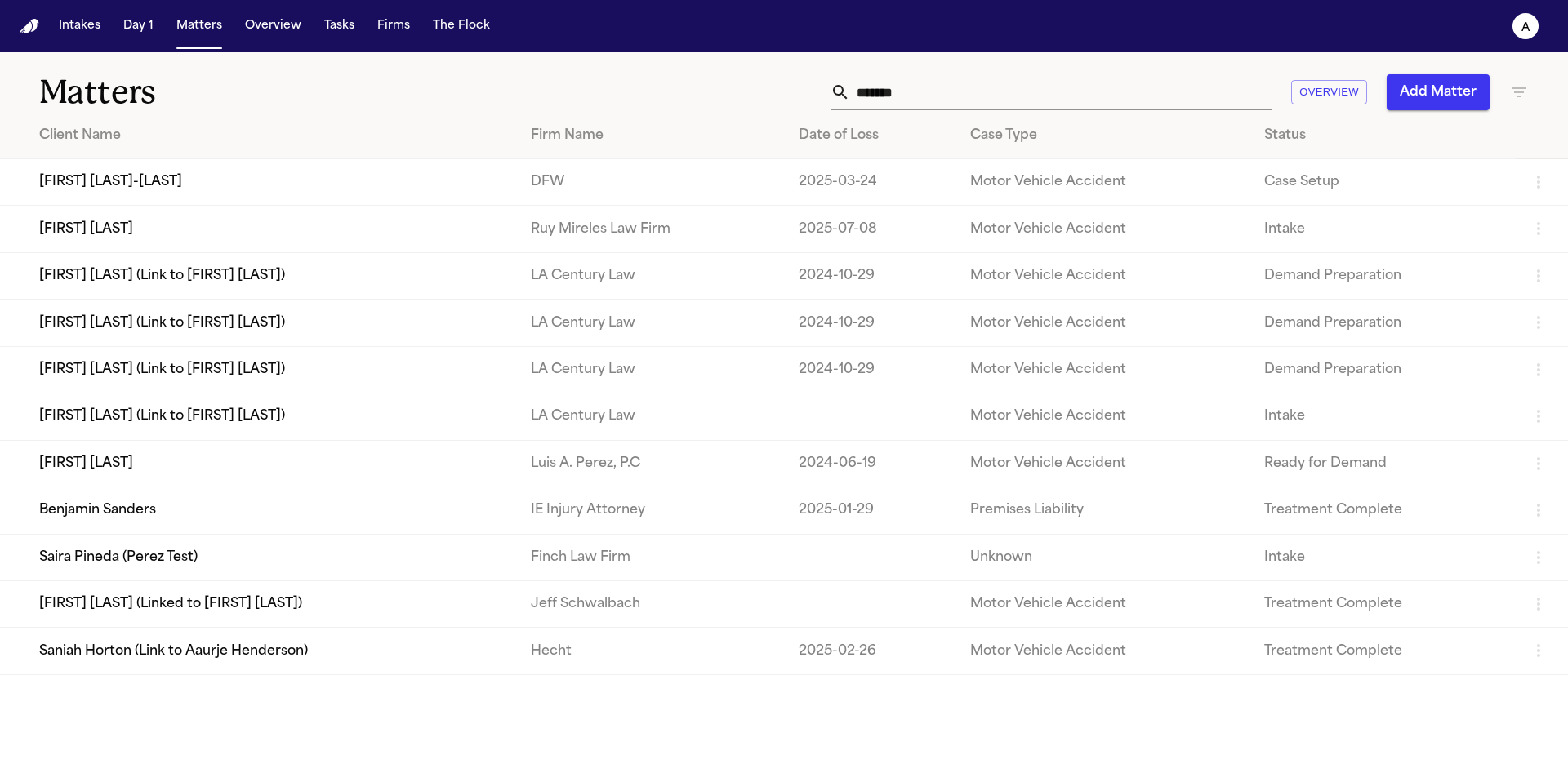 click on "Benjamin Sanders" at bounding box center [259, 510] 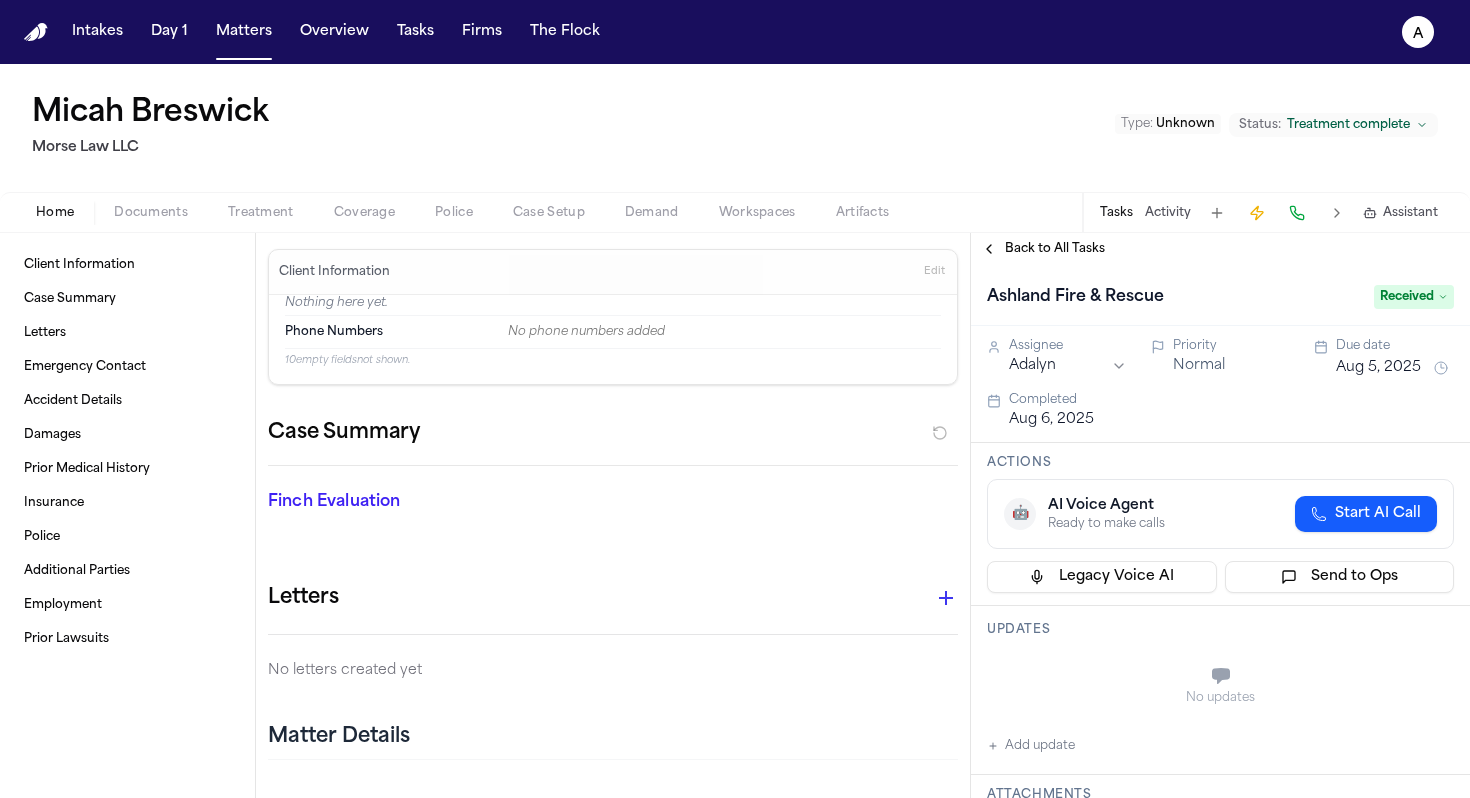 scroll, scrollTop: 0, scrollLeft: 0, axis: both 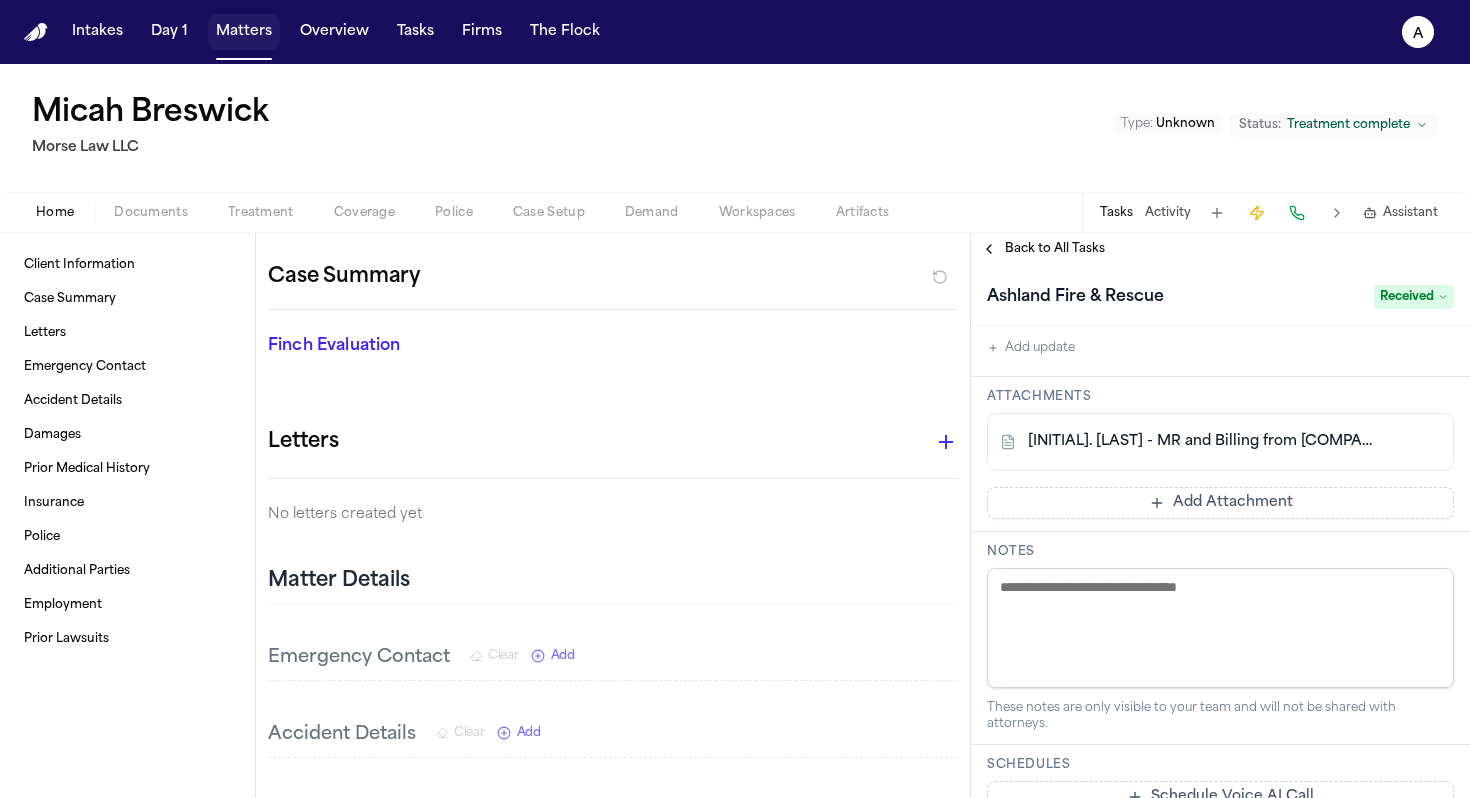 click on "Matters" at bounding box center (244, 32) 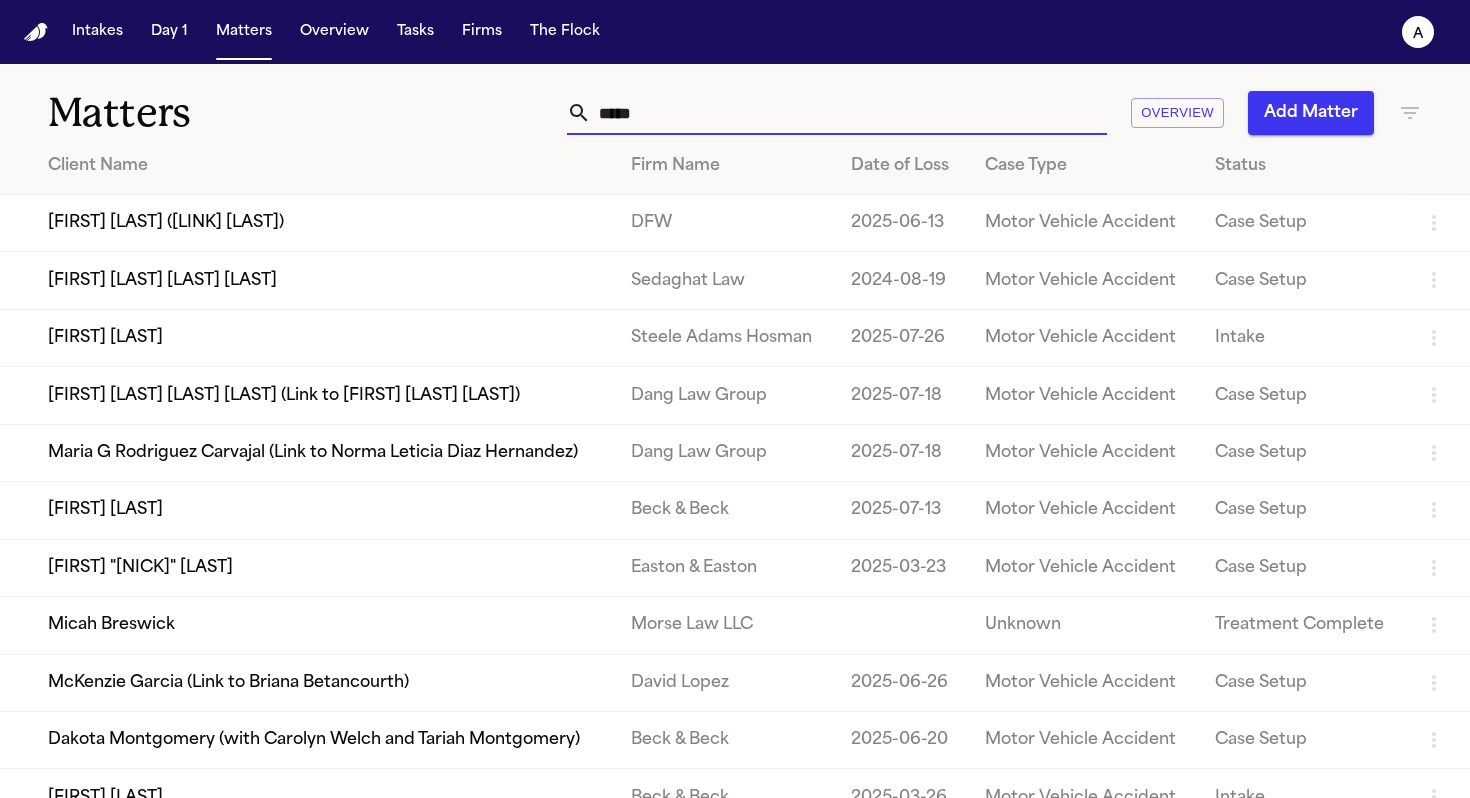 drag, startPoint x: 668, startPoint y: 107, endPoint x: 437, endPoint y: 93, distance: 231.42386 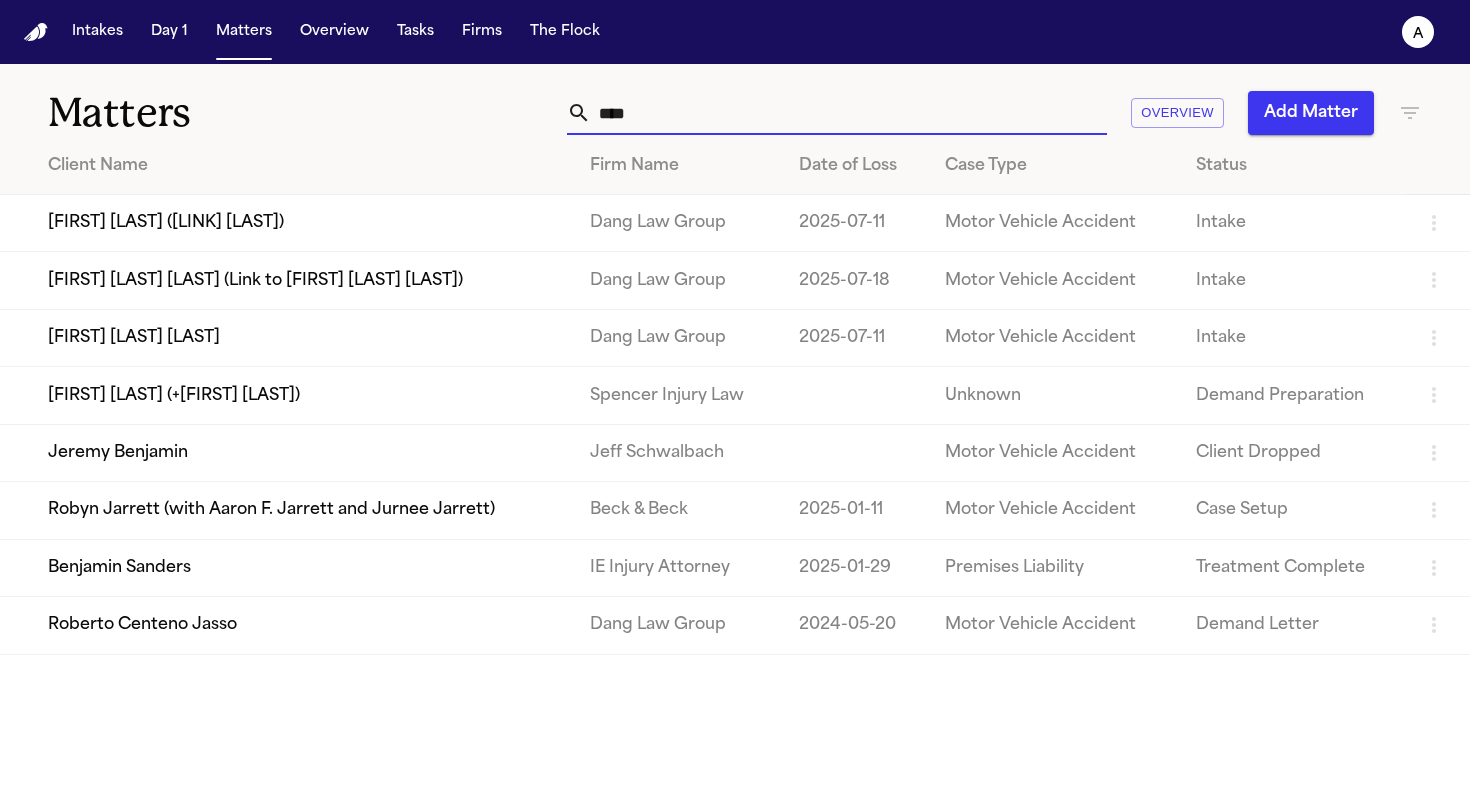 type on "****" 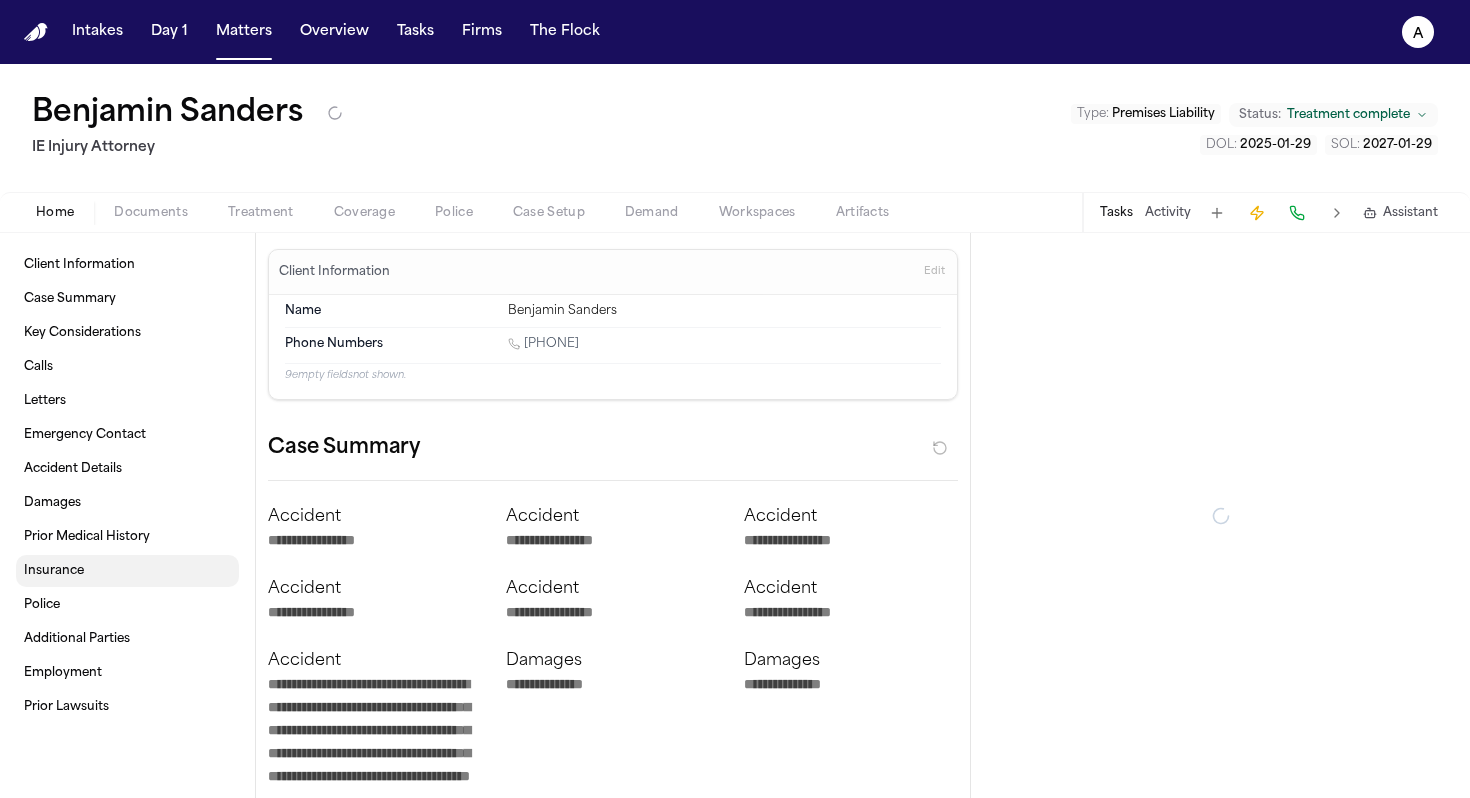 type on "*" 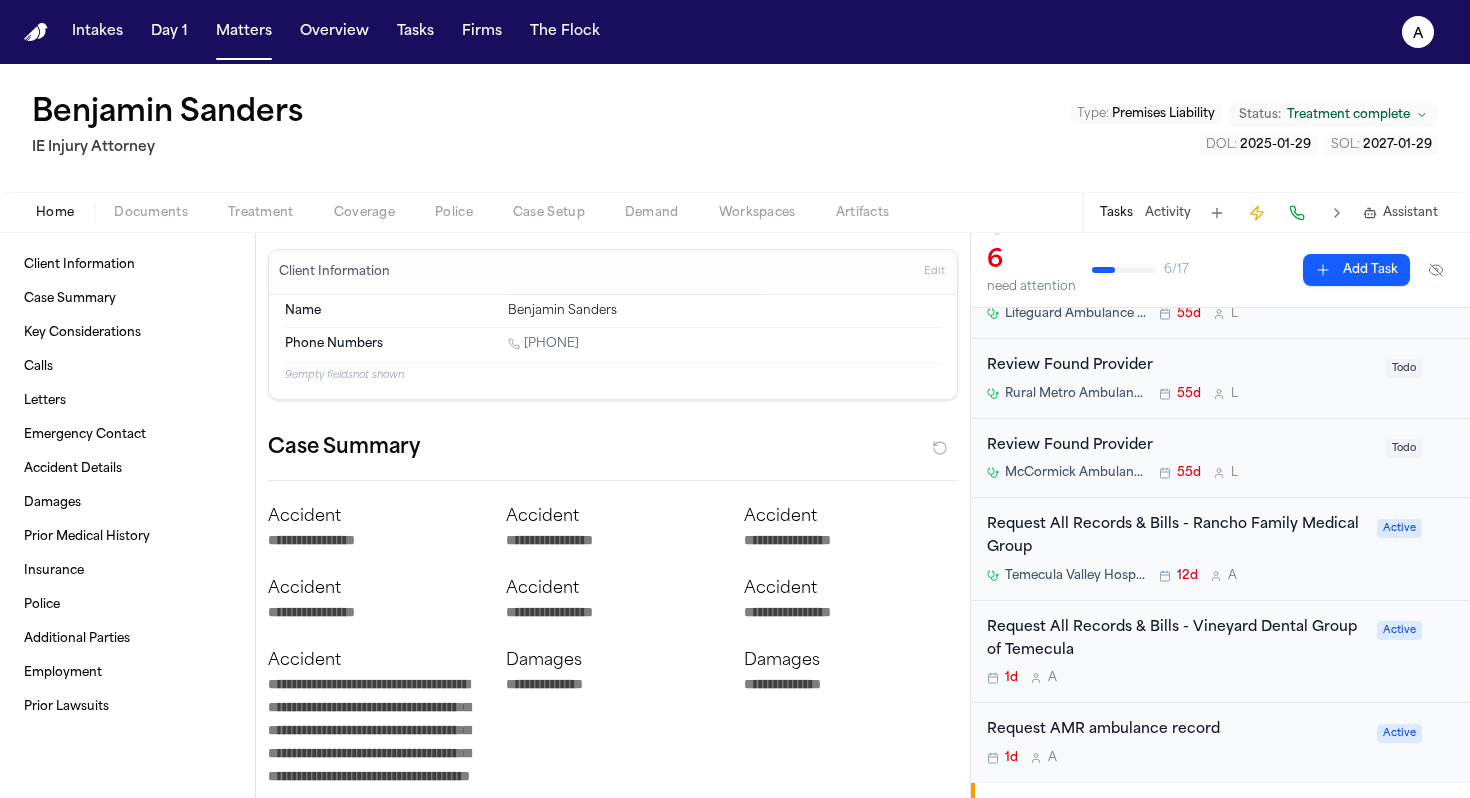scroll, scrollTop: 102, scrollLeft: 0, axis: vertical 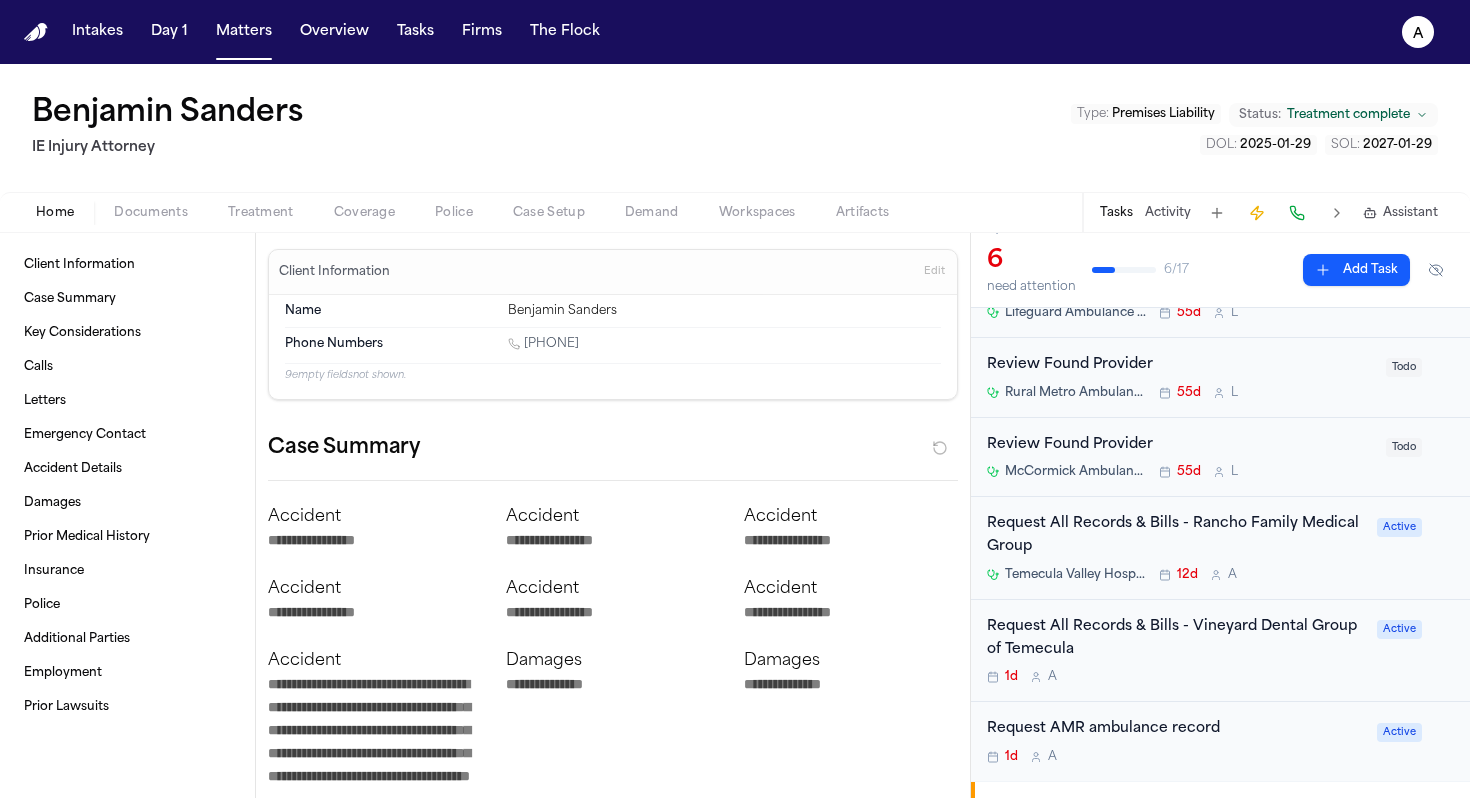 click on "1d A" at bounding box center (1176, 677) 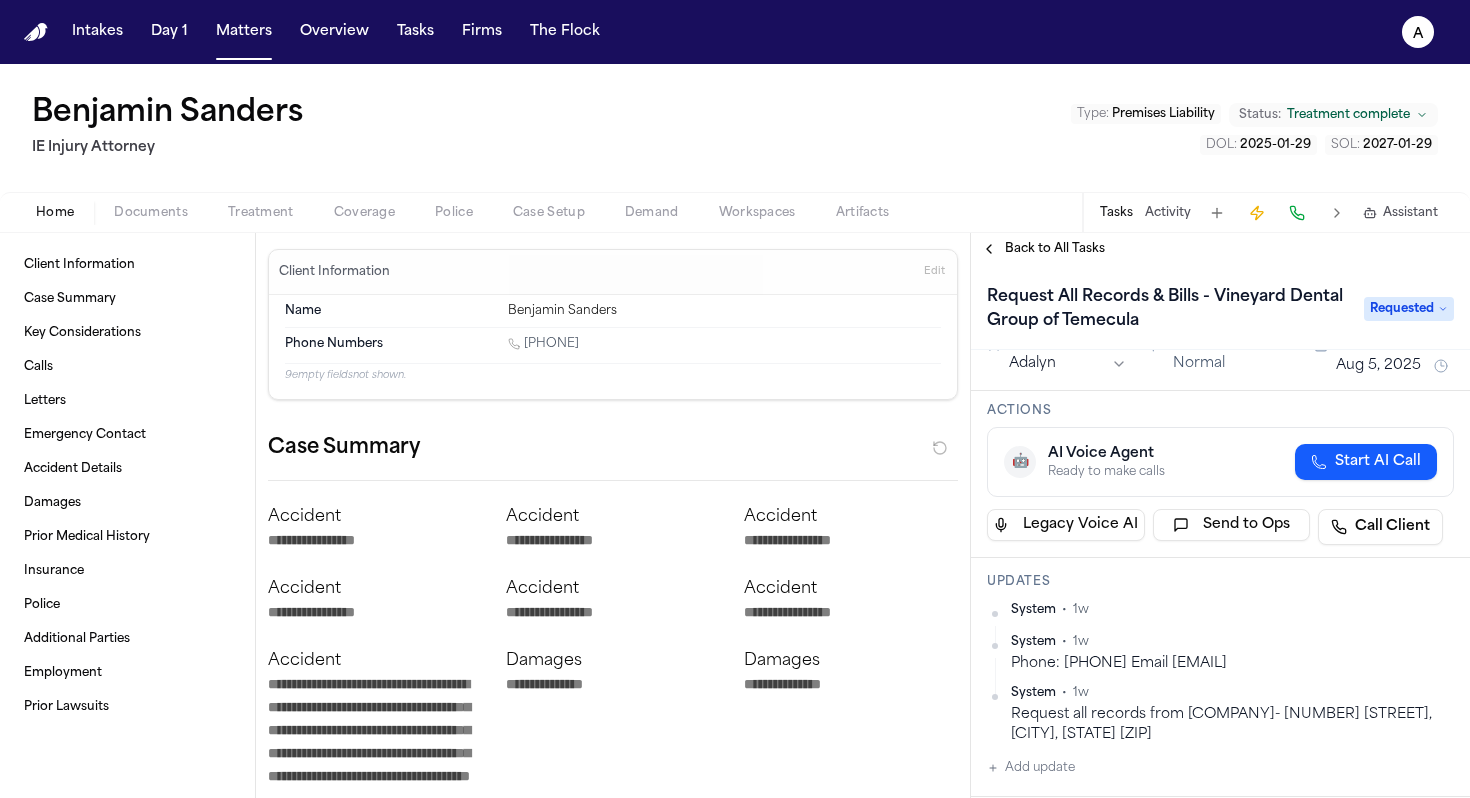 scroll, scrollTop: 0, scrollLeft: 0, axis: both 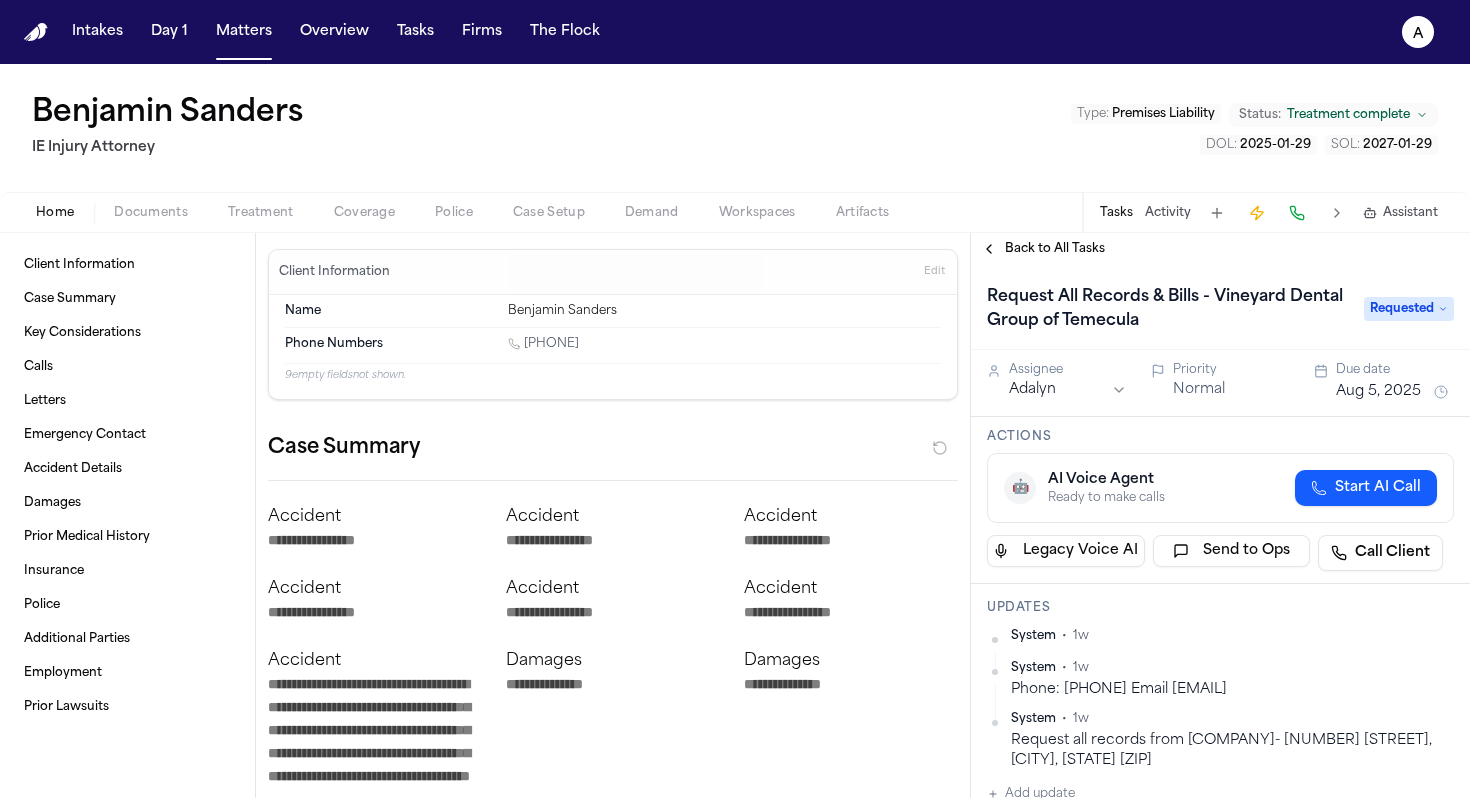 click on "Back to All Tasks" at bounding box center (1055, 249) 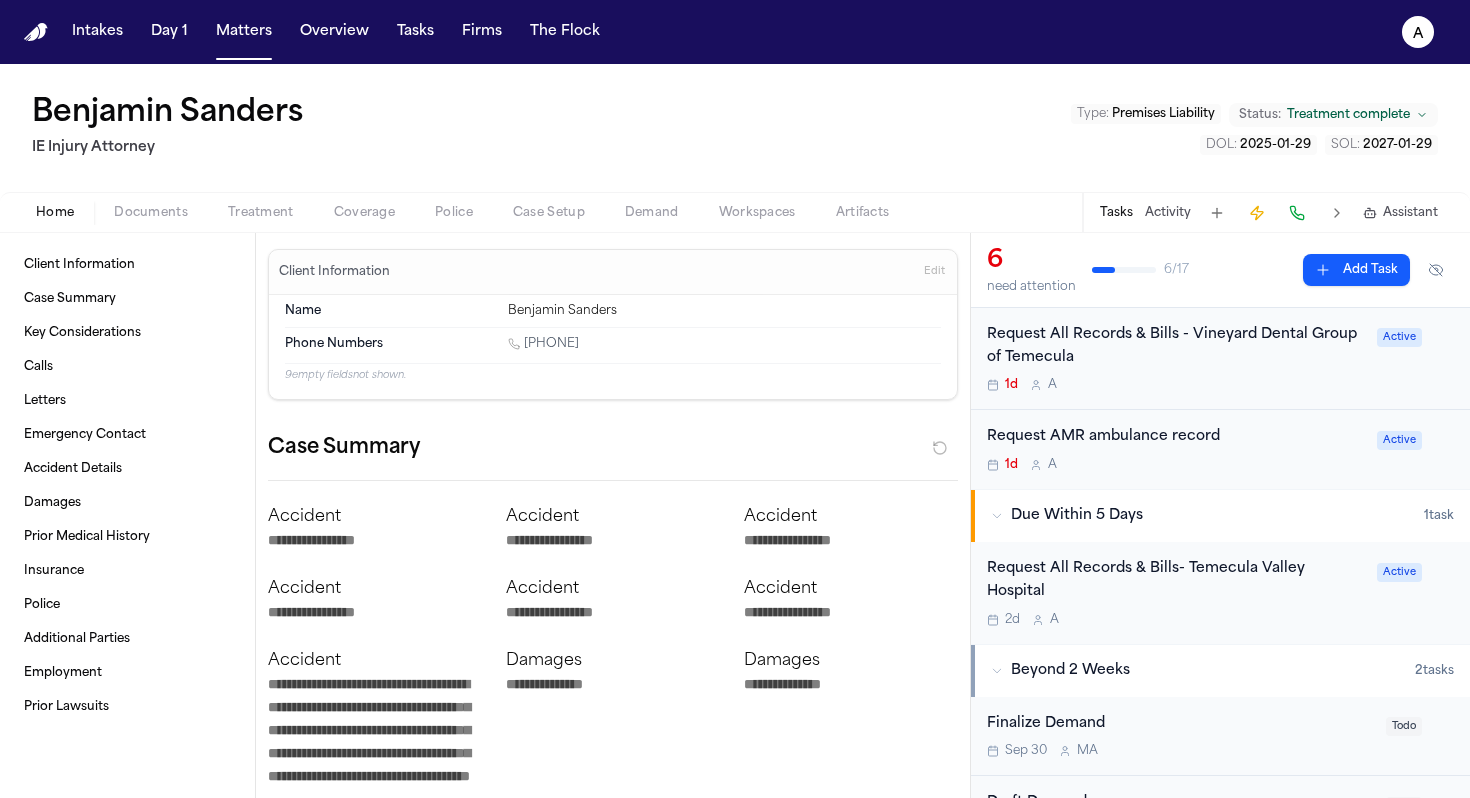 scroll, scrollTop: 395, scrollLeft: 0, axis: vertical 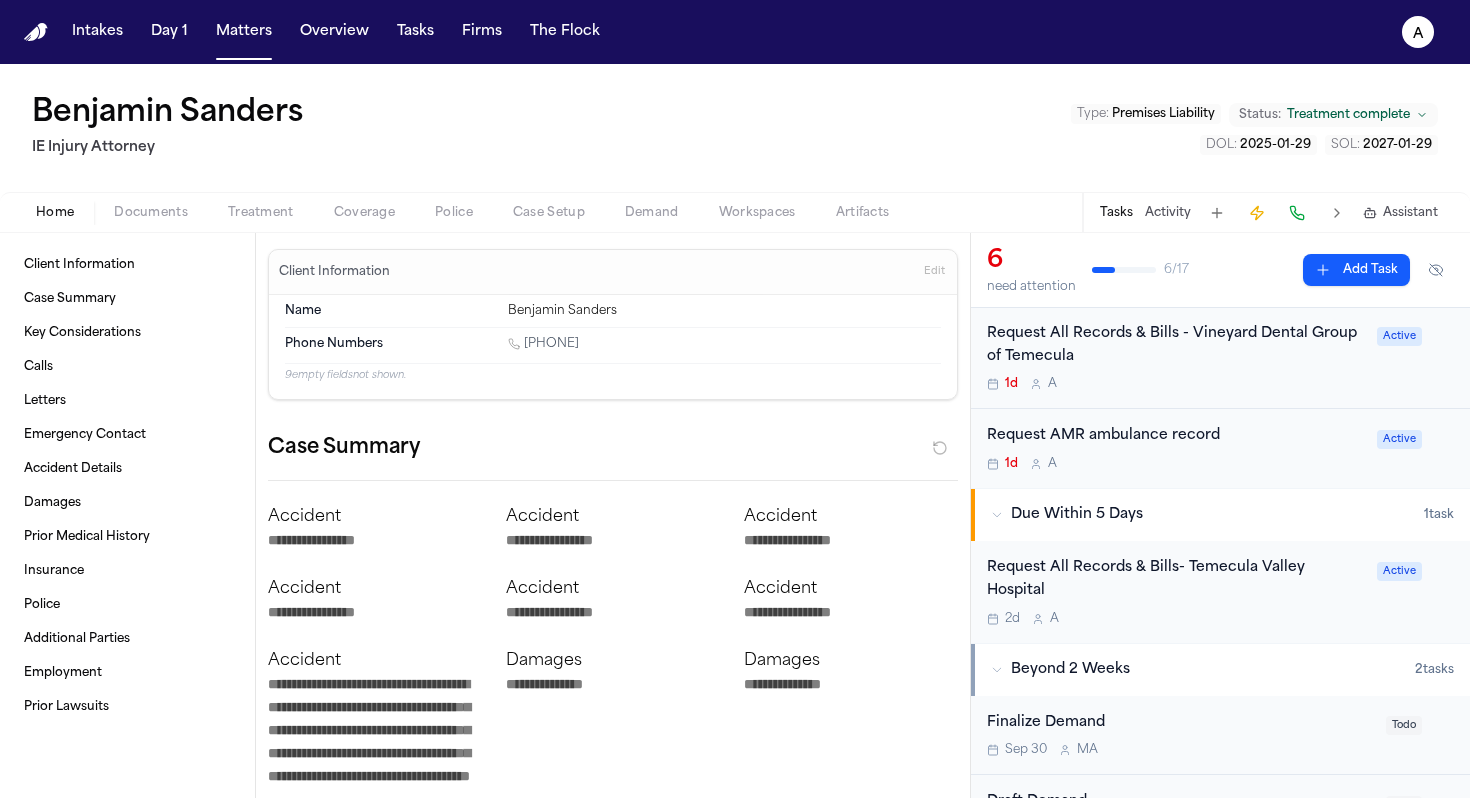 click on "Request All Records & Bills- Temecula Valley Hospital 2d A" at bounding box center [1176, 592] 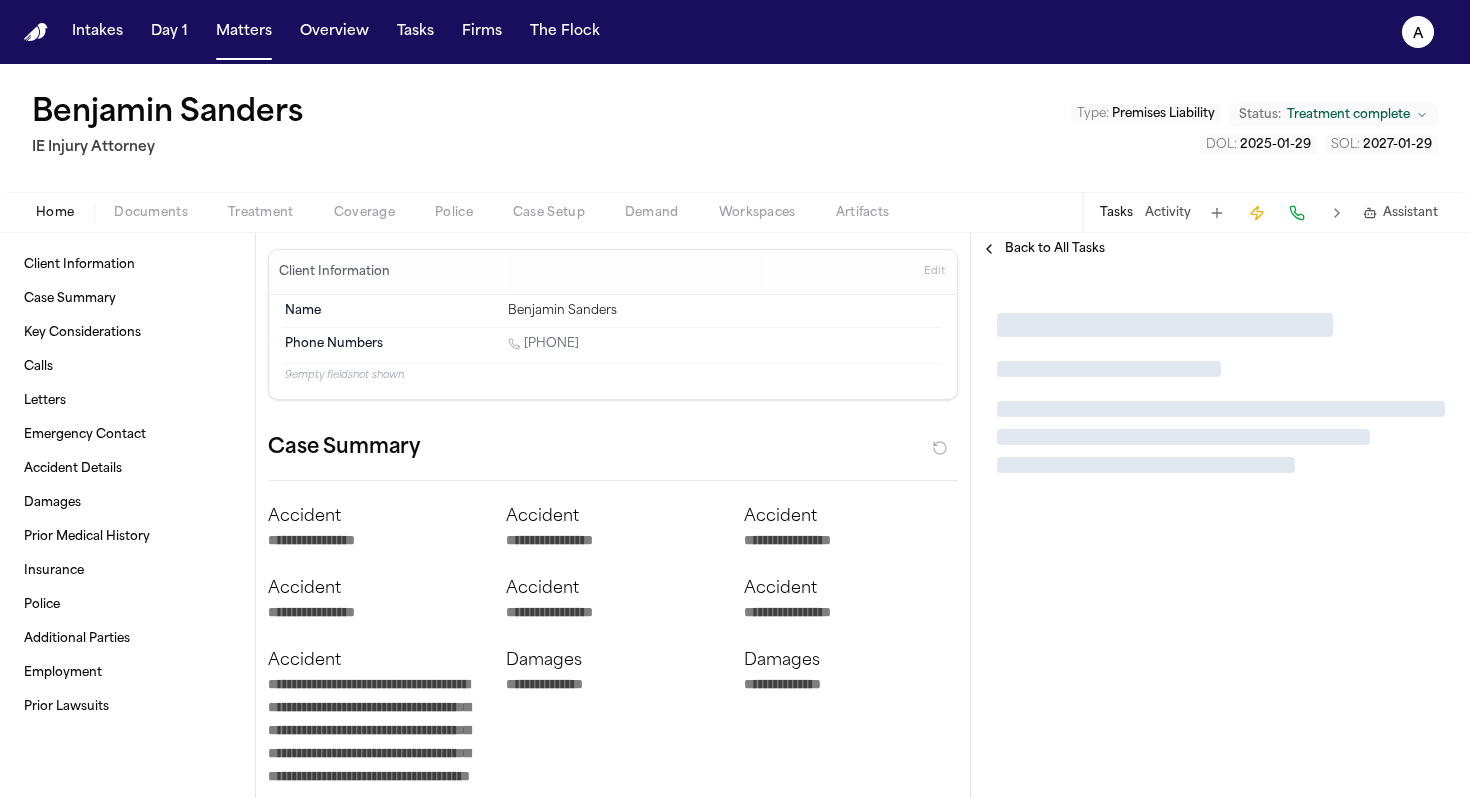 scroll, scrollTop: 0, scrollLeft: 0, axis: both 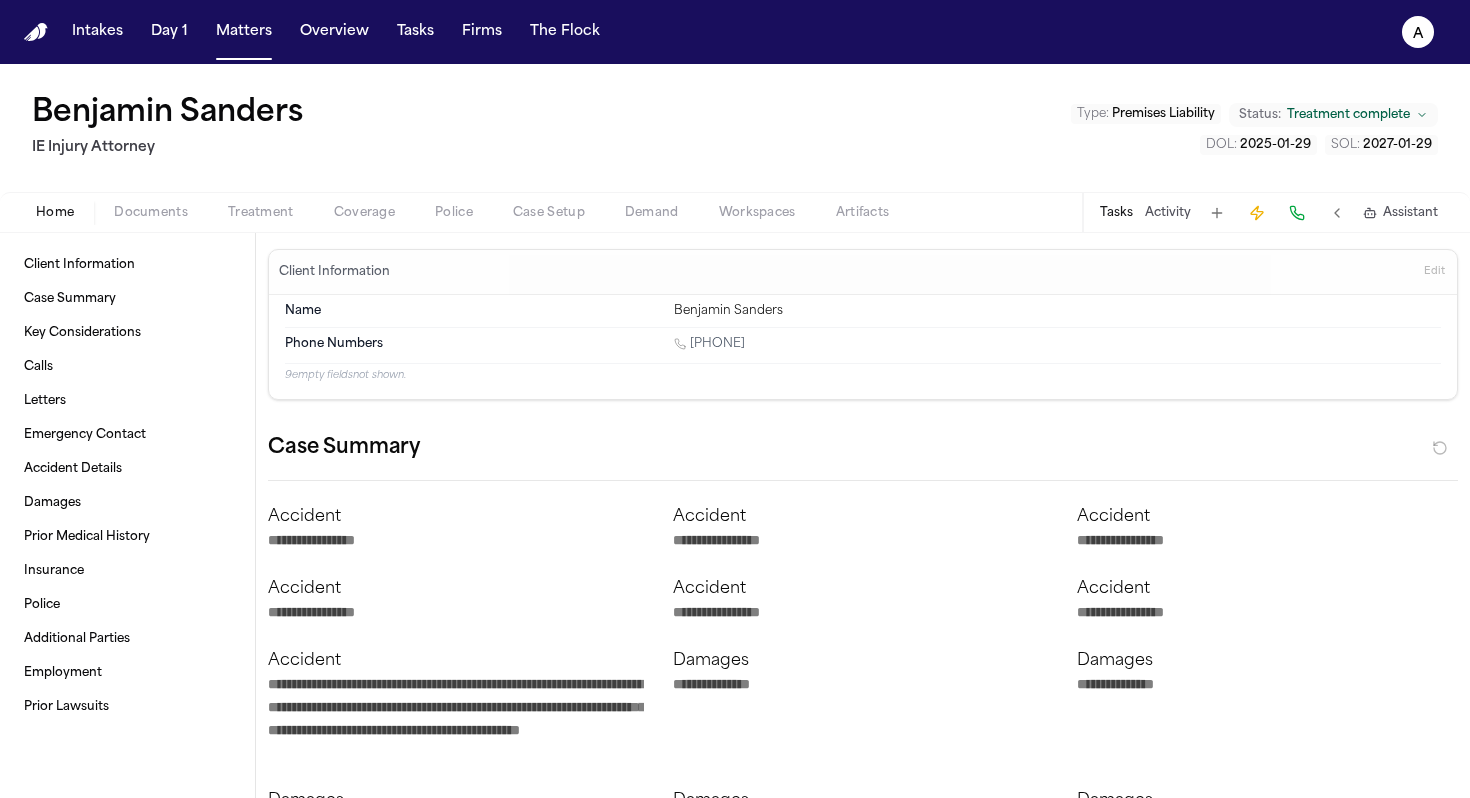 click on "Tasks" at bounding box center [1116, 213] 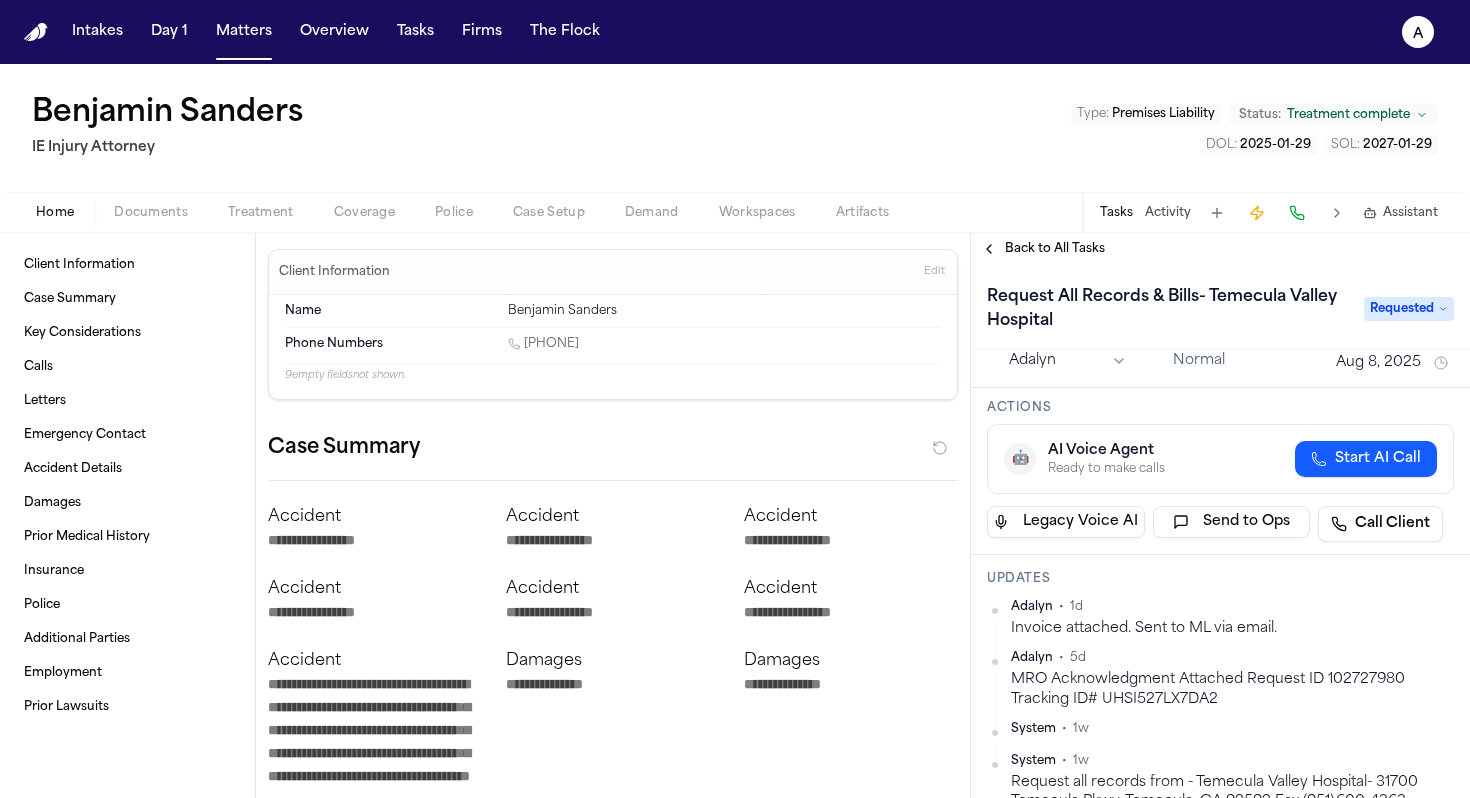 scroll, scrollTop: 0, scrollLeft: 0, axis: both 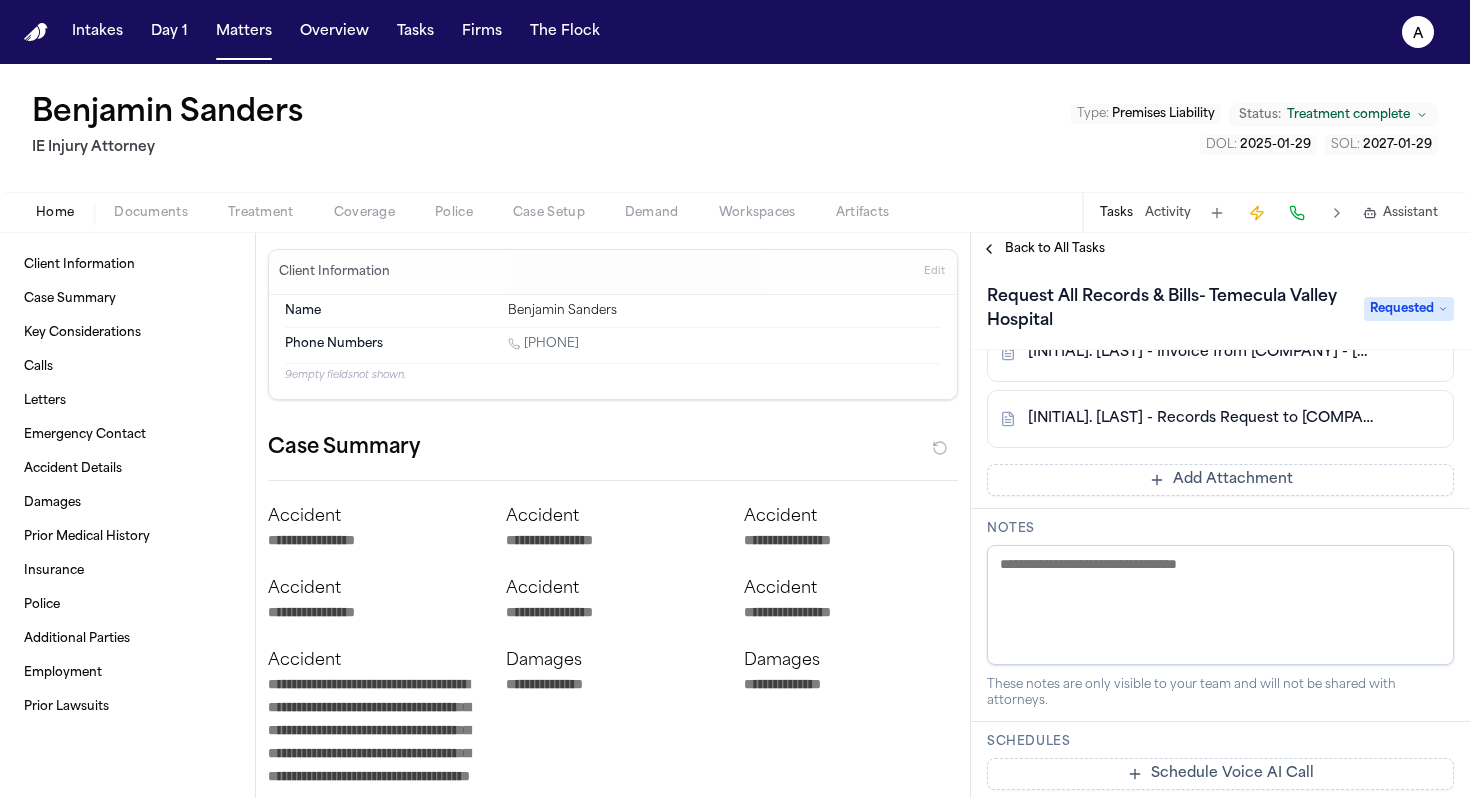 click on "Add Attachment" at bounding box center [1220, 480] 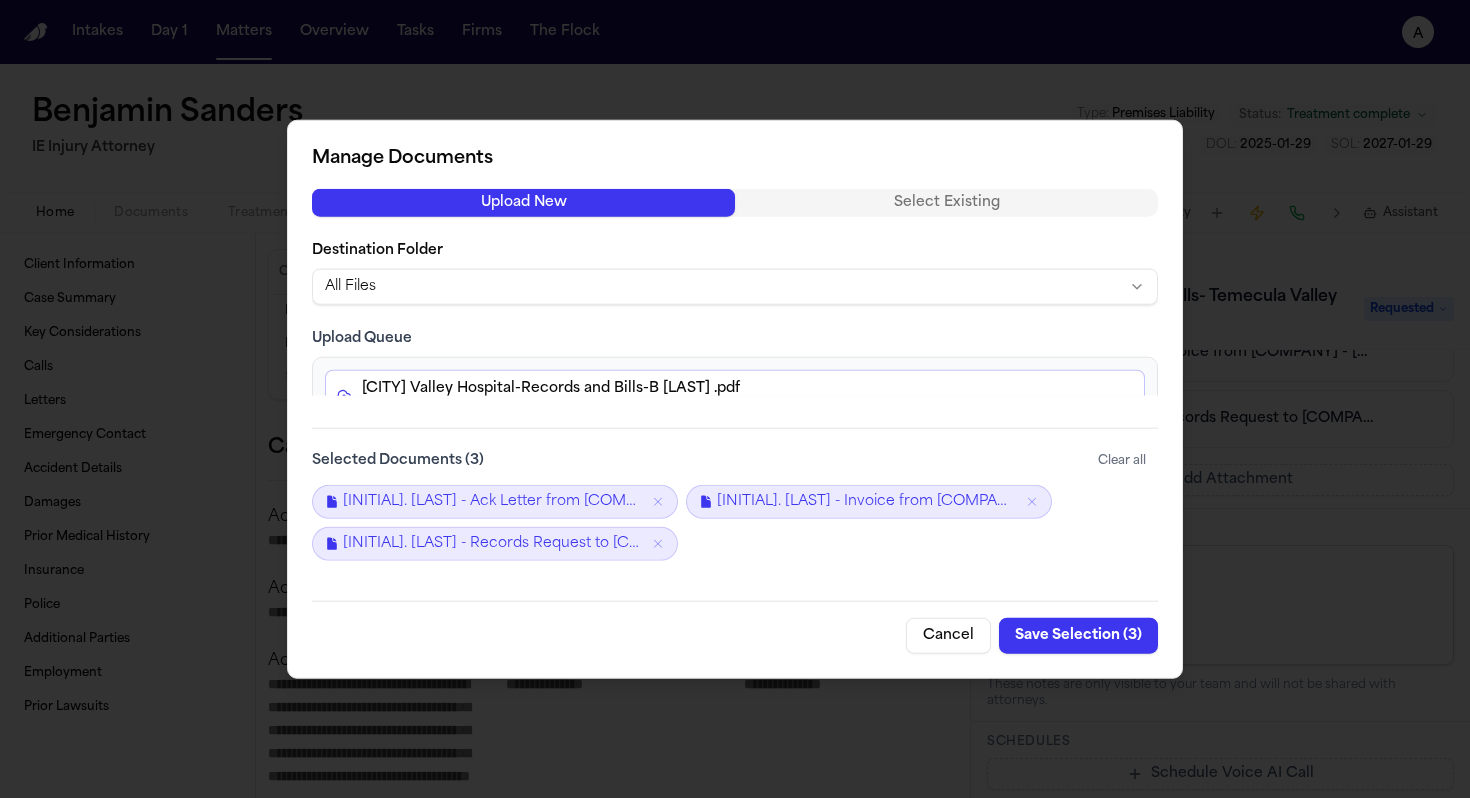 click on "Save Selection ( 3 )" at bounding box center [1078, 635] 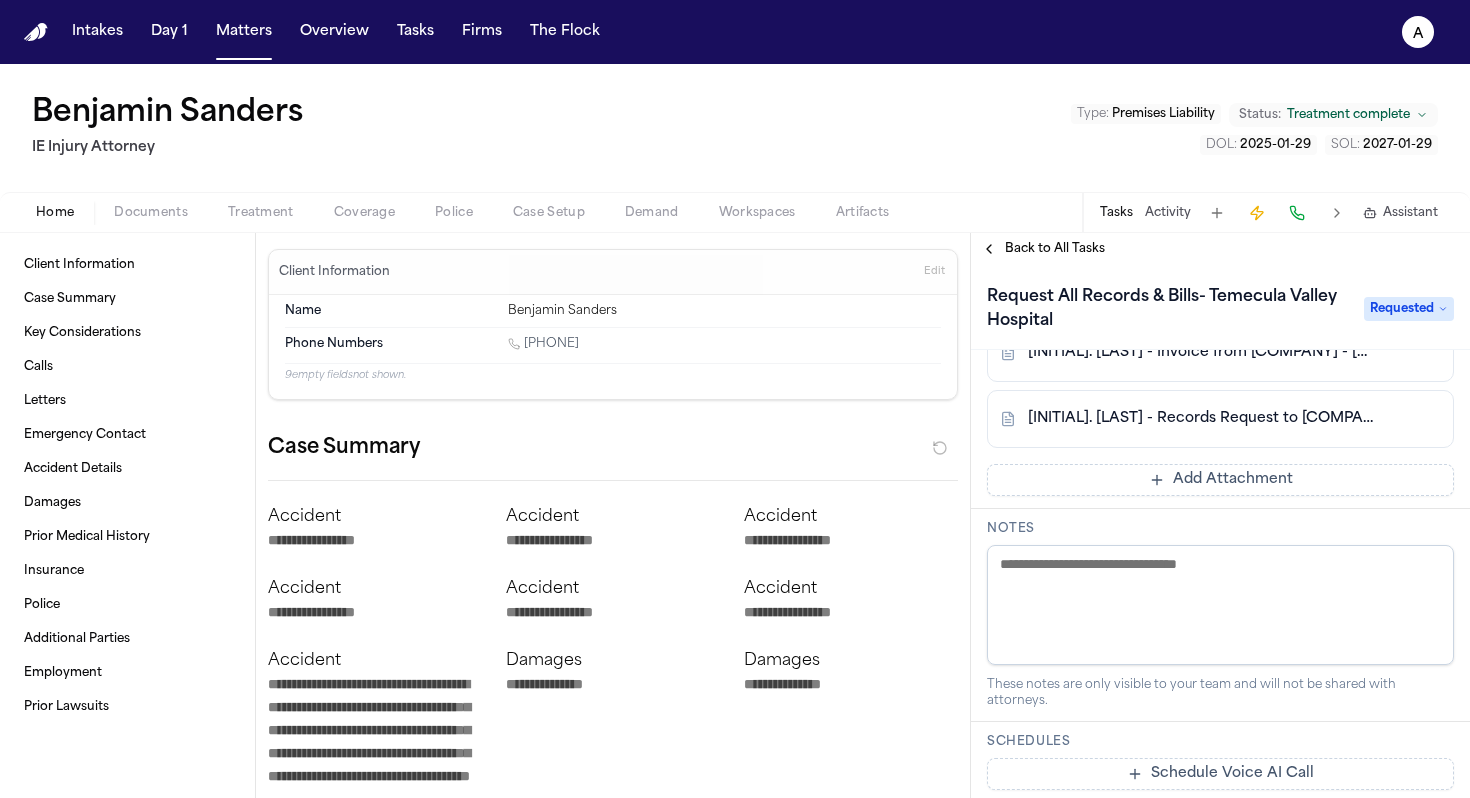 scroll, scrollTop: 568, scrollLeft: 0, axis: vertical 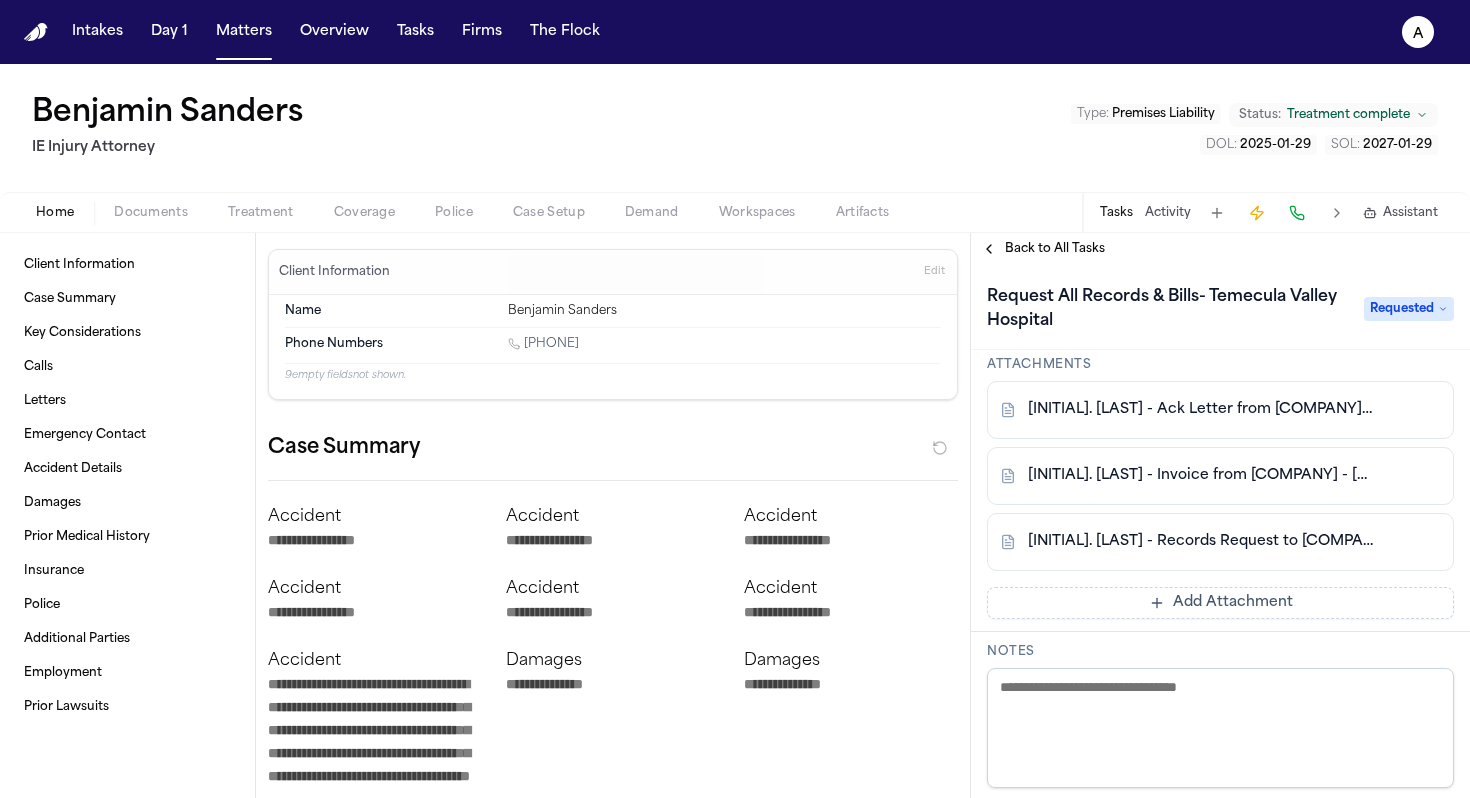 click on "Add Attachment" at bounding box center [1220, 603] 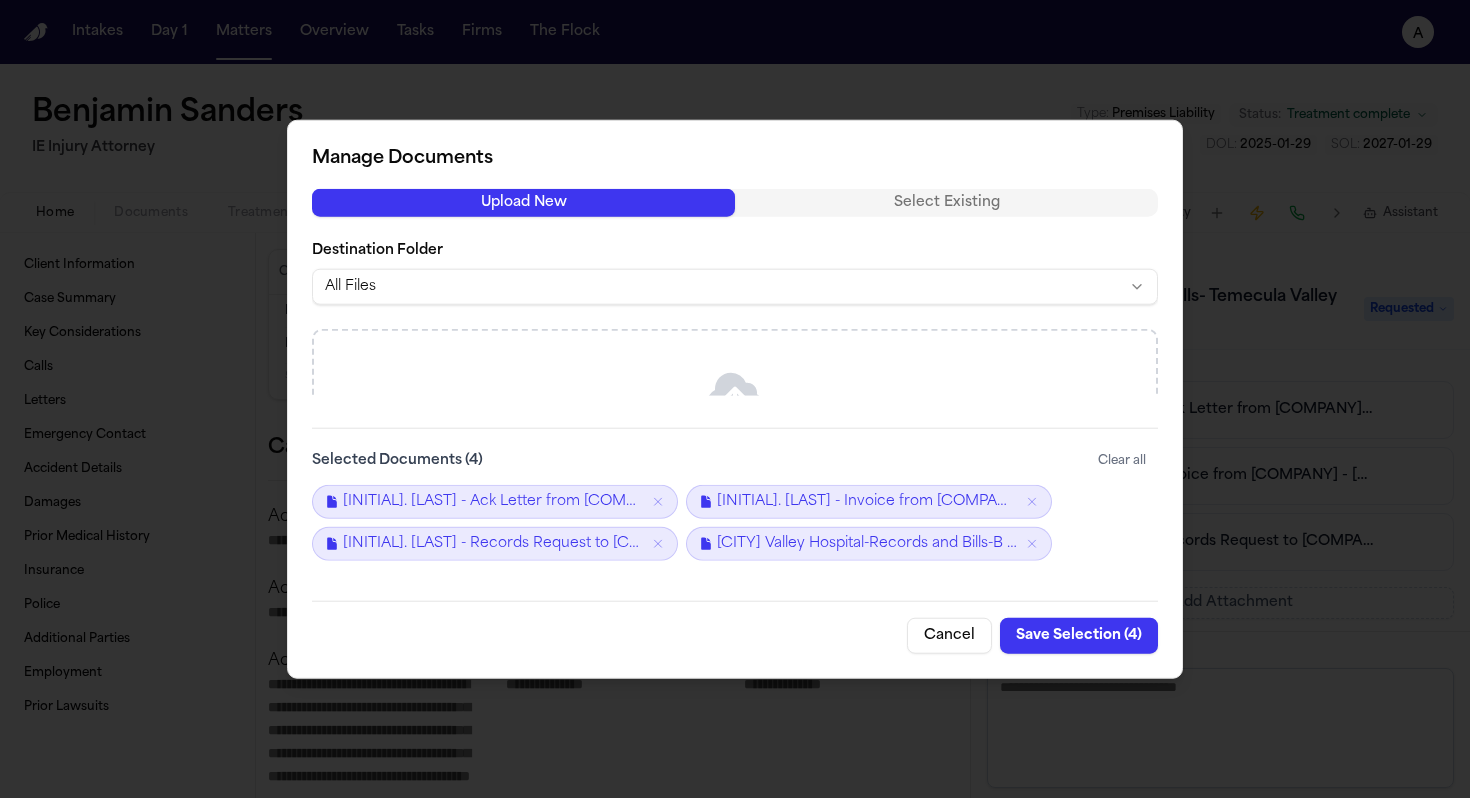click on "Save Selection ( 4 )" at bounding box center [1079, 635] 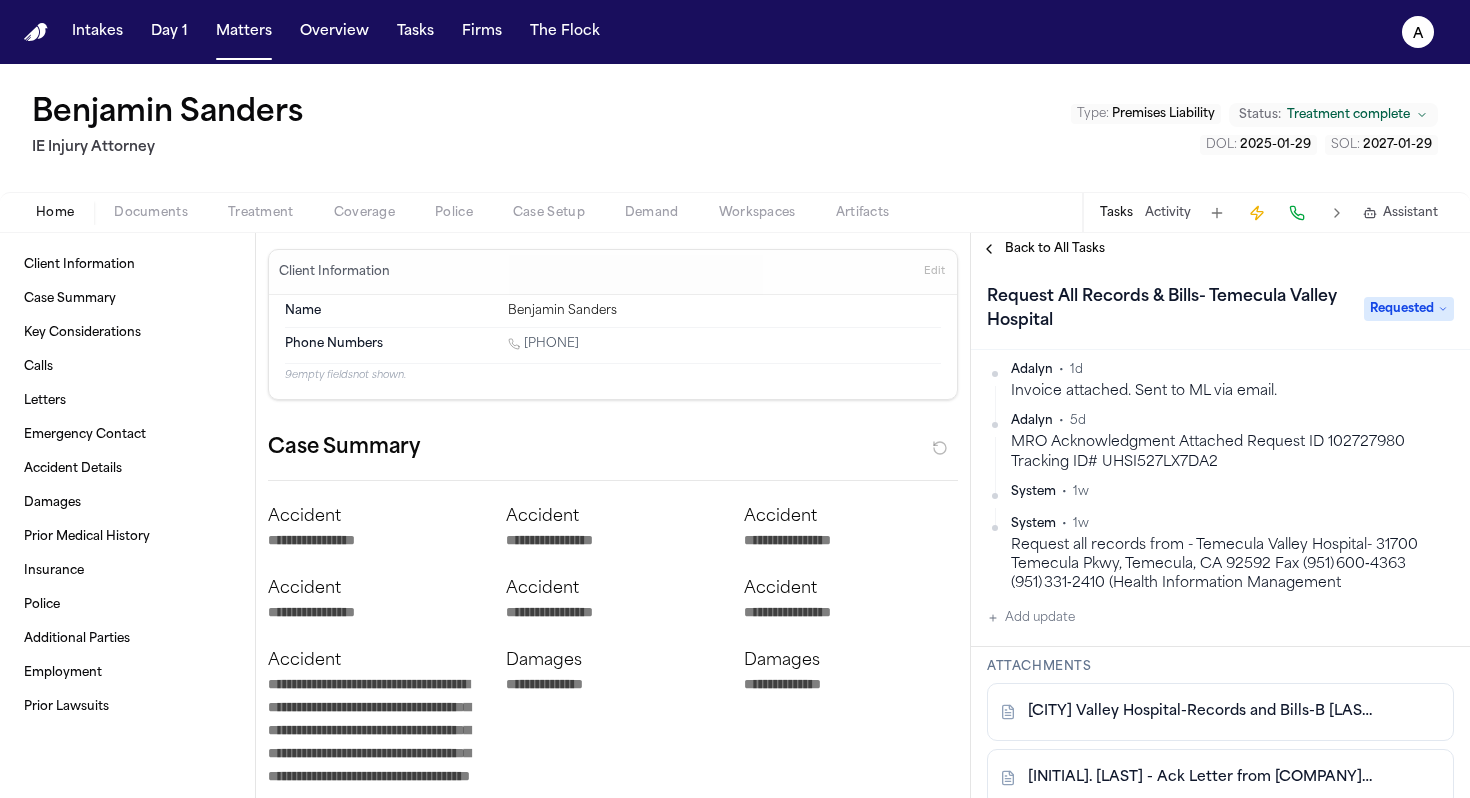 scroll, scrollTop: 305, scrollLeft: 0, axis: vertical 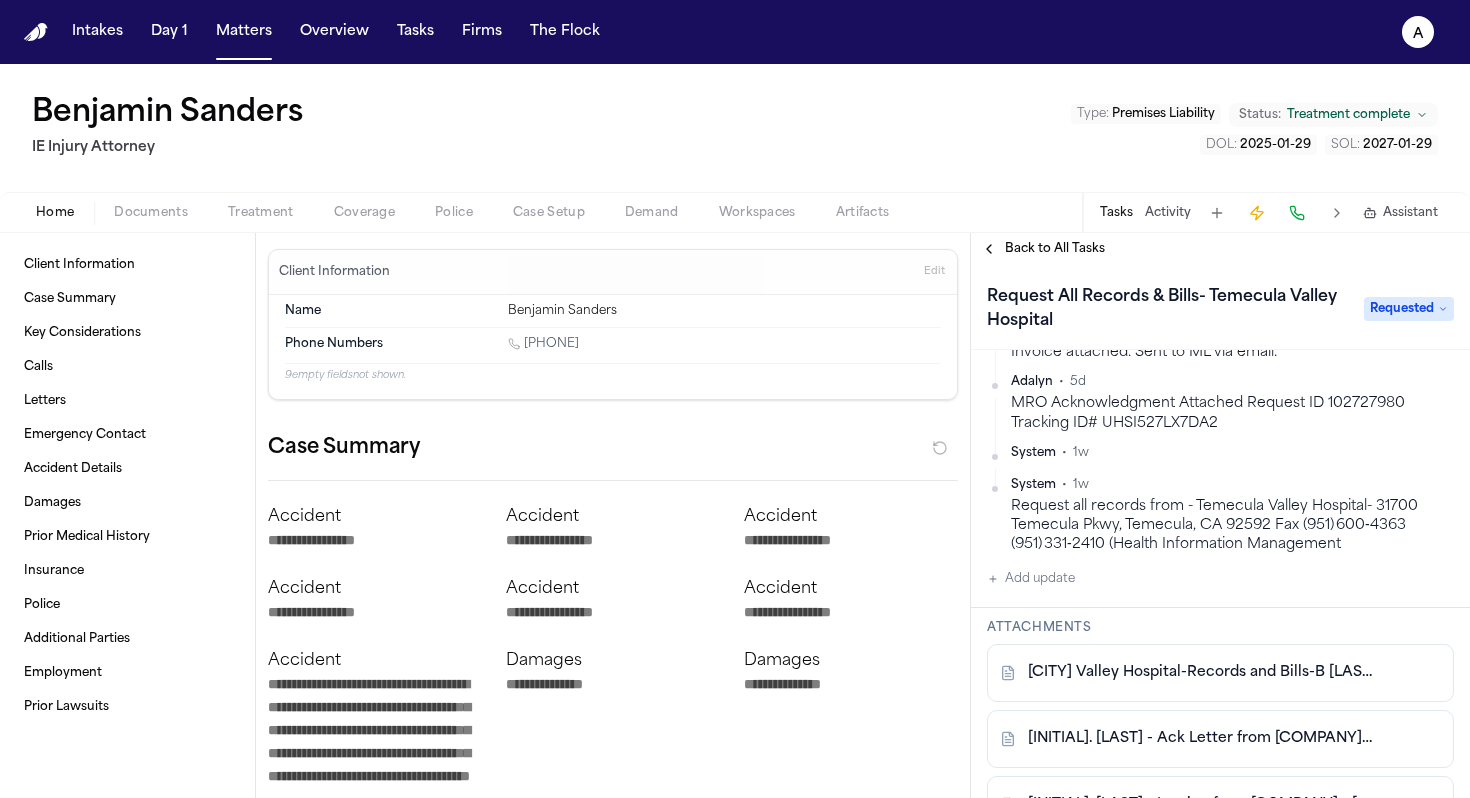 click on "Add update" at bounding box center [1031, 579] 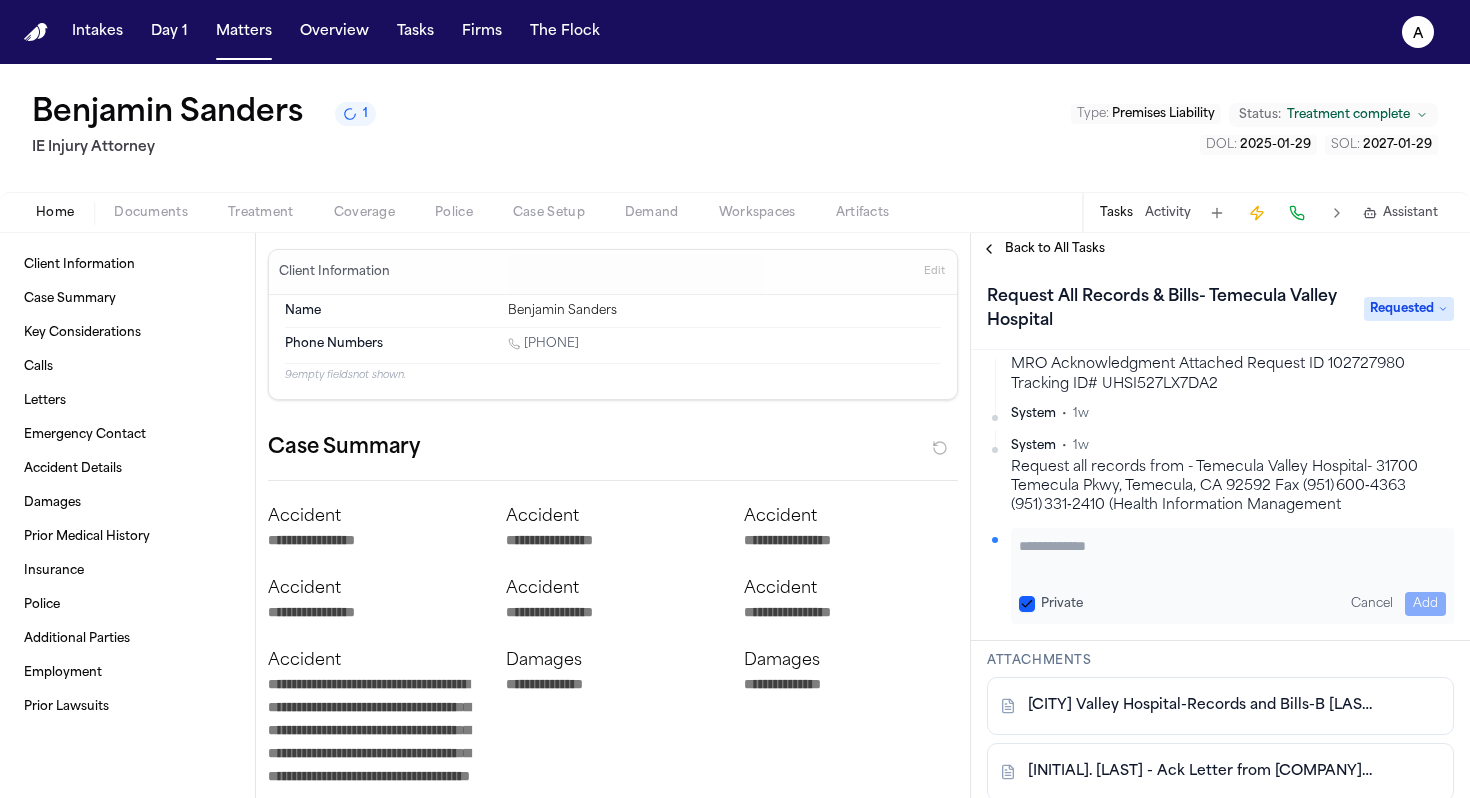 scroll, scrollTop: 341, scrollLeft: 0, axis: vertical 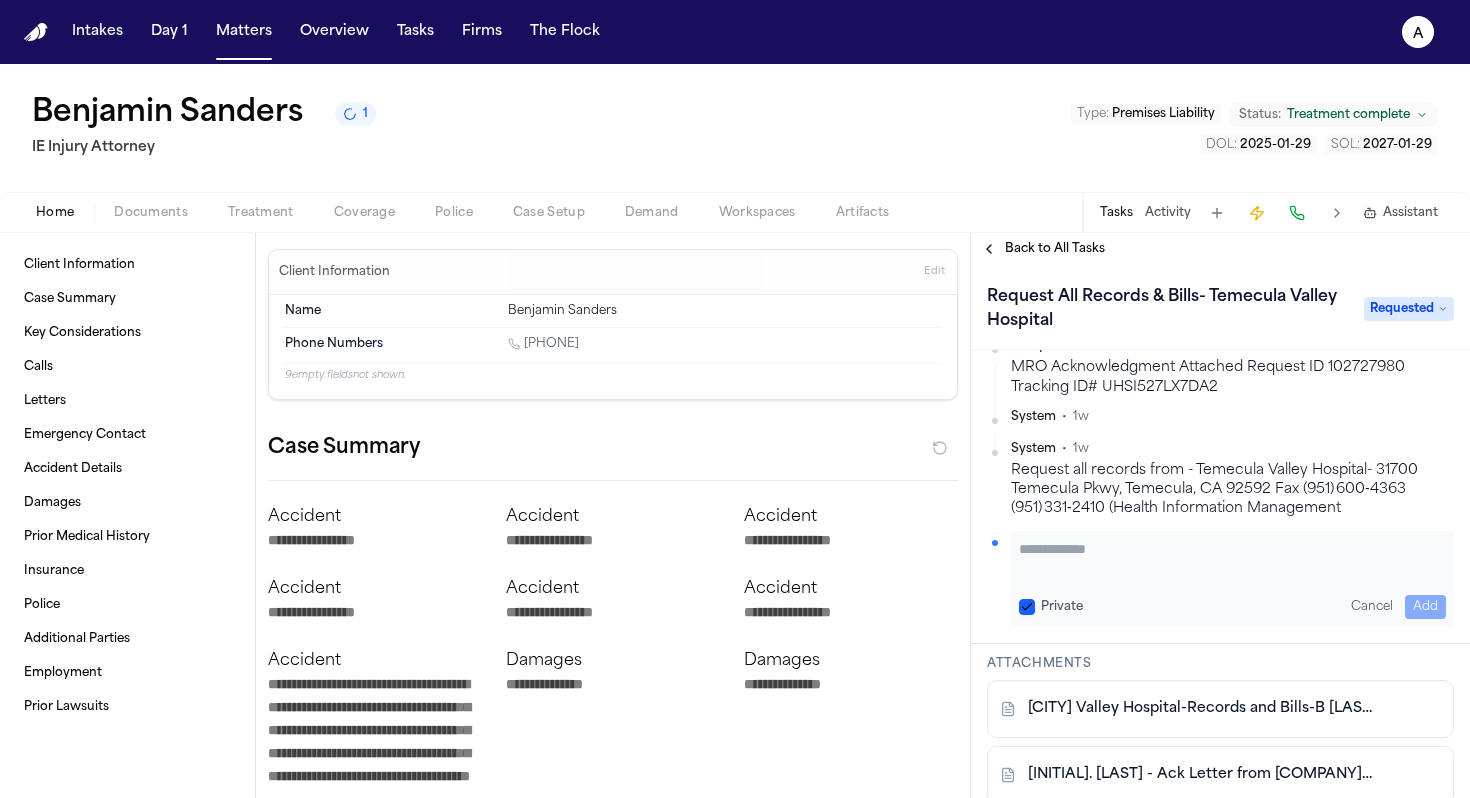 click on "Private Cancel Add" at bounding box center (1232, 579) 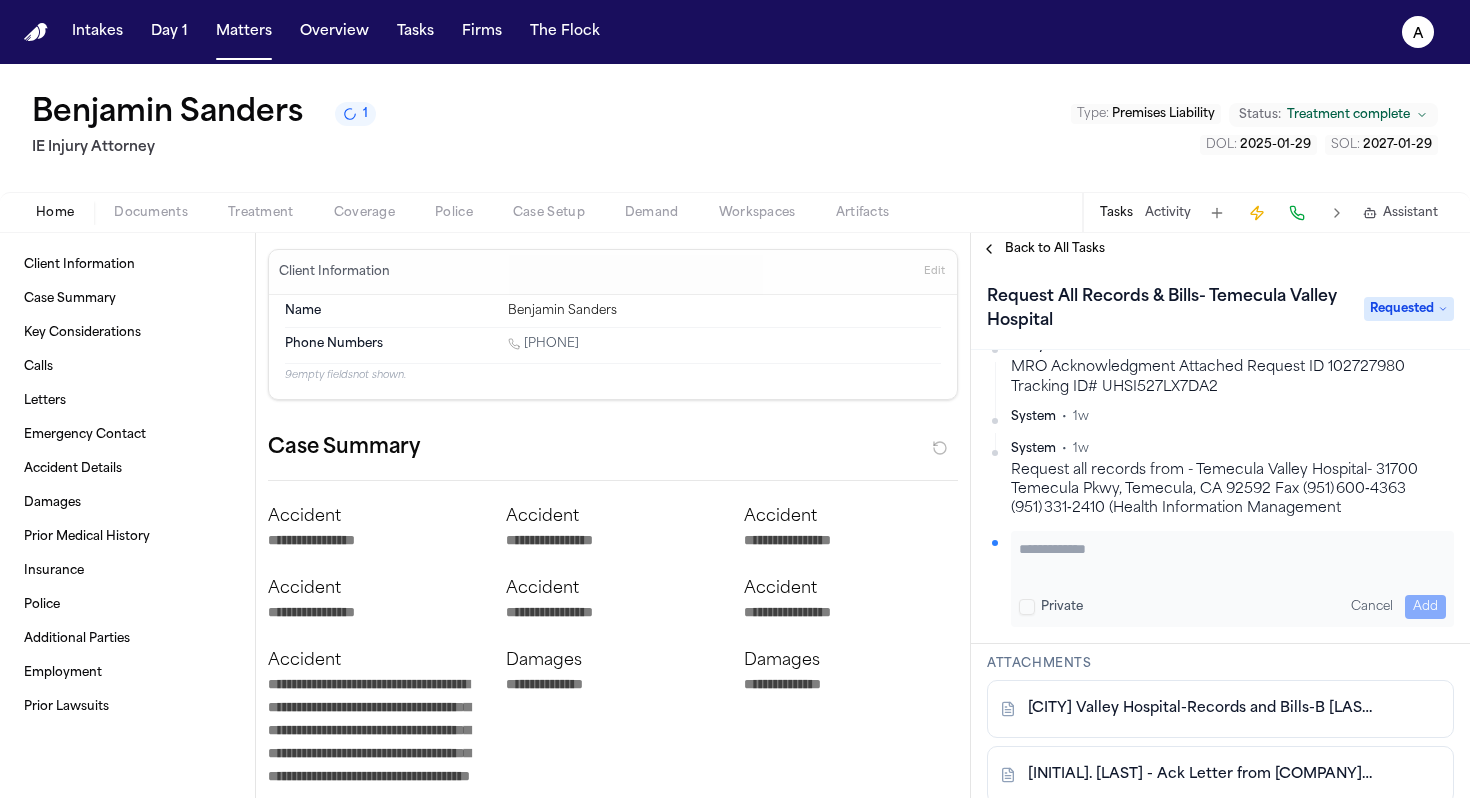 click at bounding box center (1232, 559) 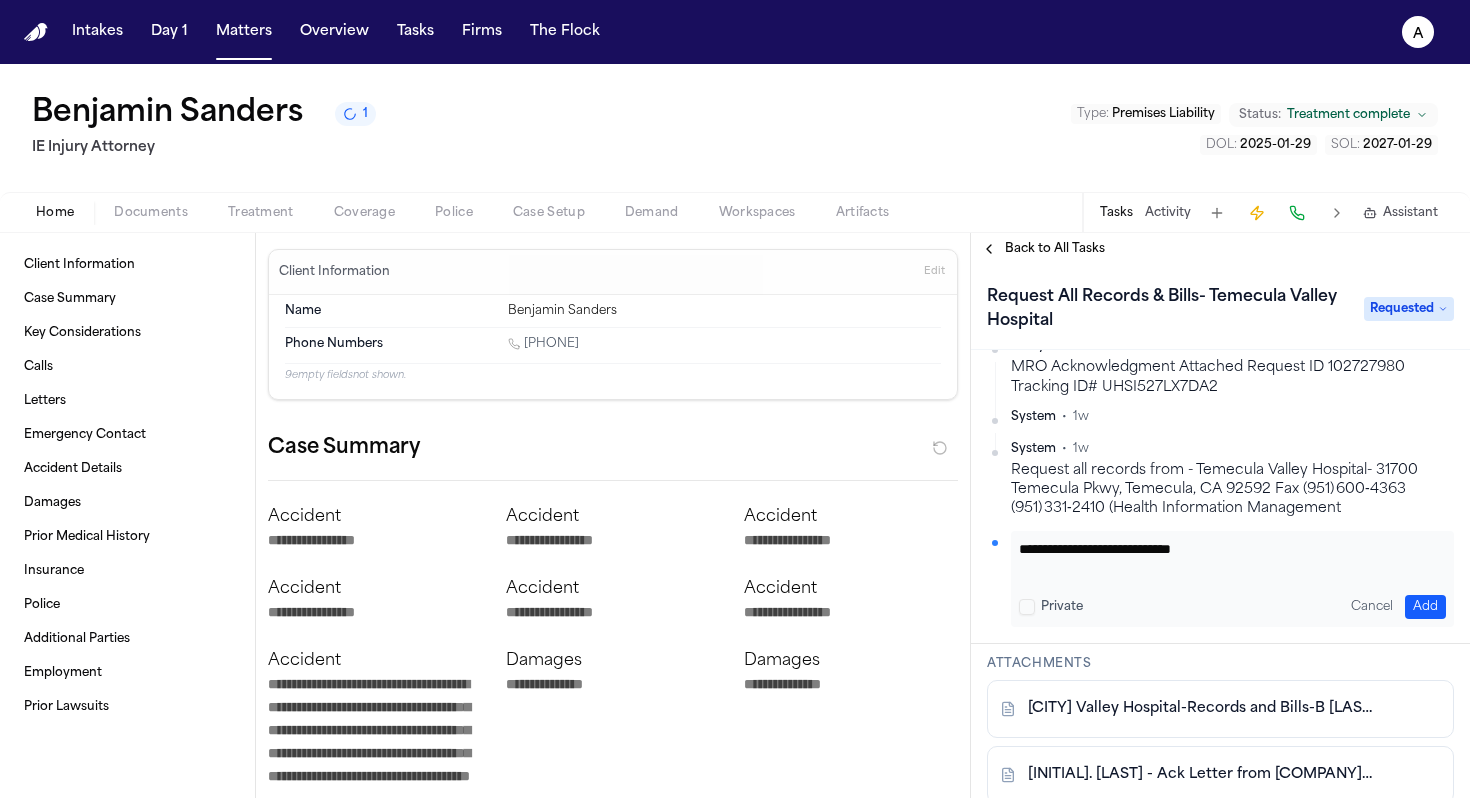 click on "Add" at bounding box center (1425, 607) 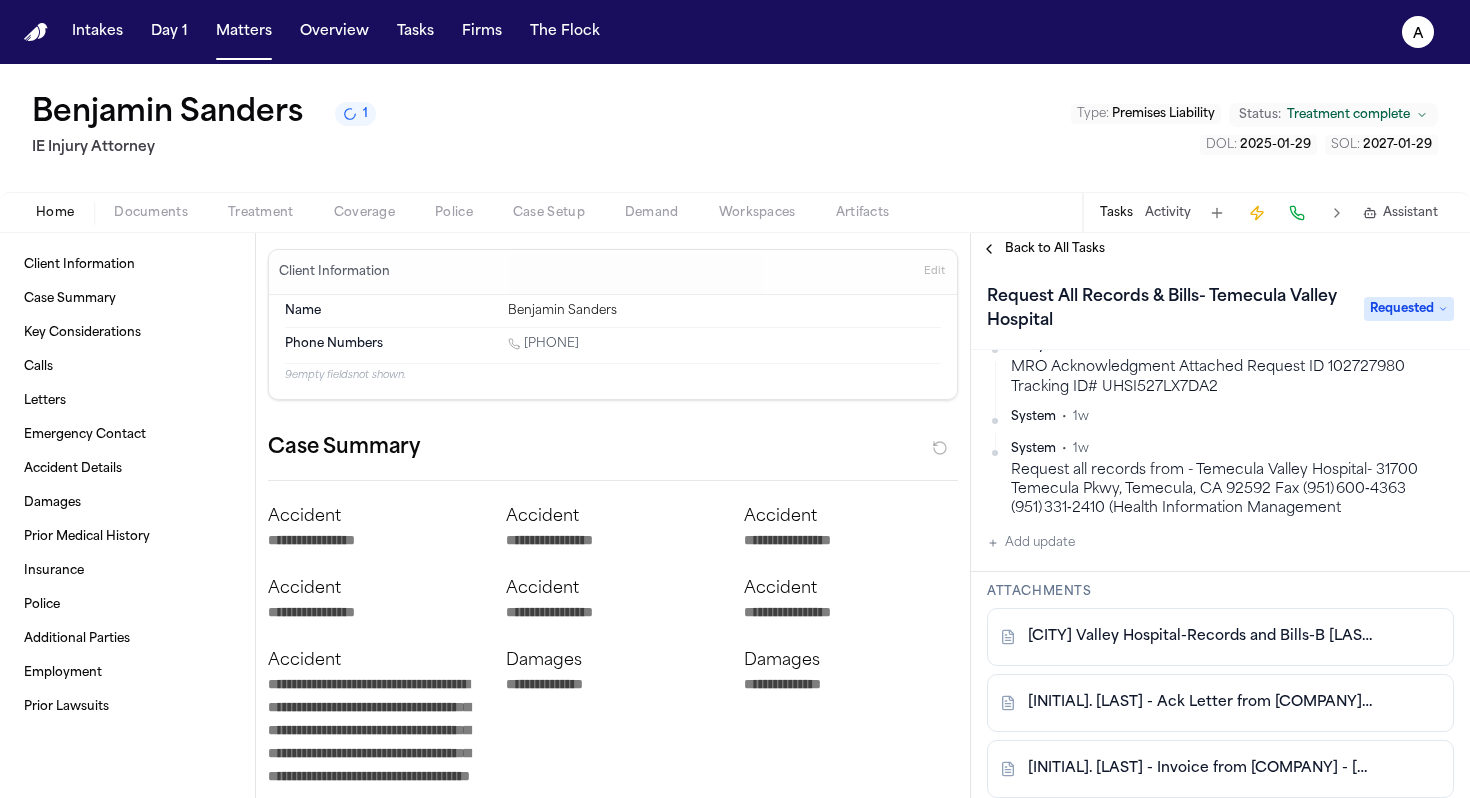 scroll, scrollTop: 392, scrollLeft: 0, axis: vertical 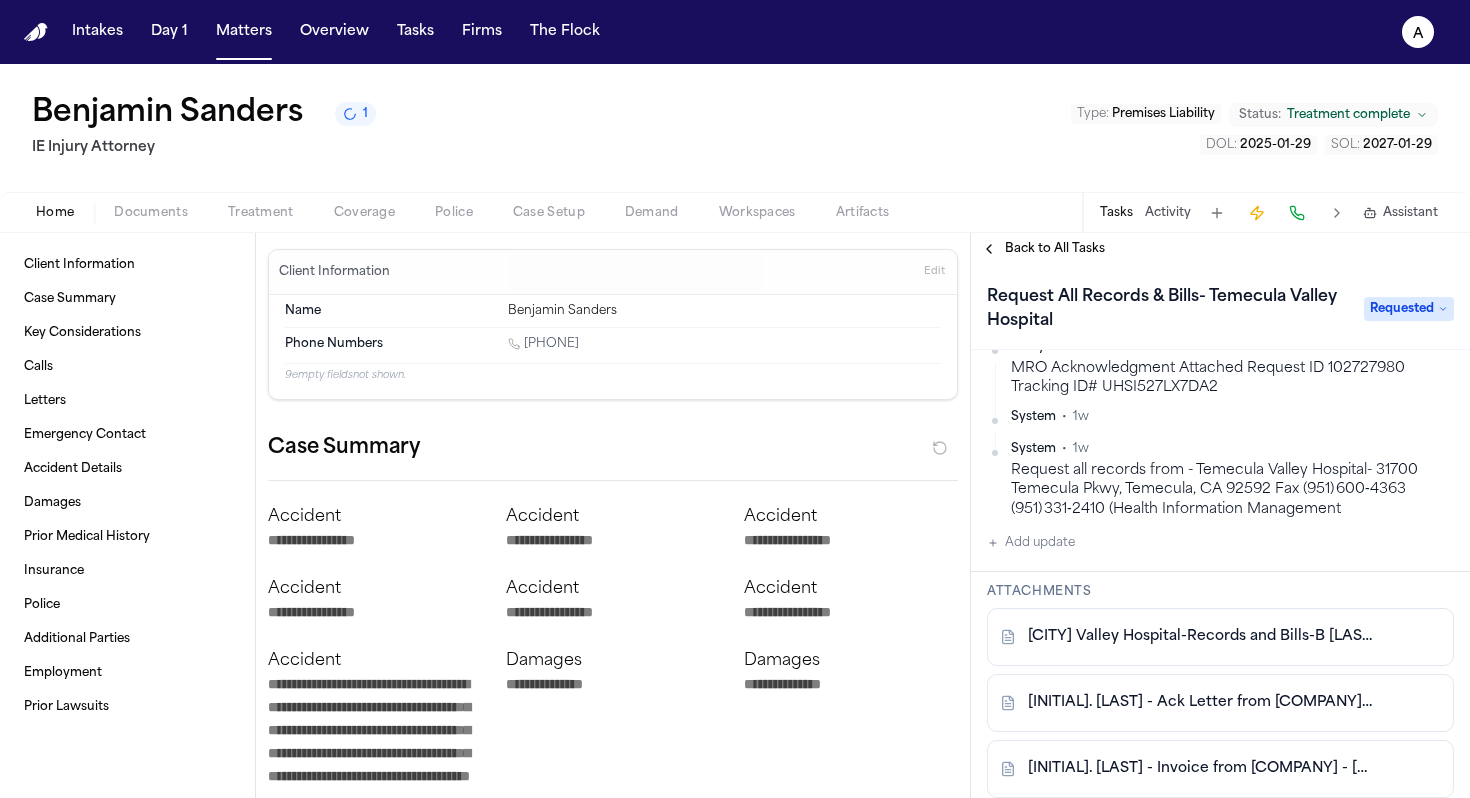 click on "Requested" at bounding box center (1409, 309) 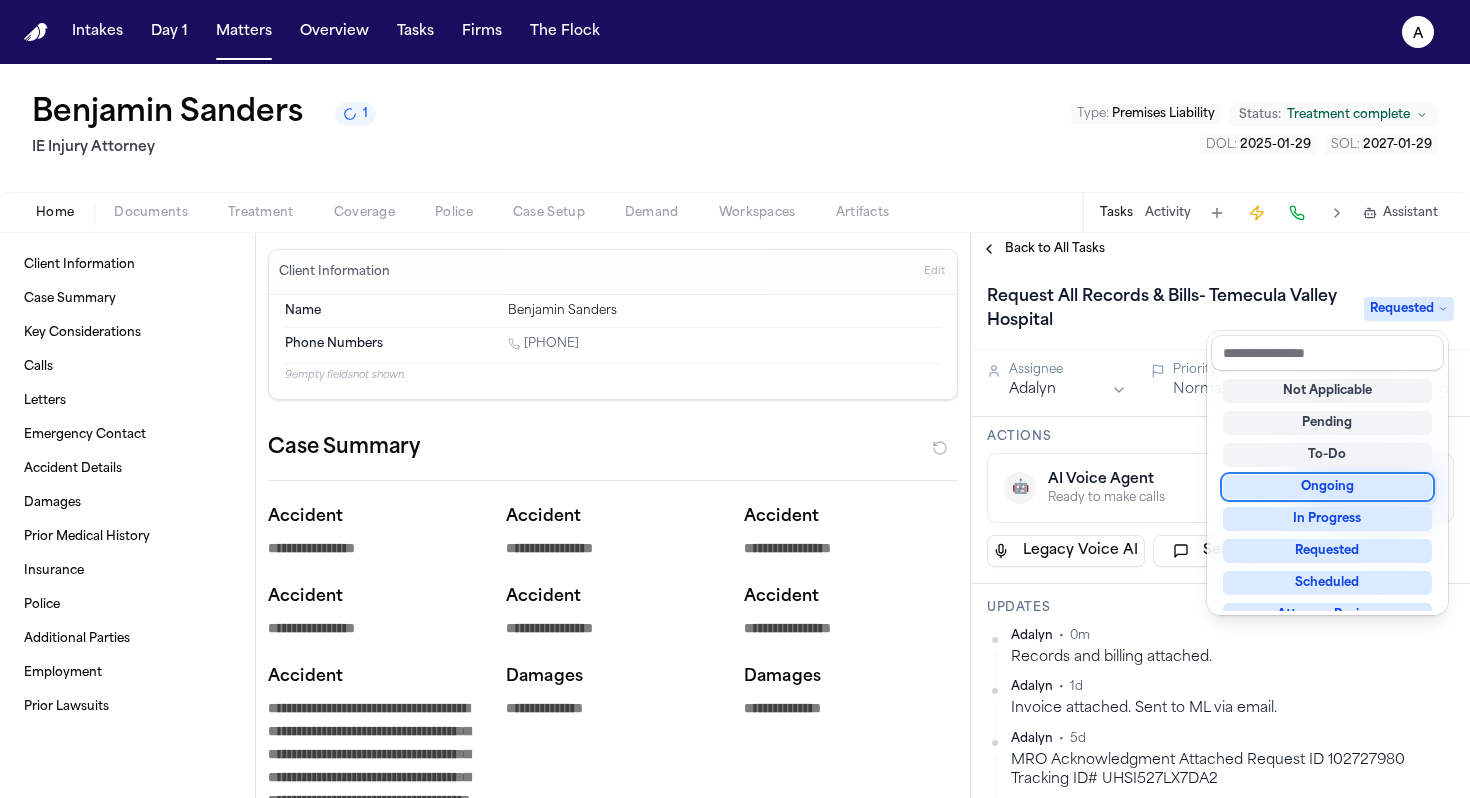 scroll, scrollTop: 0, scrollLeft: 0, axis: both 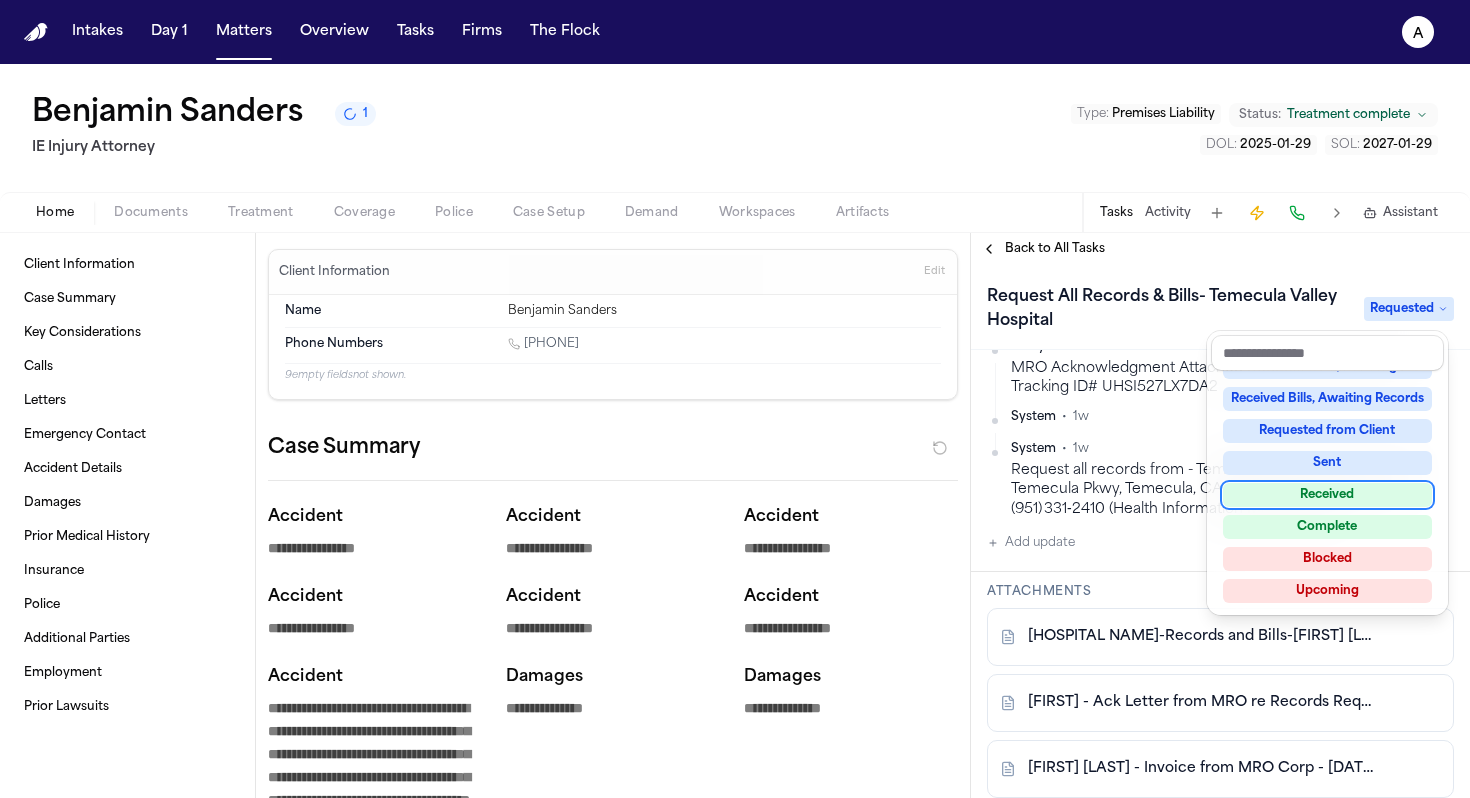 click on "Received" at bounding box center [1327, 495] 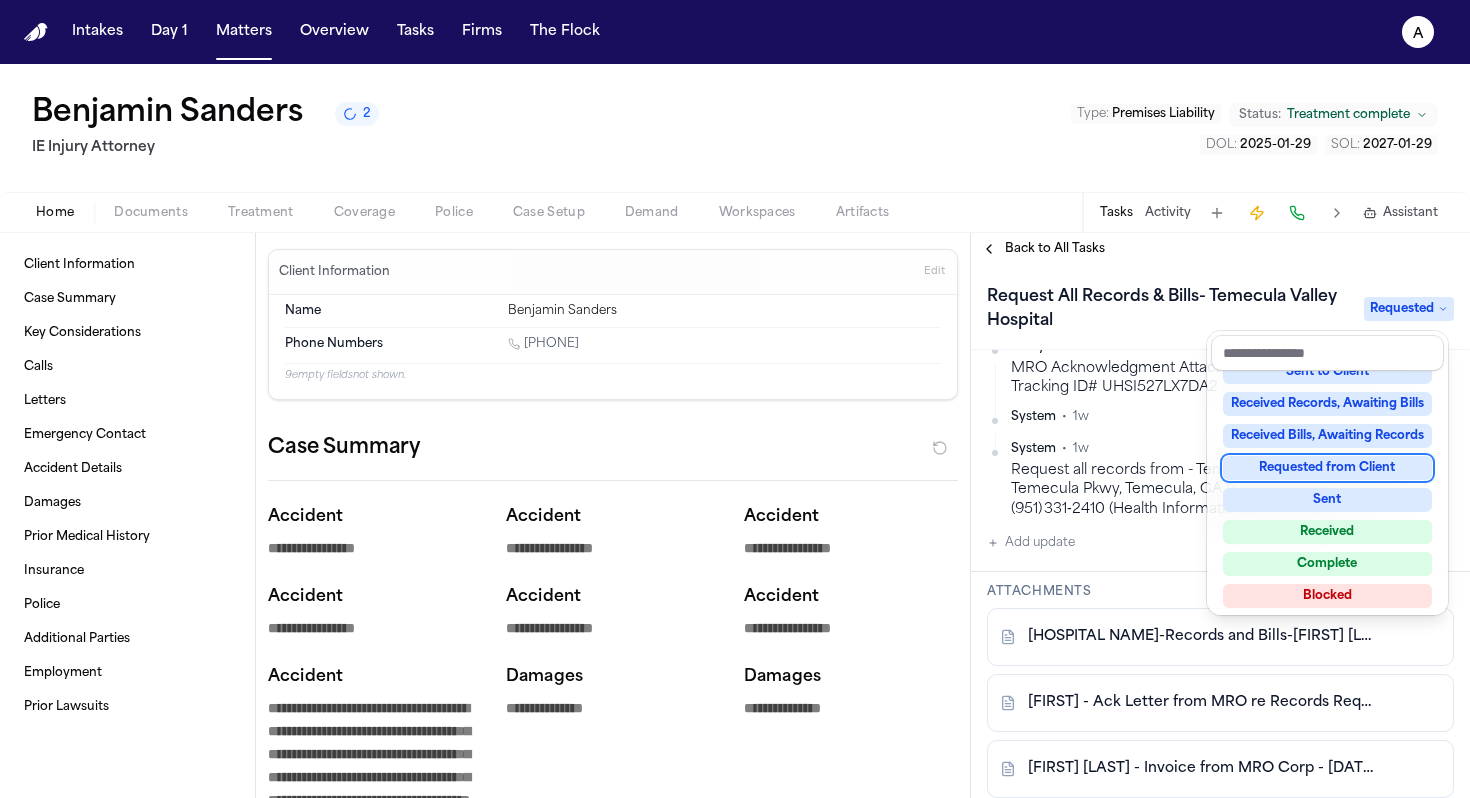 scroll, scrollTop: 442, scrollLeft: 0, axis: vertical 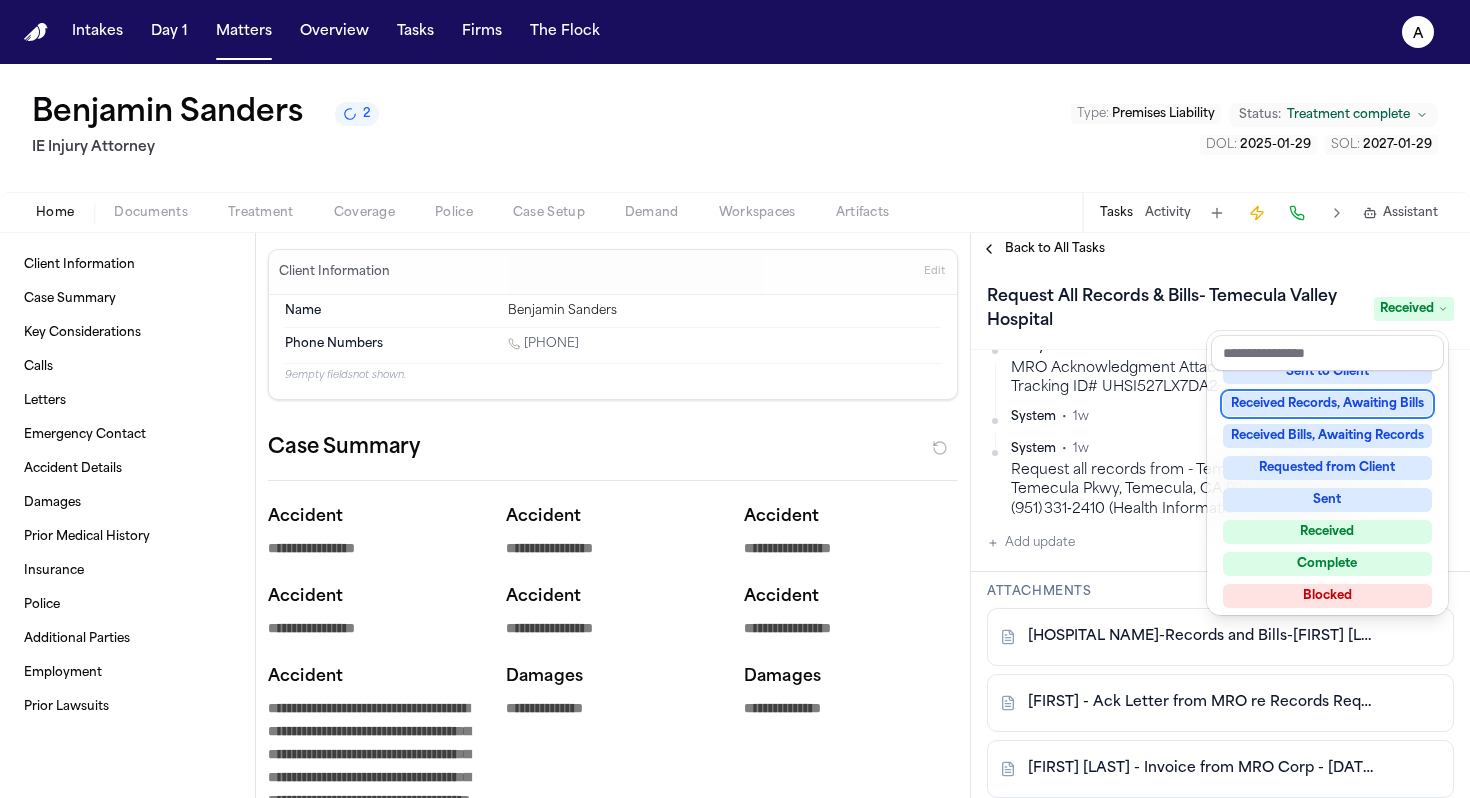 click on "Back to All Tasks Request All Records & Bills- Temecula Valley Hospital Received Assignee [FIRST] Priority Normal Due date [DATE], [YEAR] Completed [DATE], [YEAR] Actions 🤖 AI Voice Agent Ready to make calls Start AI Call Legacy Voice AI Send to Ops Call Client Updates [FIRST] • 0m Records and billing attached. [FIRST] • 1d Invoice attached. Sent to ML via email. [FIRST] • 5d MRO Acknowledgment Attached Request ID 102727980 Tracking ID# UHSI527LX7DA2 System • 1w System • 1w Request all records from - Temecula Valley Hospital- [NUMBER] [STREET], [CITY], [STATE] [ZIP] Fax [PHONE] ([PHONE]) (Health Information Management Add update Attachments Temecula Valley Hospital-Records and Bills- [FIRST] .pdf [FIRST] - Ack Letter from MRO re Records Request - [DATE].[YEAR] [FIRST] - Invoice from MRO Corp - [DATE].[YEAR] [FIRST] - Records Request to Temecula Valley Hospital - [DATE].[YEAR] Add Attachment Notes These notes are only visible to your team and will not be shared with attorneys. Schedules" at bounding box center [1220, 515] 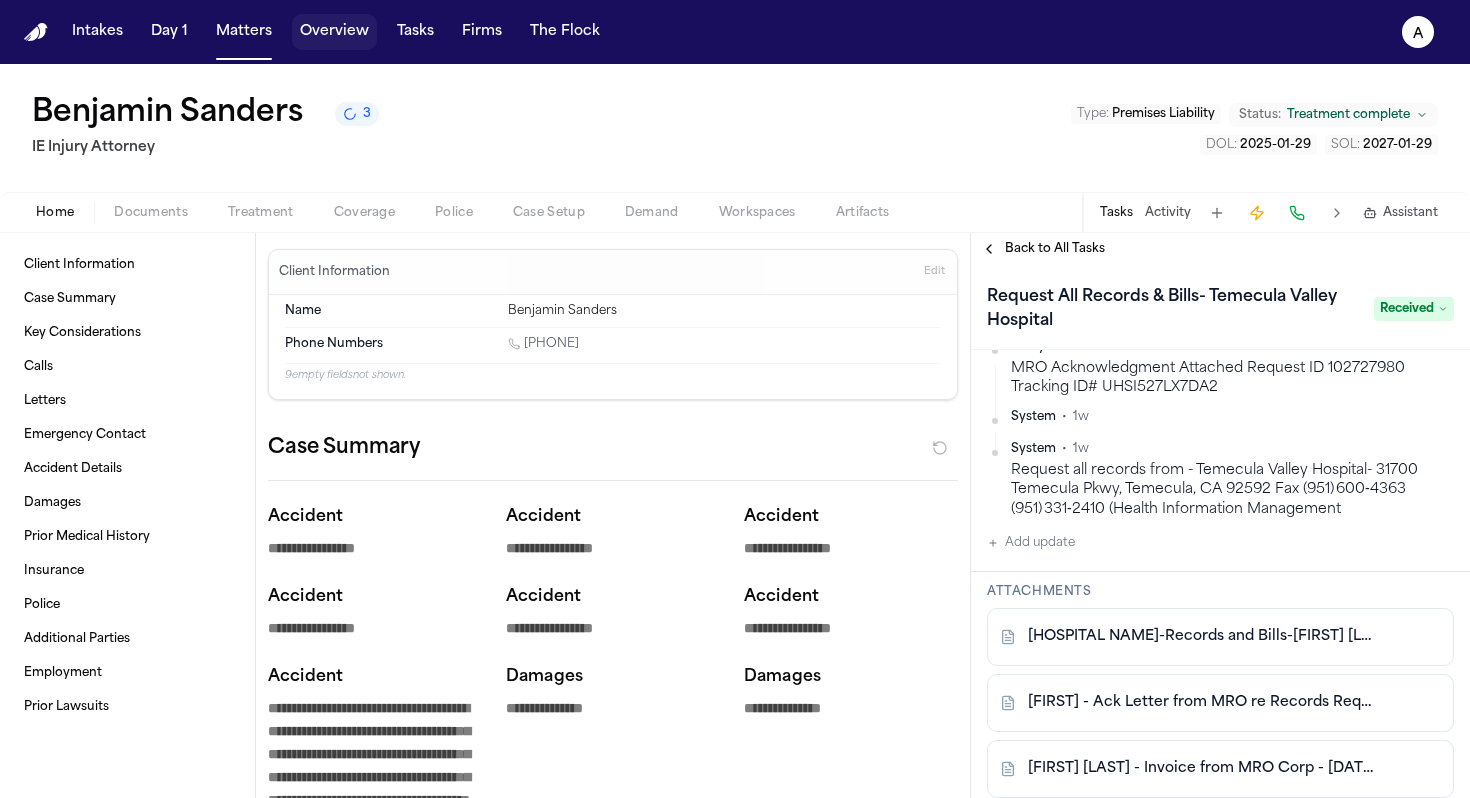 click on "Overview" at bounding box center (334, 32) 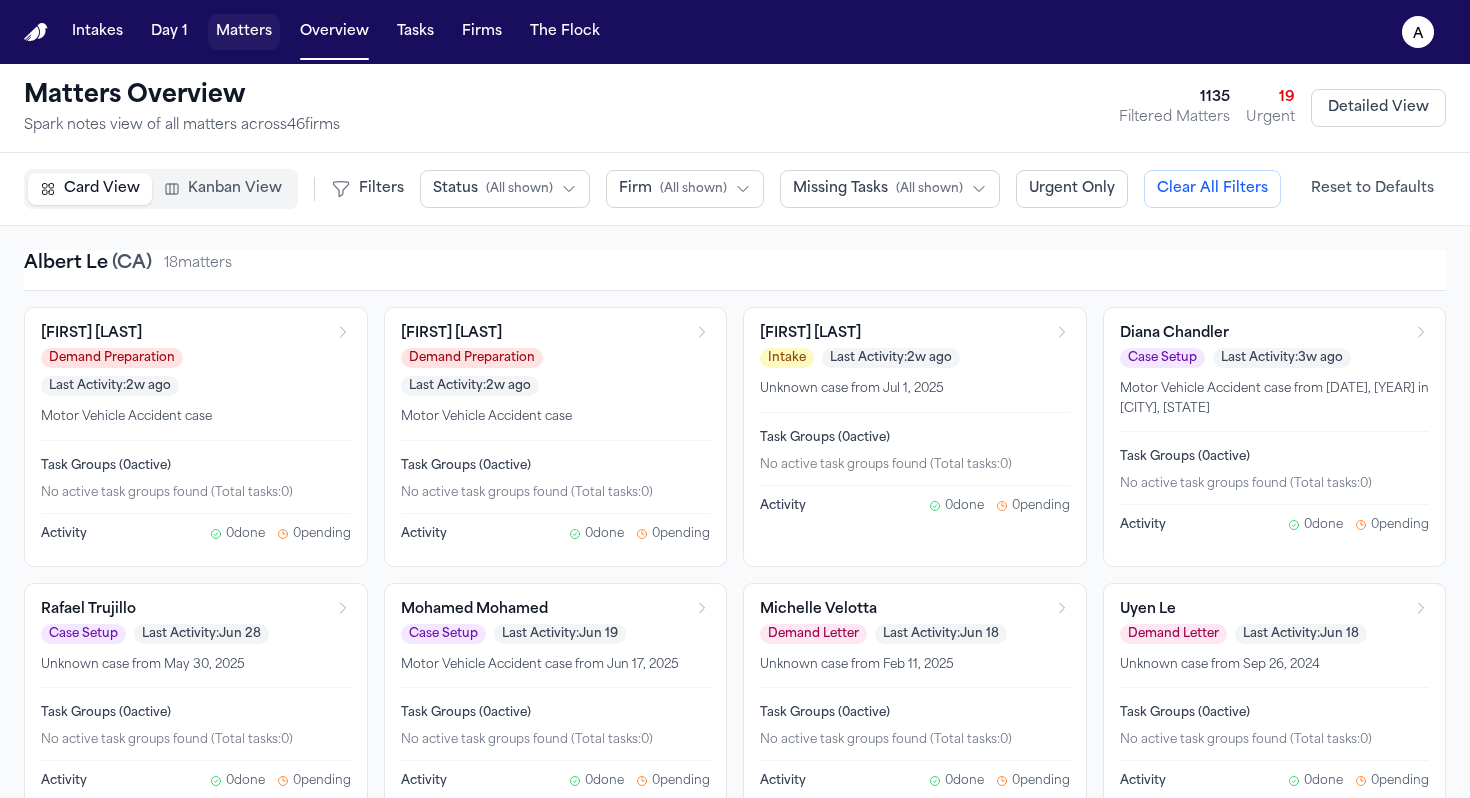 click on "Matters" at bounding box center (244, 32) 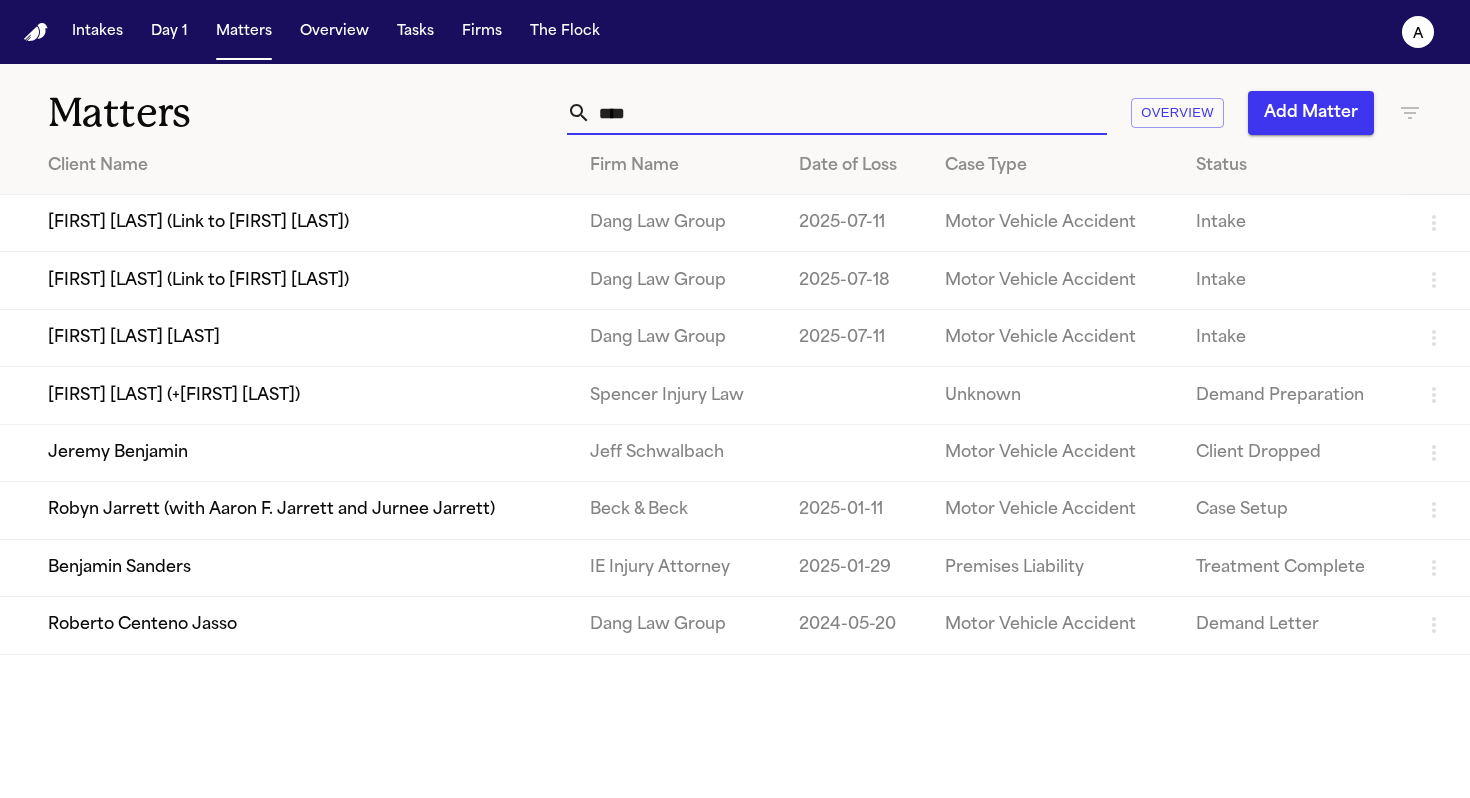 drag, startPoint x: 665, startPoint y: 121, endPoint x: 527, endPoint y: 117, distance: 138.05795 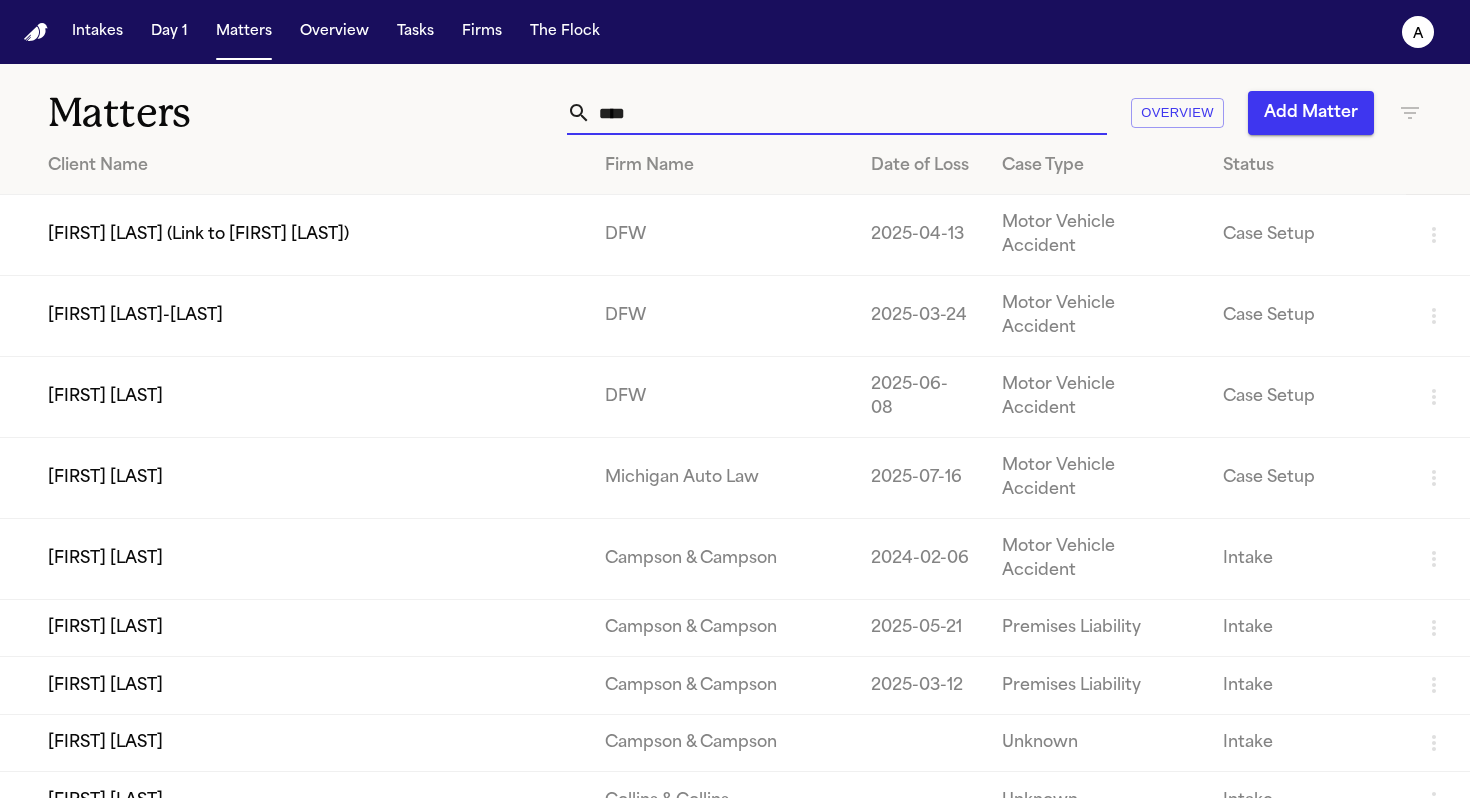 type on "*****" 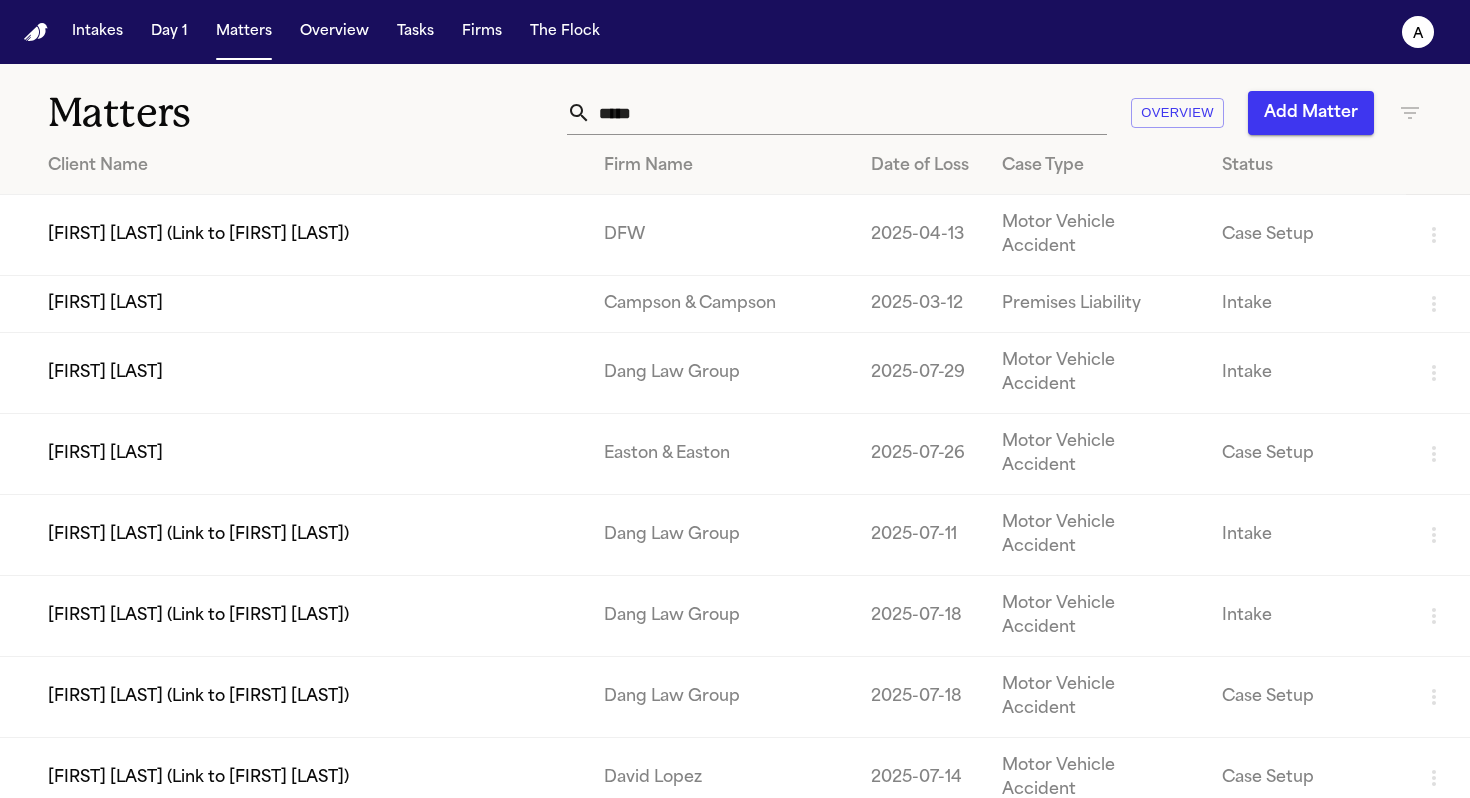 click on "Firm Name" at bounding box center [721, 166] 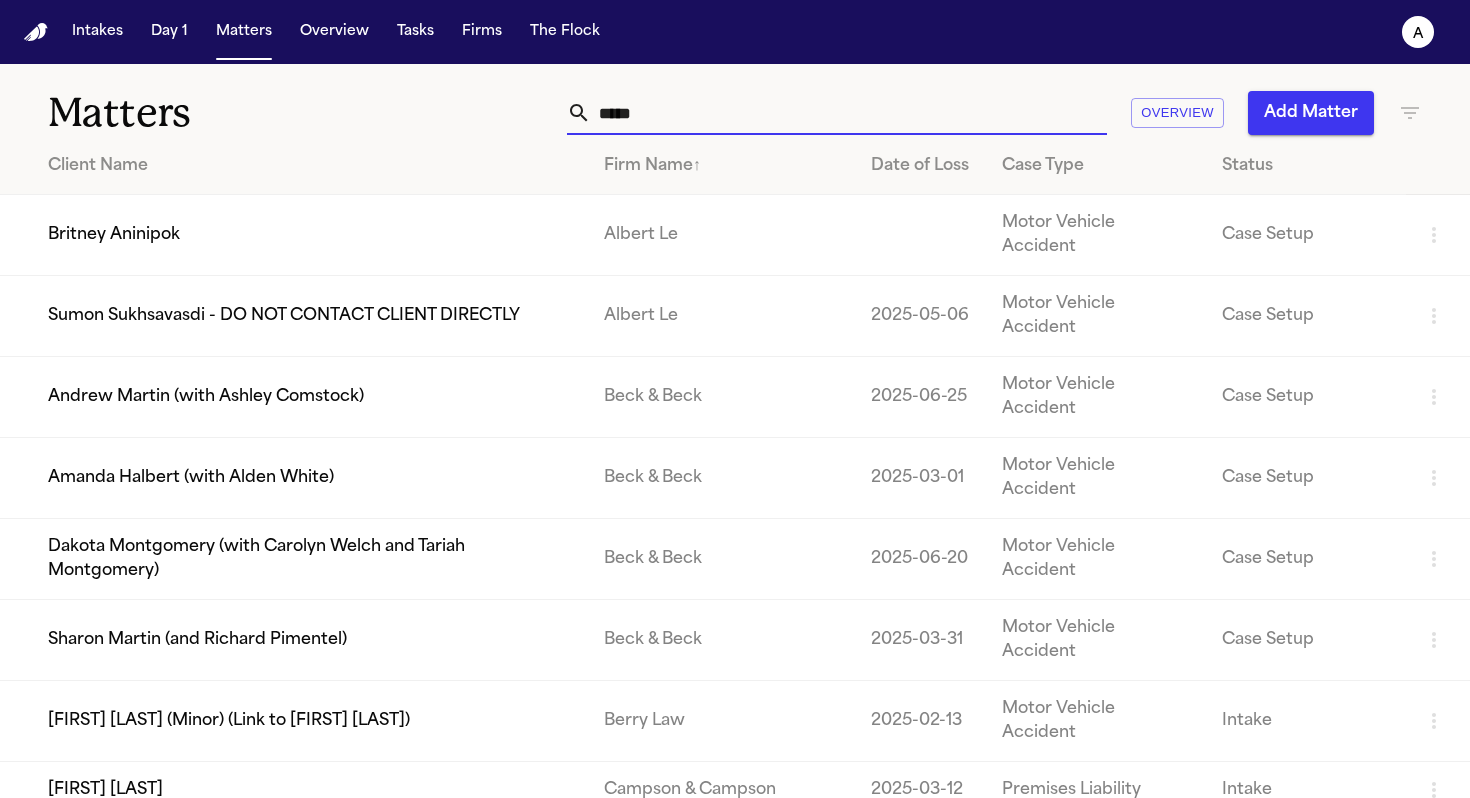 drag, startPoint x: 699, startPoint y: 121, endPoint x: 481, endPoint y: 115, distance: 218.08255 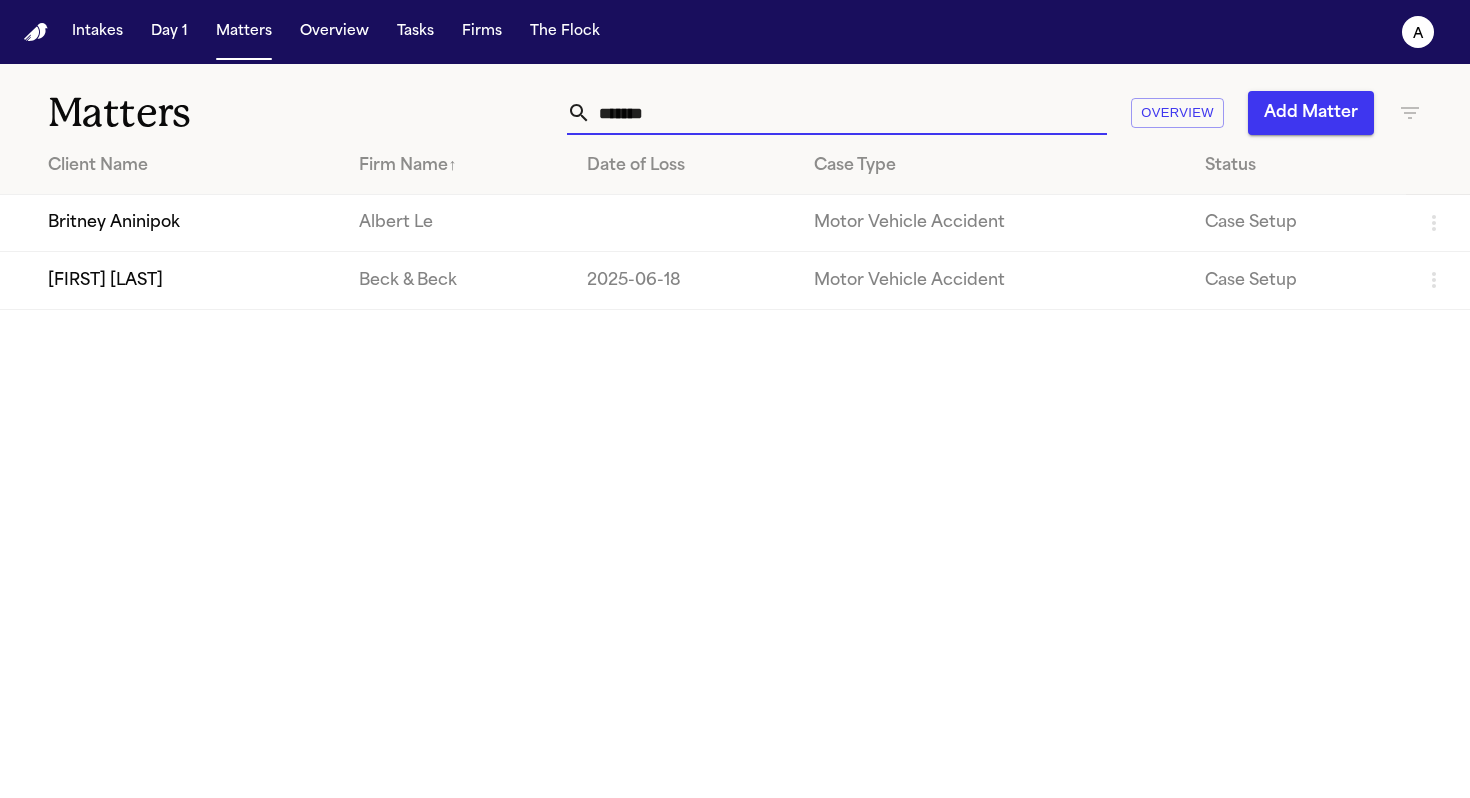 type on "*******" 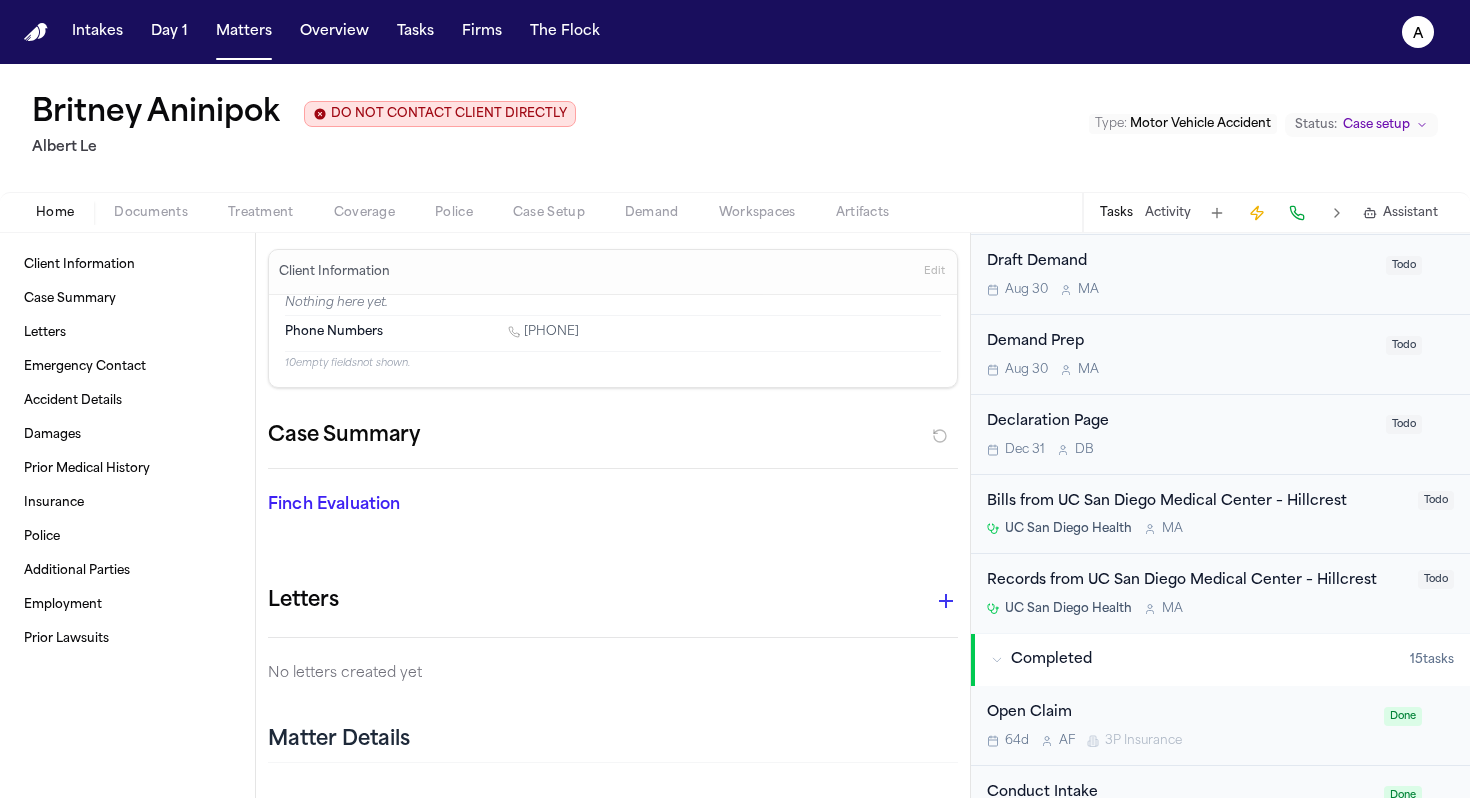 scroll, scrollTop: 789, scrollLeft: 0, axis: vertical 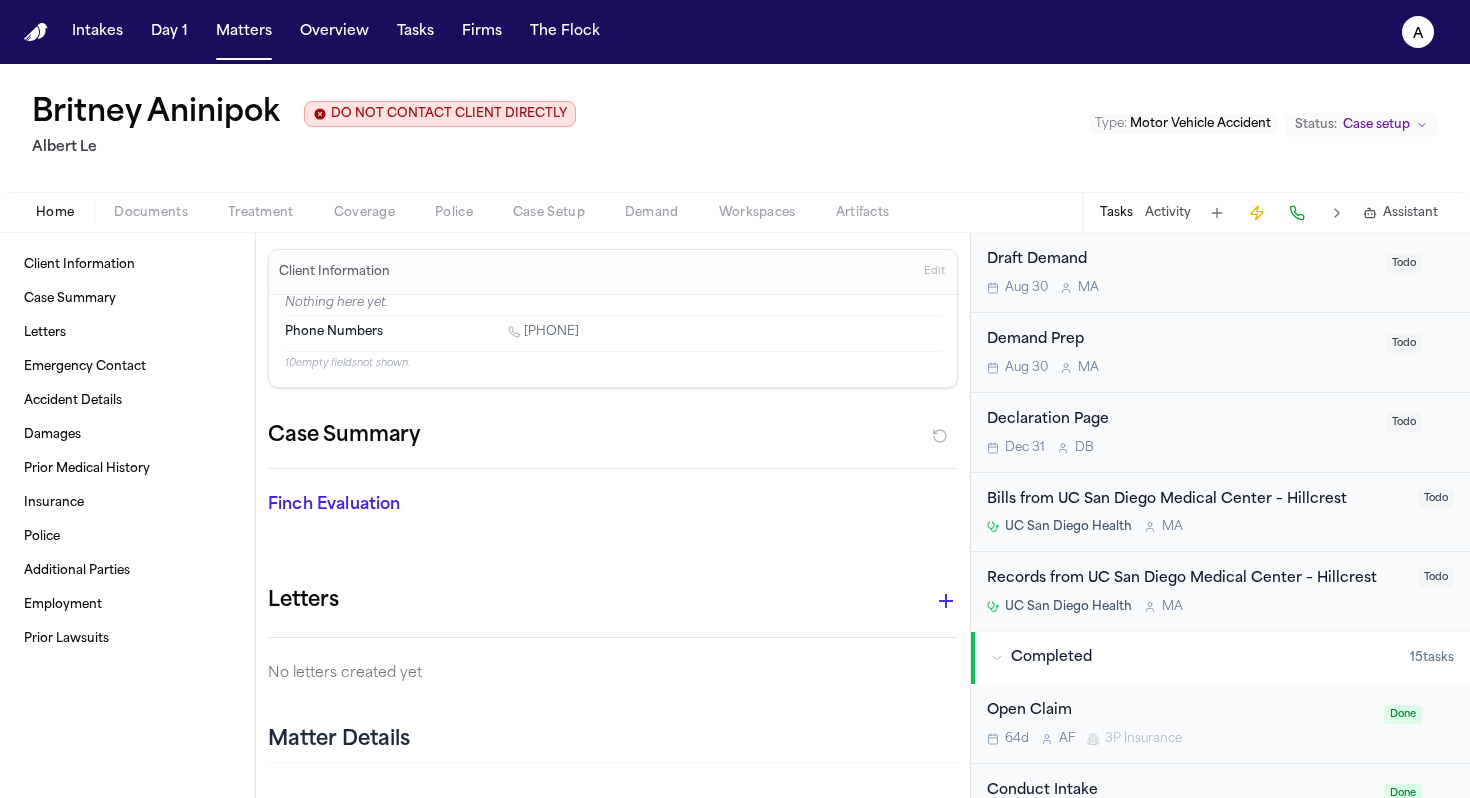 click on "UC San Diego Health M A" at bounding box center (1196, 527) 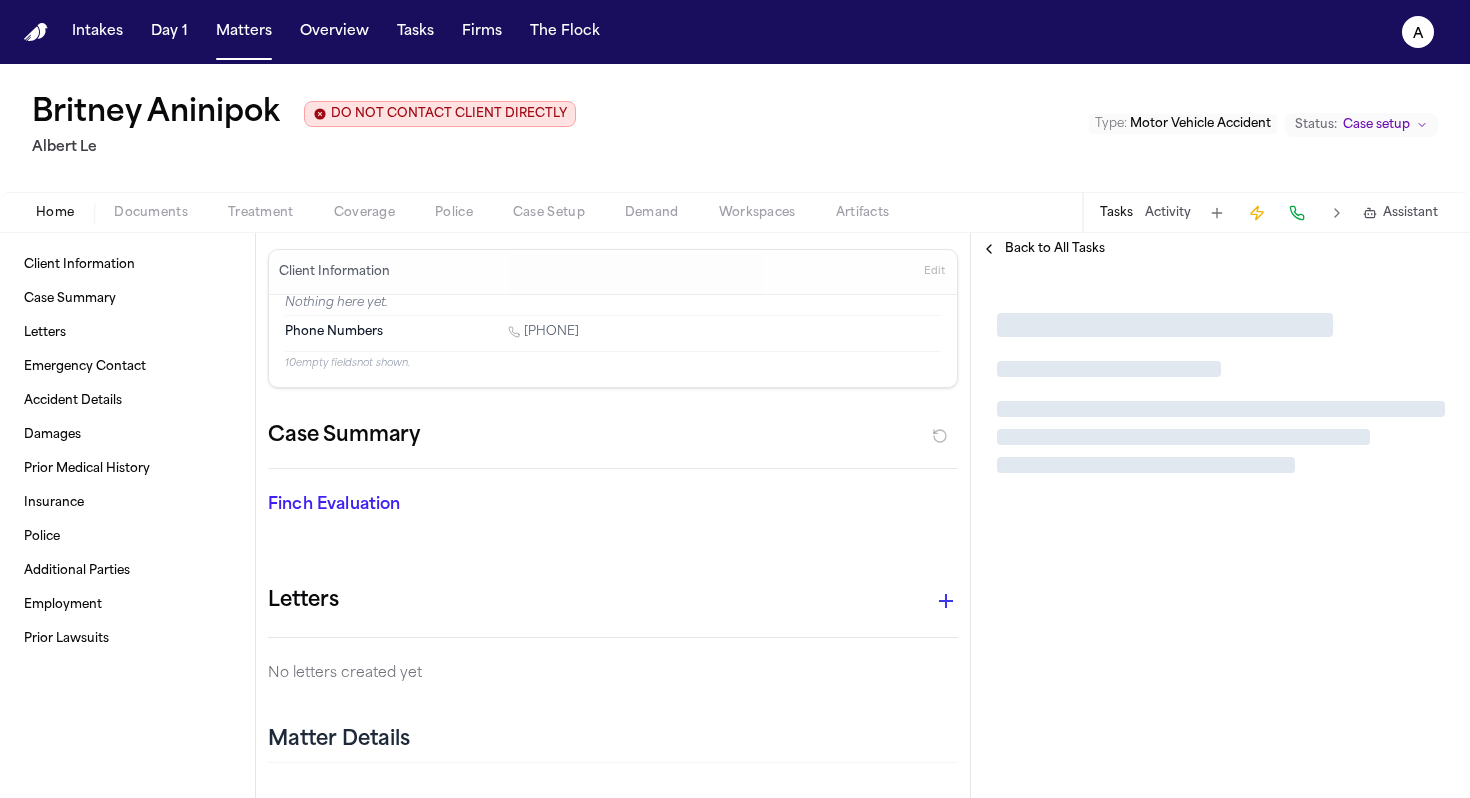 scroll, scrollTop: 0, scrollLeft: 0, axis: both 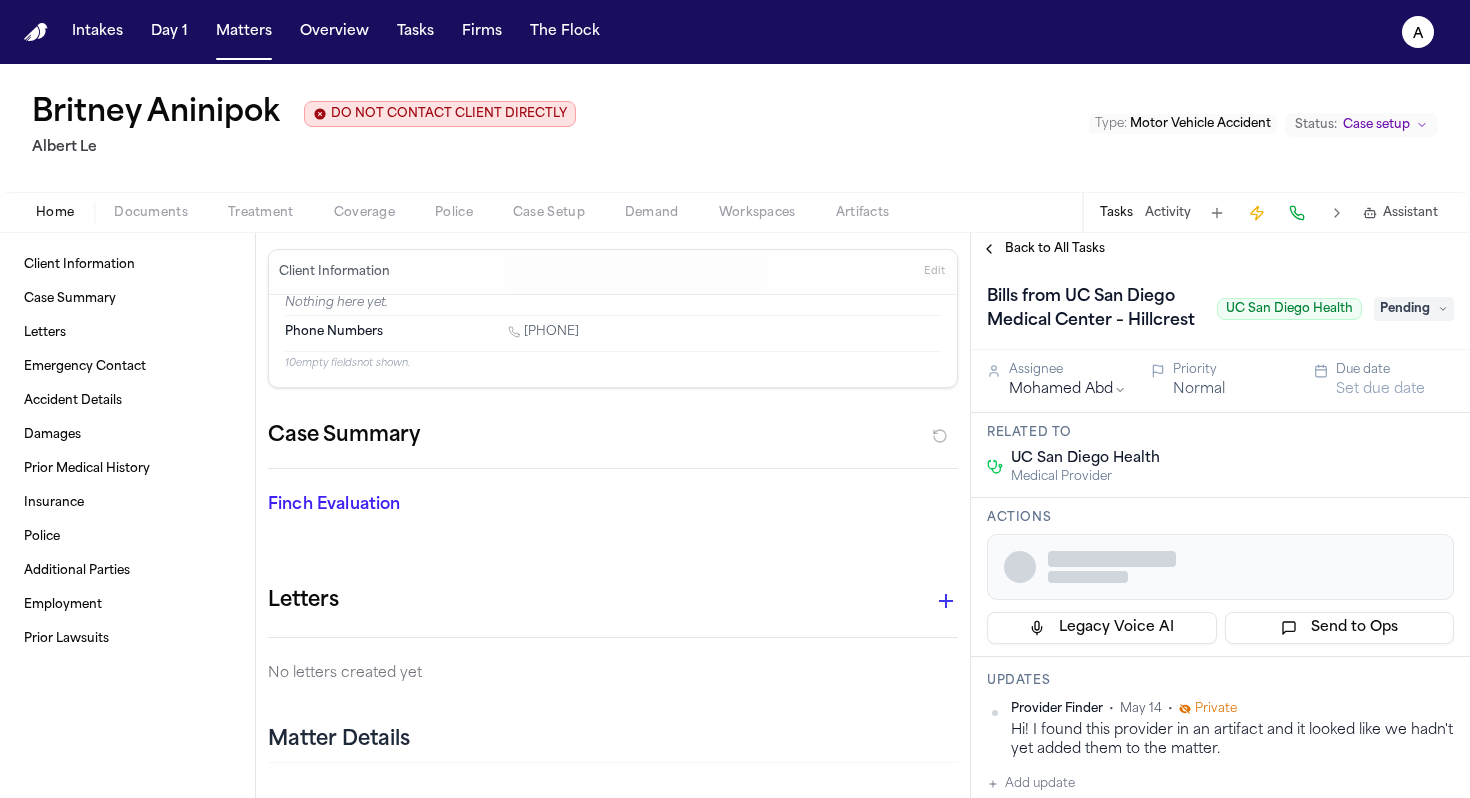 type 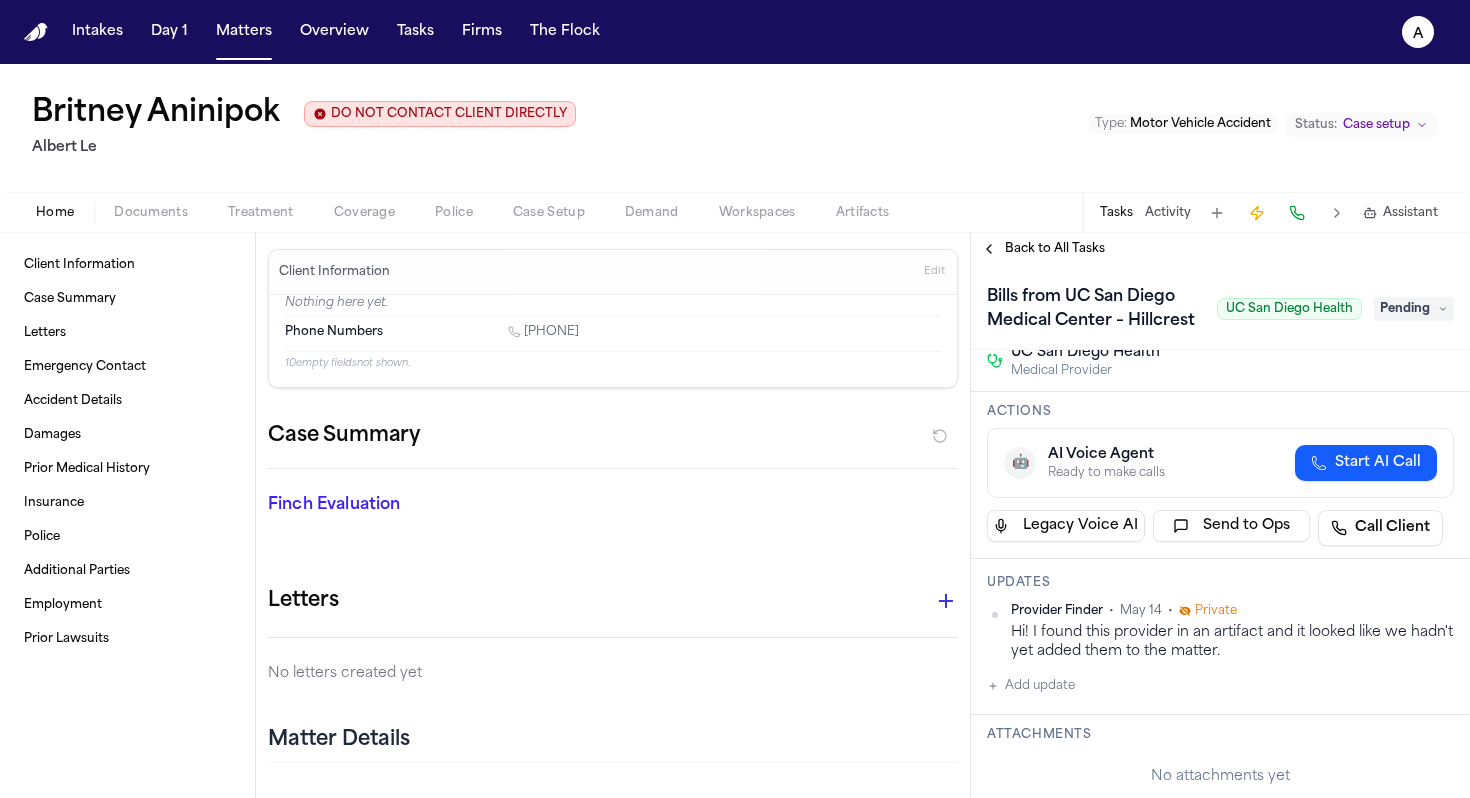 scroll, scrollTop: 0, scrollLeft: 0, axis: both 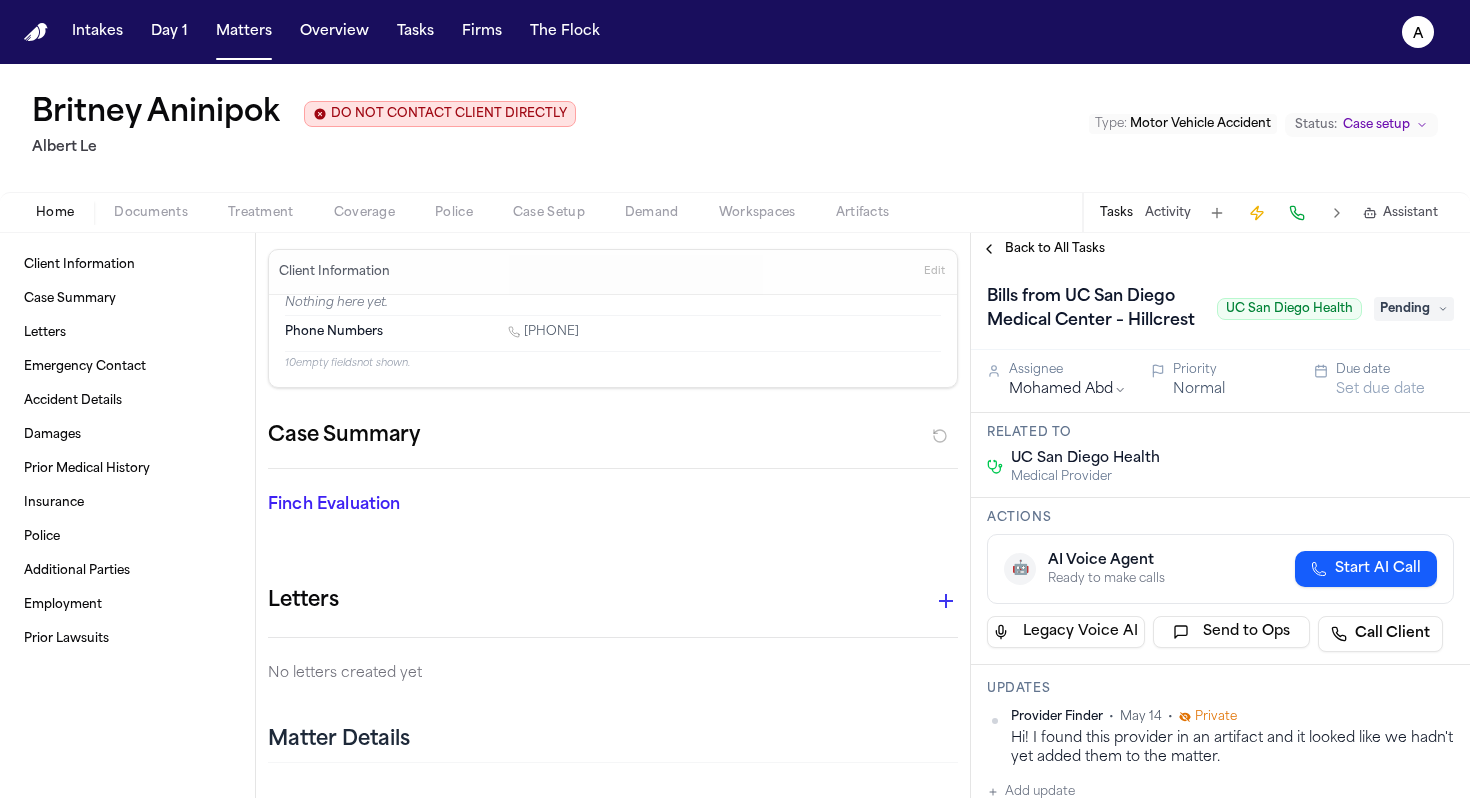 click on "Back to All Tasks" at bounding box center [1055, 249] 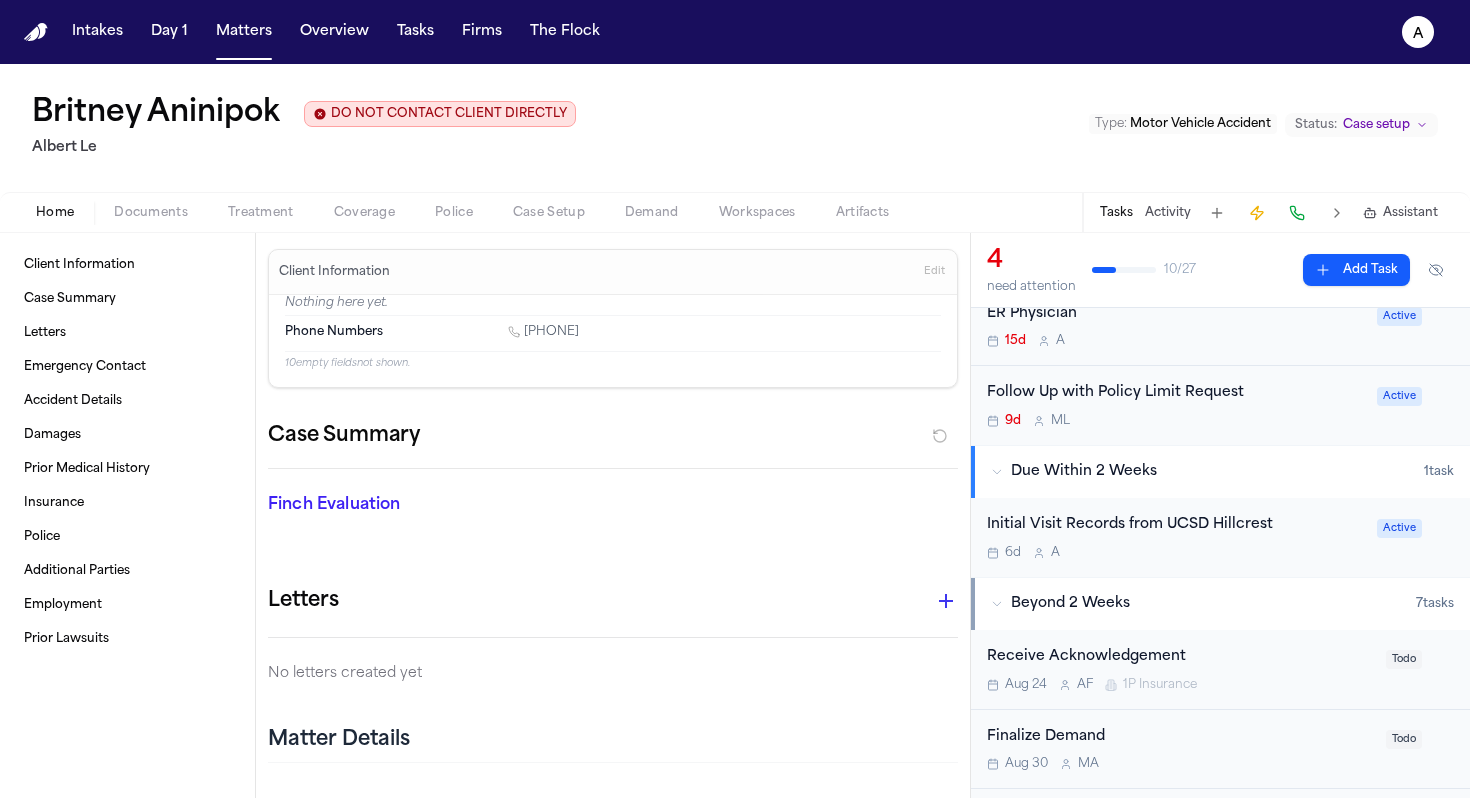 scroll, scrollTop: 234, scrollLeft: 0, axis: vertical 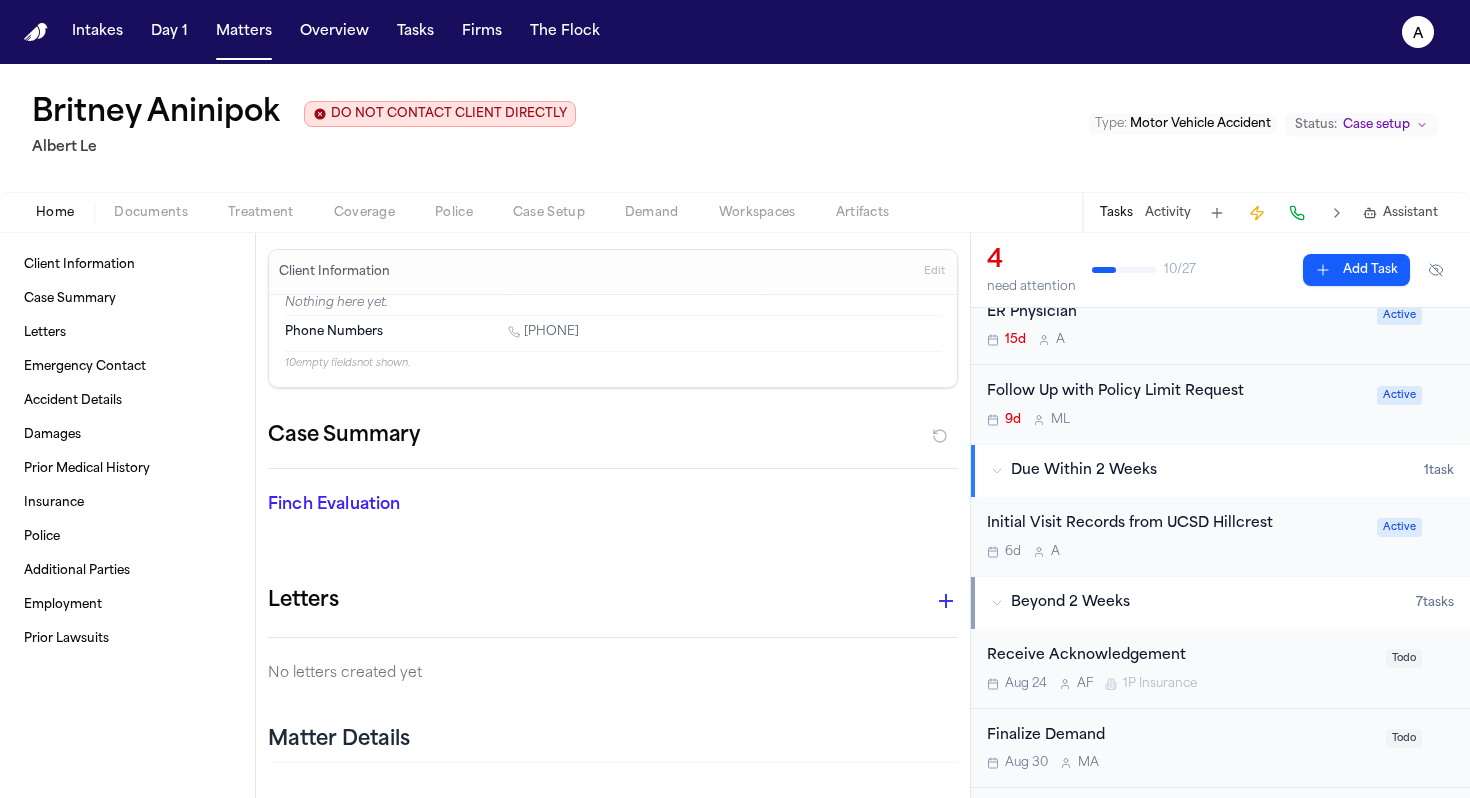 click on "Initial Visit Records from UCSD Hillcrest" at bounding box center [1176, 524] 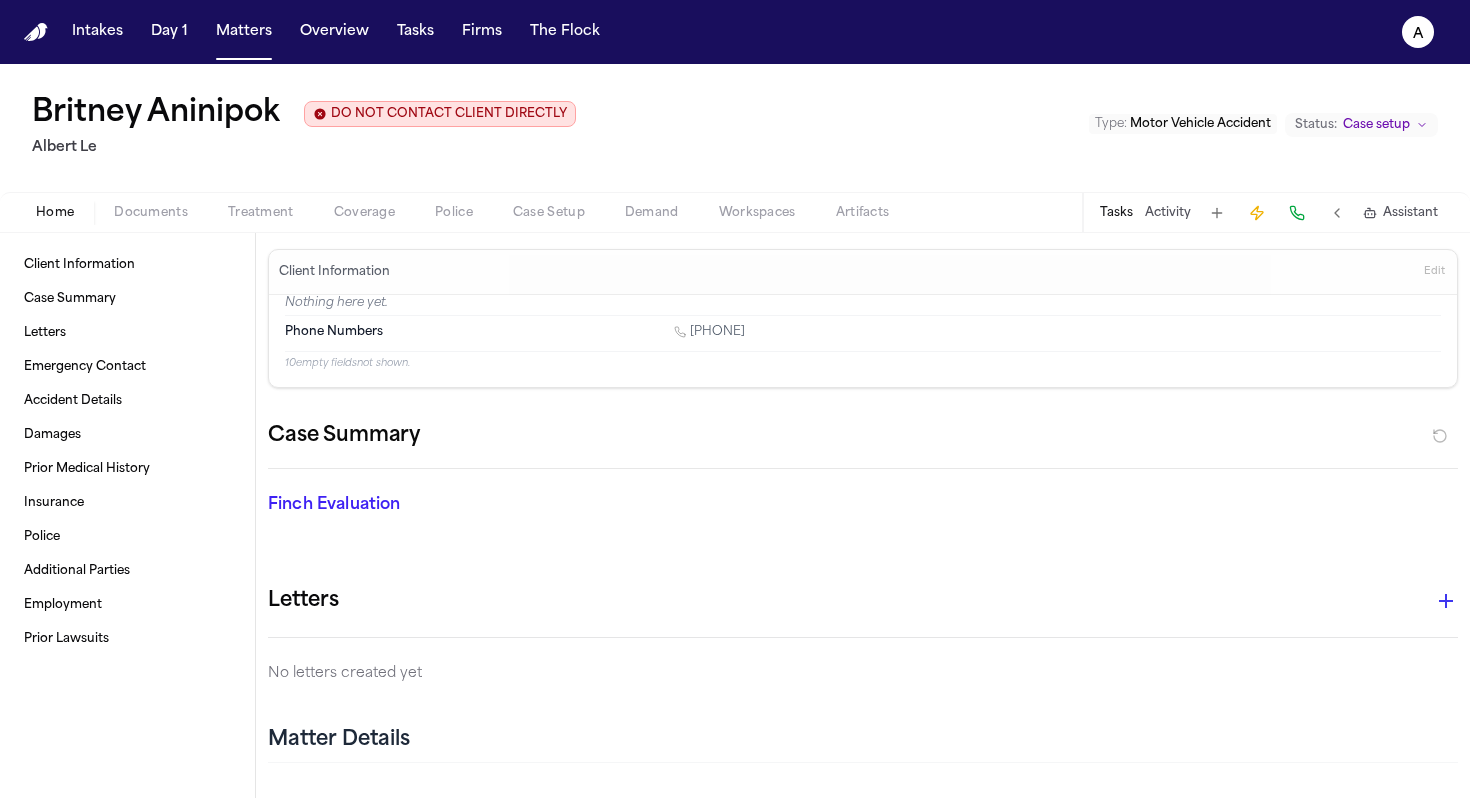 click on "Tasks" at bounding box center [1116, 213] 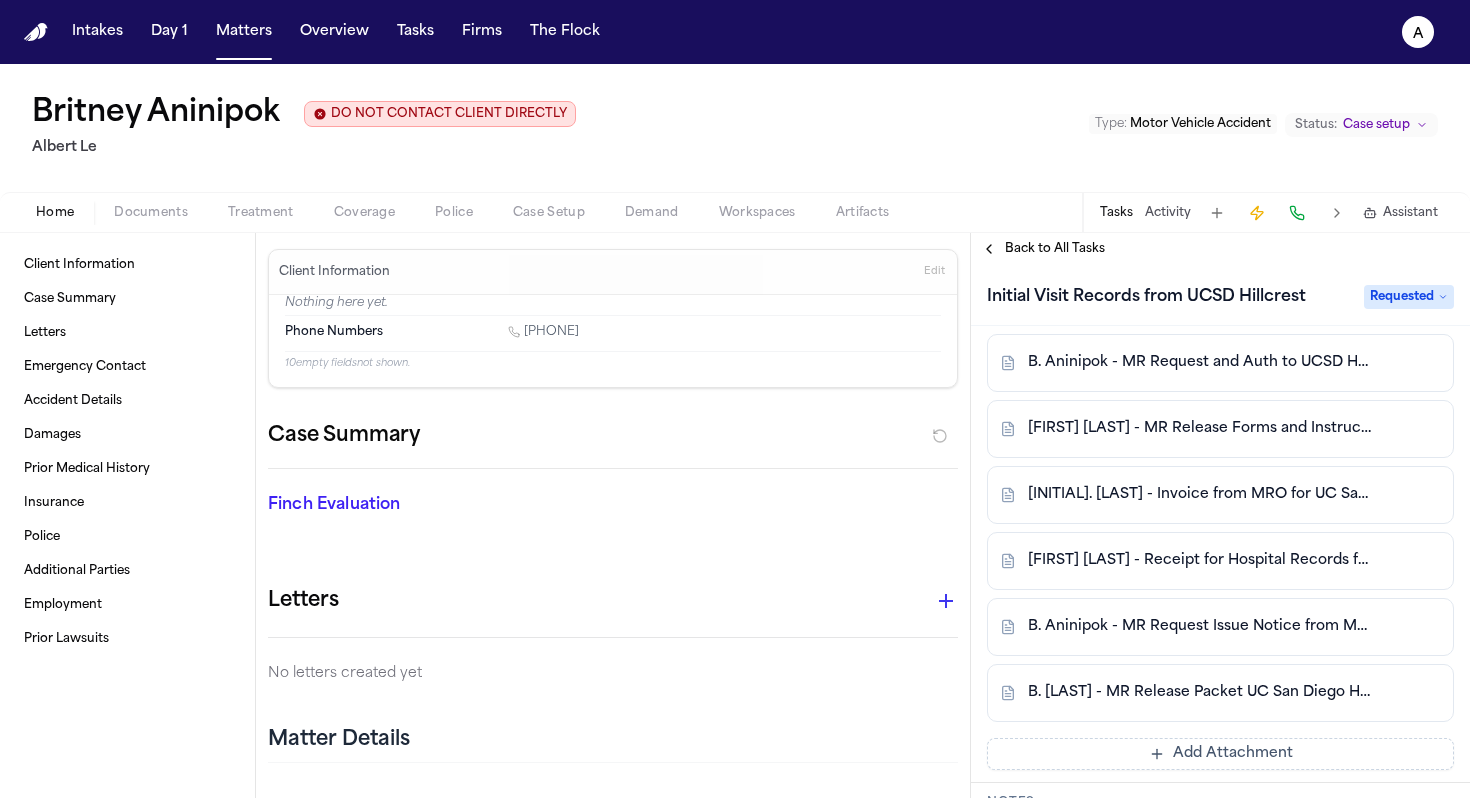 scroll, scrollTop: 624, scrollLeft: 0, axis: vertical 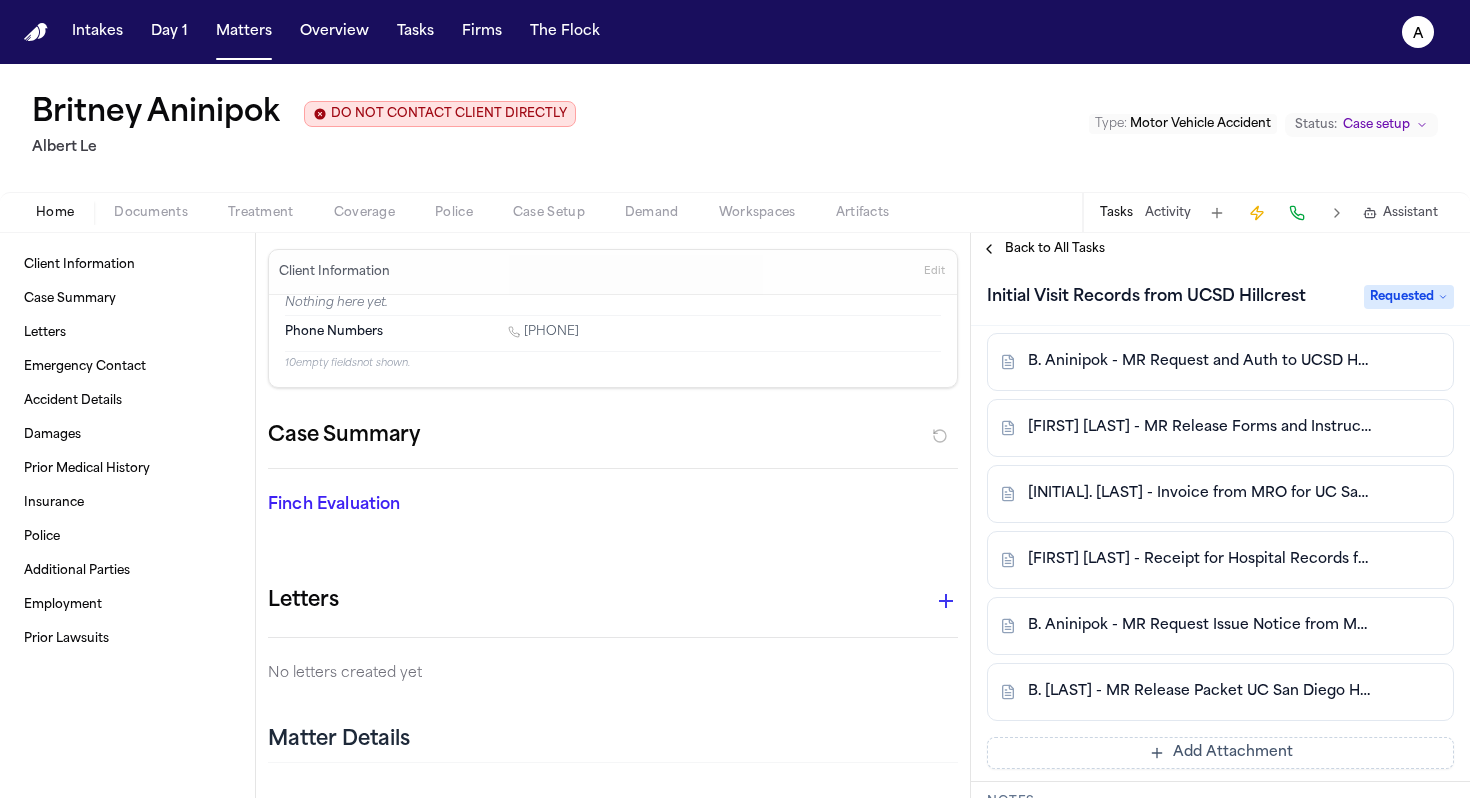 click on "Add Attachment" at bounding box center (1220, 753) 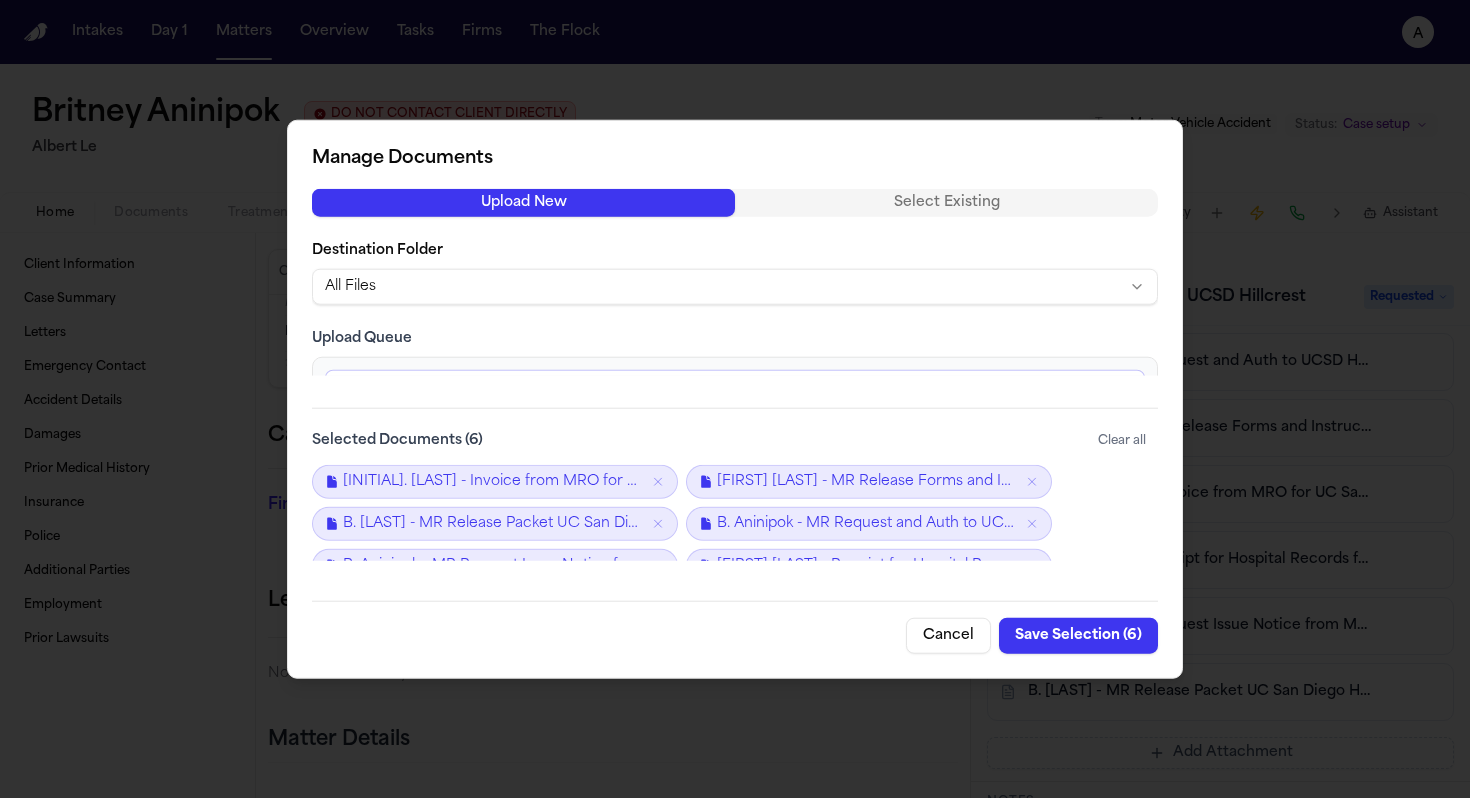 scroll, scrollTop: 22, scrollLeft: 0, axis: vertical 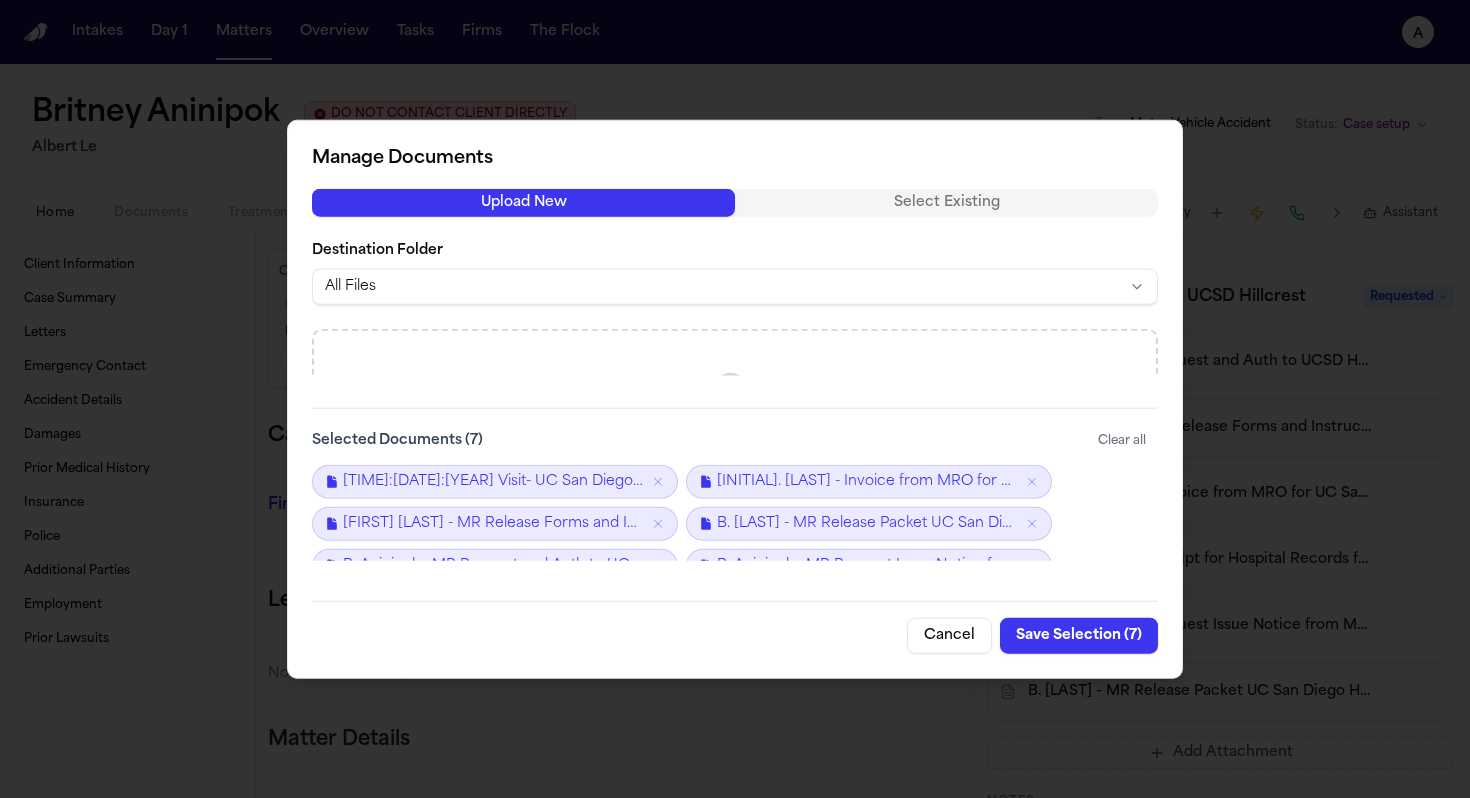 click on "Save Selection ( 7 )" at bounding box center [1079, 635] 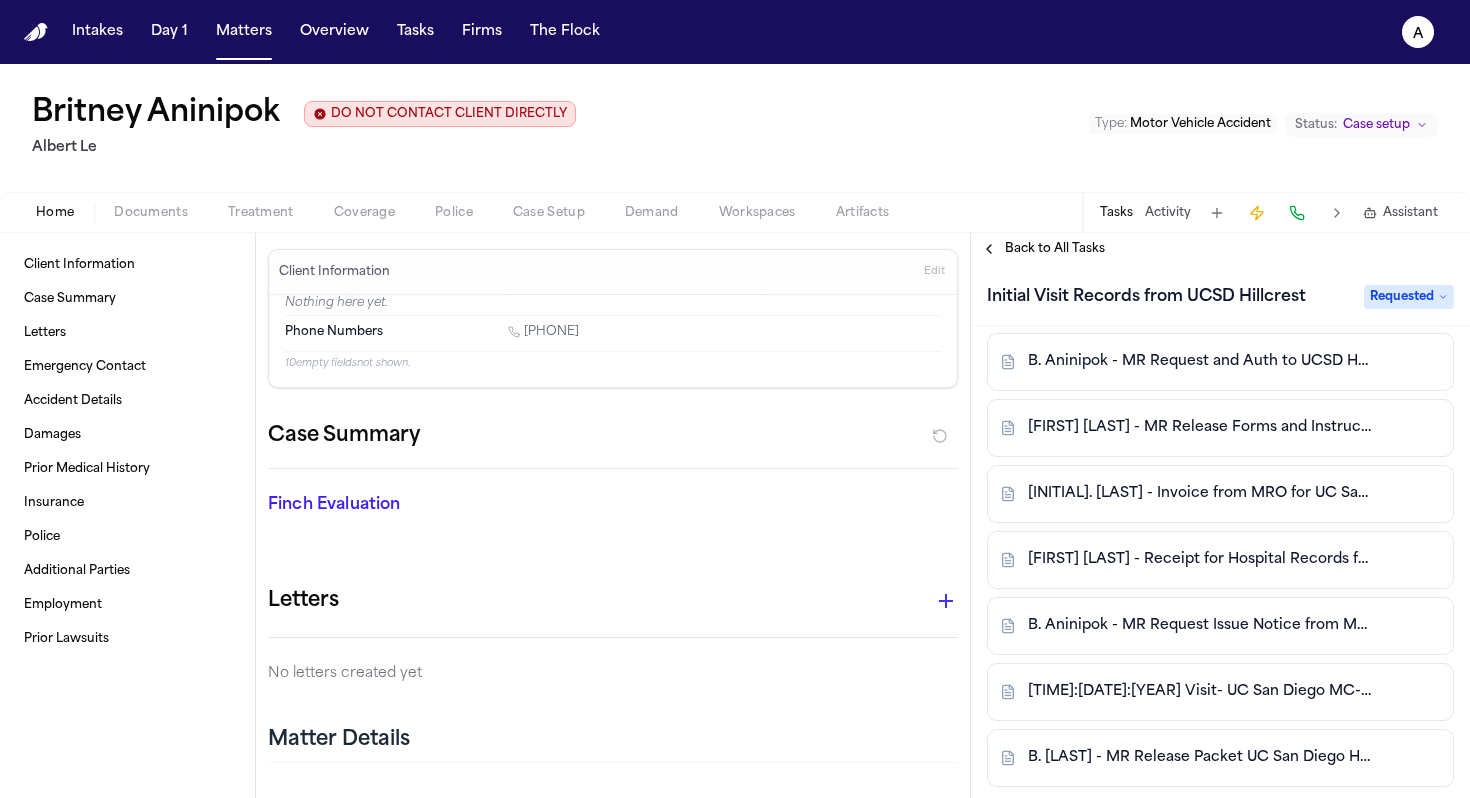 click on "Requested" at bounding box center [1409, 297] 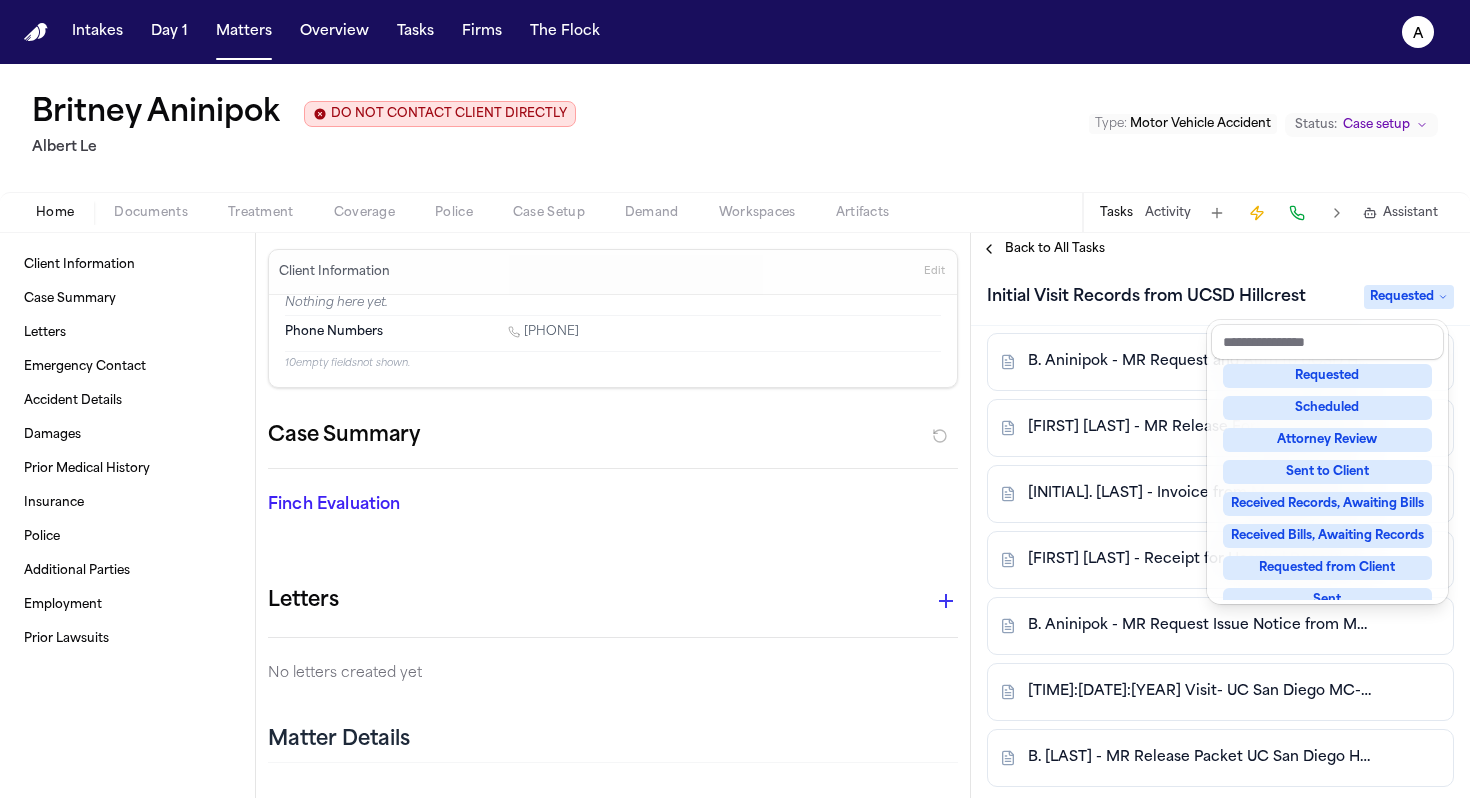 scroll, scrollTop: 194, scrollLeft: 0, axis: vertical 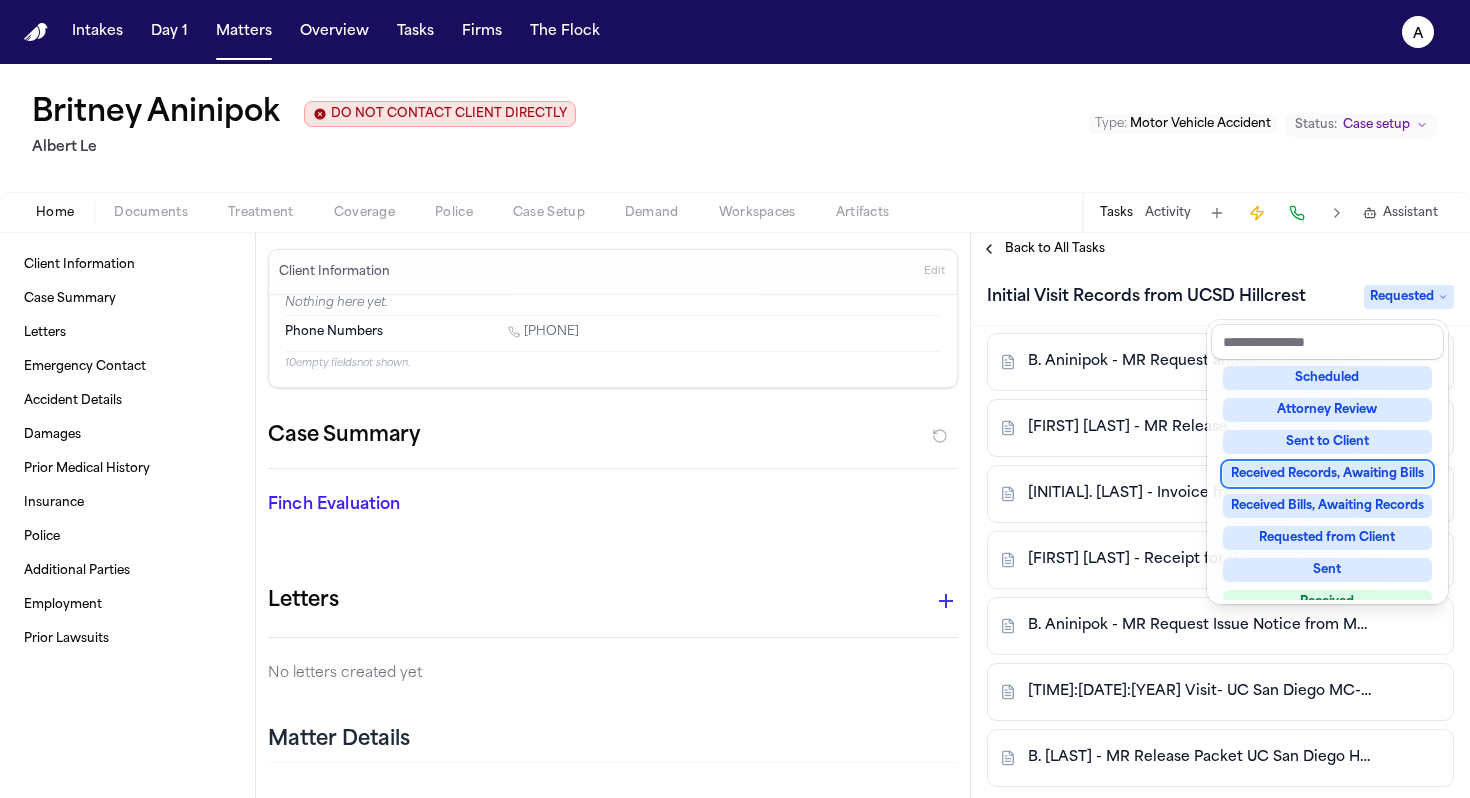 click on "Received Records, Awaiting Bills" at bounding box center [1327, 474] 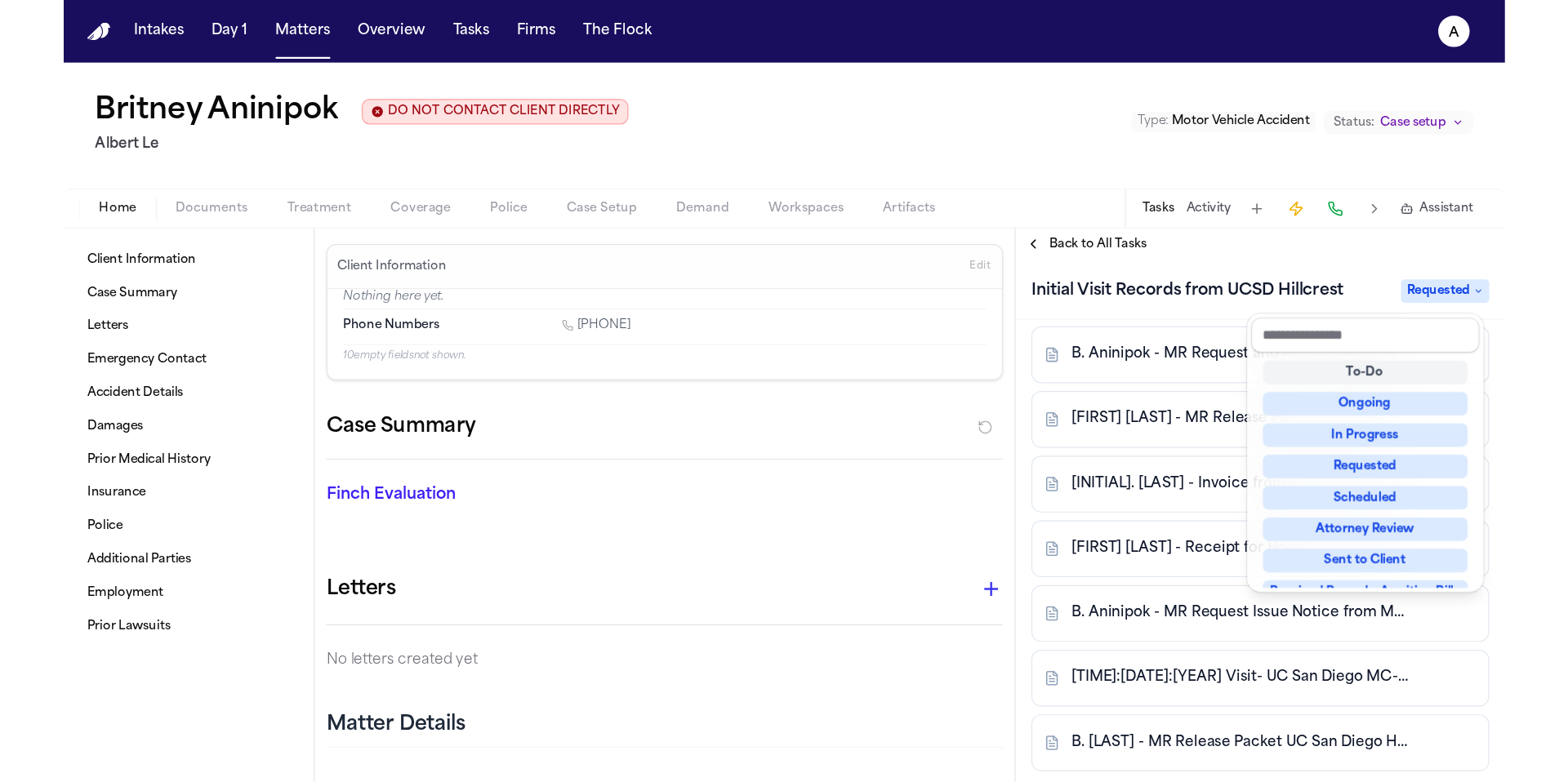 scroll, scrollTop: 7, scrollLeft: 0, axis: vertical 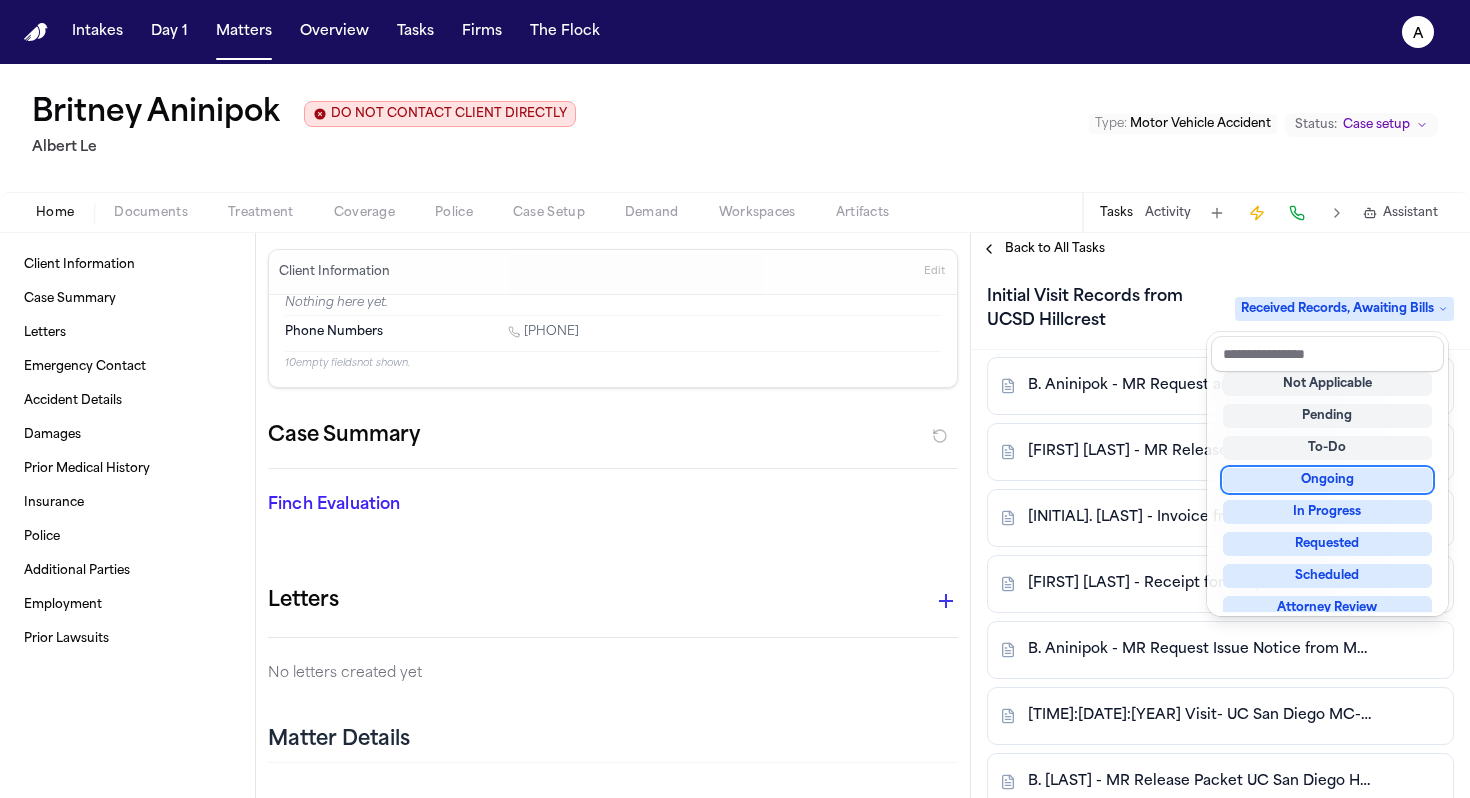 click on "Back to All Tasks Initial Visit Records from UCSD Hillcrest Received Records, Awaiting Bills Assignee [FIRST] [LAST] Priority Normal Due date [DATE] Actions 🤖 AI Voice Agent Ready to make calls Start AI Call Legacy Voice AI Send to Ops Call Client Updates [FIRST] [LAST] • 1d Attached is an invoice from MRO. Sent to ML to pay via email. Michelle Landazabal • 2w • Private ML - resent docs again System • Jun 18 ML - received fax requesting additional docs System • Jun 12 ML - as per Bobby, request was received. will be processed through MRO Add update Attachments B. [LAST] - MR Request and Auth to UCSD Health - 6.6.25 B. [LAST] - MR Release Forms and Instructions from UCSD - 6.17.25 B. [LAST] - Invoice from MRO for UC San Diego Medical Records - 8.4.25 B. [LAST] - Receipt for Hospital Records from MRO - 8.5.25 B. [LAST] - MR Request Issue Notice from MRO re UCSD - 6.17.25 5:9:25 Visit- UC San Diego MC-Records- B.[LAST].pdf Add Attachment Notes" at bounding box center [1220, 515] 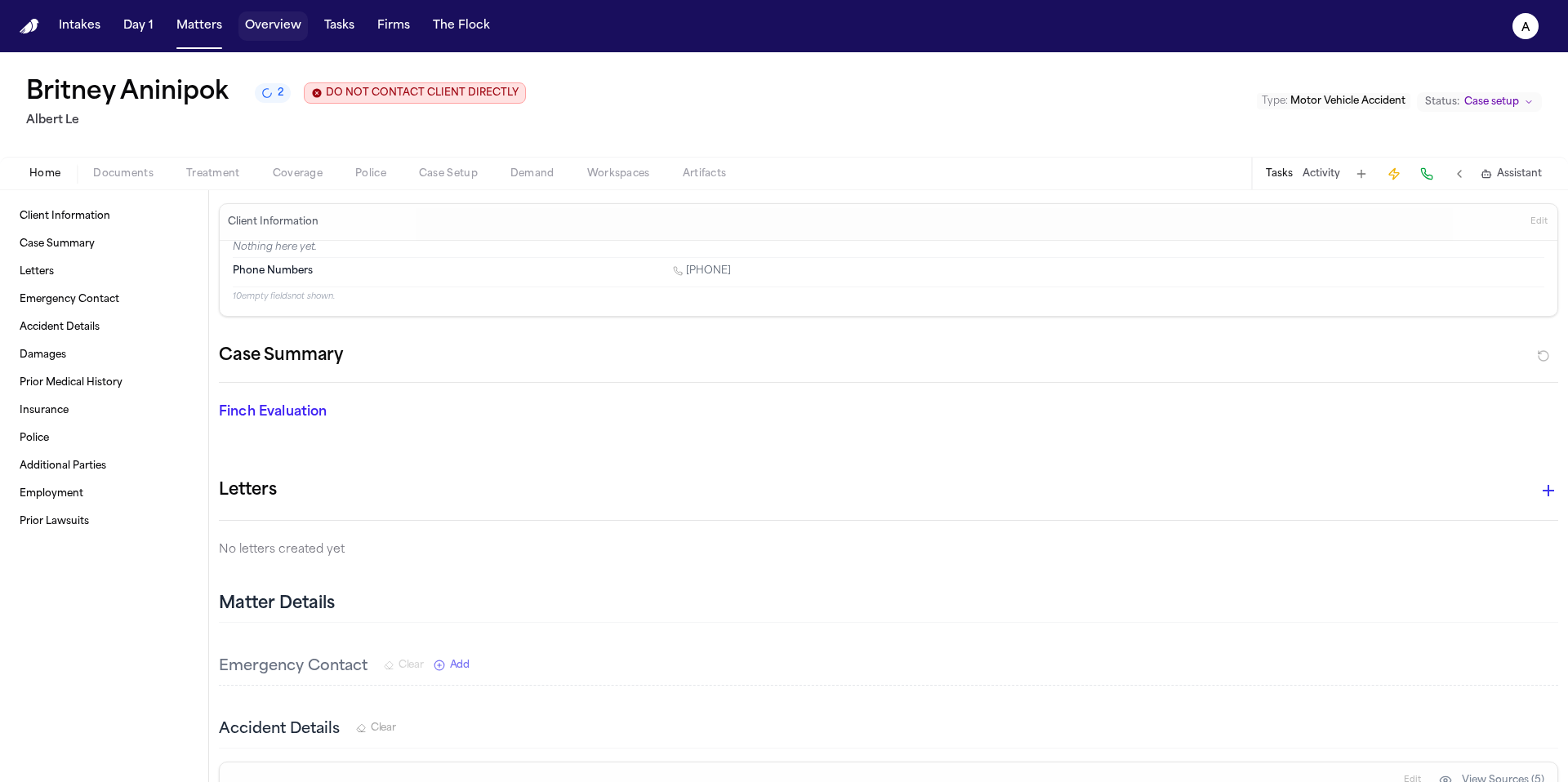 click on "Overview" at bounding box center (273, 26) 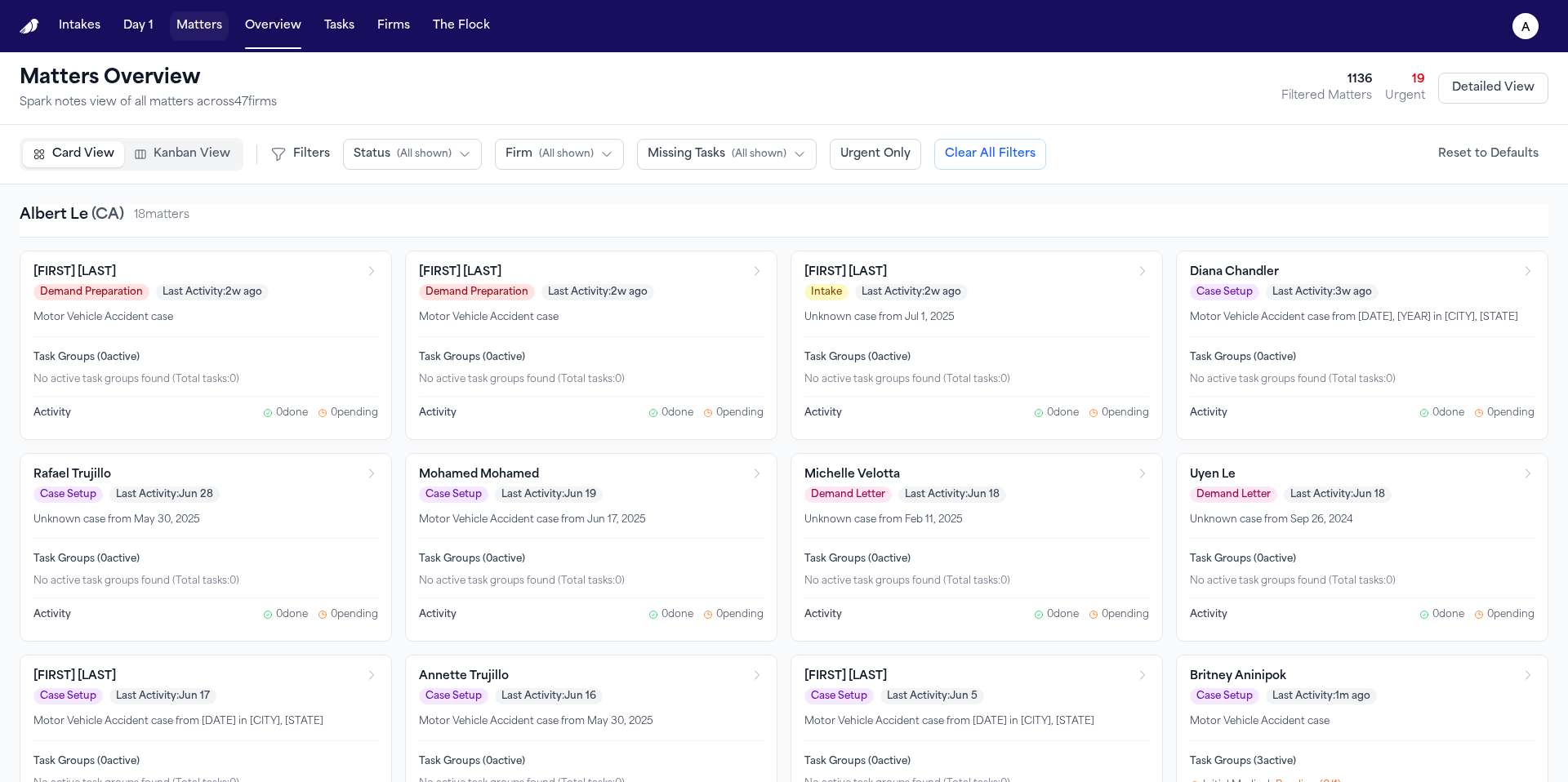 click on "Matters" at bounding box center [199, 26] 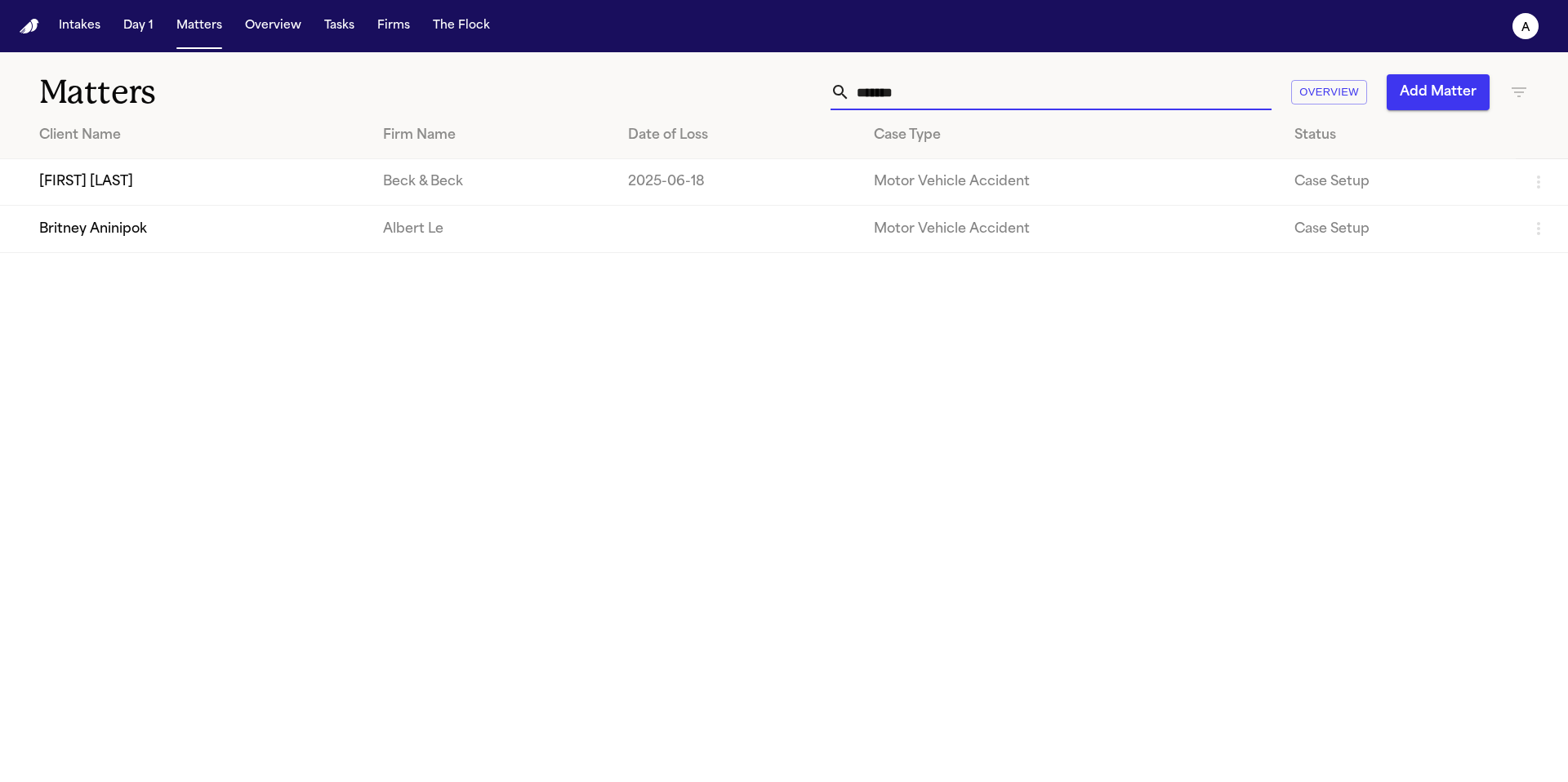 drag, startPoint x: 972, startPoint y: 91, endPoint x: 649, endPoint y: 84, distance: 323.076 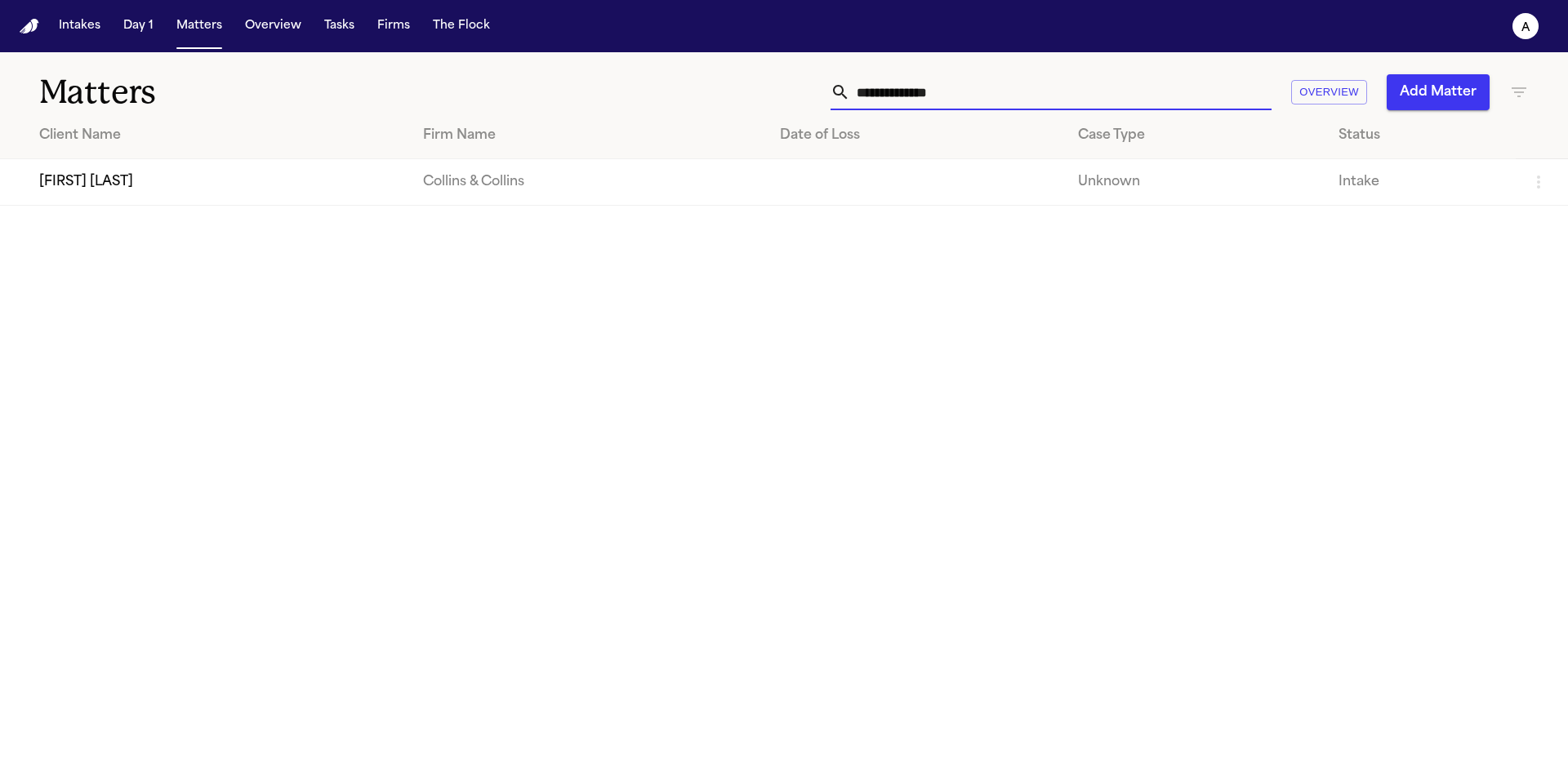 type on "**********" 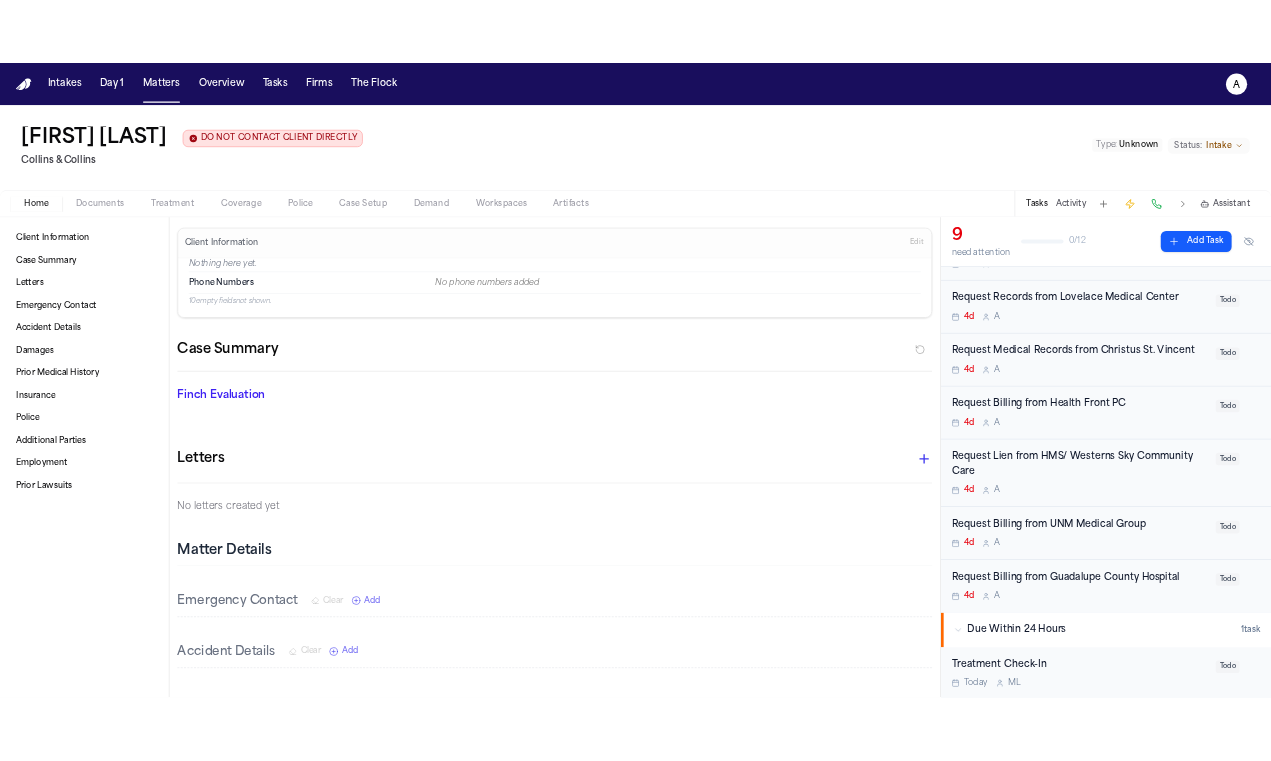scroll, scrollTop: 246, scrollLeft: 0, axis: vertical 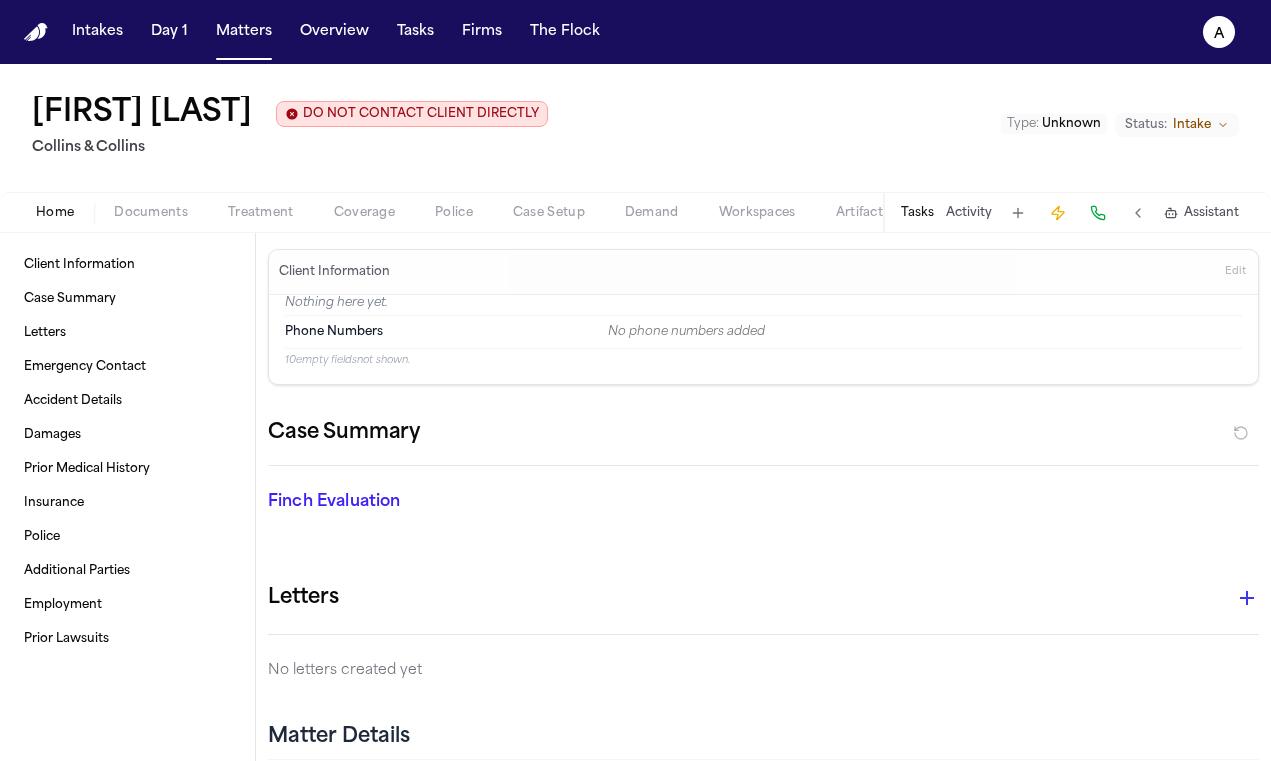 click on "Tasks" at bounding box center [917, 213] 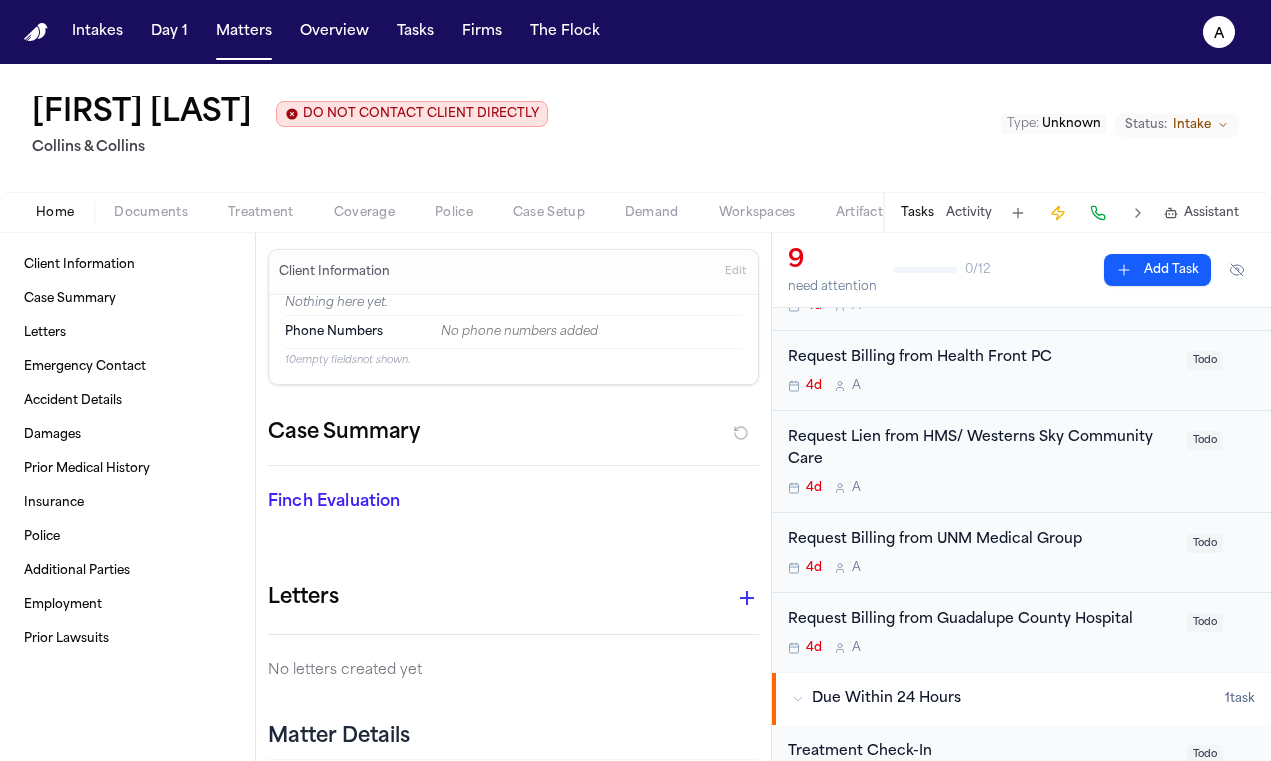 scroll, scrollTop: 380, scrollLeft: 0, axis: vertical 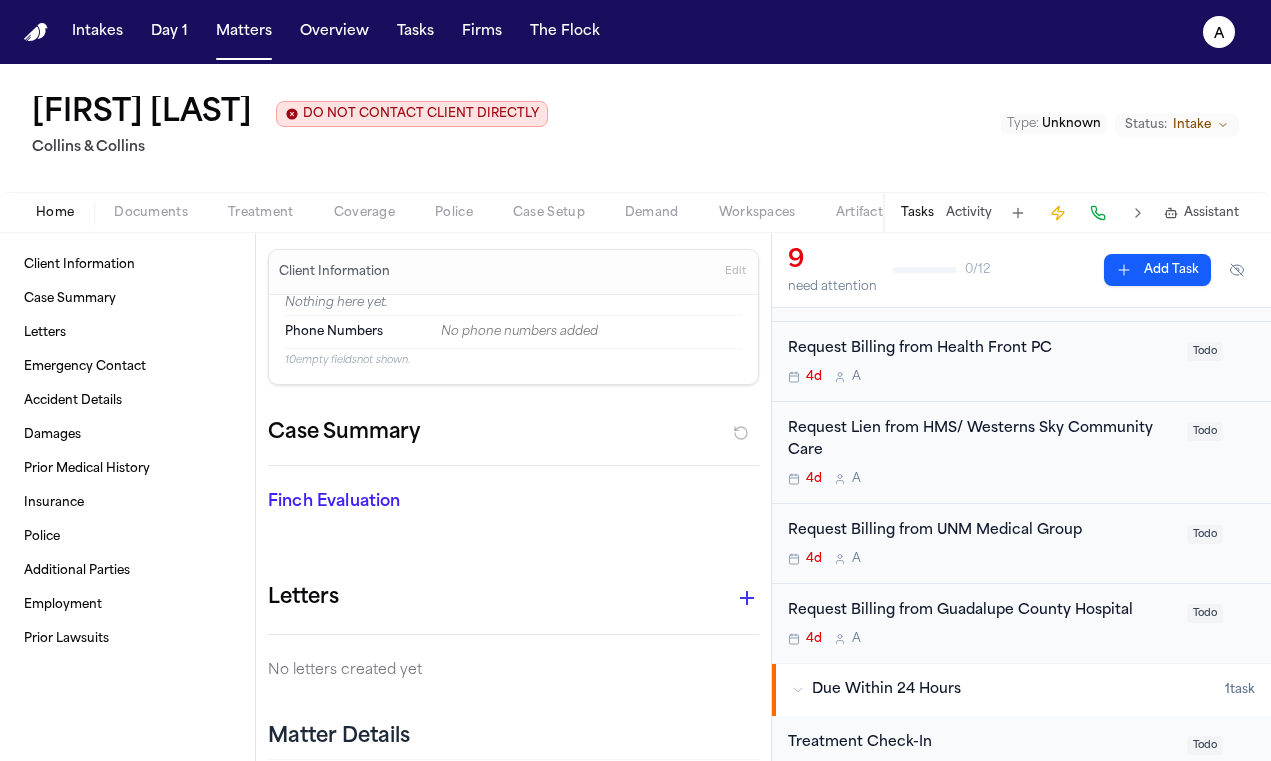 click on "4d A" at bounding box center [981, 559] 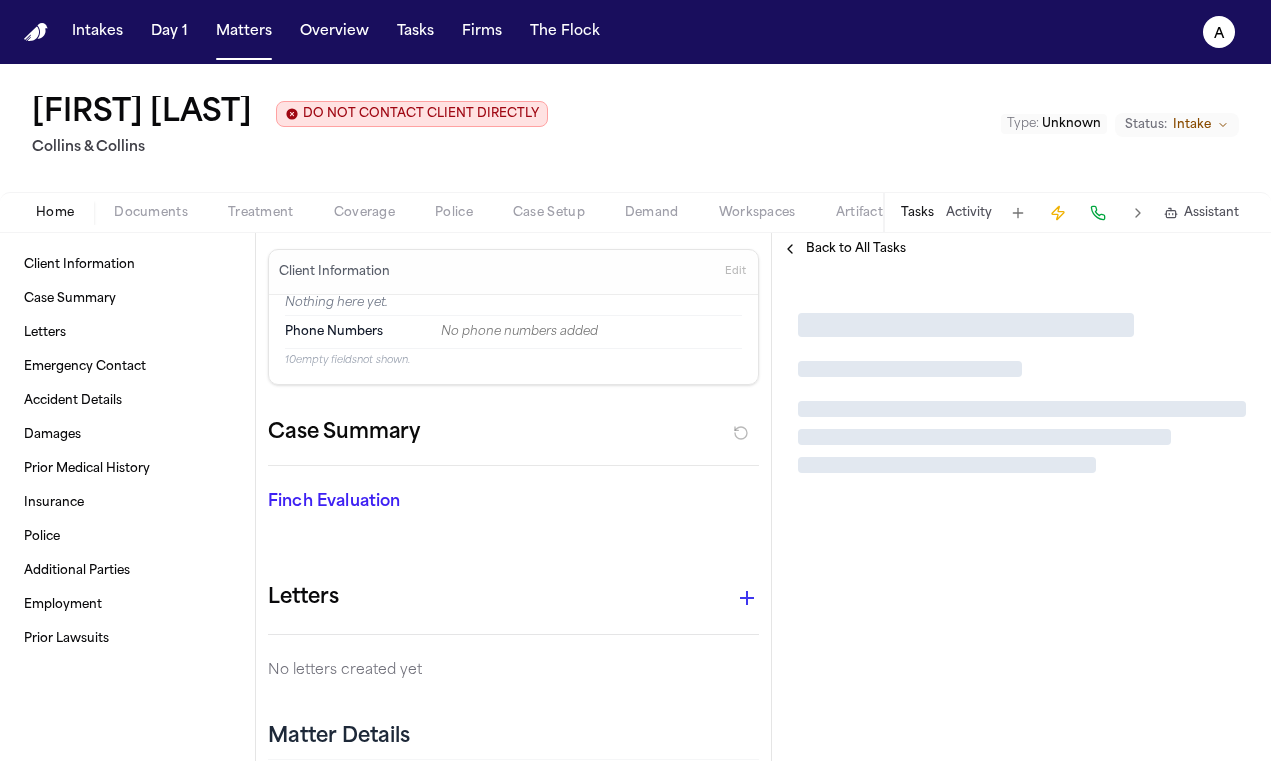 scroll, scrollTop: 0, scrollLeft: 0, axis: both 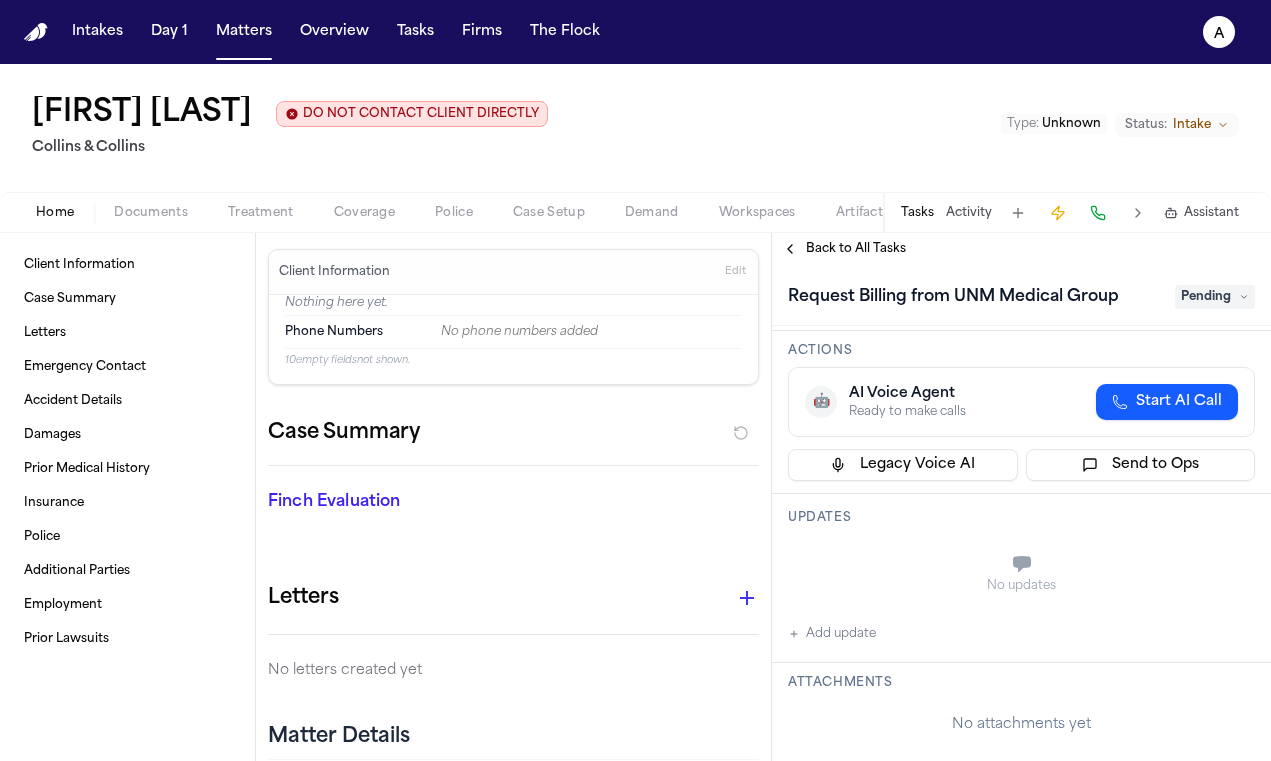 click on "Request Billing from UNM Medical Group" at bounding box center (953, 297) 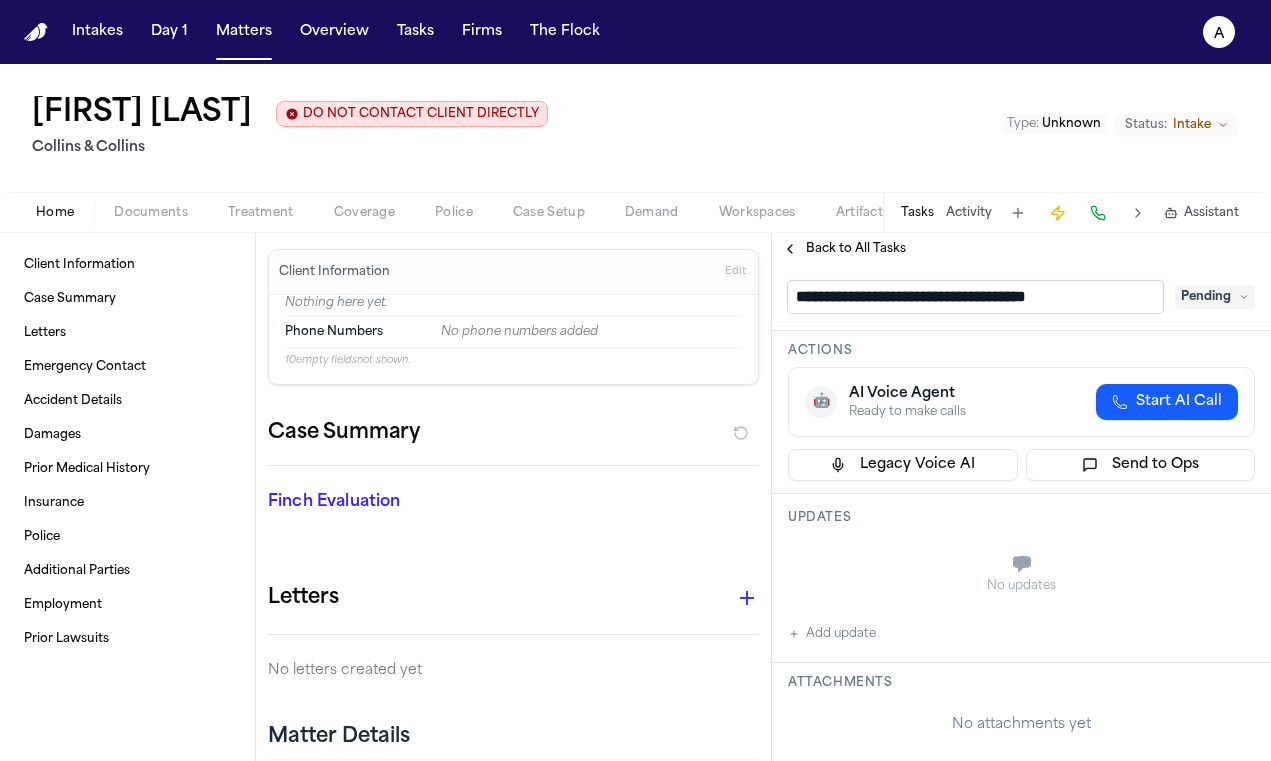 drag, startPoint x: 960, startPoint y: 303, endPoint x: 1166, endPoint y: 305, distance: 206.0097 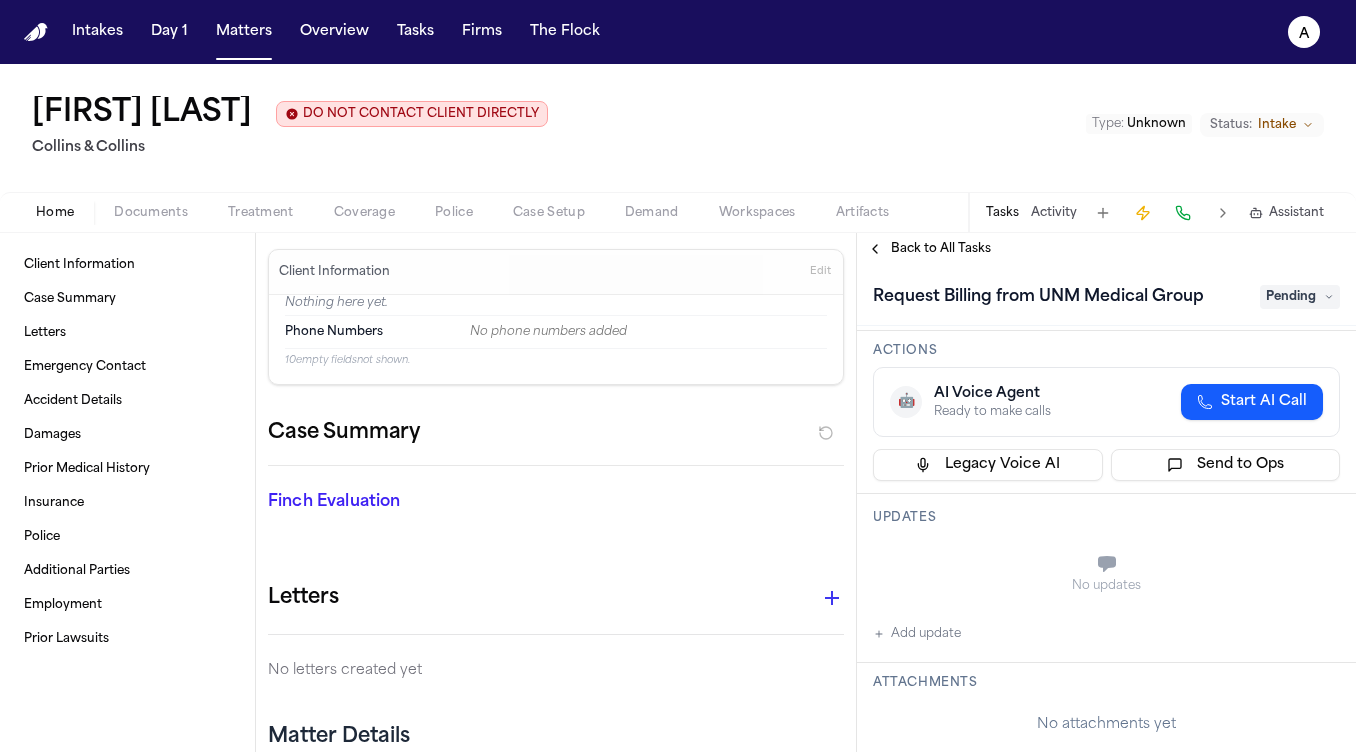 click on "Jonathan Ayala DO NOT CONTACT CLIENT DIRECTLY DO NOT CONTACT" at bounding box center [290, 114] 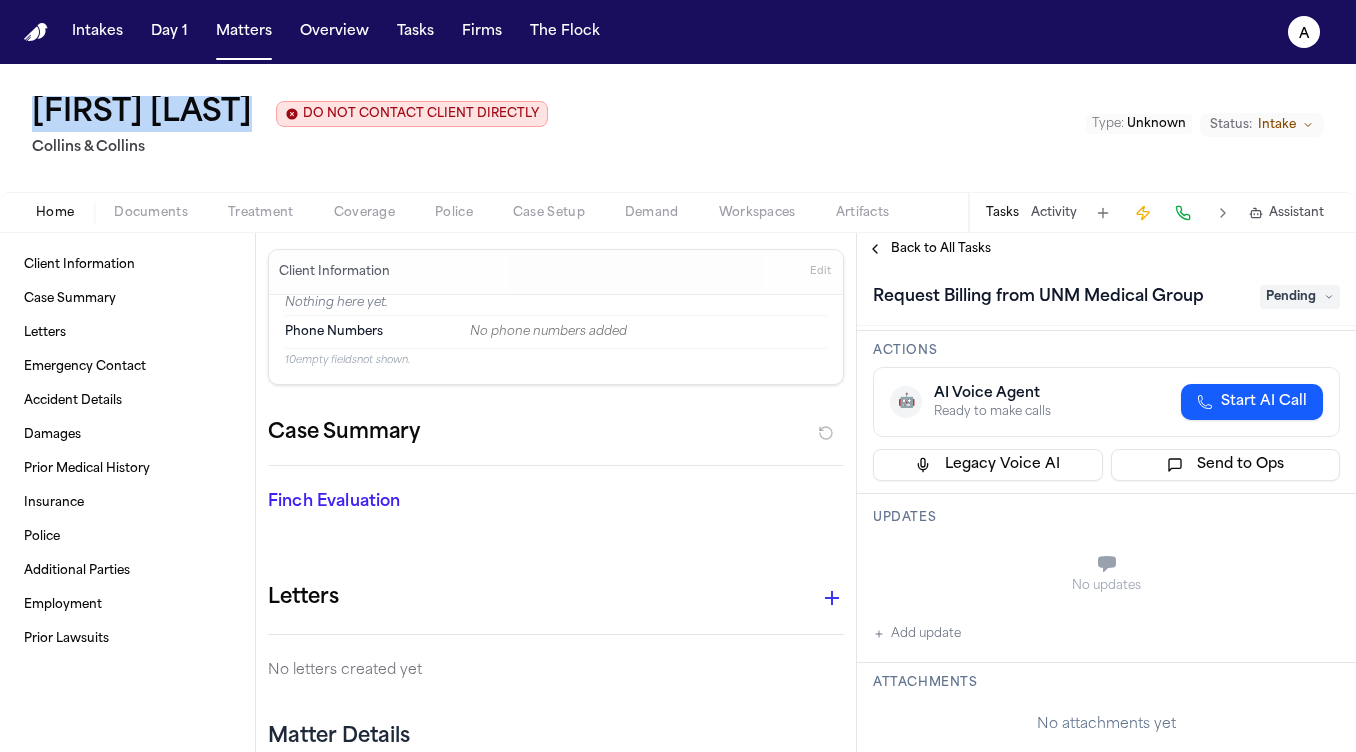 drag, startPoint x: 266, startPoint y: 127, endPoint x: 33, endPoint y: 119, distance: 233.1373 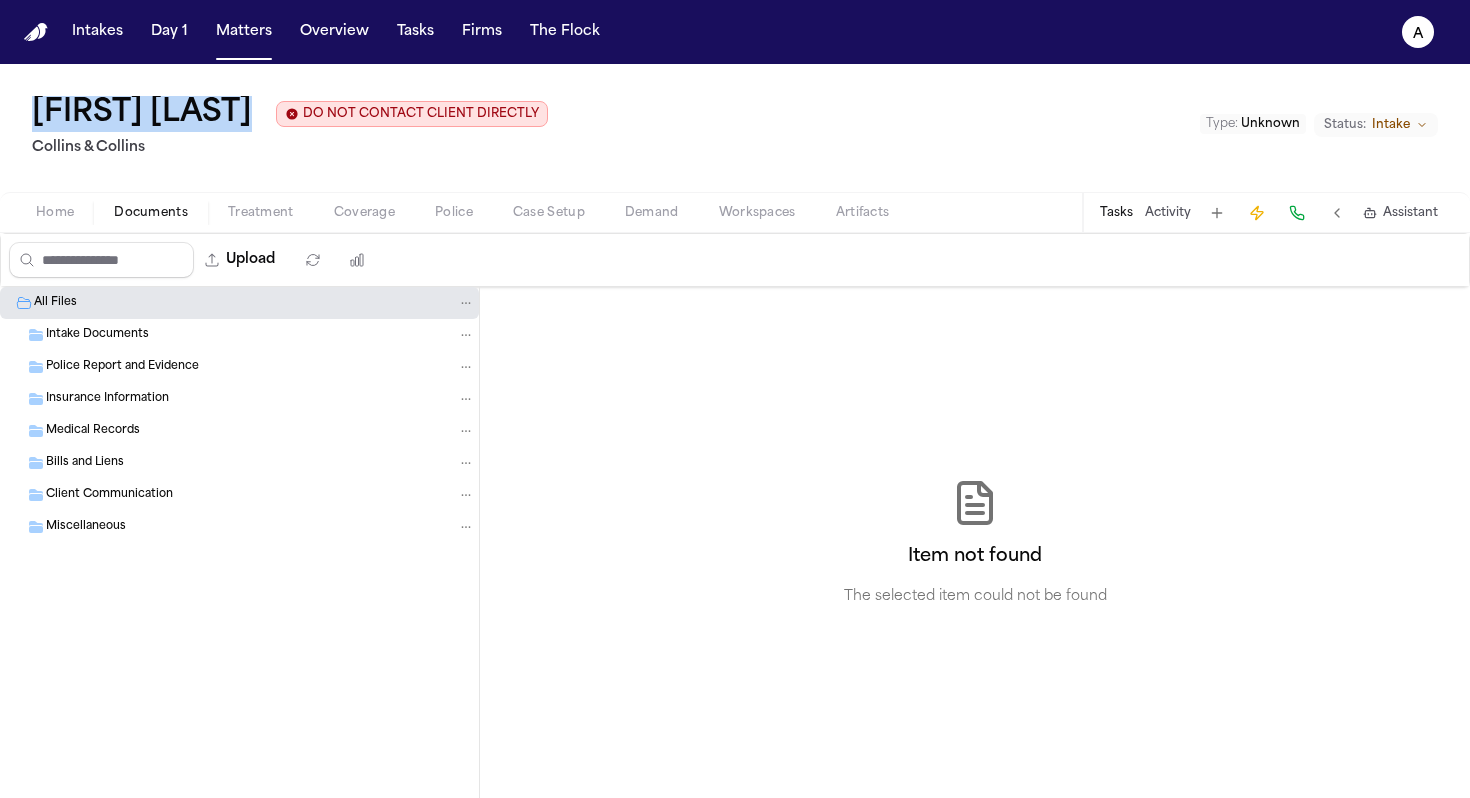 click on "Documents" at bounding box center [151, 213] 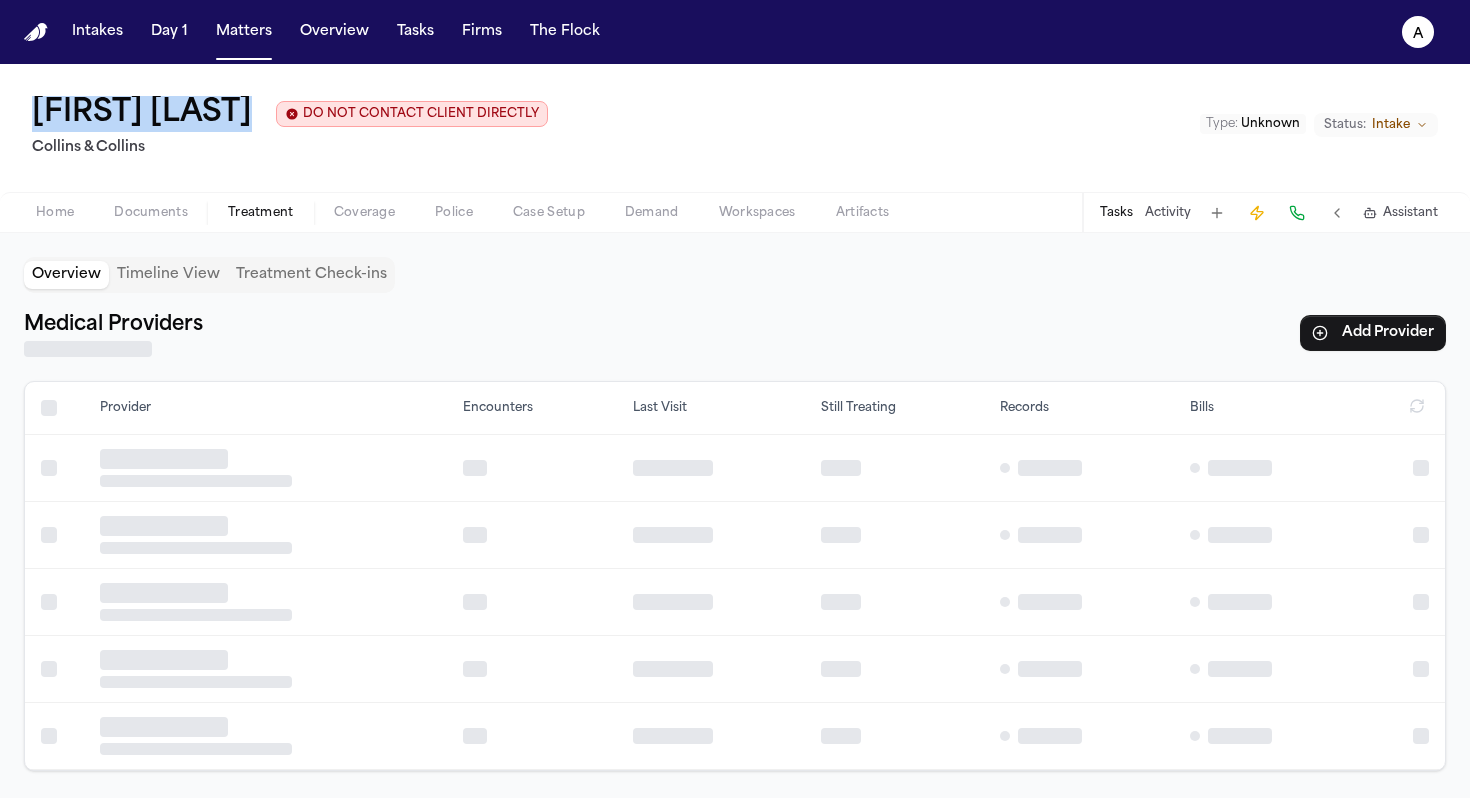 click on "Treatment" at bounding box center (261, 213) 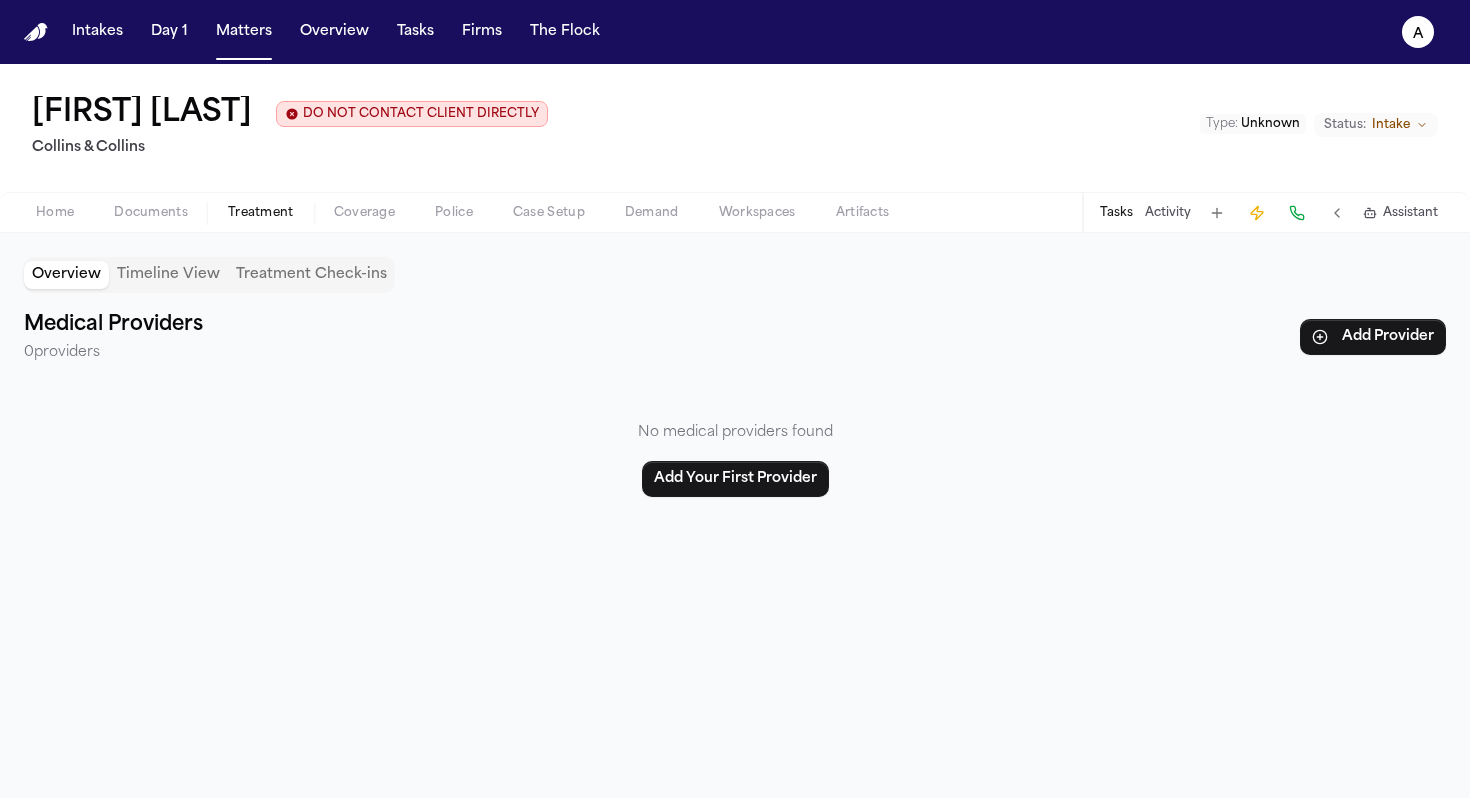 click on "Home Documents Treatment Coverage Police Case Setup Demand Workspaces Artifacts Tasks Activity Assistant" at bounding box center [735, 212] 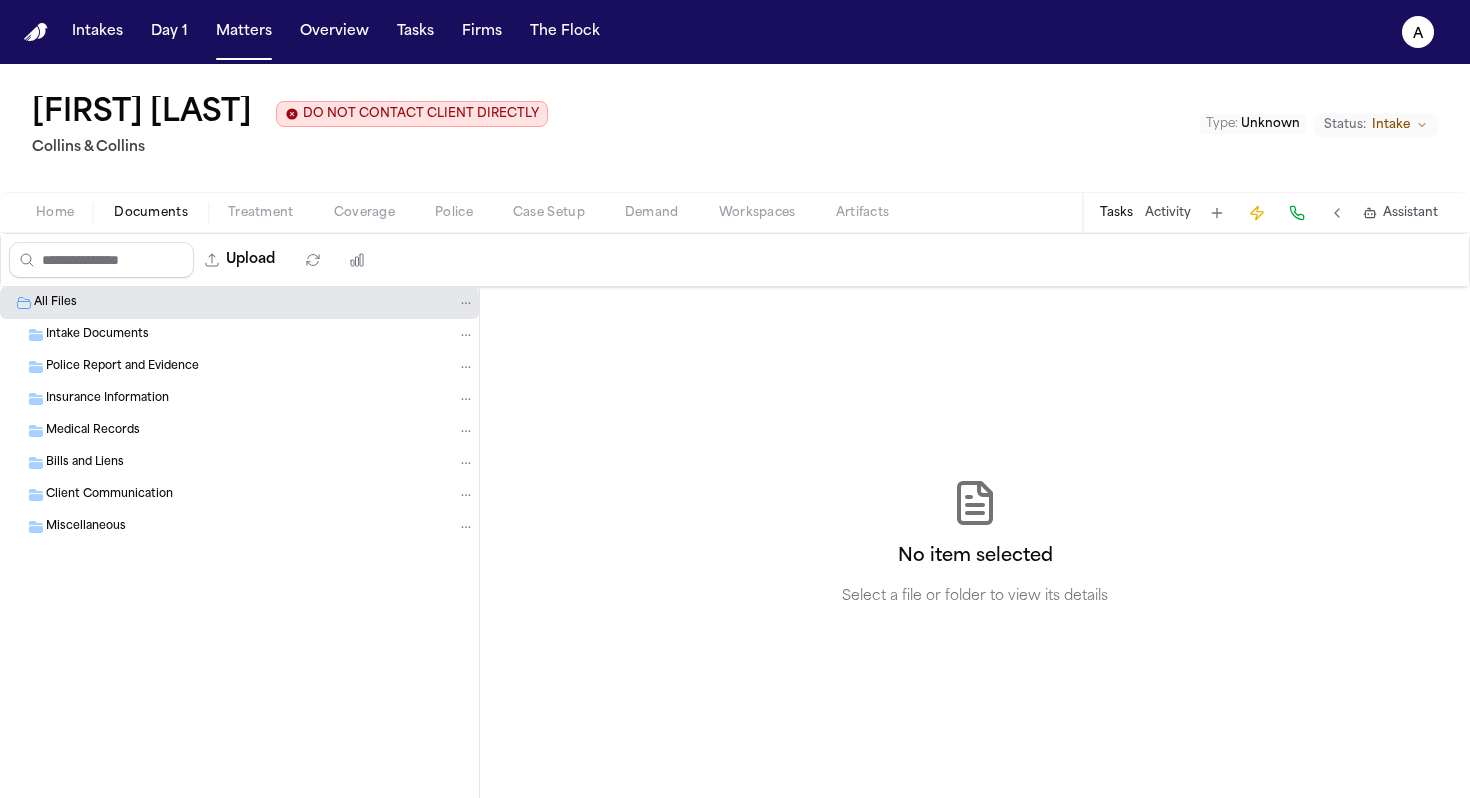 click on "Documents" at bounding box center (151, 213) 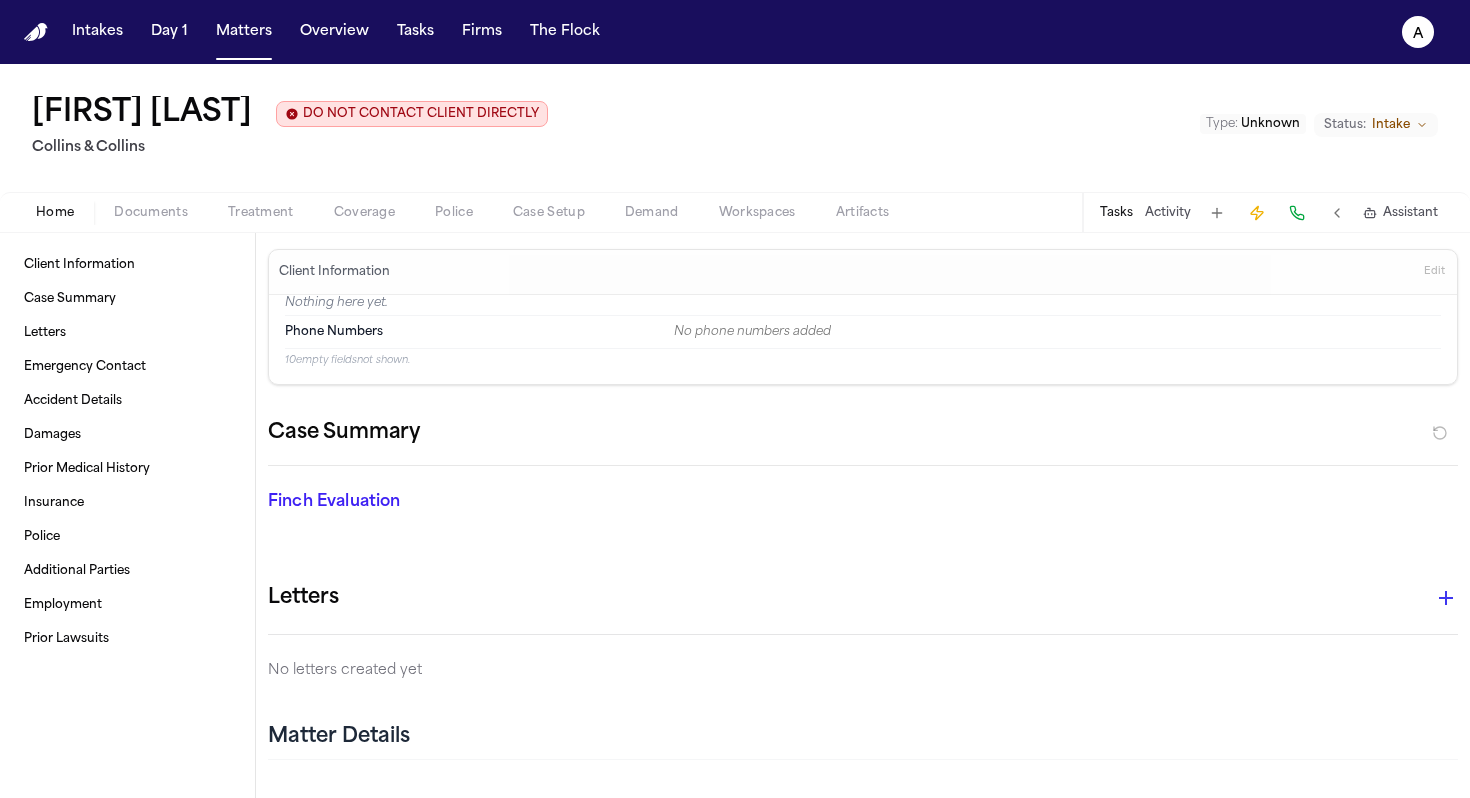 click on "Documents" at bounding box center (151, 213) 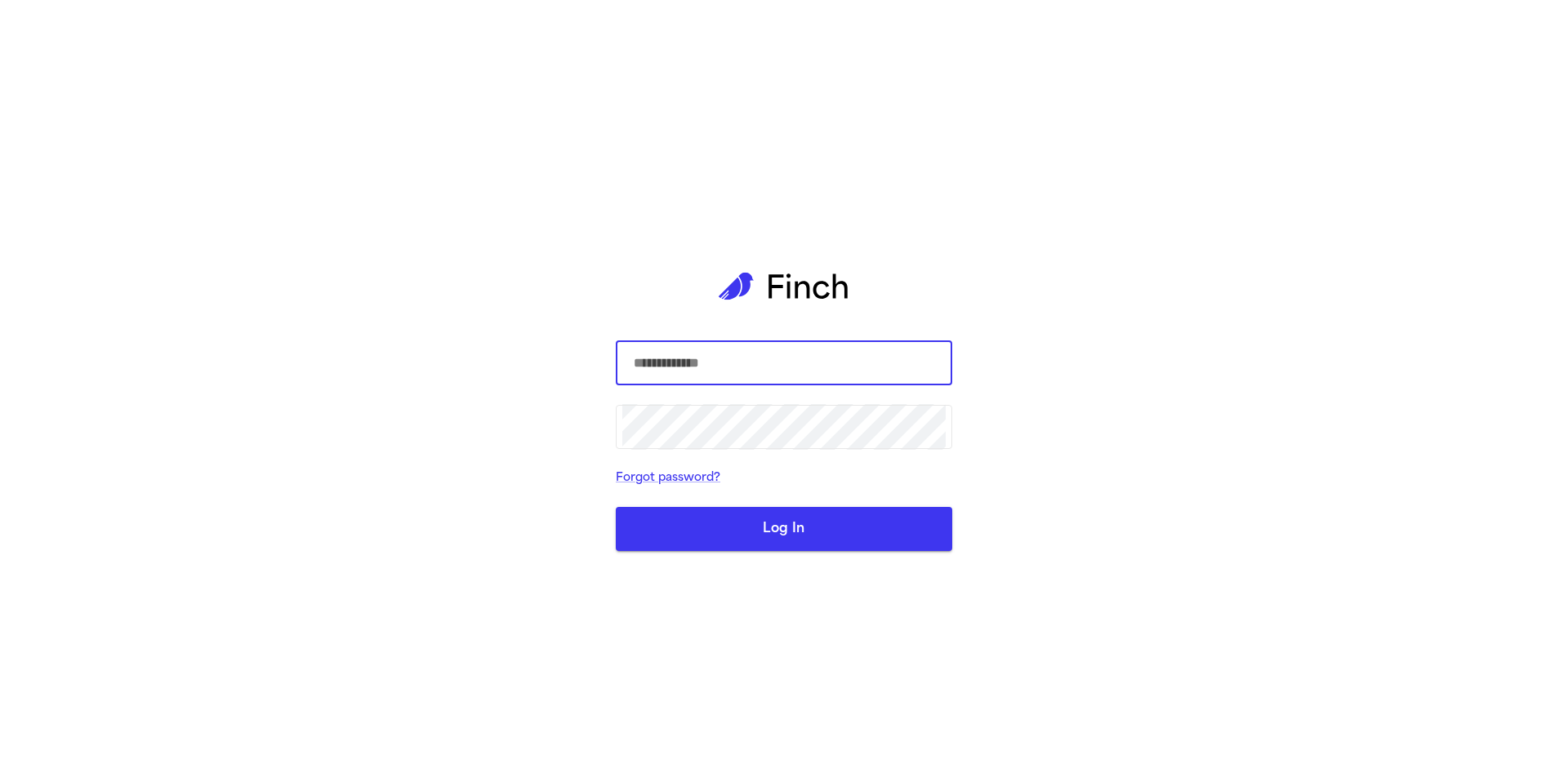 scroll, scrollTop: 0, scrollLeft: 0, axis: both 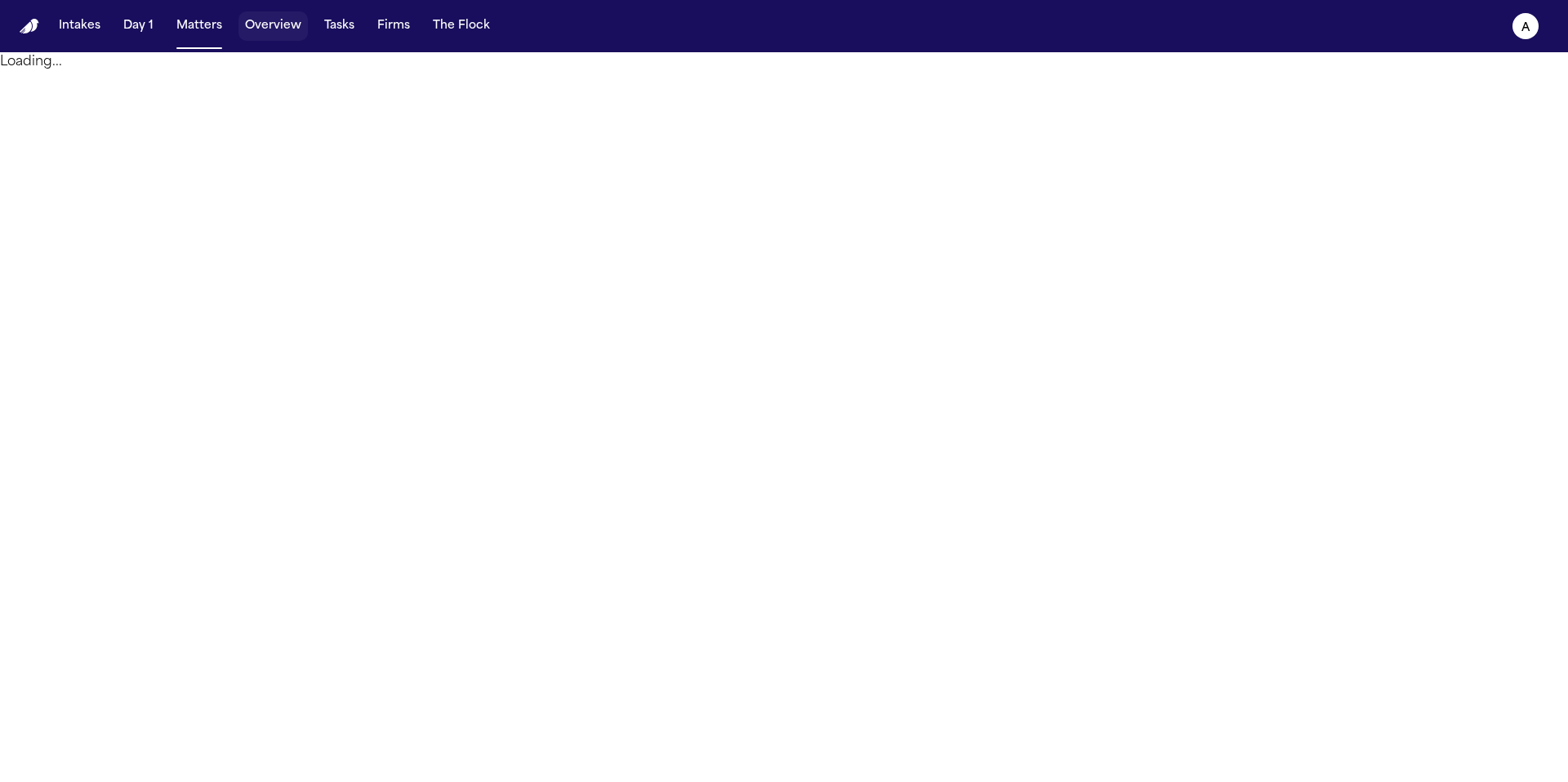 click on "Overview" at bounding box center (273, 26) 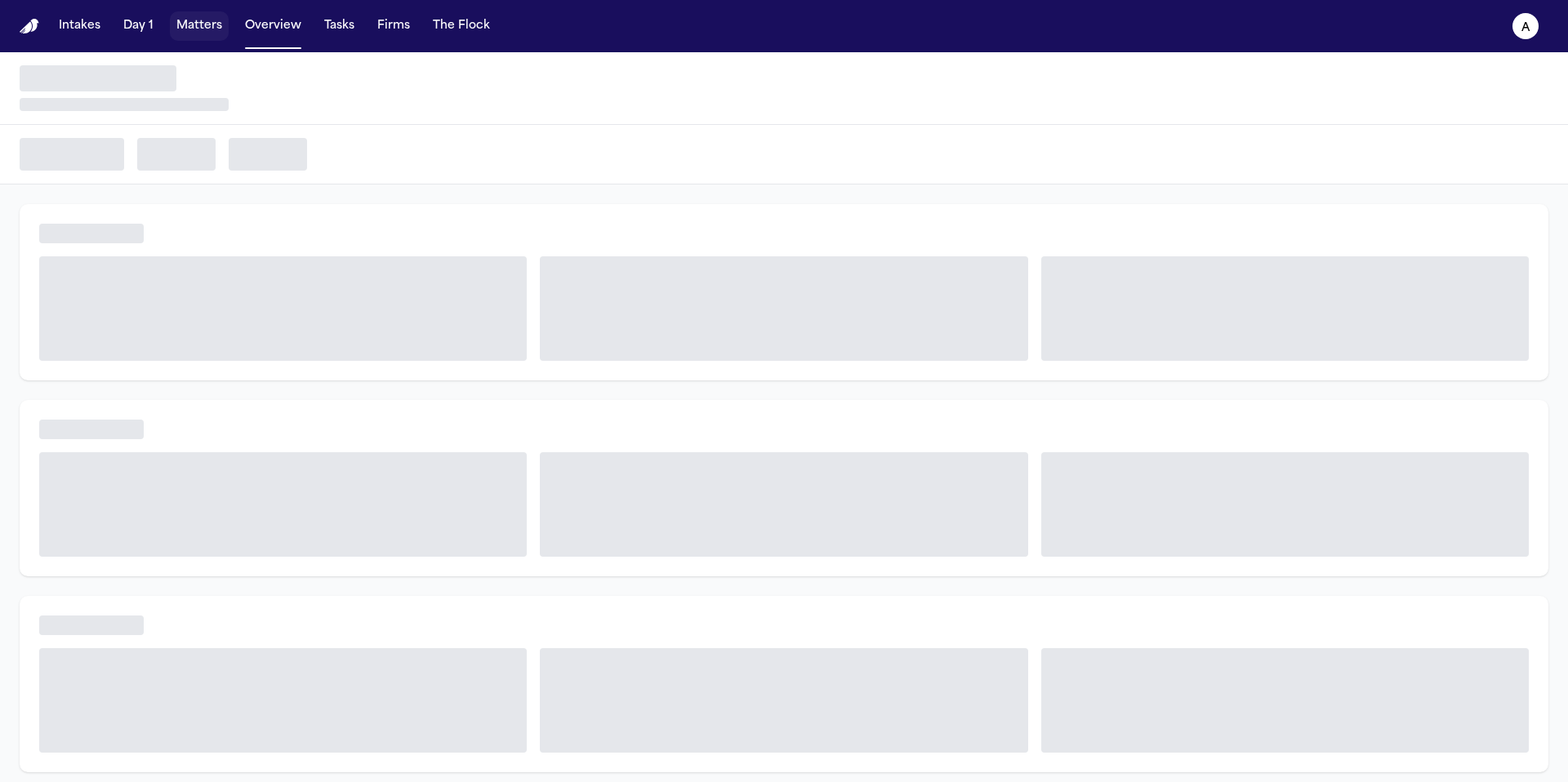 click on "Matters" at bounding box center (199, 26) 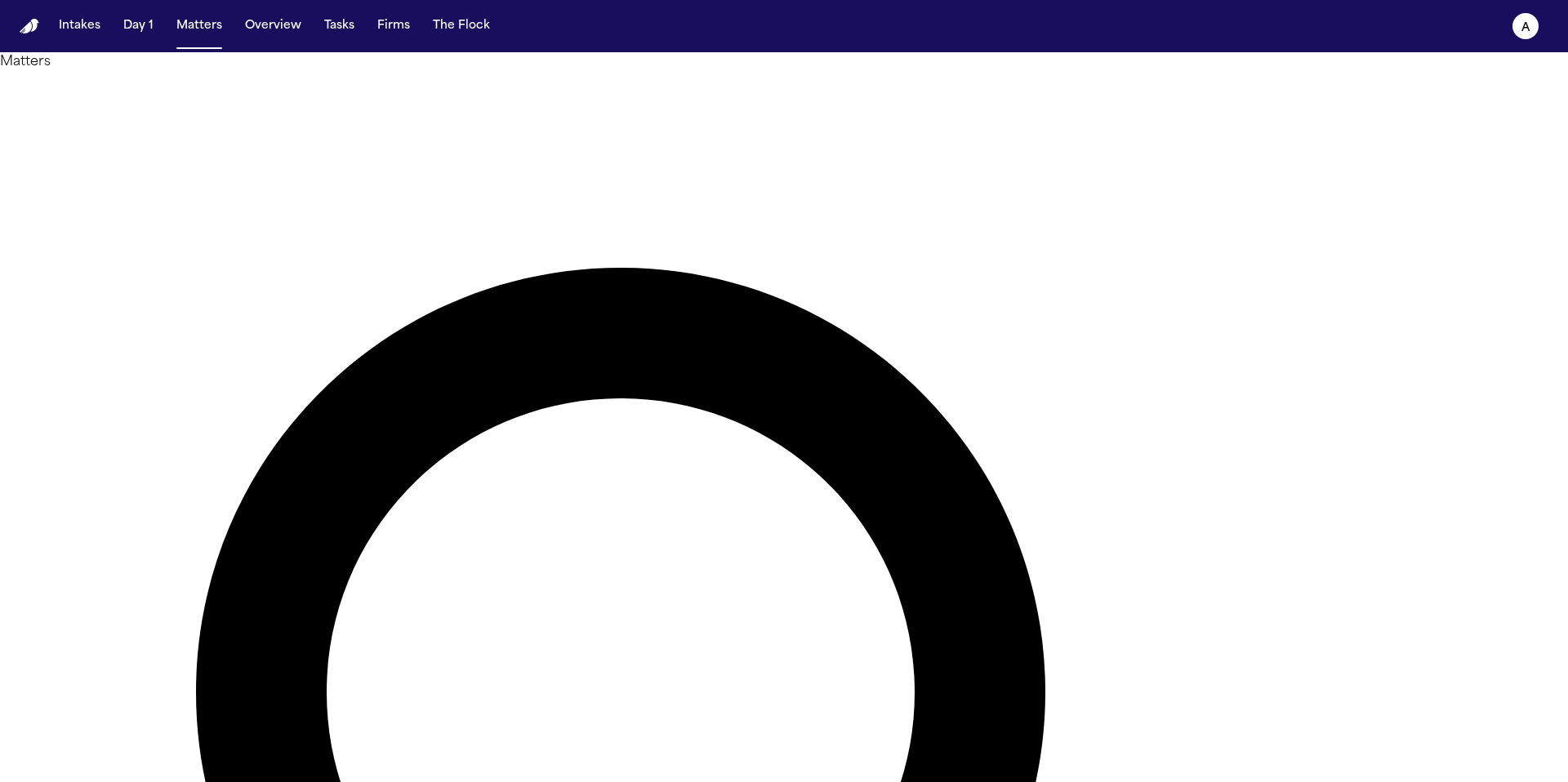 click at bounding box center [65, 1649] 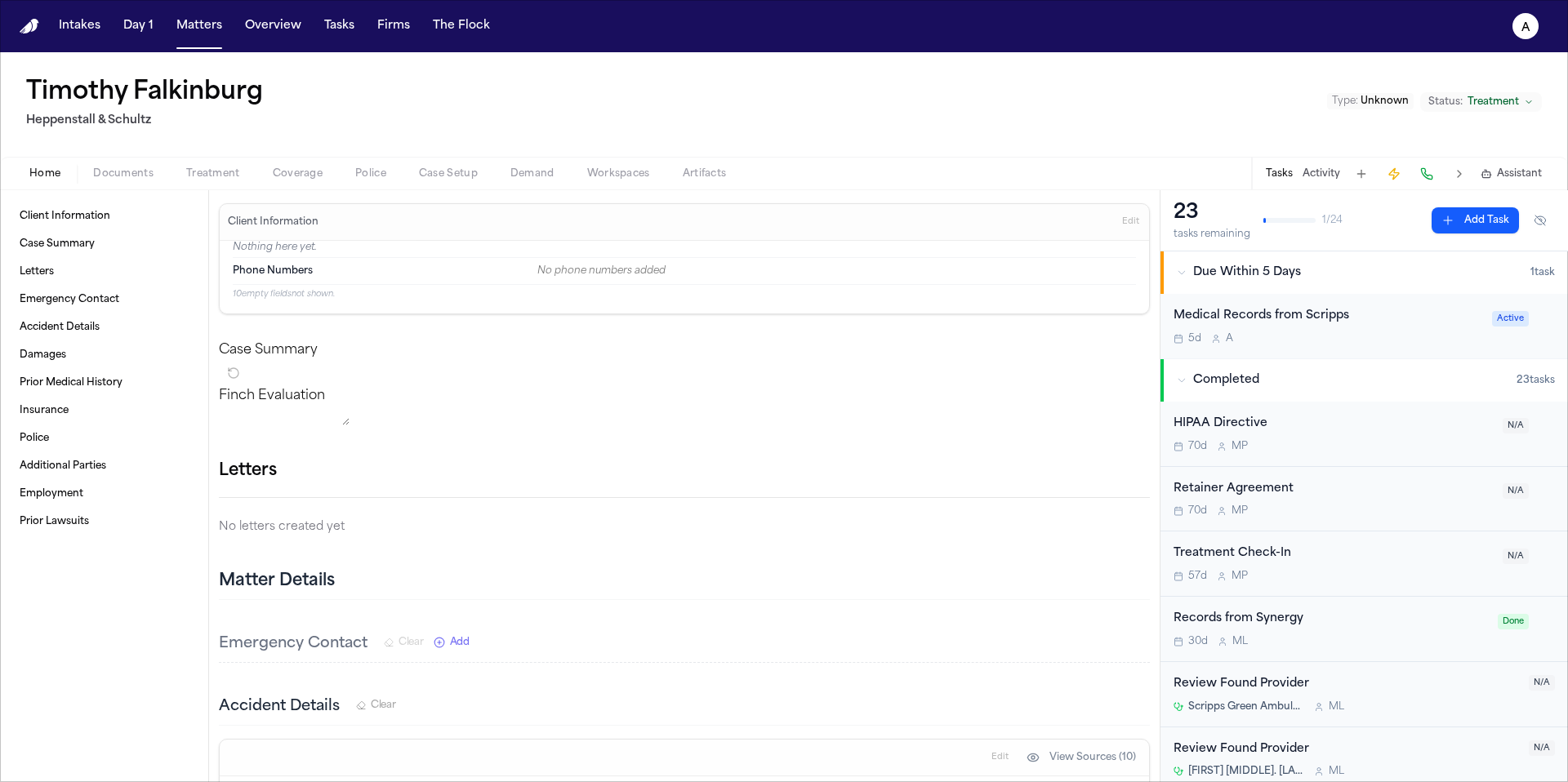 click on "5d A" at bounding box center [1328, 339] 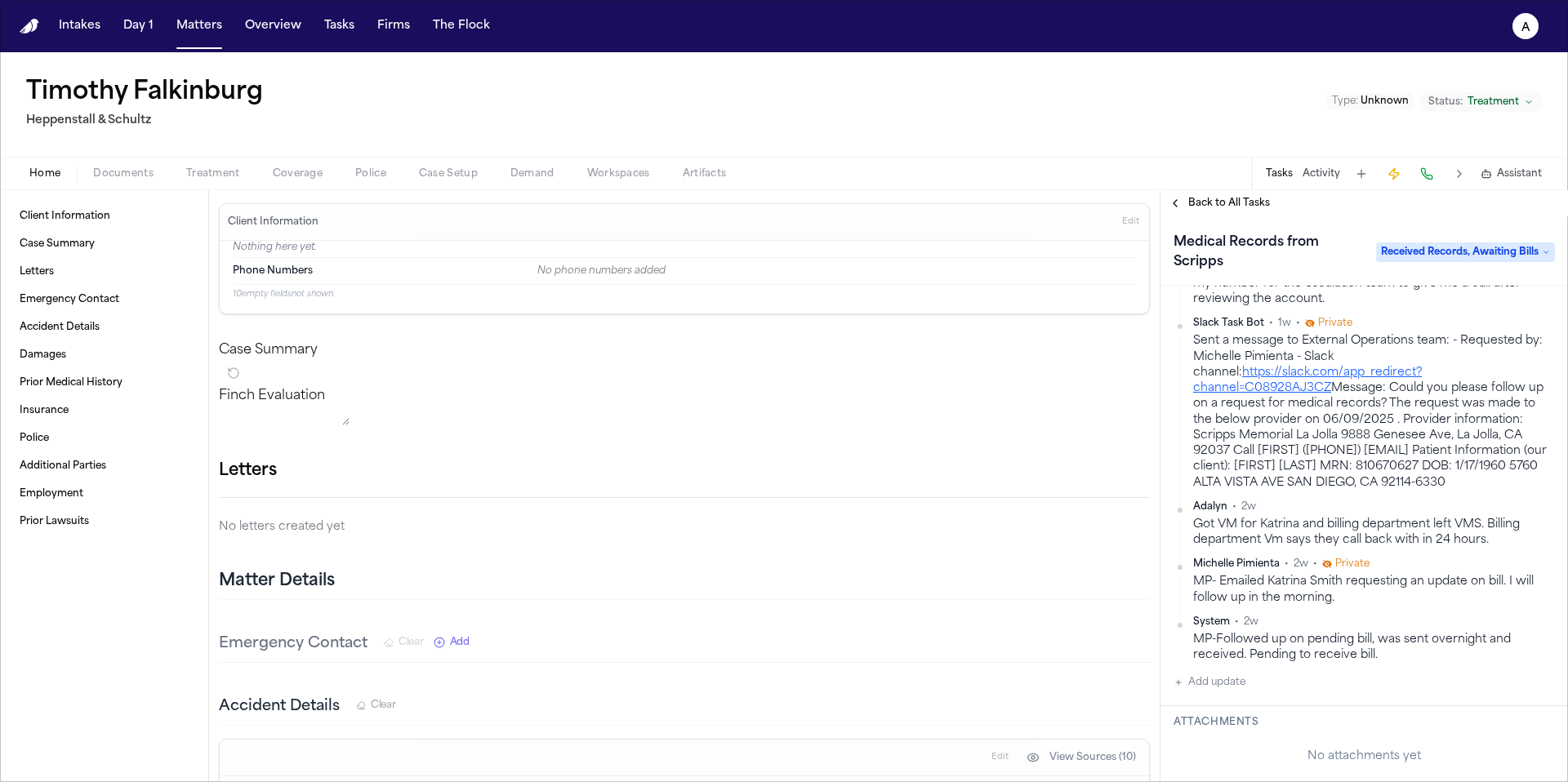 scroll, scrollTop: 657, scrollLeft: 0, axis: vertical 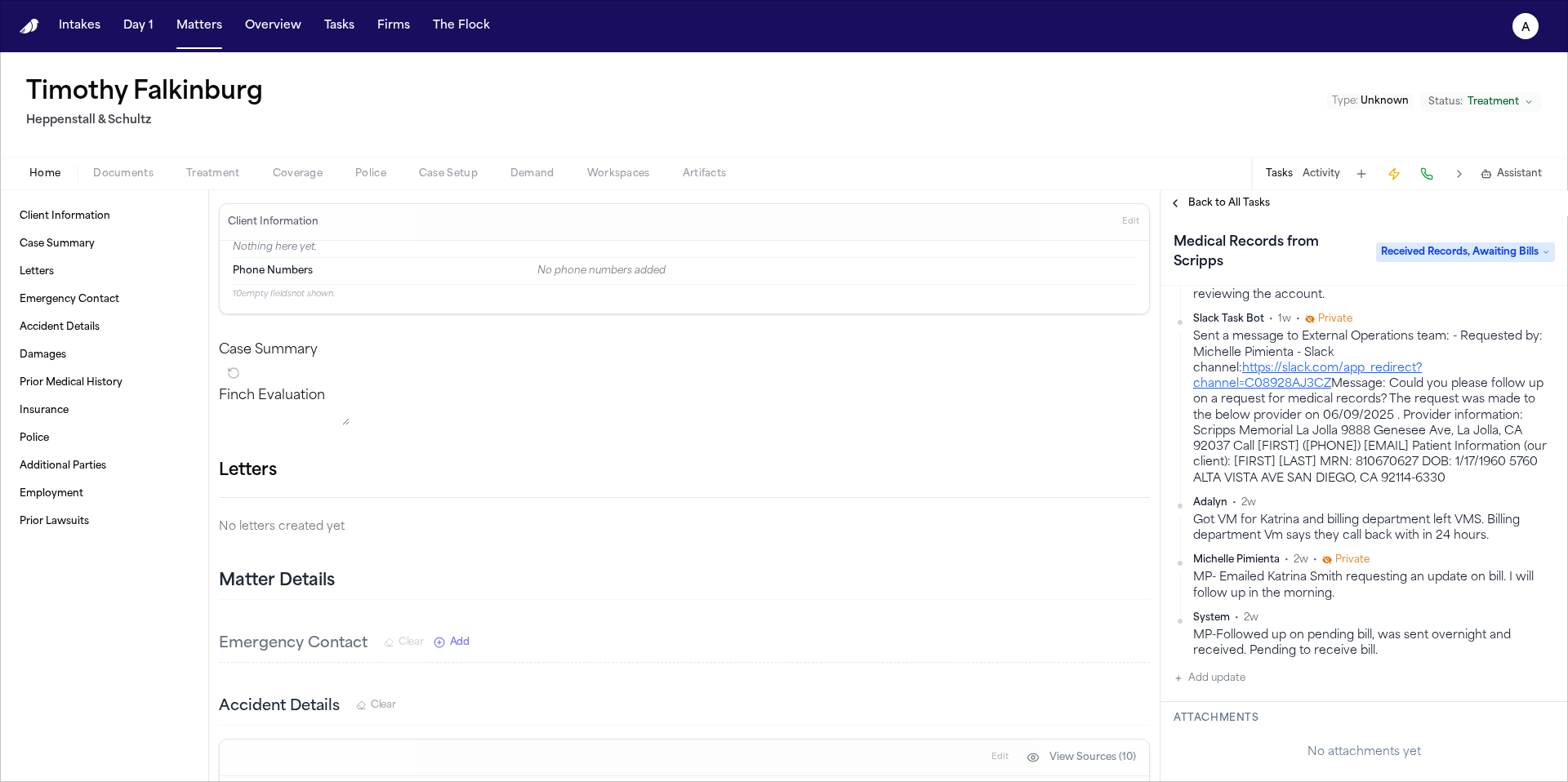 click on "Documents" at bounding box center [123, 174] 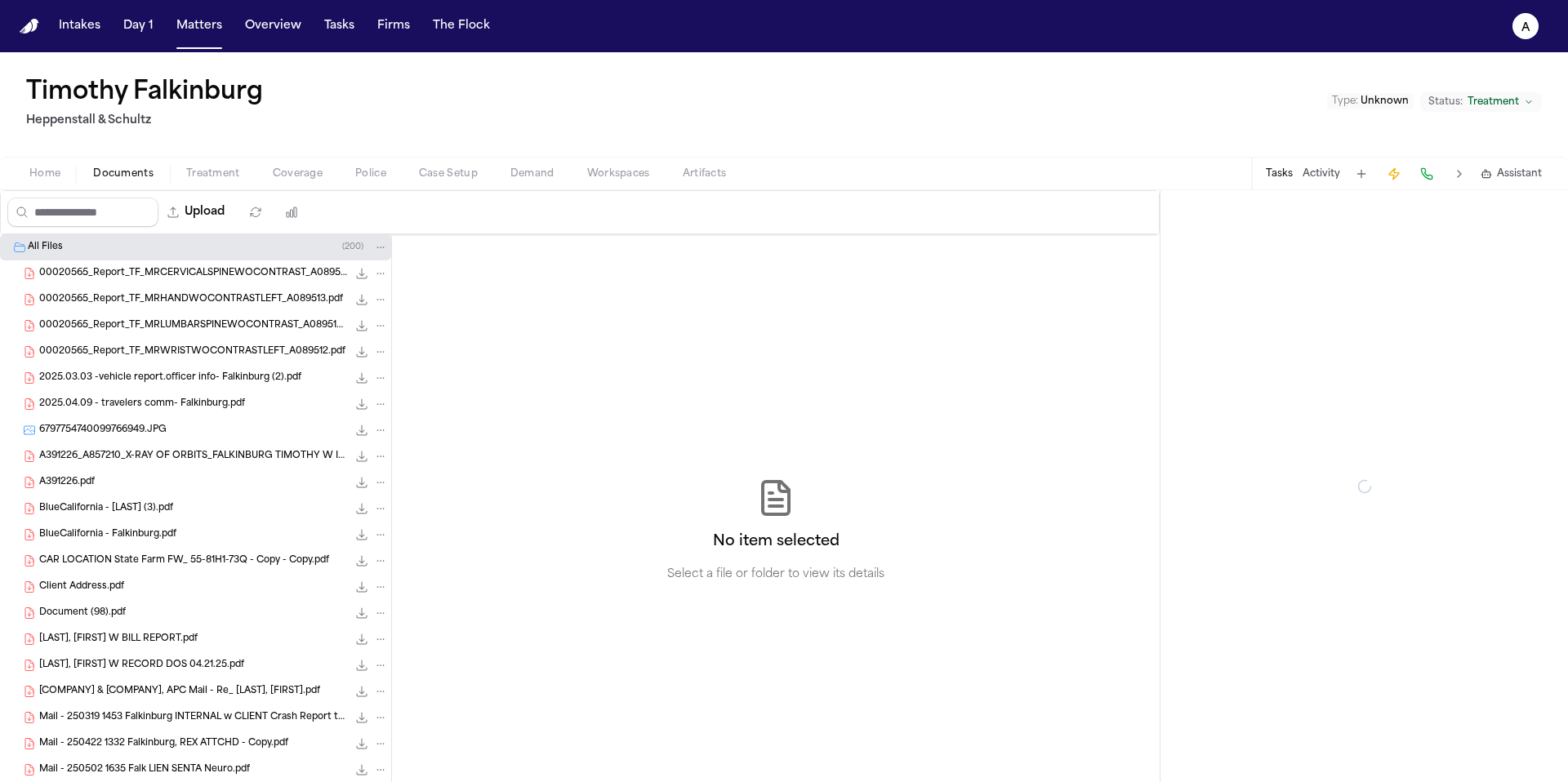click on "Documents" at bounding box center (123, 174) 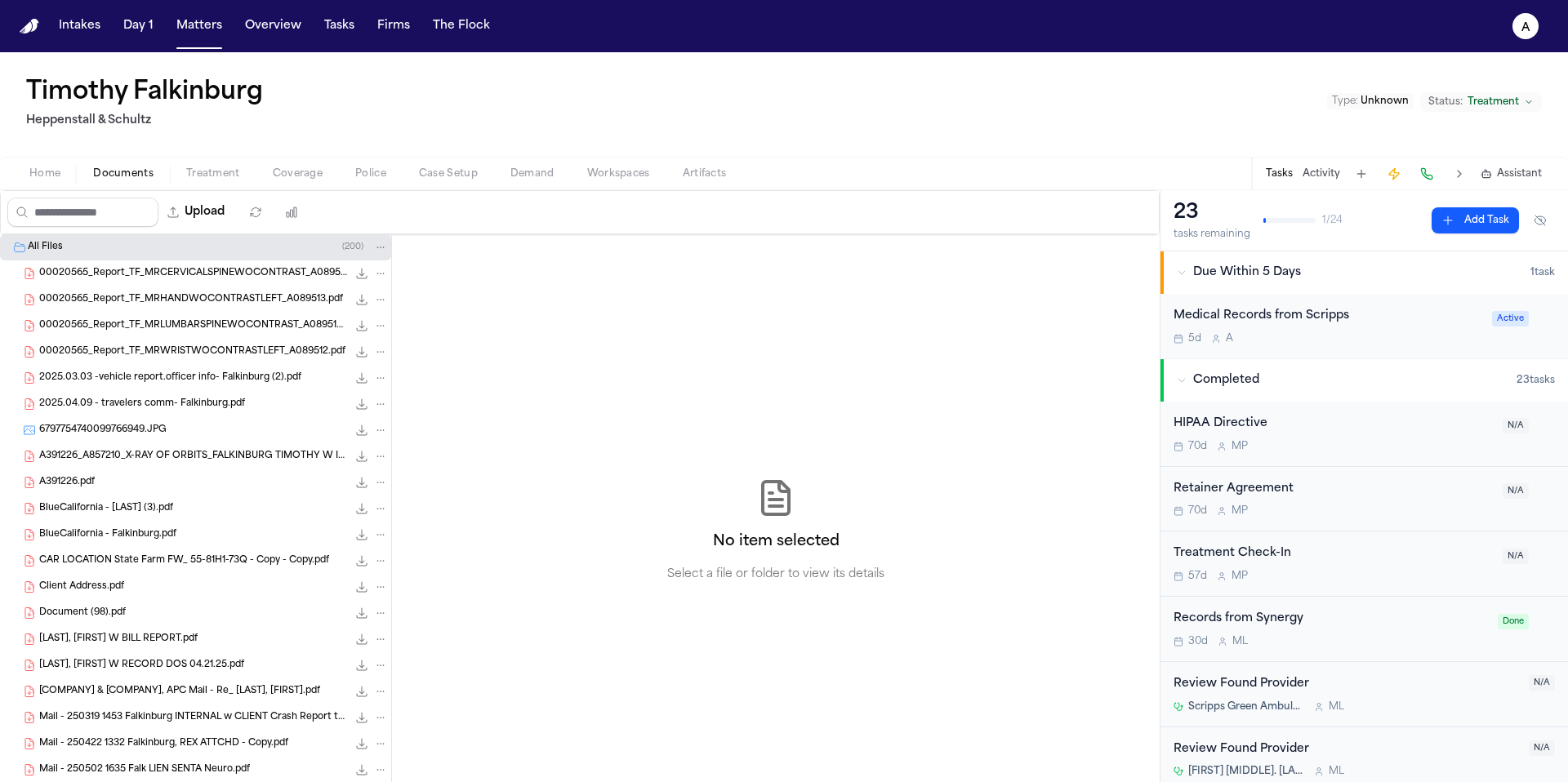 scroll, scrollTop: 404, scrollLeft: 0, axis: vertical 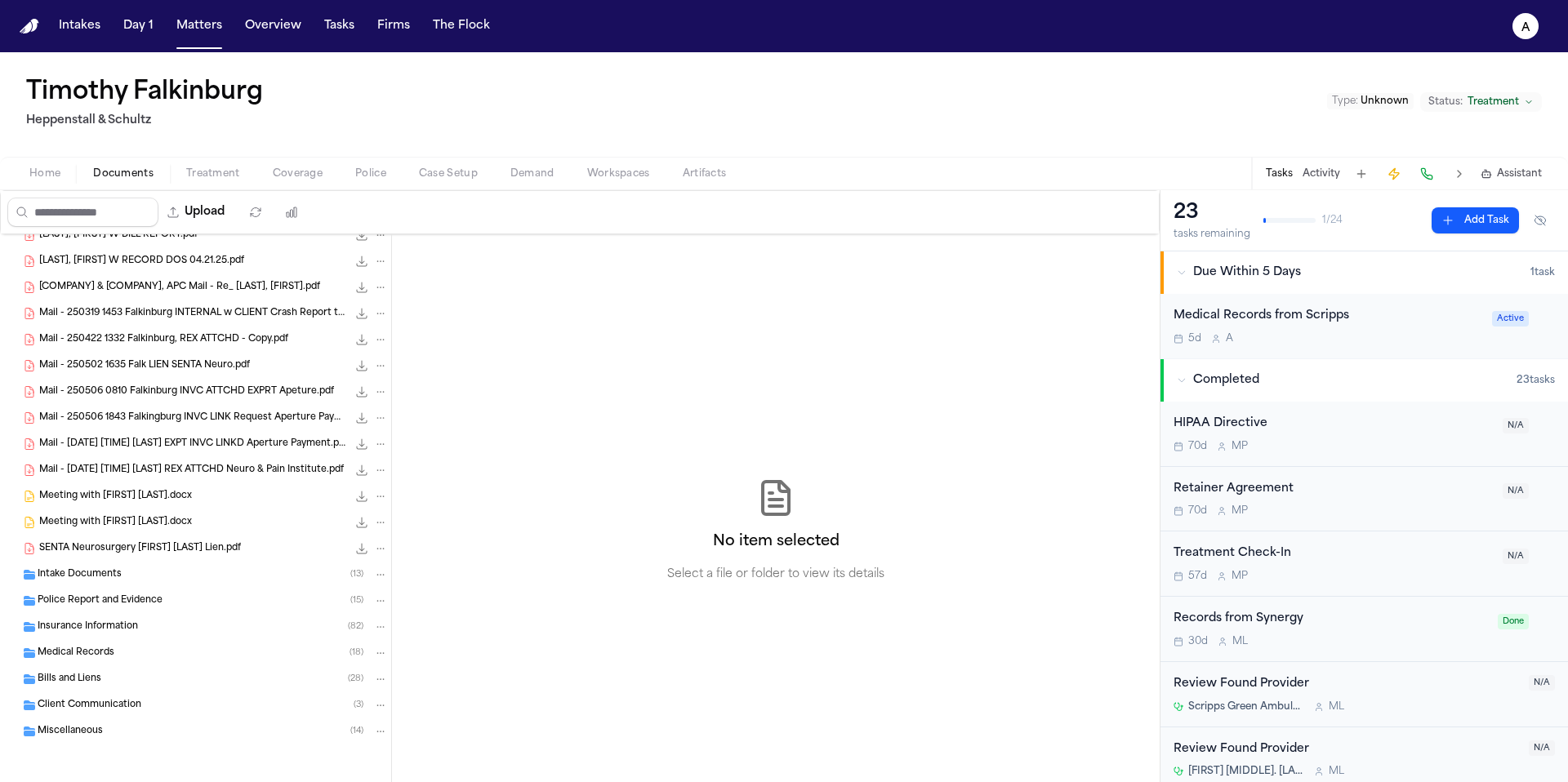 click on "Police Report and Evidence ( 15 )" at bounding box center (212, 601) 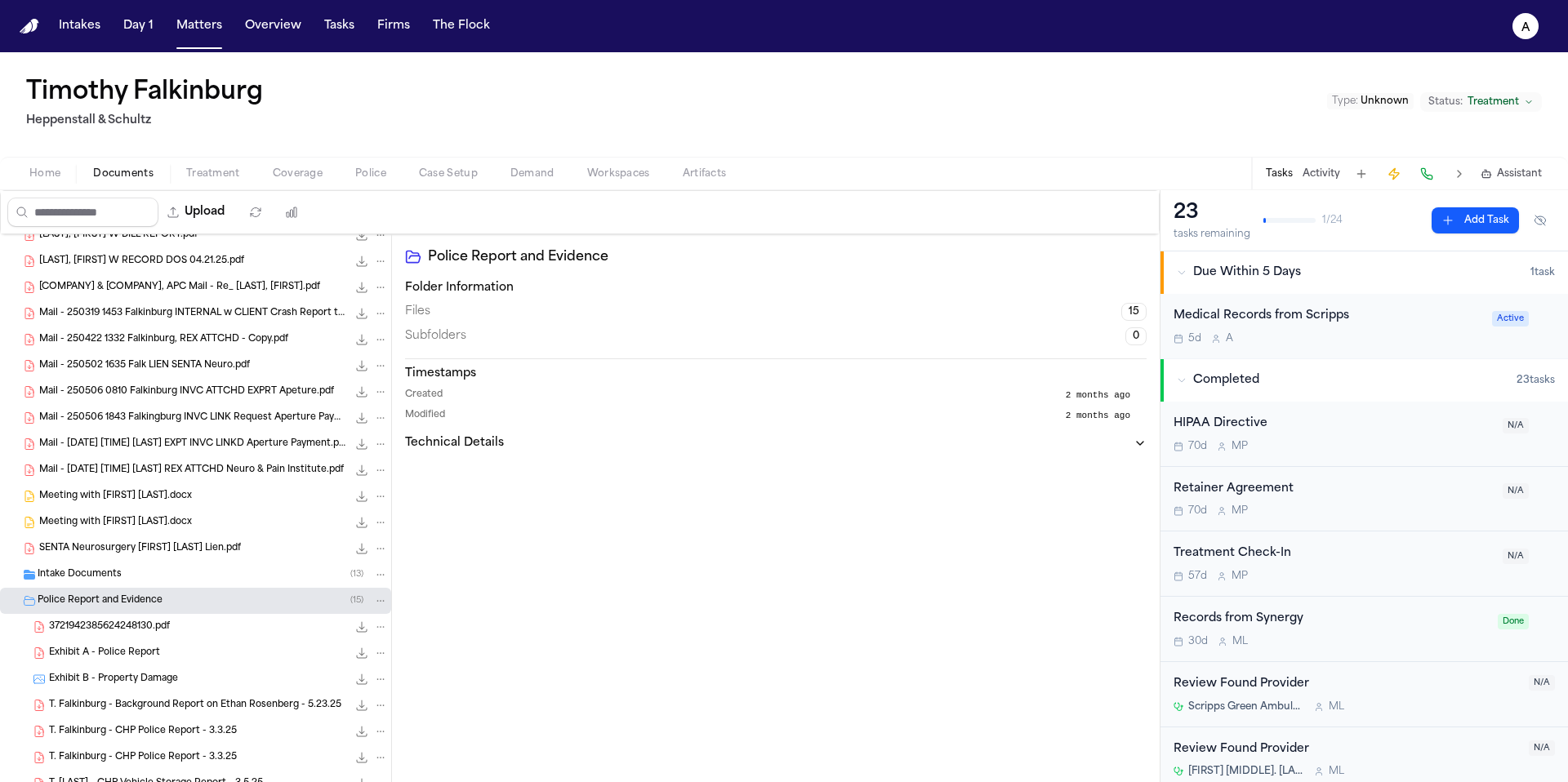 click on "Police Report and Evidence" at bounding box center [100, 601] 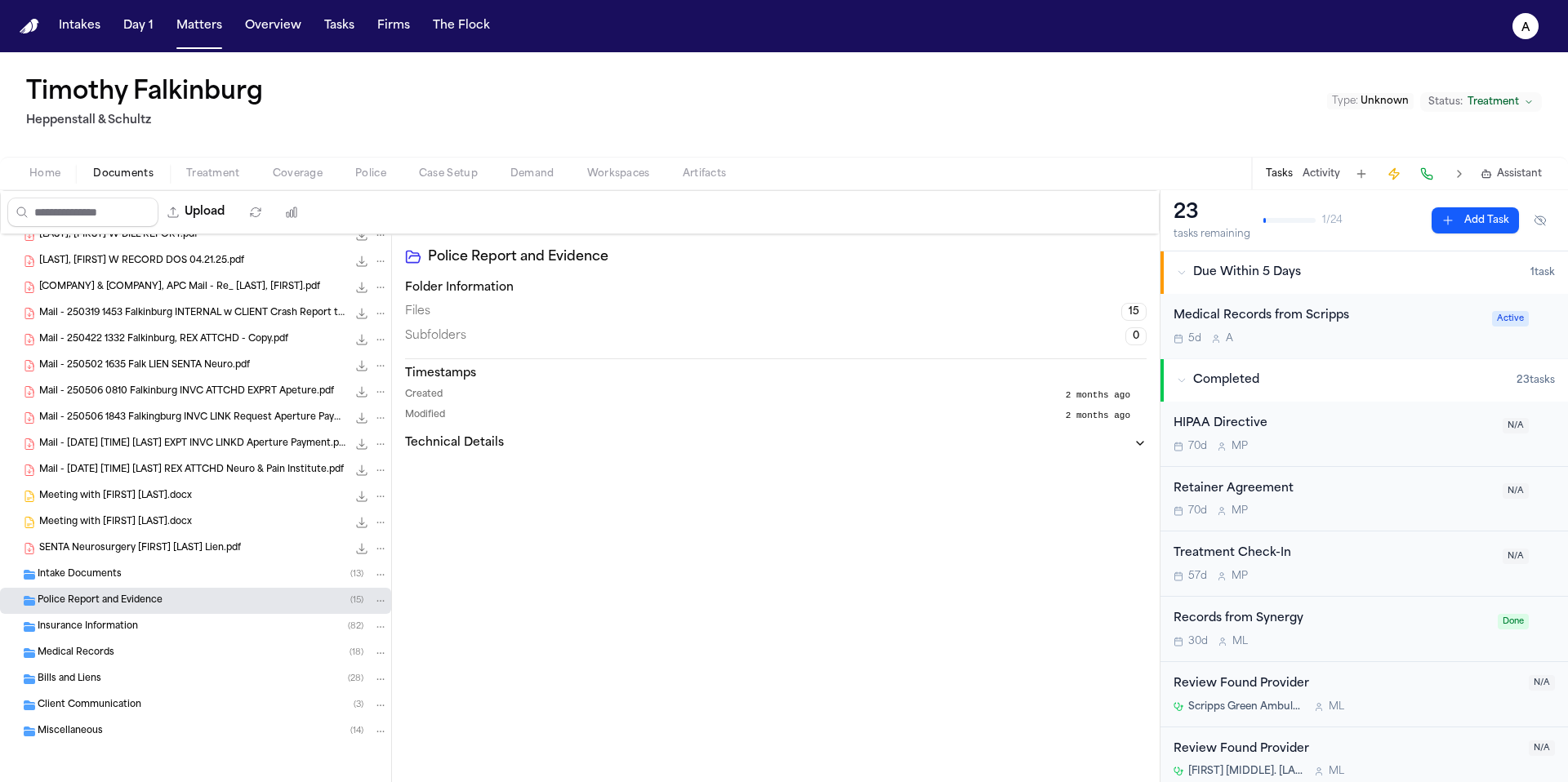 click on "Medical Records ( 18 )" at bounding box center [212, 653] 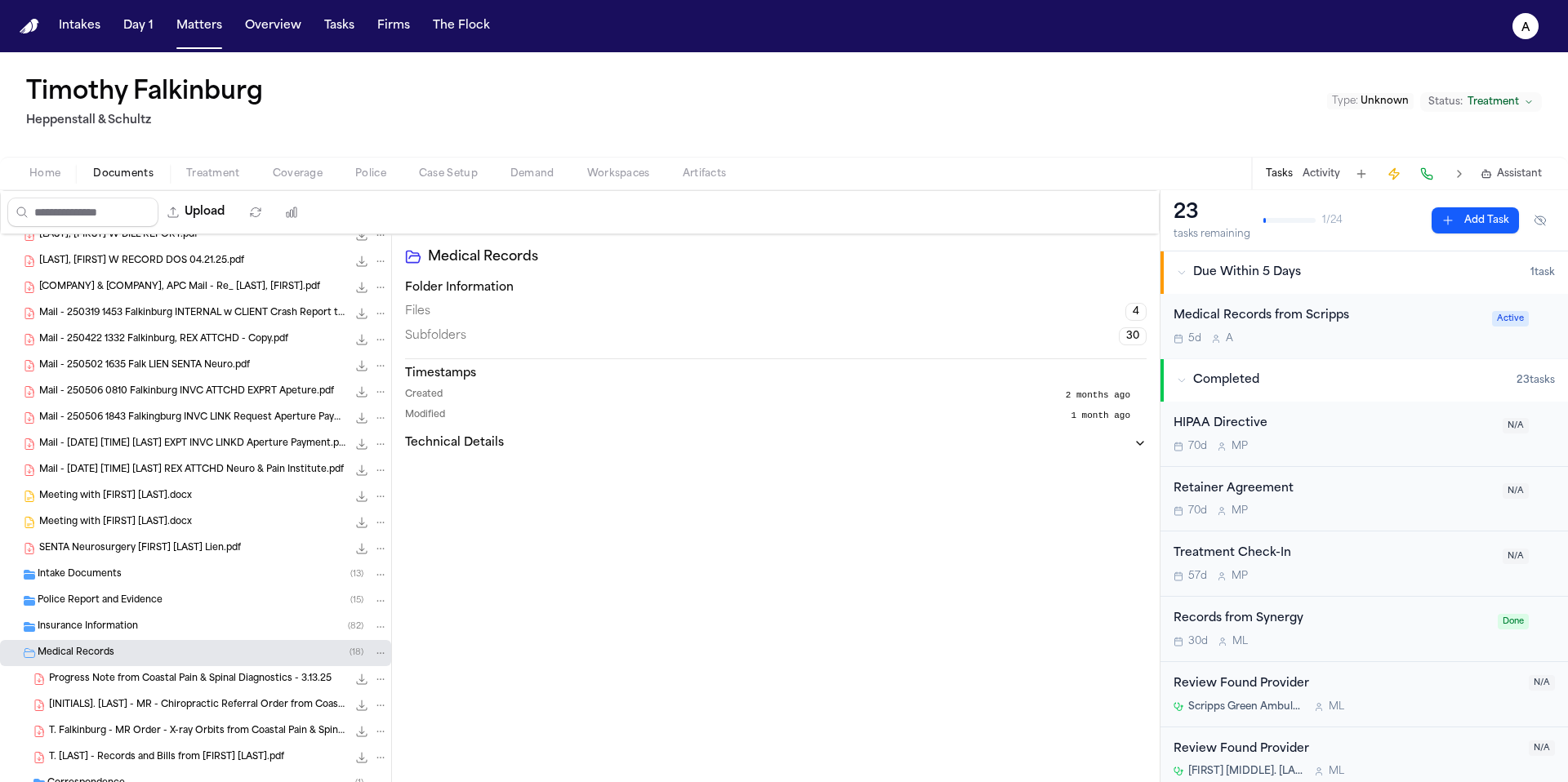 click on "5d A" at bounding box center (1328, 339) 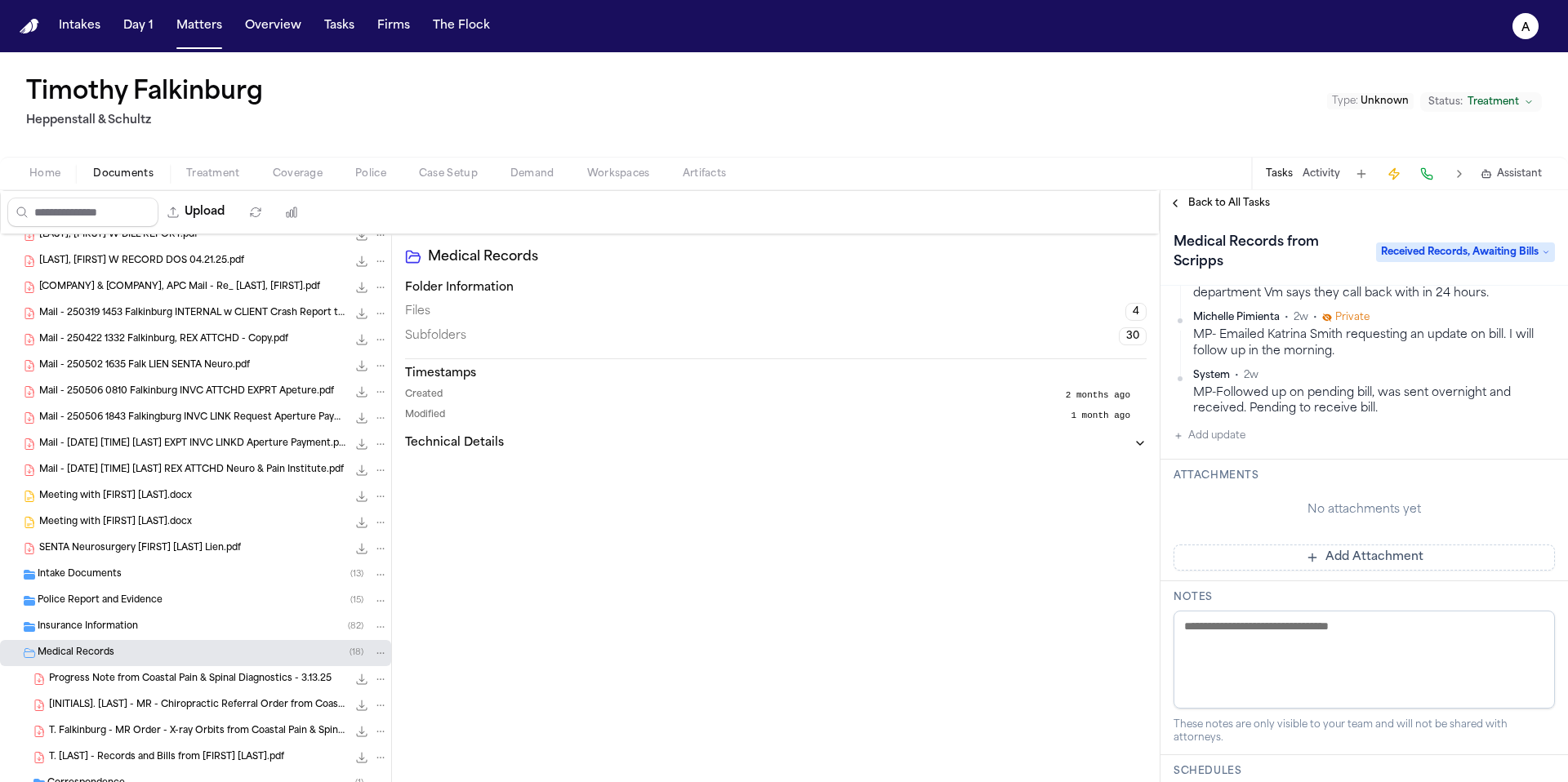 scroll, scrollTop: 851, scrollLeft: 0, axis: vertical 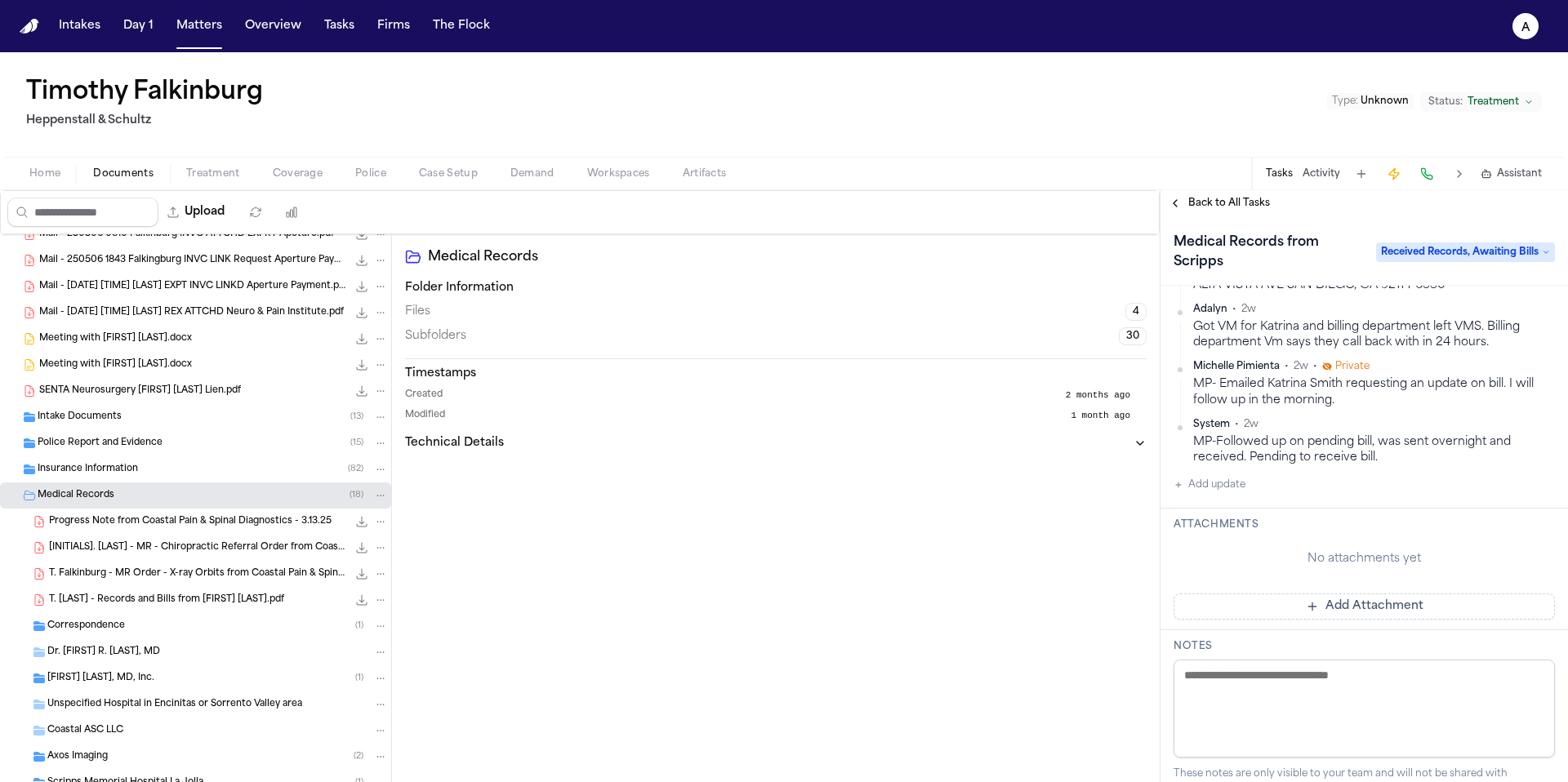 click on "Correspondence ( 1 )" at bounding box center (217, 626) 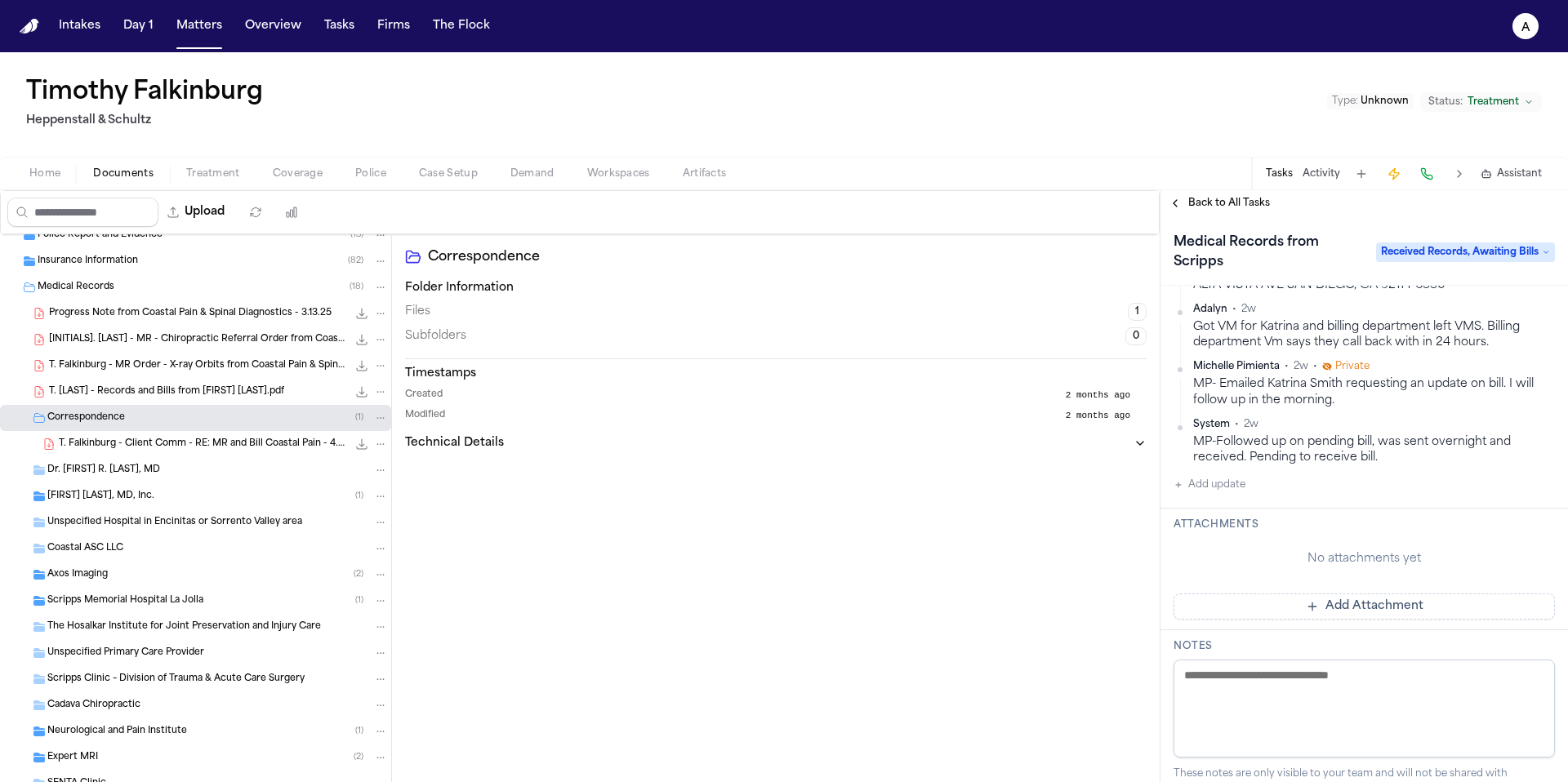 scroll, scrollTop: 771, scrollLeft: 0, axis: vertical 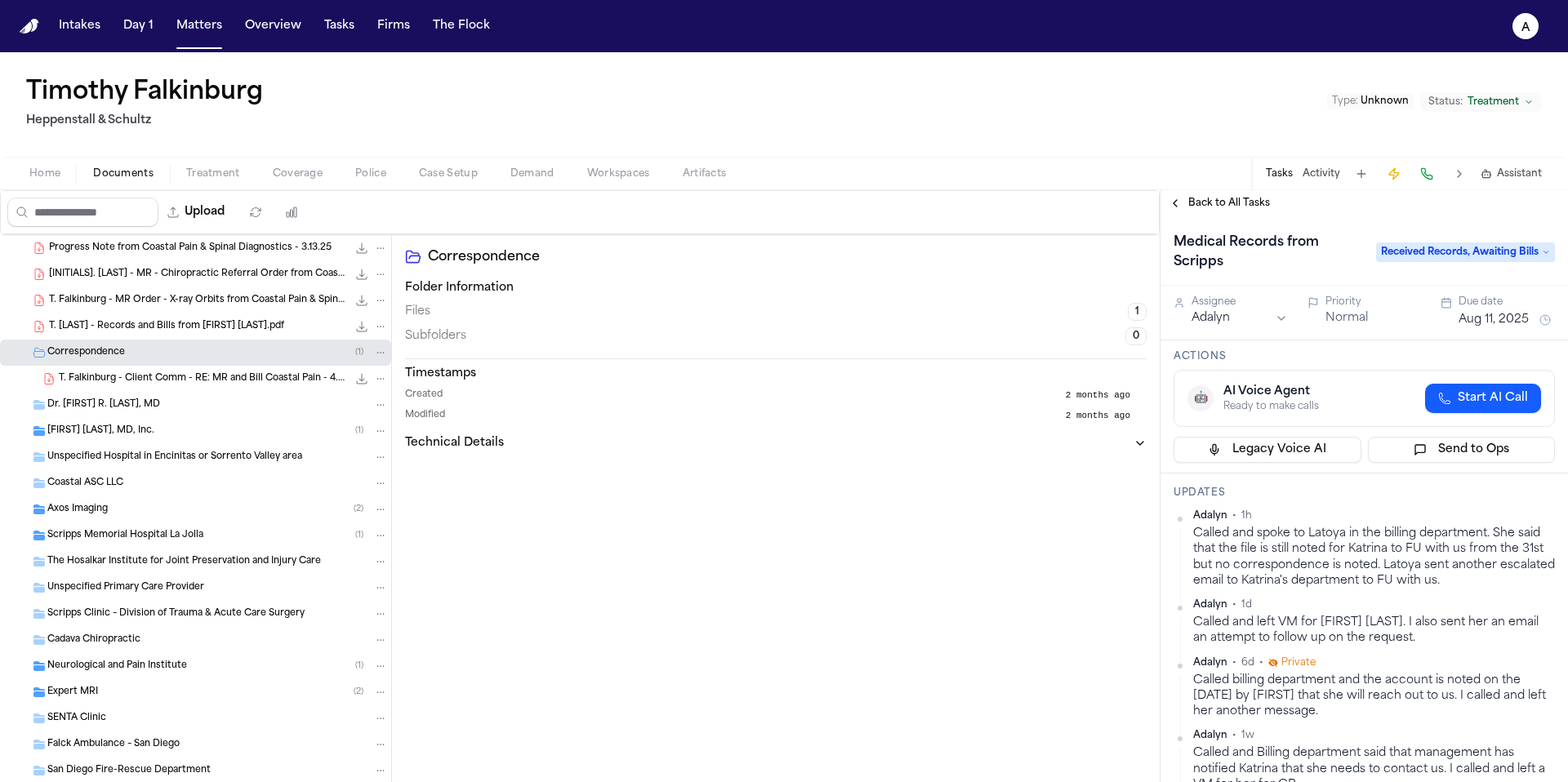 click on "Scripps Clinic – Division of Trauma & Acute Care Surgery" at bounding box center (176, 614) 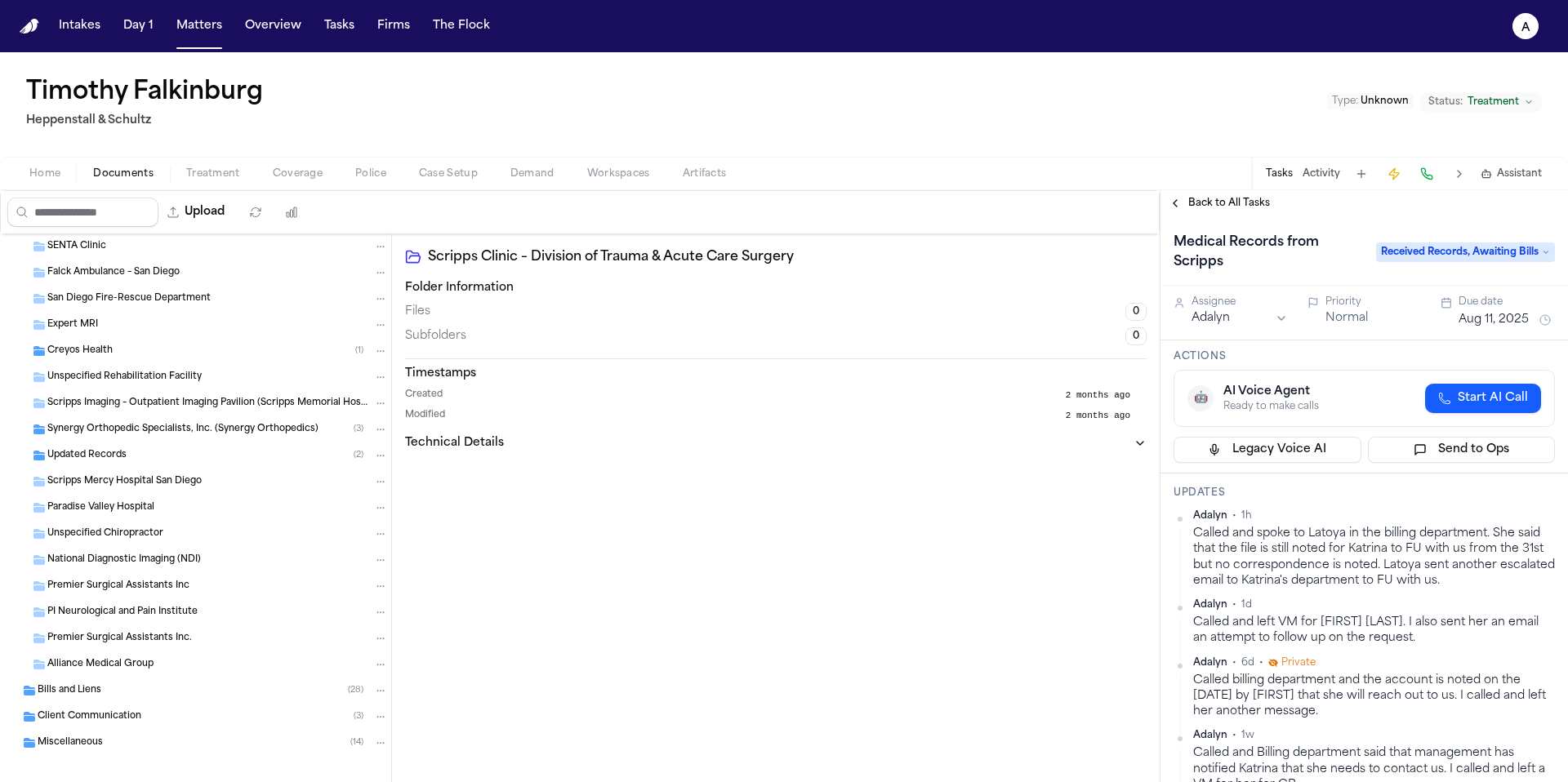 scroll, scrollTop: 1318, scrollLeft: 0, axis: vertical 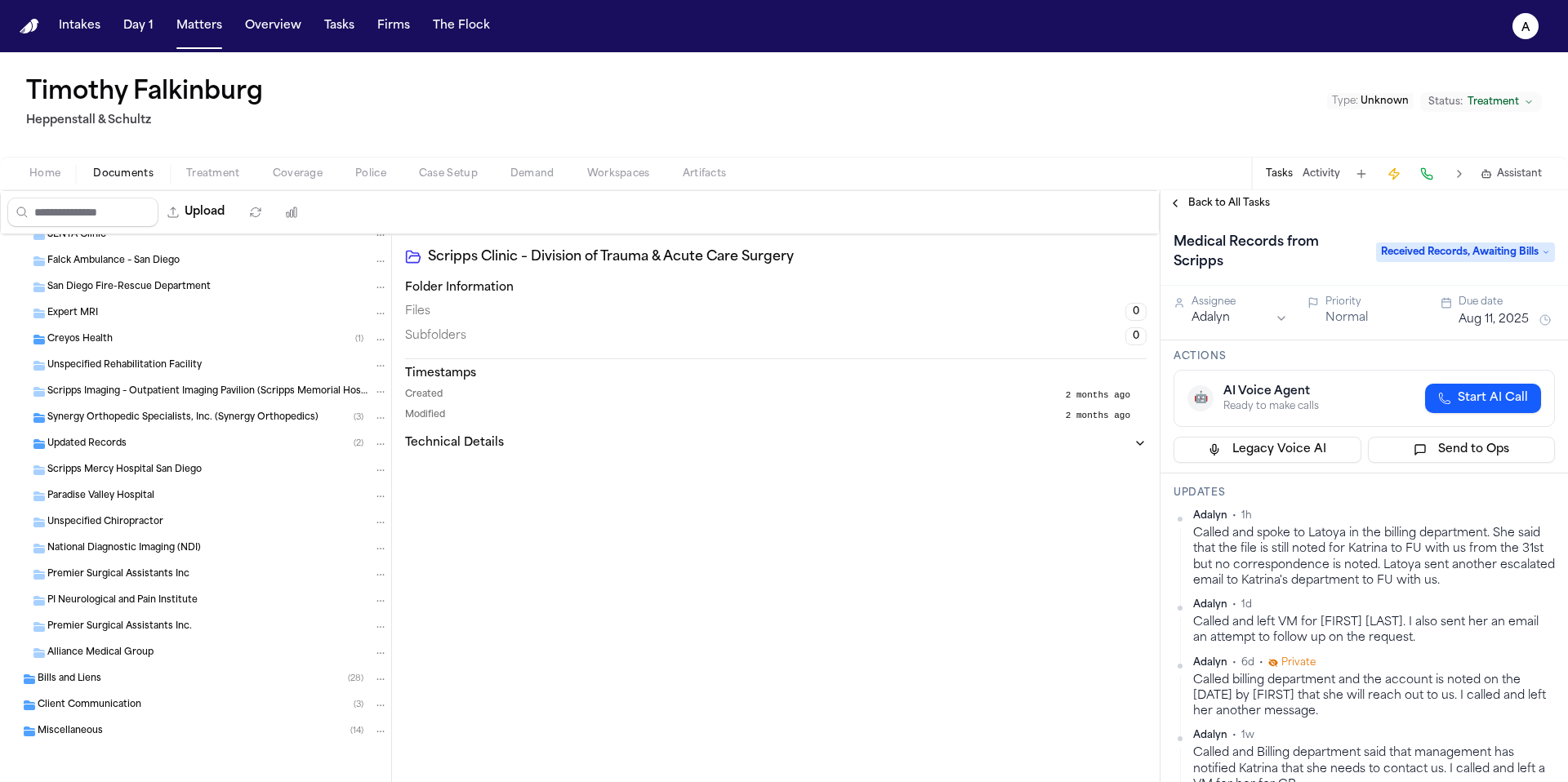click on "Bills and Liens ( 28 )" at bounding box center [212, 679] 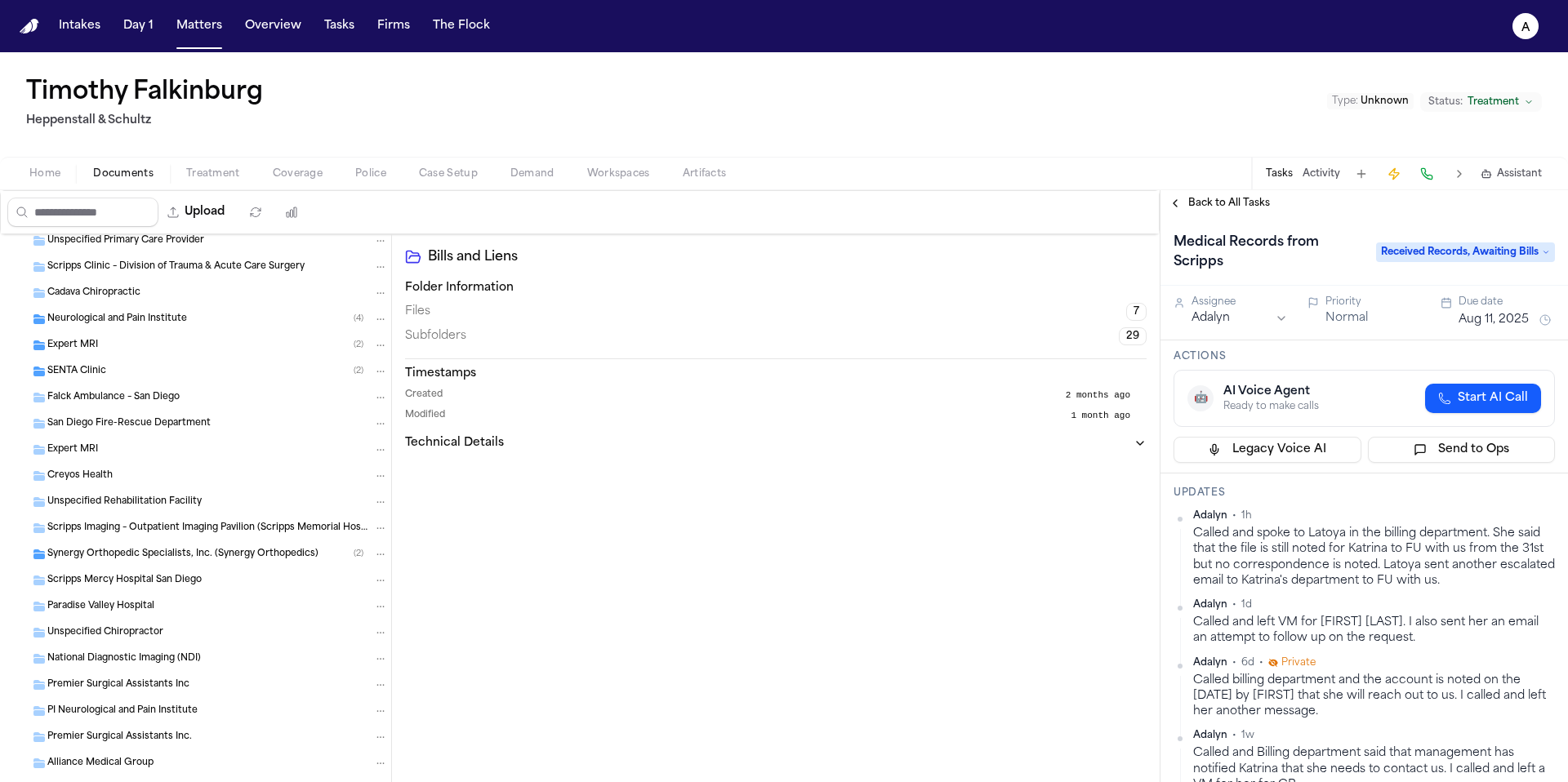 scroll, scrollTop: 2178, scrollLeft: 0, axis: vertical 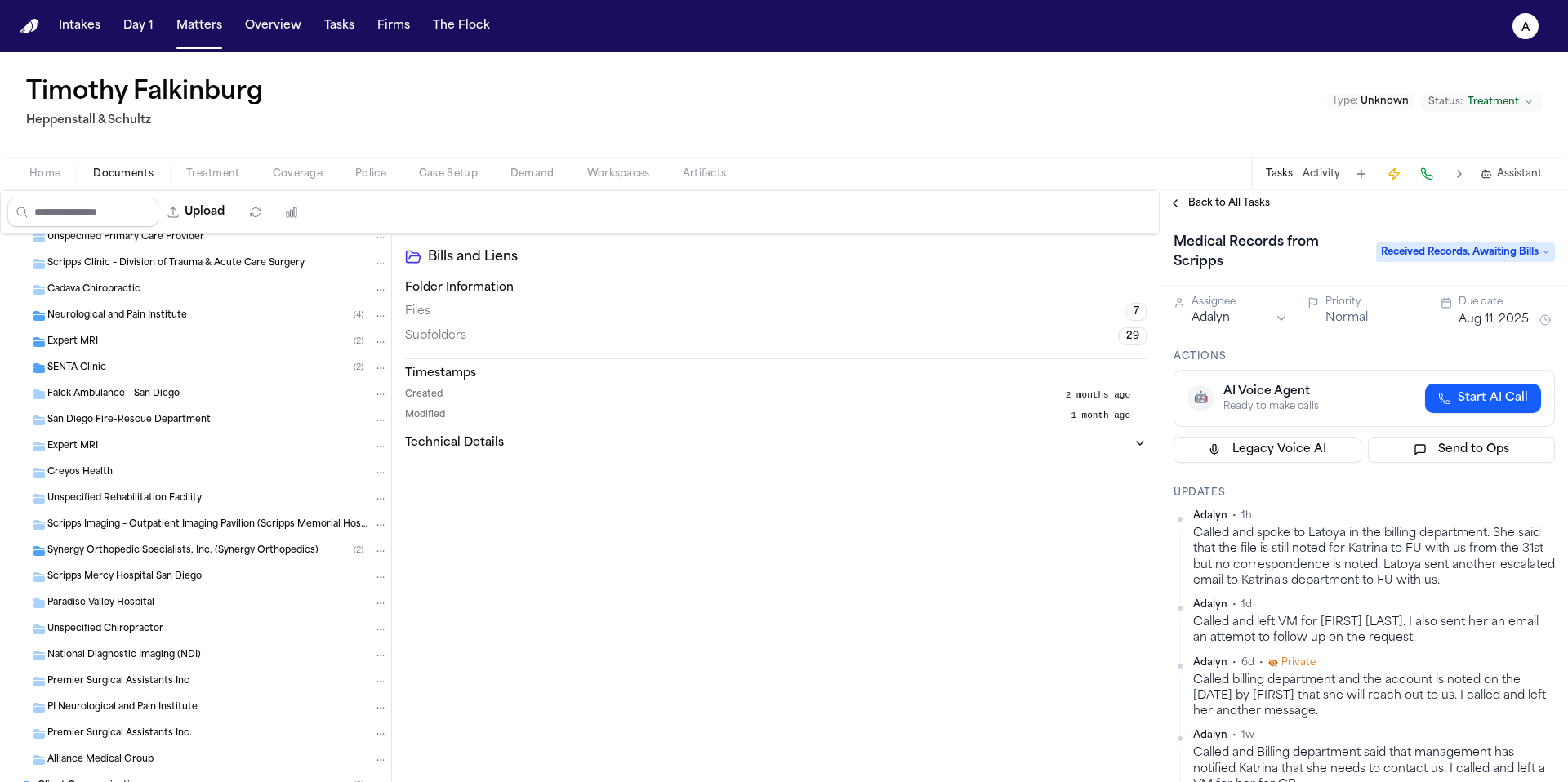 click on "Scripps Mercy Hospital San Diego" at bounding box center [217, 577] 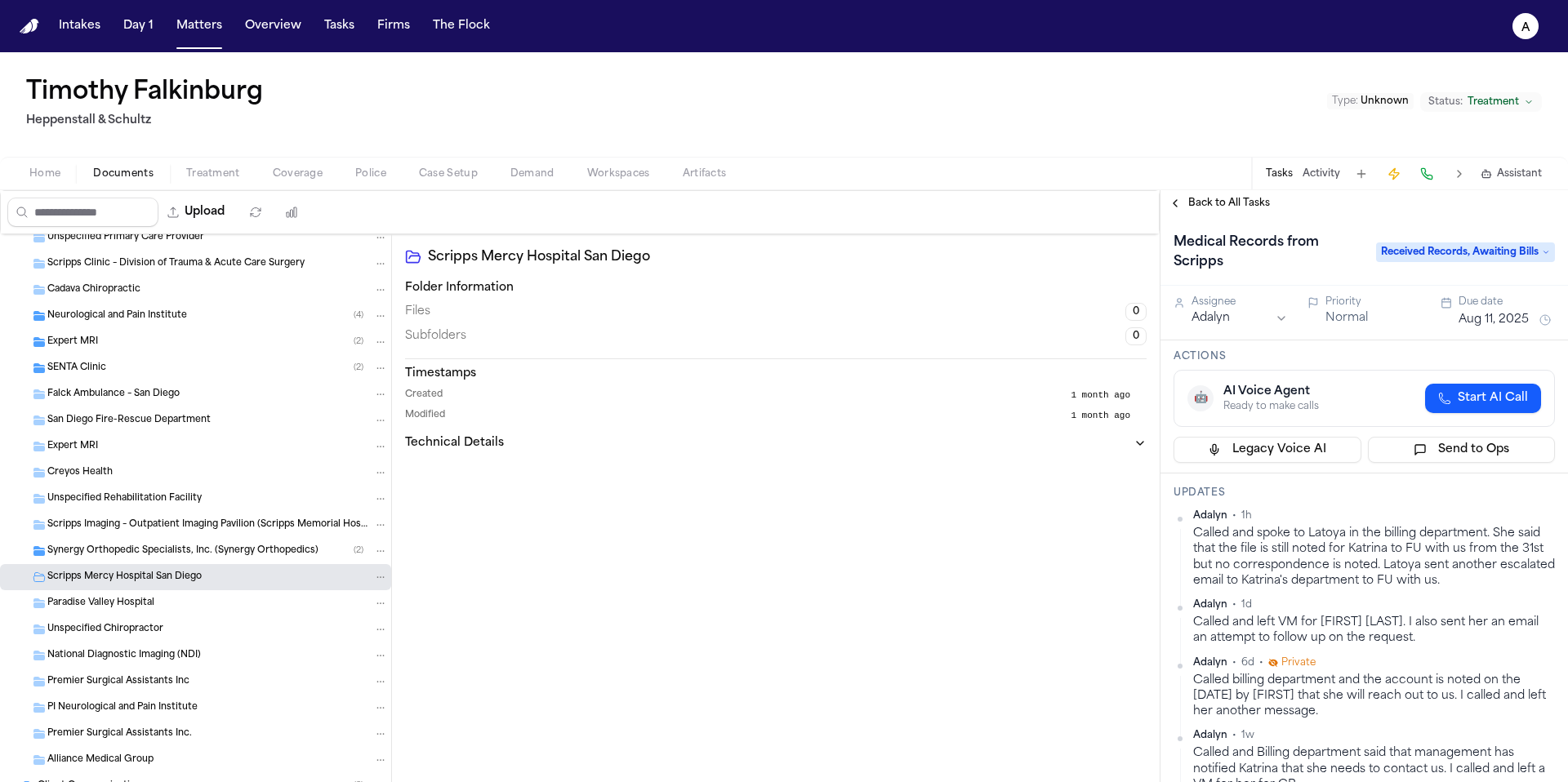 click on "Scripps Mercy Hospital San Diego" at bounding box center [217, 577] 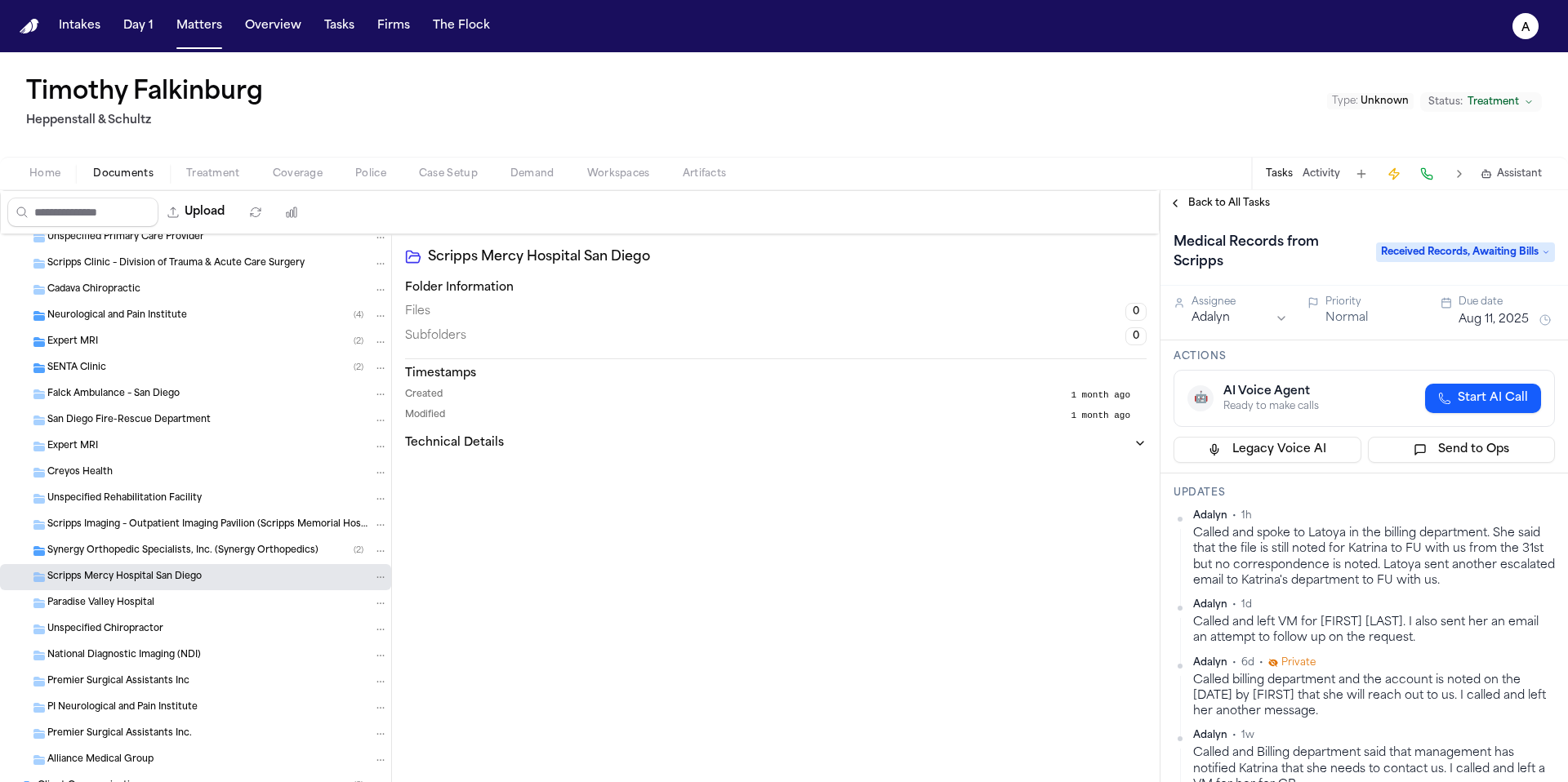 scroll, scrollTop: 2259, scrollLeft: 0, axis: vertical 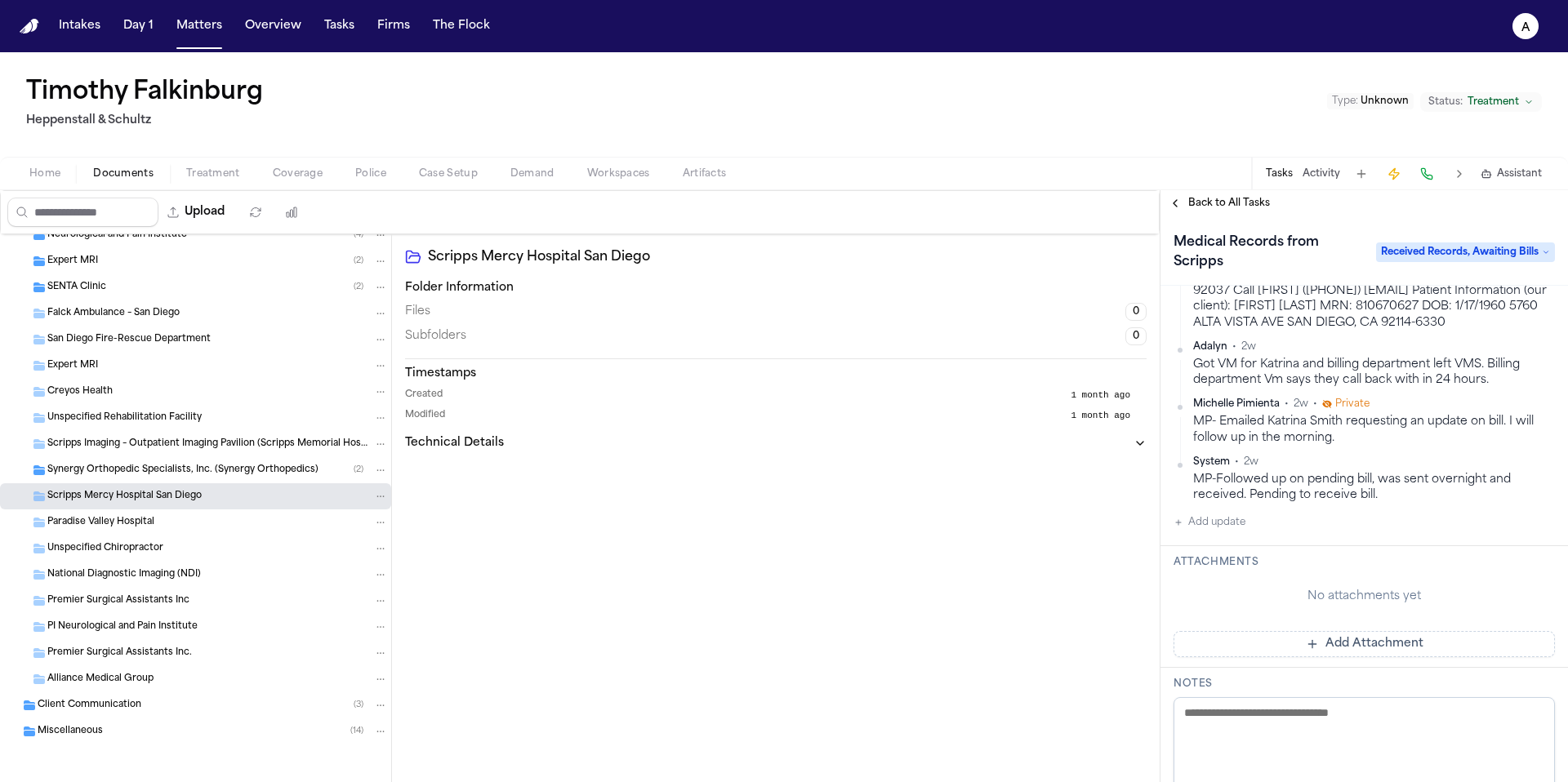 click on "Attachments" at bounding box center [1364, 562] 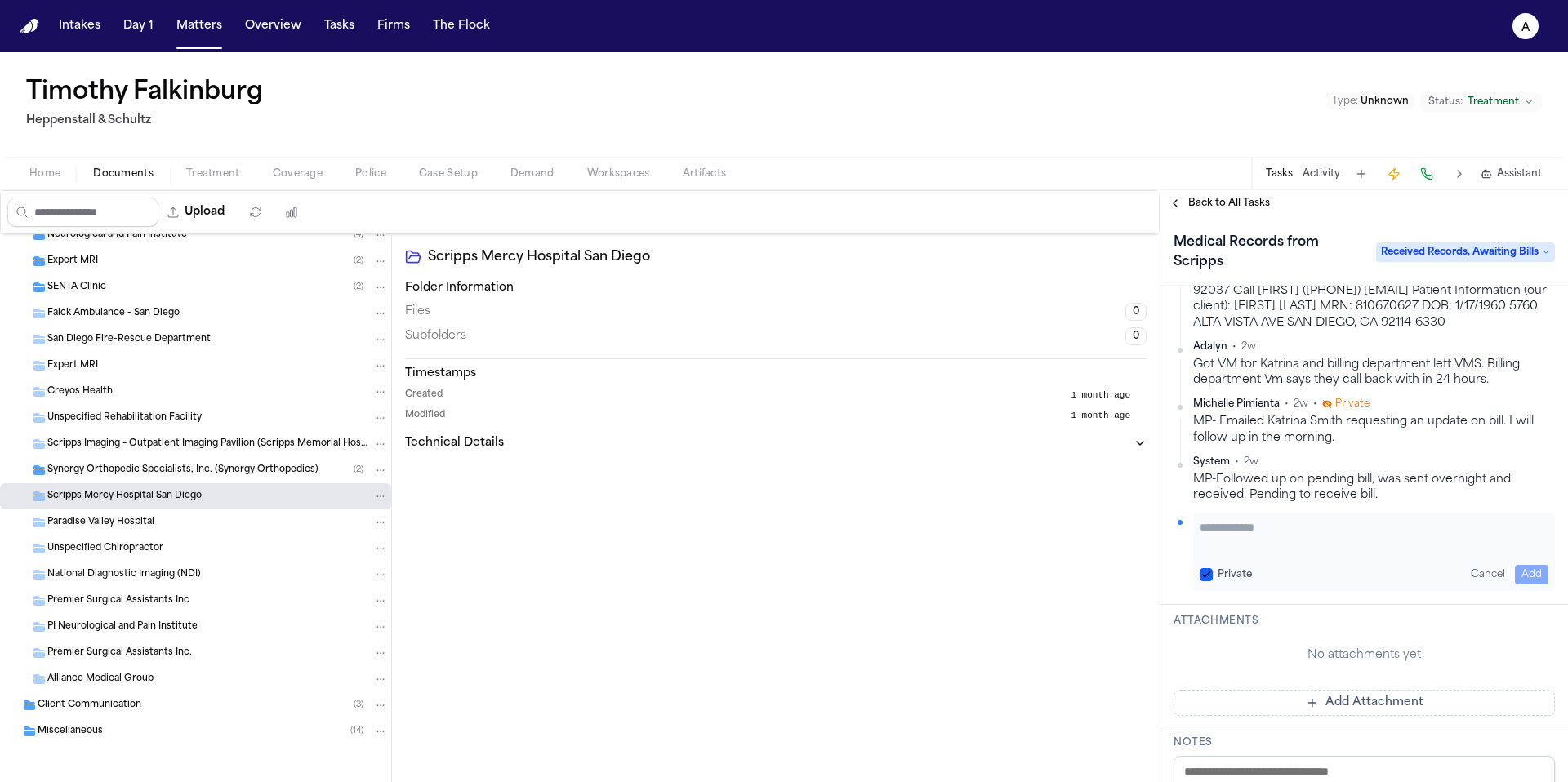 click on "Private" at bounding box center (1206, 575) 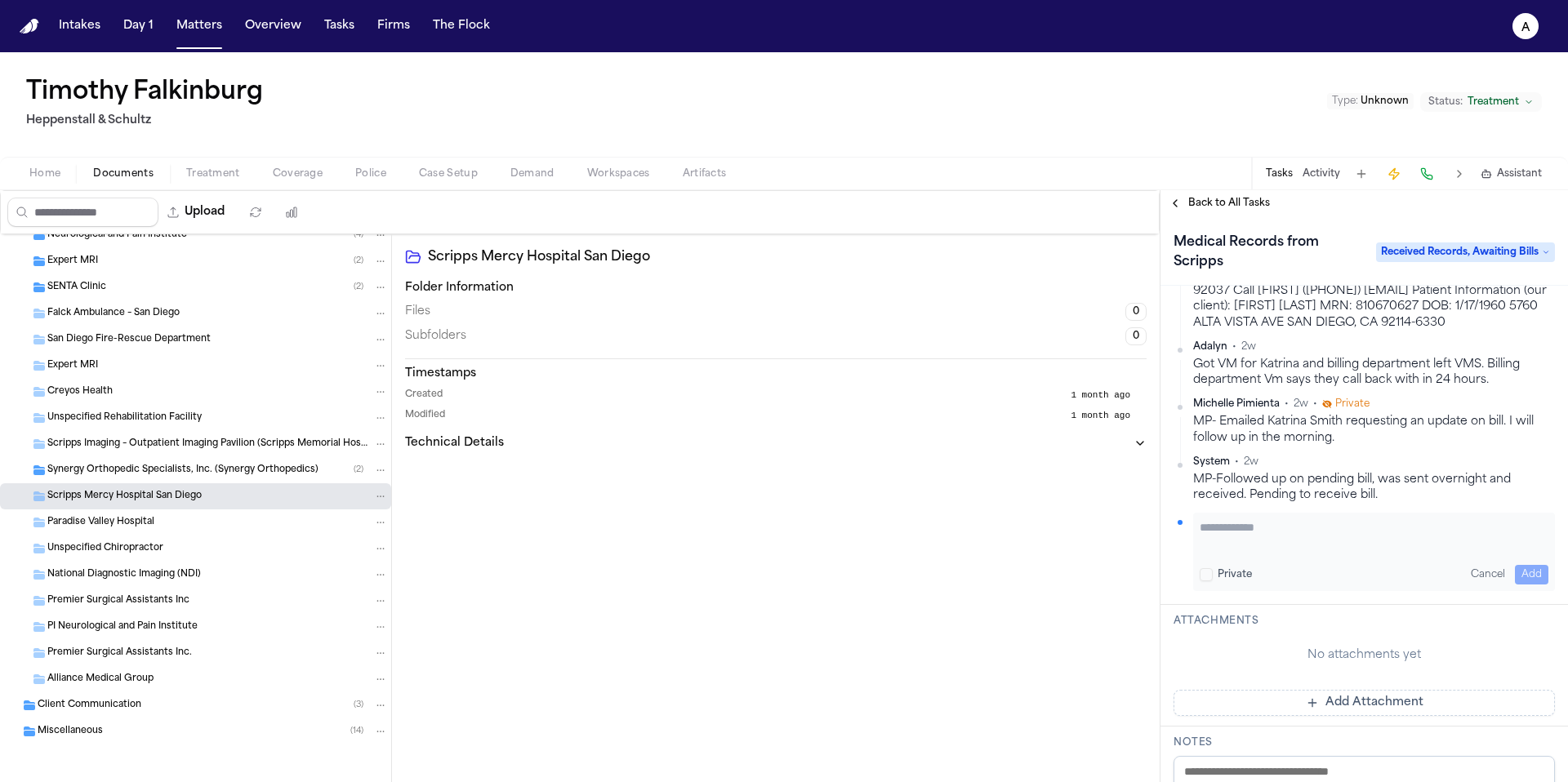 click at bounding box center (1374, 535) 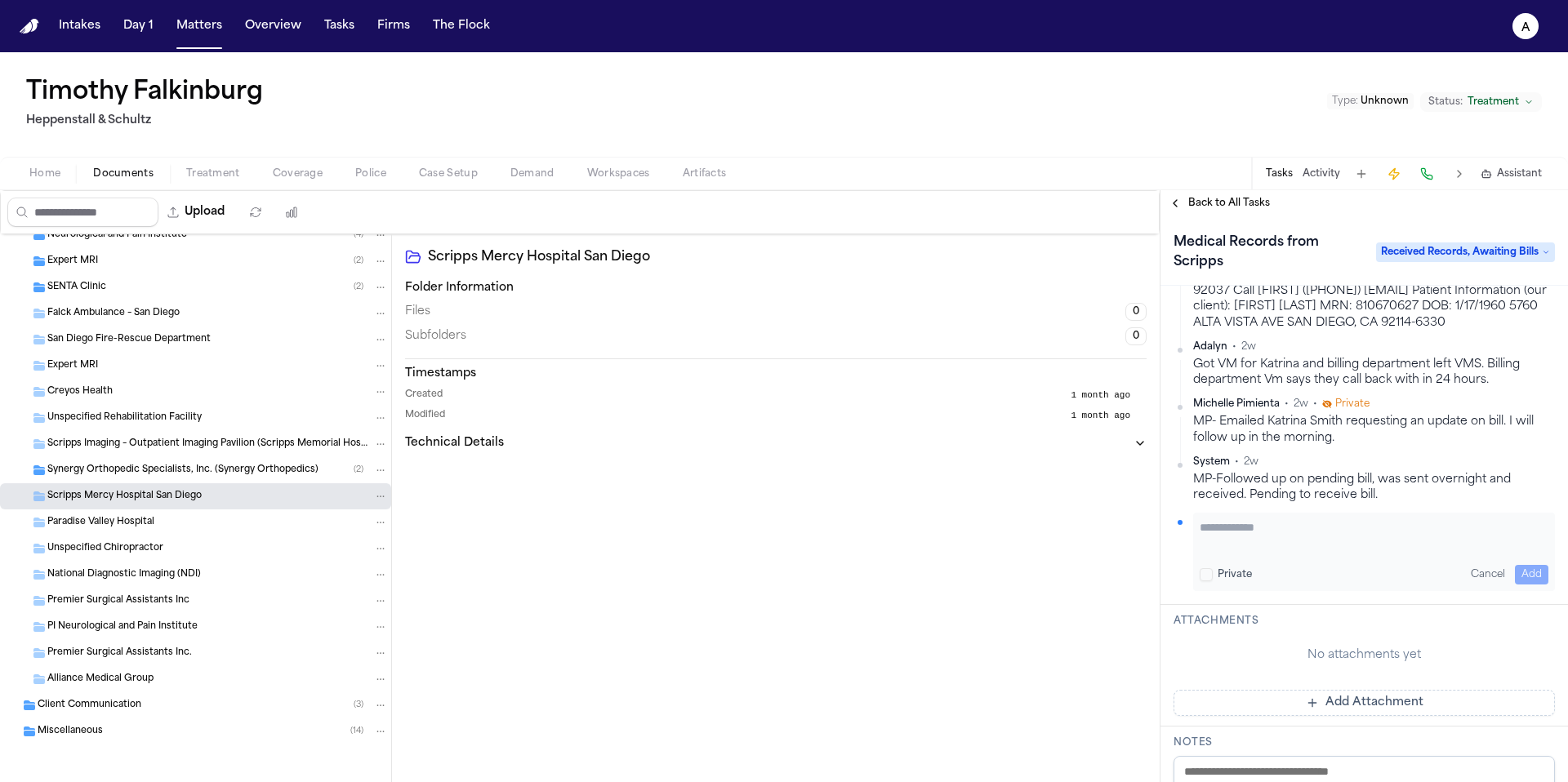 paste on "**********" 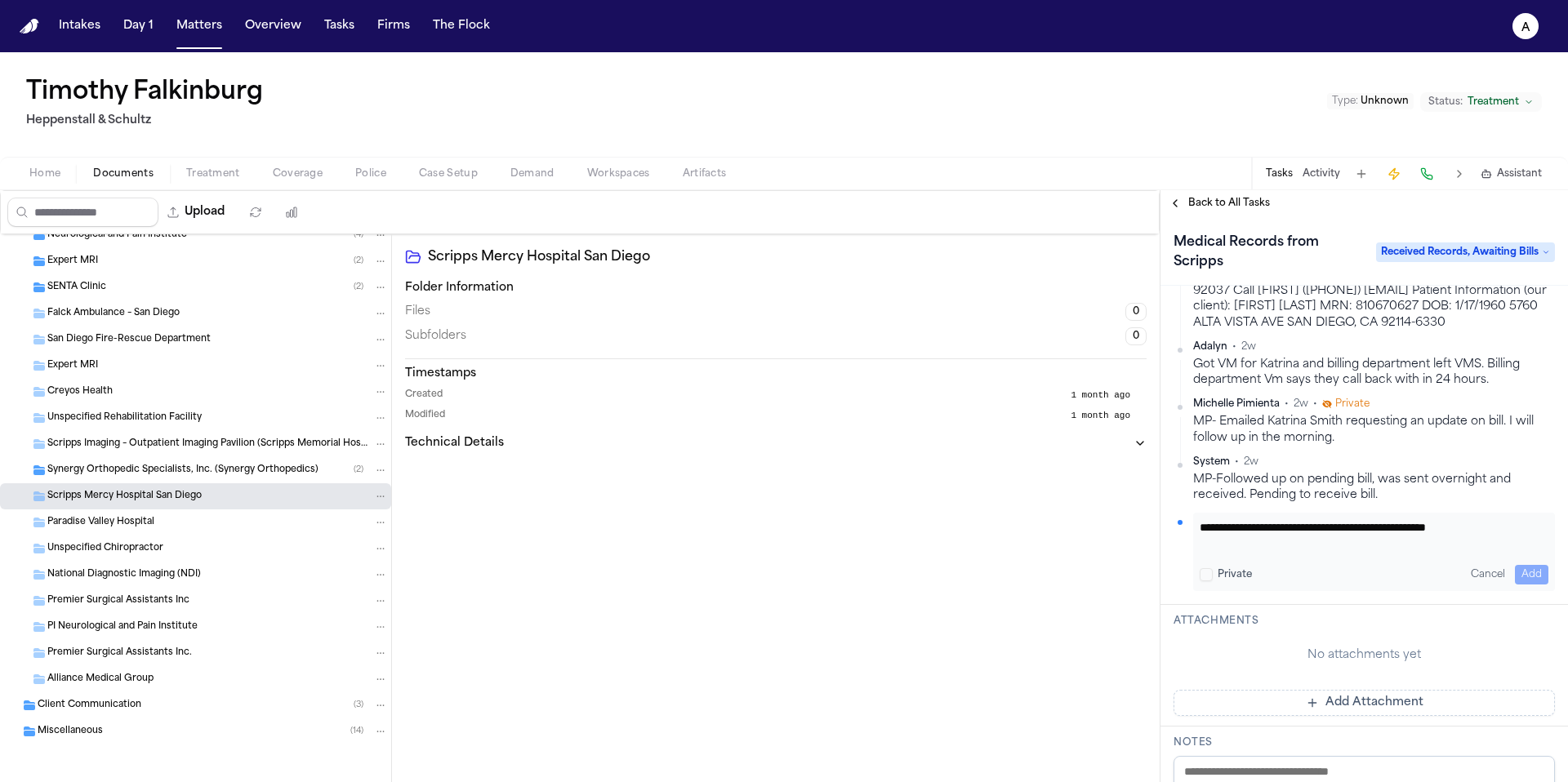 scroll, scrollTop: 1, scrollLeft: 0, axis: vertical 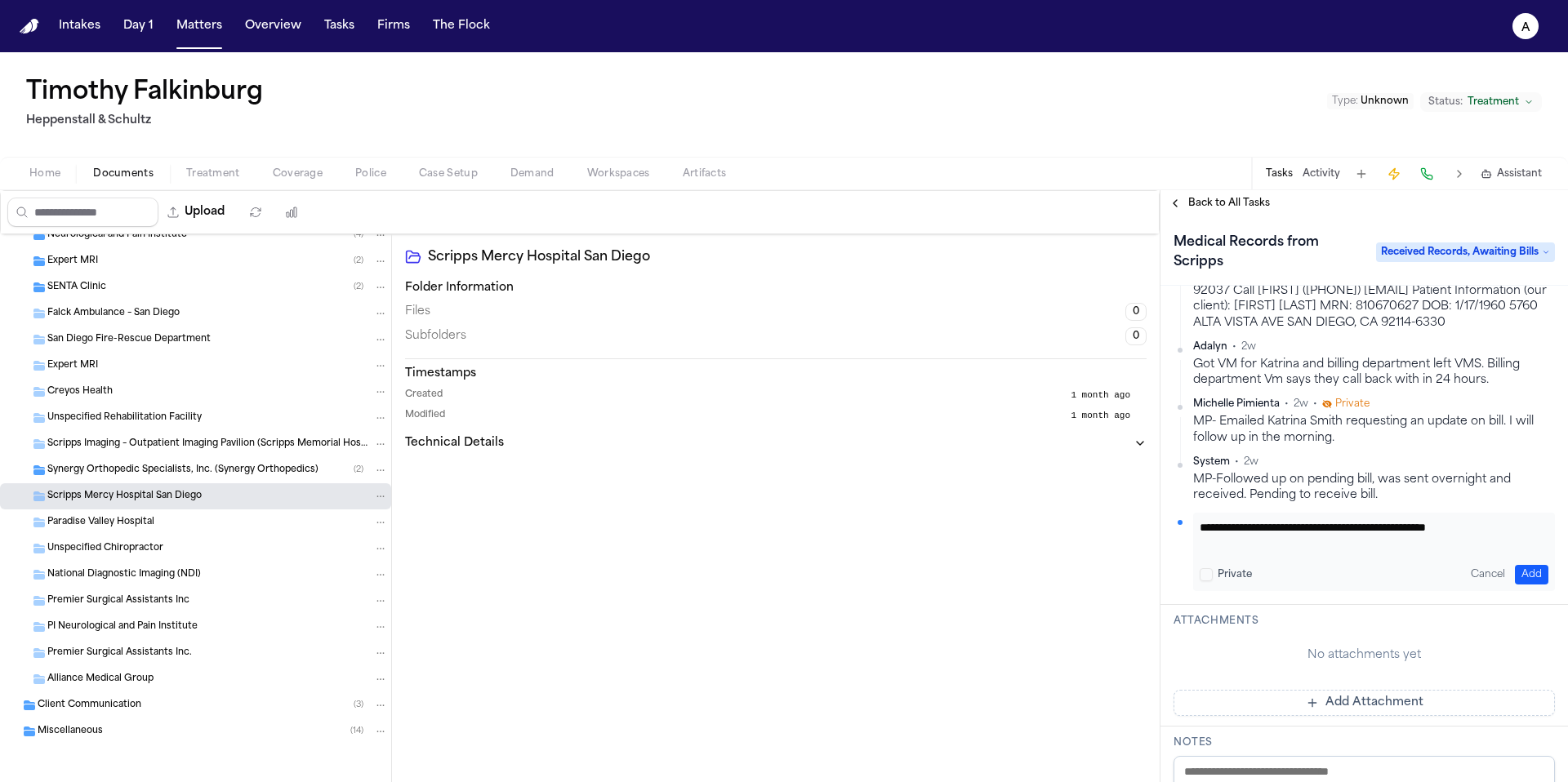 click on "**********" at bounding box center (1368, 535) 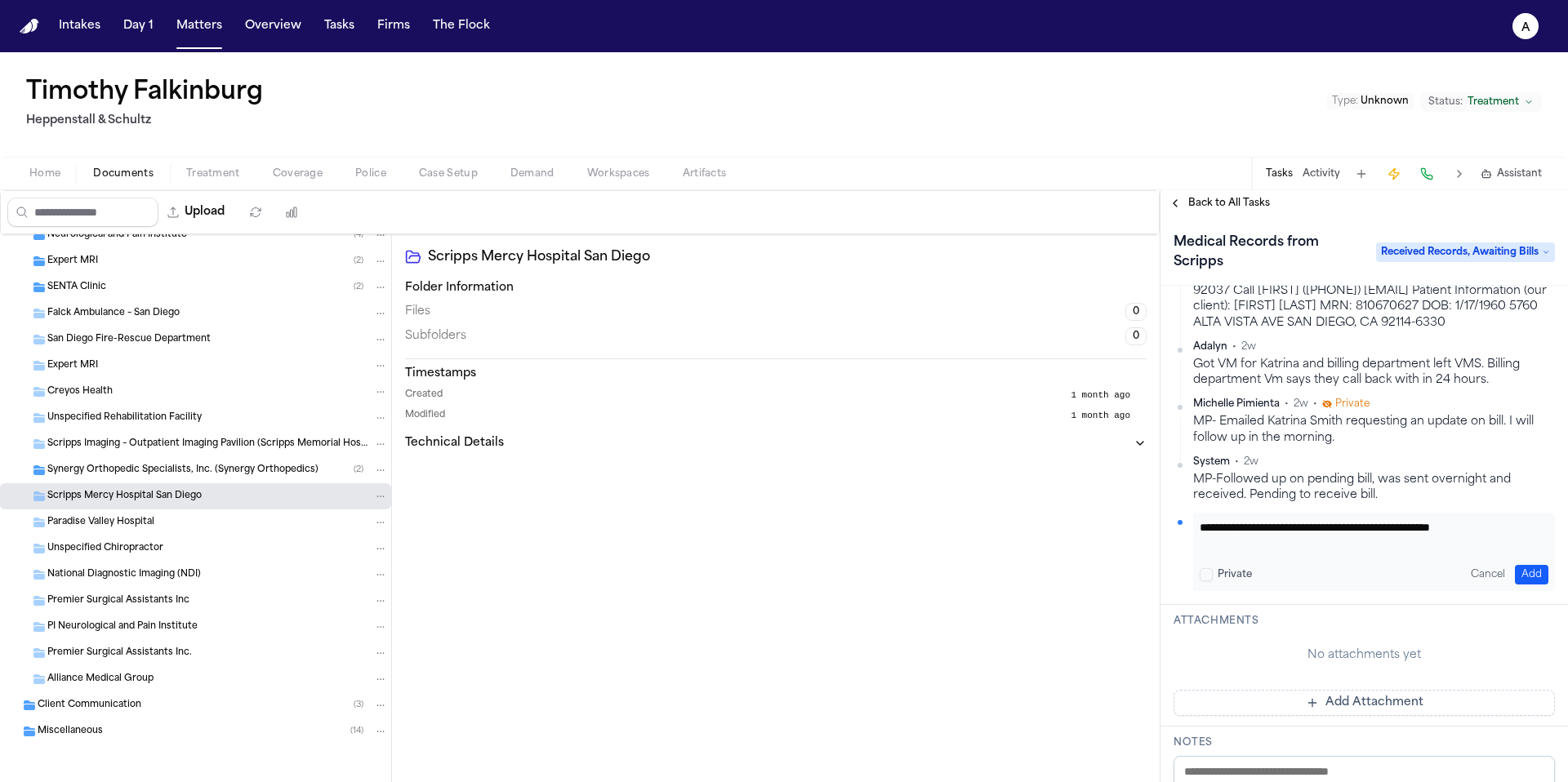 scroll, scrollTop: 0, scrollLeft: 0, axis: both 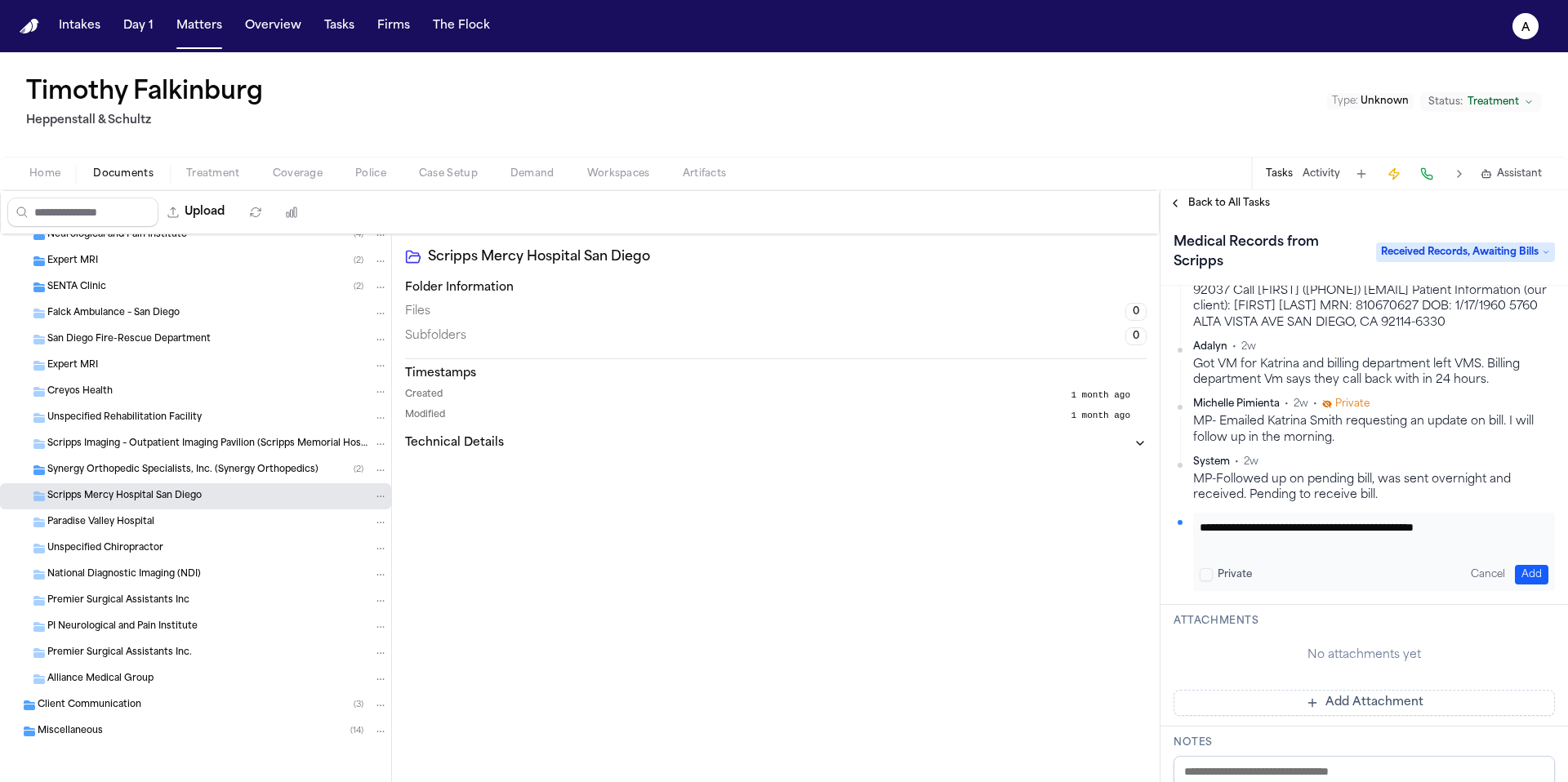 click on "**********" at bounding box center (1368, 535) 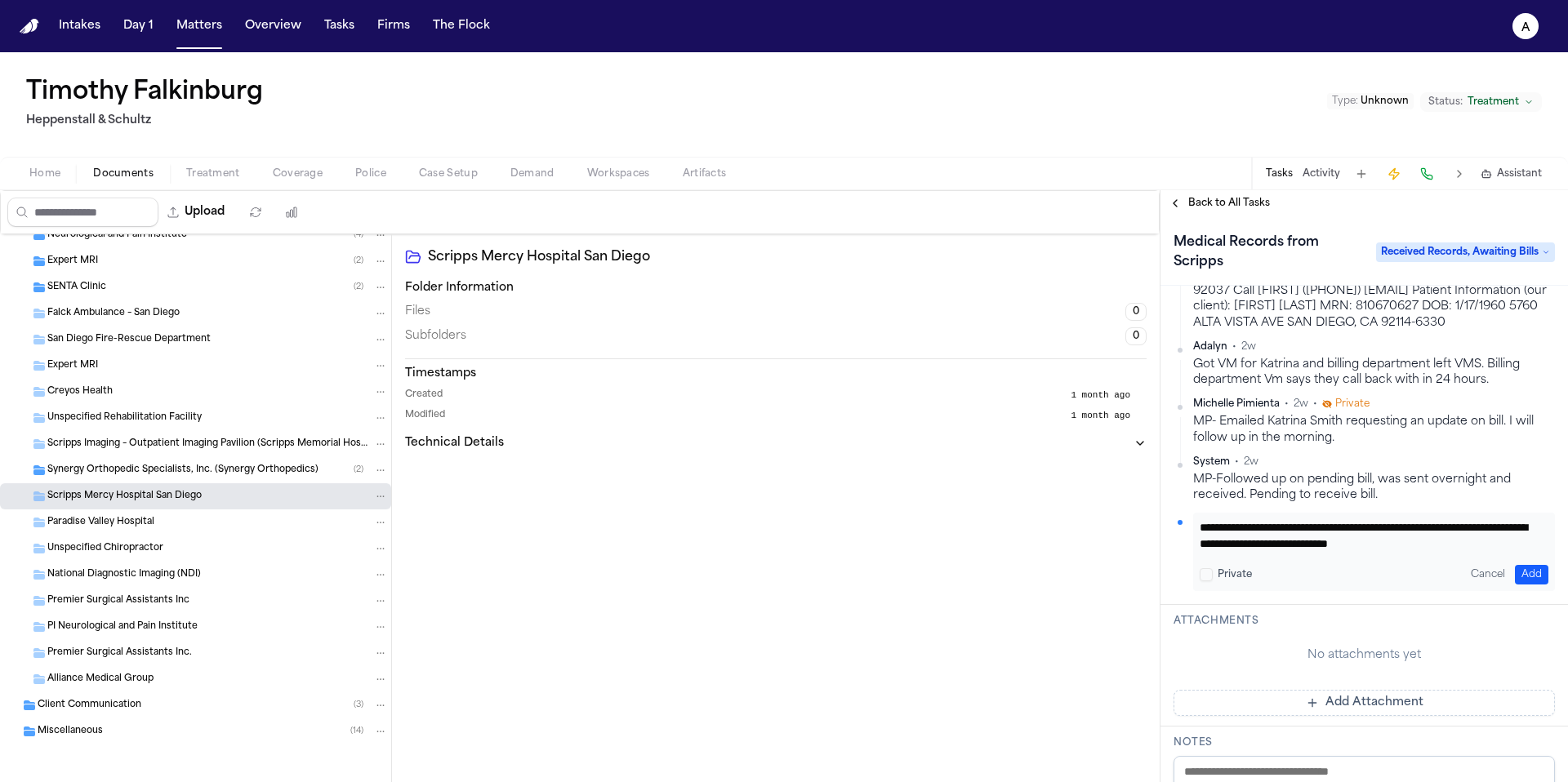 scroll, scrollTop: 2, scrollLeft: 0, axis: vertical 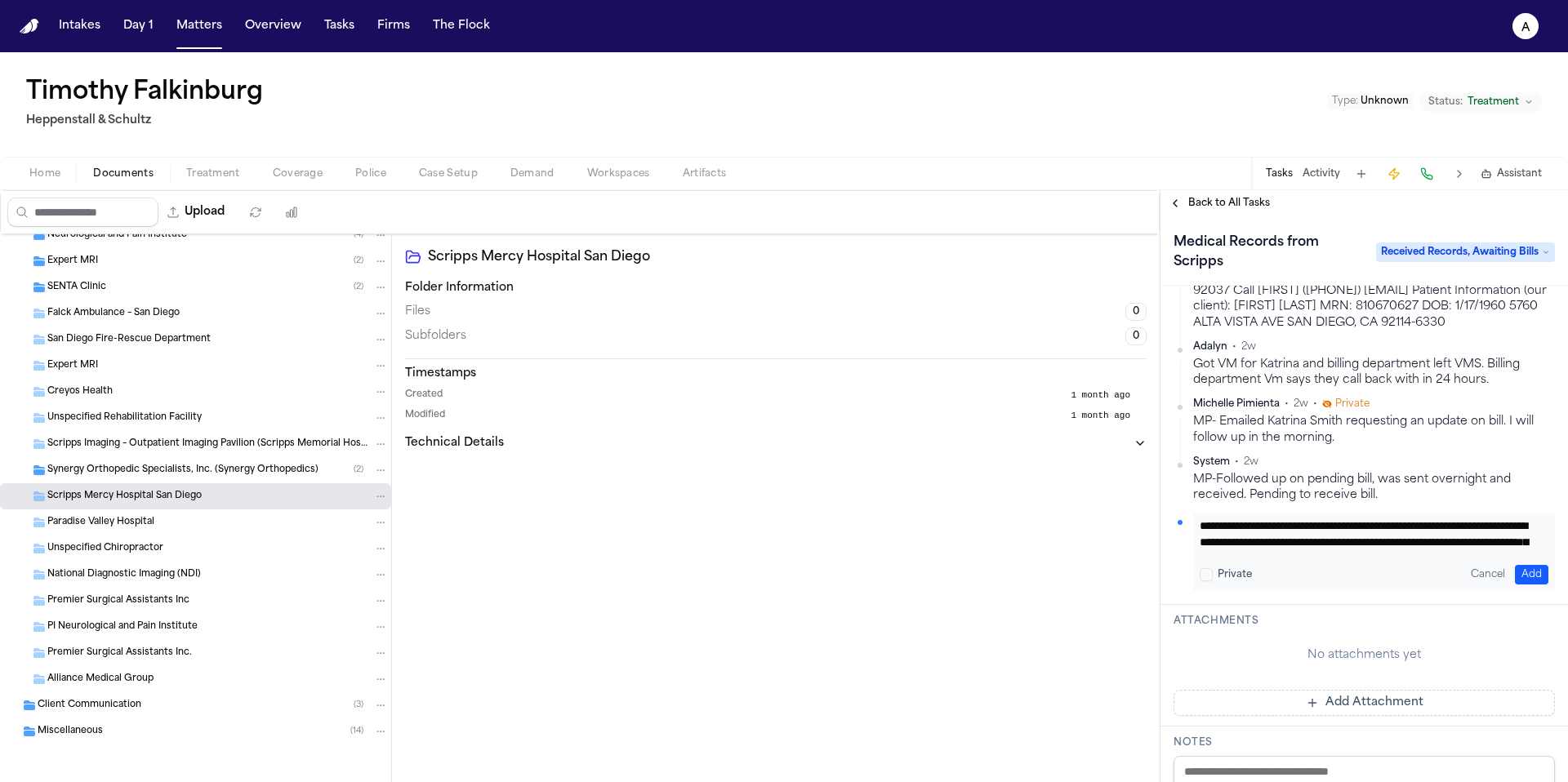 click on "**********" at bounding box center (1368, 535) 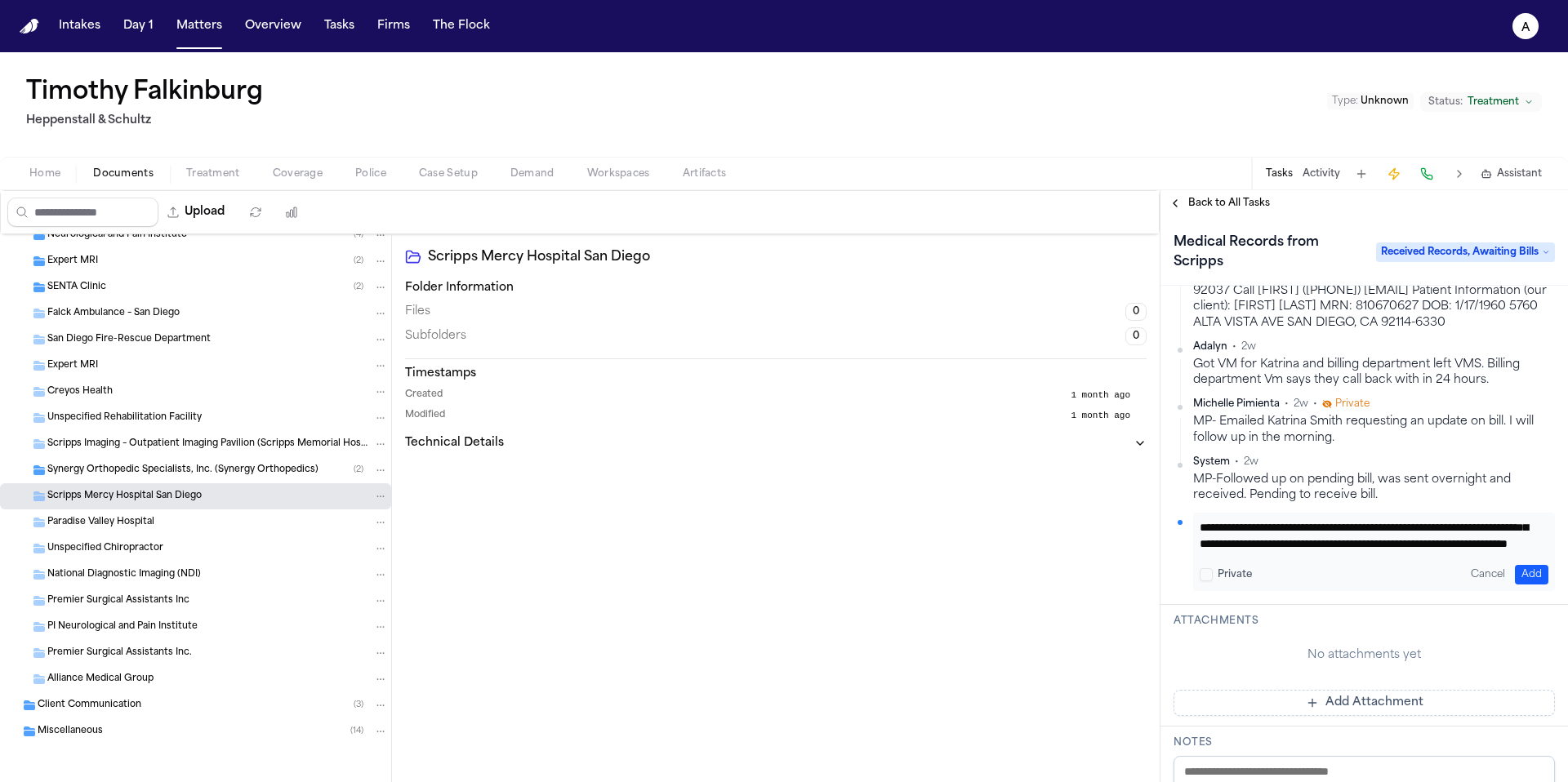 scroll, scrollTop: 34, scrollLeft: 0, axis: vertical 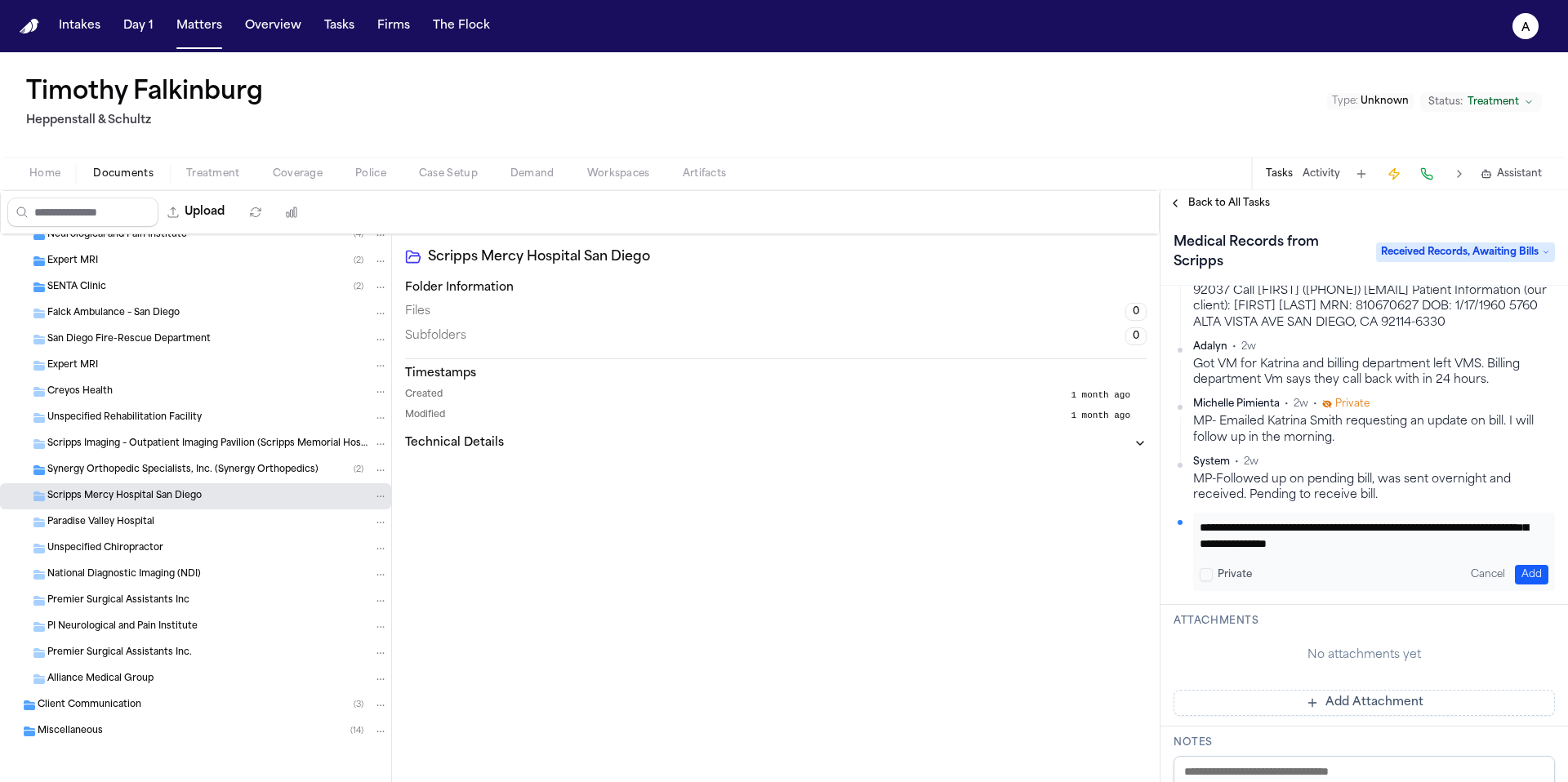 click on "**********" at bounding box center (1368, 535) 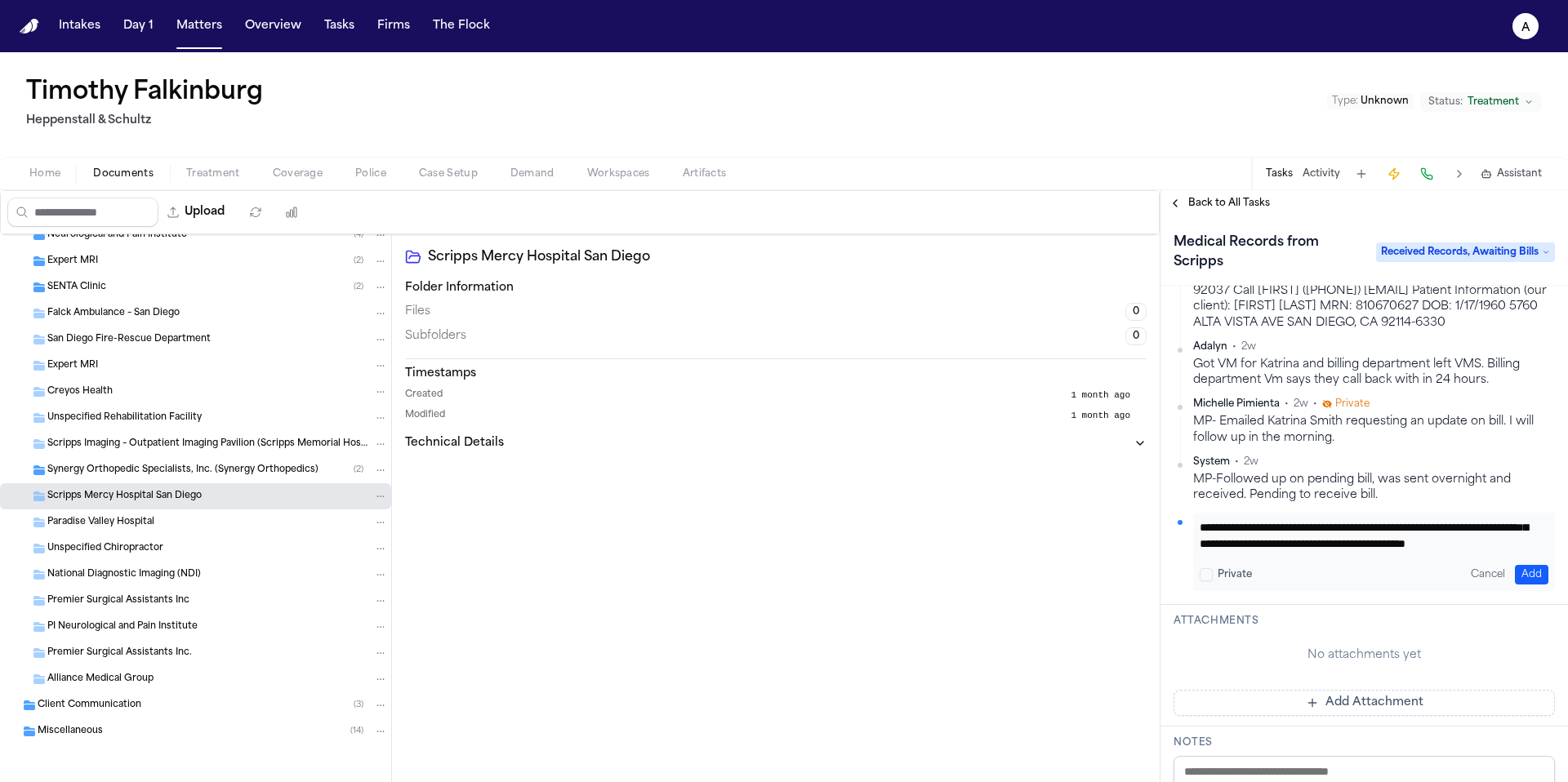 scroll, scrollTop: 51, scrollLeft: 0, axis: vertical 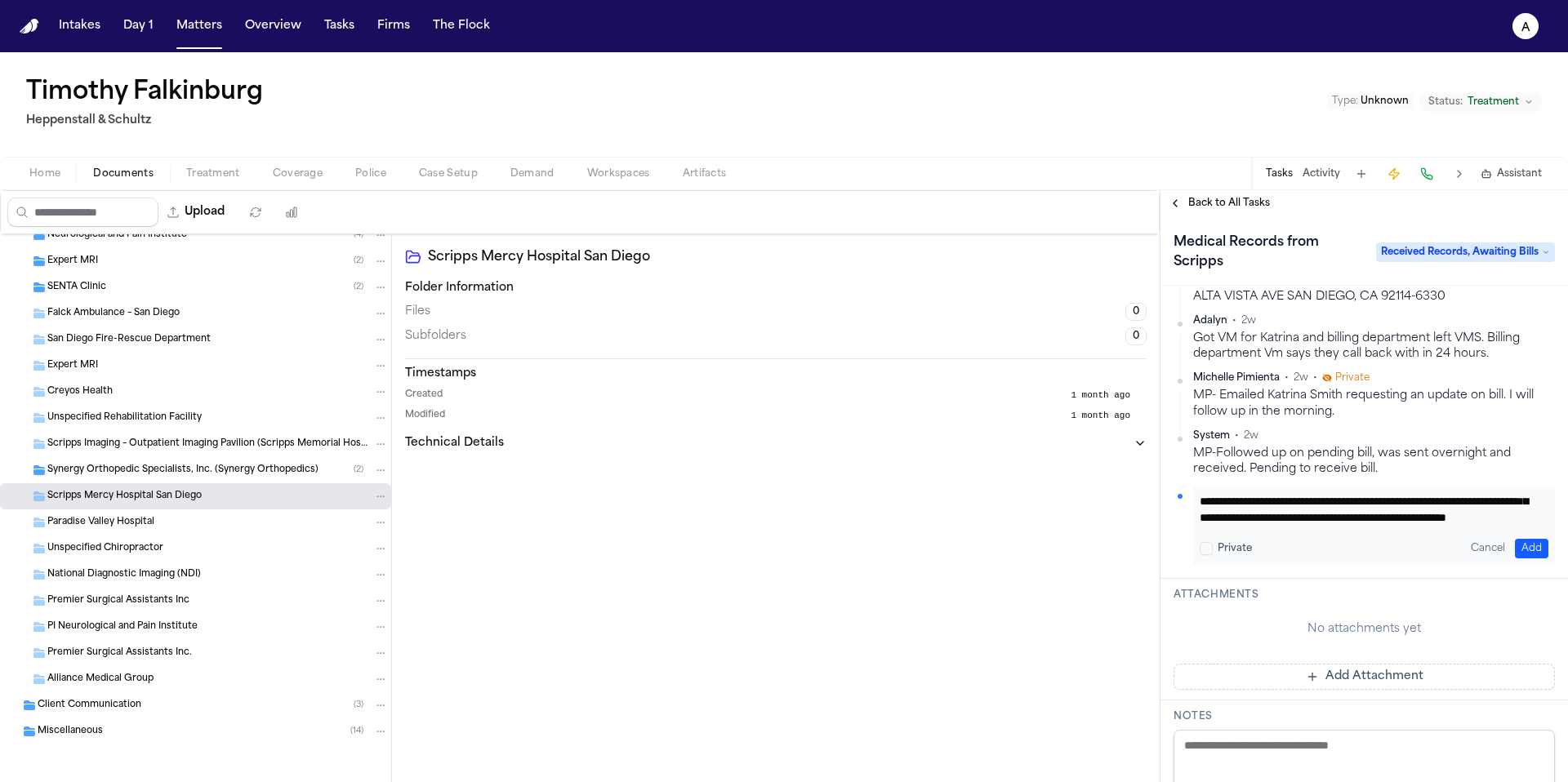 click on "**********" at bounding box center [1368, 509] 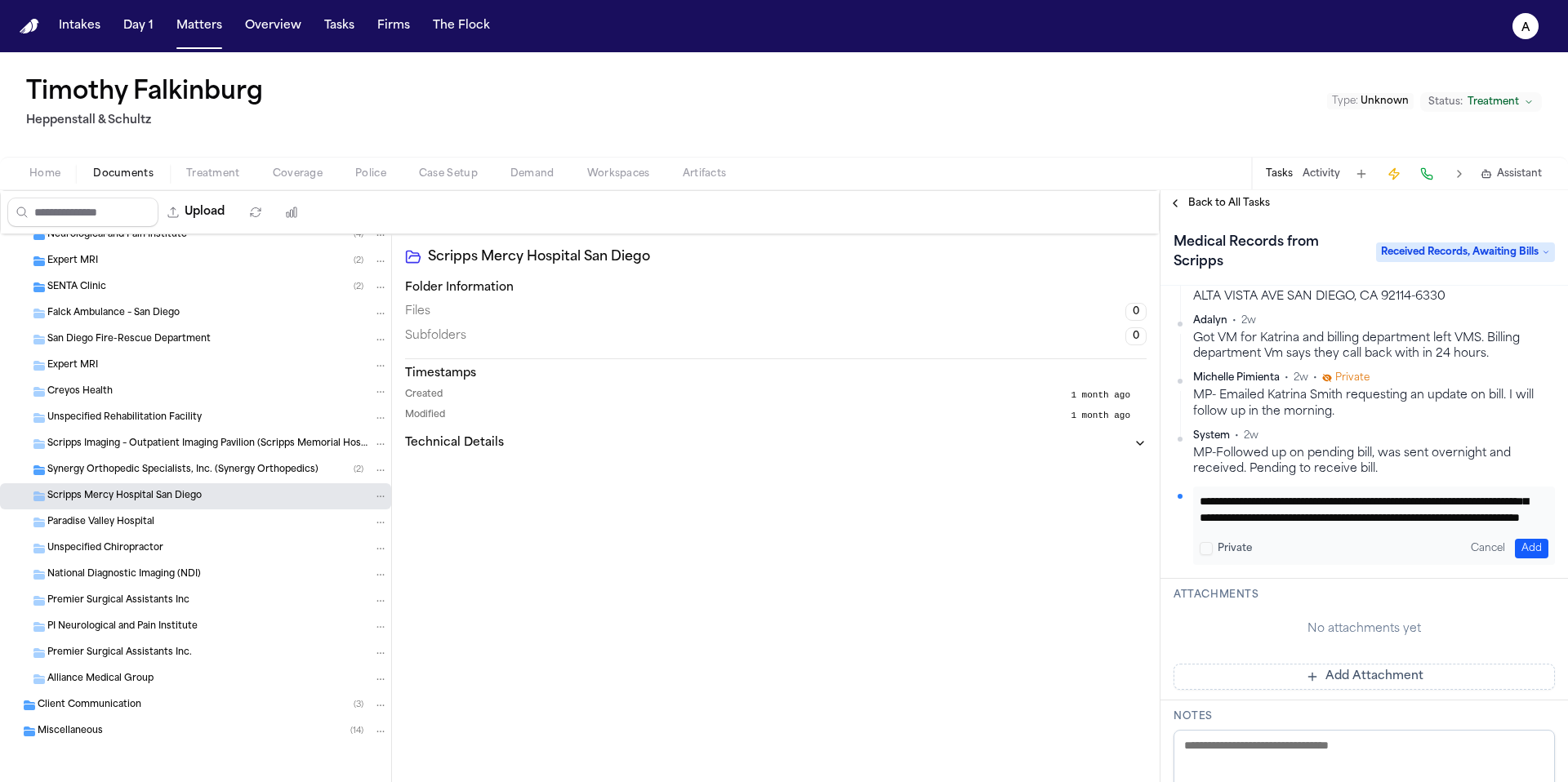 type on "**********" 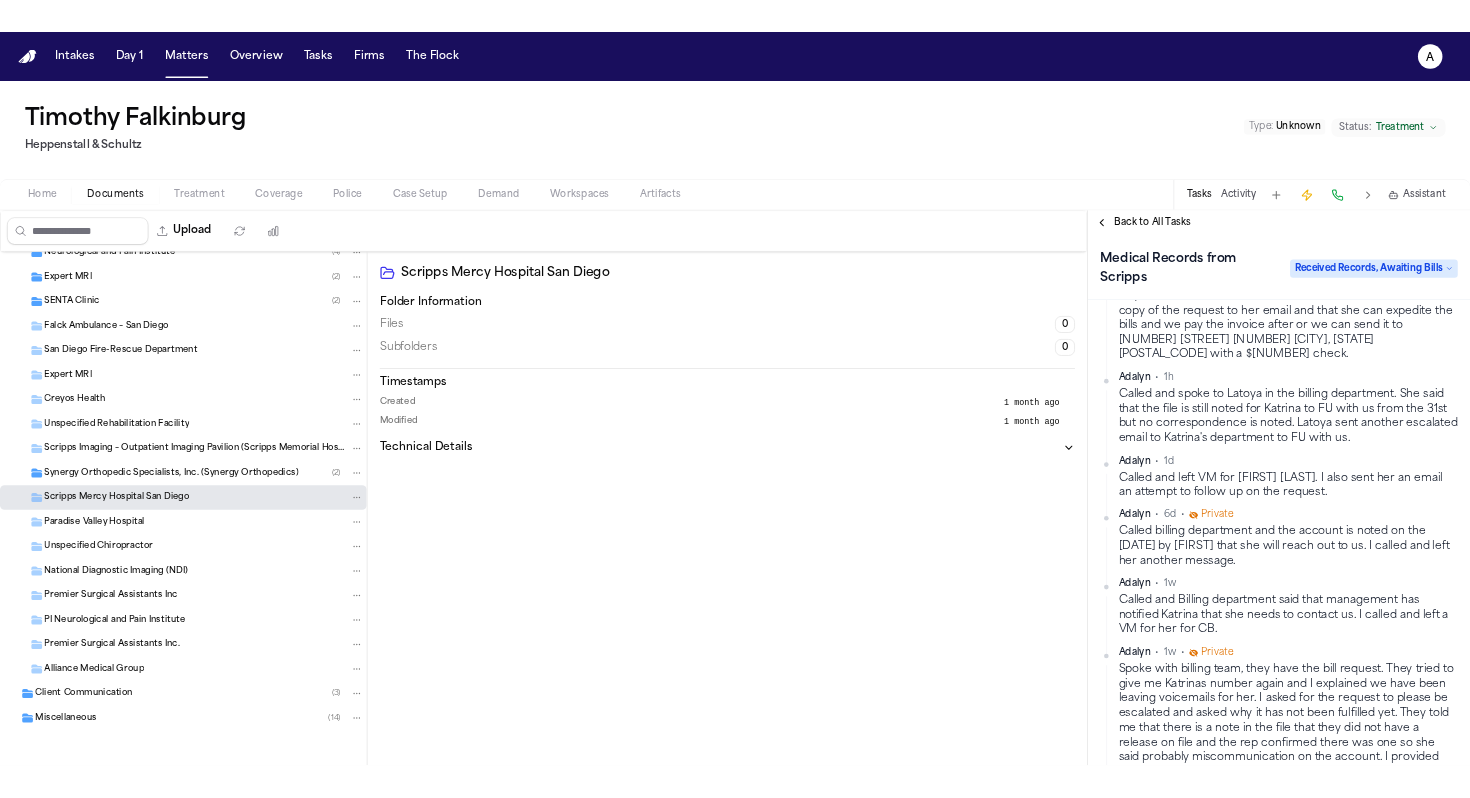 scroll, scrollTop: 0, scrollLeft: 0, axis: both 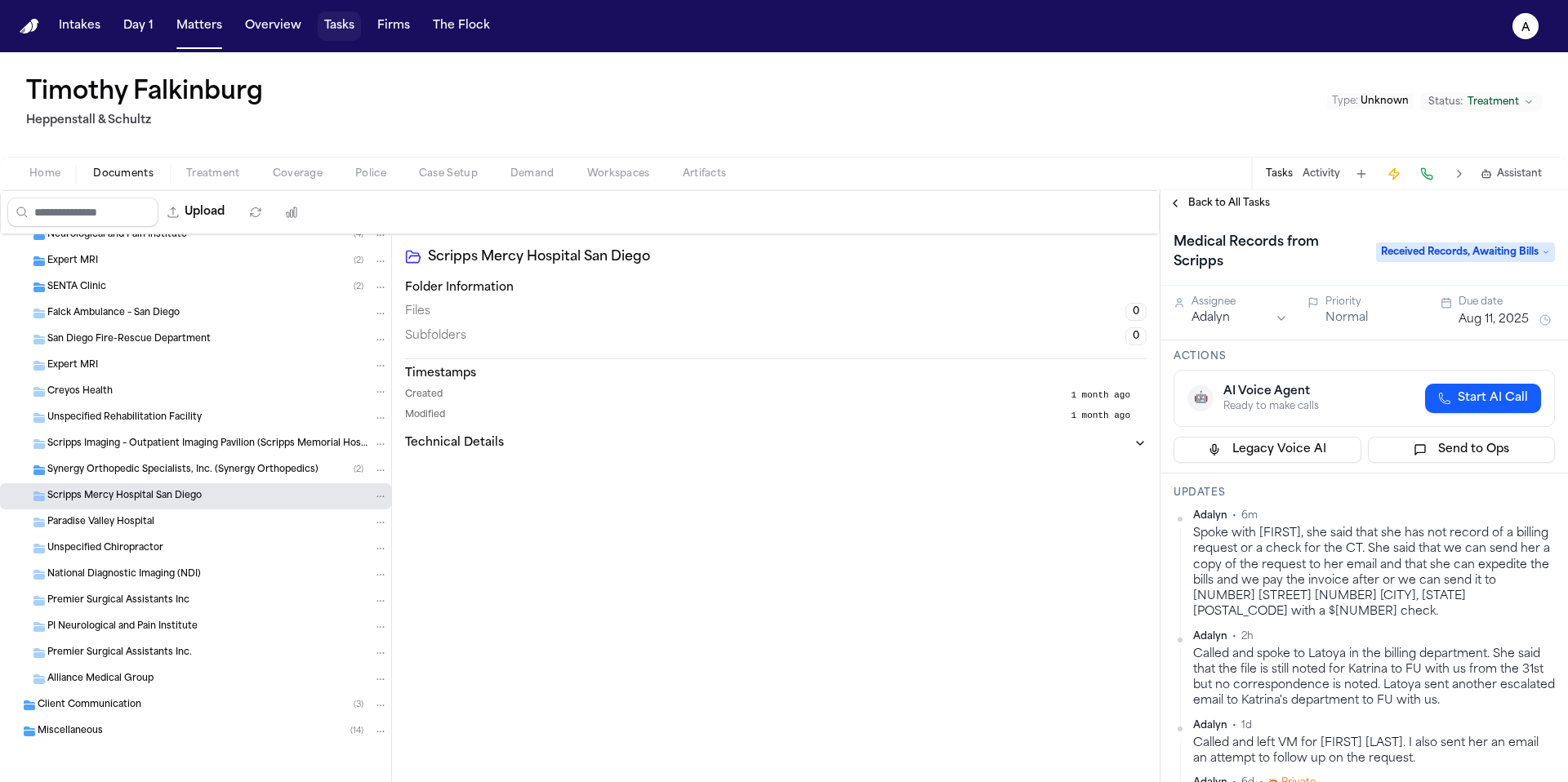 click on "Tasks" at bounding box center [339, 26] 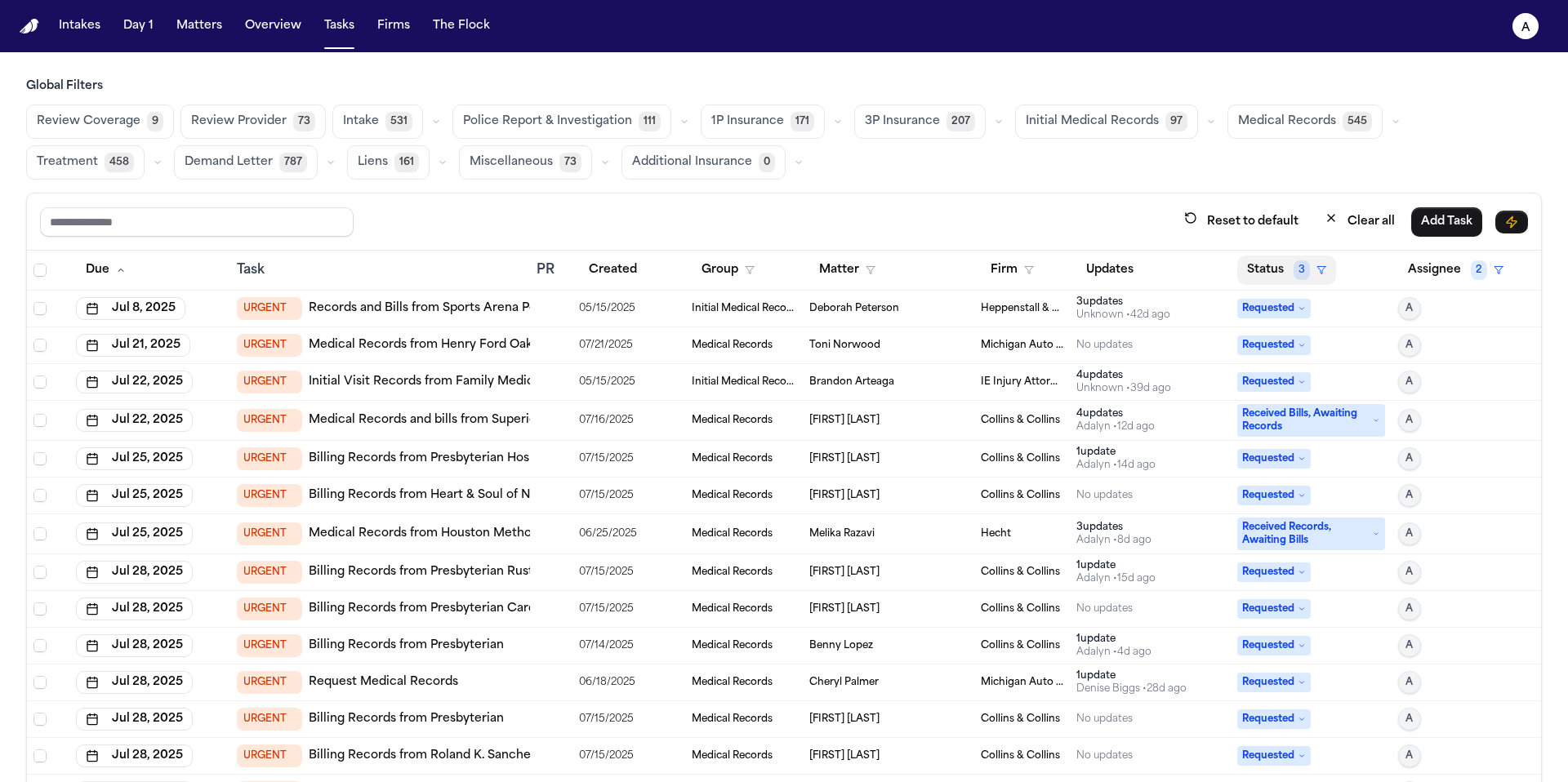 click on "Status 3" at bounding box center (1286, 270) 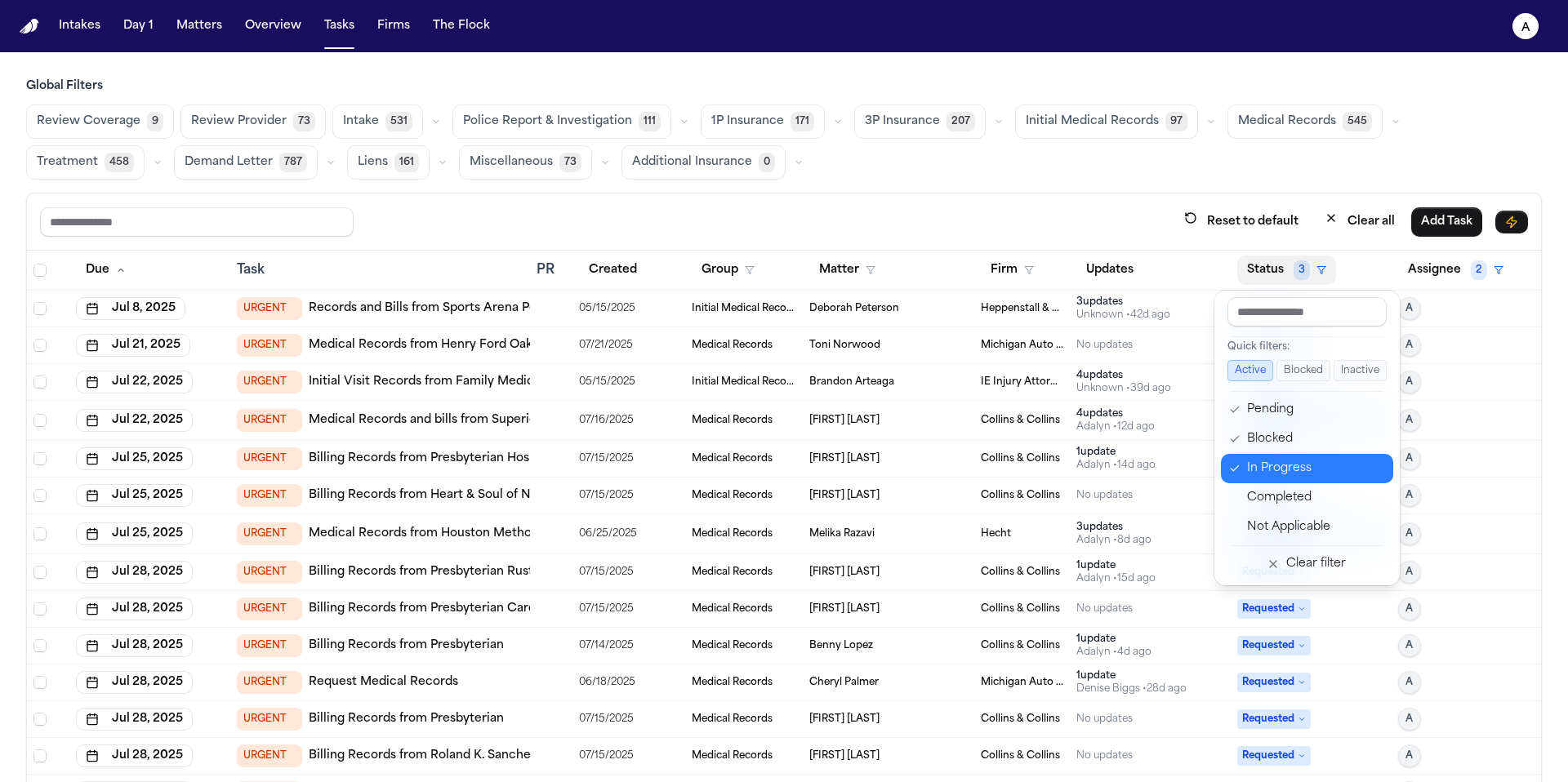 click on "In Progress" at bounding box center (1315, 469) 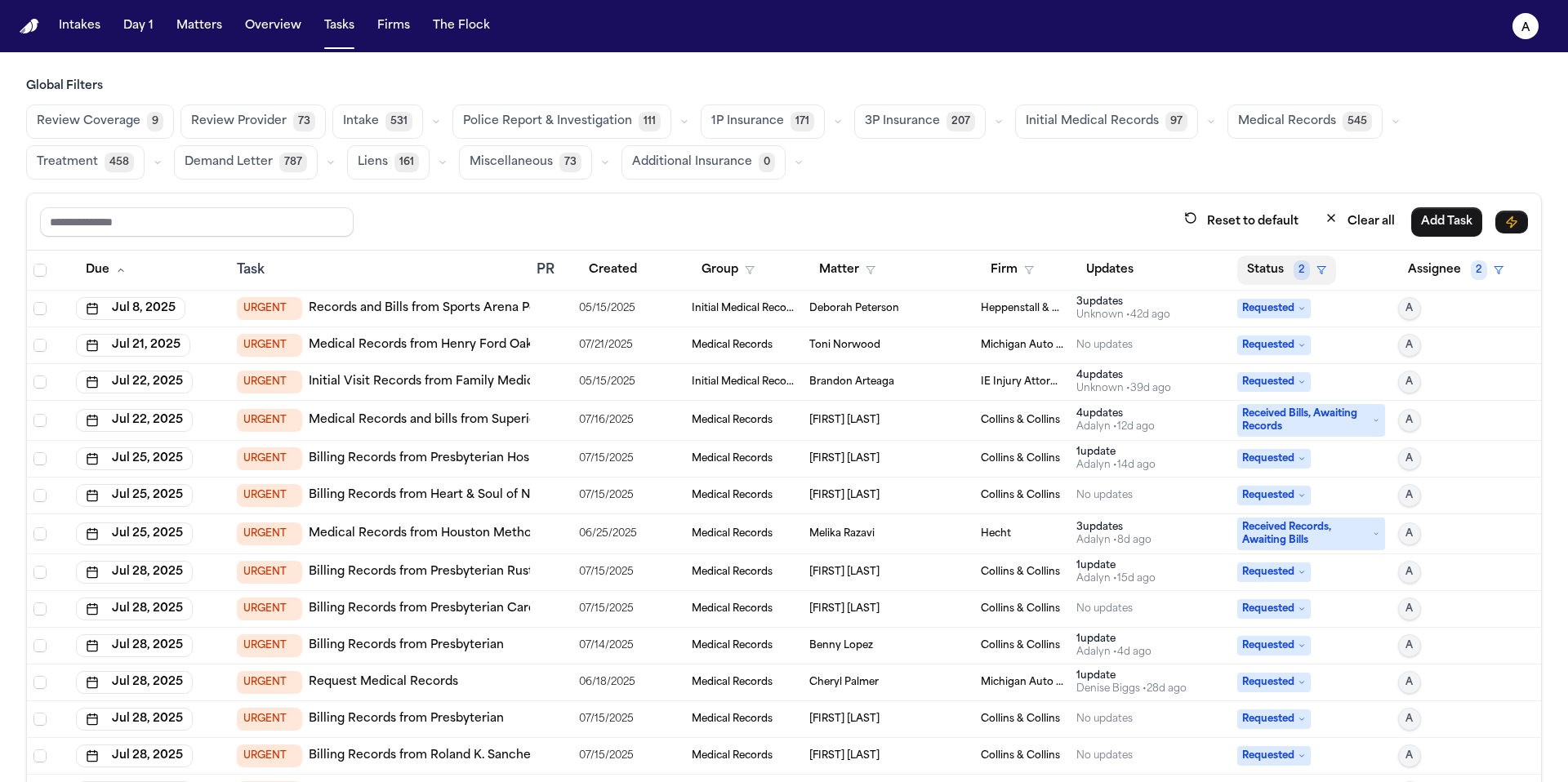 click on "Status 2" at bounding box center (1286, 270) 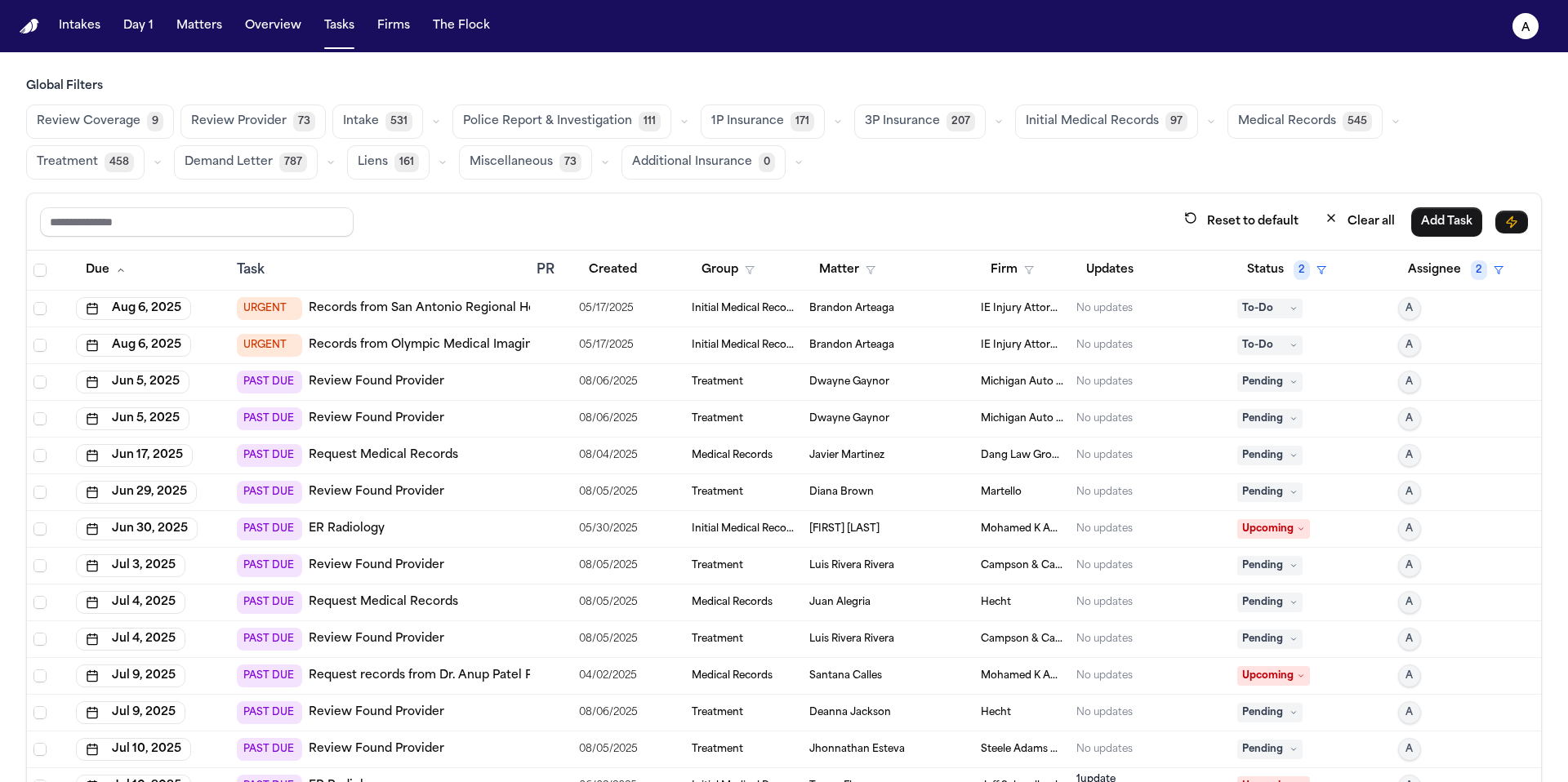click on "To-Do" at bounding box center (1311, 309) 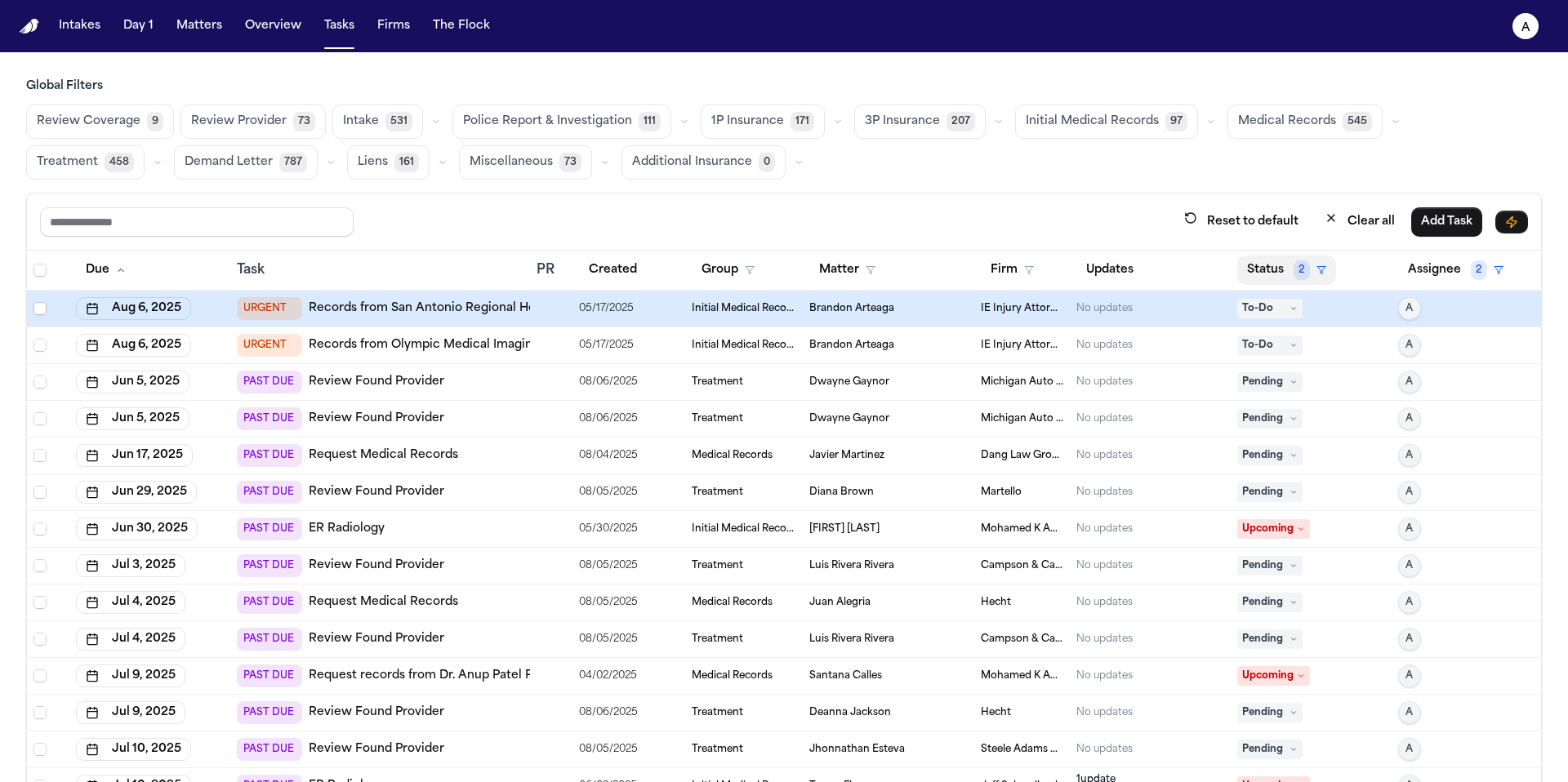 click on "Intakes Day 1 Matters Overview Tasks Firms The Flock A Global Filters Review Coverage 9 Review Provider 73 Intake 531 Police Report & Investigation 111 1P Insurance 171 3P Insurance 207 Initial Medical Records 97 Medical Records 545 Treatment 458 Demand Letter 787 Liens 161 Miscellaneous 73 Additional Insurance 0 Reset to default Clear all Add Task Due Task PR Created Group Matter Firm Updates Status 2 Assignee 2 Aug 6, 2025 URGENT Records from San Antonio Regional Hospital Rancho San Antonio Rehab 05/17/2025 Initial Medical Records Brandon Arteaga IE Injury Attorney No updates To-Do A Aug 6, 2025 URGENT Records from Olympic Medical Imaging Center 05/17/2025 Initial Medical Records Brandon Arteaga IE Injury Attorney No updates To-Do A Jun 5, 2025 PAST DUE Review Found Provider 08/06/2025 Treatment Dwayne Gaynor Michigan Auto Law No updates Pending A Jun 5, 2025 PAST DUE Review Found Provider 08/06/2025 Treatment Dwayne Gaynor Michigan Auto Law No updates Pending A Jun 17, 2025 PAST DUE 08/04/2025 A A" at bounding box center [784, 391] 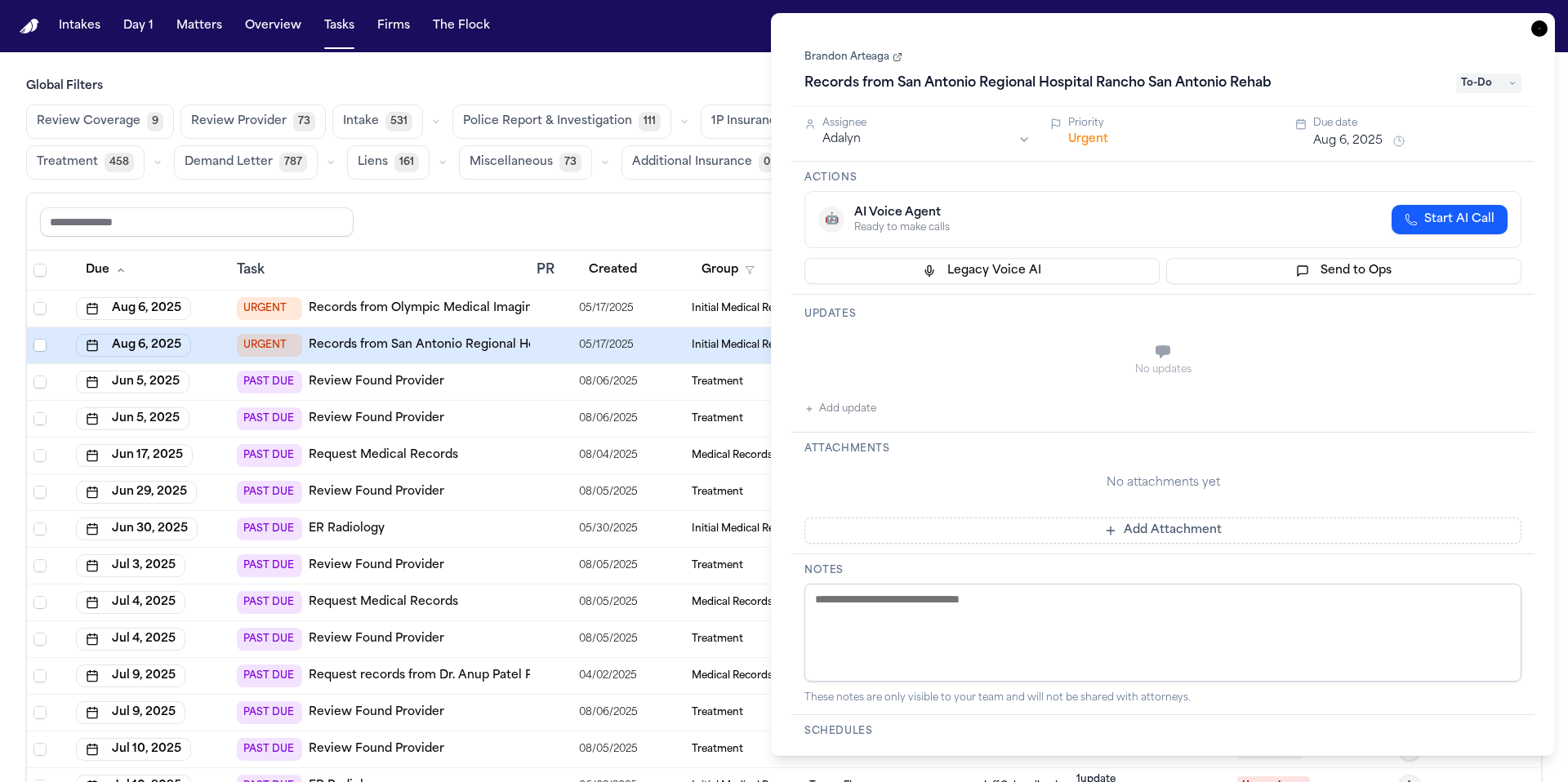 click 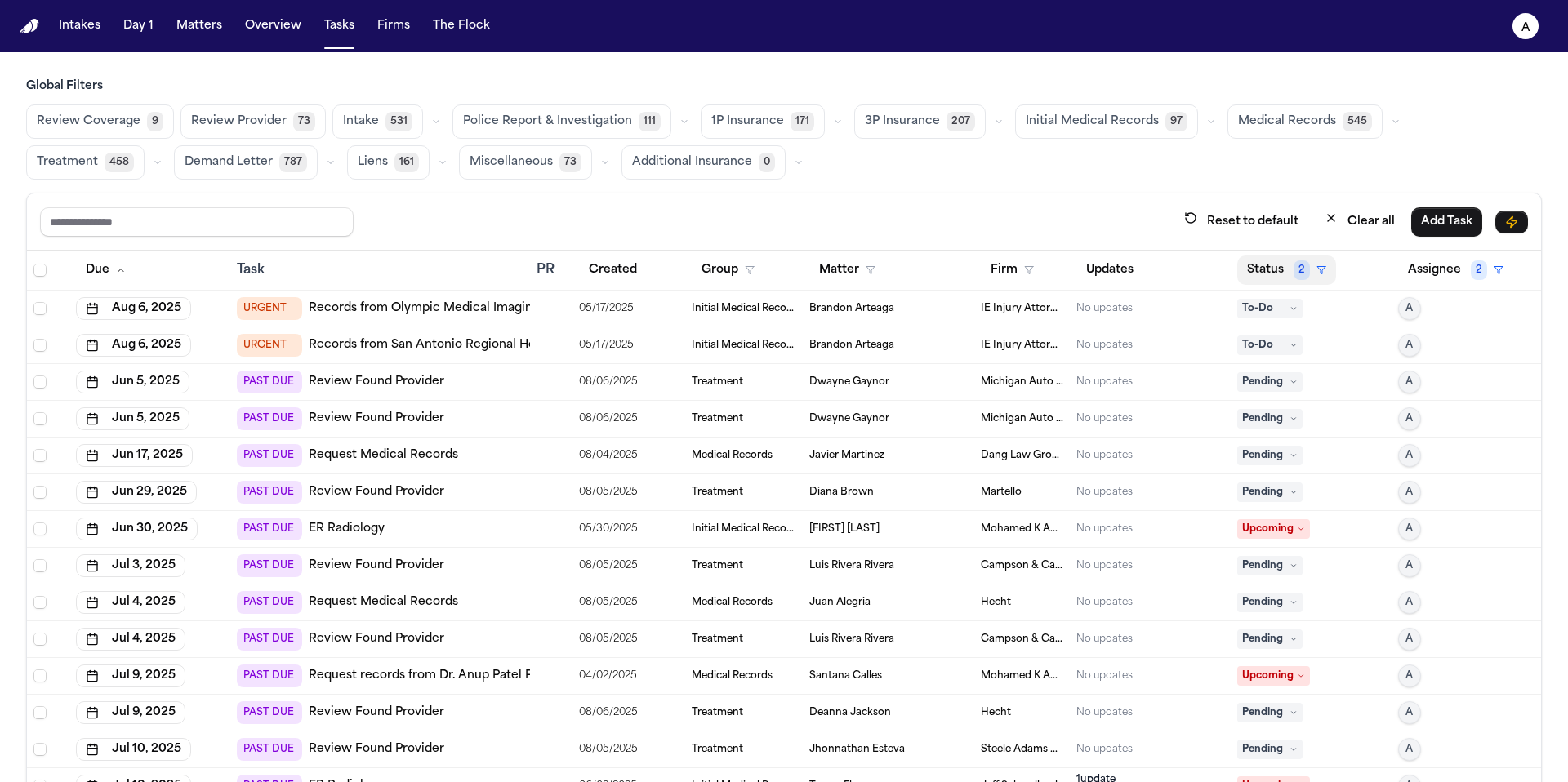 click on "Status 2" at bounding box center (1286, 270) 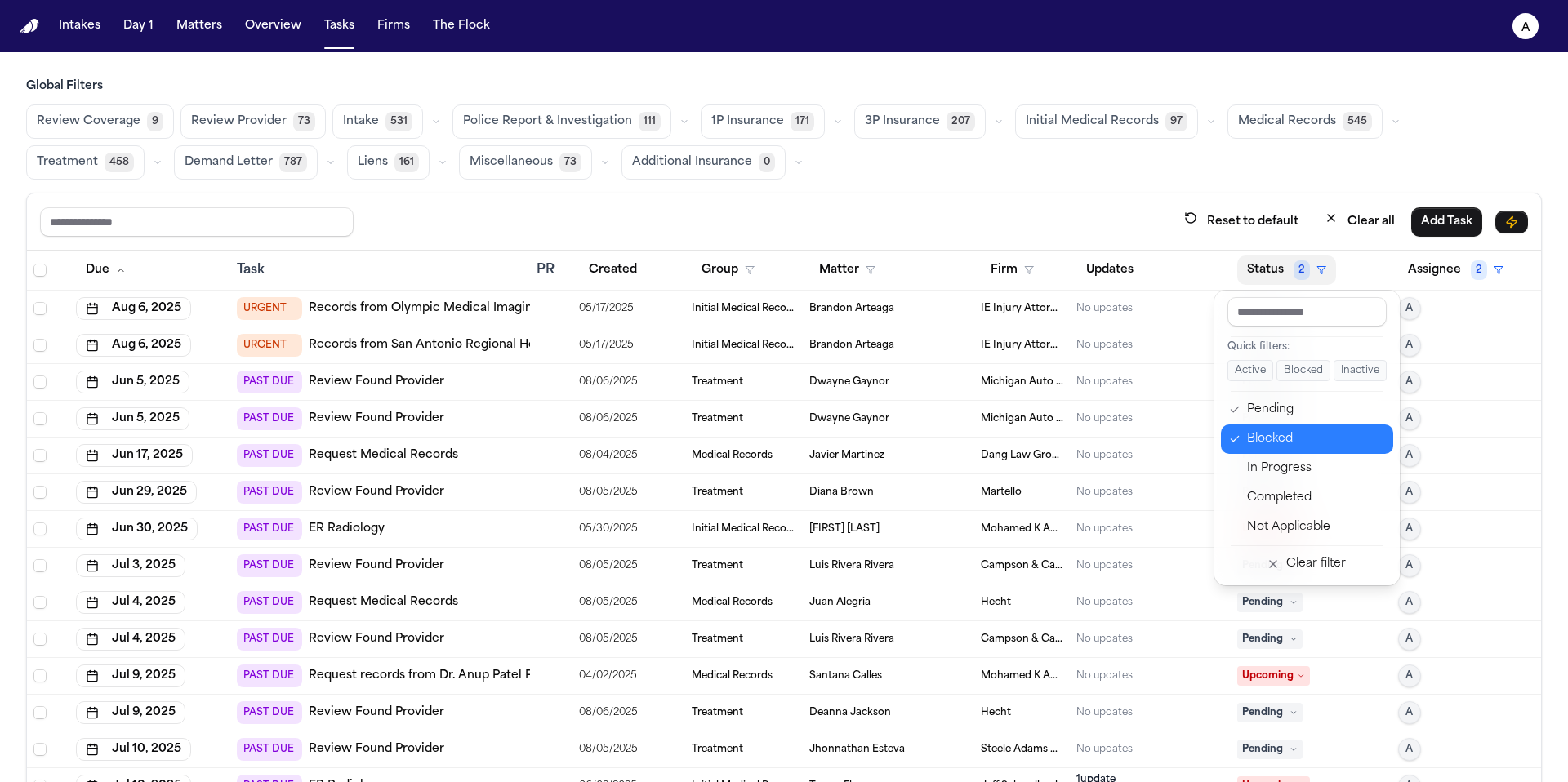 drag, startPoint x: 1273, startPoint y: 442, endPoint x: 1276, endPoint y: 431, distance: 11.401754 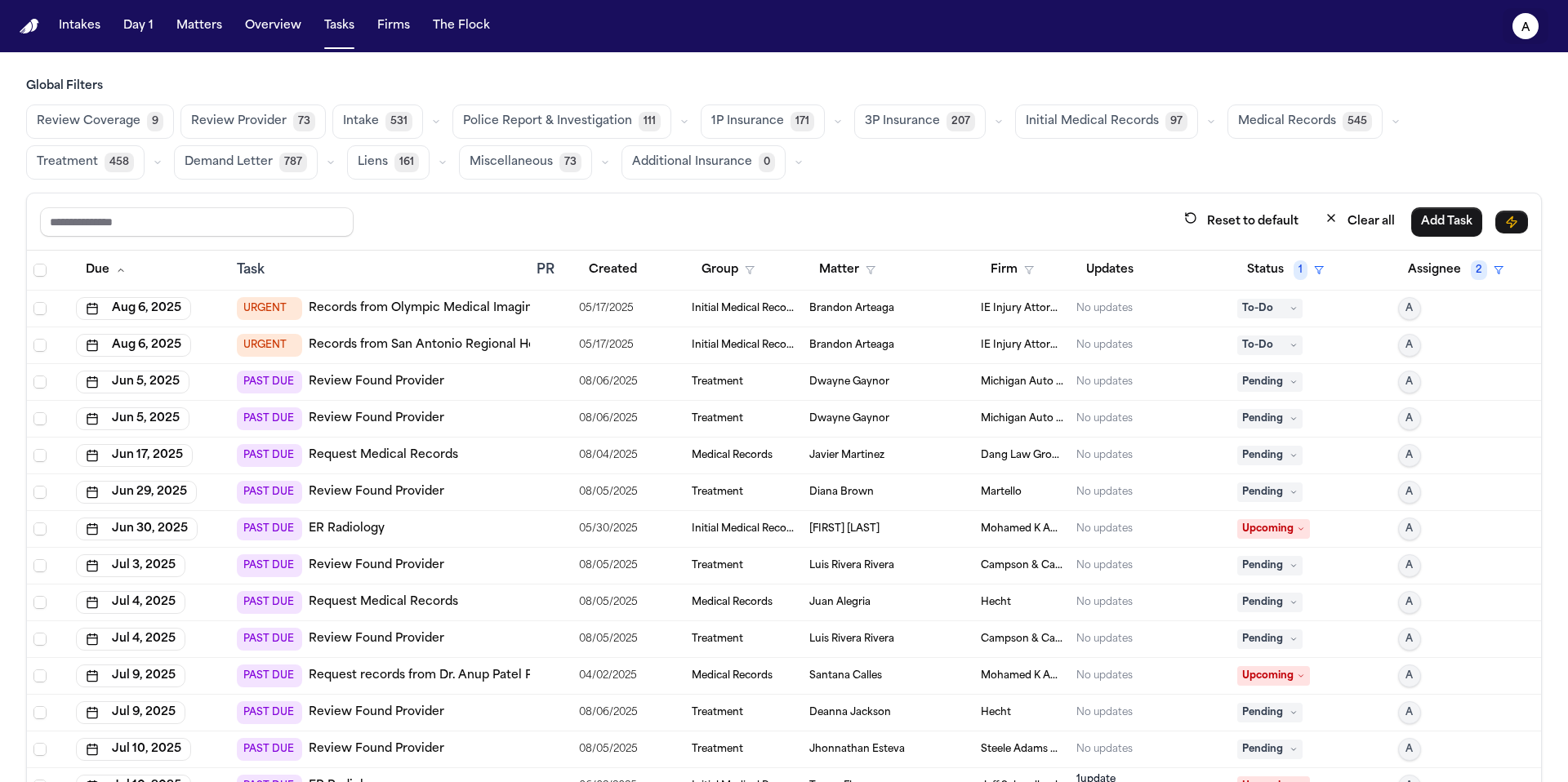 click on "A" 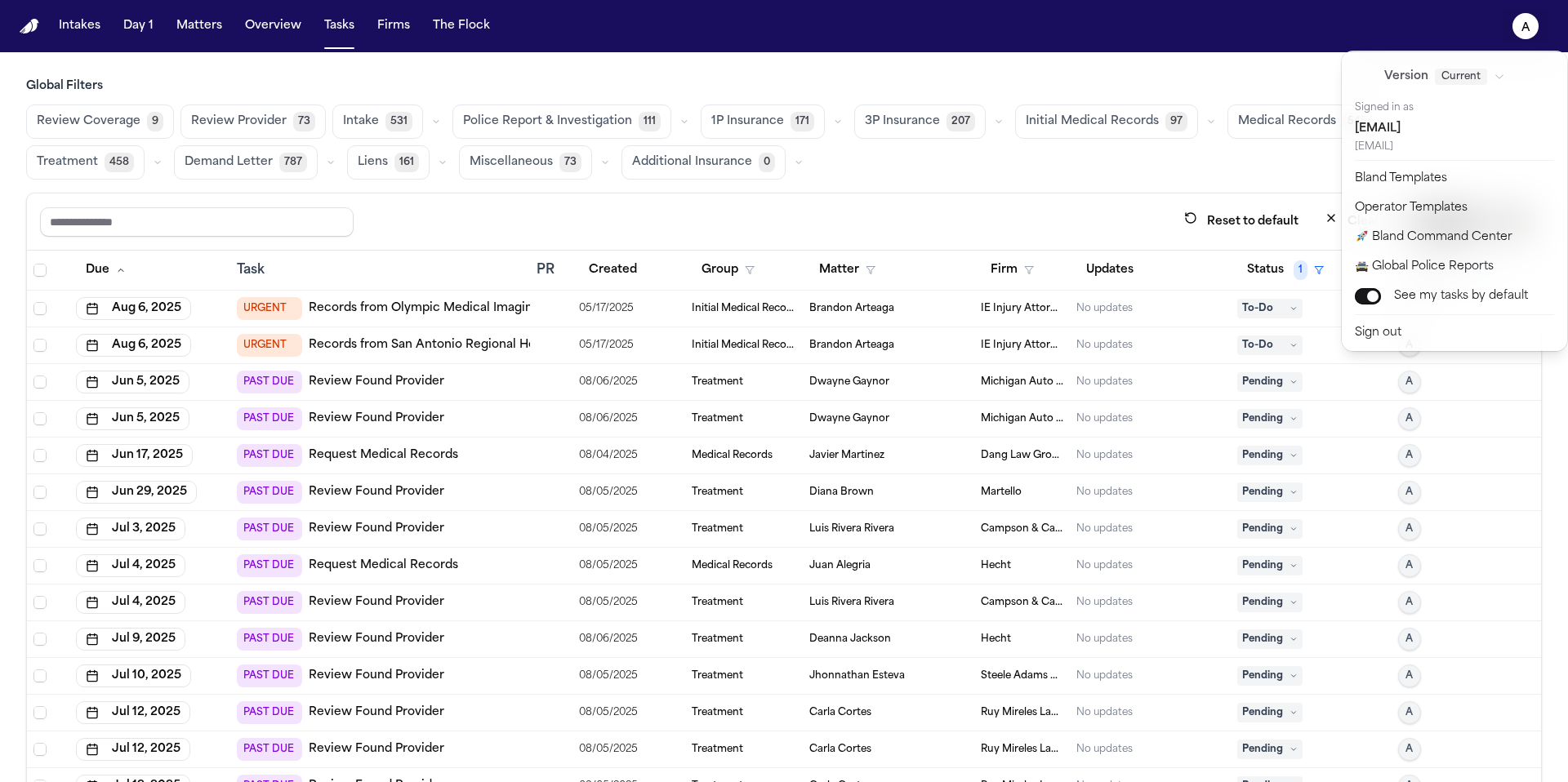 click on "Intakes Day 1 Matters Overview Tasks Firms The Flock A Global Filters Review Coverage 9 Review Provider 73 Intake 531 Police Report & Investigation 111 1P Insurance 171 3P Insurance 207 Initial Medical Records 97 Medical Records 545 Treatment 458 Demand Letter 787 Liens 161 Miscellaneous 73 Additional Insurance 0 Reset to default Clear all Add Task Due Task PR Created Group Matter Firm Updates Status 1 Assignee 2 Aug 6, 2025 URGENT Records from Olympic Medical Imaging Center 05/17/2025 Initial Medical Records Brandon Arteaga IE Injury Attorney No updates To-Do A Aug 6, 2025 URGENT Records from San Antonio Regional Hospital Rancho San Antonio Rehab 05/17/2025 Initial Medical Records Brandon Arteaga IE Injury Attorney No updates To-Do A Jun 5, 2025 PAST DUE Review Found Provider 08/06/2025 Treatment Dwayne Gaynor Michigan Auto Law No updates Pending A Jun 5, 2025 PAST DUE Review Found Provider 08/06/2025 Treatment Dwayne Gaynor Michigan Auto Law No updates Pending A Jun 17, 2025 PAST DUE Request Medical Records" at bounding box center [784, 391] 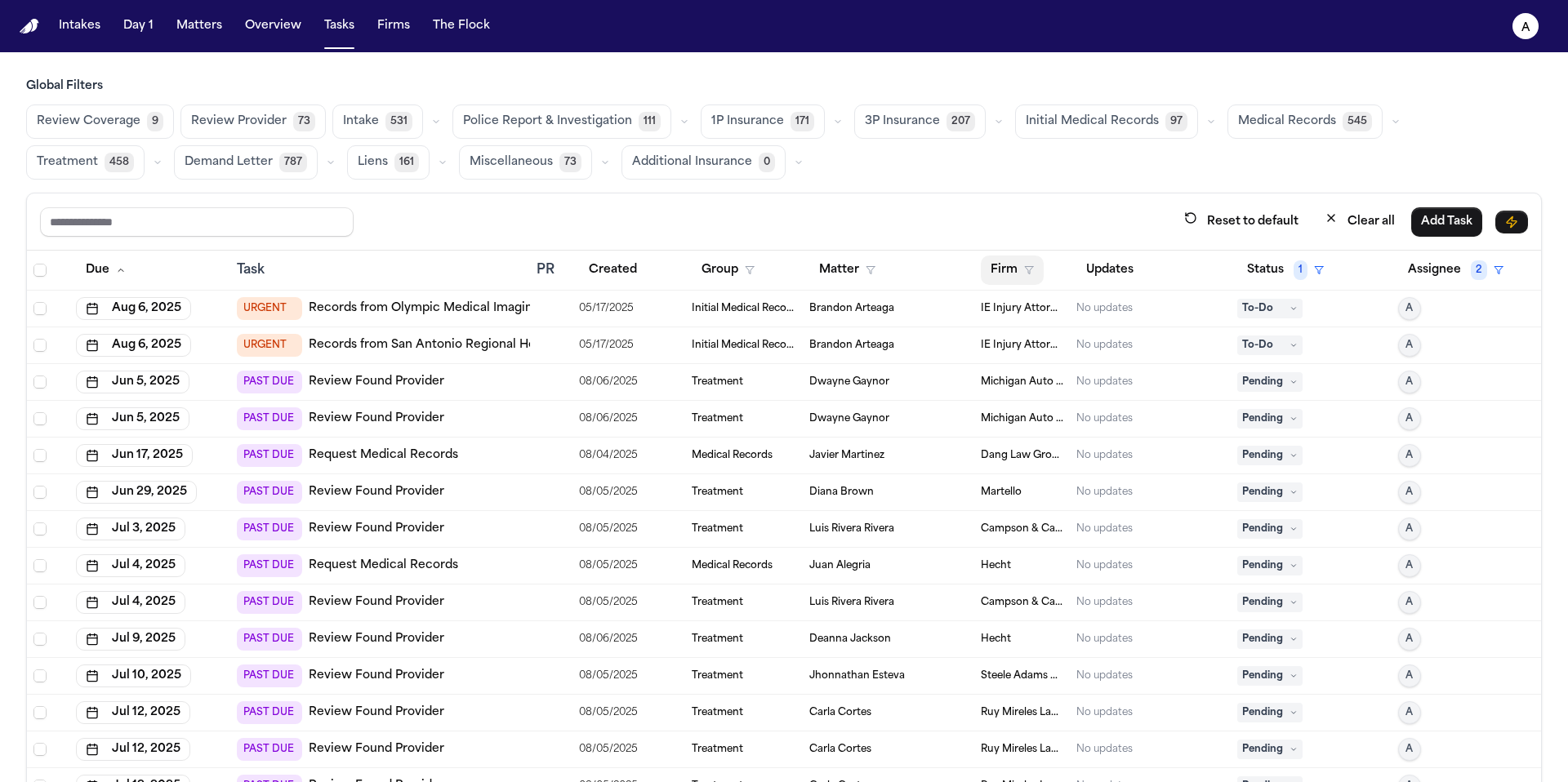 click on "Firm" at bounding box center [1012, 270] 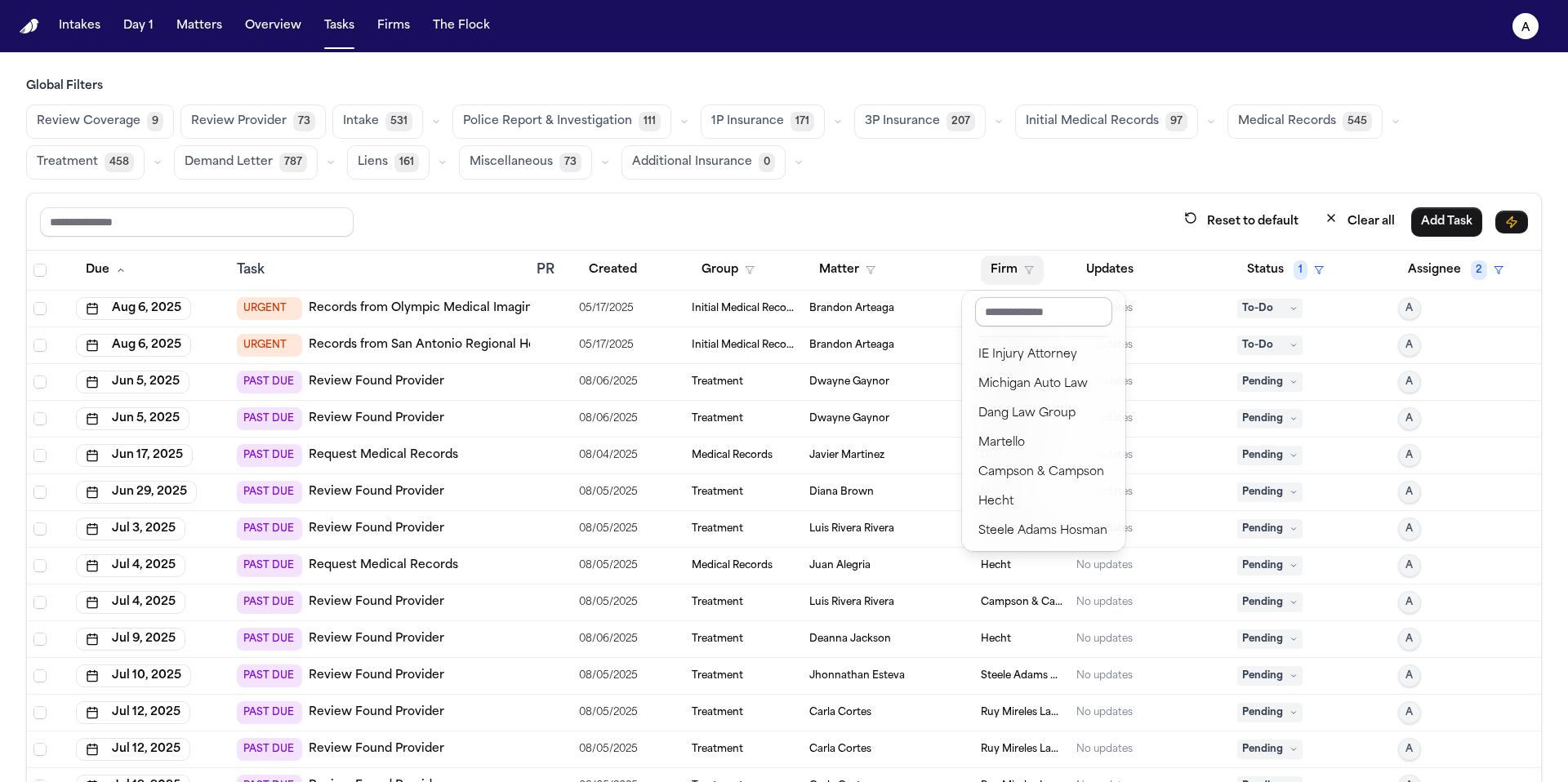 click at bounding box center [1044, 312] 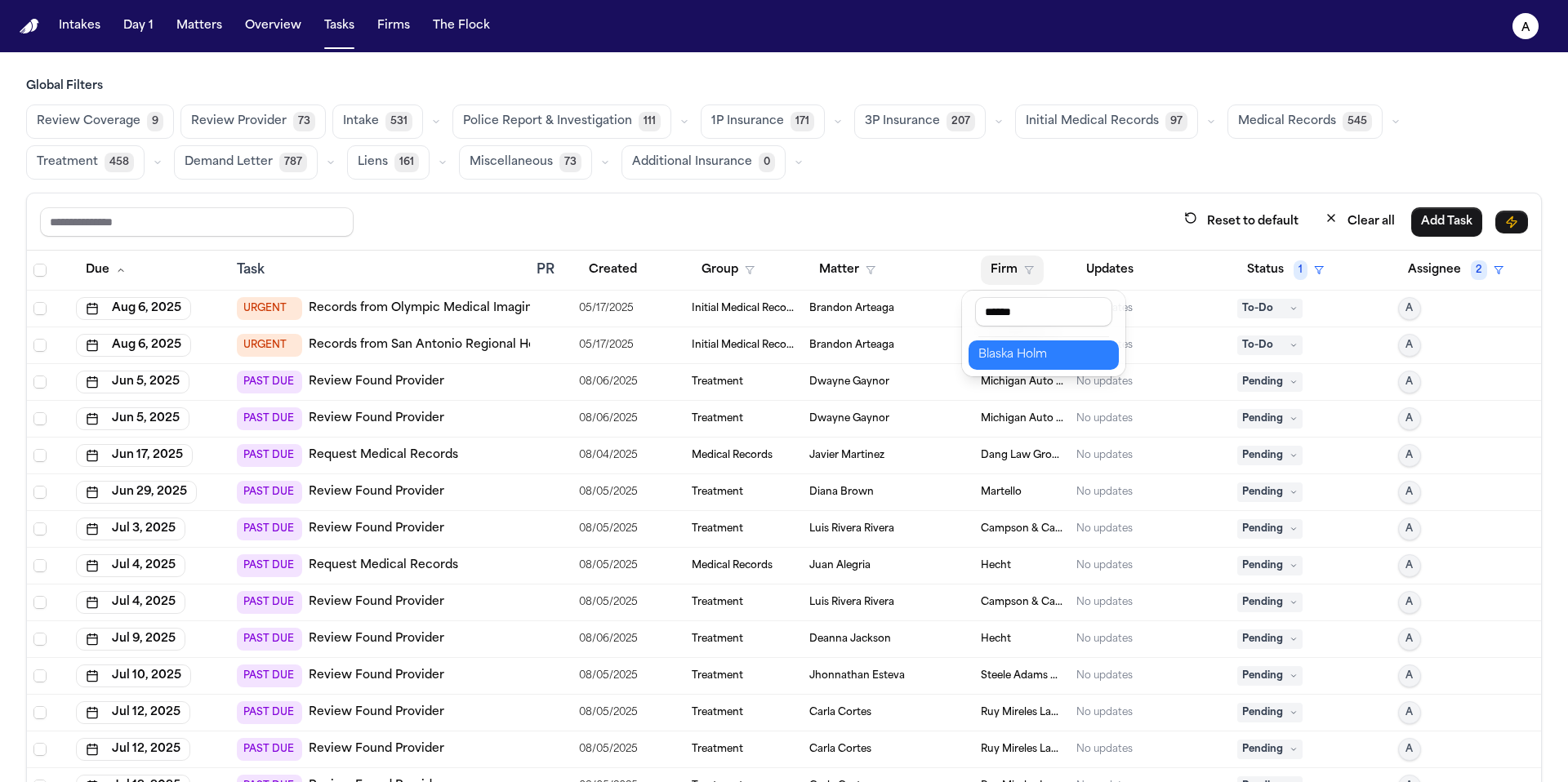 type on "******" 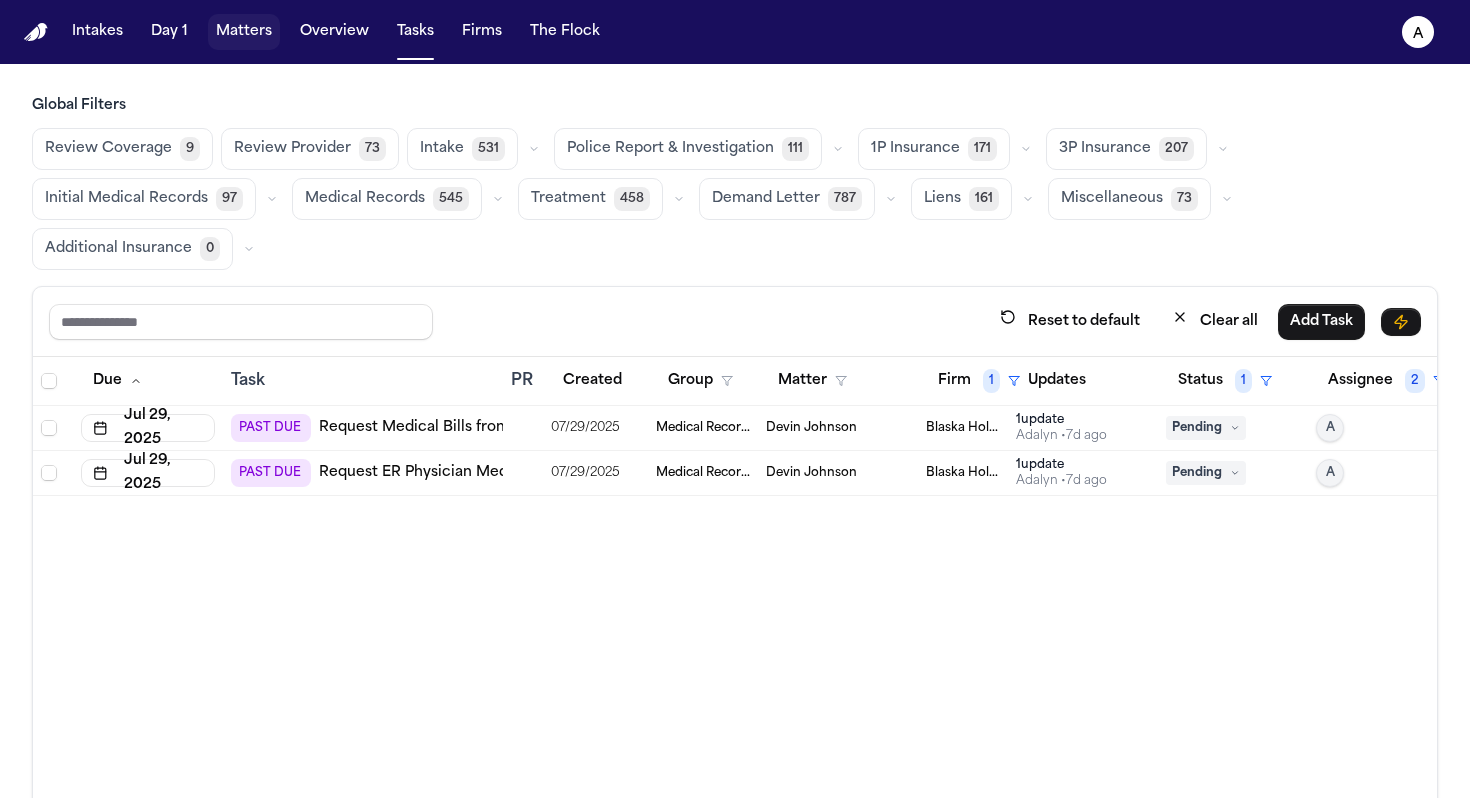 click on "Matters" at bounding box center (244, 32) 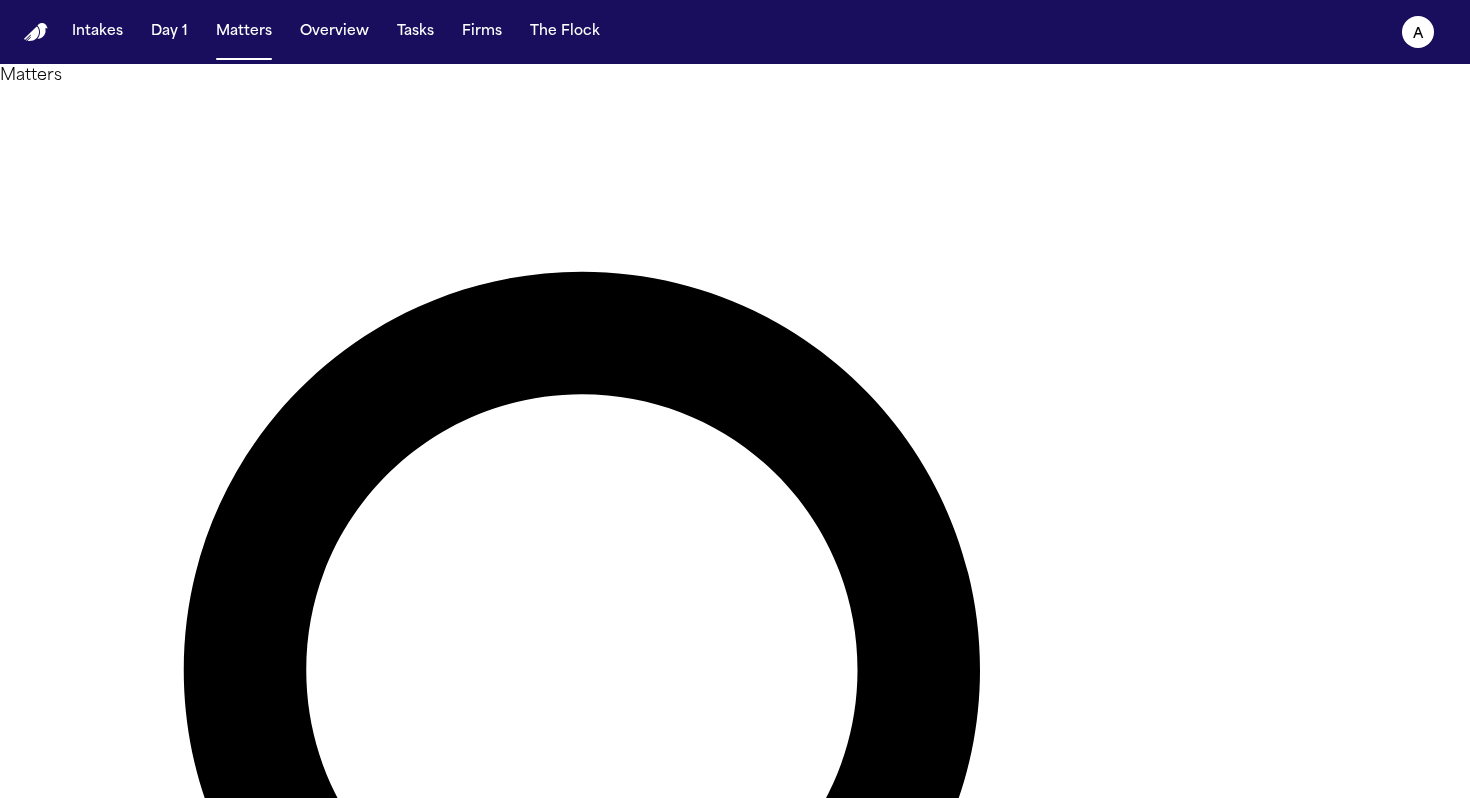click on "*******" at bounding box center (80, 1570) 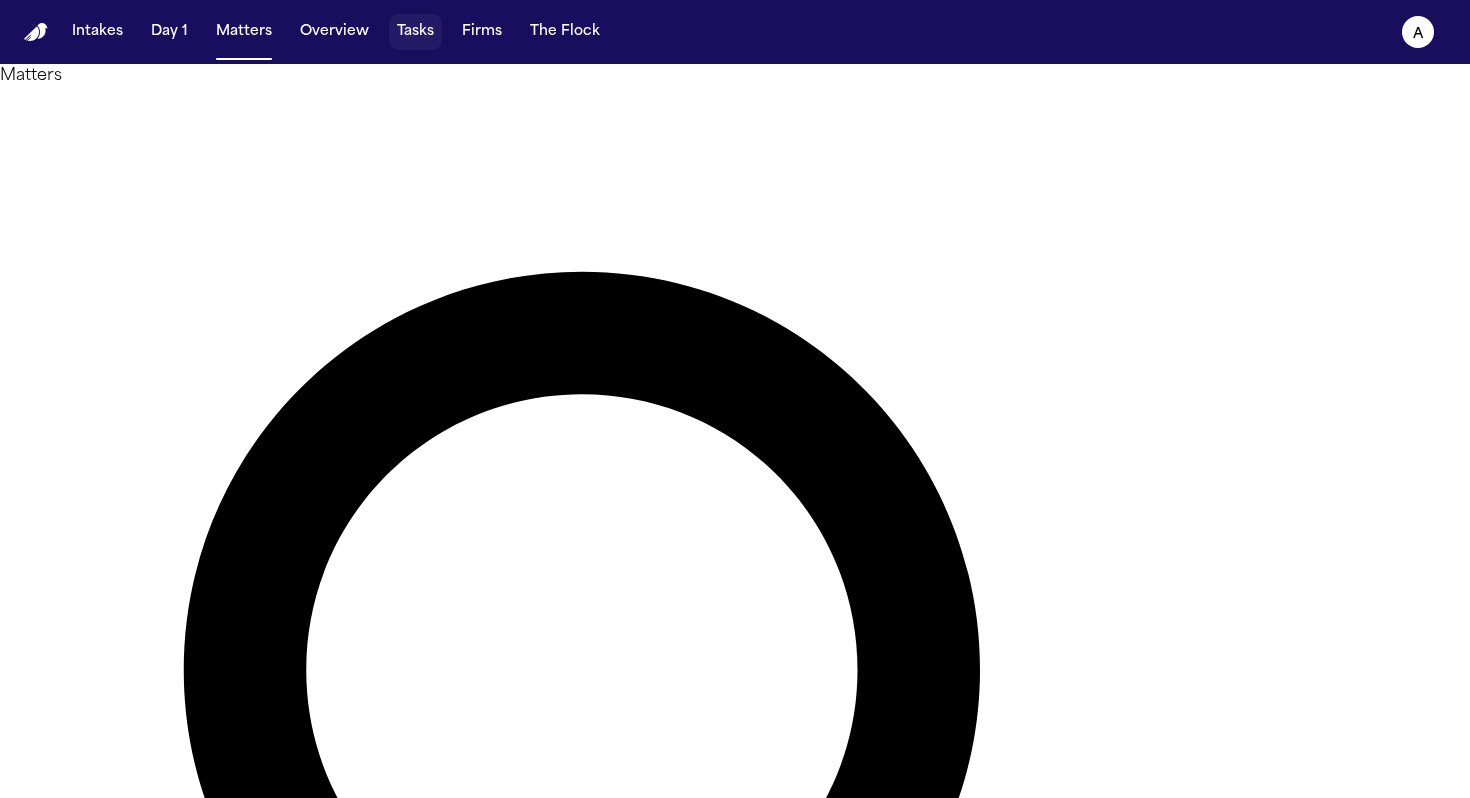 click on "Tasks" at bounding box center [415, 32] 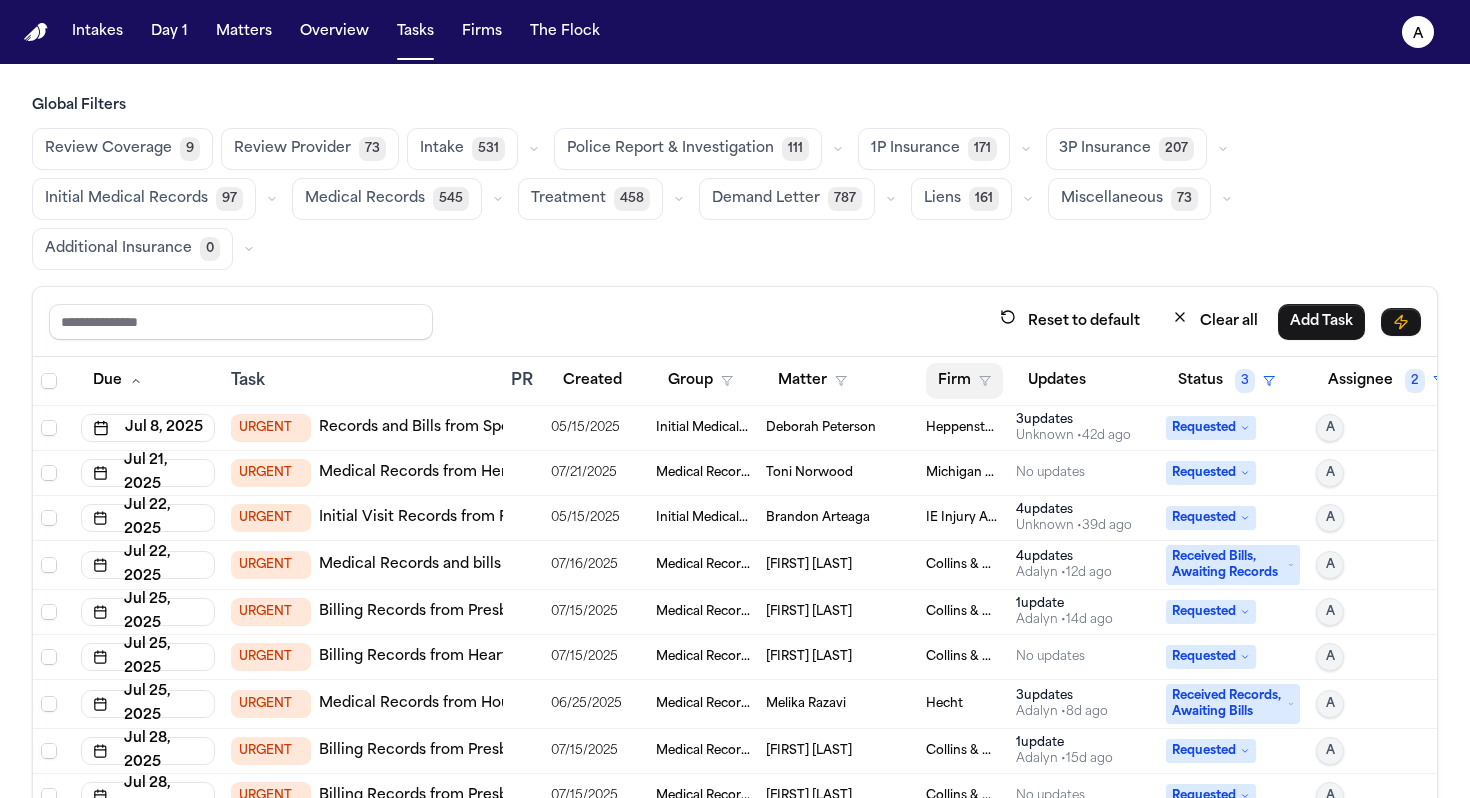click on "Firm" at bounding box center (964, 381) 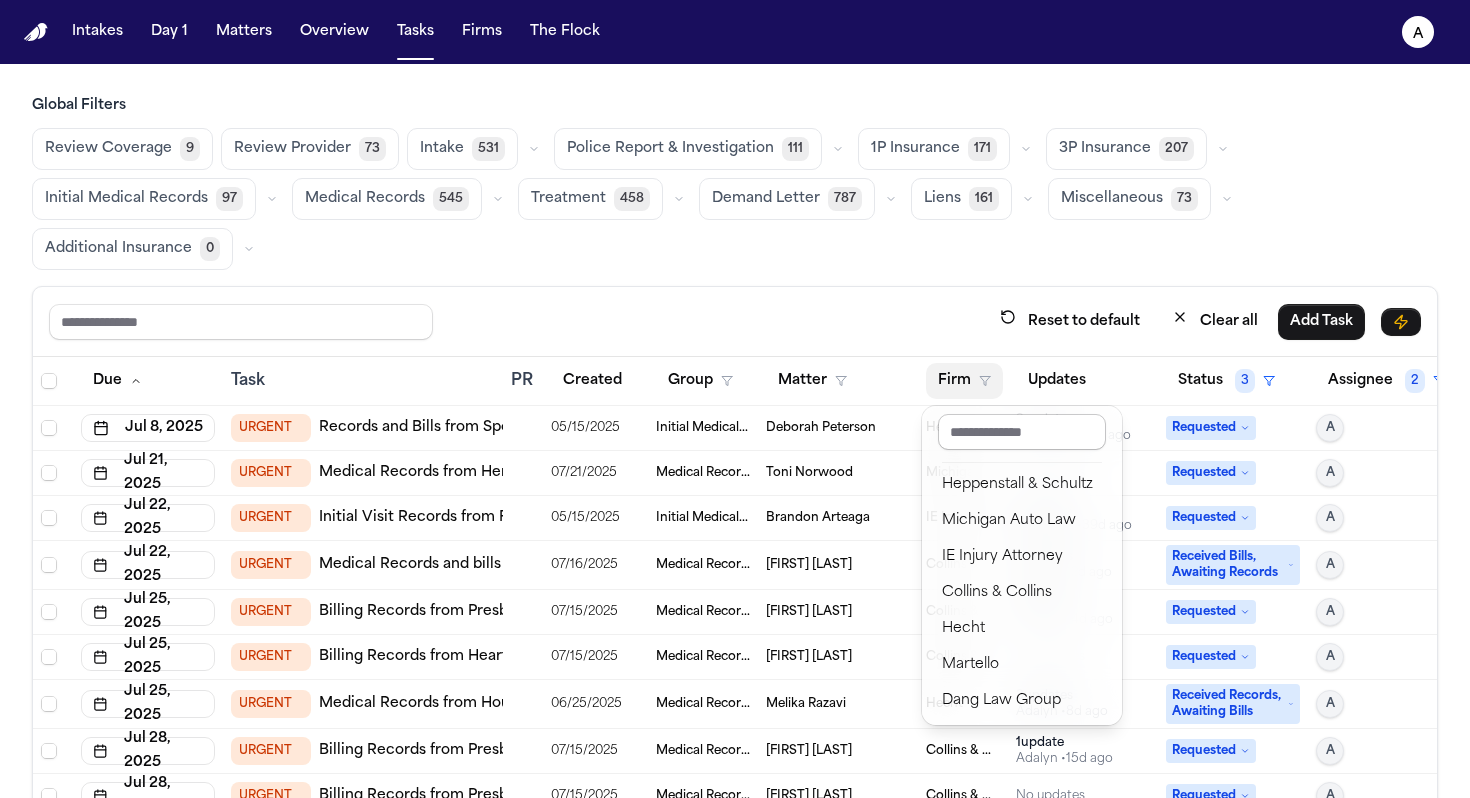 click at bounding box center (1022, 432) 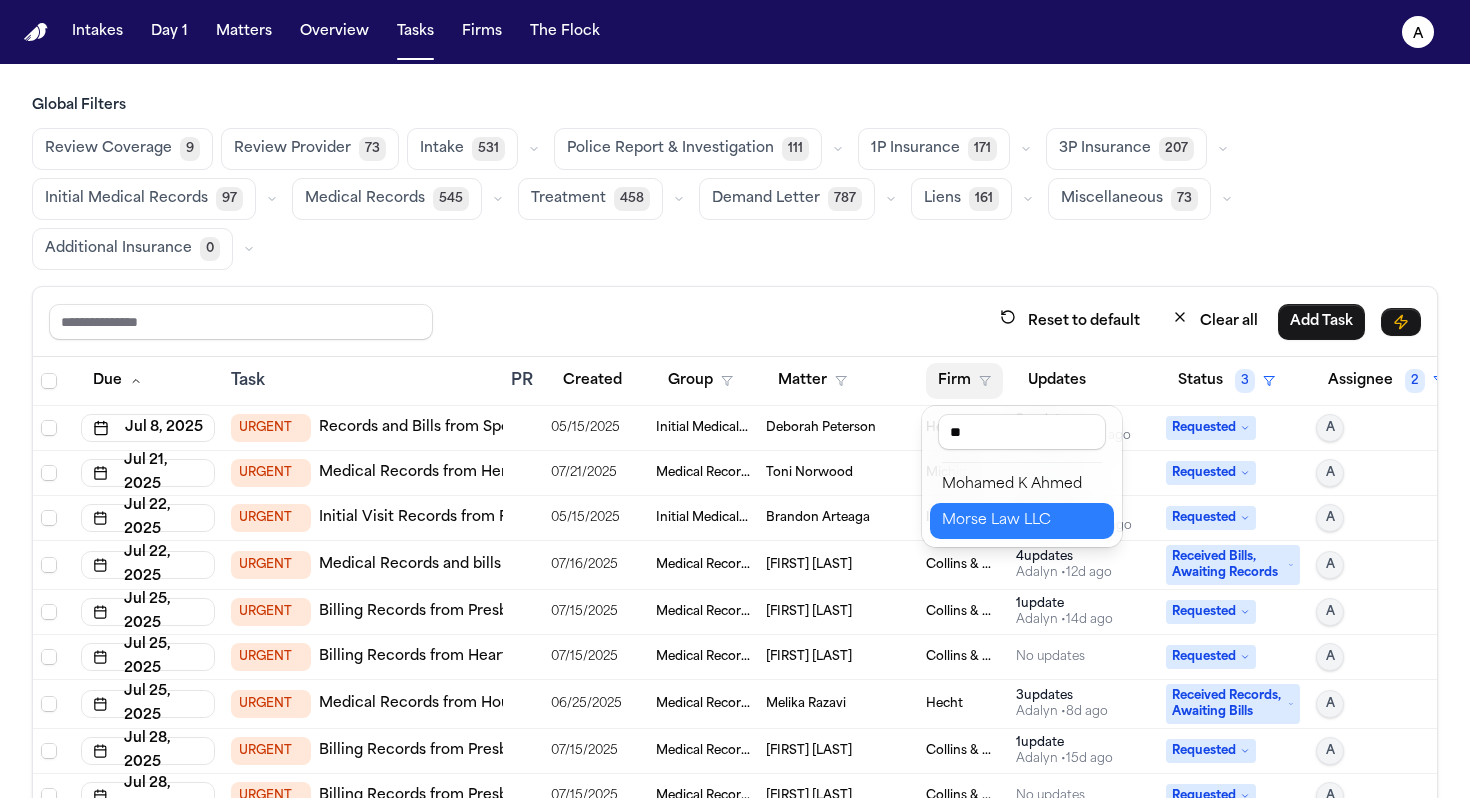 type on "**" 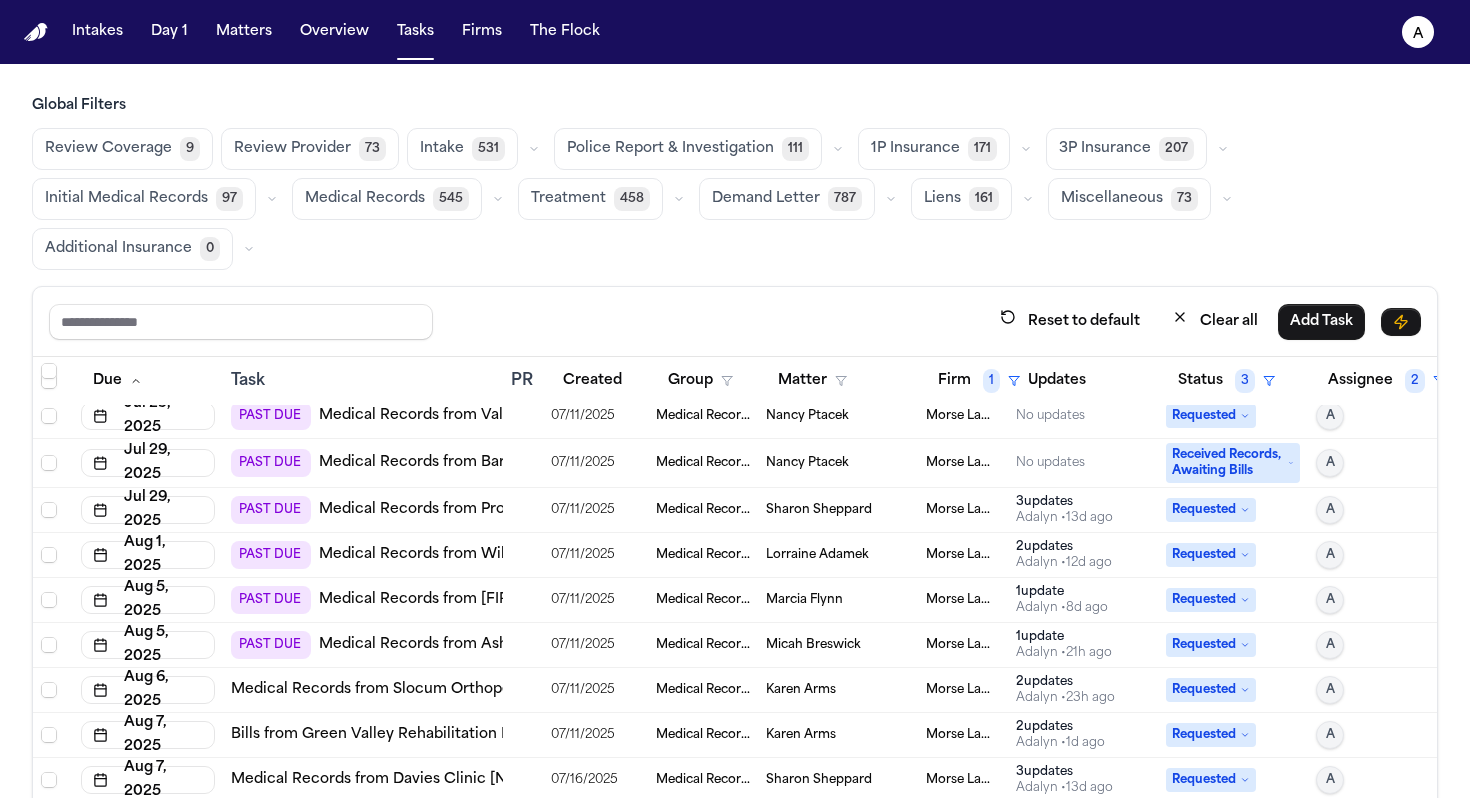 scroll, scrollTop: 803, scrollLeft: 0, axis: vertical 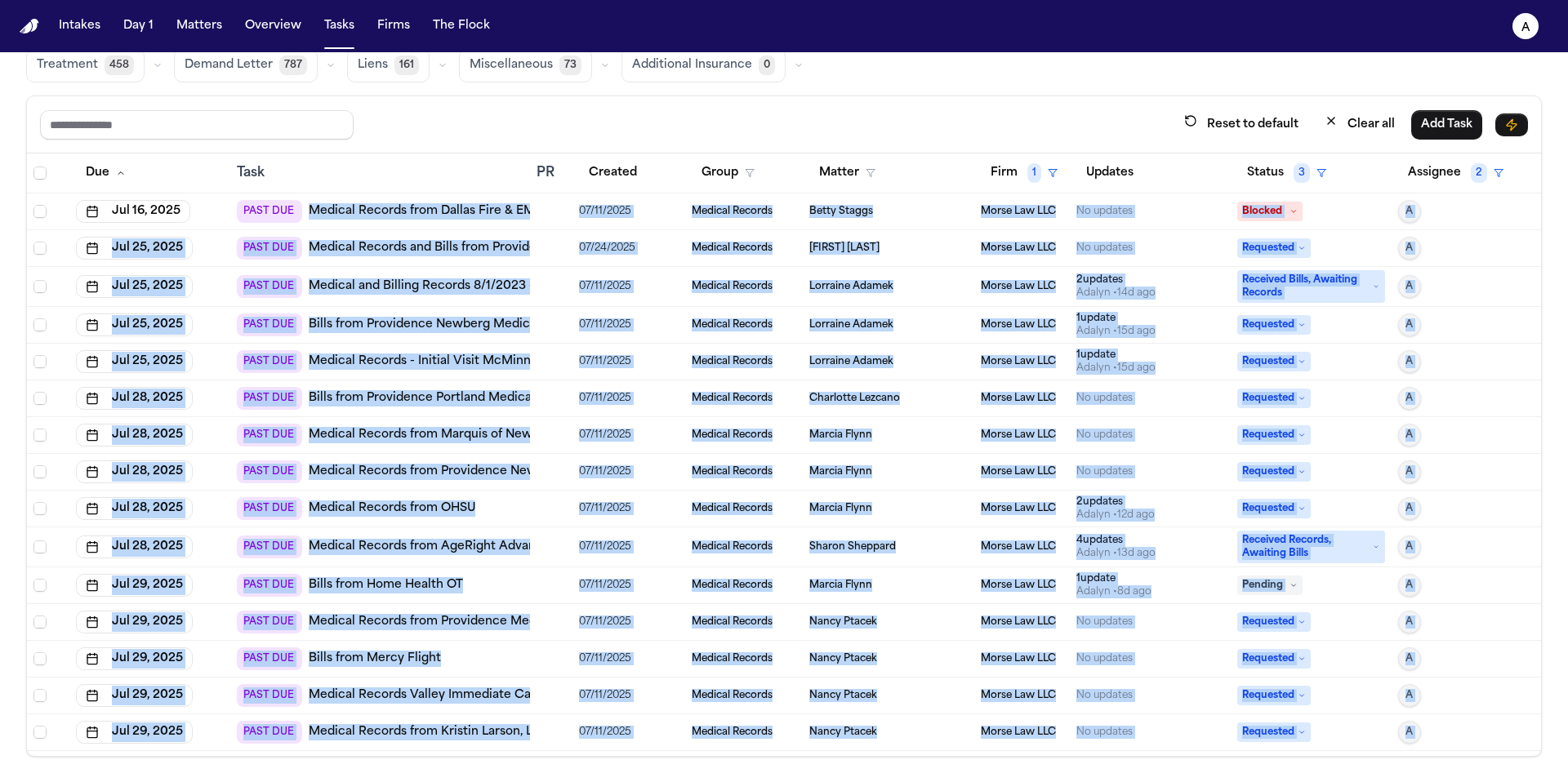 drag, startPoint x: 915, startPoint y: 743, endPoint x: 307, endPoint y: 207, distance: 810.5307 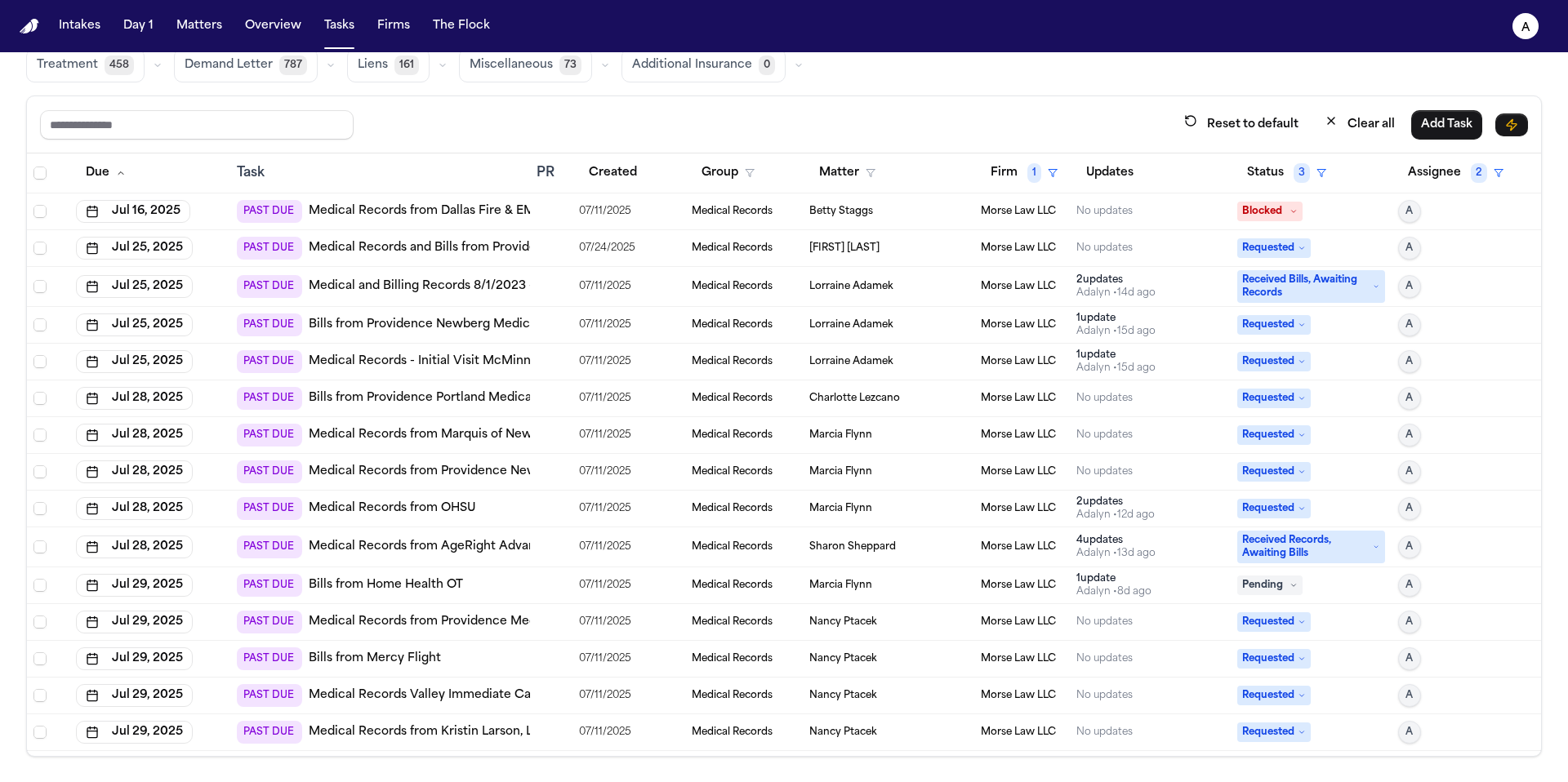 click on "Reset to default Clear all Add Task" at bounding box center (784, 124) 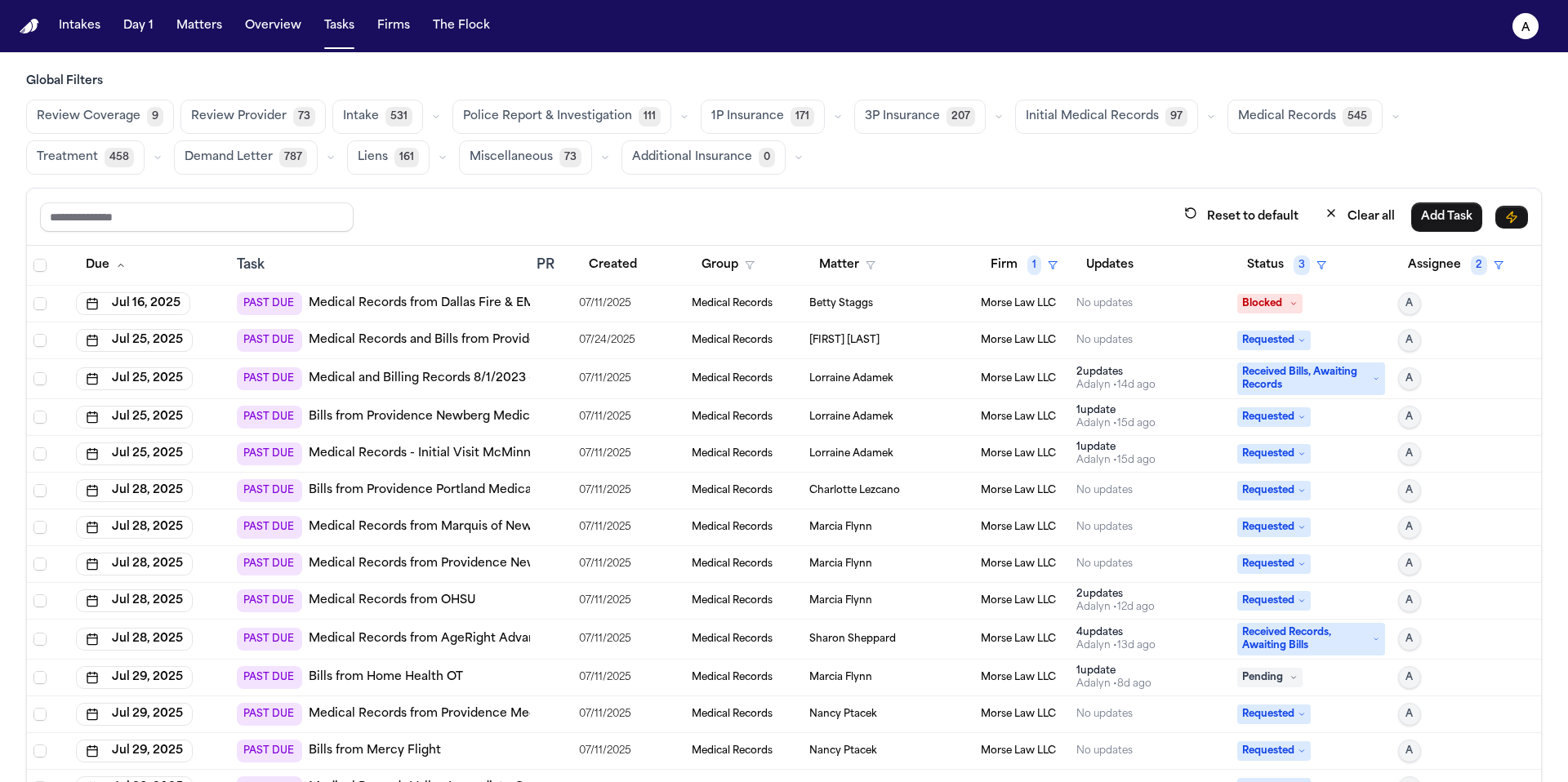 scroll, scrollTop: 0, scrollLeft: 0, axis: both 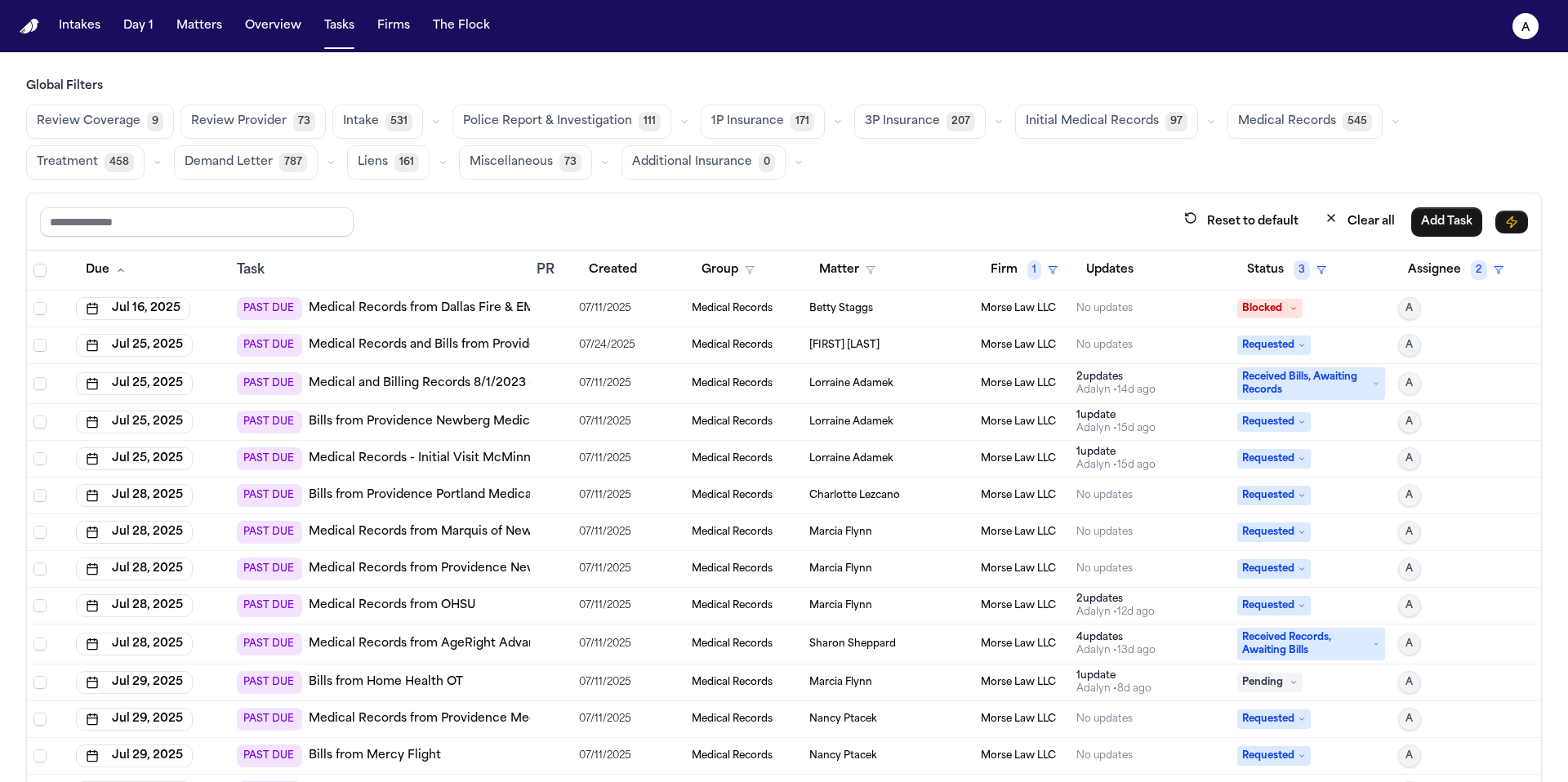 click on "Betty Staggs" at bounding box center [889, 309] 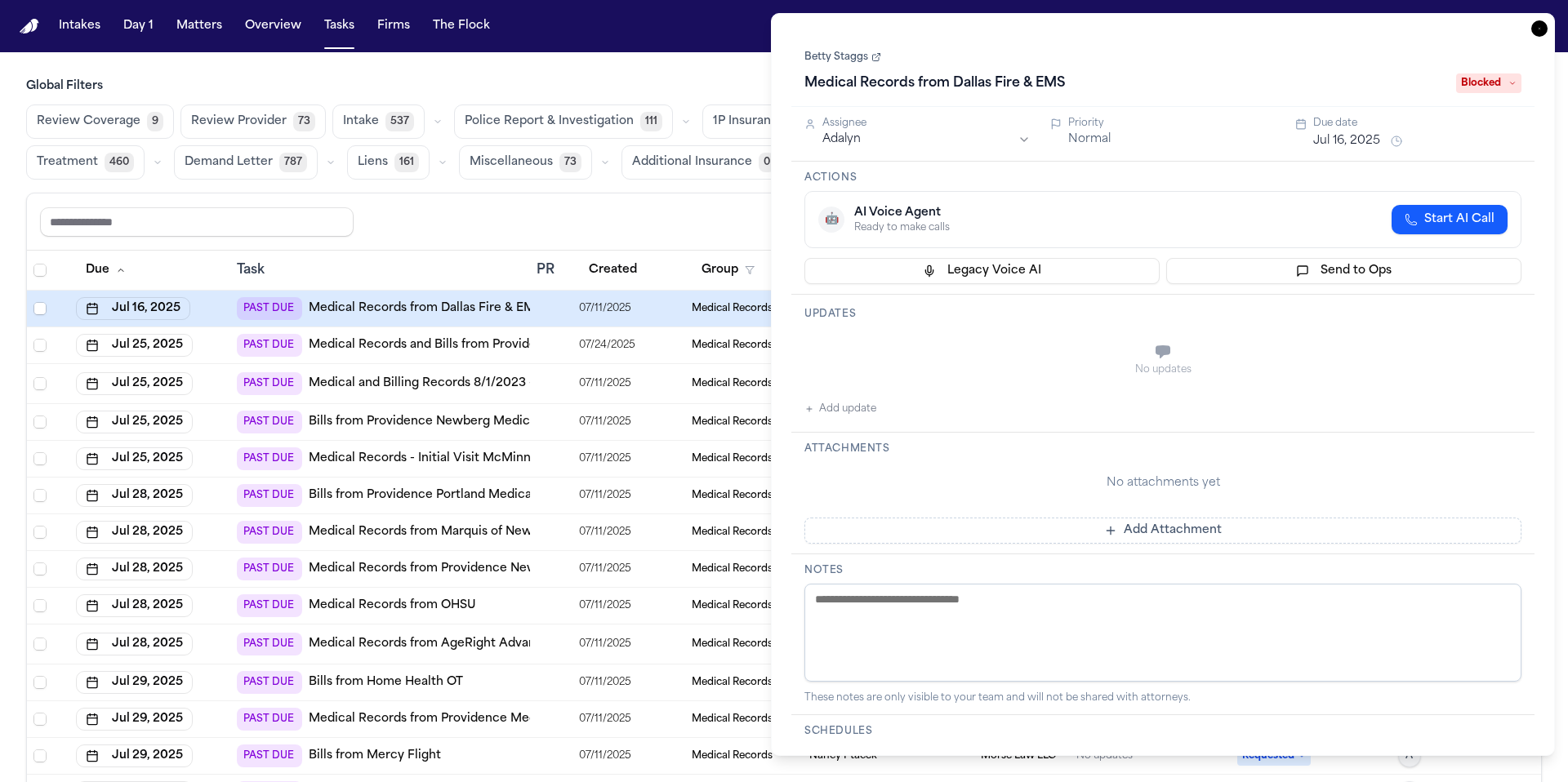 click on "Betty Staggs" at bounding box center (843, 57) 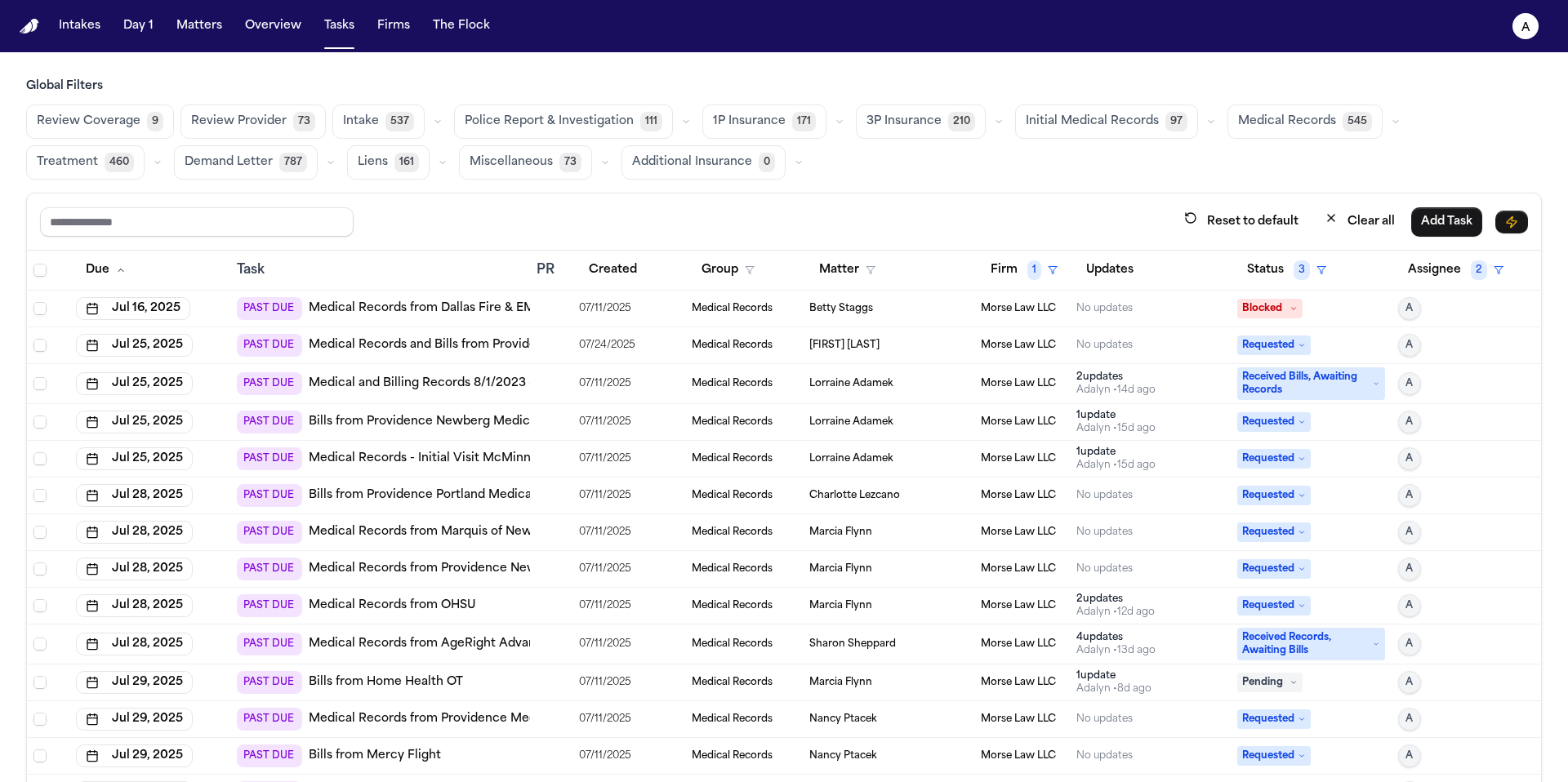 click on "Reset to default Clear all Add Task" at bounding box center [784, 221] 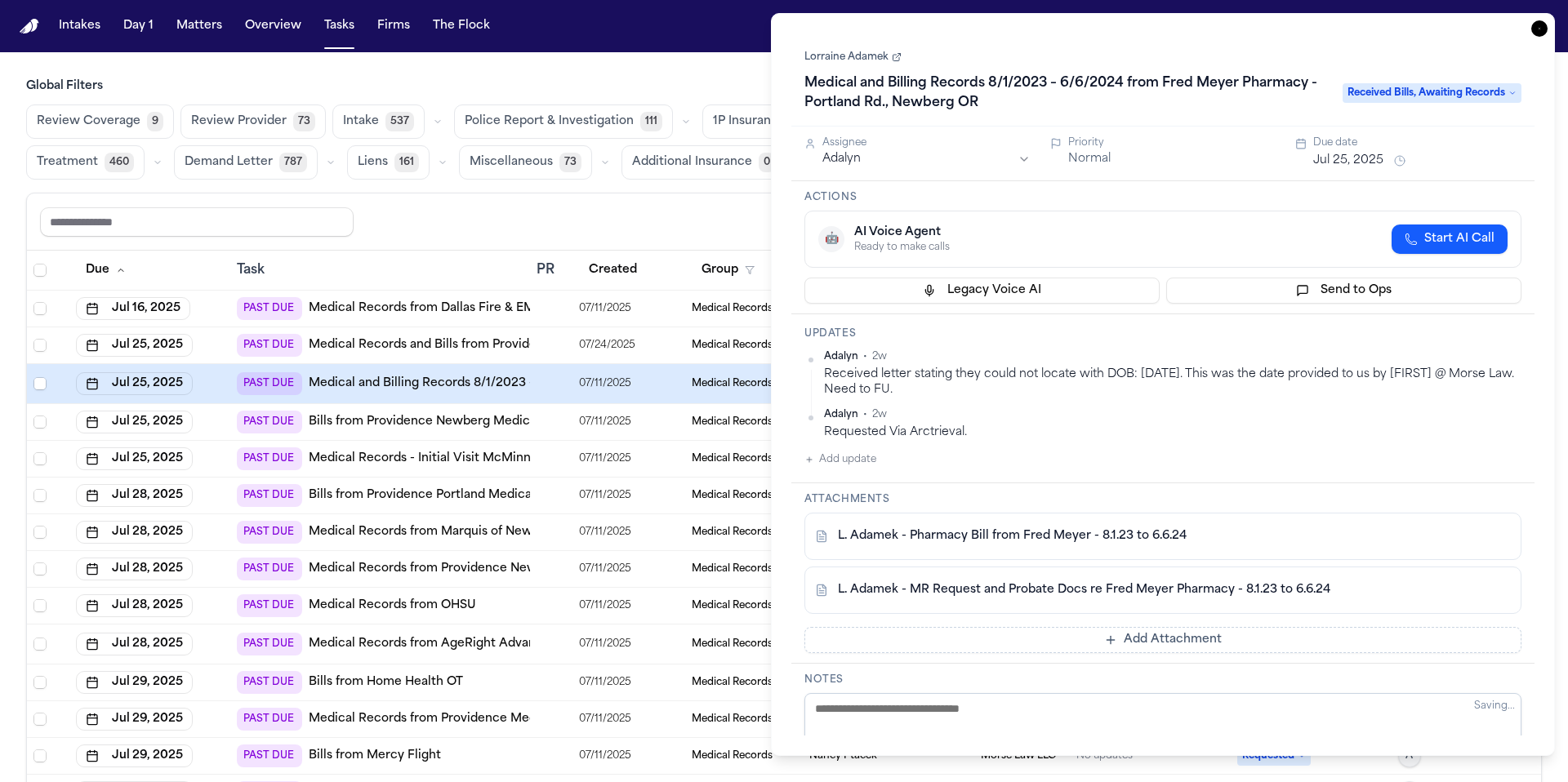 click on "Lorraine Adamek" at bounding box center [853, 57] 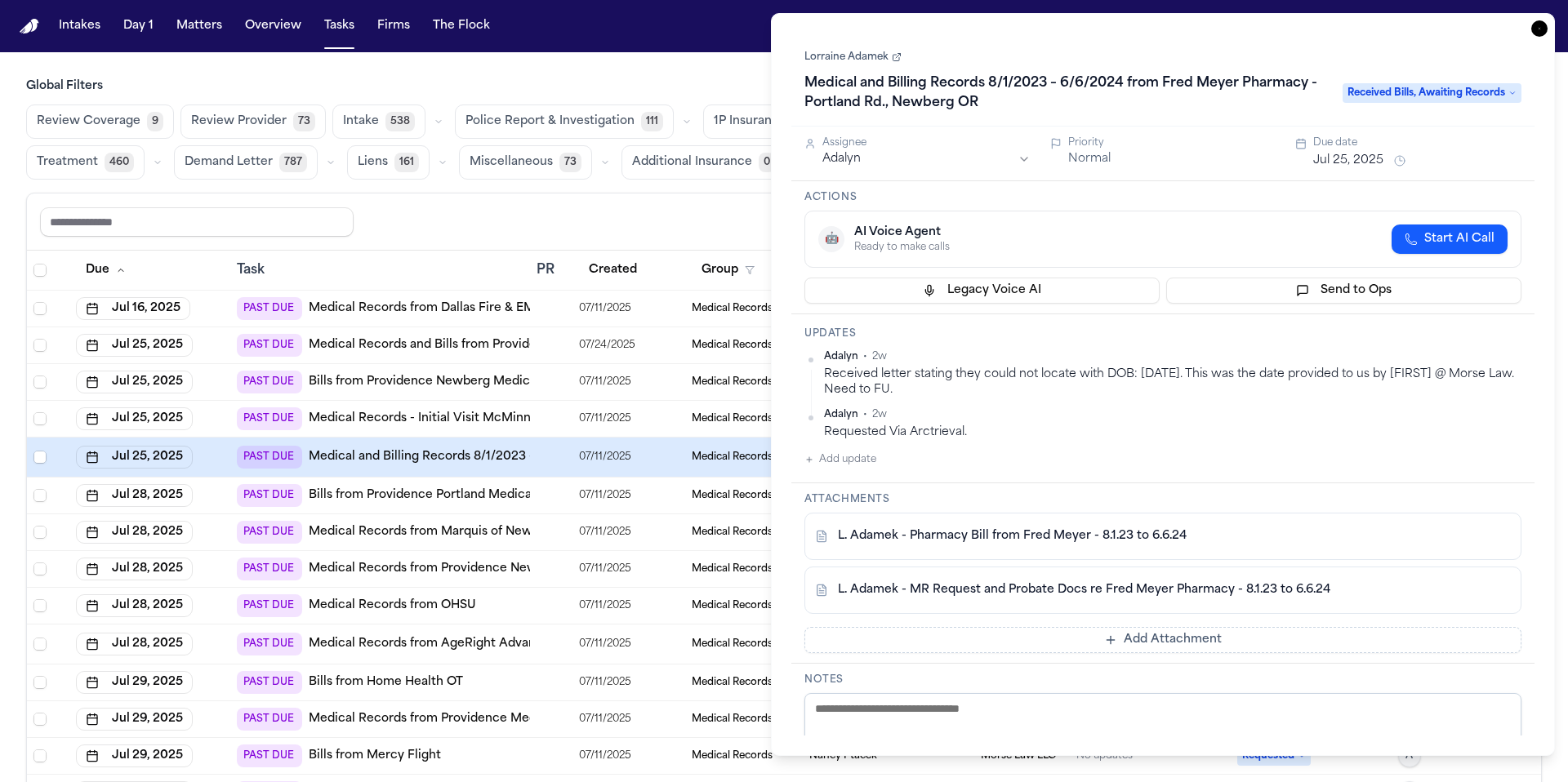 click on "Global Filters" at bounding box center (784, 87) 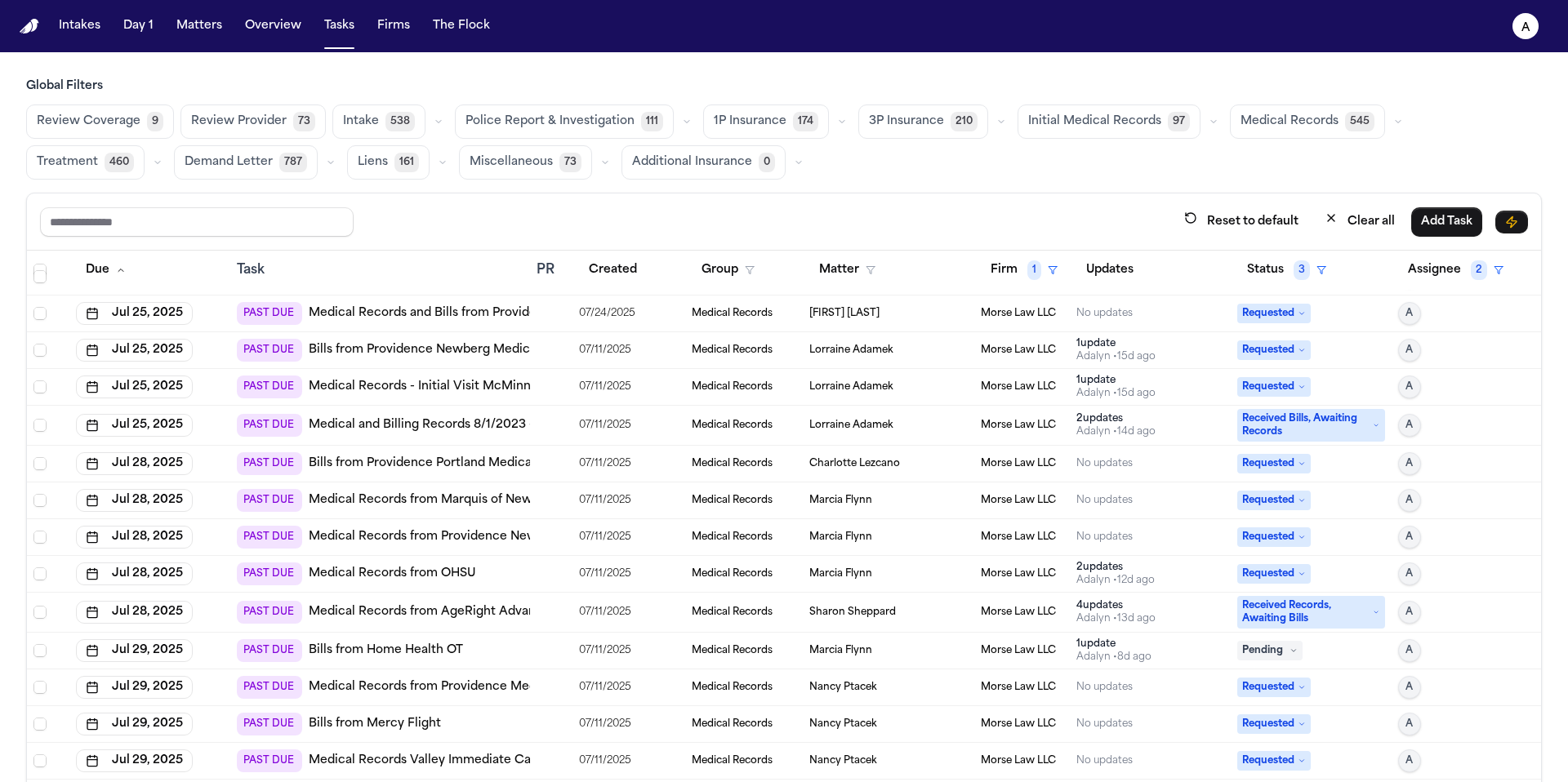 scroll, scrollTop: 38, scrollLeft: 0, axis: vertical 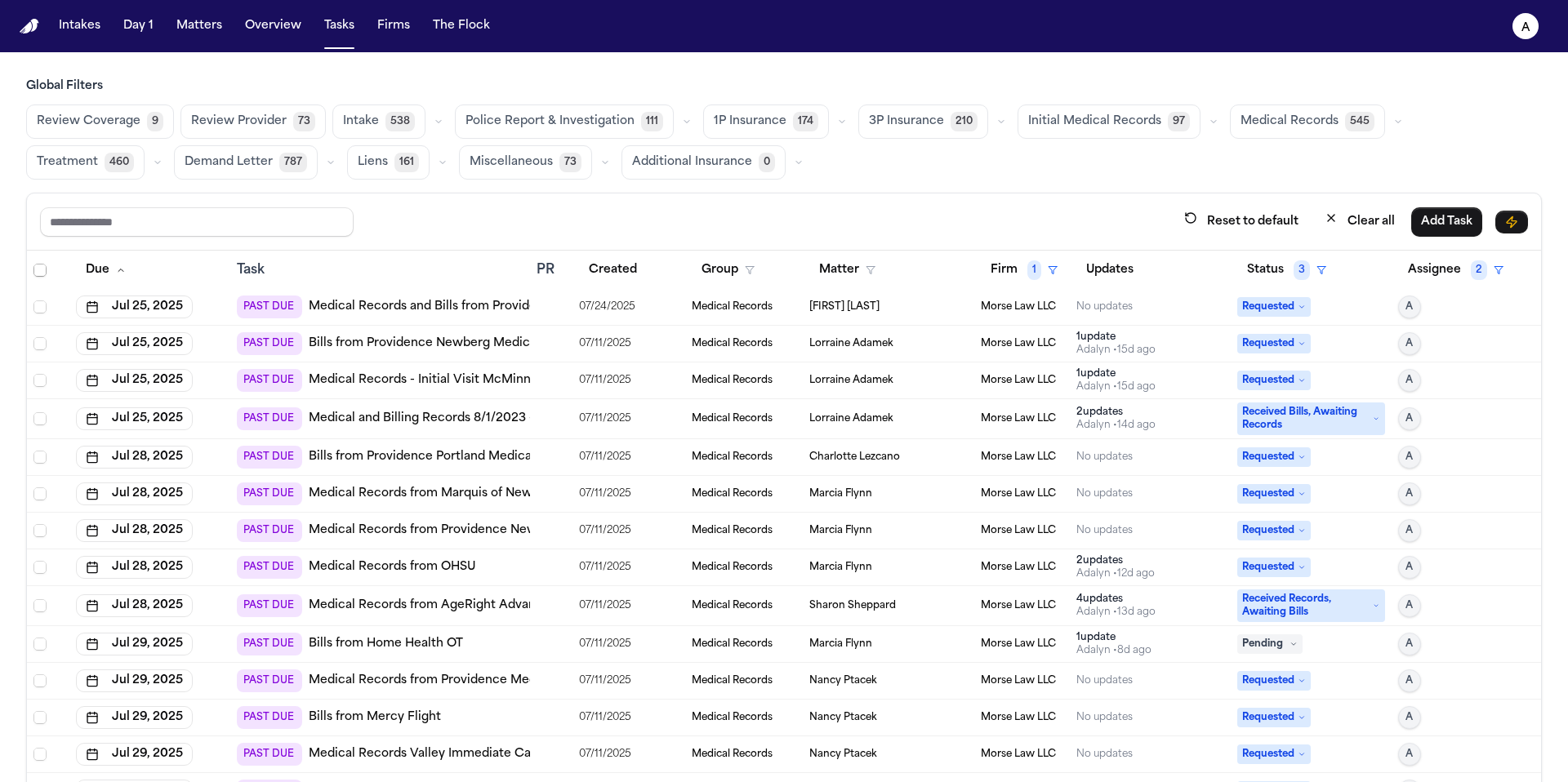 click on "Charlotte Lezcano" at bounding box center [889, 457] 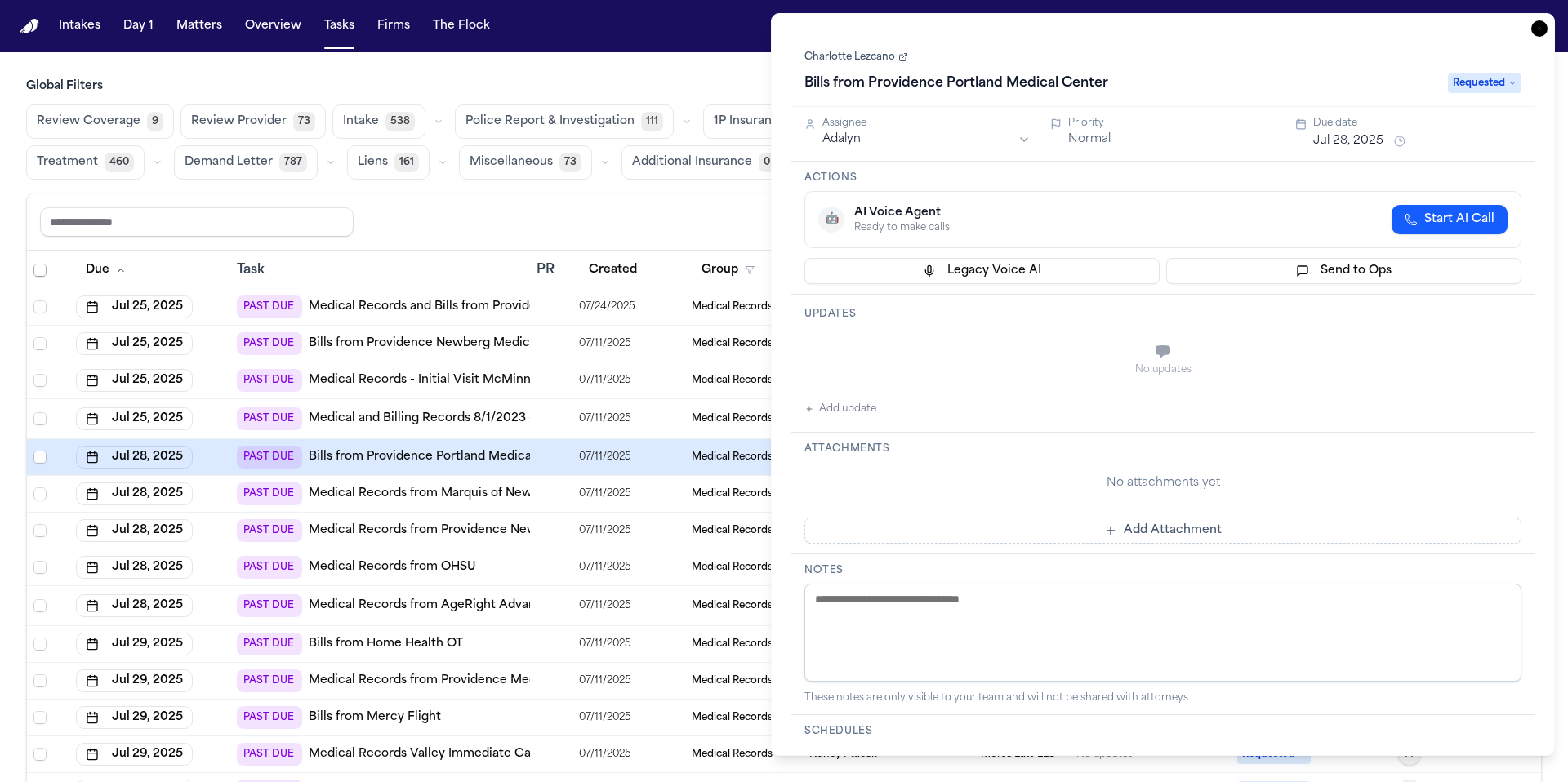 click on "Charlotte Lezcano" at bounding box center [856, 57] 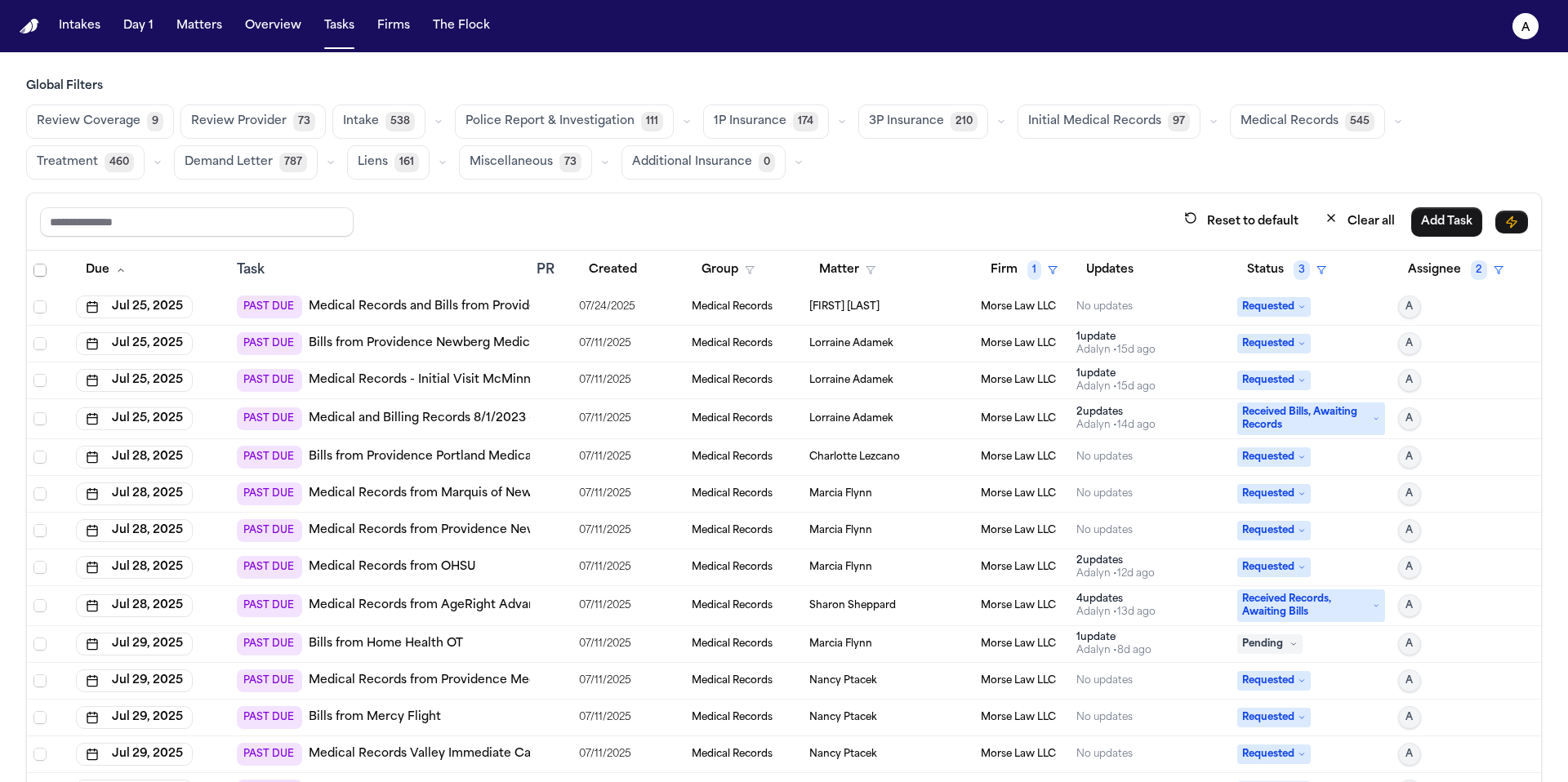 click on "Reset to default Clear all Add Task" at bounding box center (784, 222) 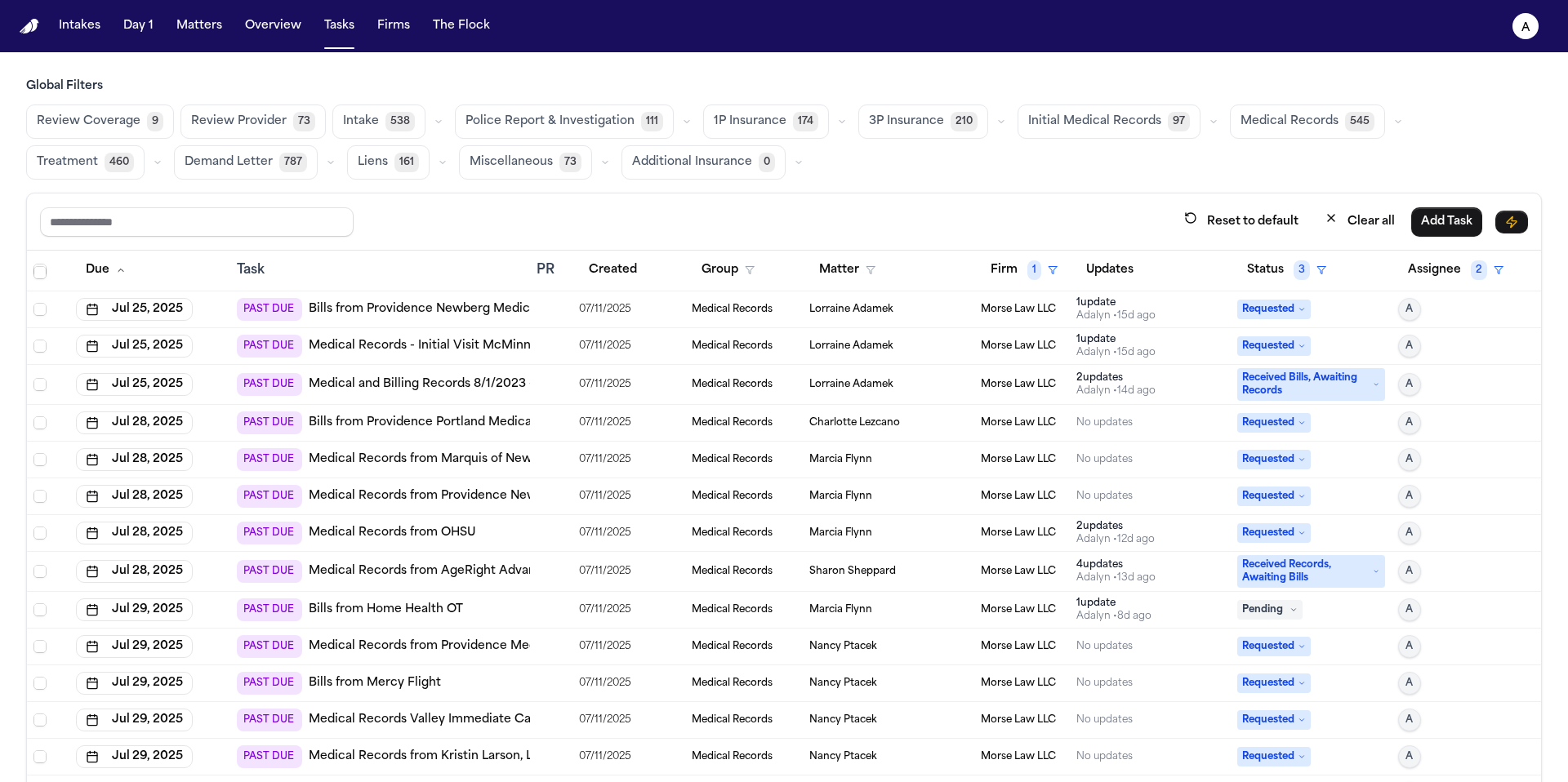 scroll, scrollTop: 81, scrollLeft: 0, axis: vertical 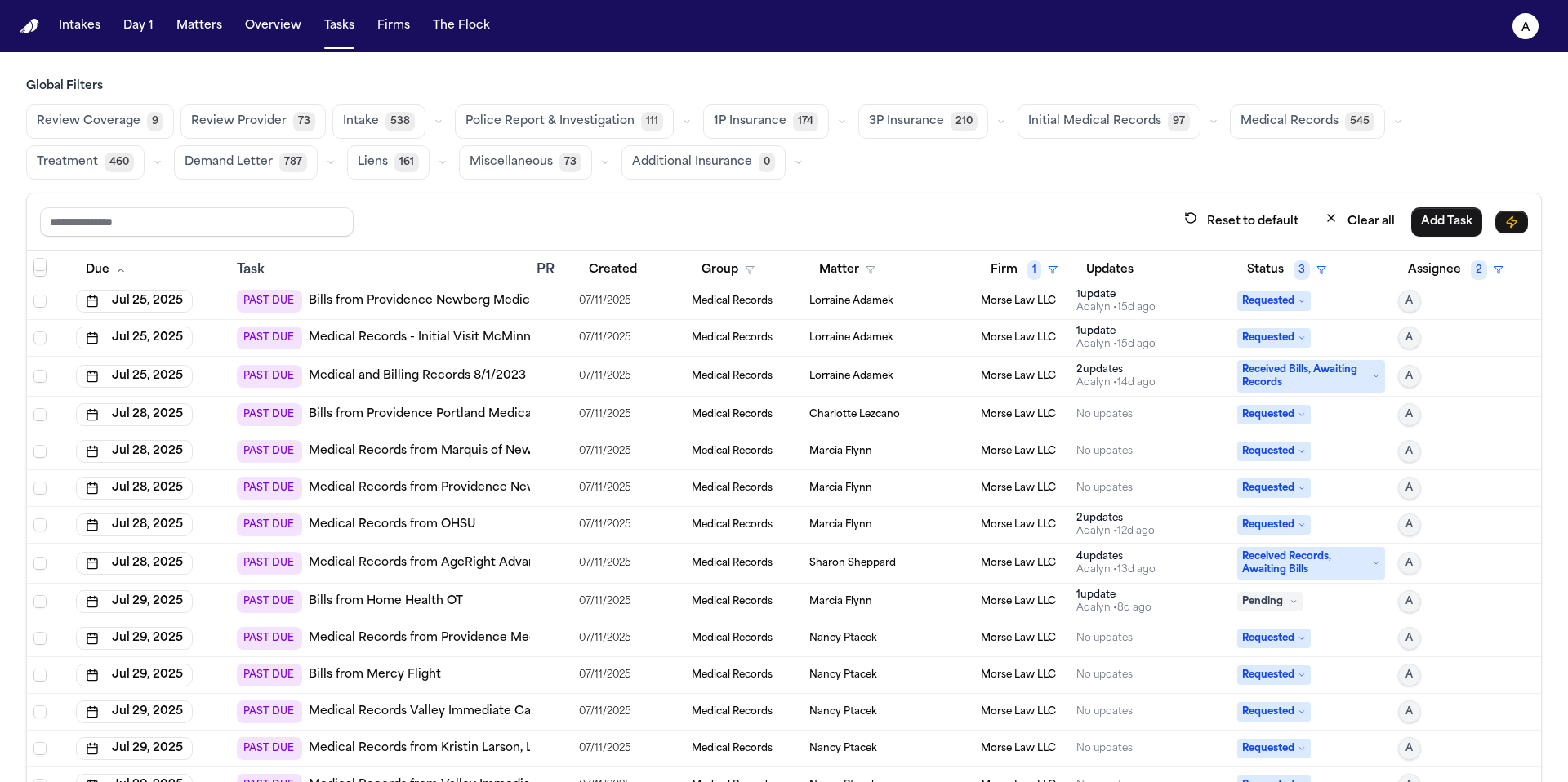 click on "Marcia Flynn" at bounding box center [889, 451] 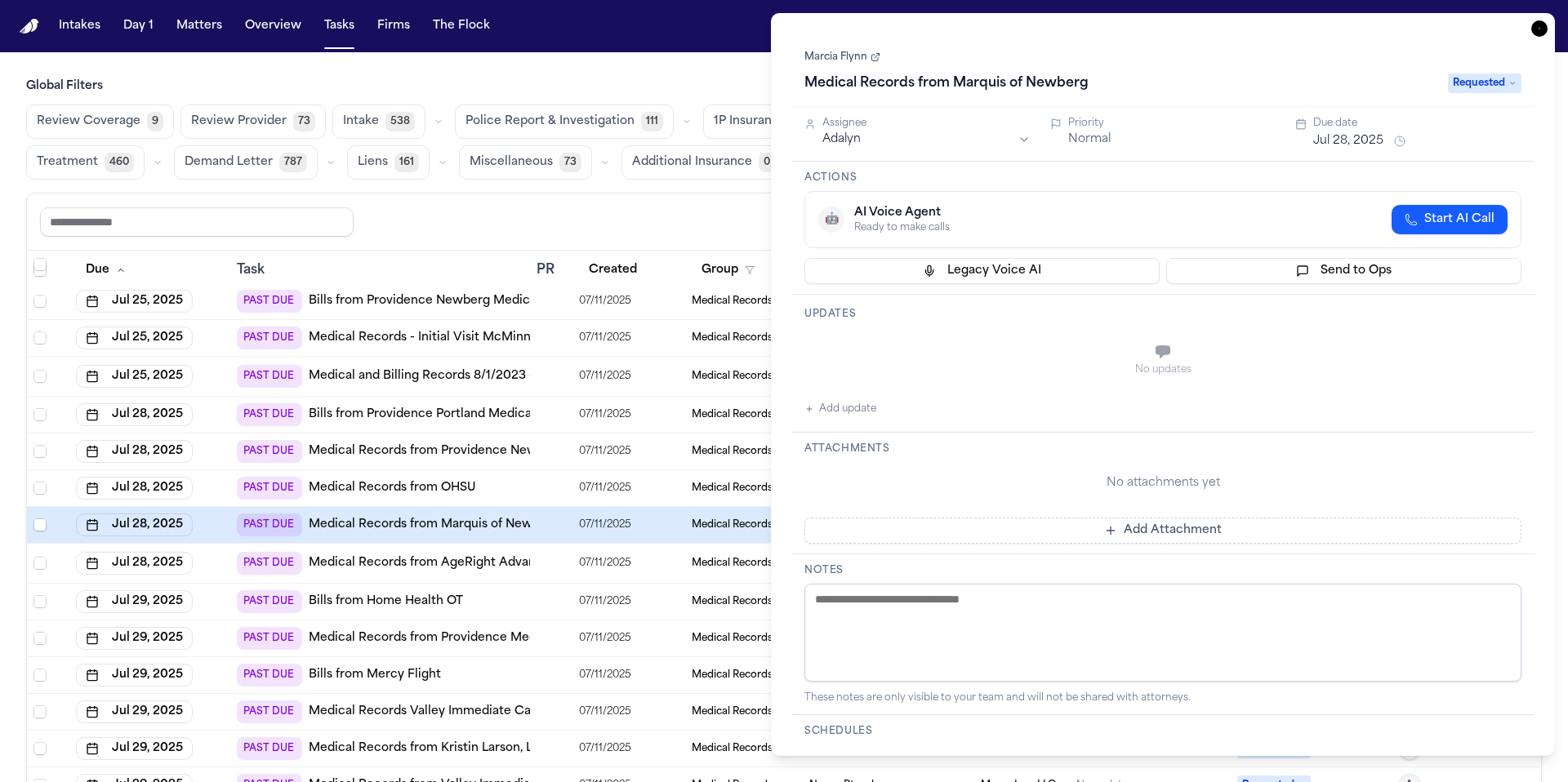 click on "Marcia Flynn" at bounding box center [842, 57] 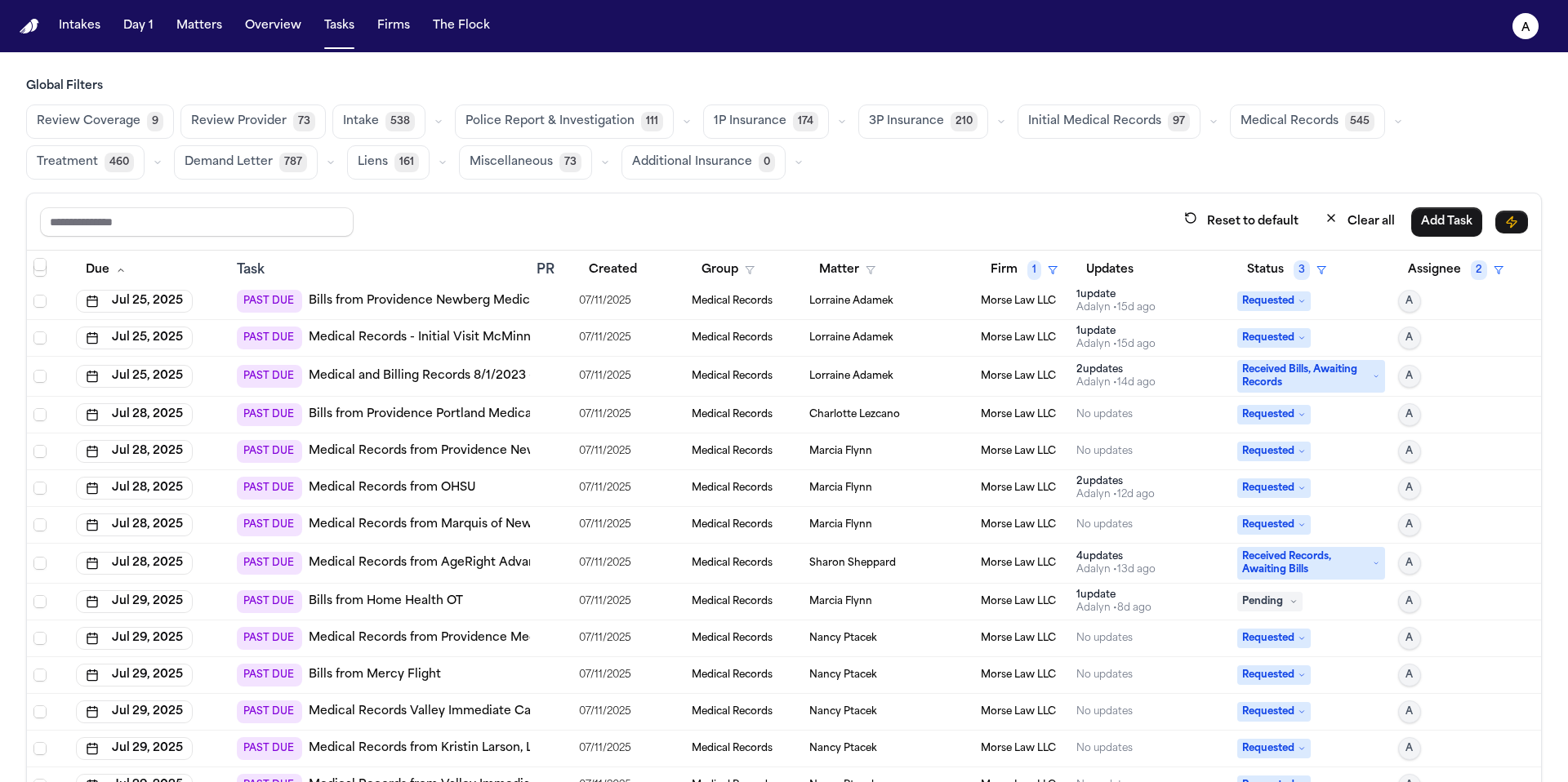 click on "Reset to default Clear all Add Task" at bounding box center [784, 221] 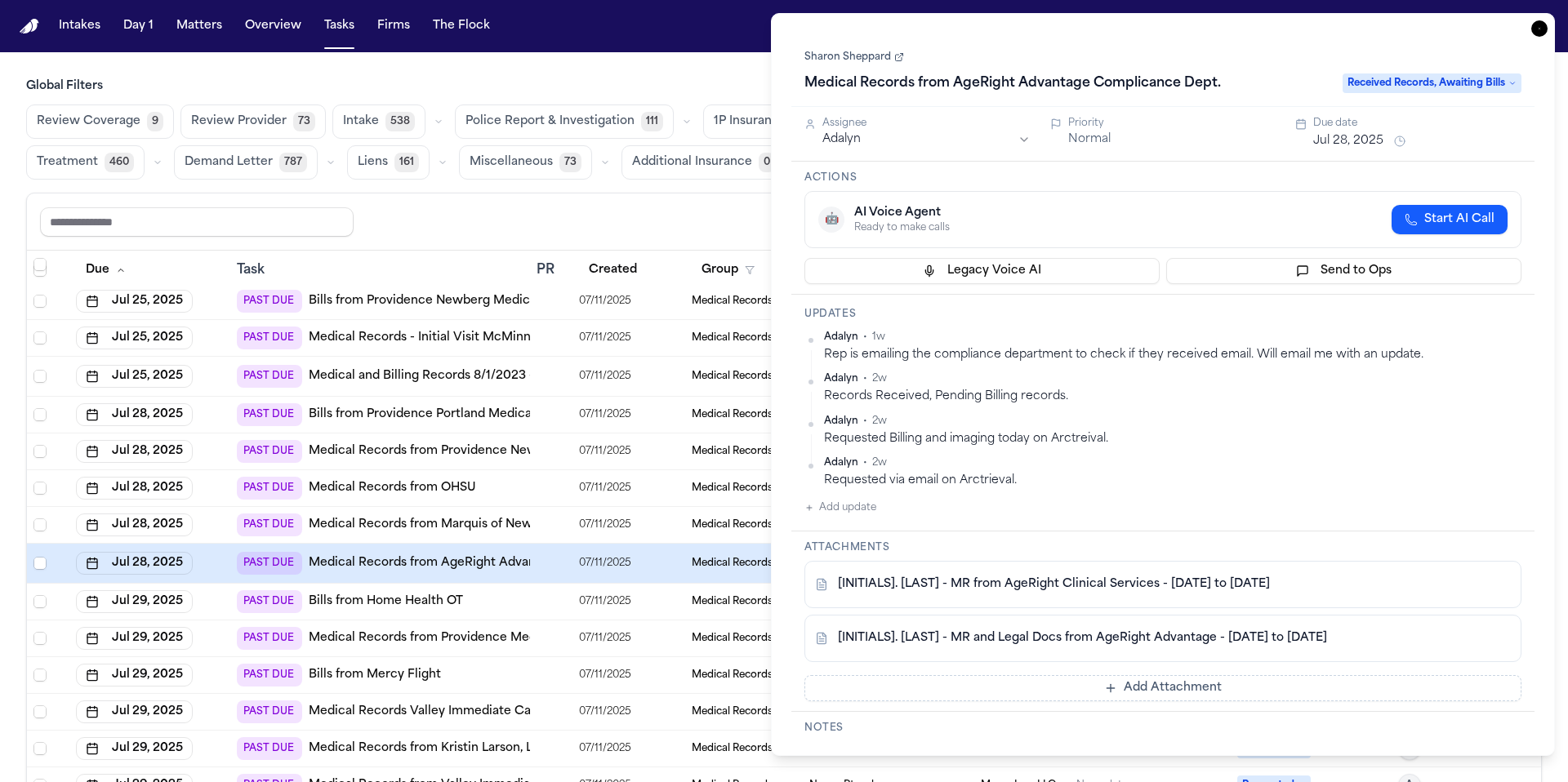 click on "Sharon Sheppard" at bounding box center (854, 57) 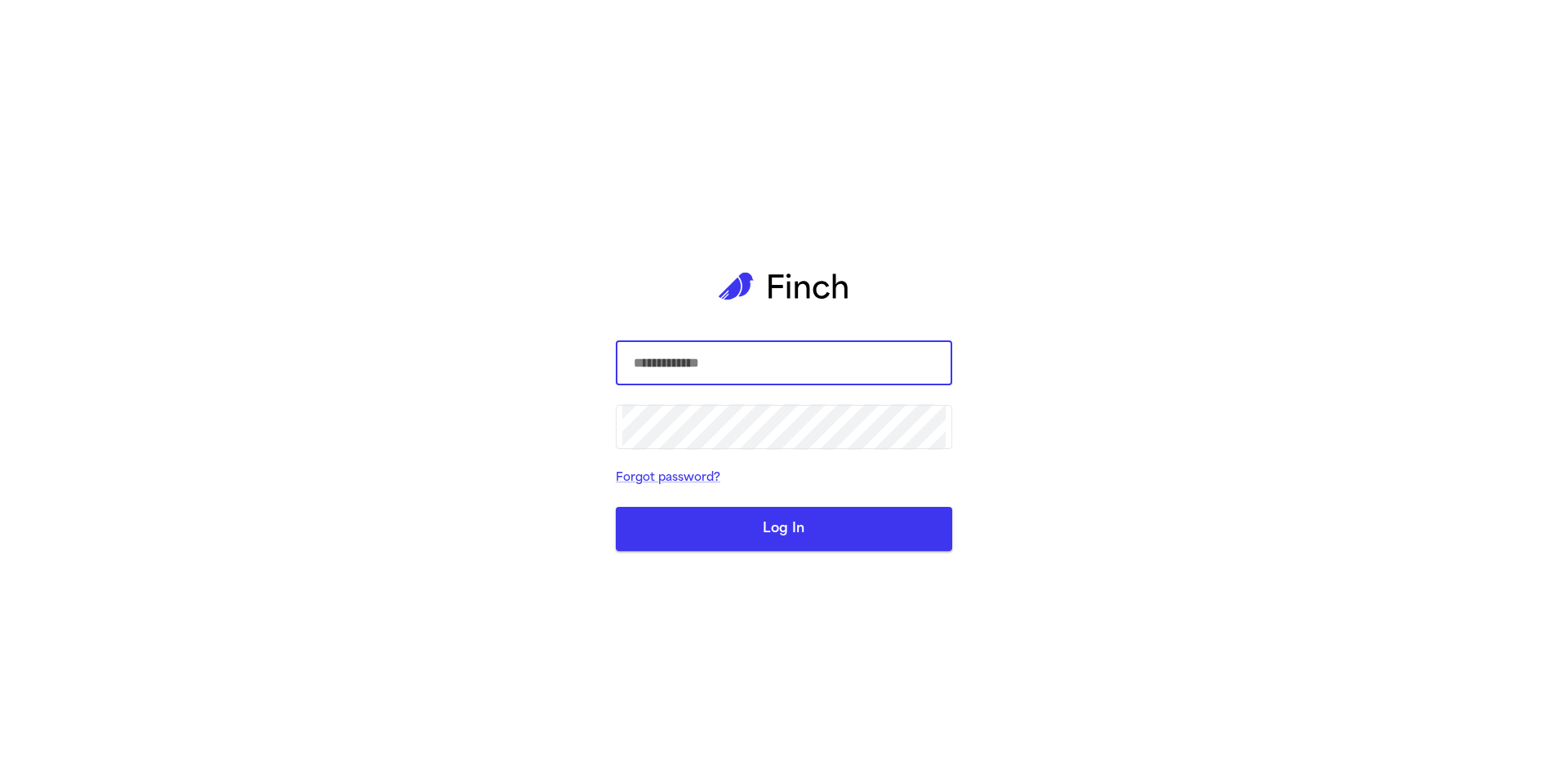 scroll, scrollTop: 0, scrollLeft: 0, axis: both 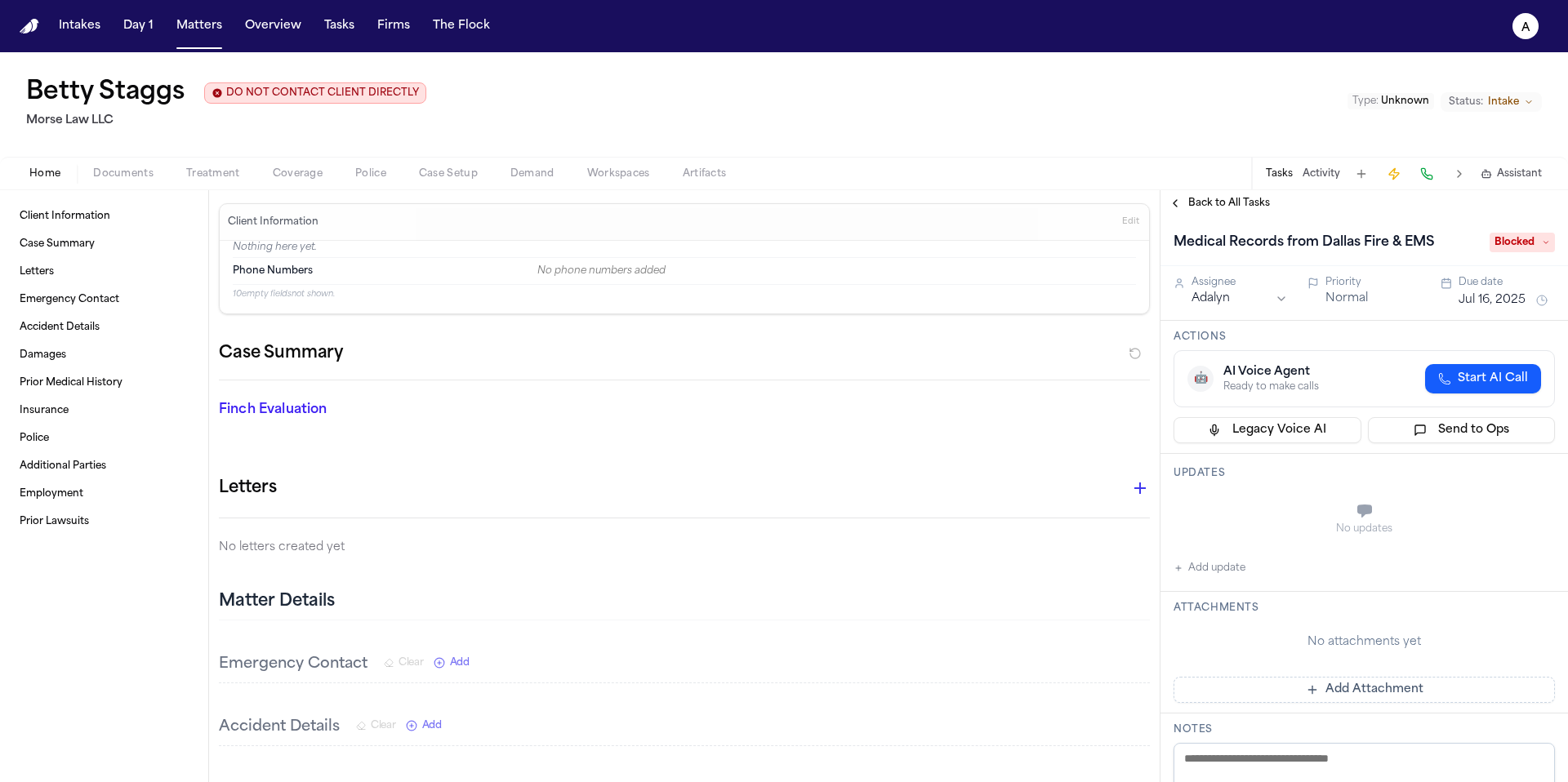 click on "Back to All Tasks" at bounding box center [1229, 203] 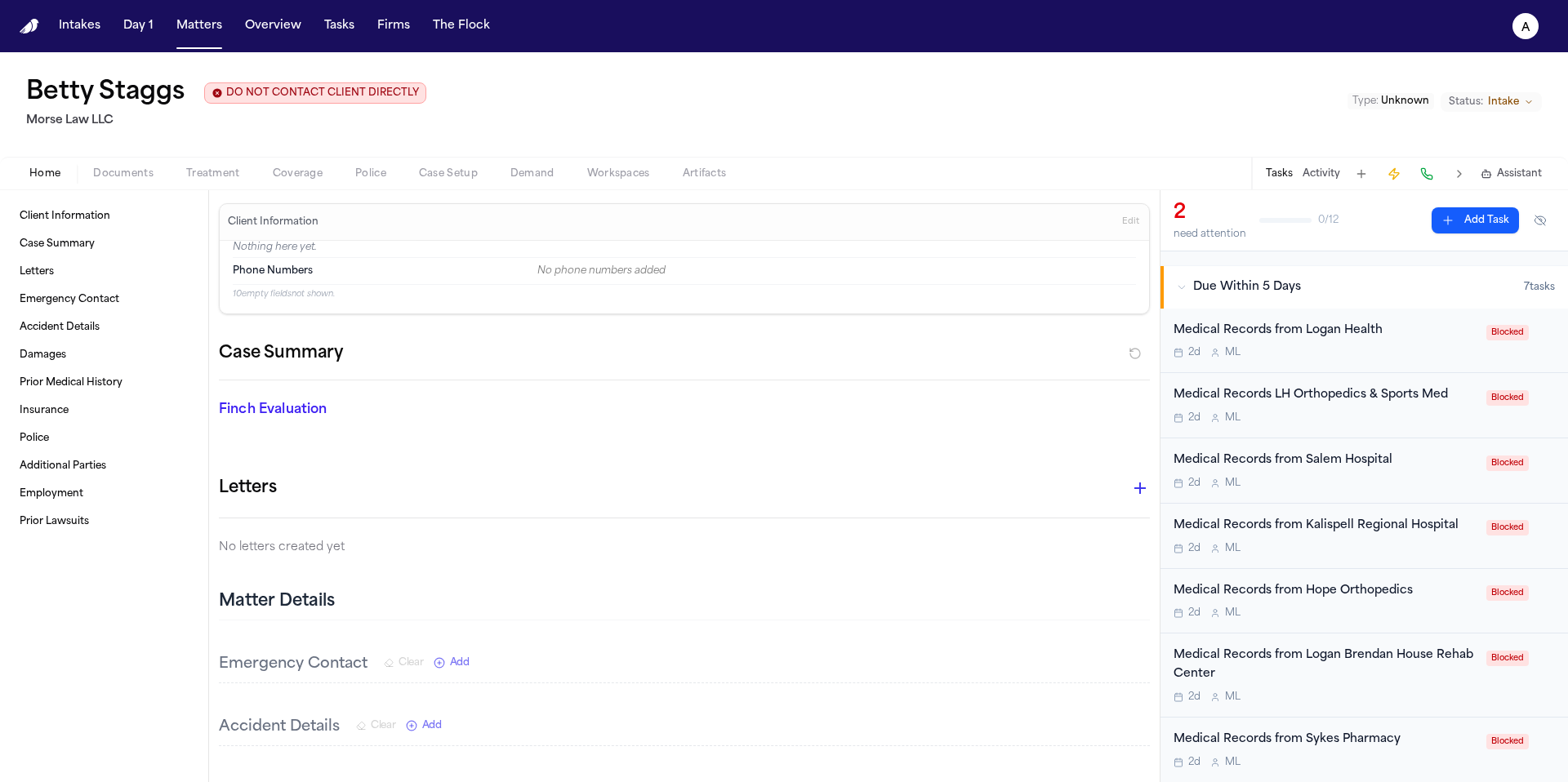 scroll, scrollTop: 0, scrollLeft: 0, axis: both 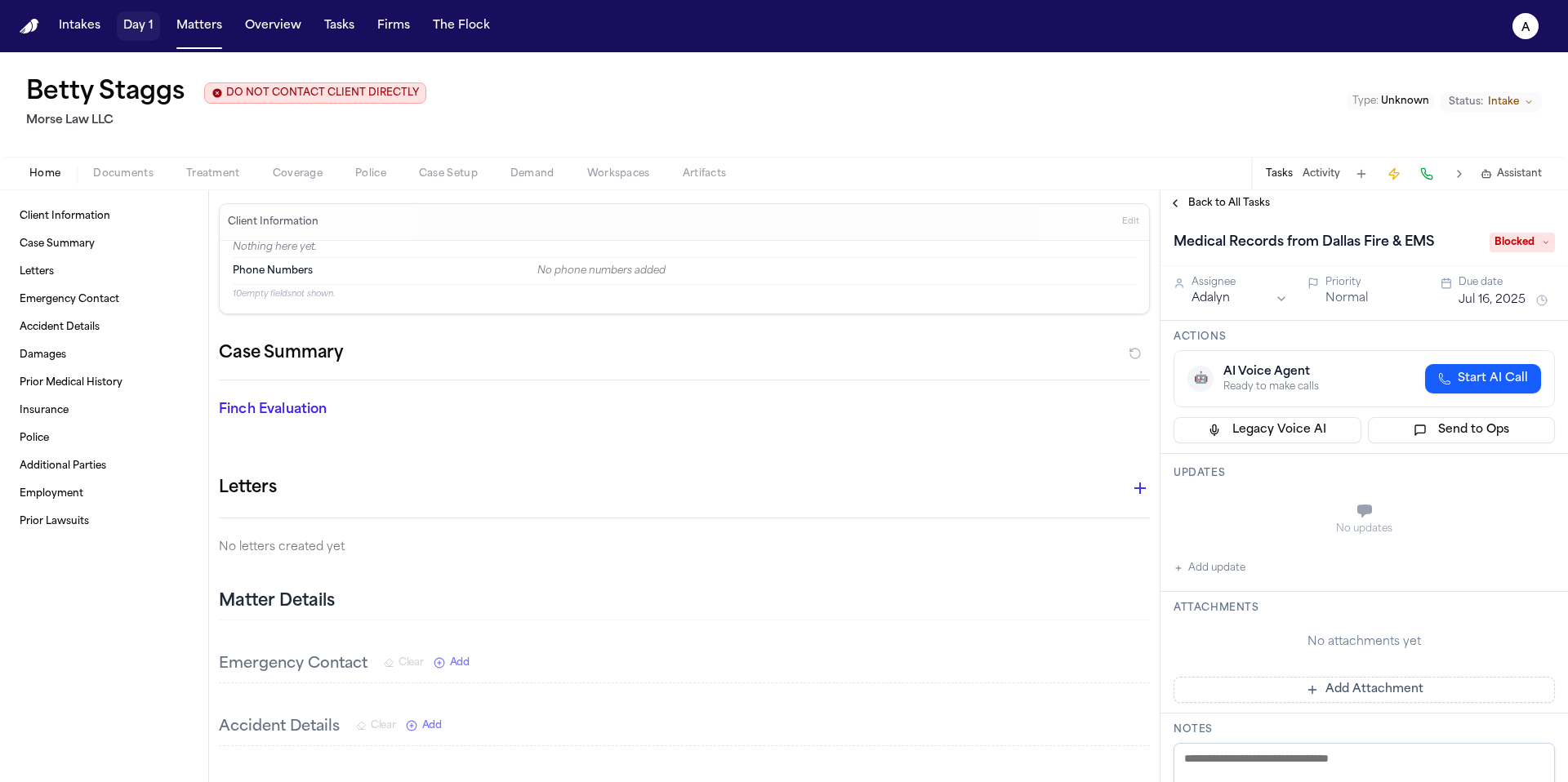click on "Day 1" at bounding box center (138, 26) 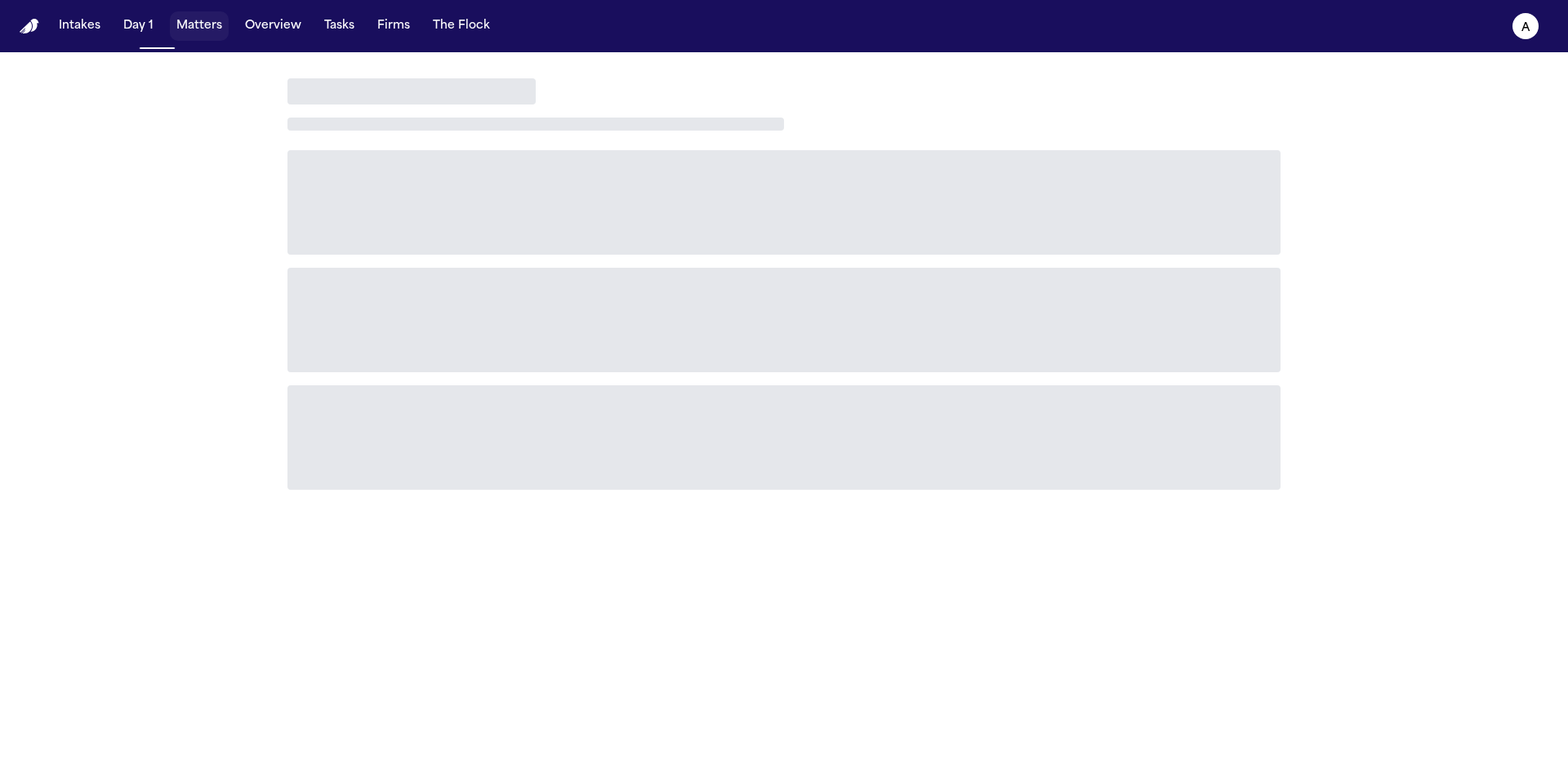 click on "Matters" at bounding box center (199, 26) 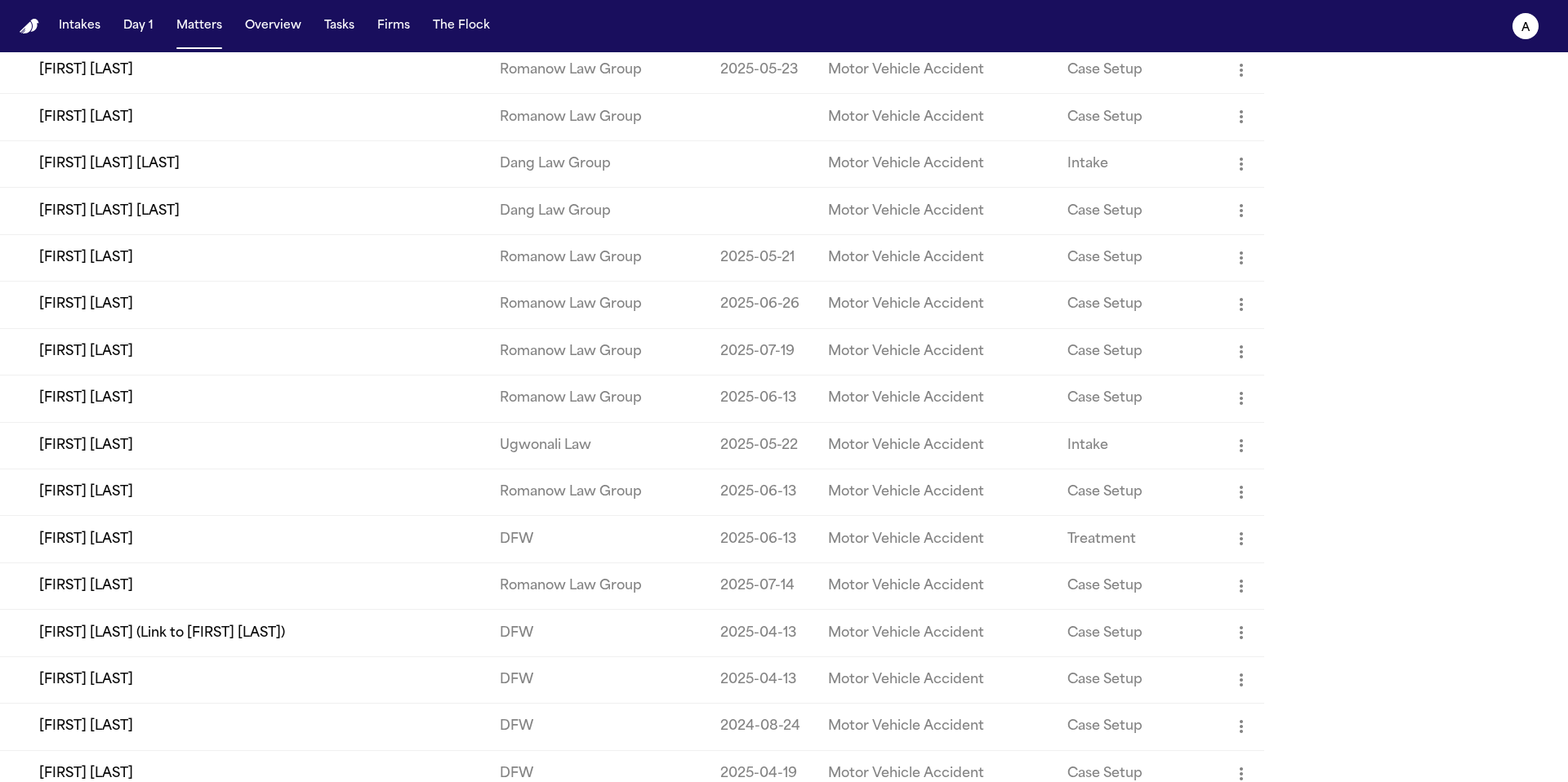 scroll, scrollTop: 0, scrollLeft: 0, axis: both 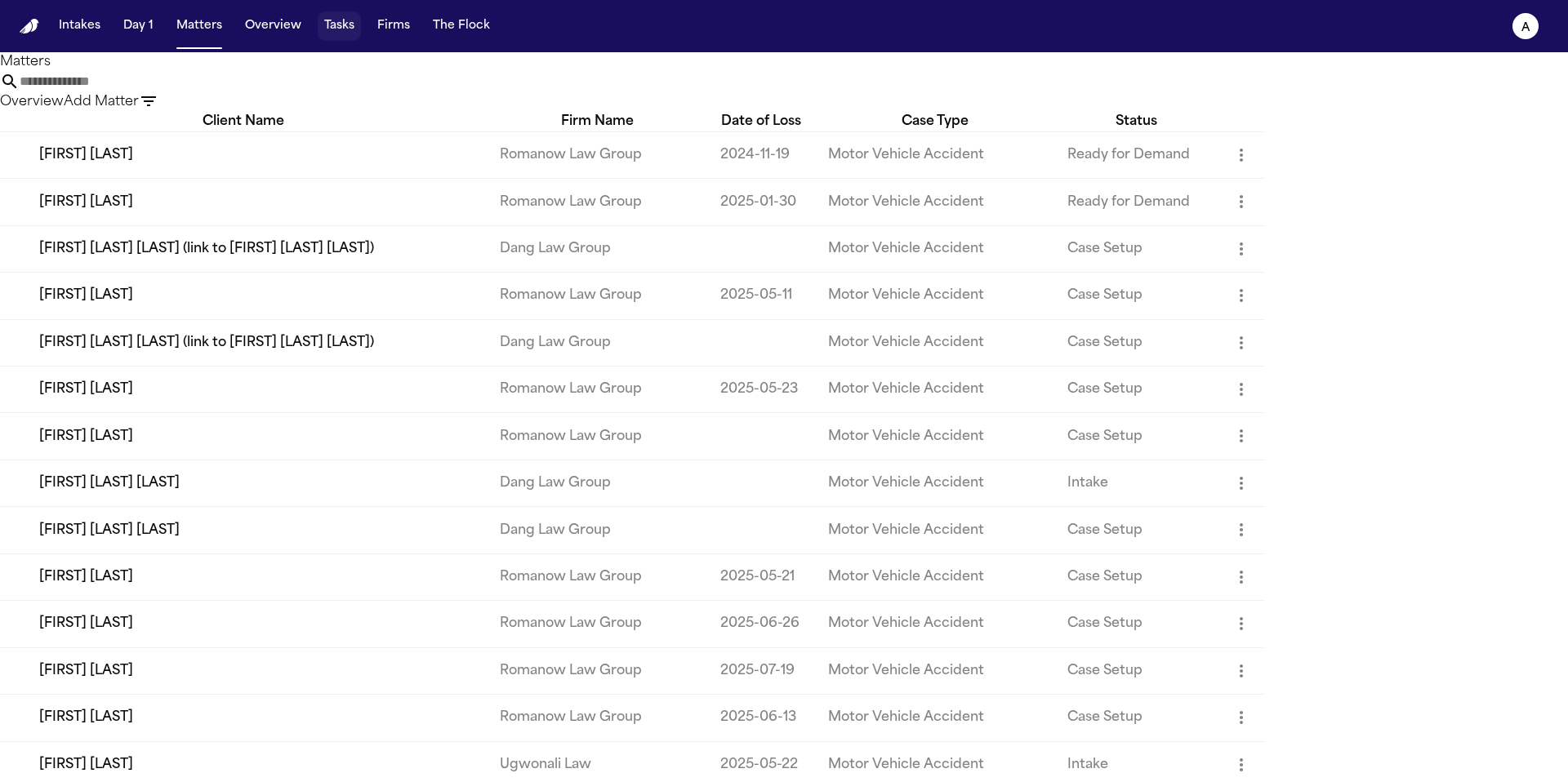 click on "Tasks" at bounding box center [339, 26] 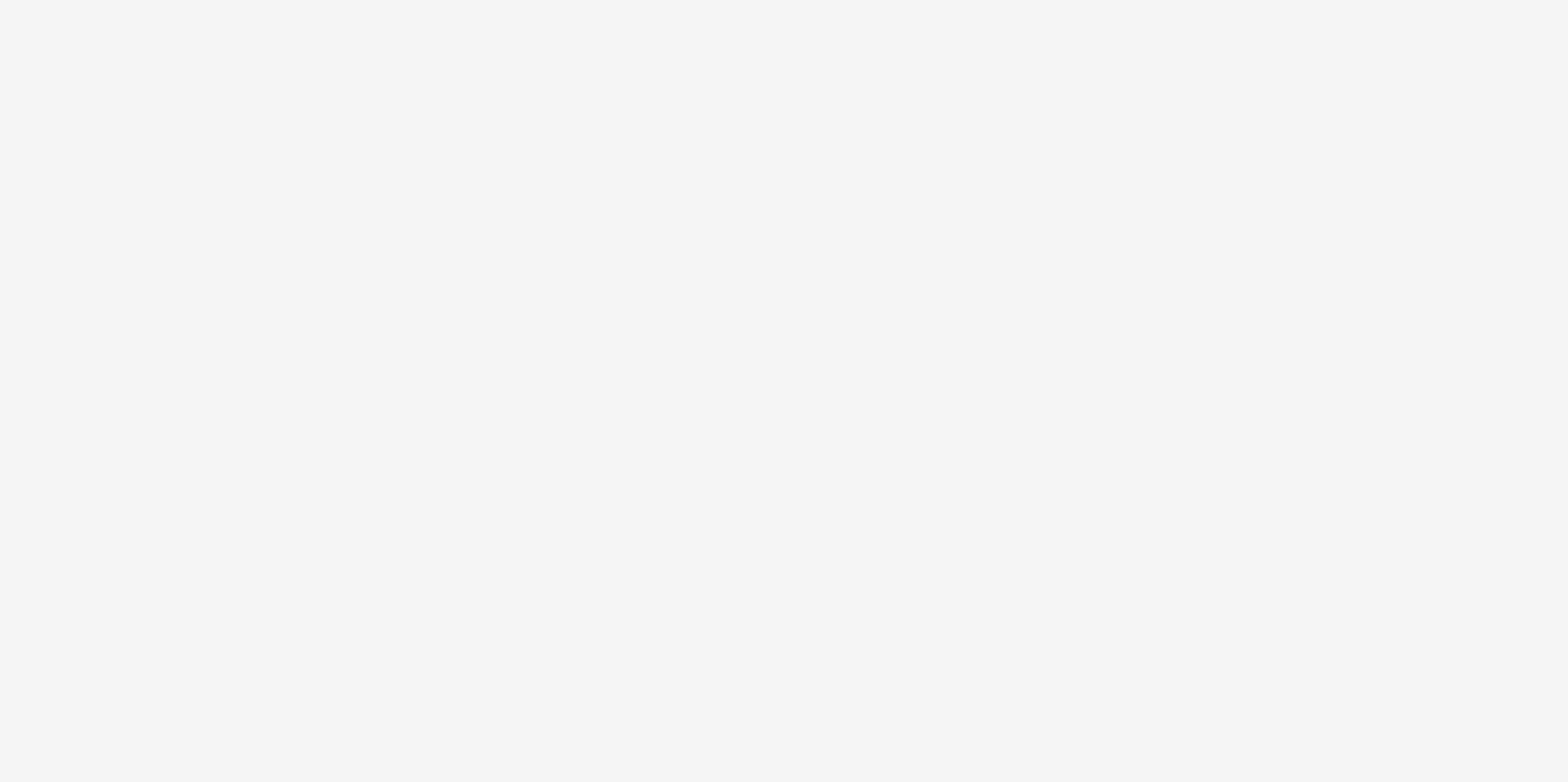 scroll, scrollTop: 0, scrollLeft: 0, axis: both 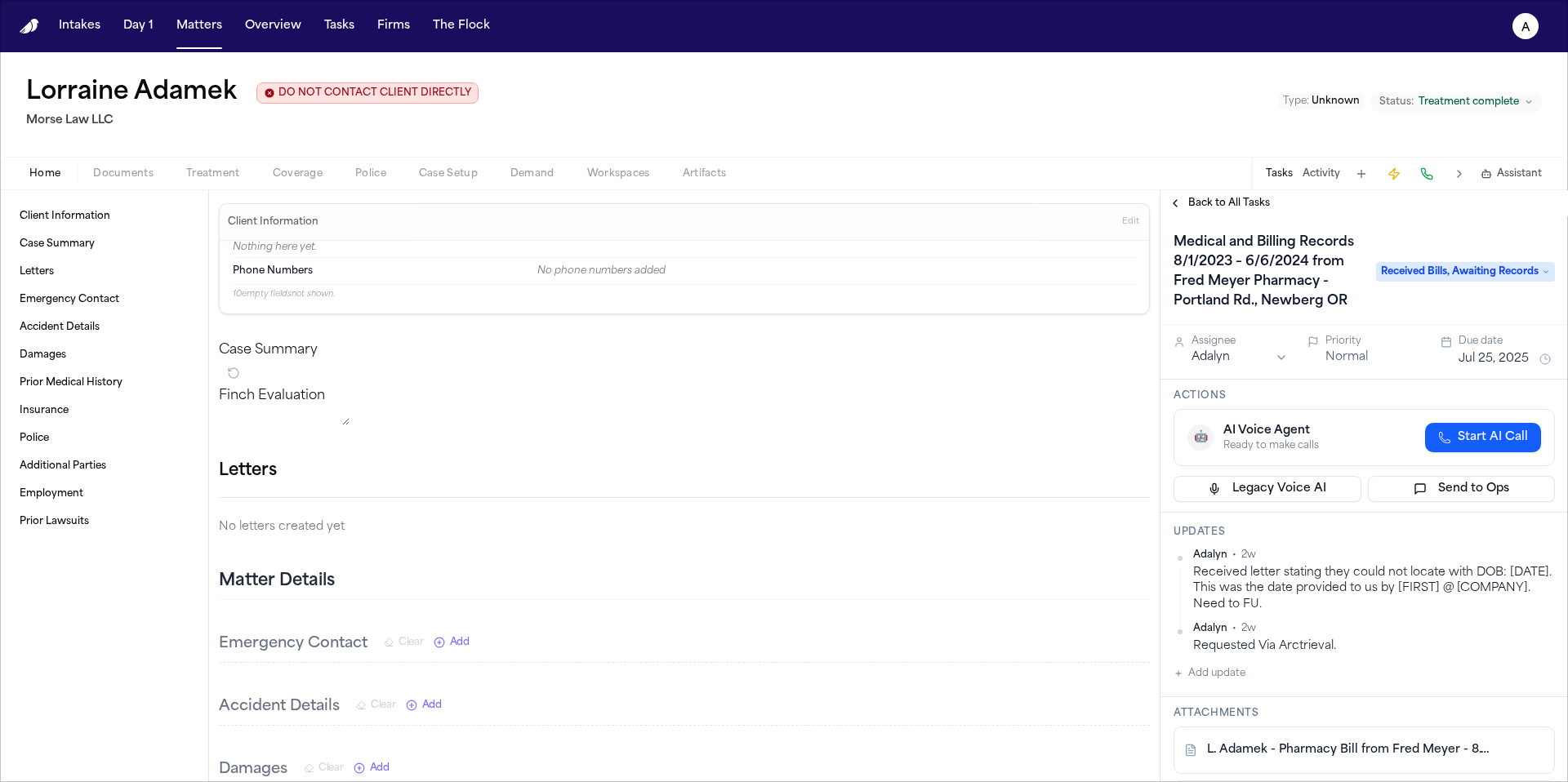 click on "Back to All Tasks" at bounding box center (1229, 203) 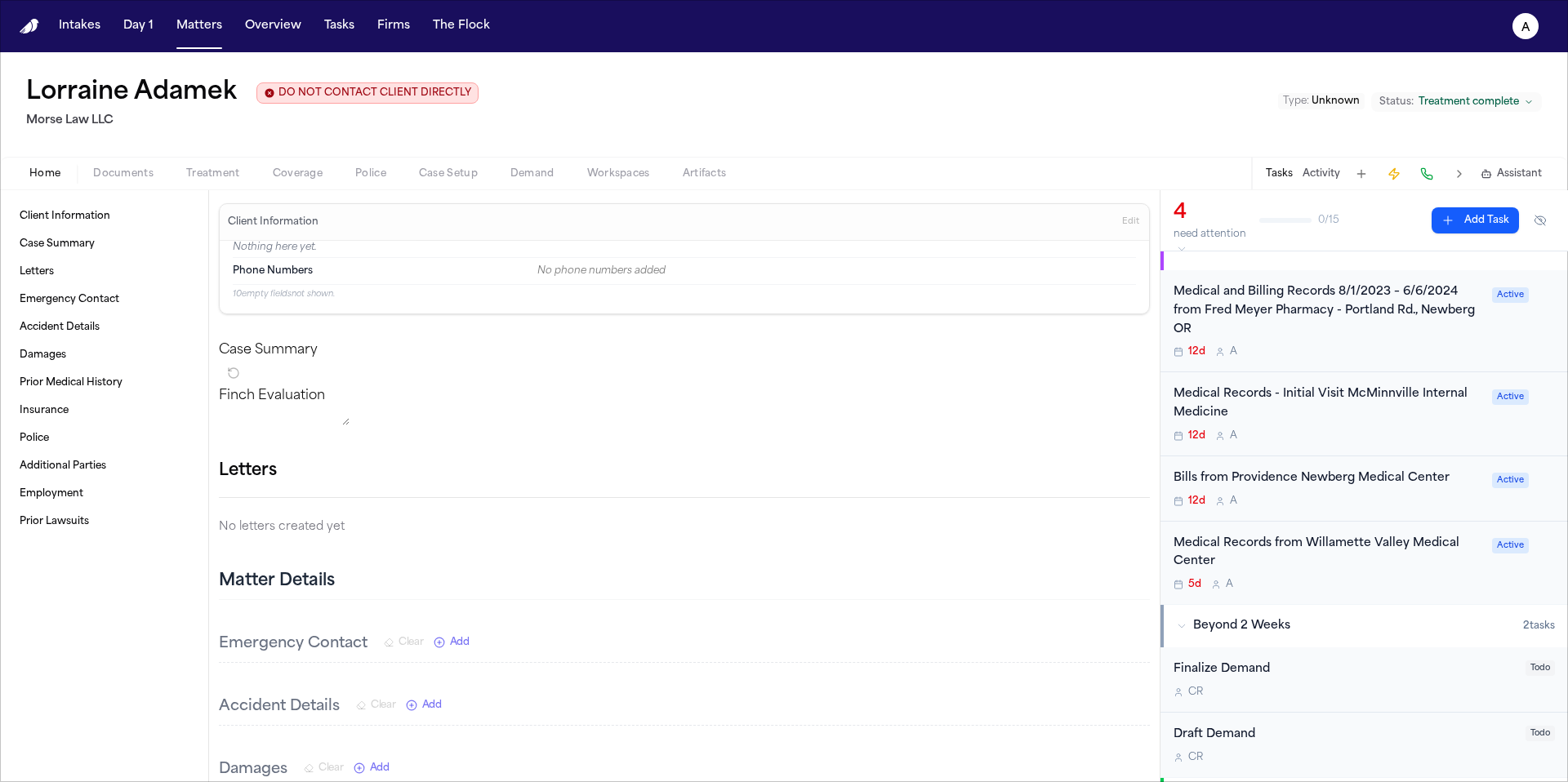 scroll, scrollTop: 0, scrollLeft: 0, axis: both 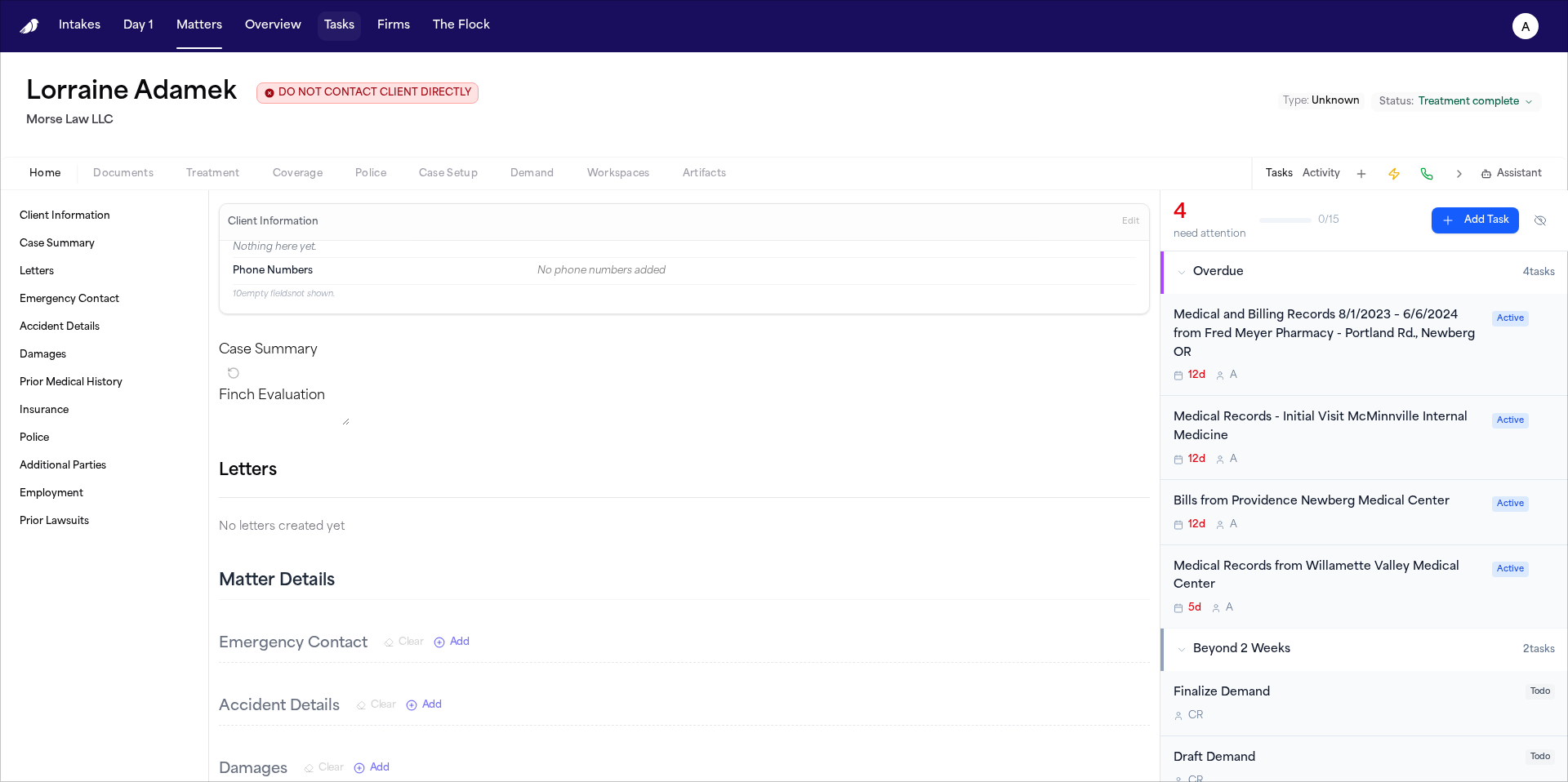 click on "Tasks" at bounding box center [339, 26] 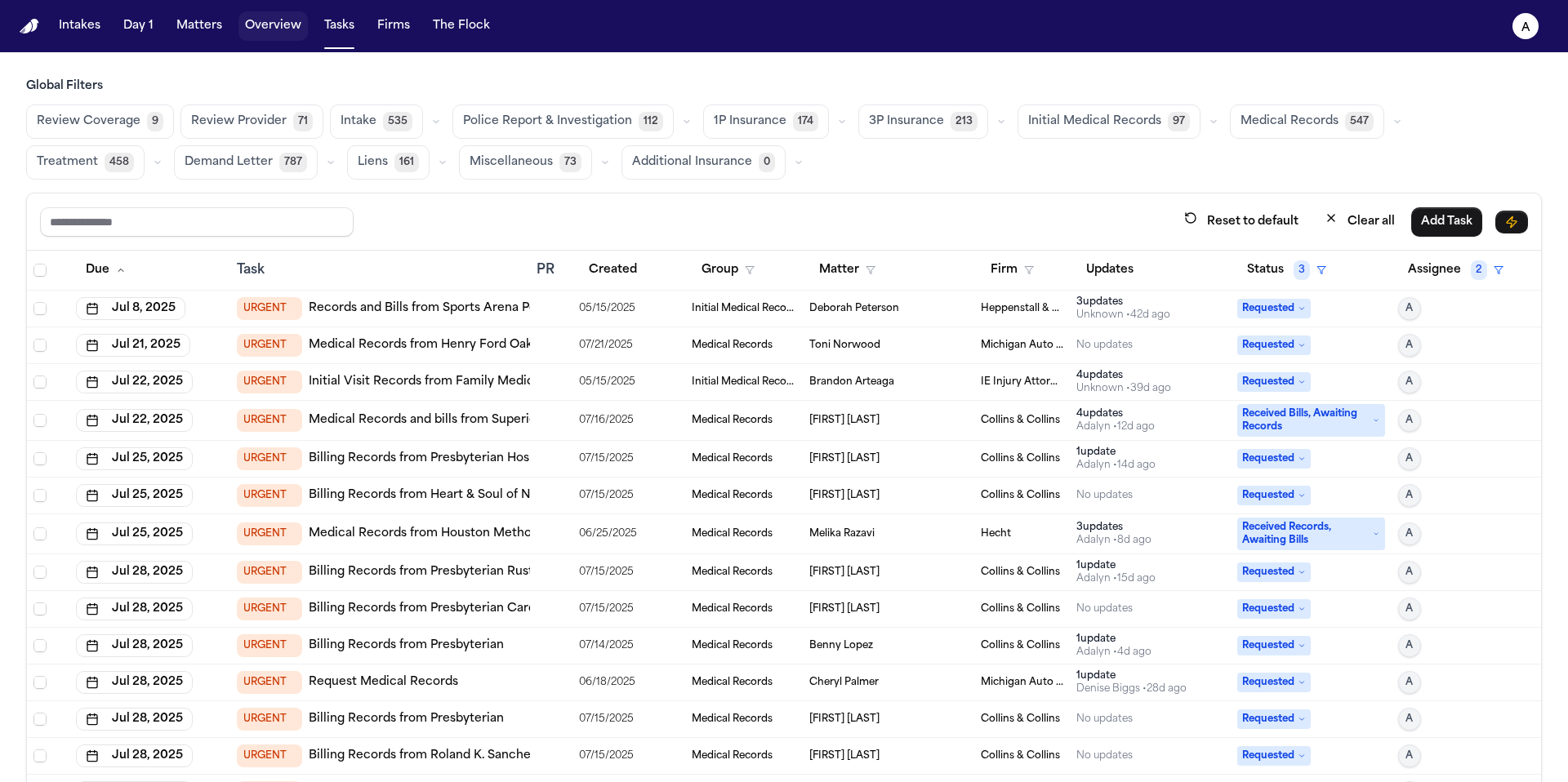 click on "Overview" at bounding box center (273, 26) 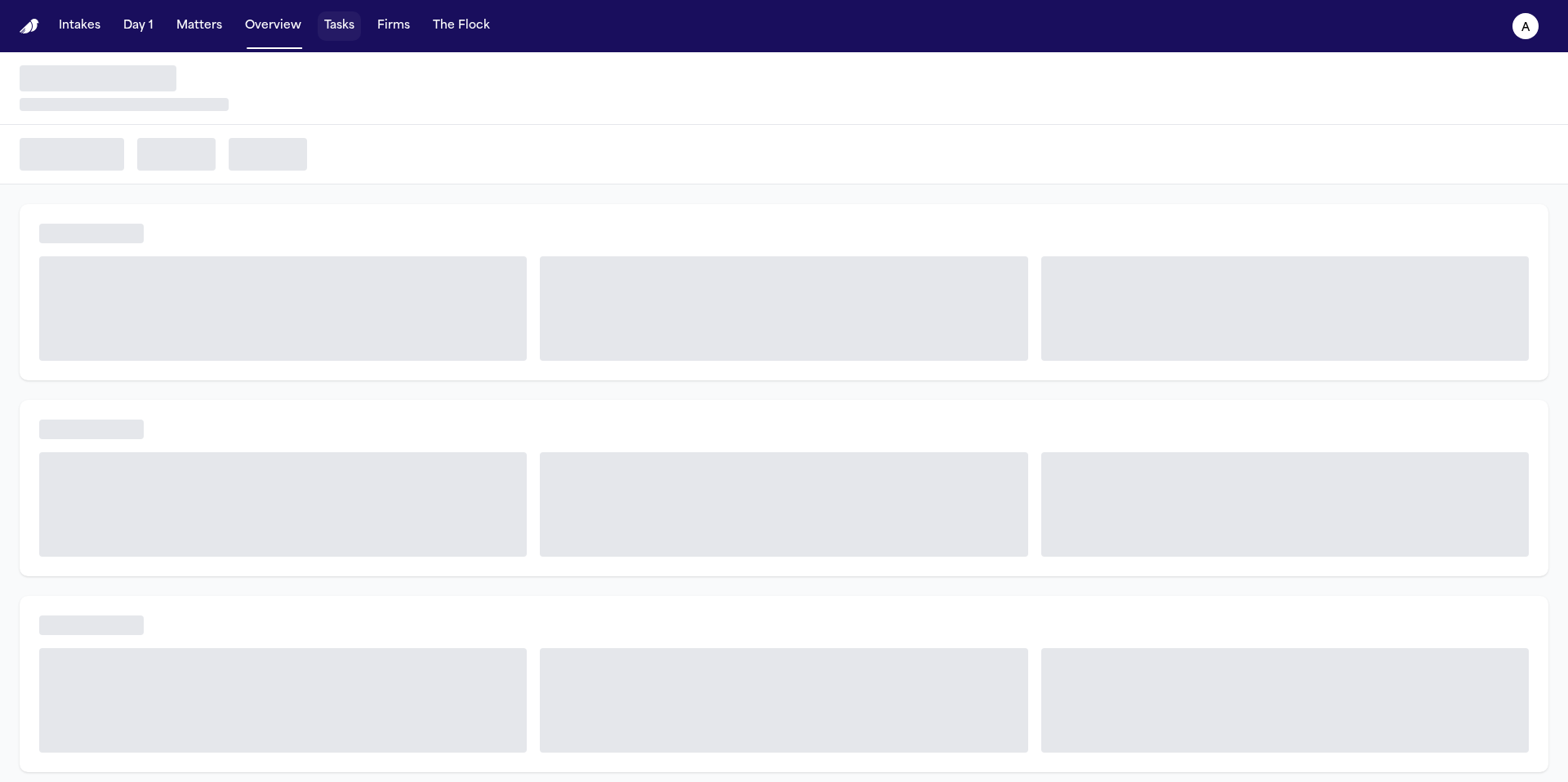 click on "Tasks" at bounding box center (339, 26) 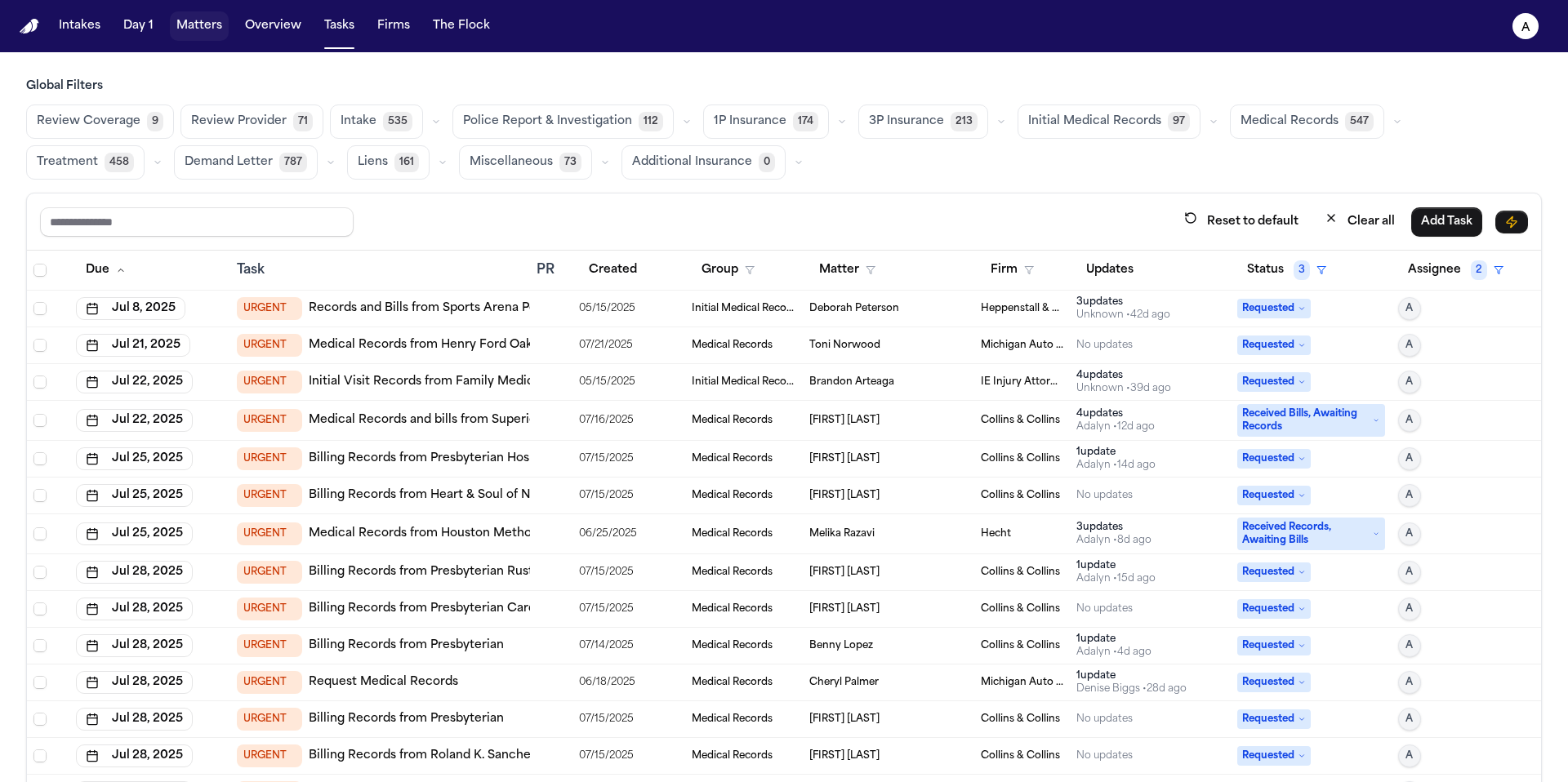 click on "Matters" at bounding box center [199, 26] 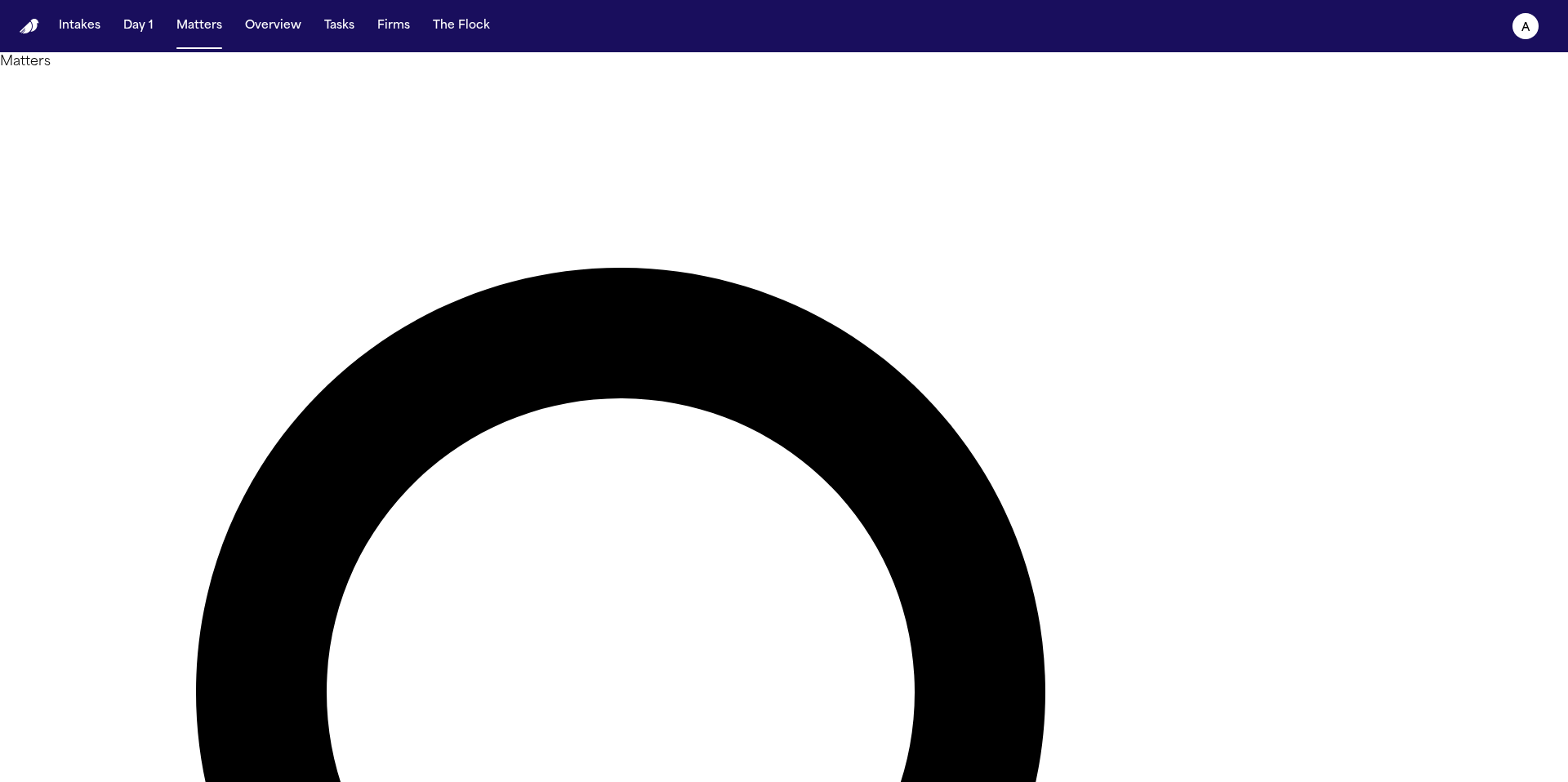 click at bounding box center [65, 1649] 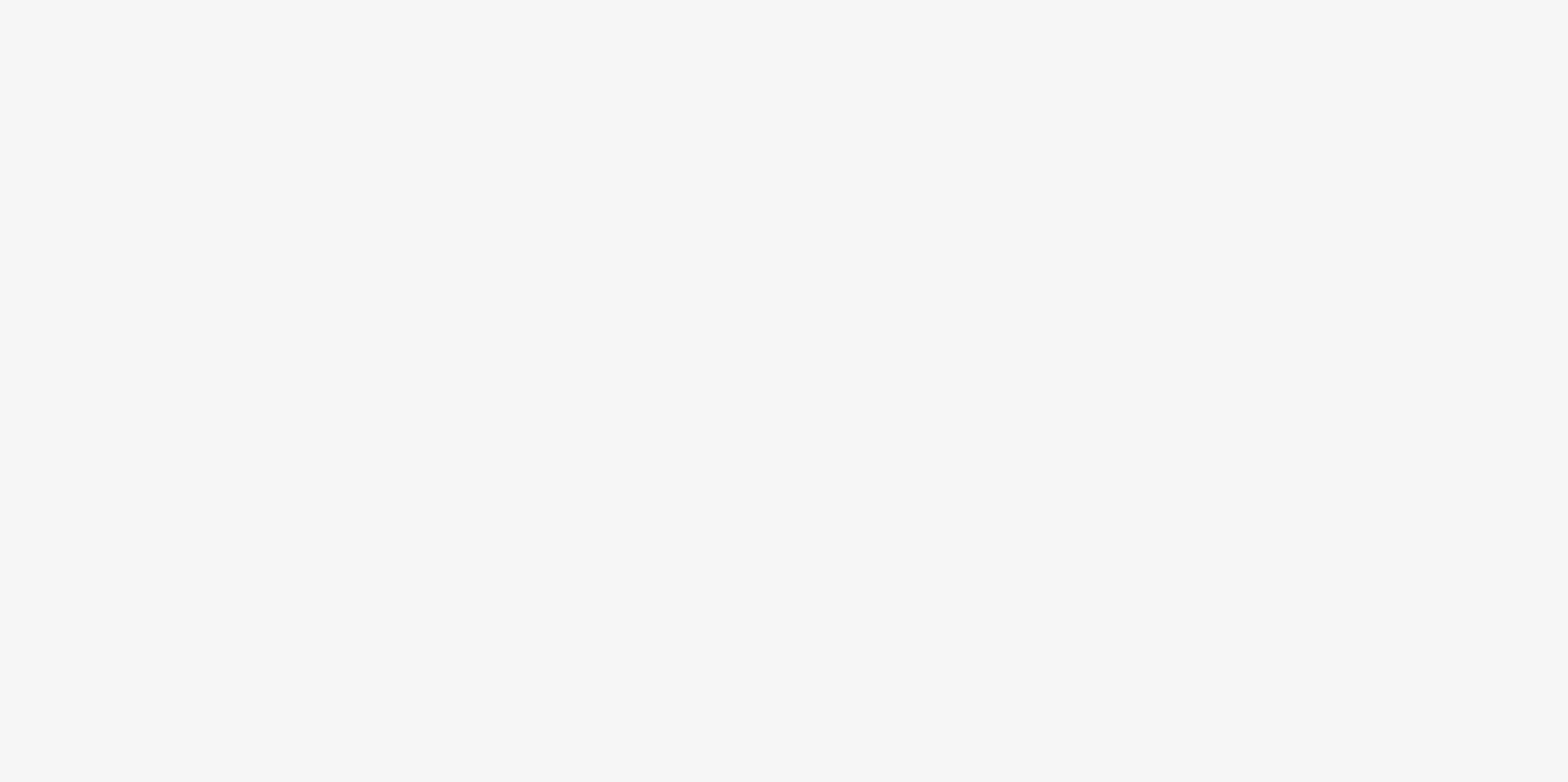 scroll, scrollTop: 0, scrollLeft: 0, axis: both 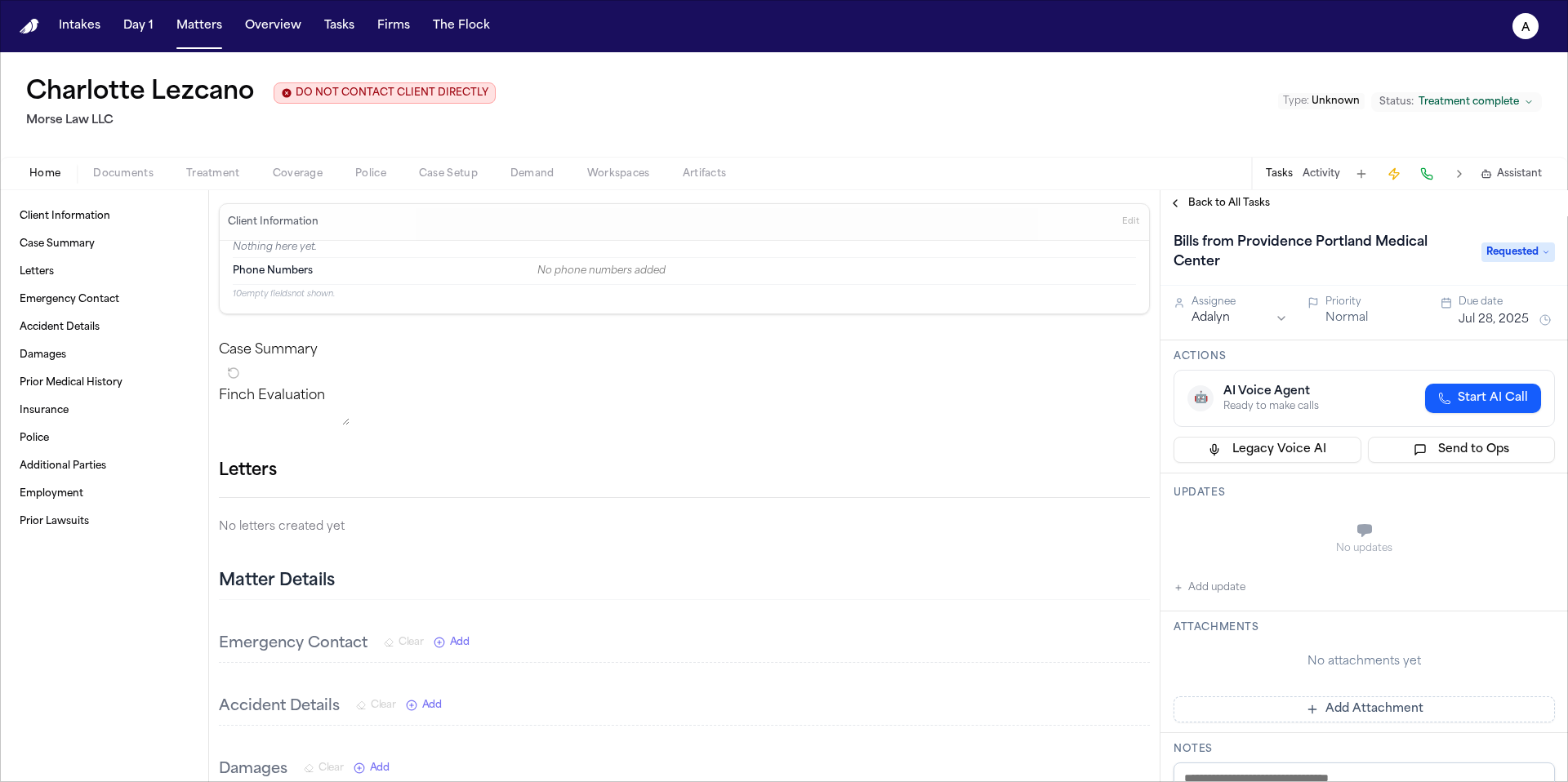 click on "Back to All Tasks" at bounding box center [1229, 203] 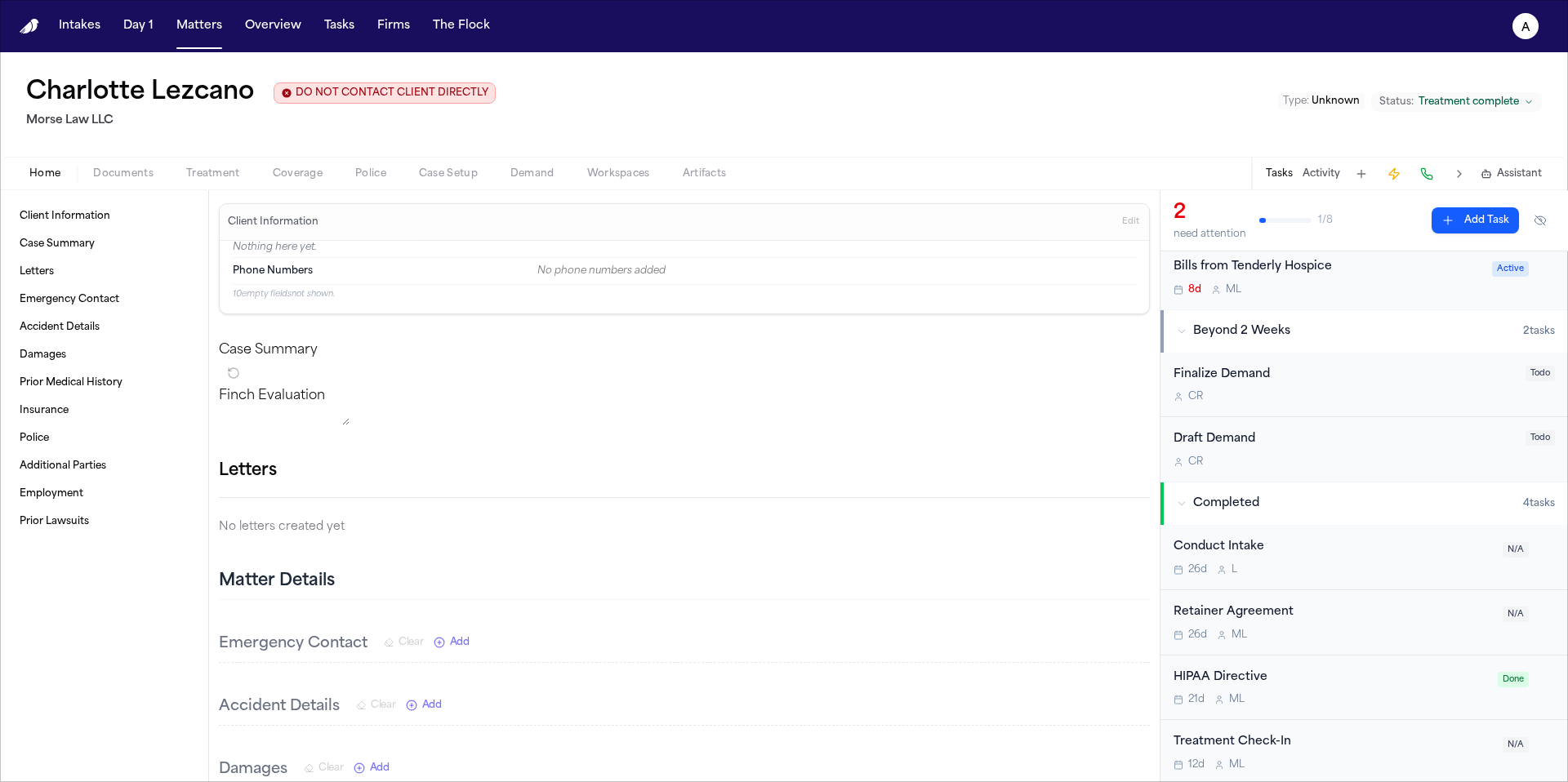 scroll, scrollTop: 0, scrollLeft: 0, axis: both 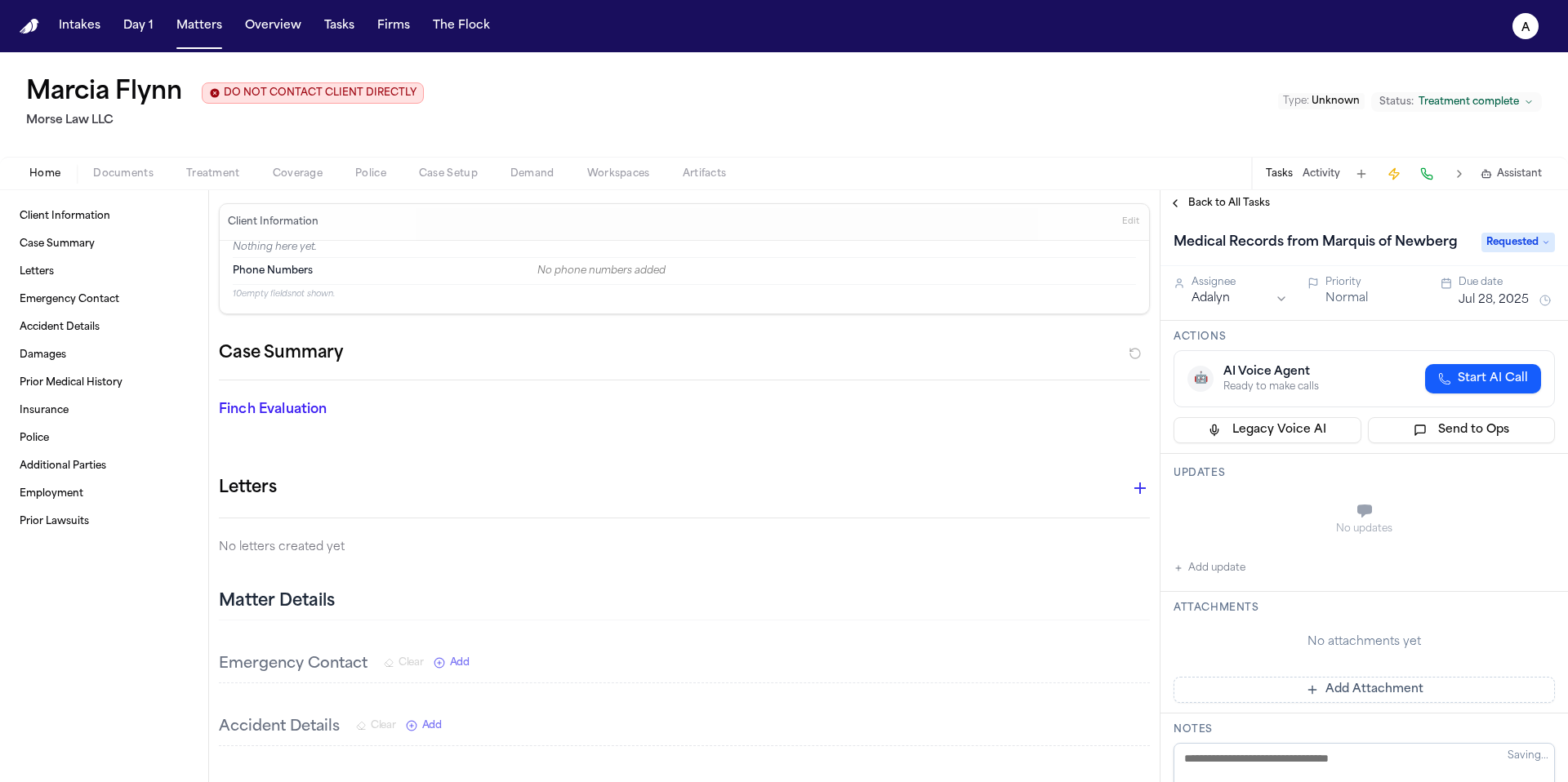 click on "Back to All Tasks" at bounding box center [1229, 203] 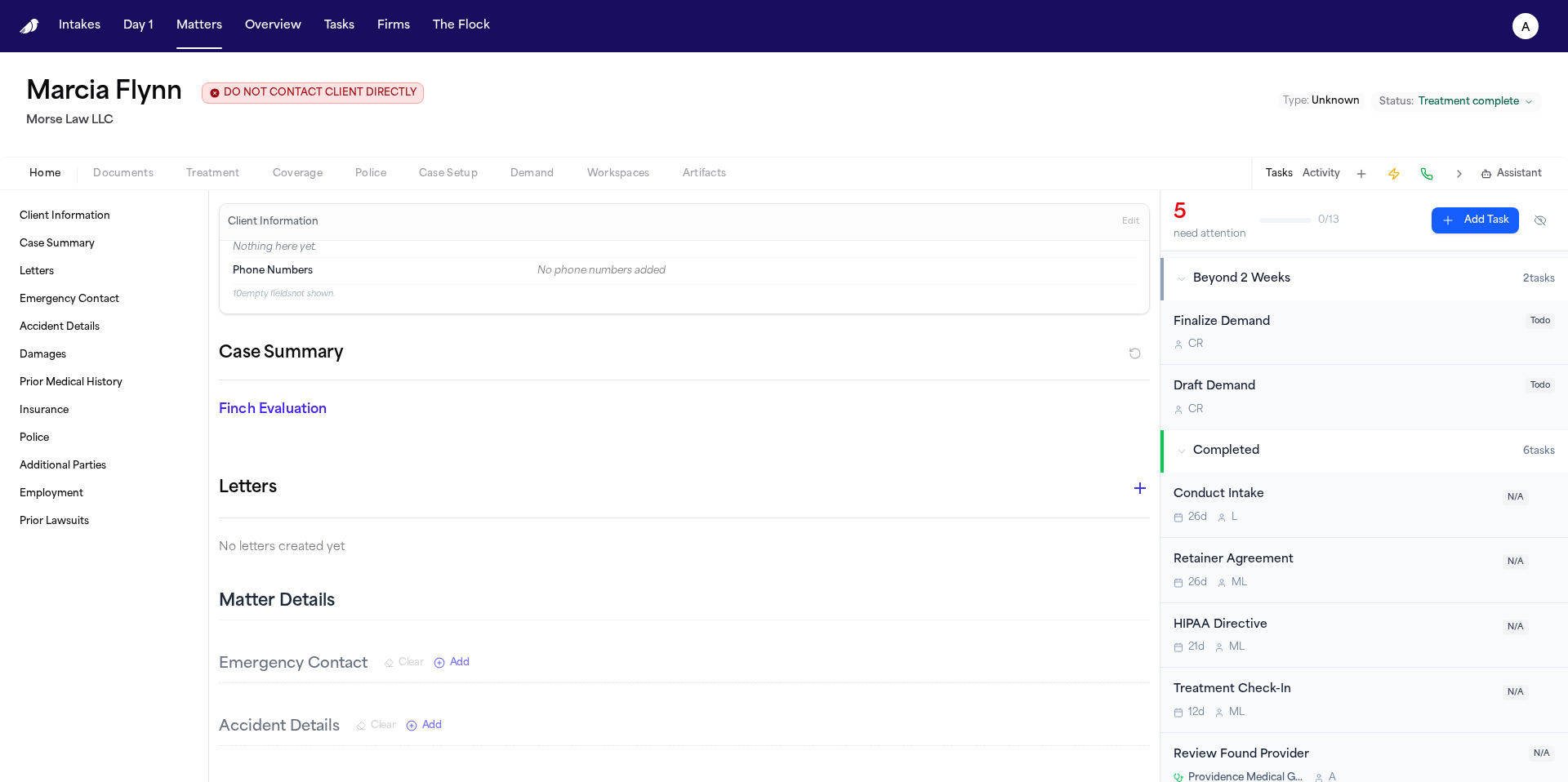 scroll, scrollTop: 0, scrollLeft: 0, axis: both 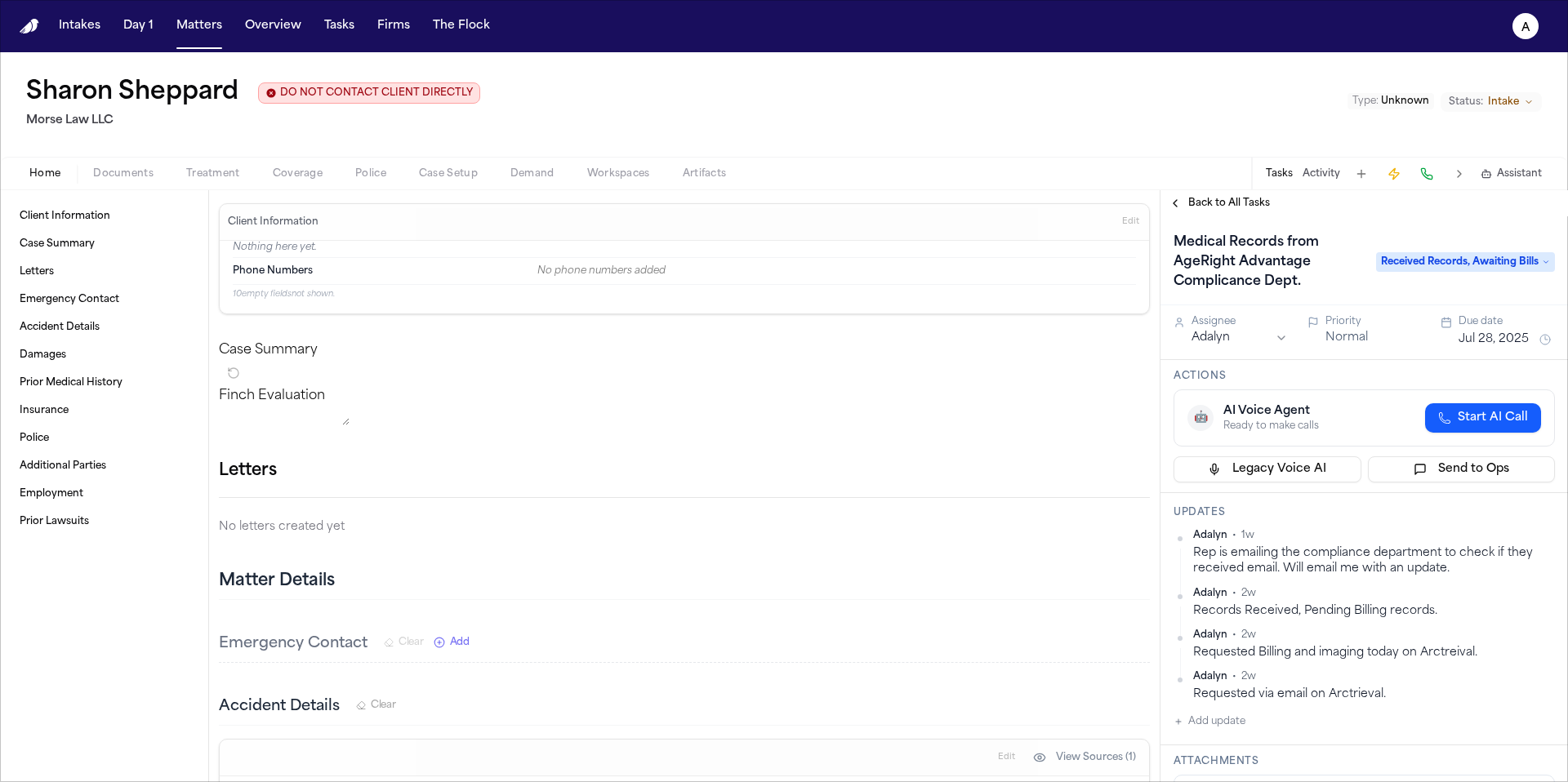 click on "Back to All Tasks" at bounding box center (1229, 203) 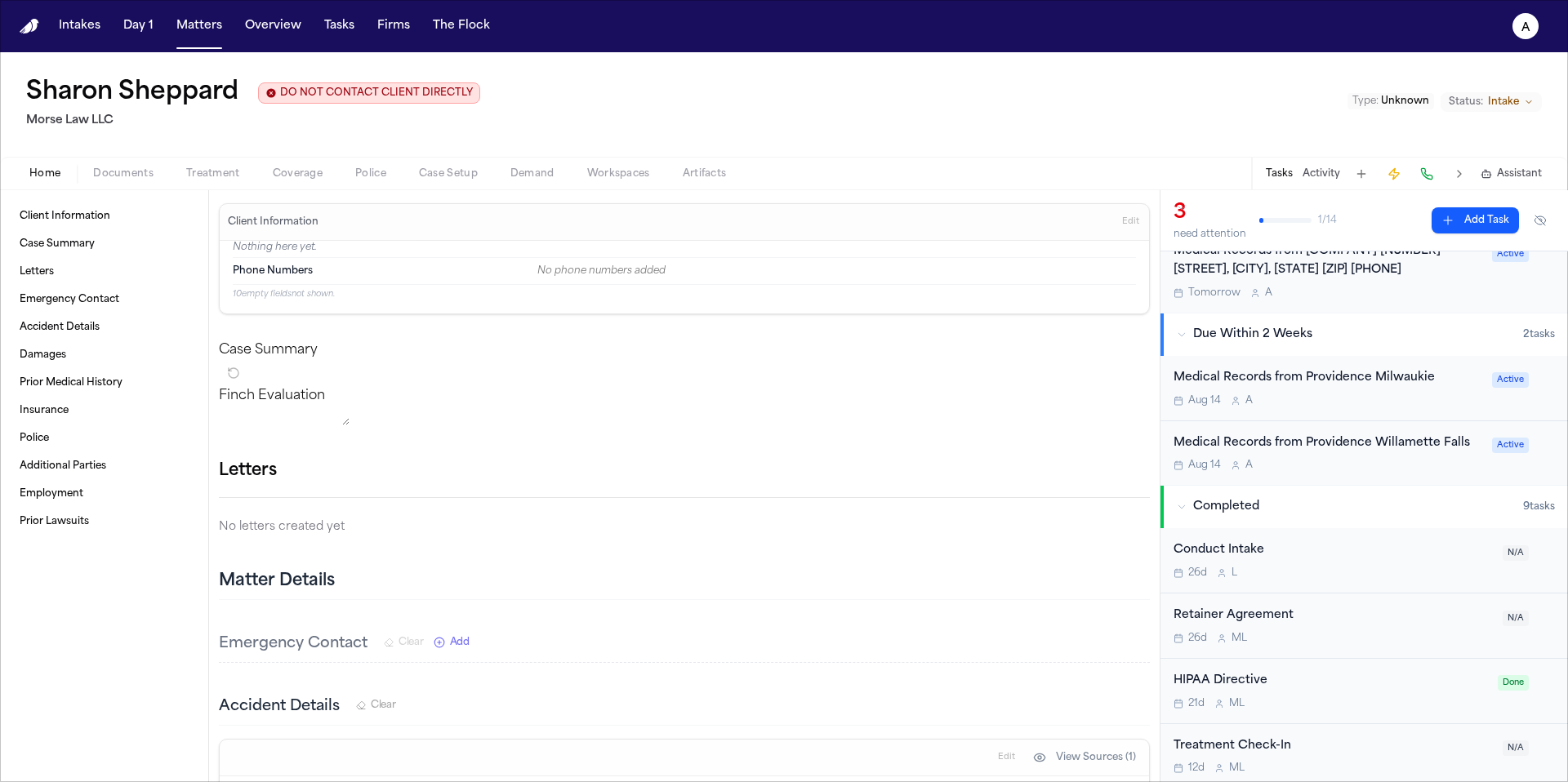 scroll, scrollTop: 0, scrollLeft: 0, axis: both 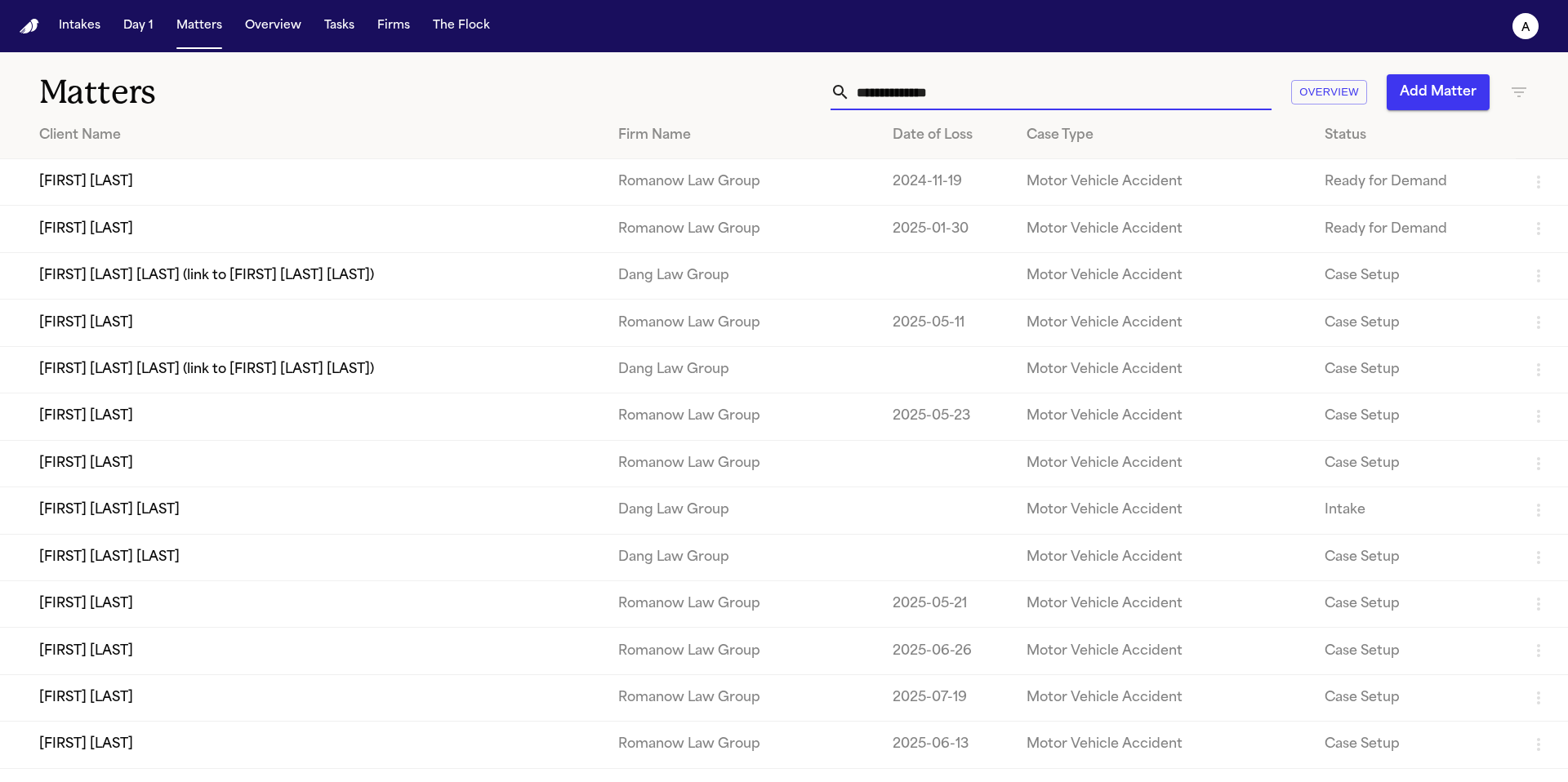 click at bounding box center (1061, 92) 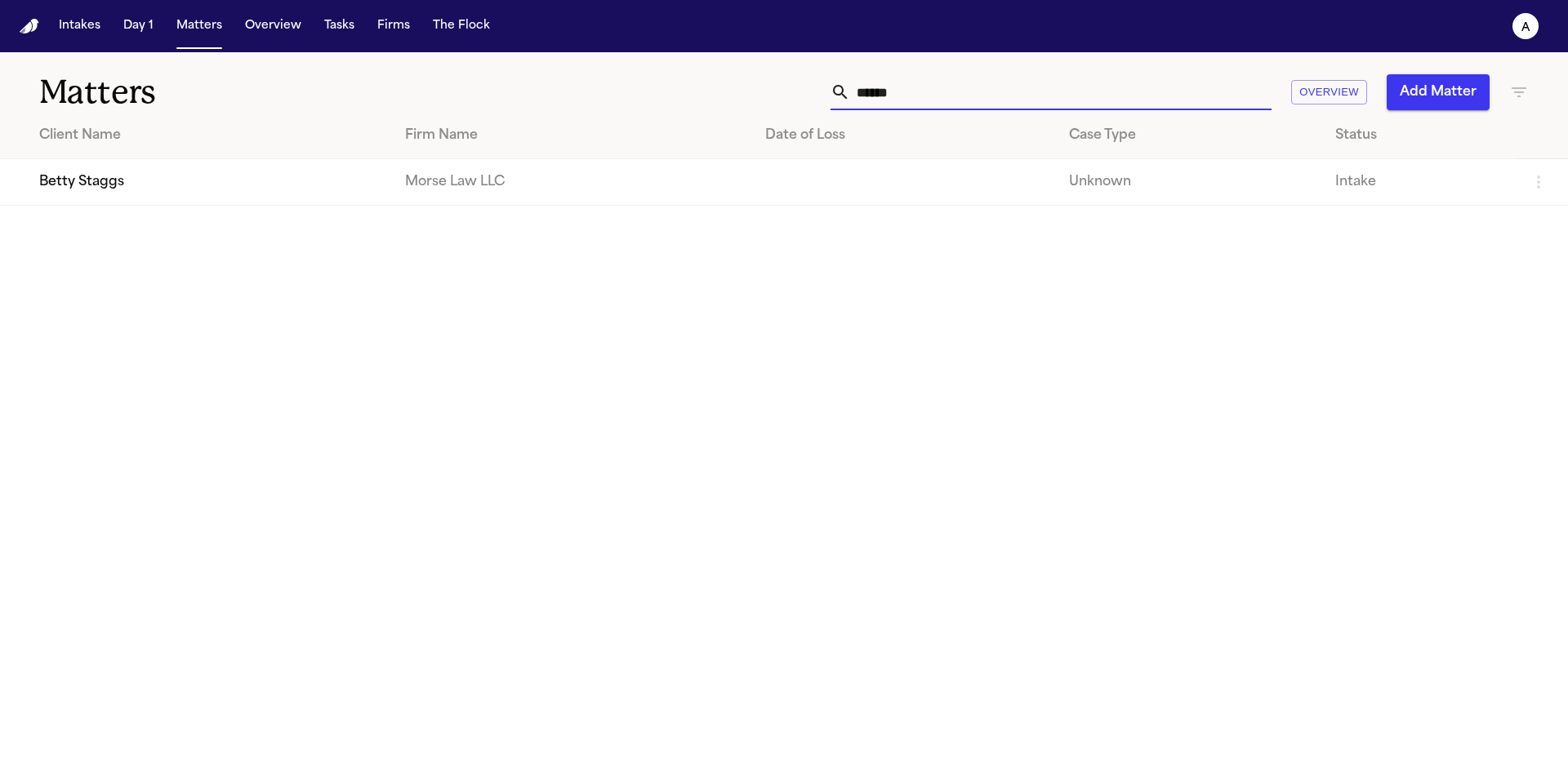 type on "******" 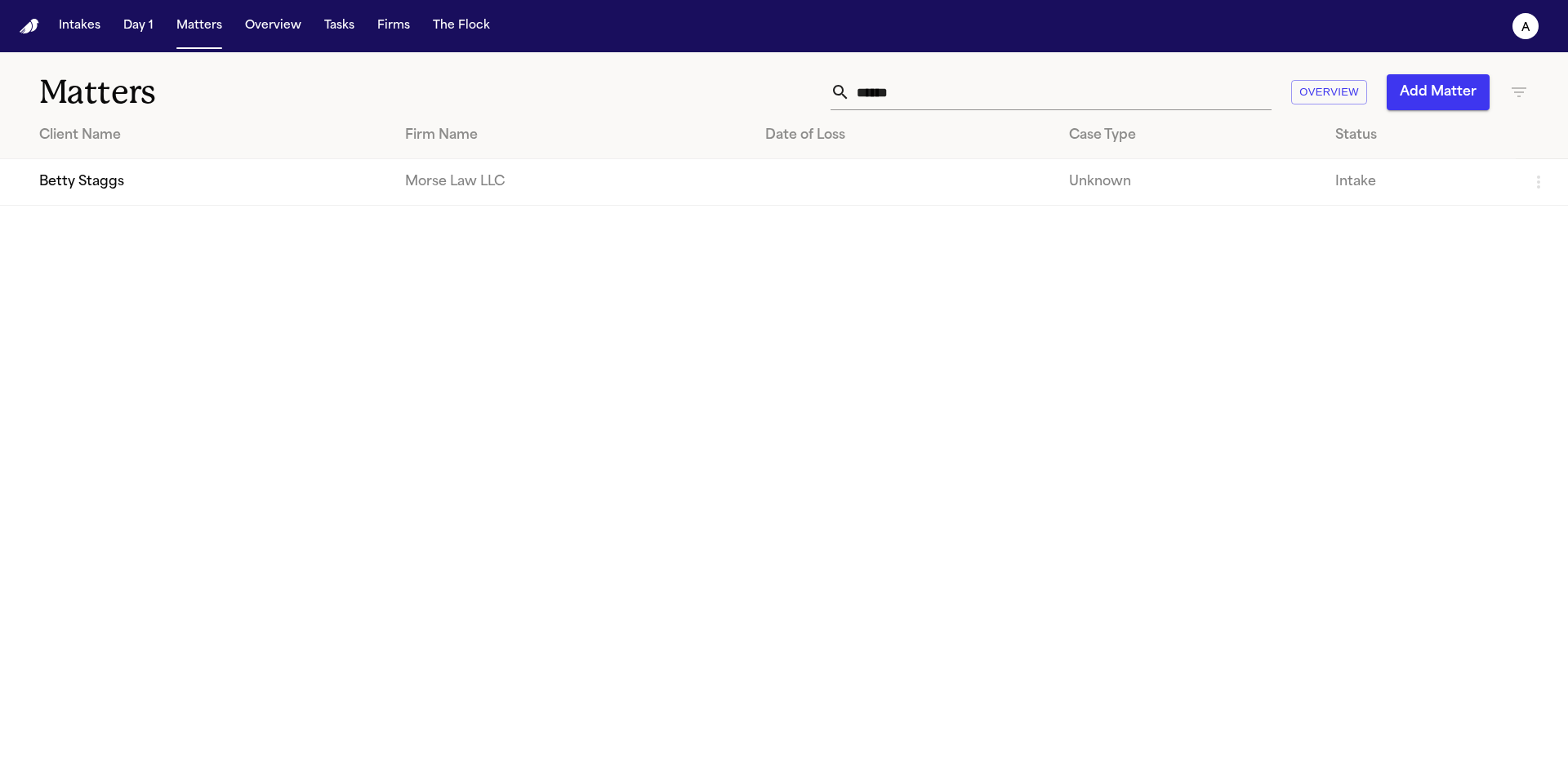 click on "Betty Staggs" at bounding box center [196, 182] 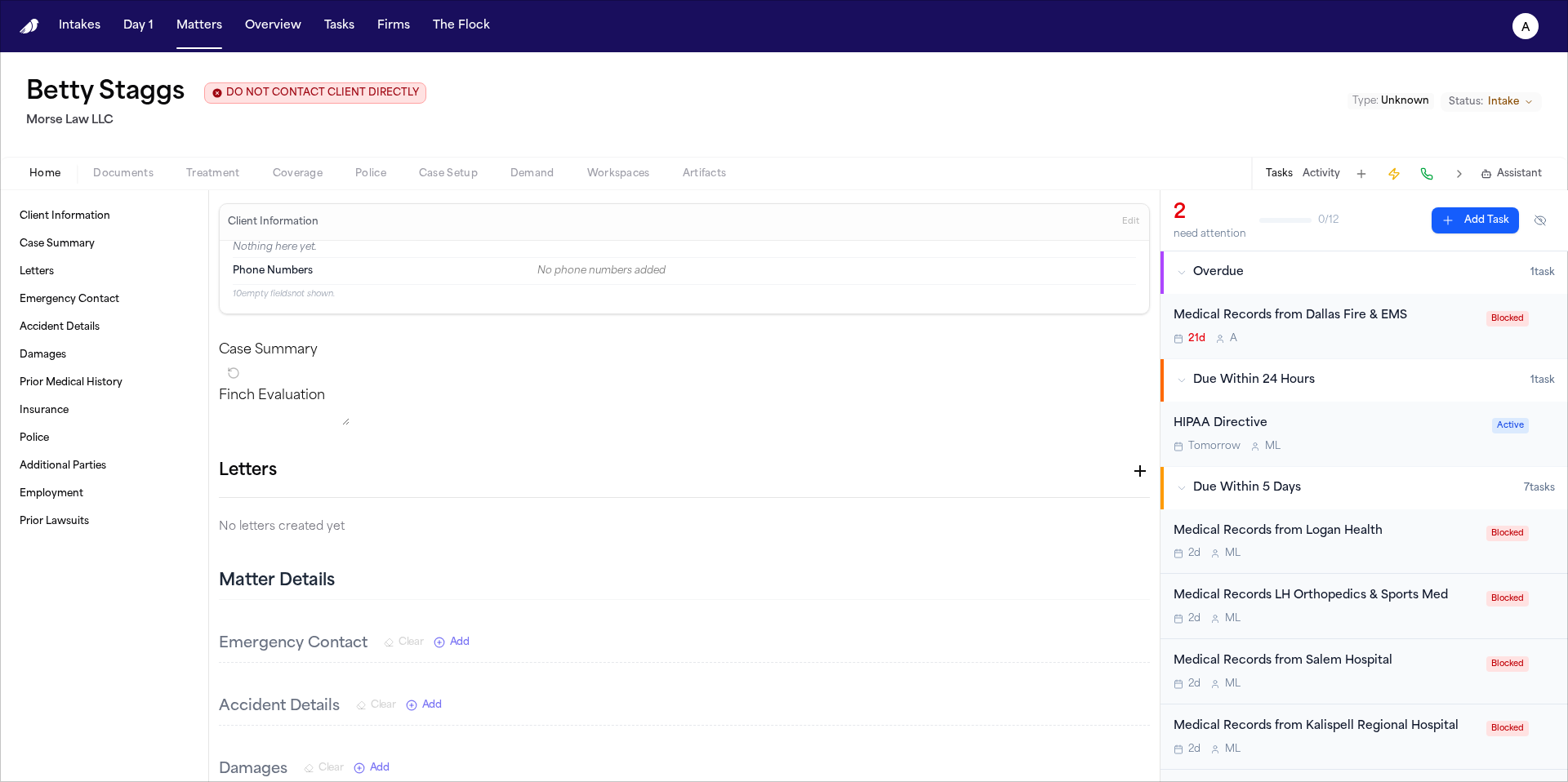 click on "Medical Records from Dallas Fire & EMS 21d A Blocked" at bounding box center [1364, 326] 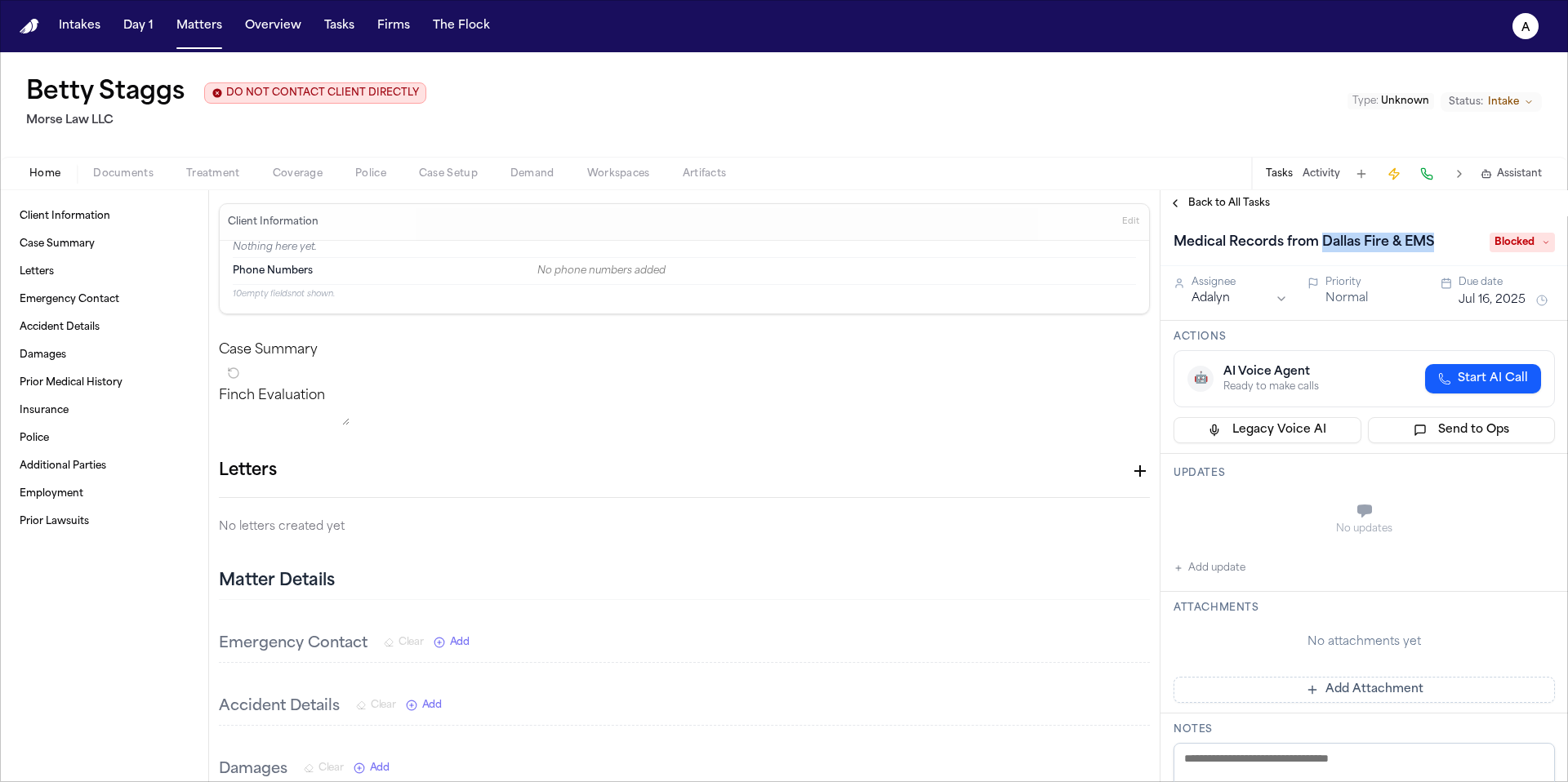 drag, startPoint x: 1323, startPoint y: 247, endPoint x: 1459, endPoint y: 247, distance: 136 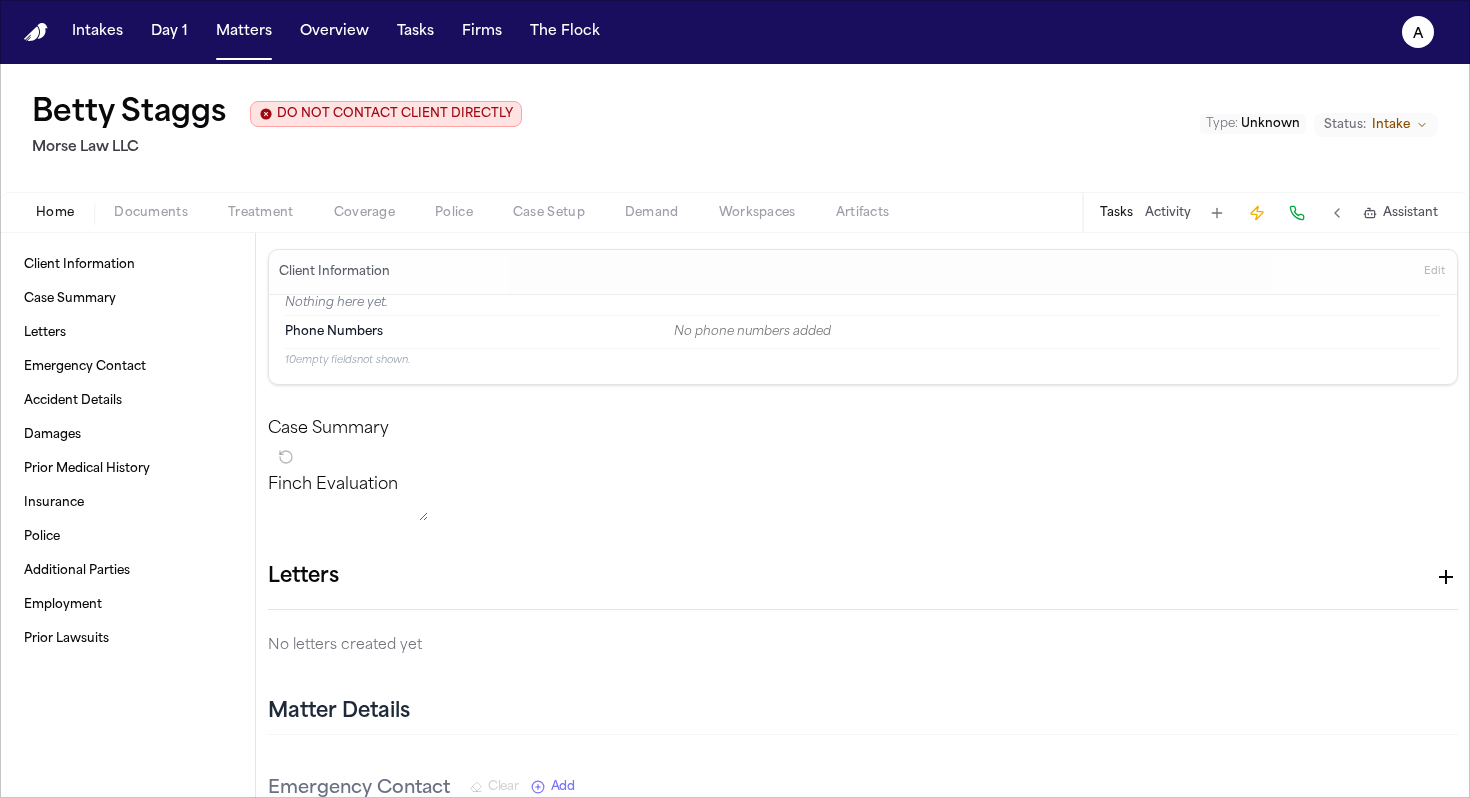 click on "Tasks" at bounding box center (1116, 213) 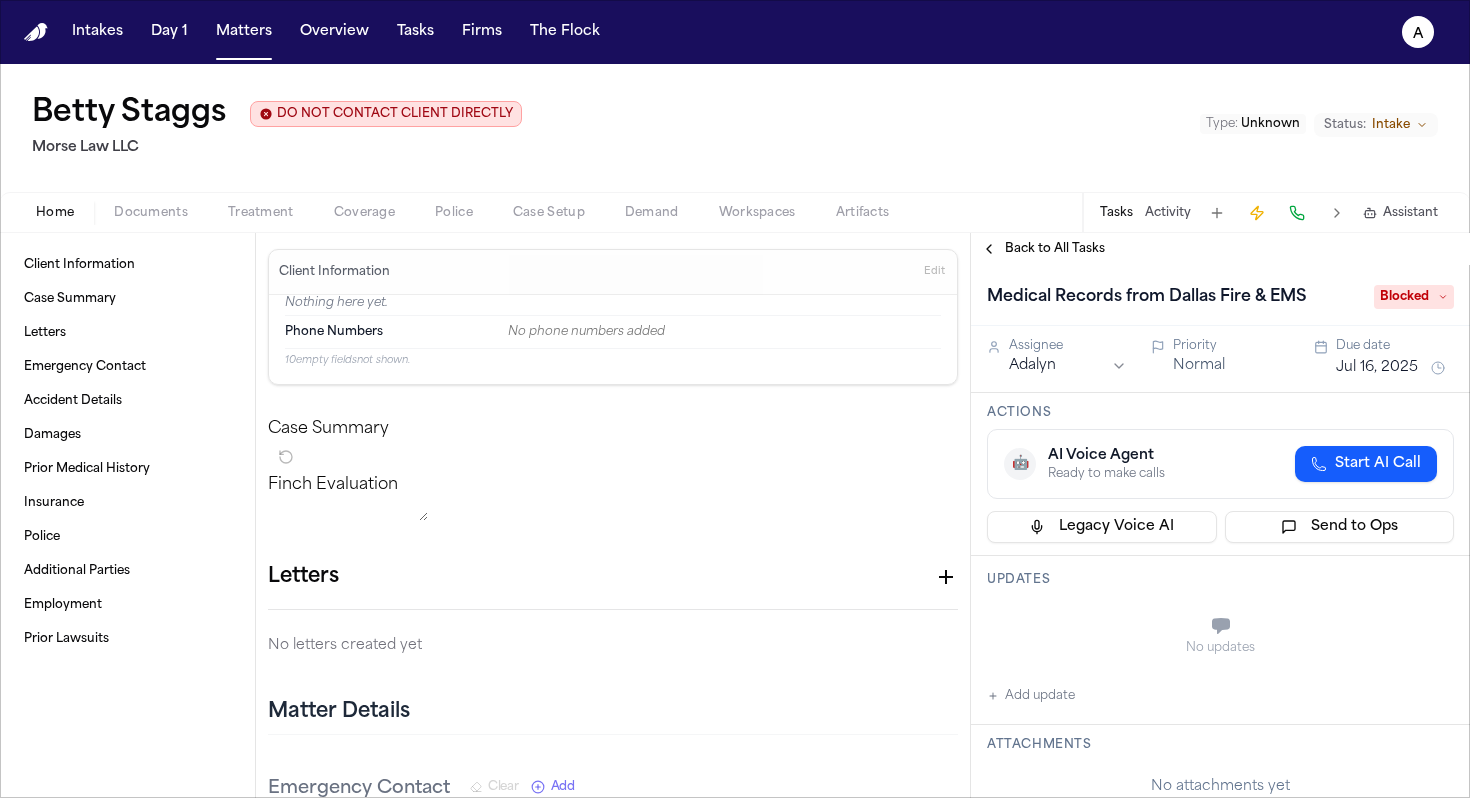 click on "Blocked" at bounding box center [1414, 297] 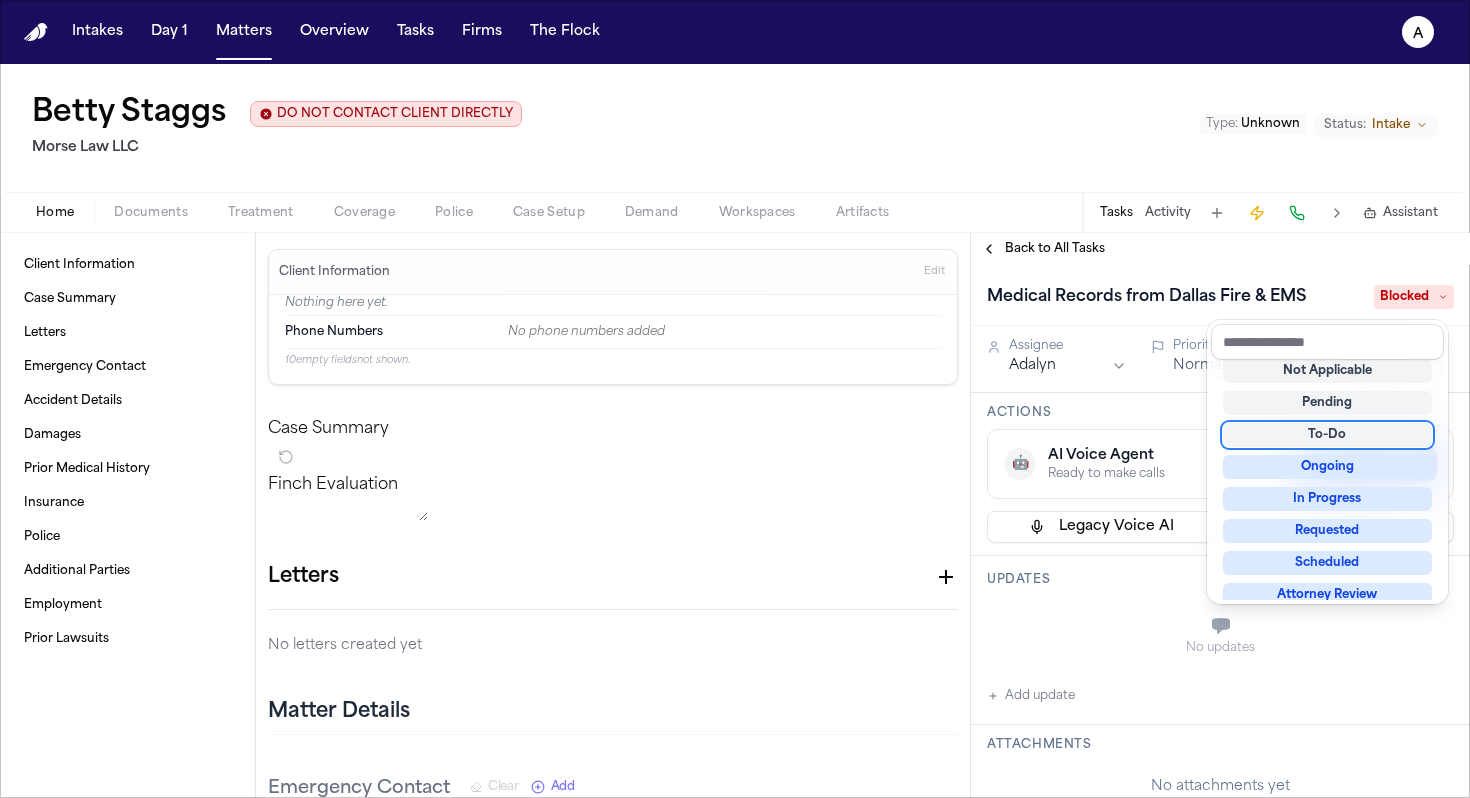 click on "To-Do" at bounding box center (1327, 435) 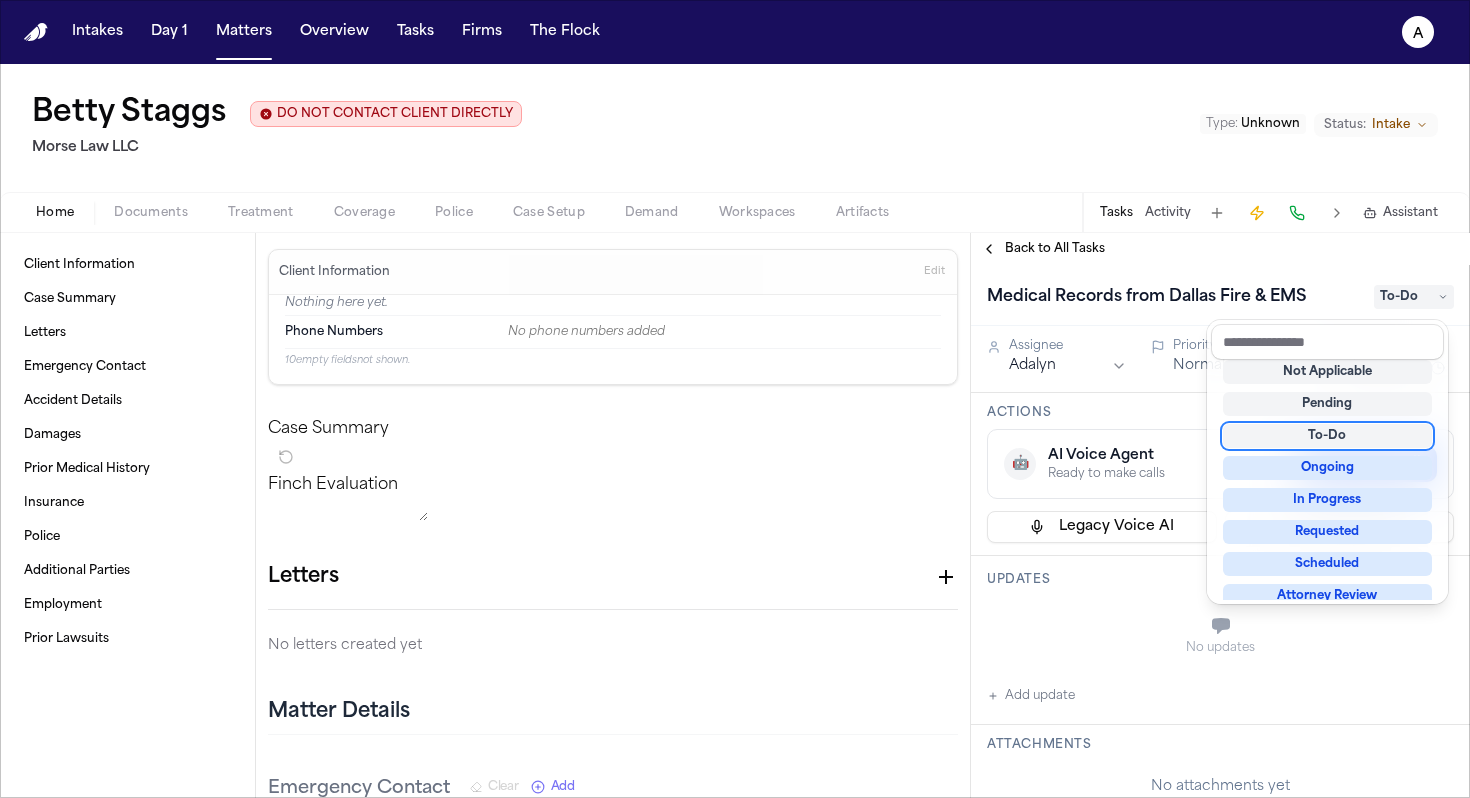 click on "To-Do" at bounding box center [1327, 436] 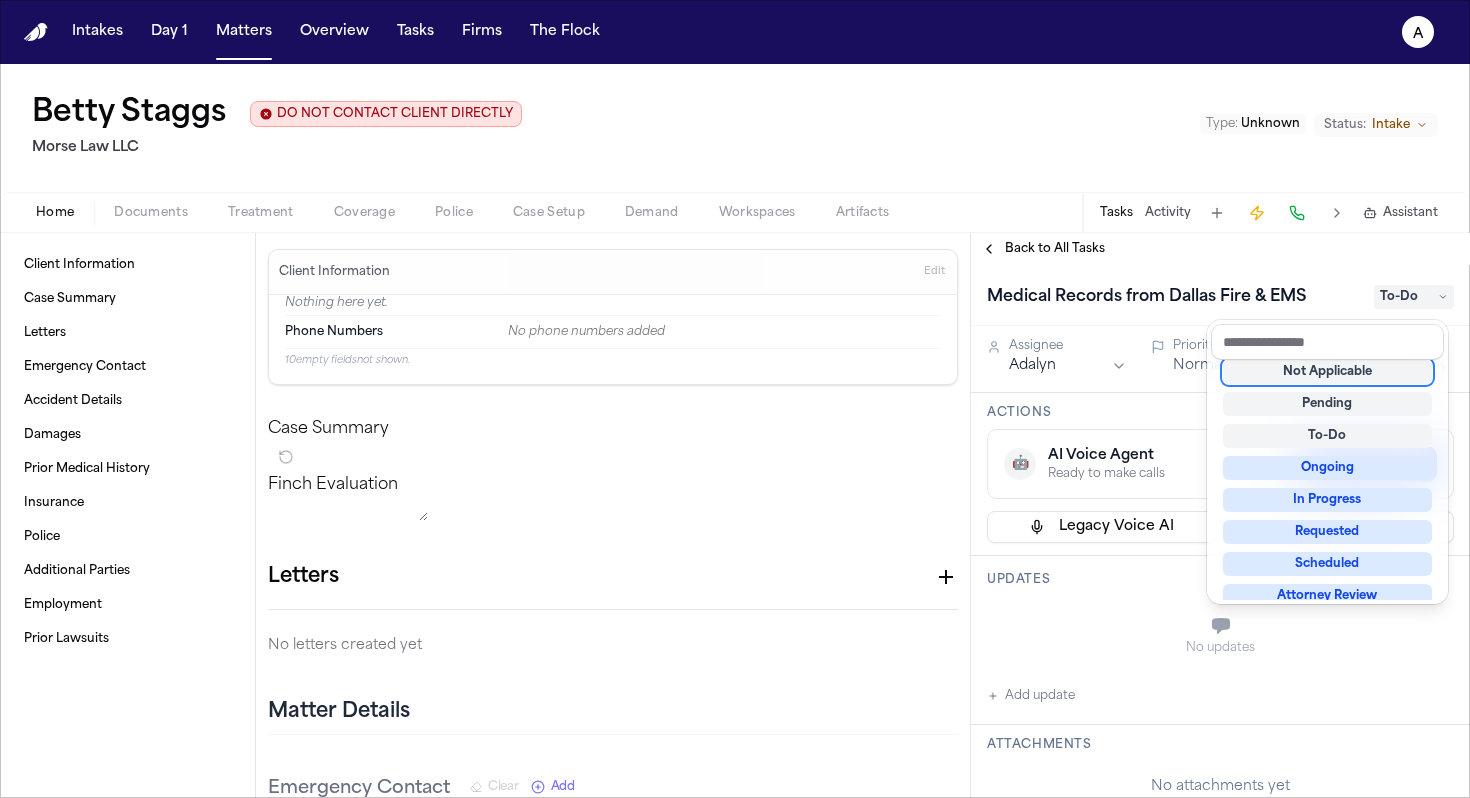 click on "To-Do" at bounding box center [1327, 436] 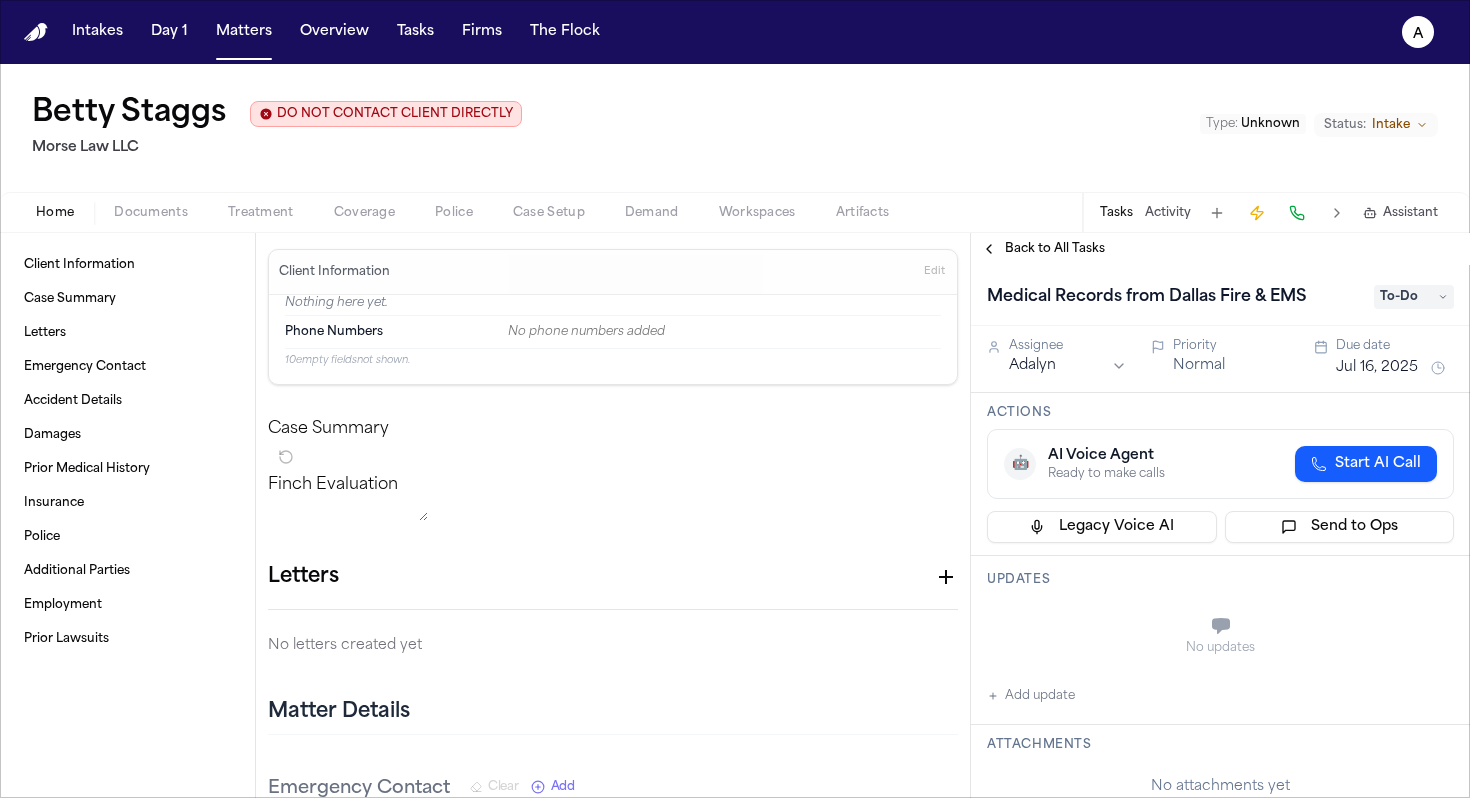 click on "Jul 16, 2025" at bounding box center (1377, 368) 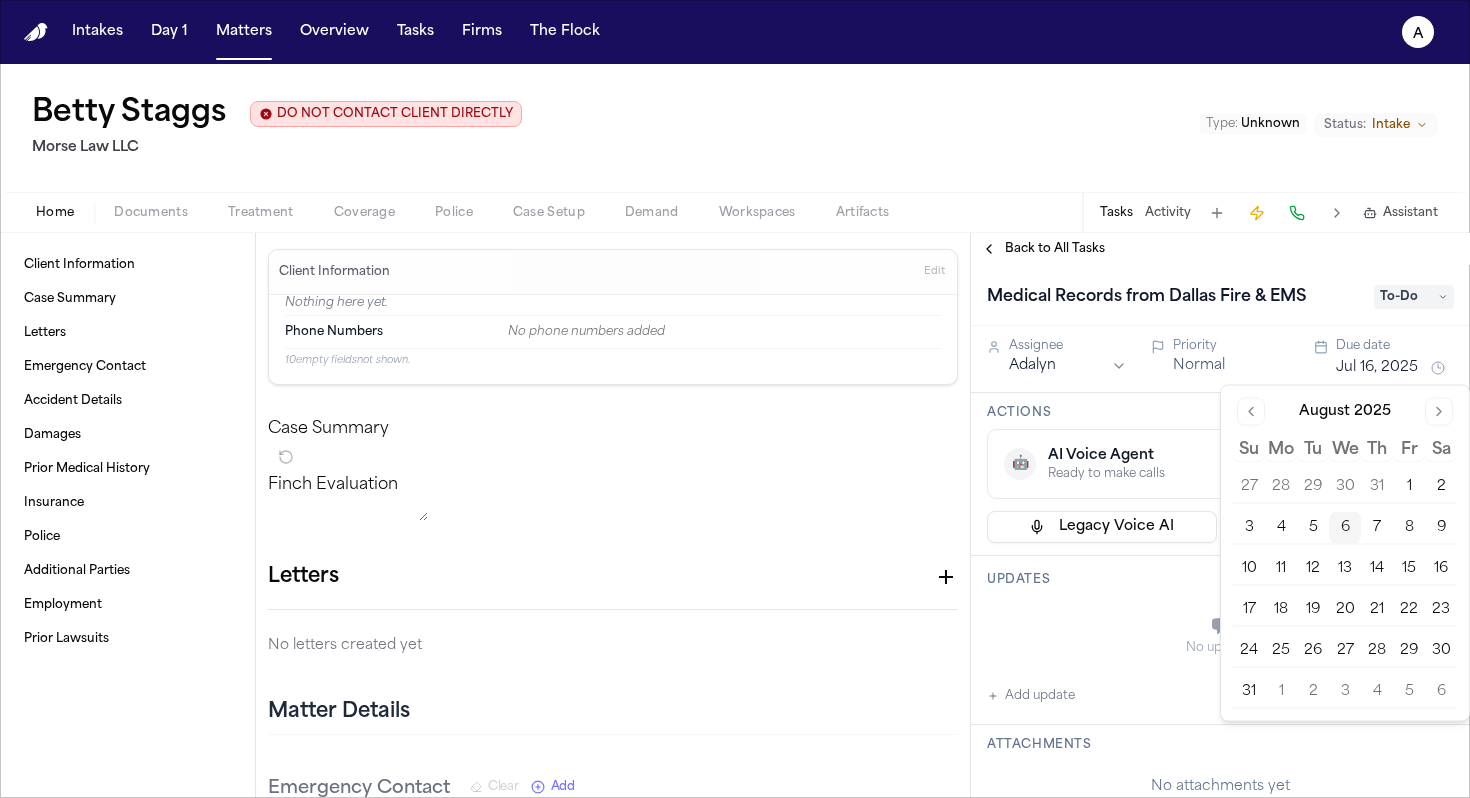 click on "6" at bounding box center [1345, 528] 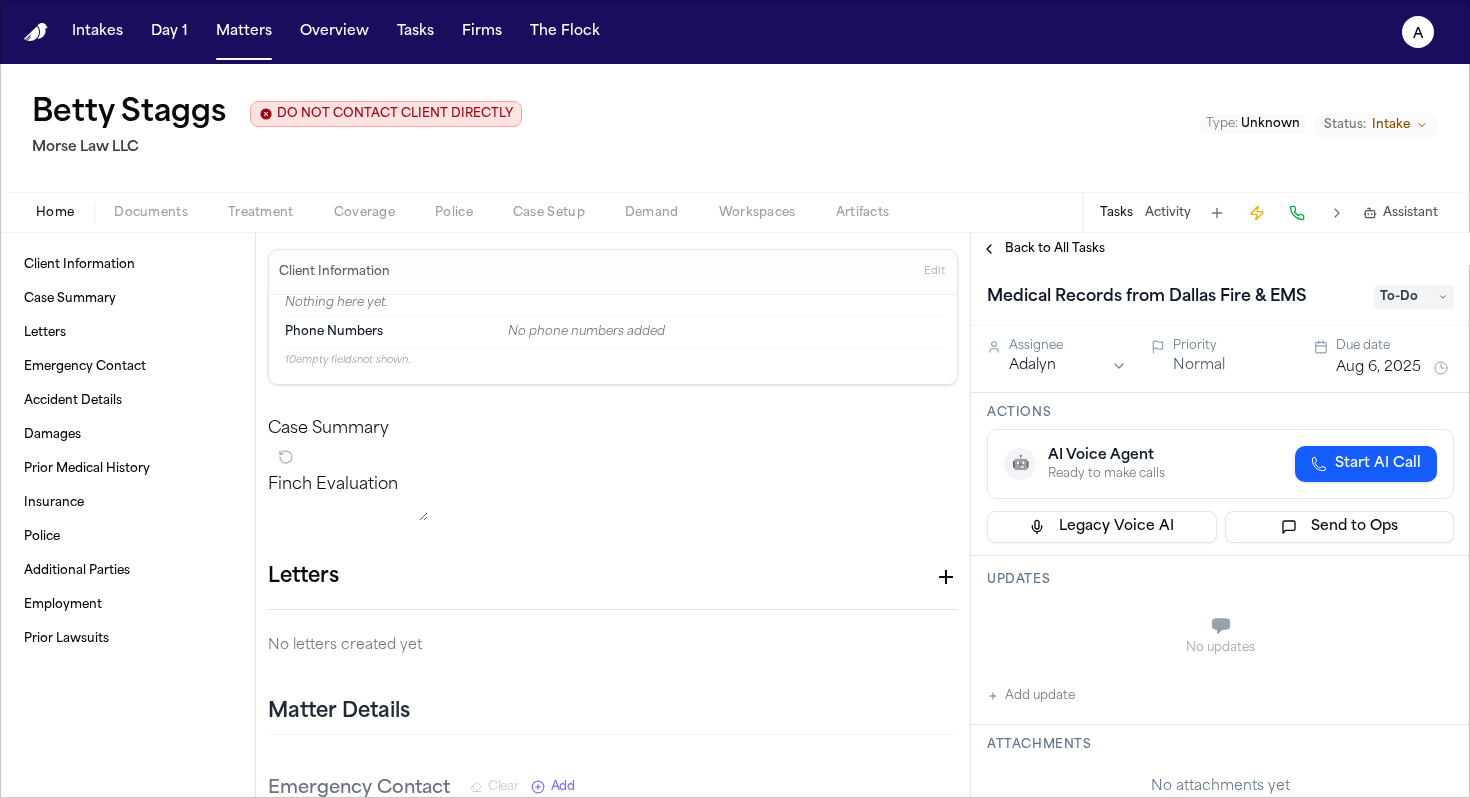 click on "Updates" at bounding box center [1220, 580] 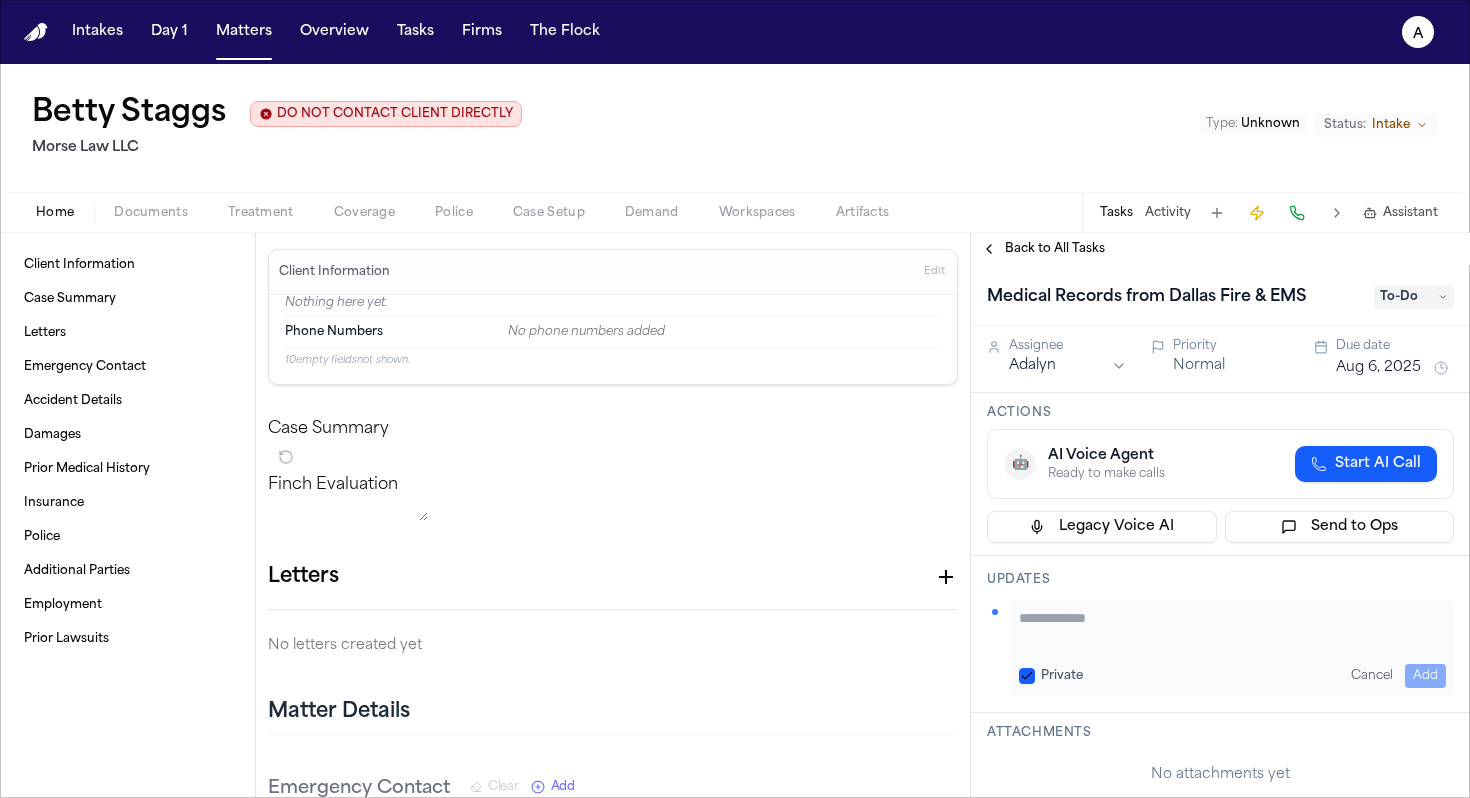 click on "Private Cancel Add" at bounding box center [1232, 648] 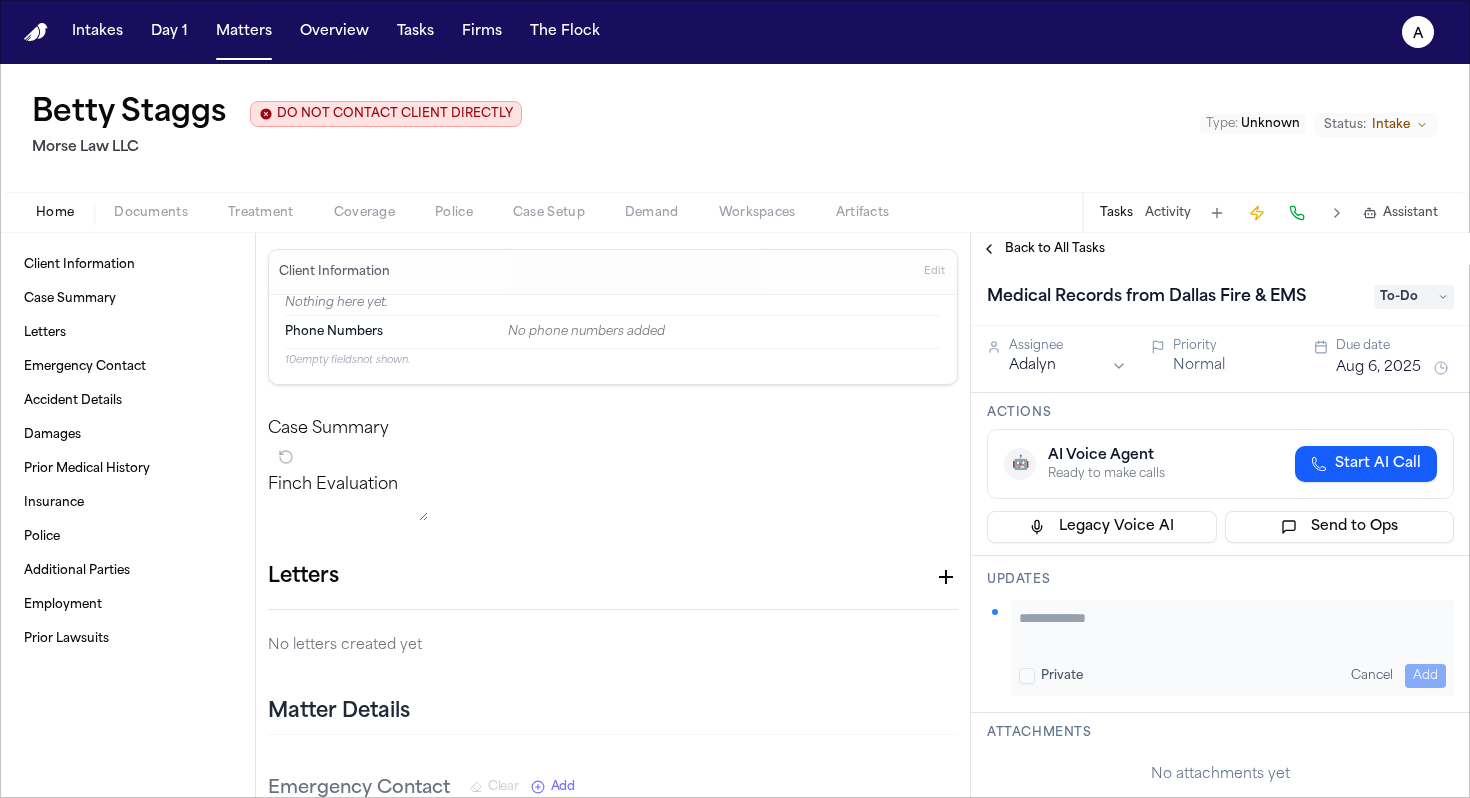 click at bounding box center (1232, 628) 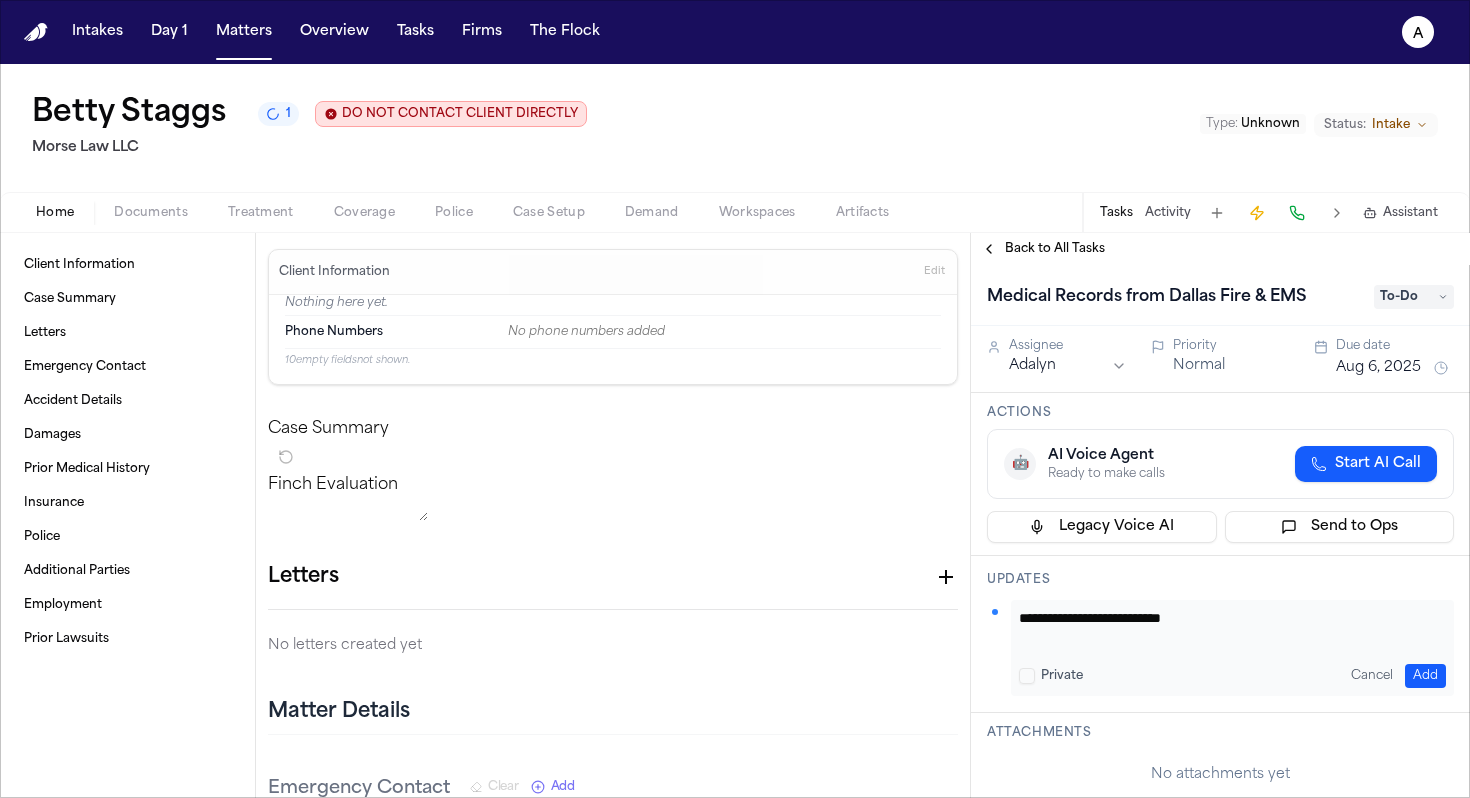 click on "**********" at bounding box center (1225, 628) 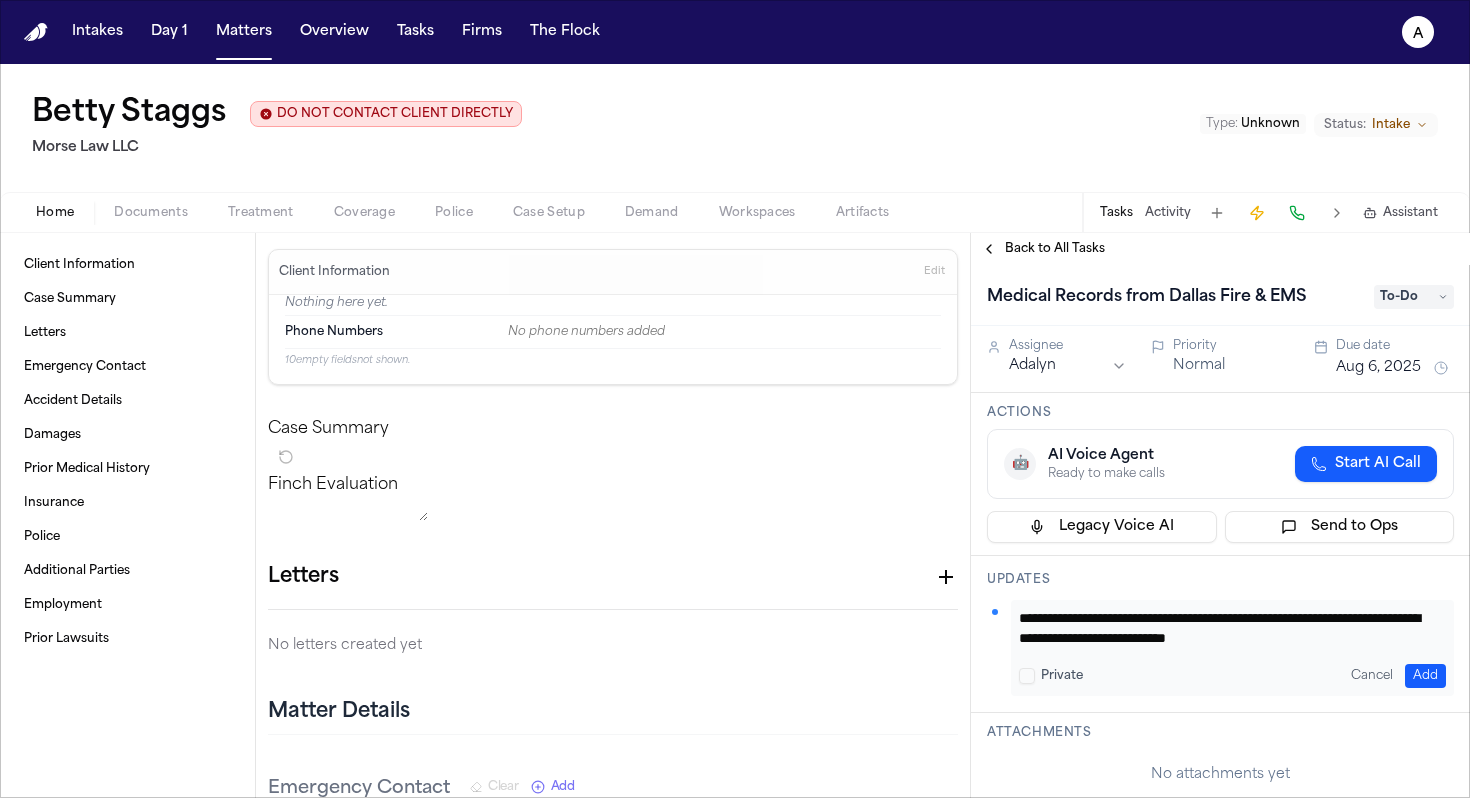 scroll, scrollTop: 21, scrollLeft: 0, axis: vertical 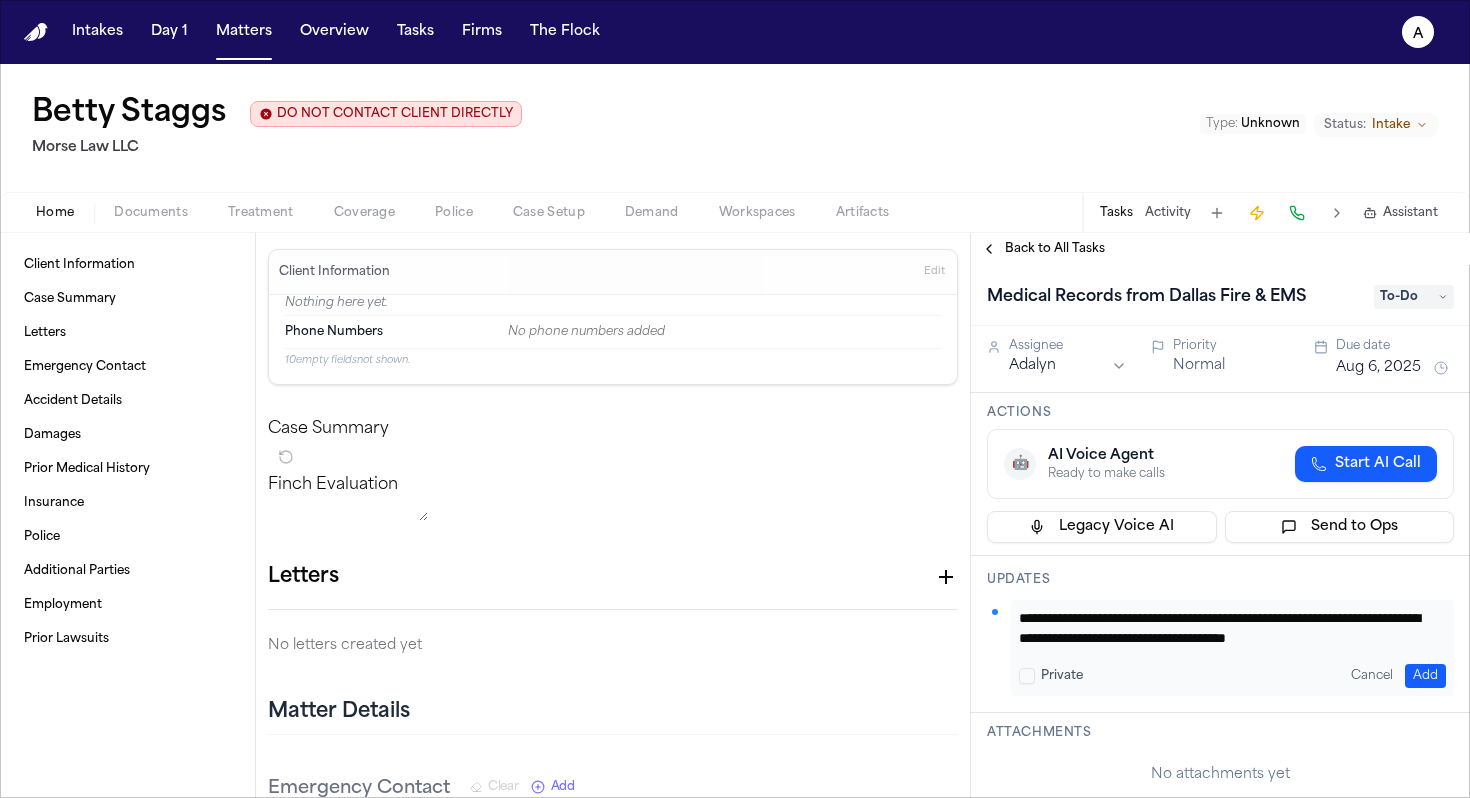type on "**********" 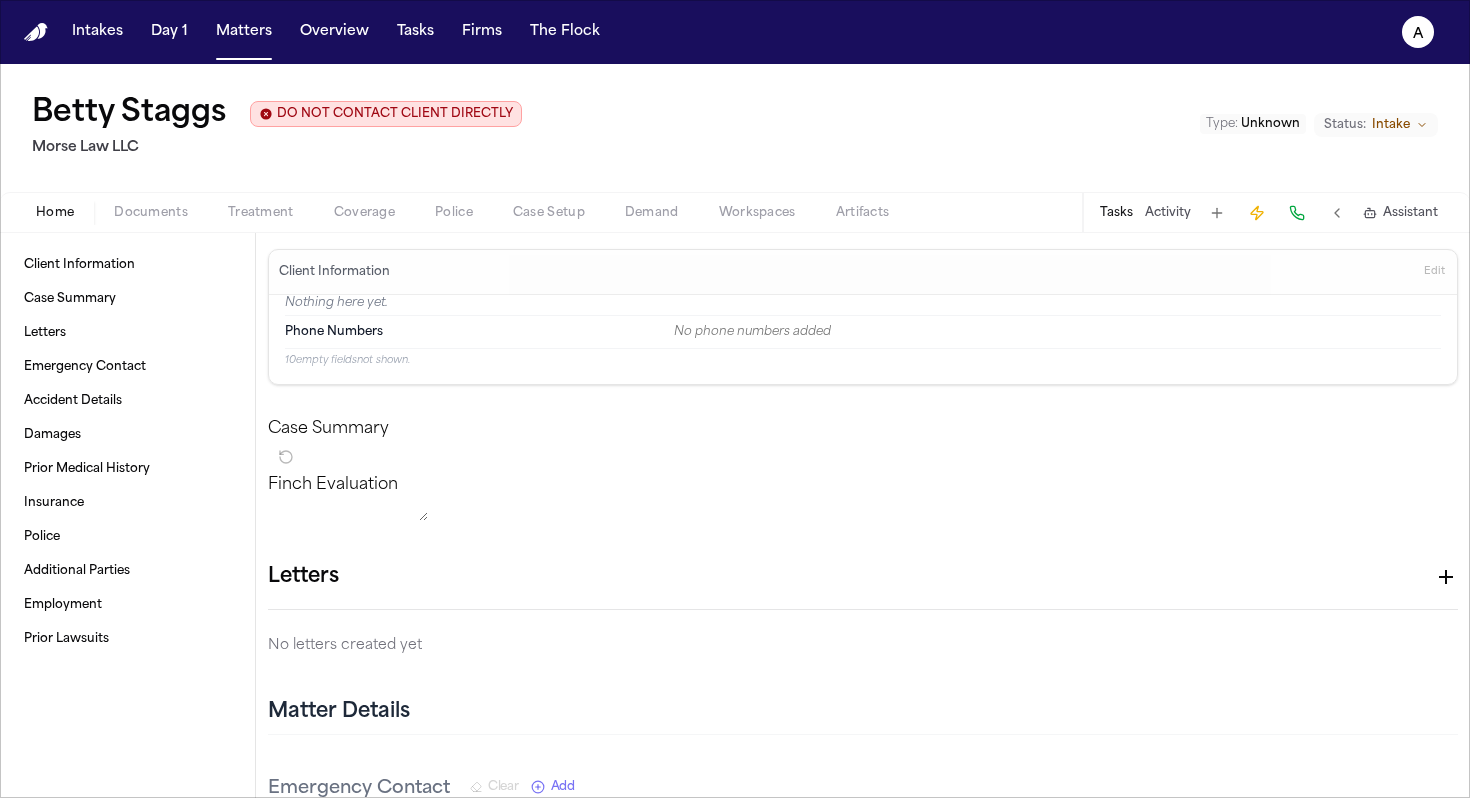 click on "Tasks" at bounding box center [1116, 213] 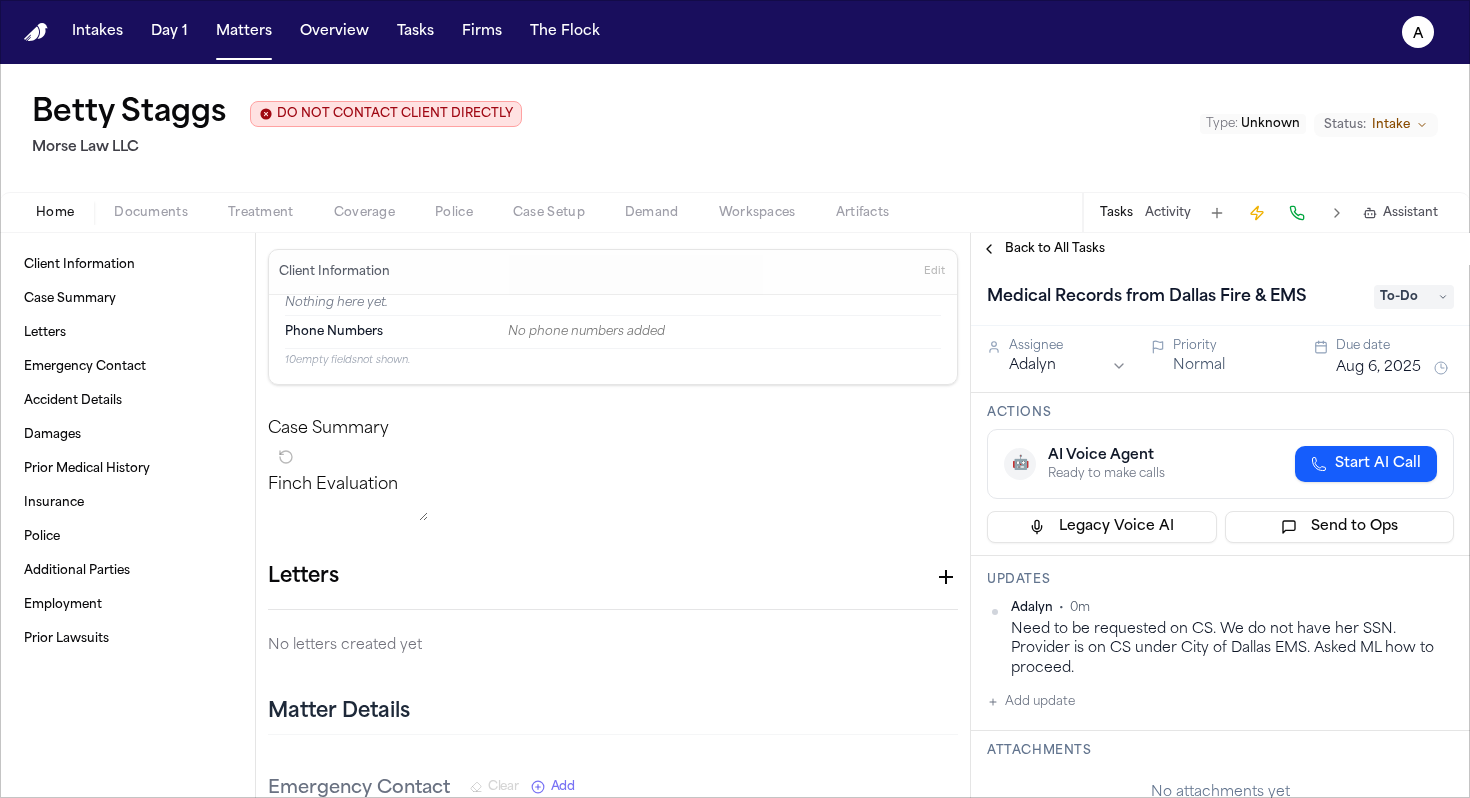click on "Back to All Tasks" at bounding box center (1055, 249) 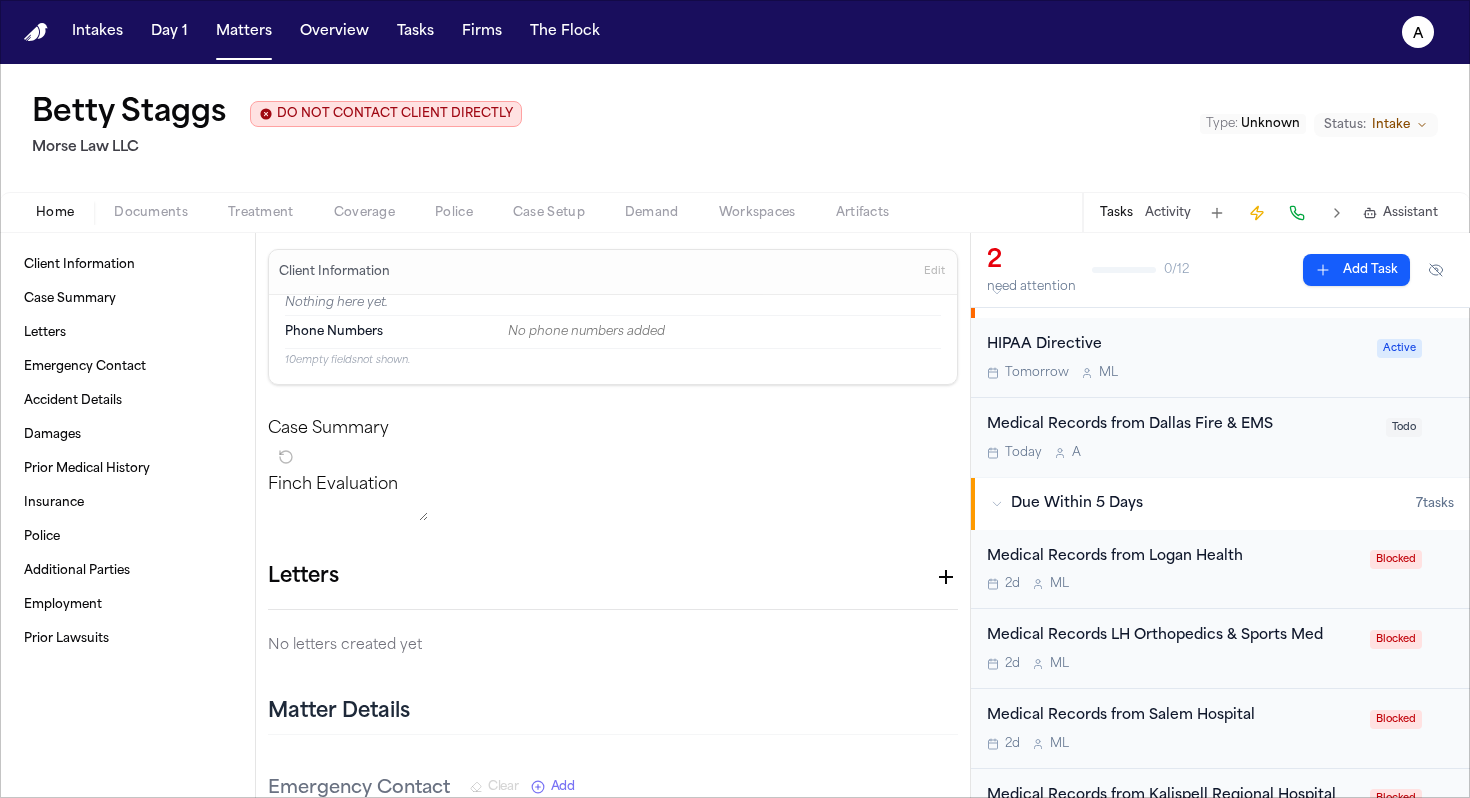 scroll, scrollTop: 107, scrollLeft: 0, axis: vertical 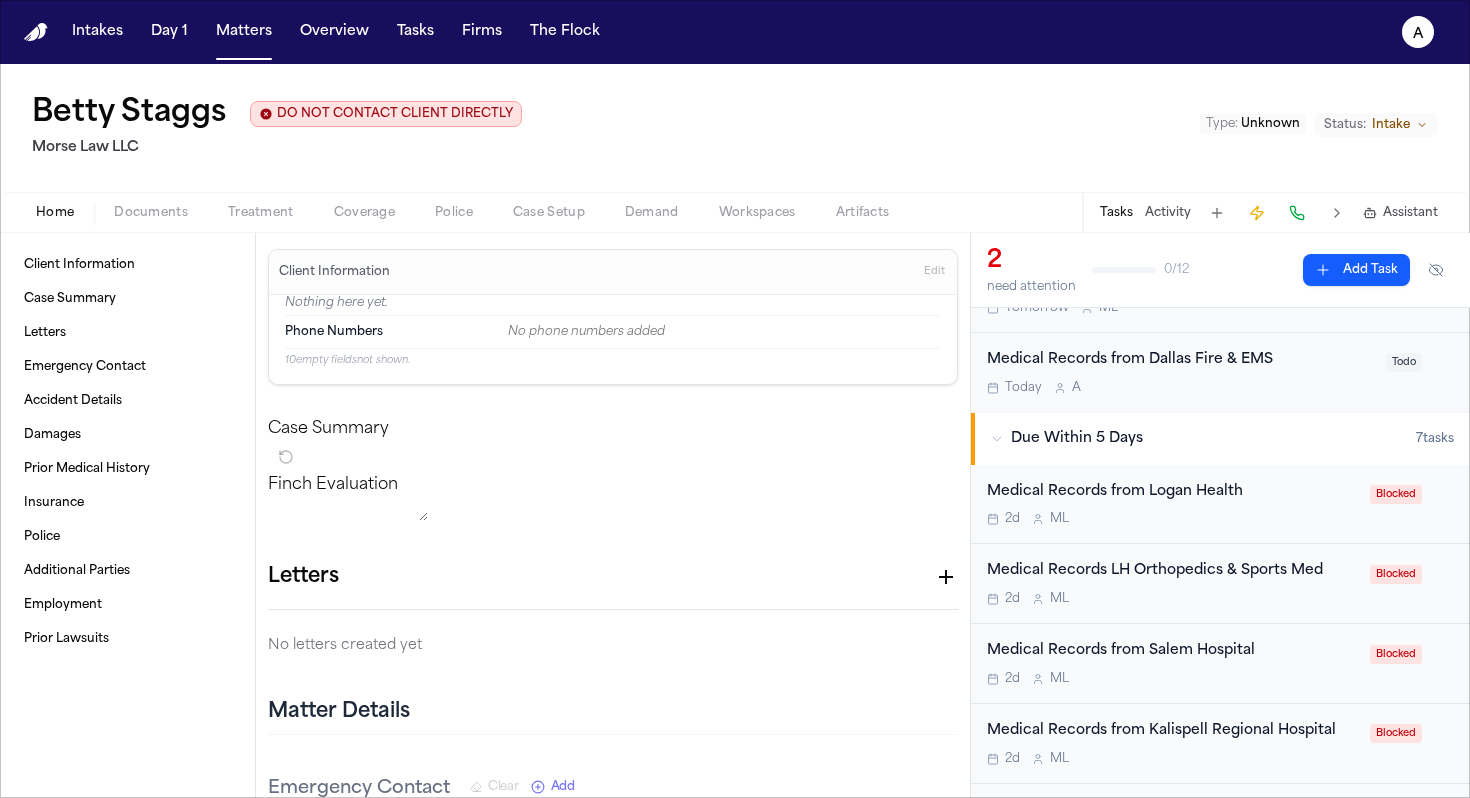 click on "2d M L" at bounding box center (1172, 679) 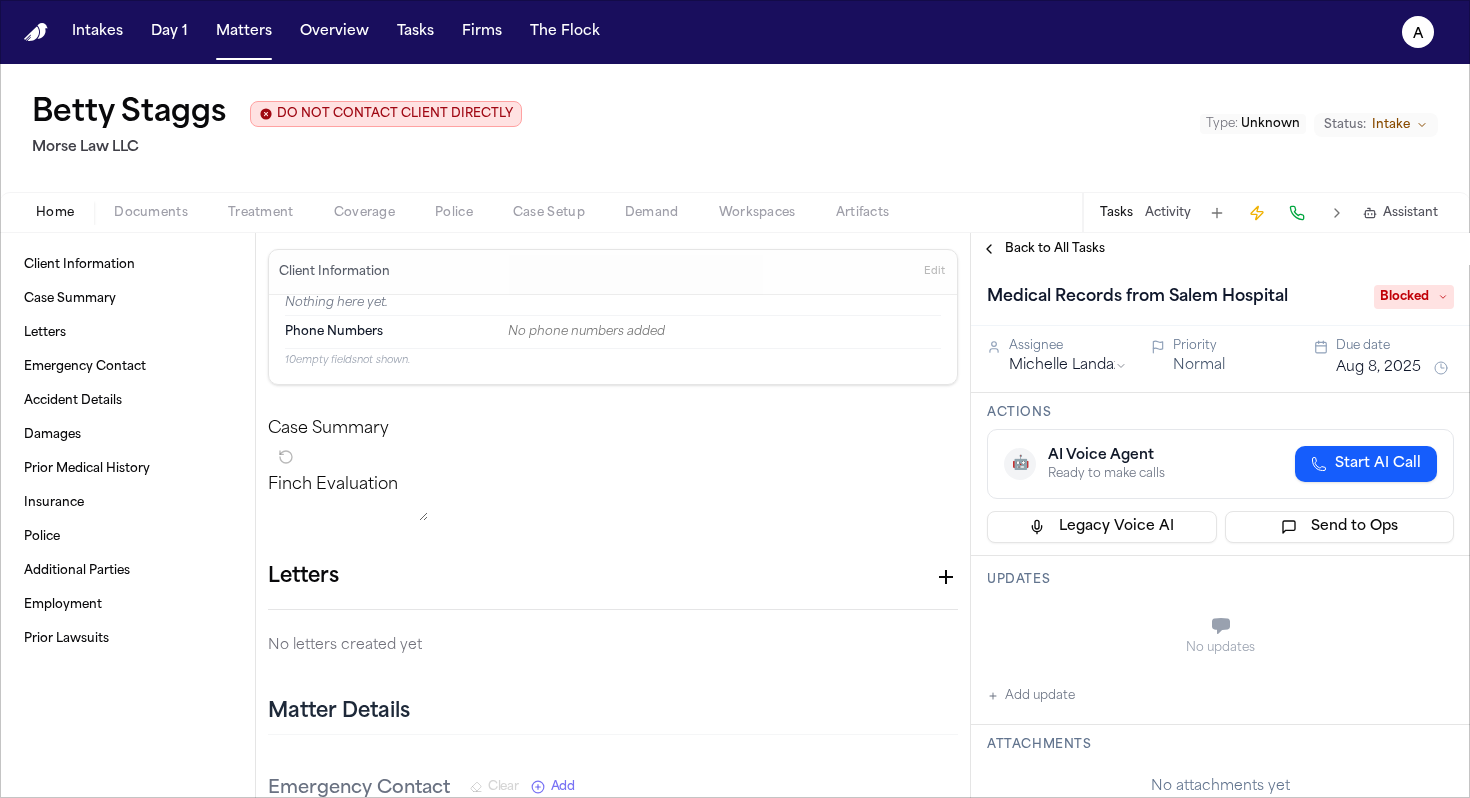 click on "Medical Records from Salem Hospital" at bounding box center (1137, 297) 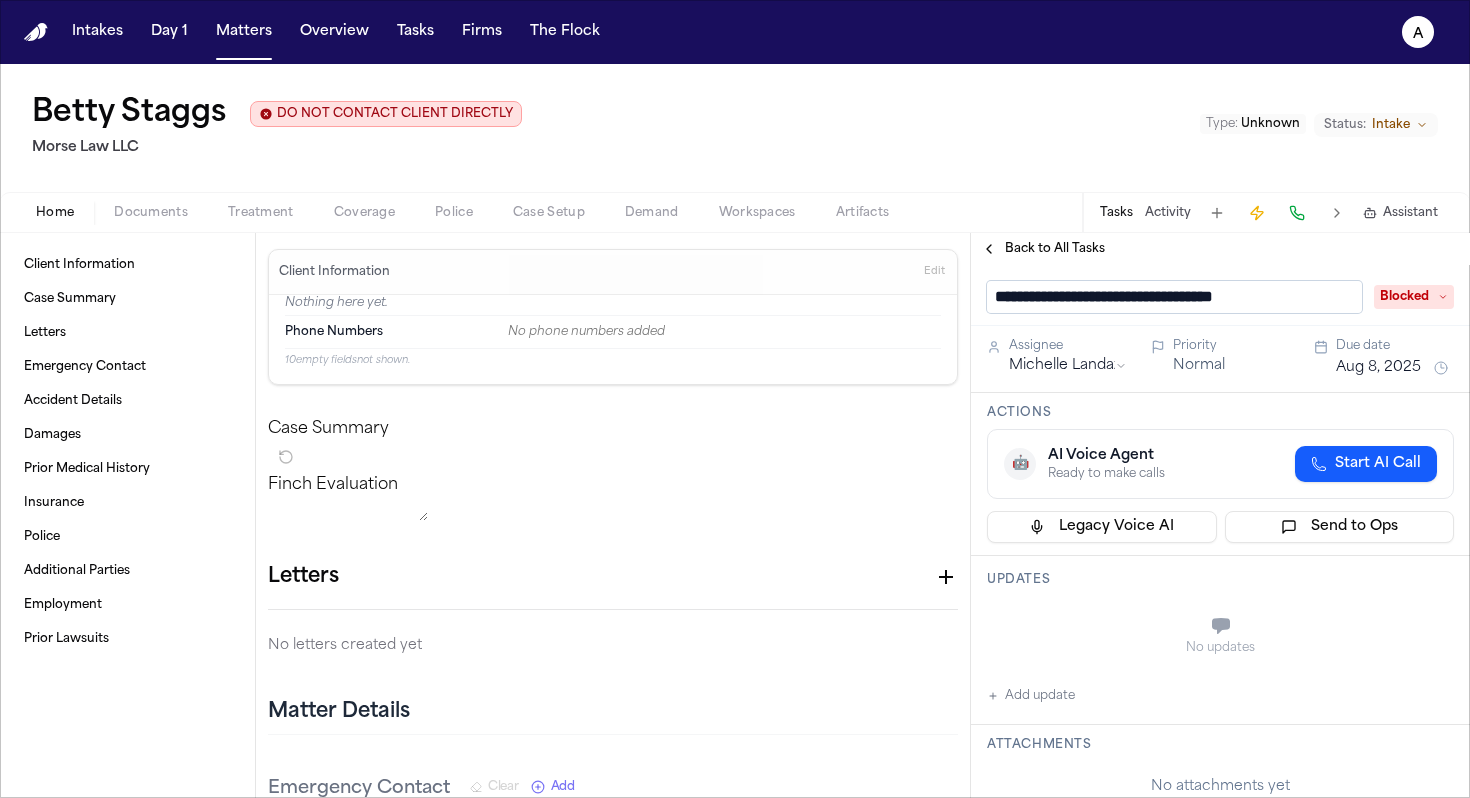 drag, startPoint x: 1306, startPoint y: 297, endPoint x: 984, endPoint y: 287, distance: 322.15524 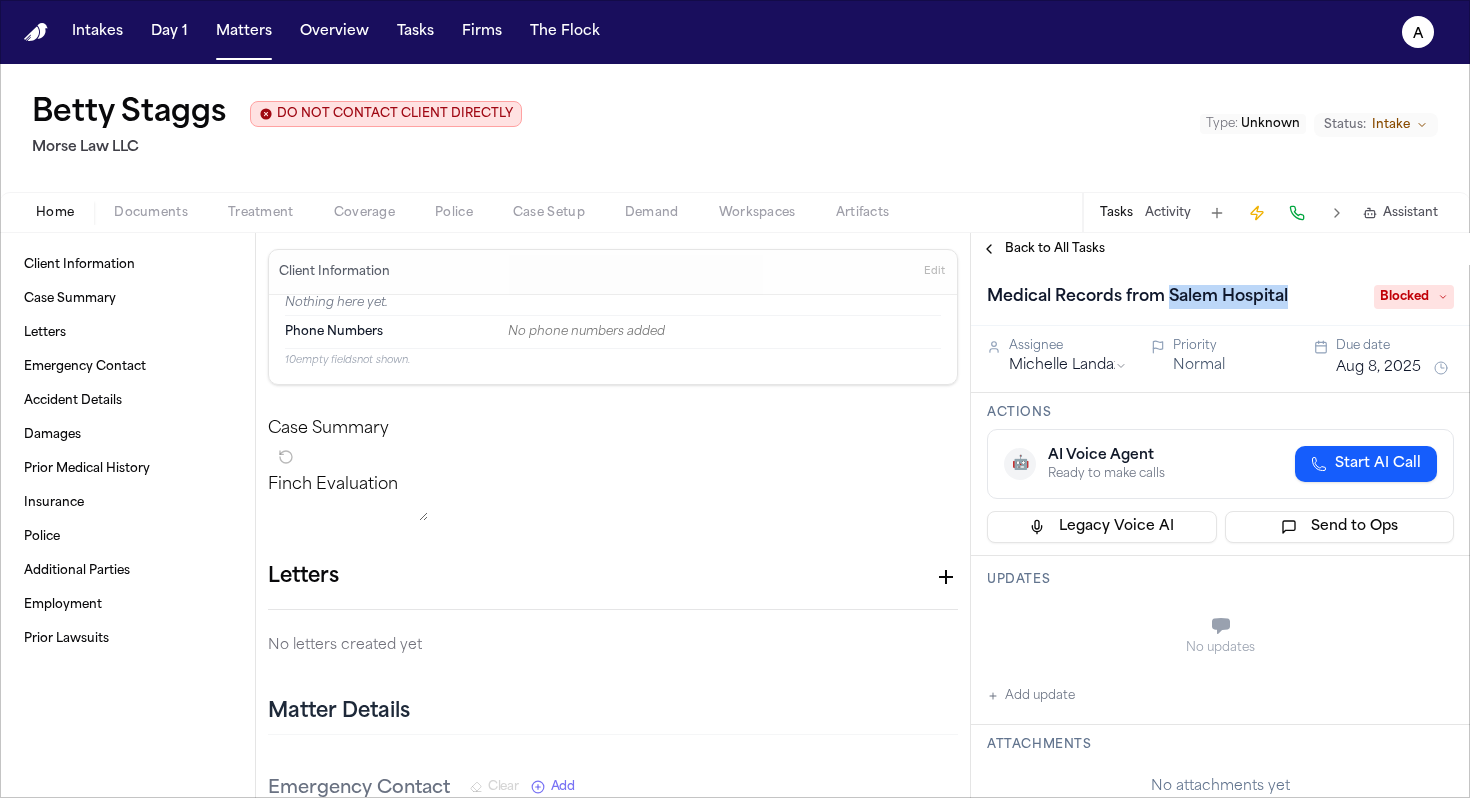drag, startPoint x: 1170, startPoint y: 304, endPoint x: 1313, endPoint y: 306, distance: 143.01399 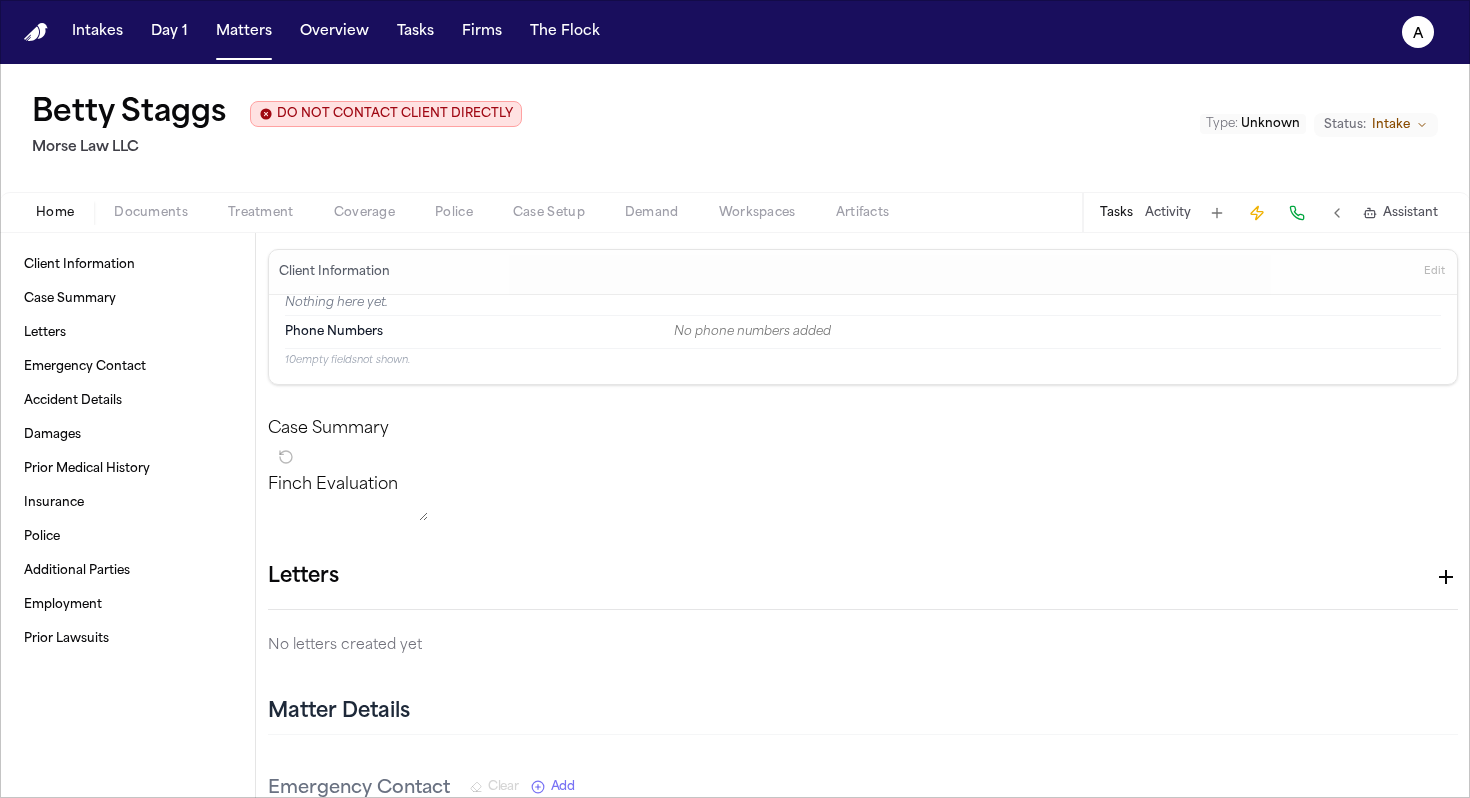 click on "Tasks" at bounding box center [1116, 213] 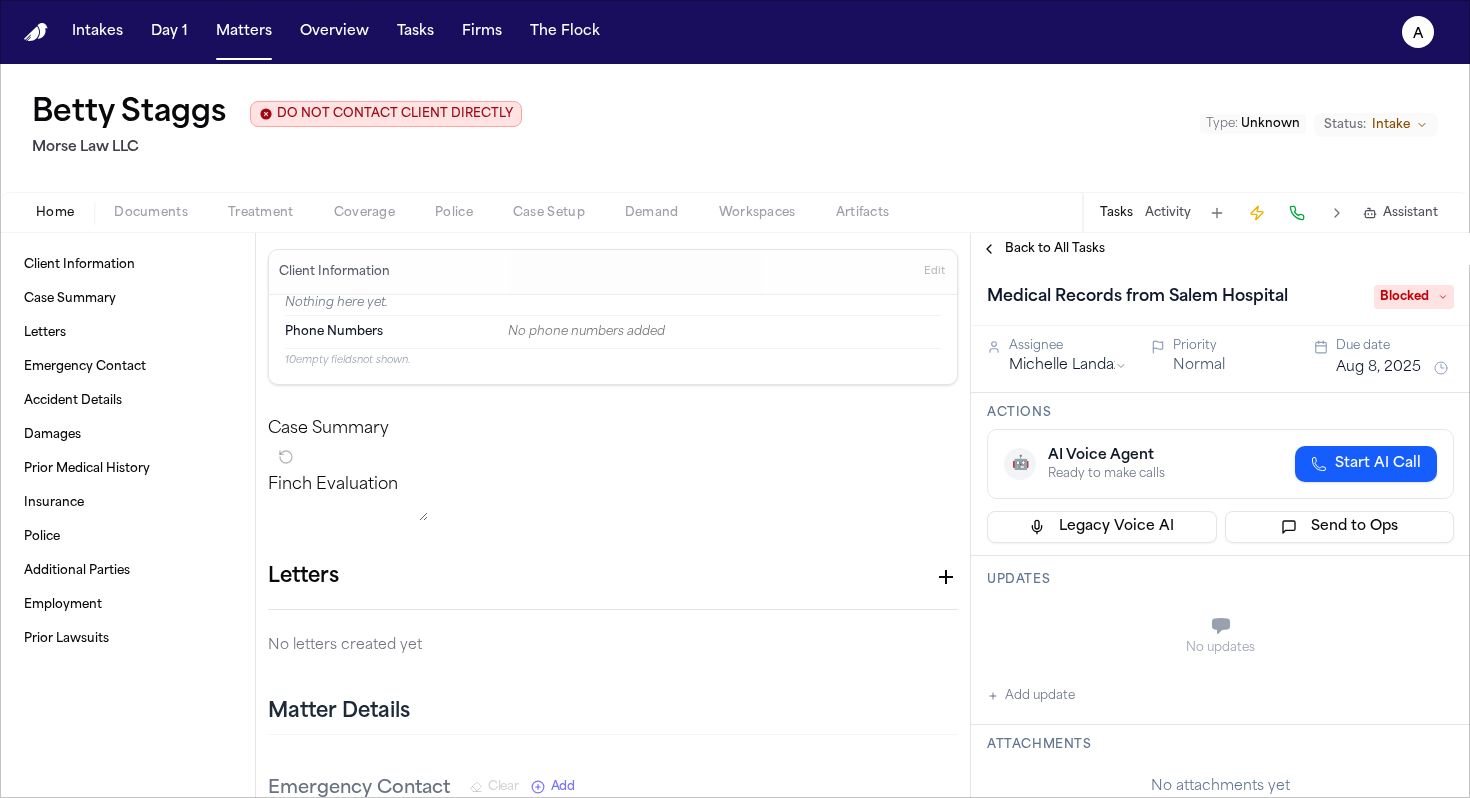 click on "Back to All Tasks" at bounding box center [1055, 249] 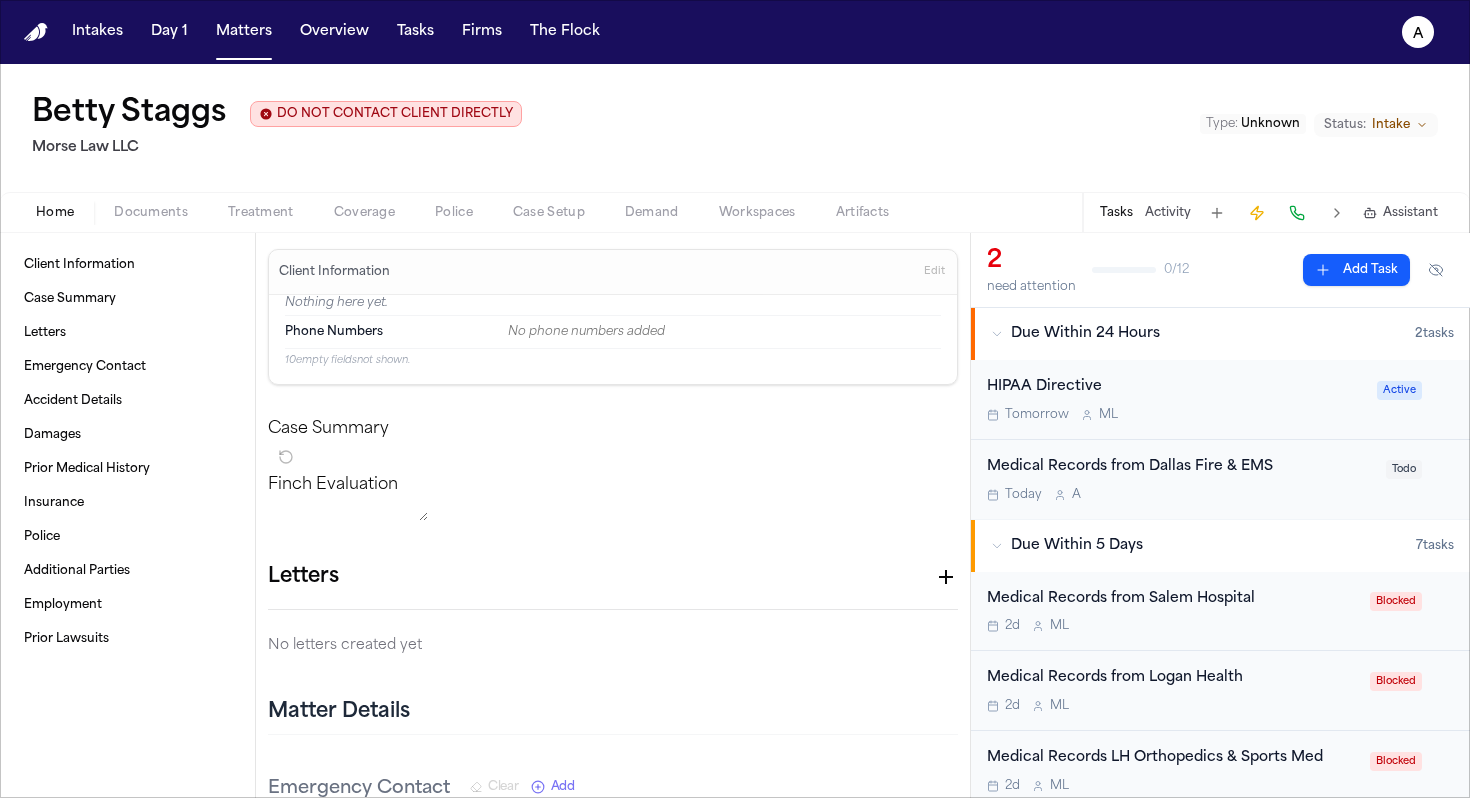 click on "HIPAA Directive Tomorrow M L" at bounding box center [1176, 399] 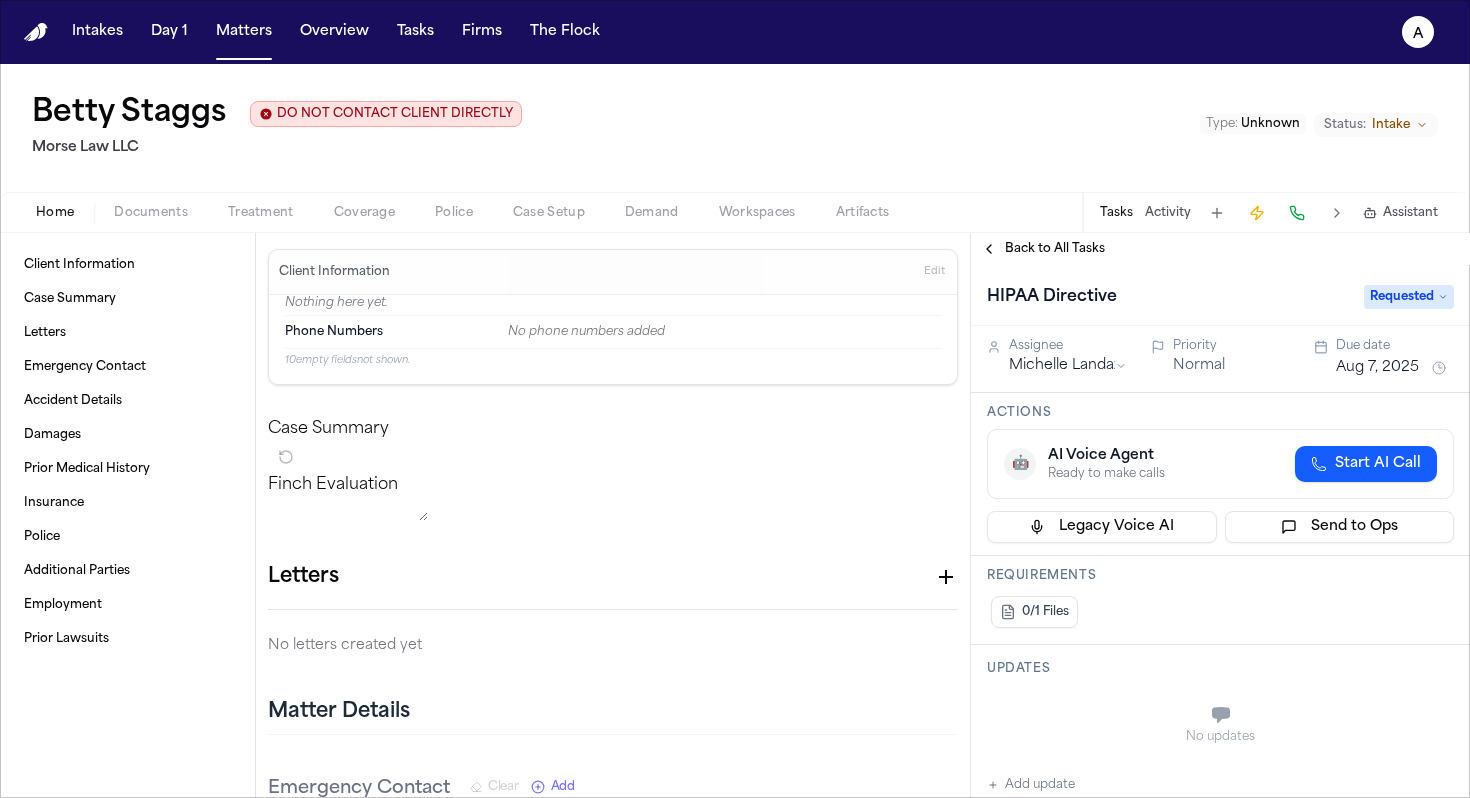 click on "Back to All Tasks" at bounding box center [1220, 249] 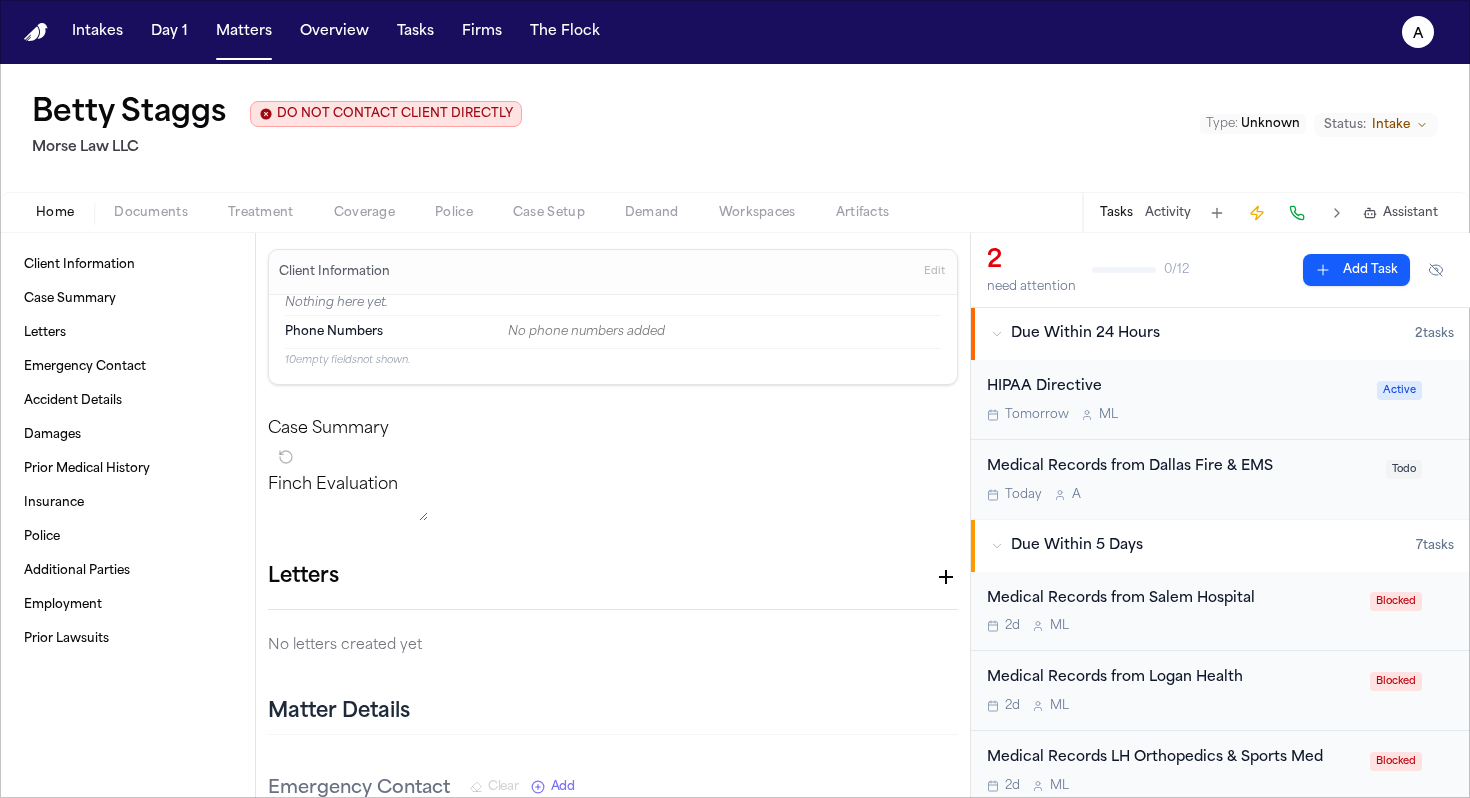 click on "Today A" at bounding box center [1180, 495] 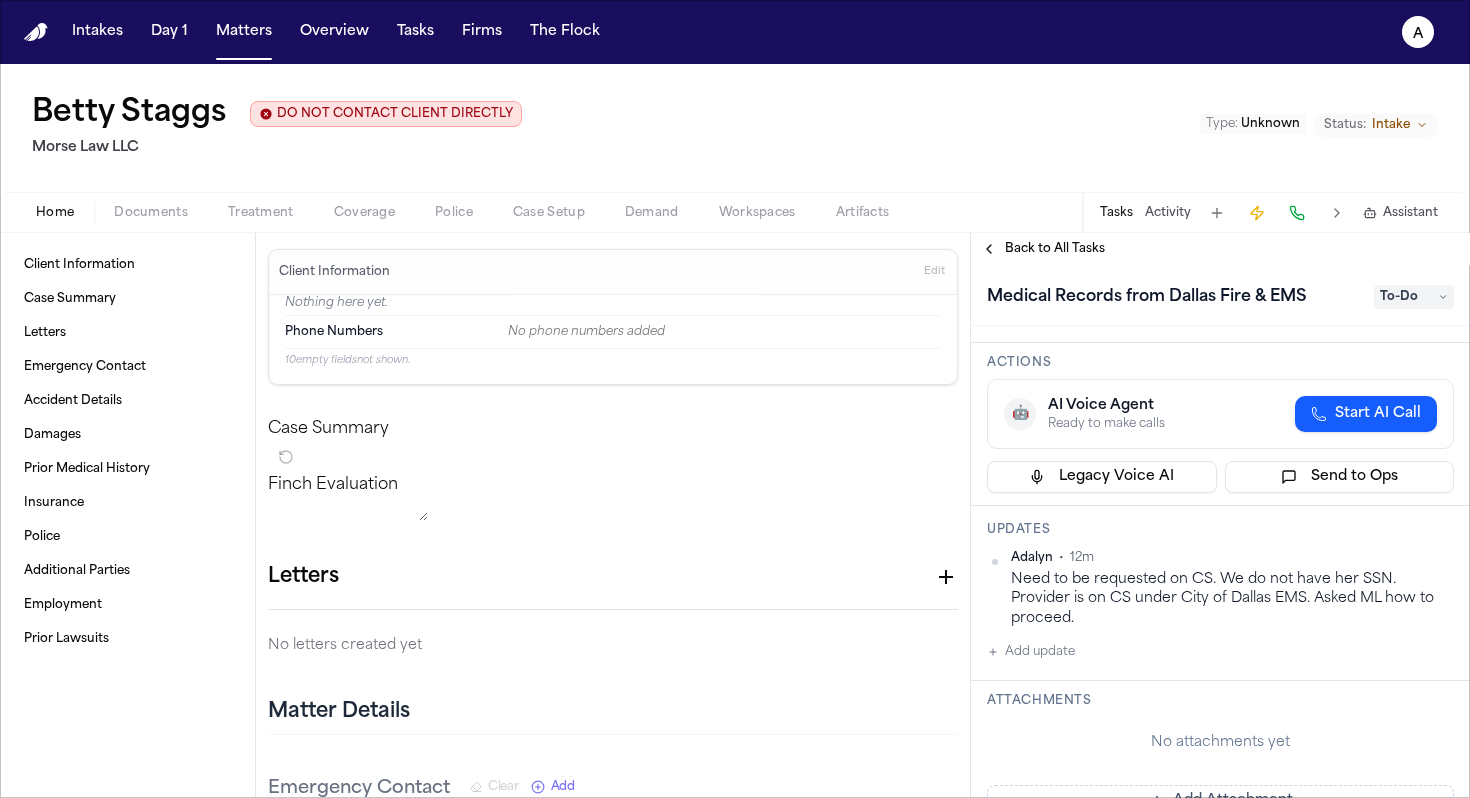 scroll, scrollTop: 0, scrollLeft: 0, axis: both 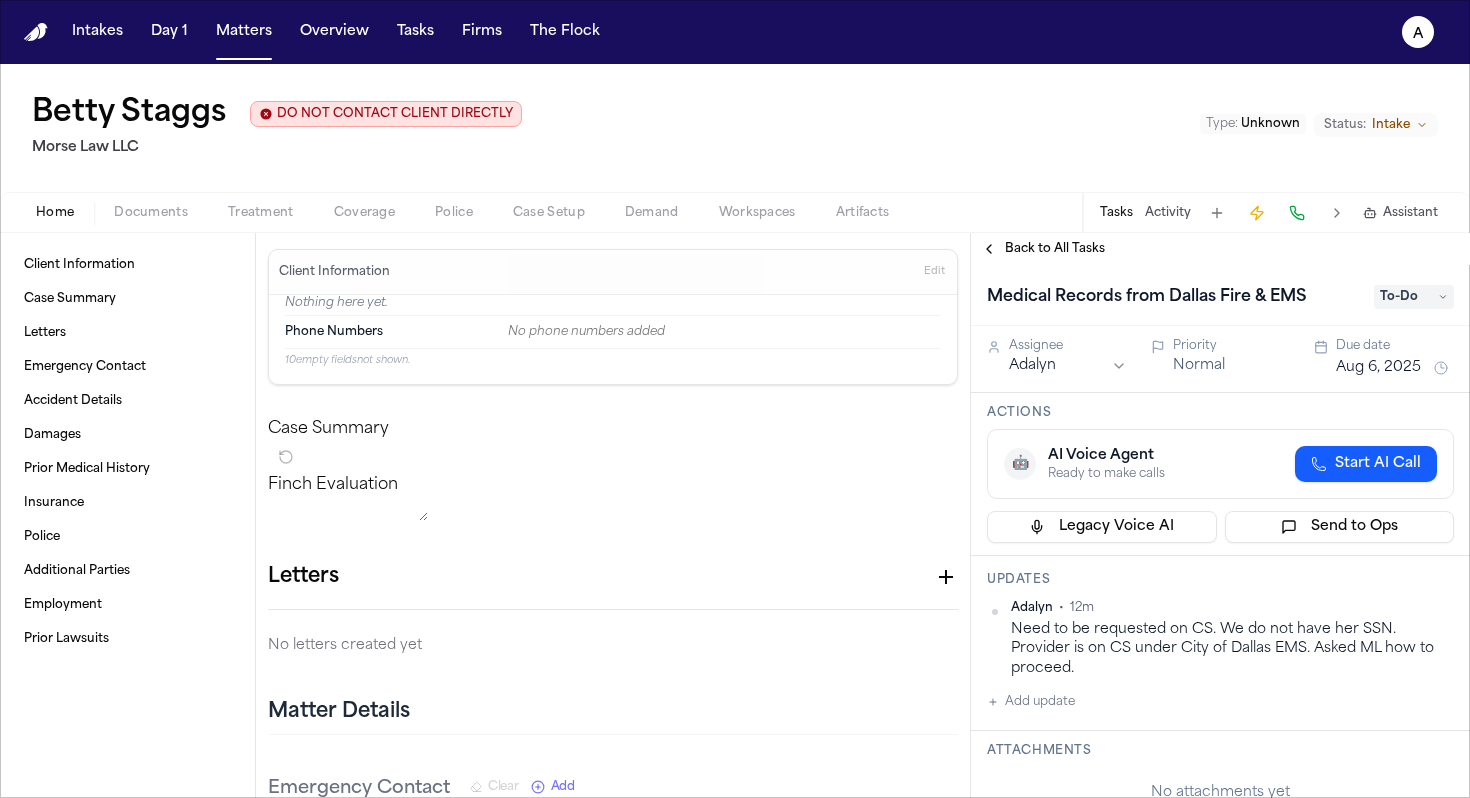 click on "Medical Records from Dallas Fire & EMS To-Do" at bounding box center [1220, 297] 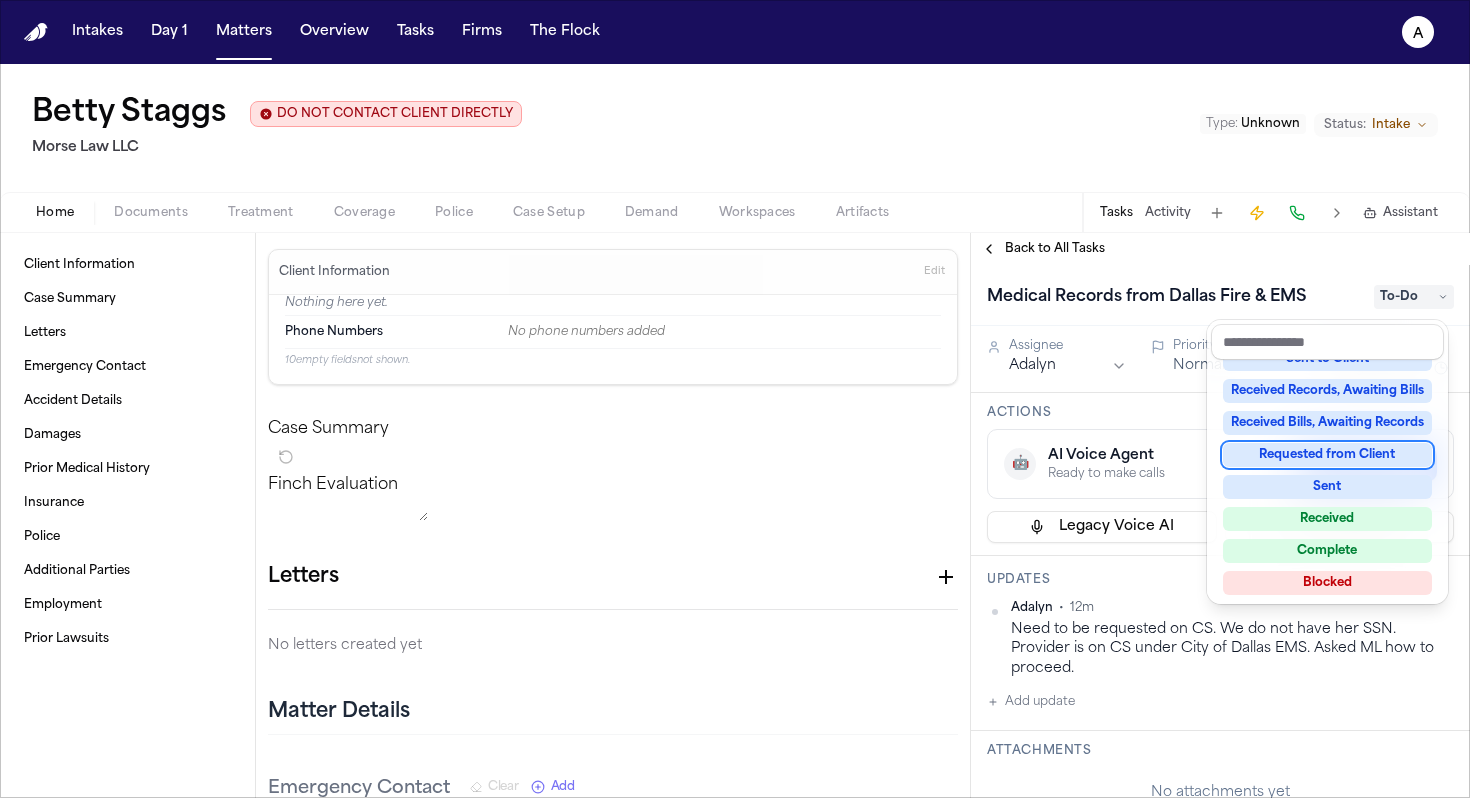 scroll, scrollTop: 312, scrollLeft: 0, axis: vertical 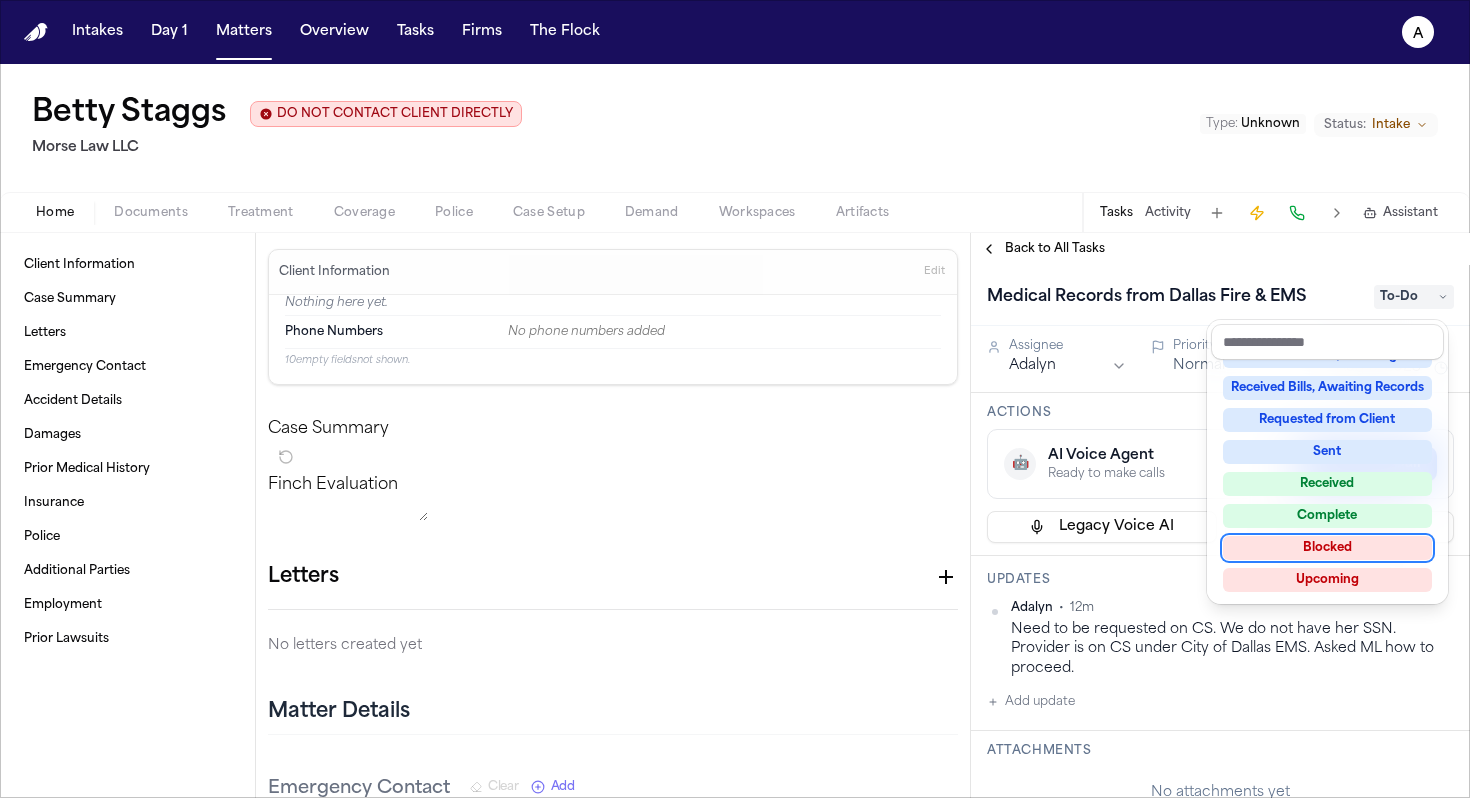 click on "Blocked" at bounding box center [1327, 548] 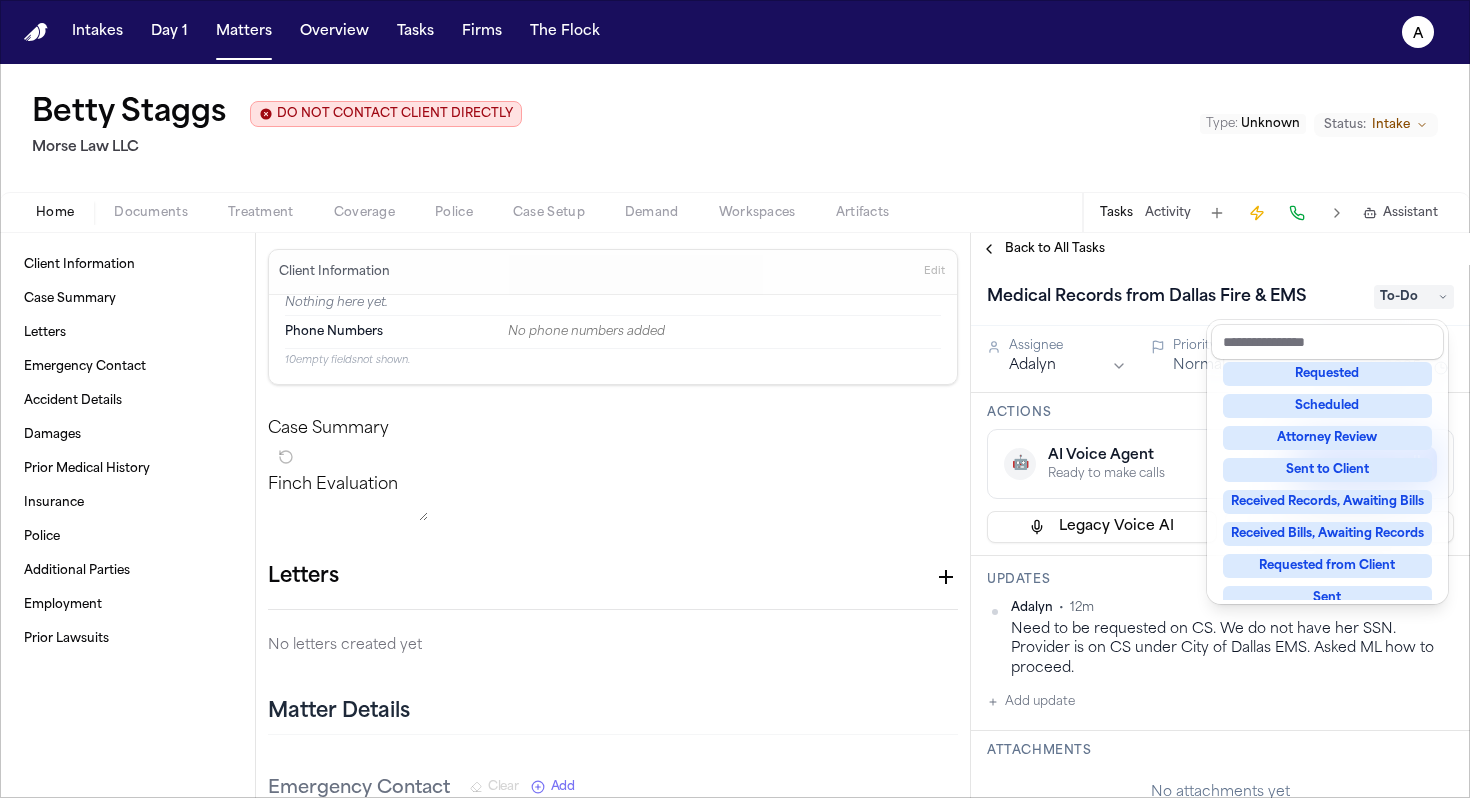 scroll, scrollTop: 68, scrollLeft: 0, axis: vertical 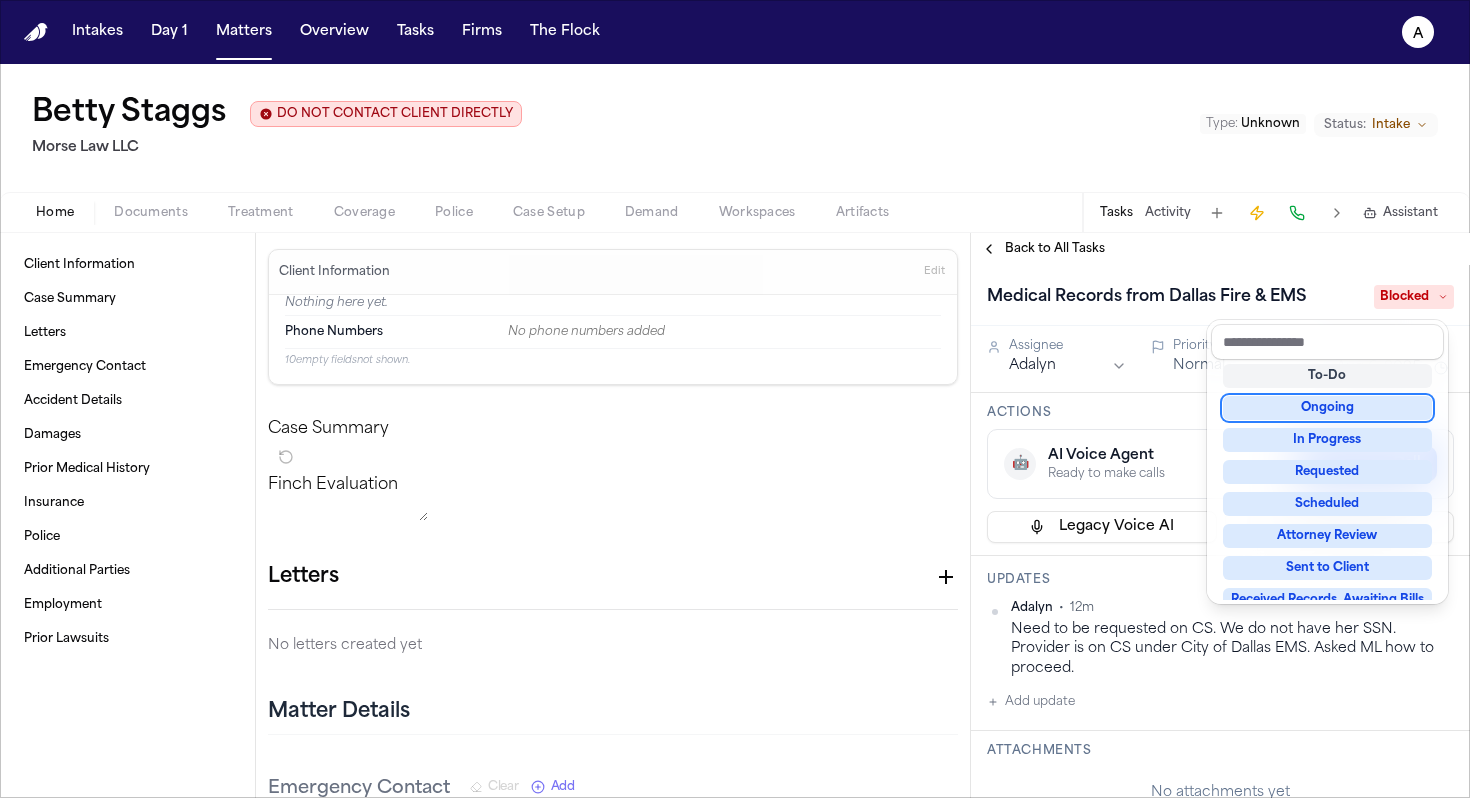 click on "Back to All Tasks Medical Records from Dallas Fire & EMS Blocked Assignee Adalyn  Priority Normal Due date Aug 6, 2025 Actions 🤖 AI Voice Agent Ready to make calls Start AI Call Legacy Voice AI Send to Ops Updates Adalyn • 12m Need to be requested on CS. We do not have her SSN. Provider is on CS under City of Dallas EMS. Asked ML how to proceed.  Add update Attachments No attachments yet Add Attachment Notes These notes are only visible to your team and will not be shared with attorneys. Schedules Schedule Voice AI Call No Scheduled Calls You haven't set up any scheduled calls for this task yet. Create a schedule to automatically run this task at specific times. Delete Task" at bounding box center (1220, 515) 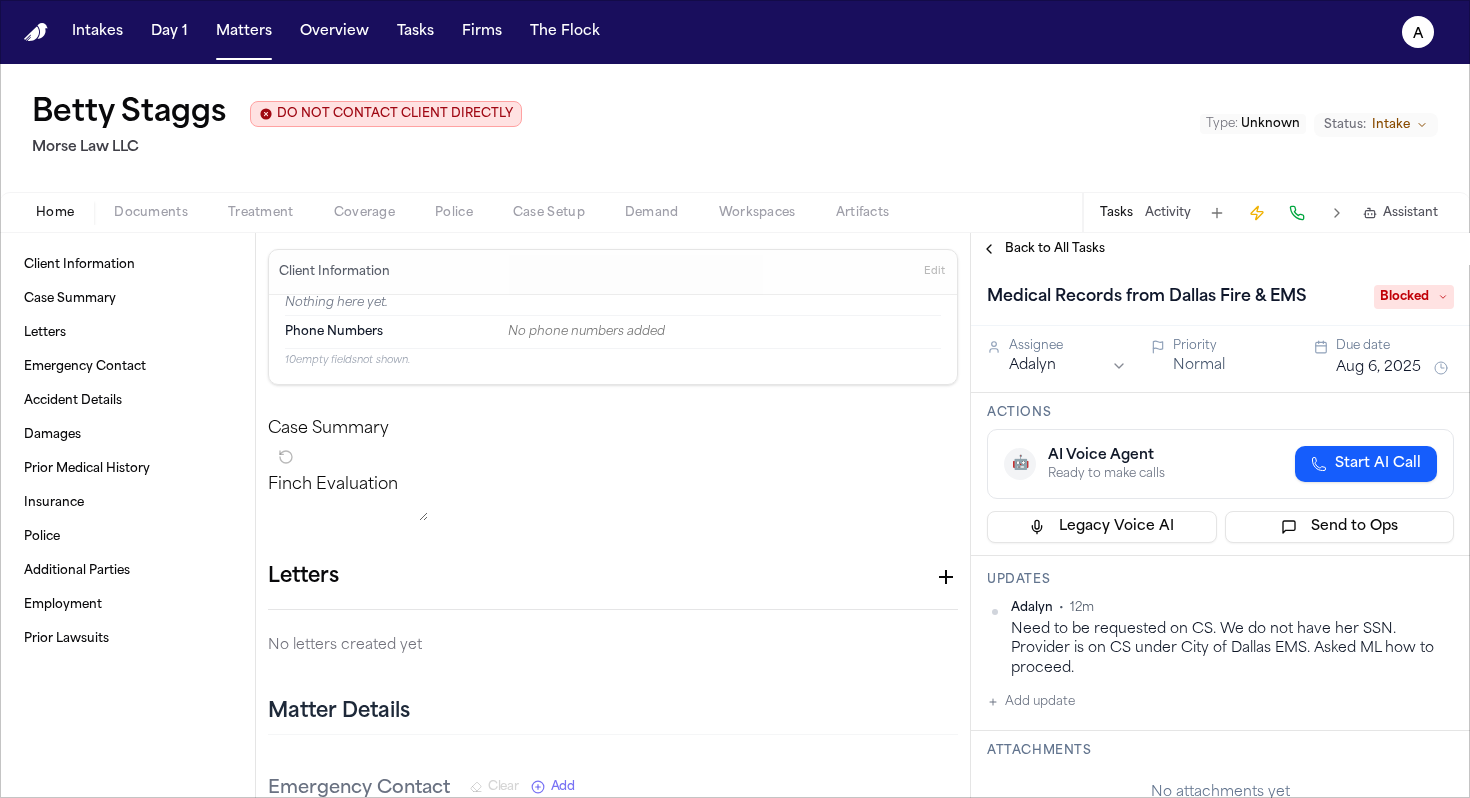 click on "Back to All Tasks" at bounding box center (1055, 249) 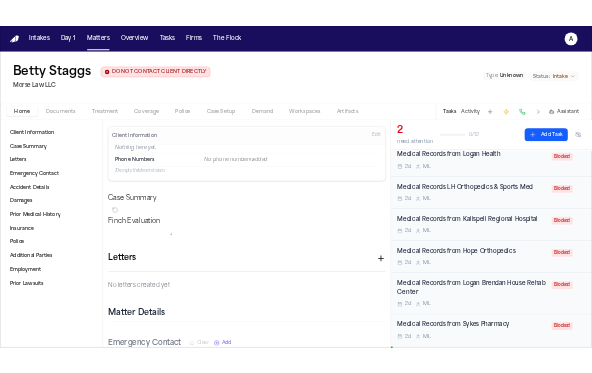 scroll, scrollTop: 647, scrollLeft: 0, axis: vertical 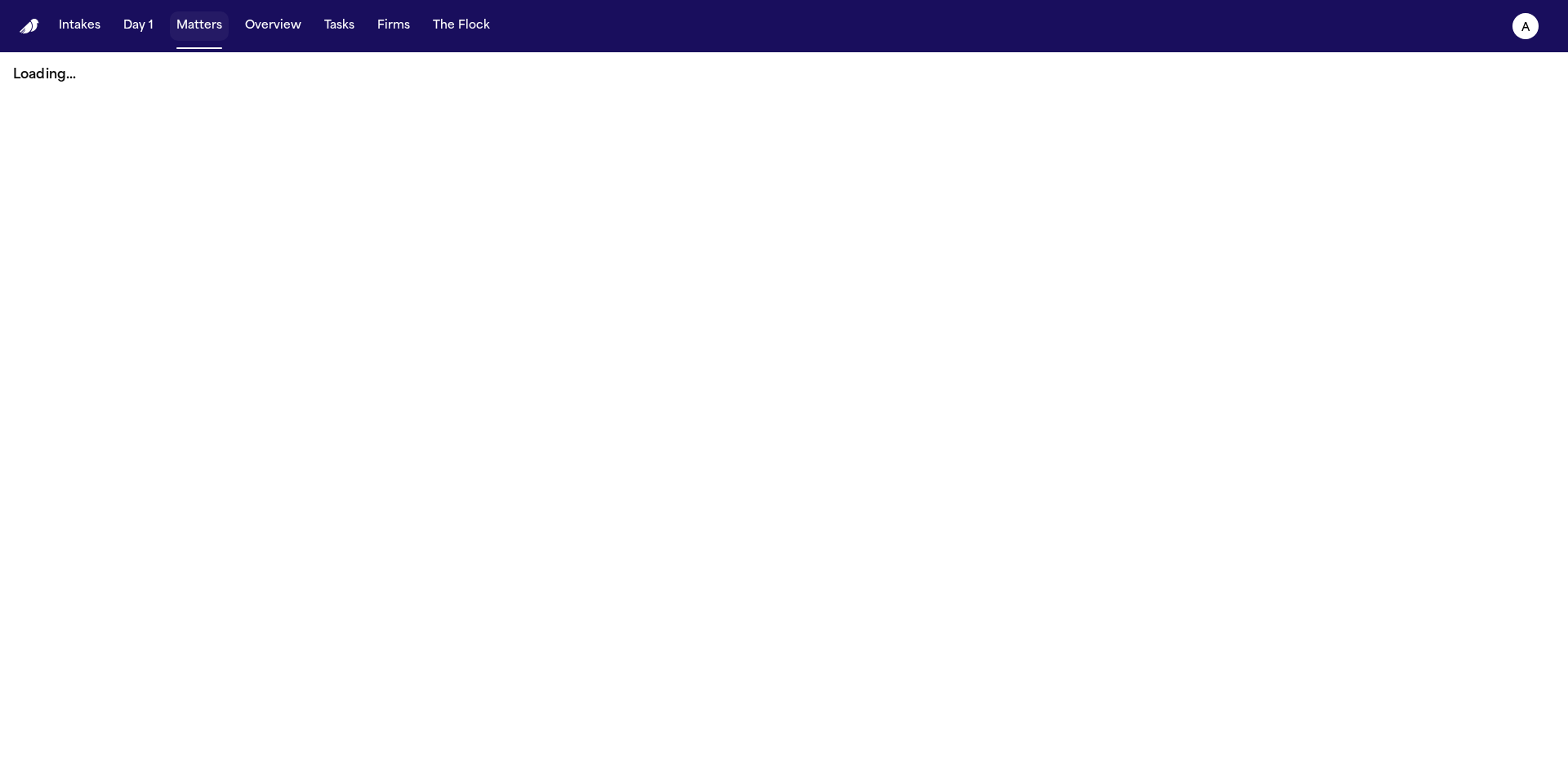 click on "Matters" at bounding box center (199, 26) 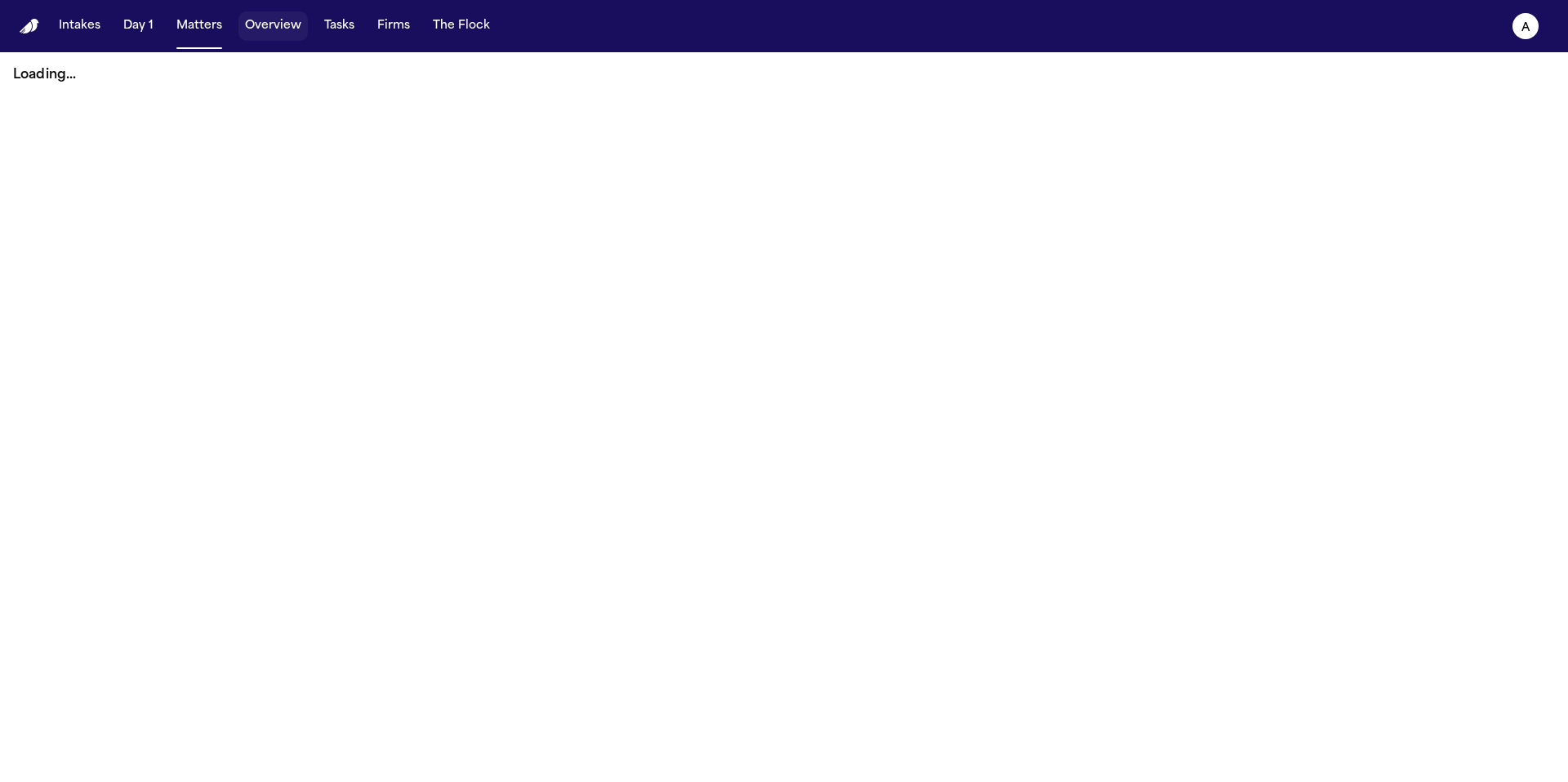 click on "Overview" at bounding box center [273, 26] 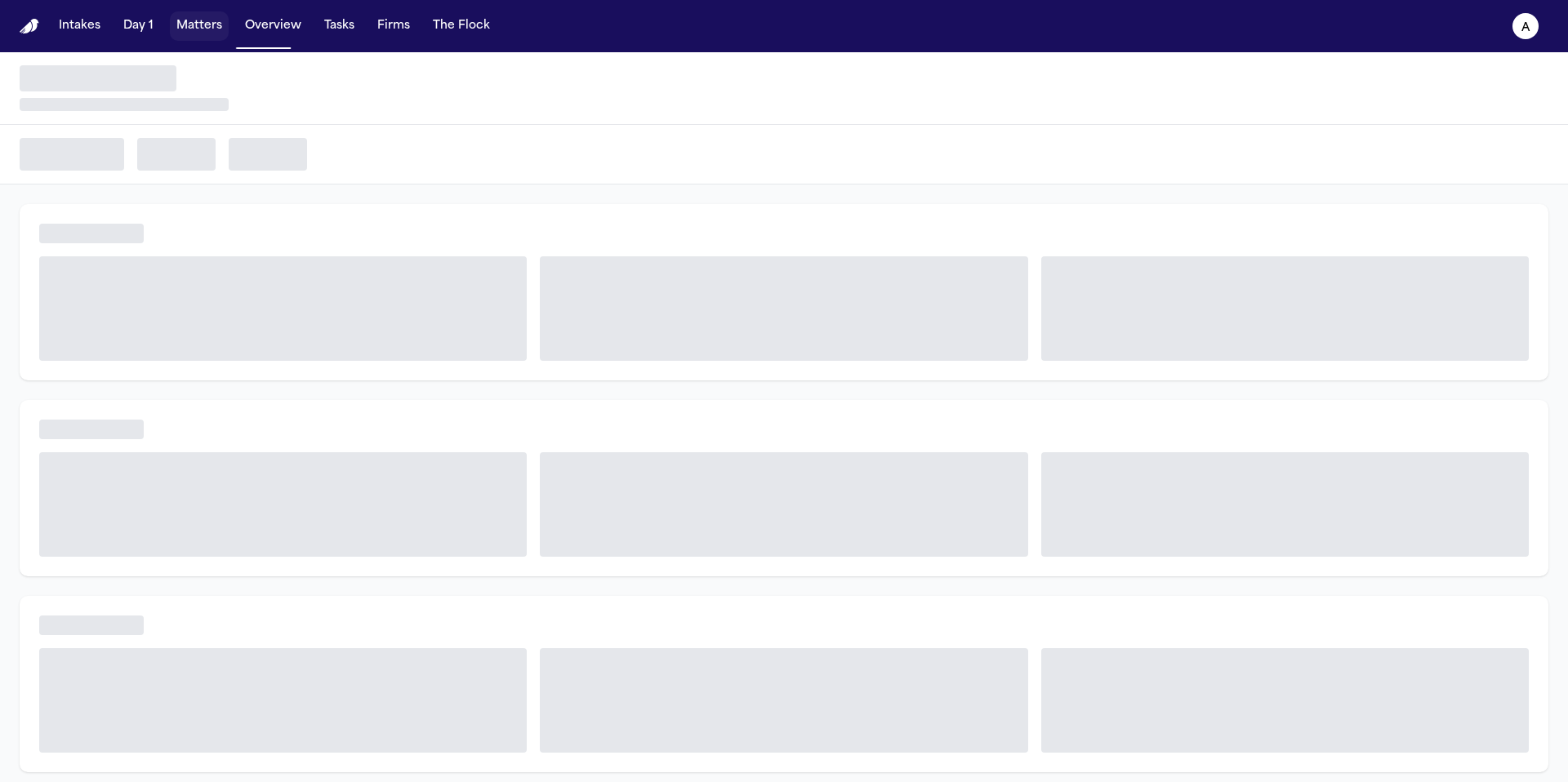 click on "Matters" at bounding box center (199, 26) 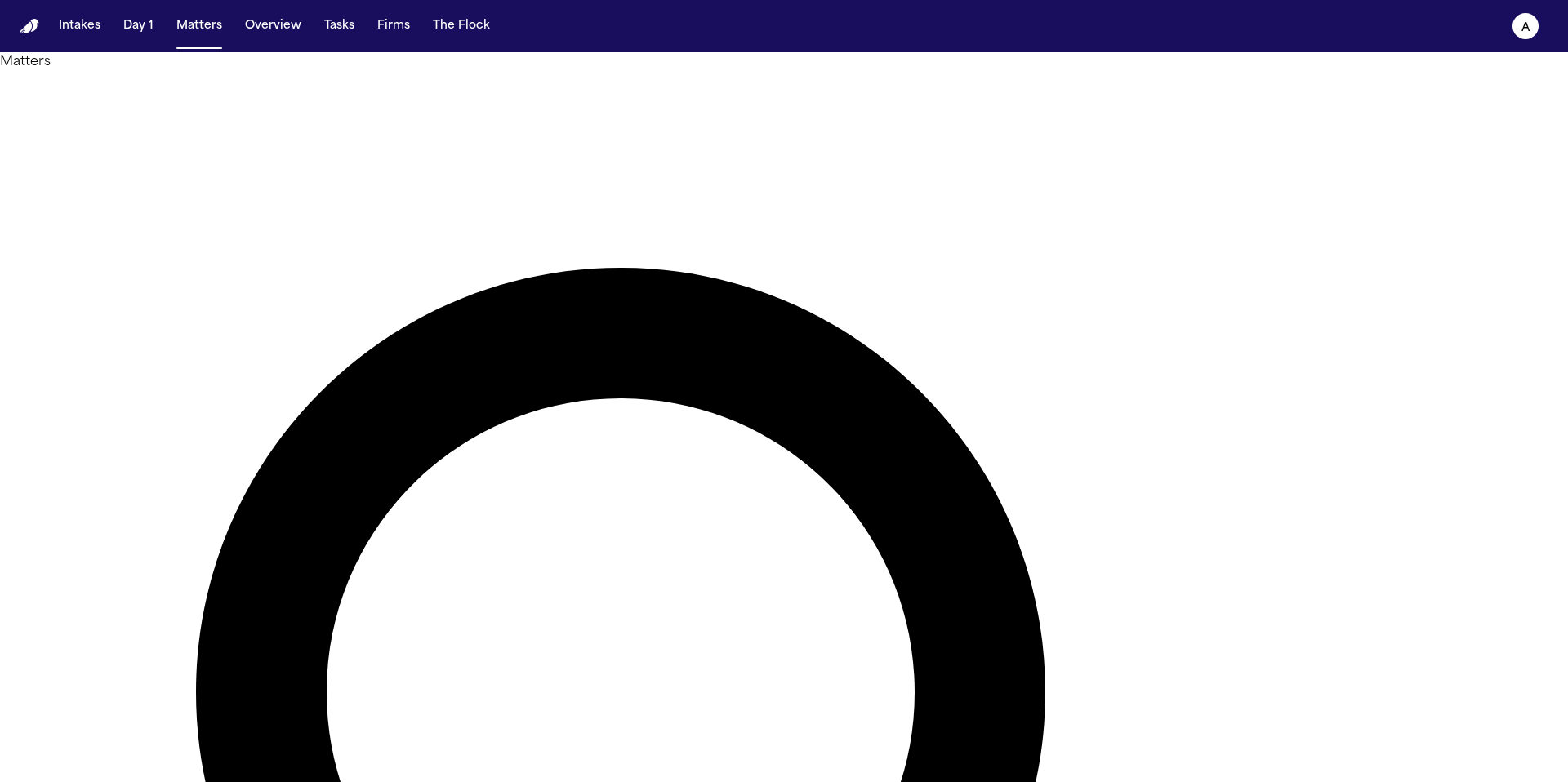 click at bounding box center [65, 1649] 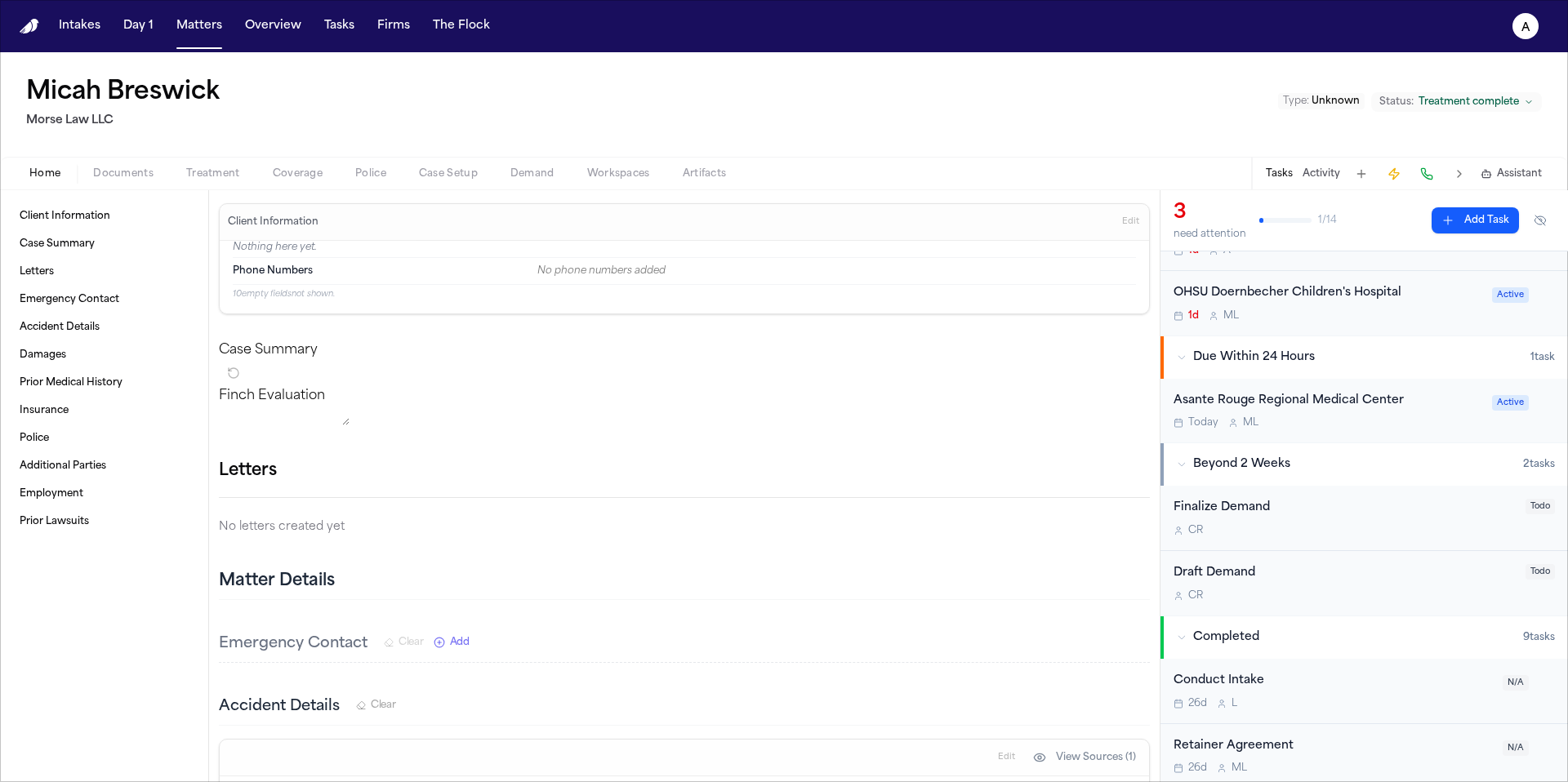 scroll, scrollTop: 0, scrollLeft: 0, axis: both 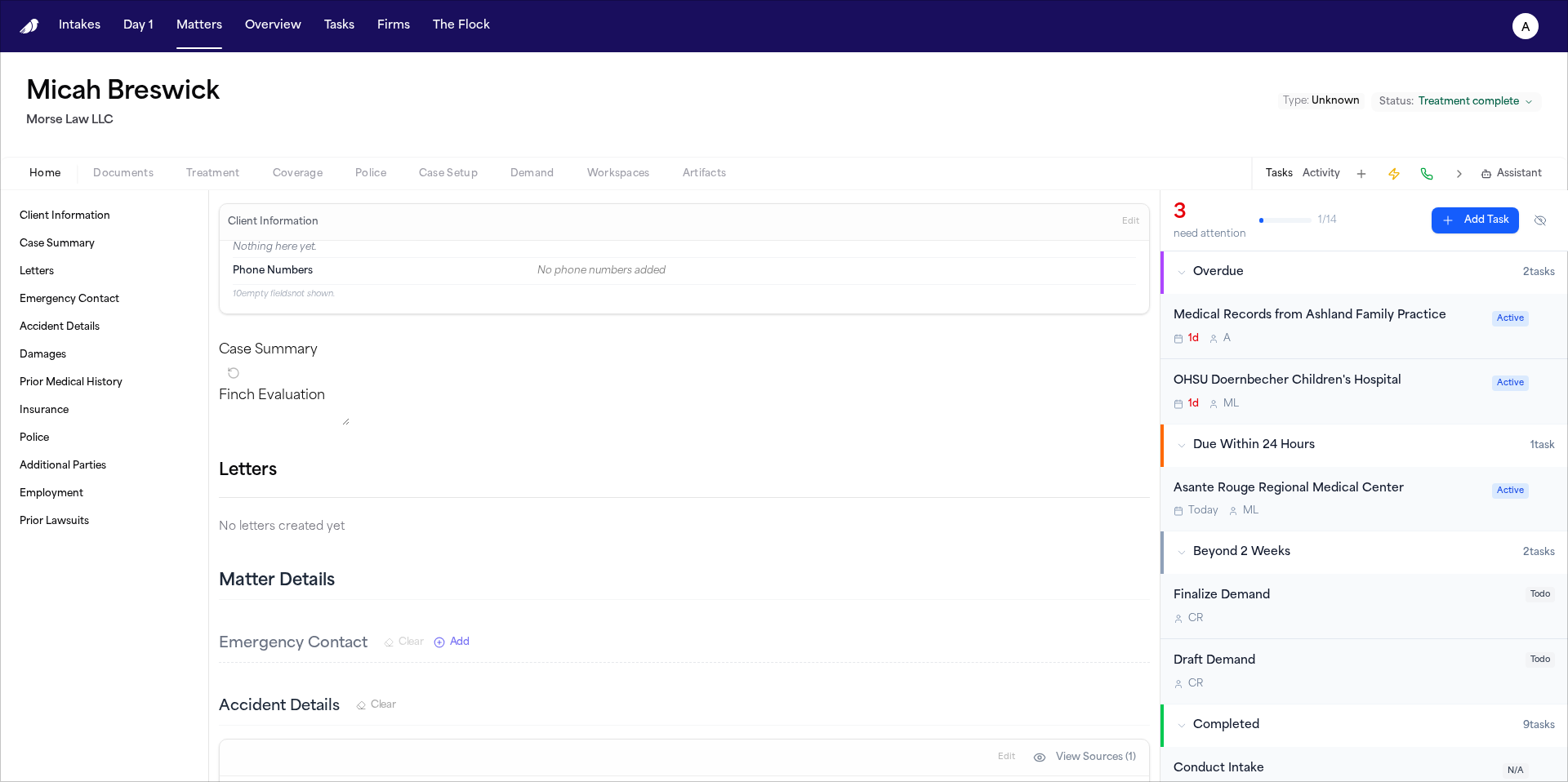click on "1d A" at bounding box center [1328, 339] 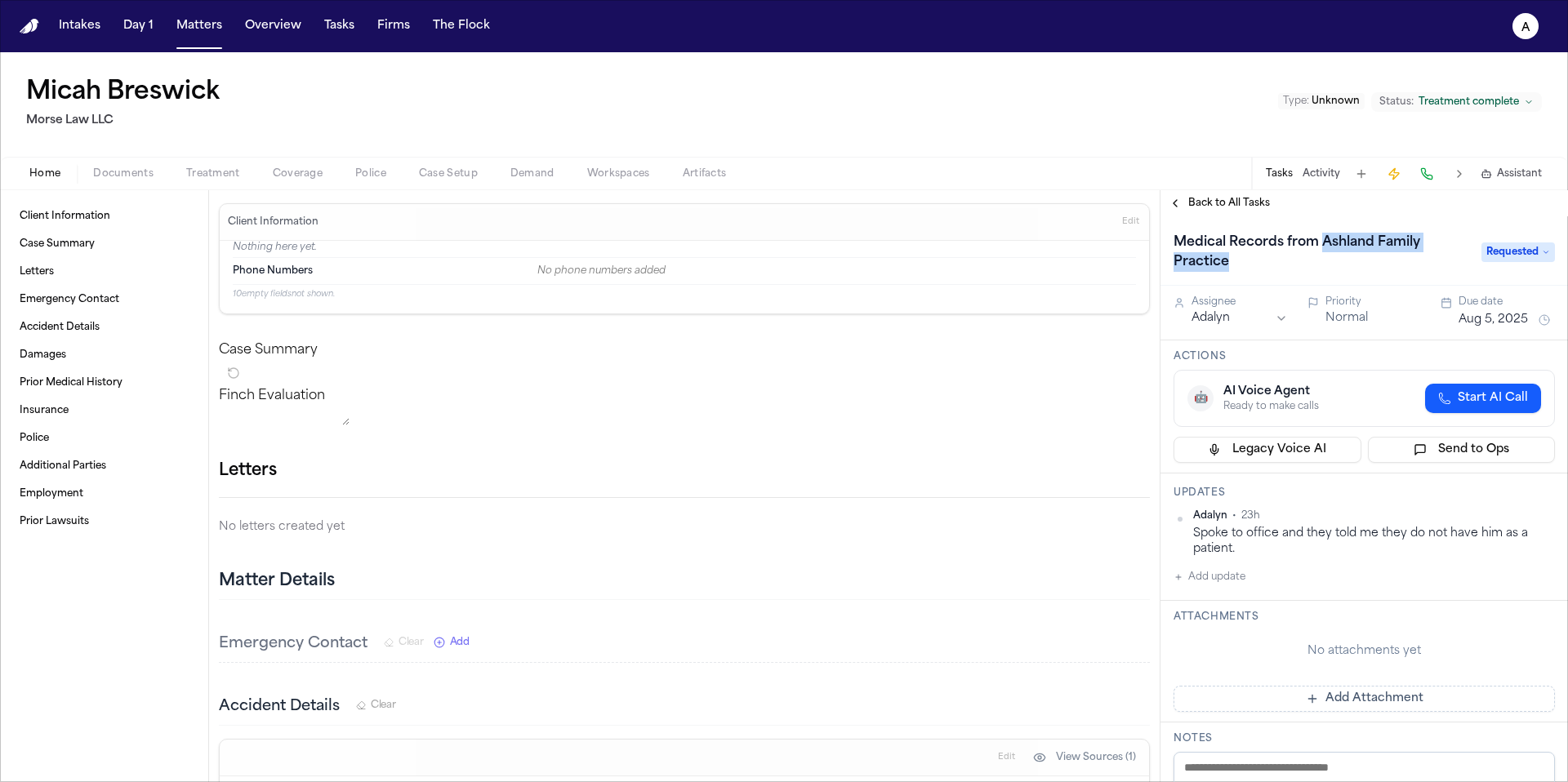 drag, startPoint x: 1321, startPoint y: 242, endPoint x: 1352, endPoint y: 262, distance: 36.89173 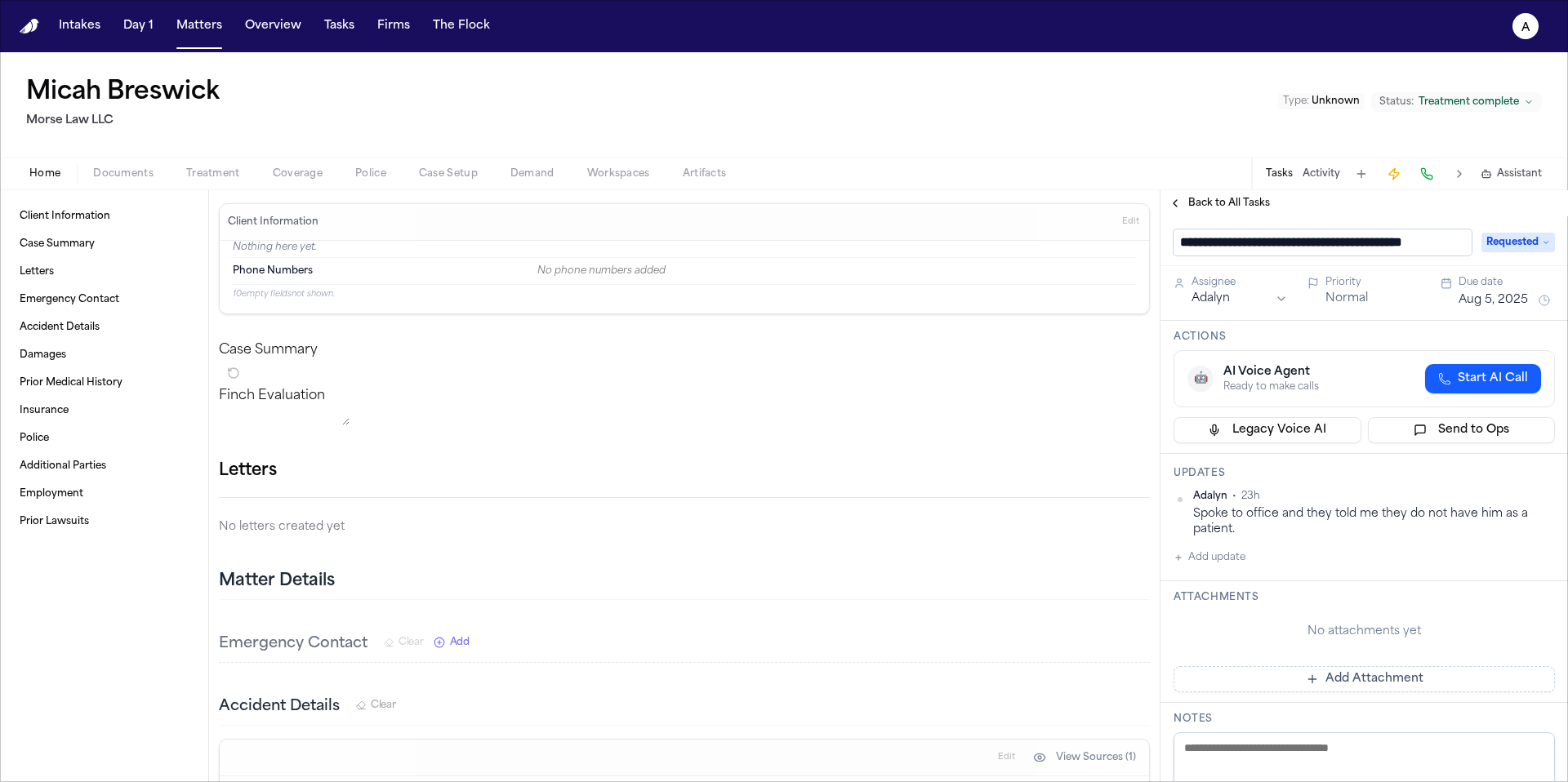 scroll, scrollTop: 0, scrollLeft: 24, axis: horizontal 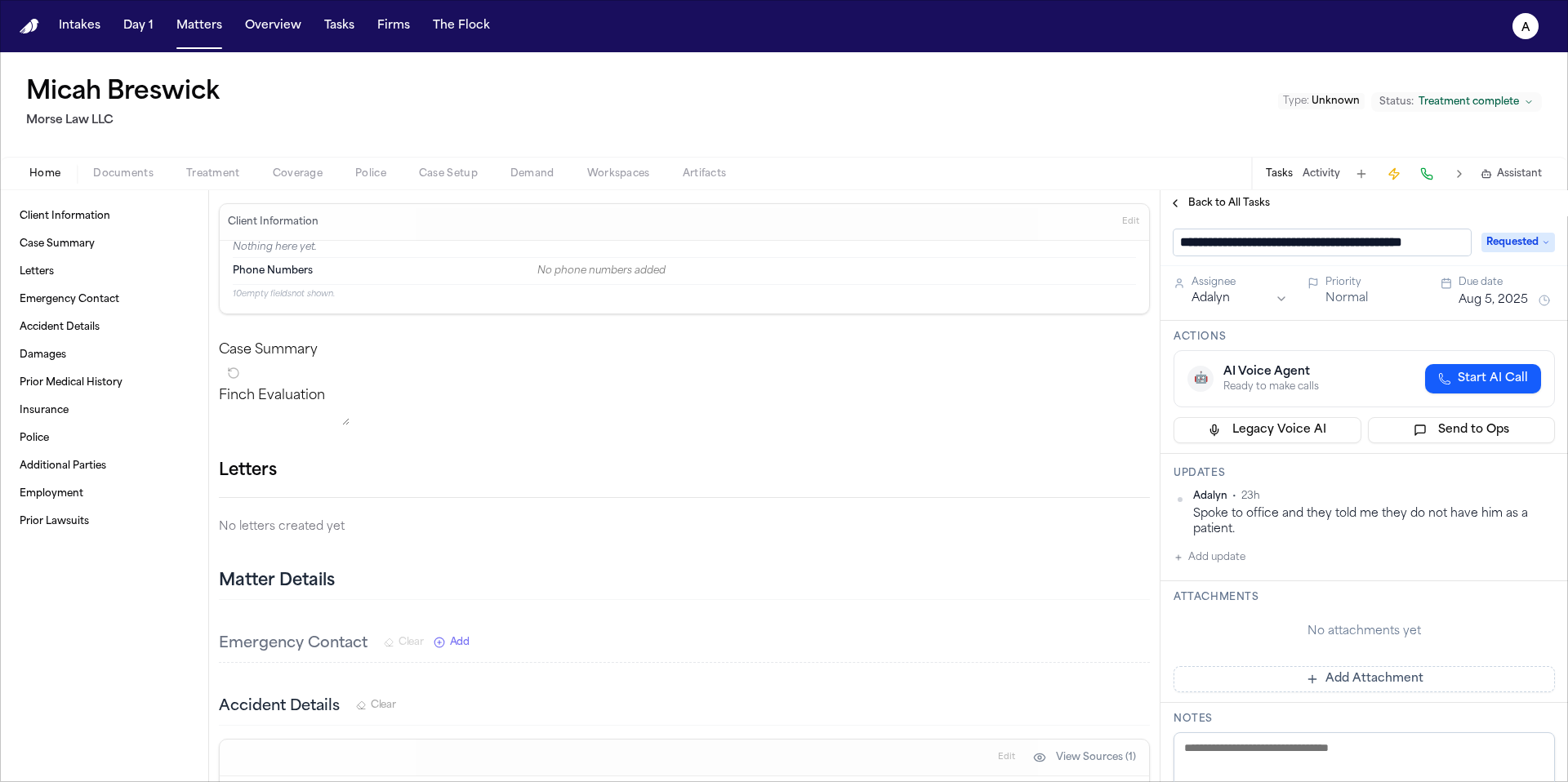 drag, startPoint x: 1307, startPoint y: 247, endPoint x: 1460, endPoint y: 245, distance: 153.01307 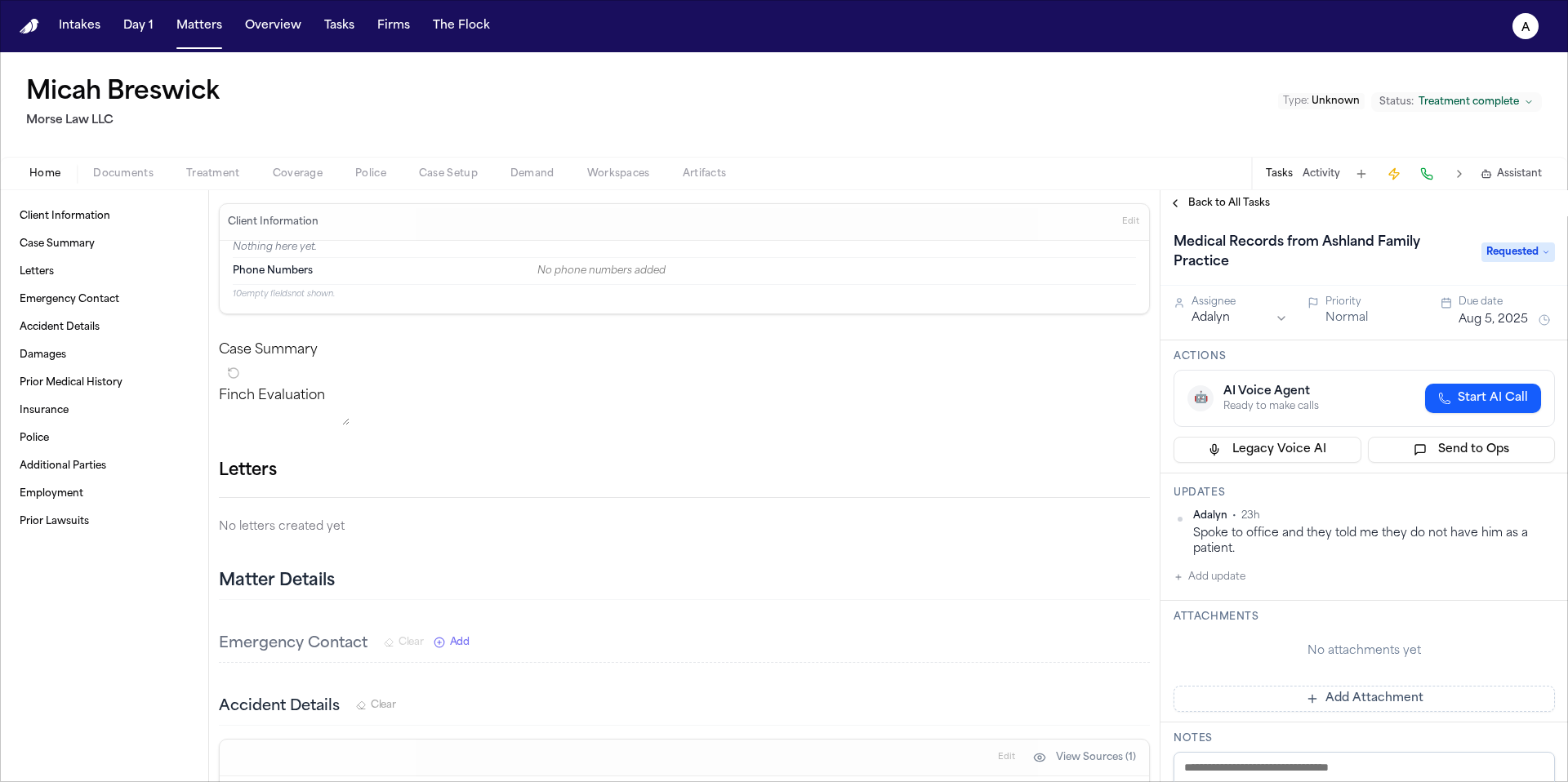 scroll, scrollTop: 22, scrollLeft: 0, axis: vertical 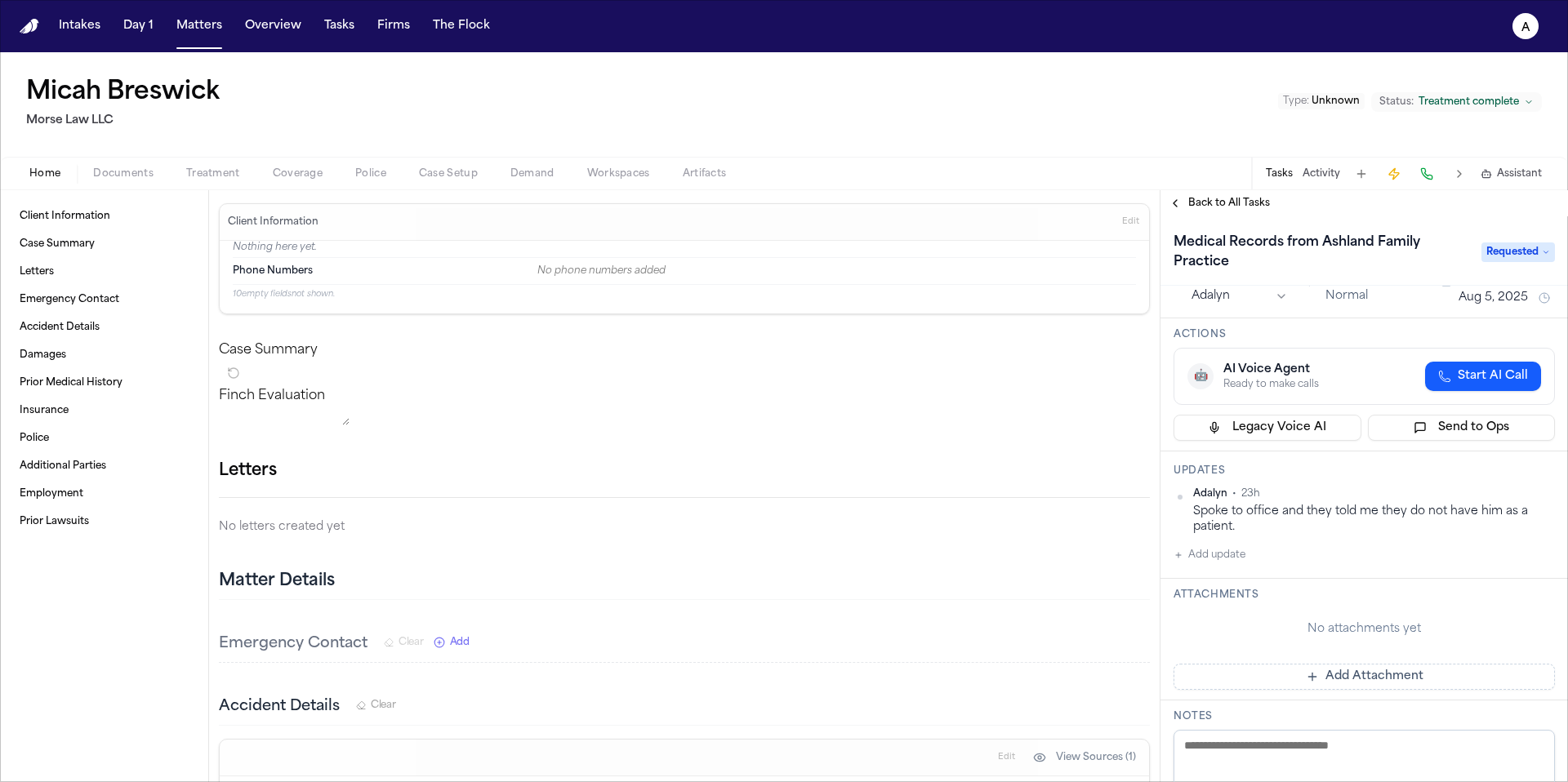 click on "Back to All Tasks" at bounding box center (1229, 203) 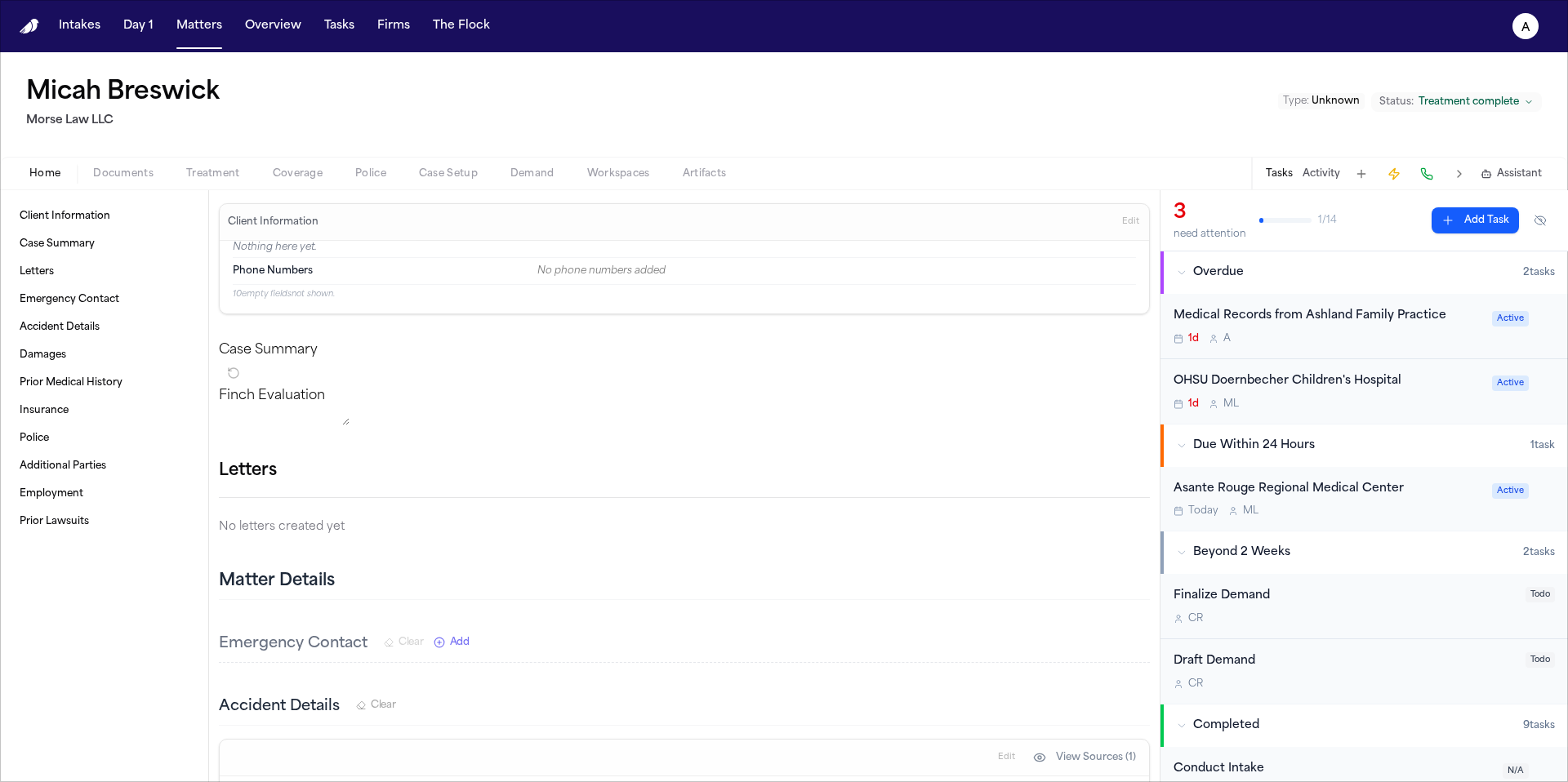 click on "1d M L" at bounding box center (1328, 404) 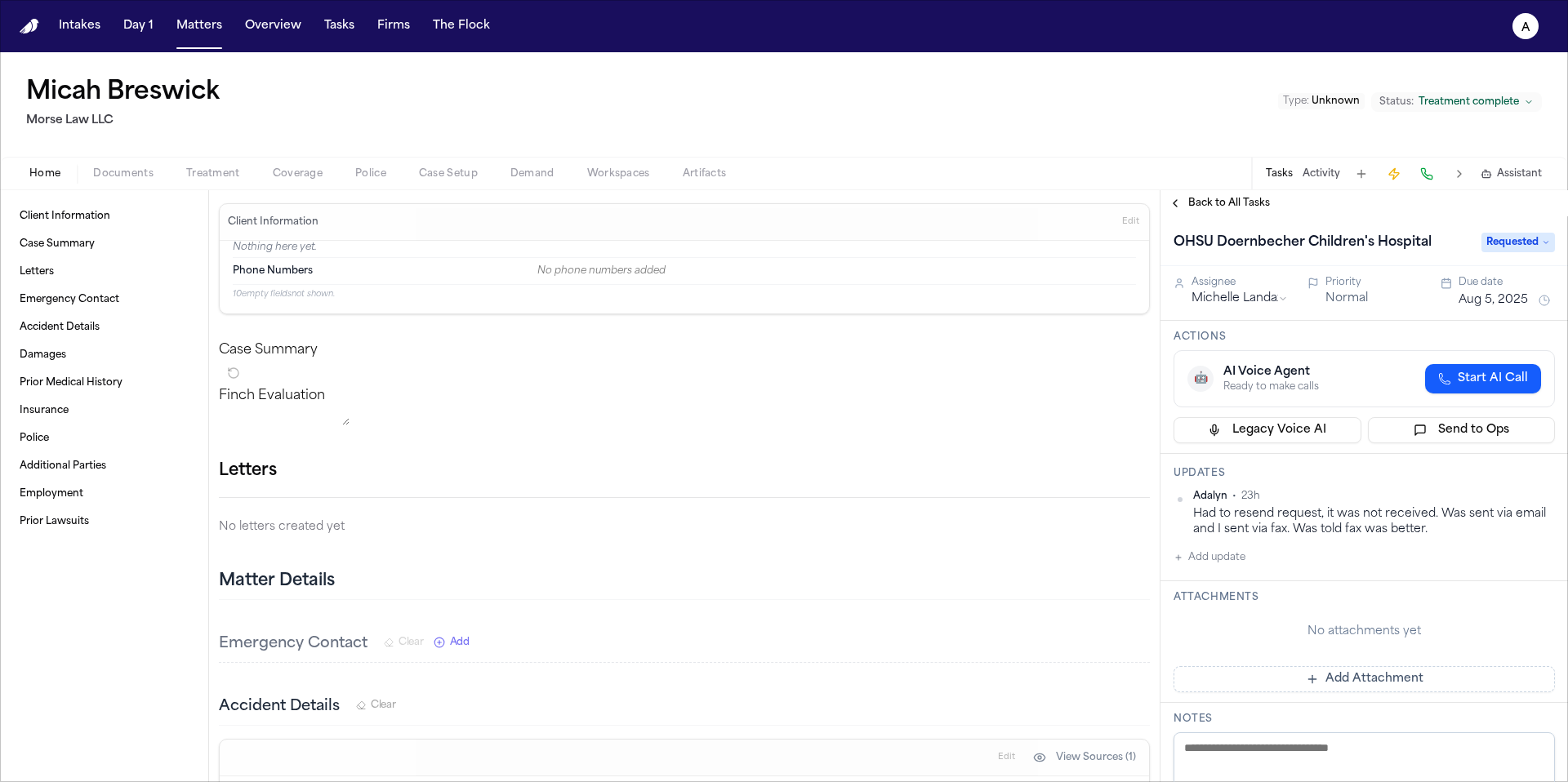 click on "Add update" at bounding box center [1209, 558] 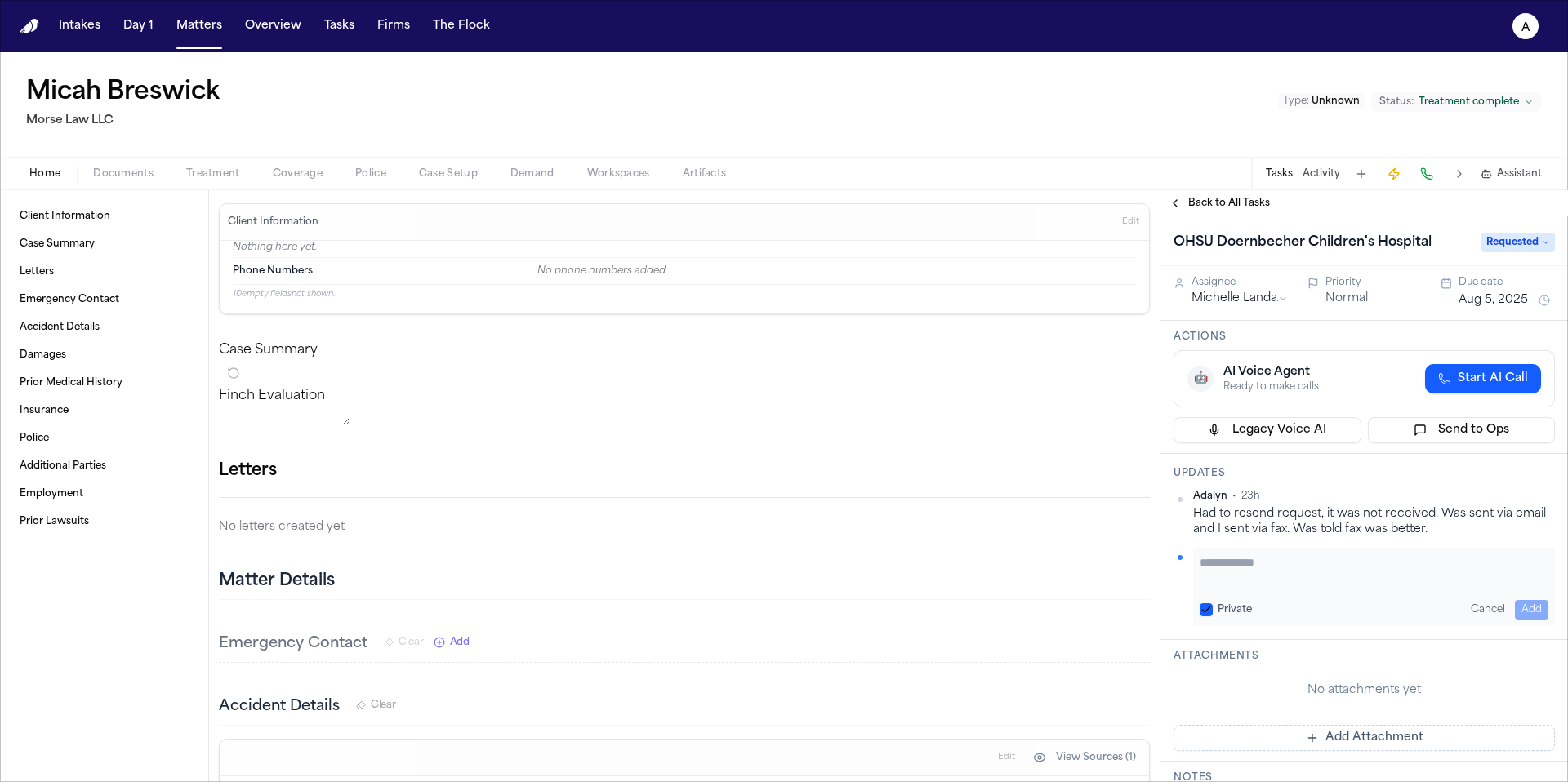 click at bounding box center (1374, 571) 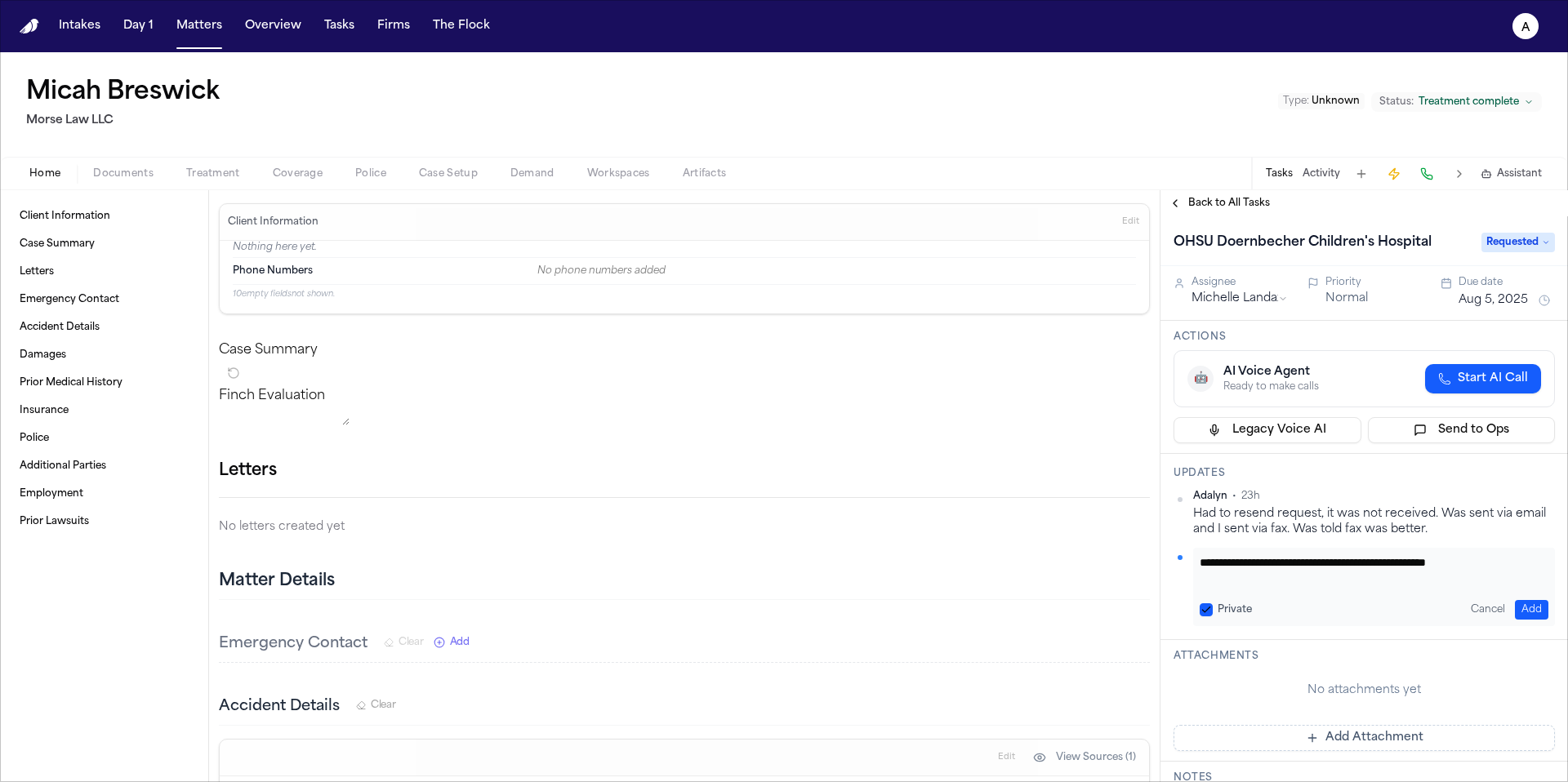 scroll, scrollTop: 1, scrollLeft: 0, axis: vertical 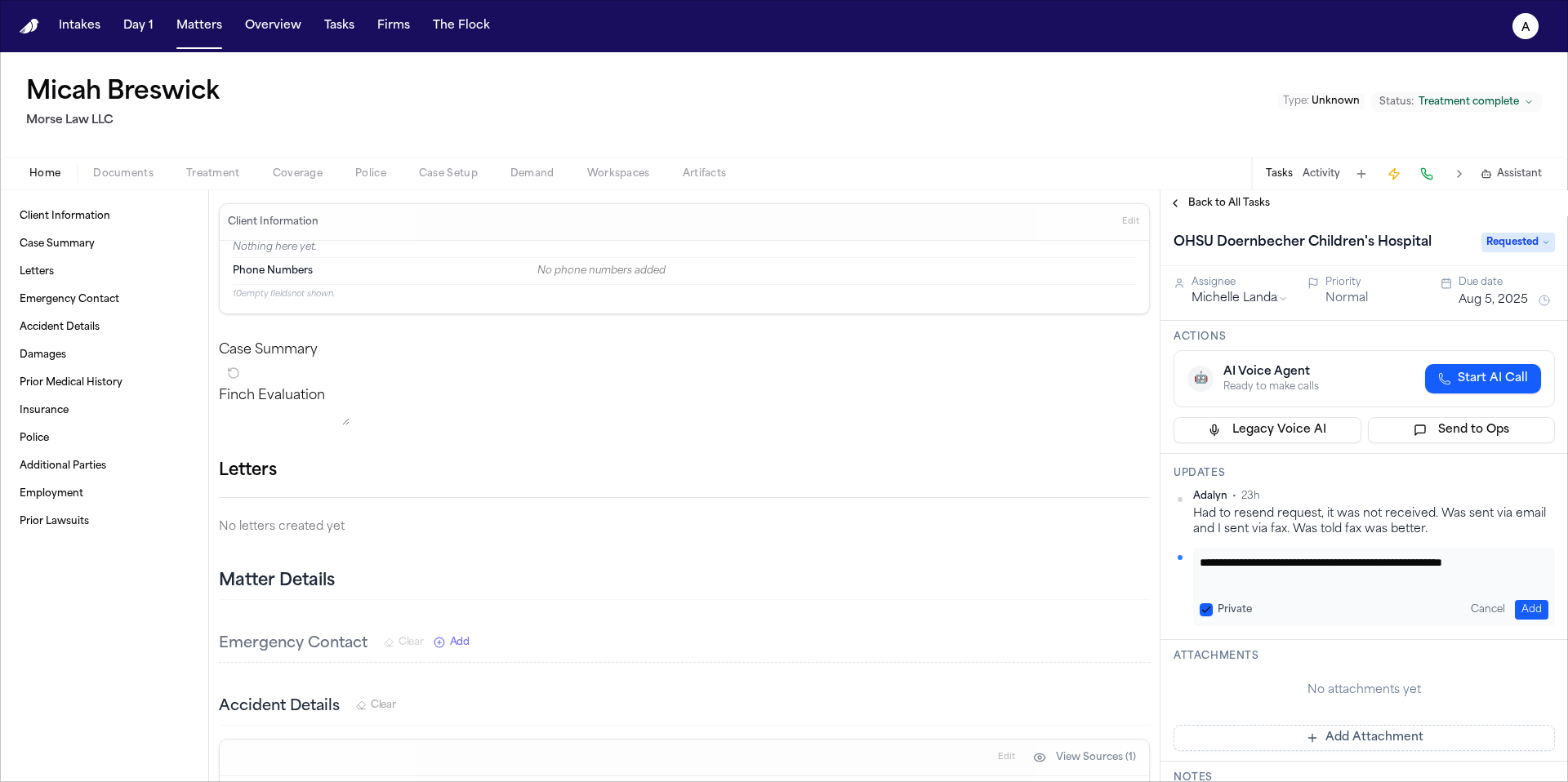 type on "**********" 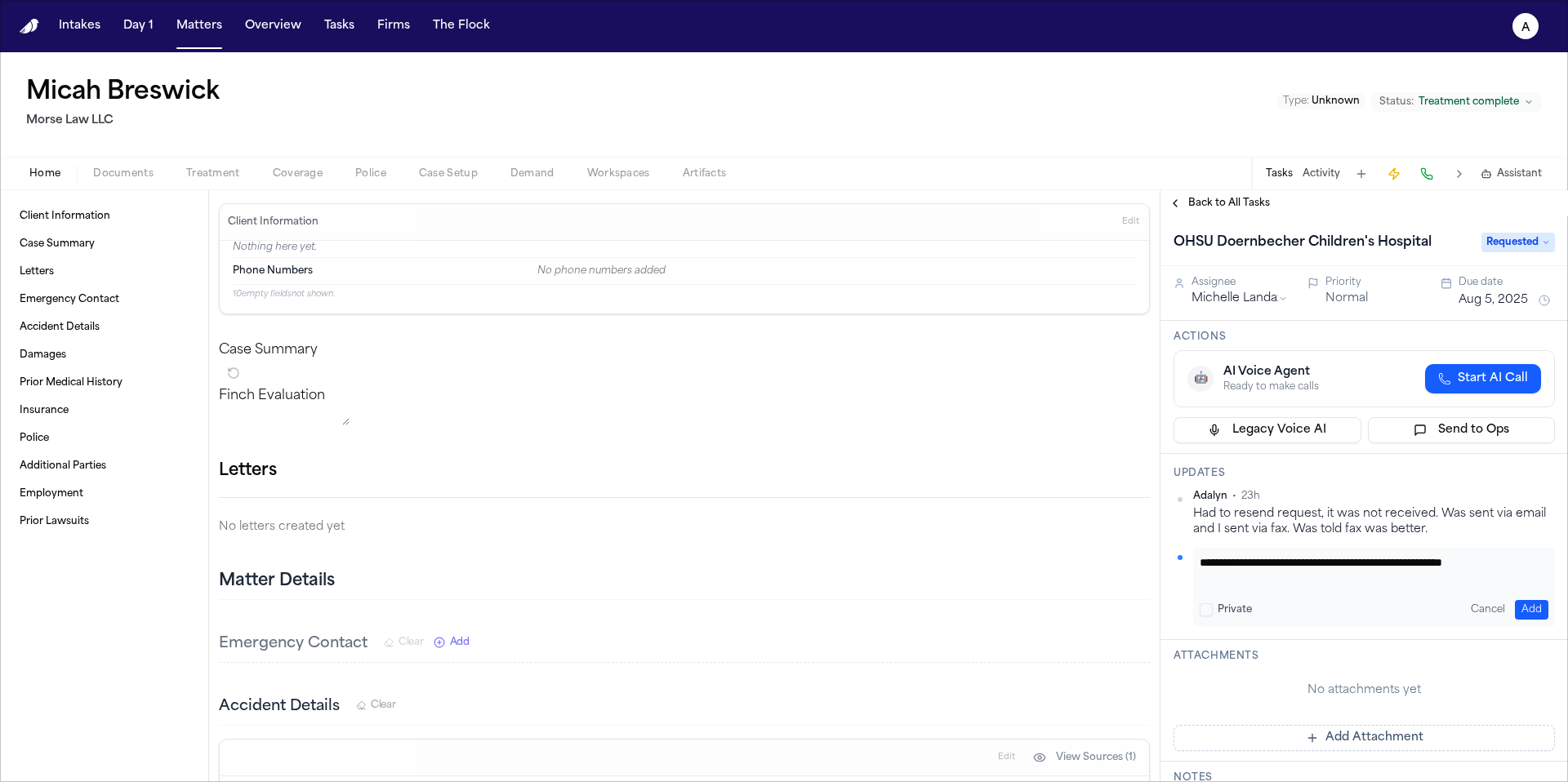 click on "Add" at bounding box center (1531, 610) 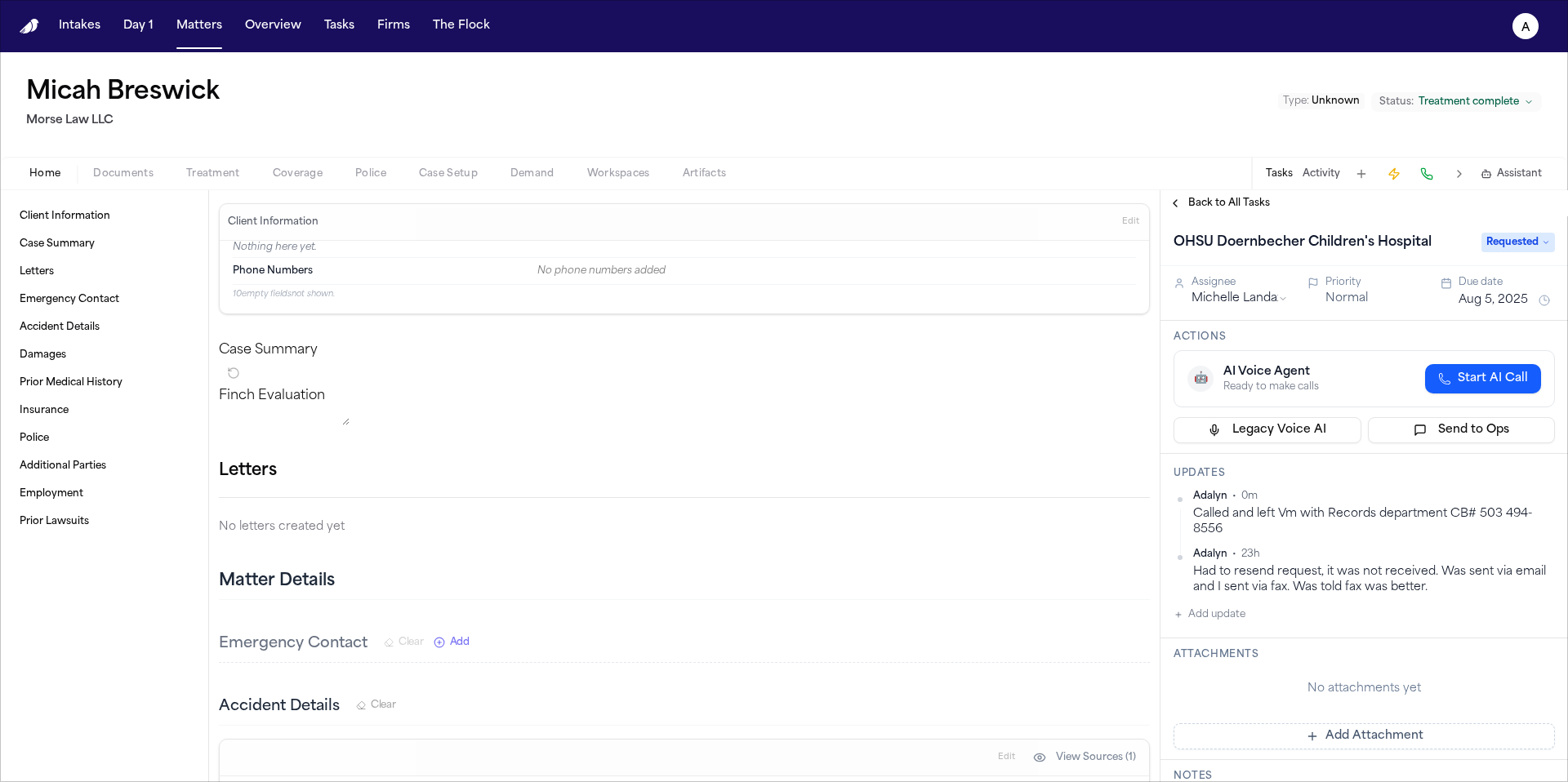 click on "Had to resend request, it was not received. Was sent via email and I sent via fax. Was told fax was better." at bounding box center [1374, 580] 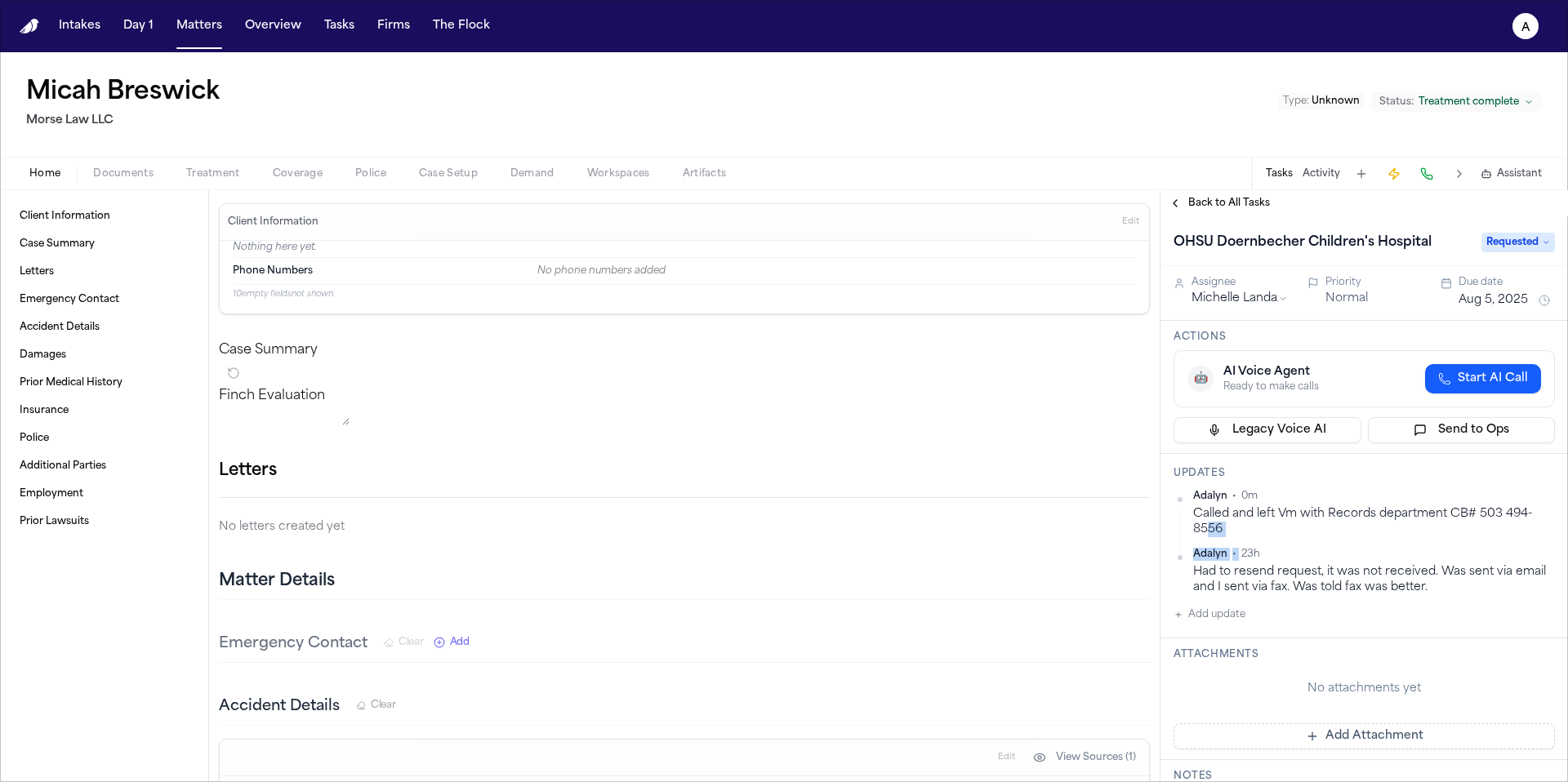 drag, startPoint x: 1324, startPoint y: 540, endPoint x: 1213, endPoint y: 527, distance: 111.7587 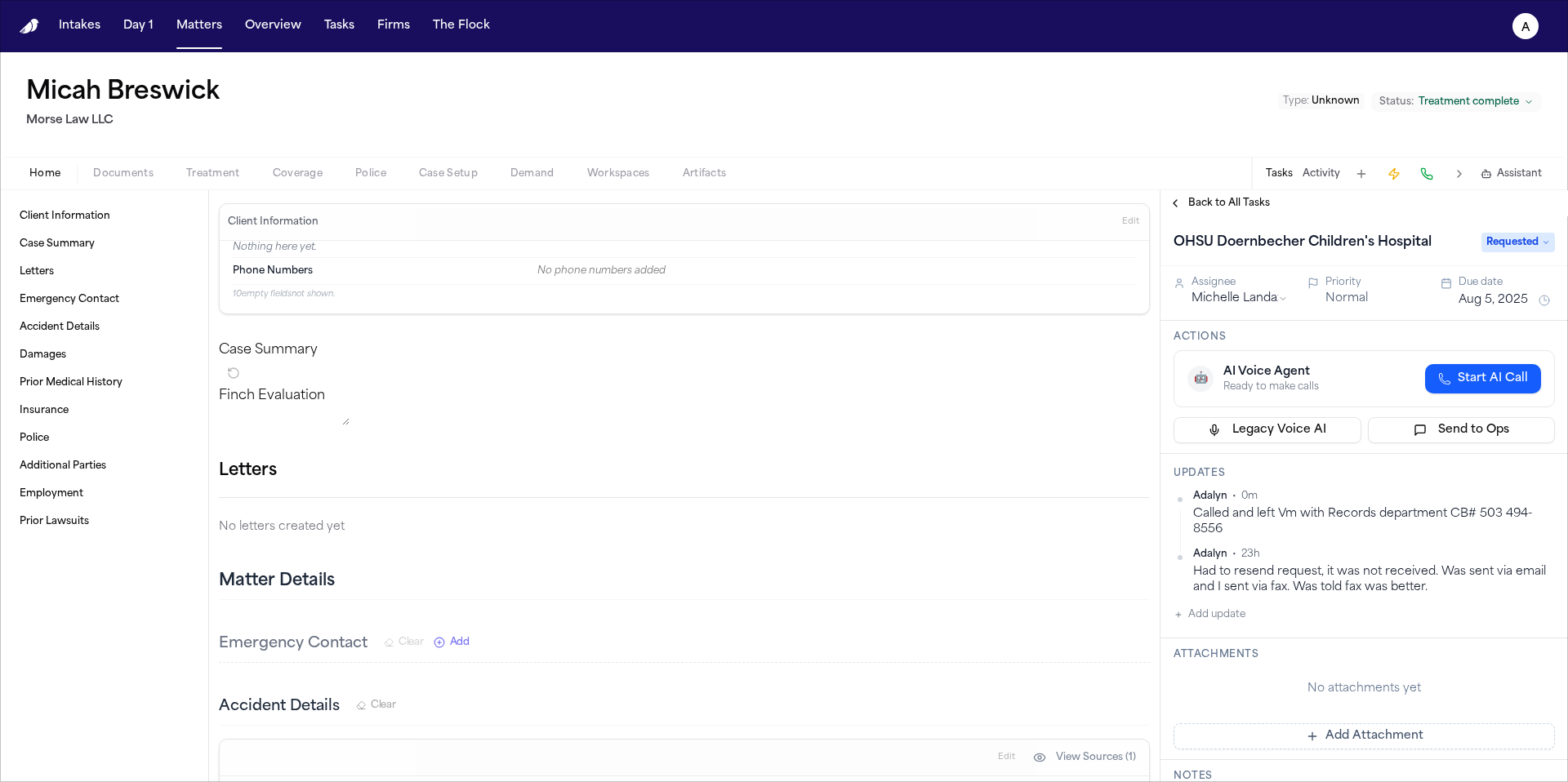 click on "Called and left Vm with Records department CB# 503 494-8556" at bounding box center (1374, 522) 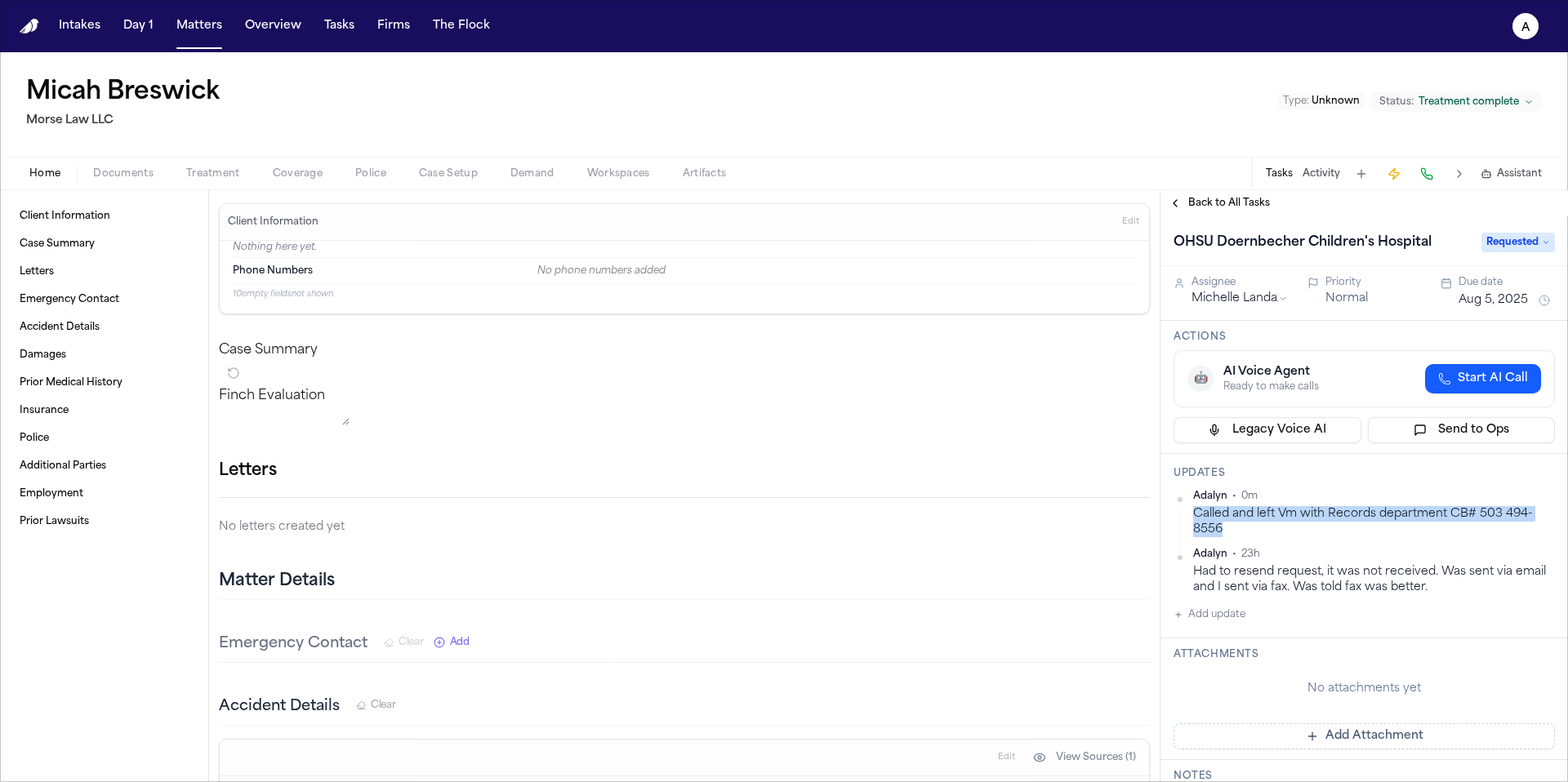drag, startPoint x: 1236, startPoint y: 527, endPoint x: 1190, endPoint y: 513, distance: 48.0833 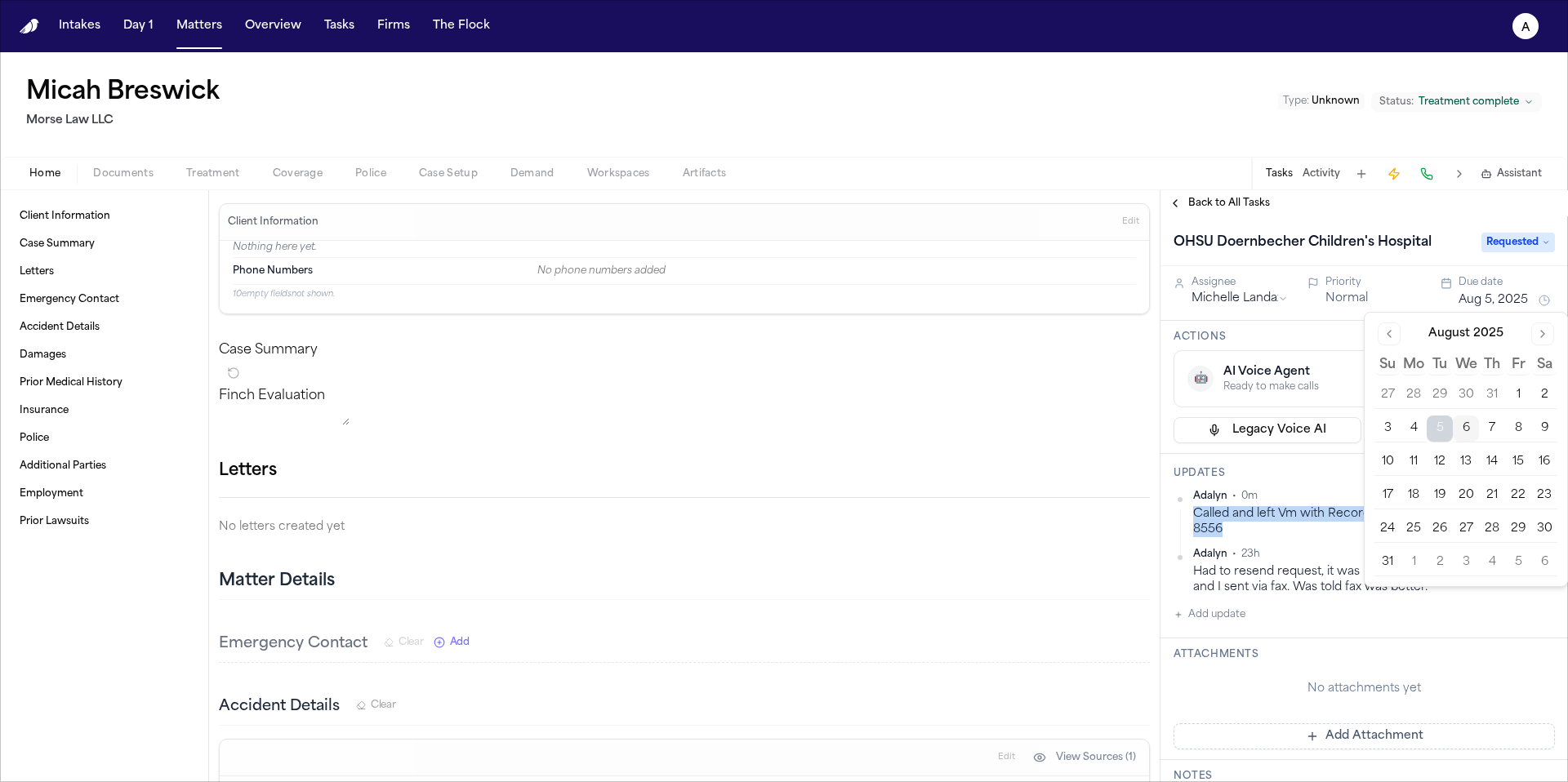 click on "7" at bounding box center (1492, 429) 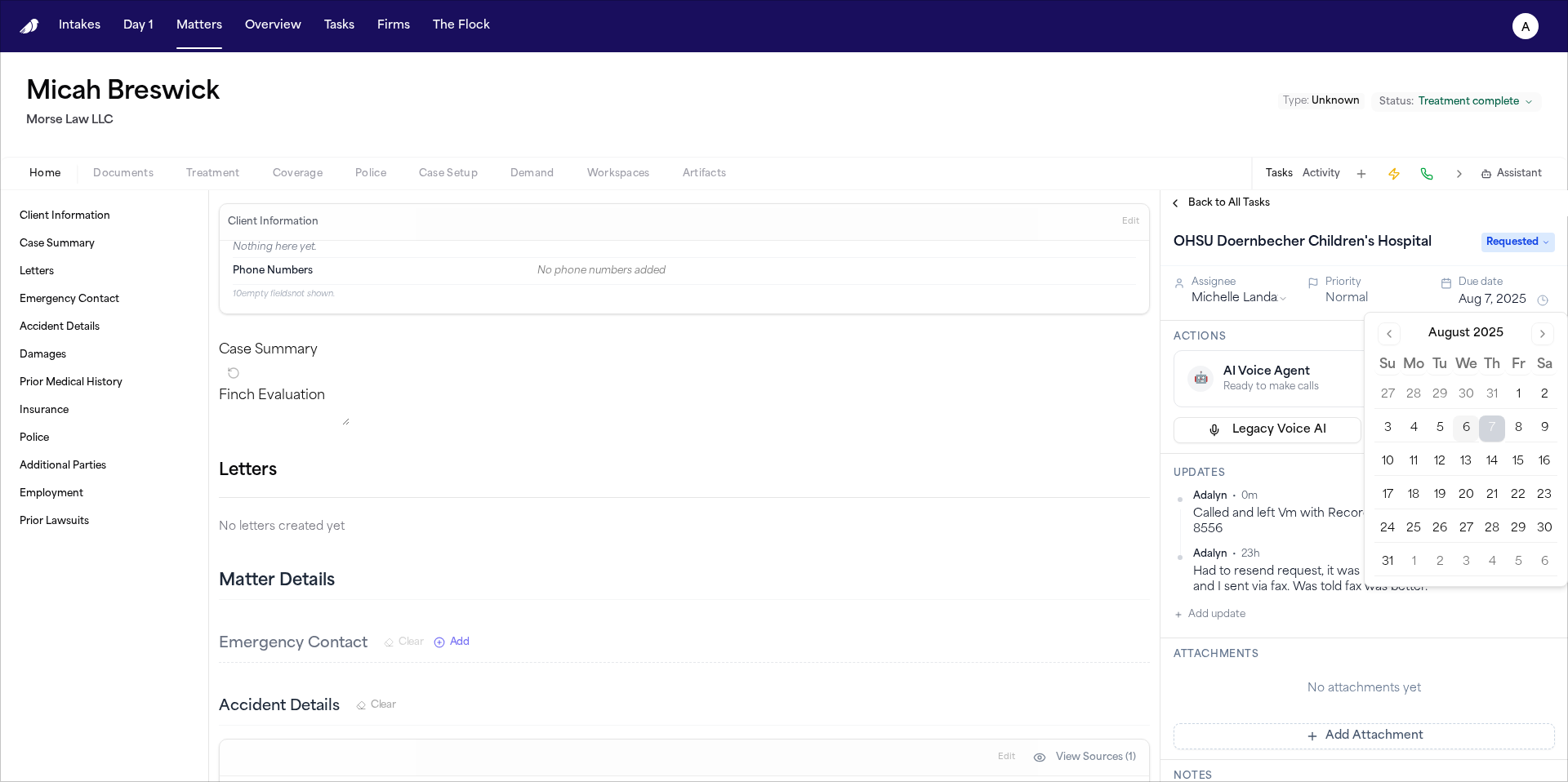 click on "Adalyn • 23h" at bounding box center (1374, 554) 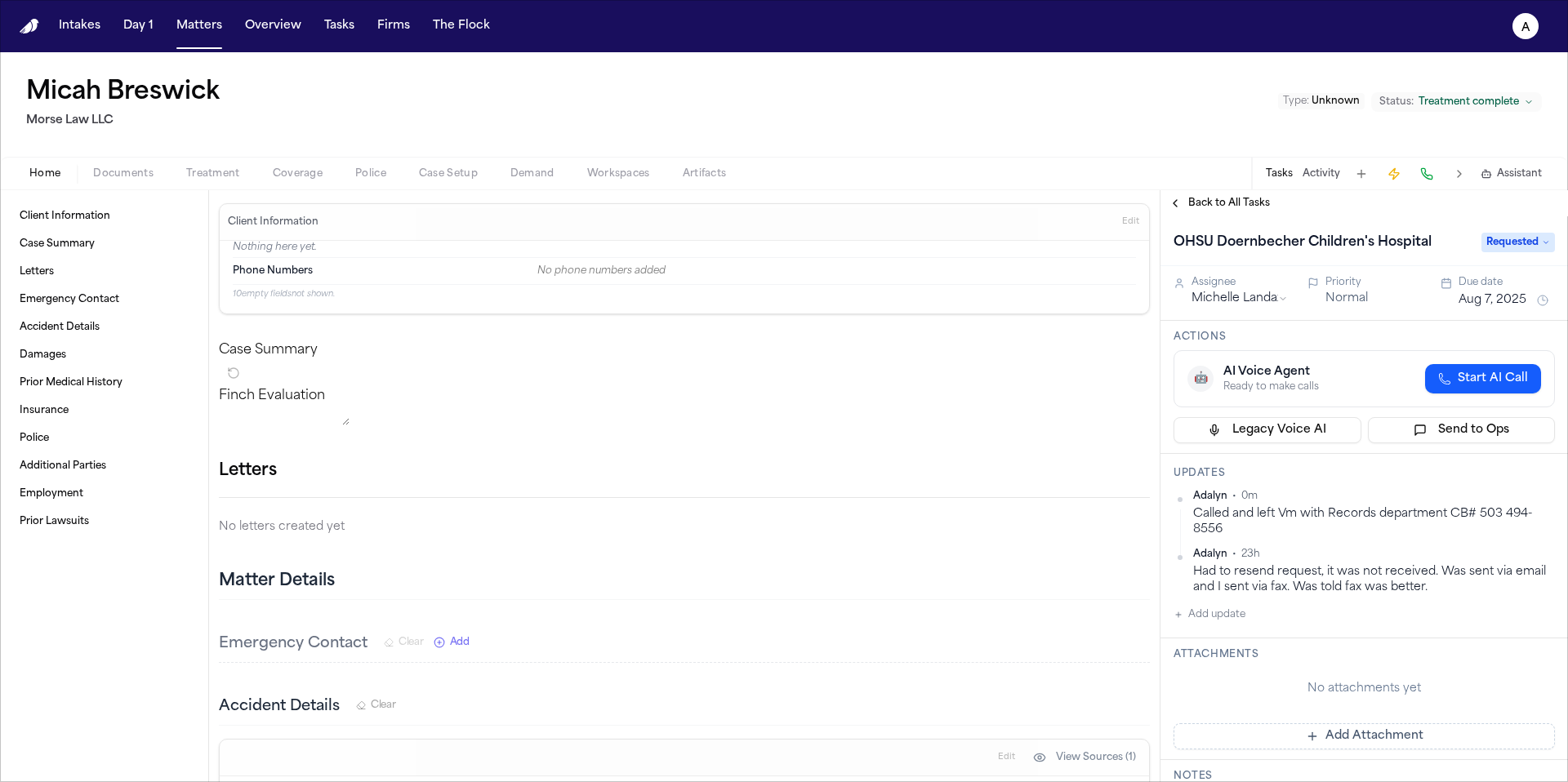 click on "Back to All Tasks" at bounding box center (1229, 203) 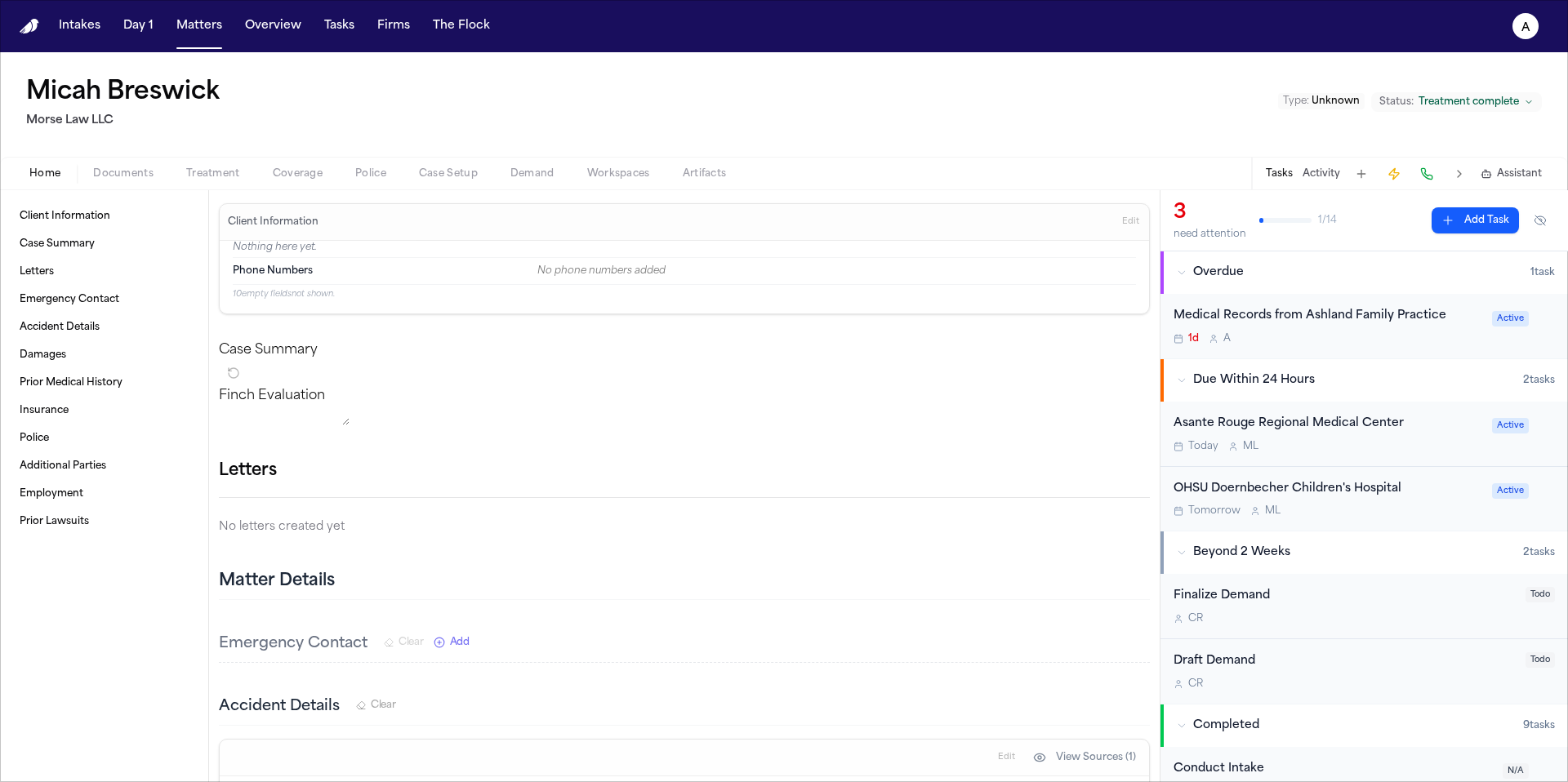 click on "Today M L" at bounding box center [1328, 447] 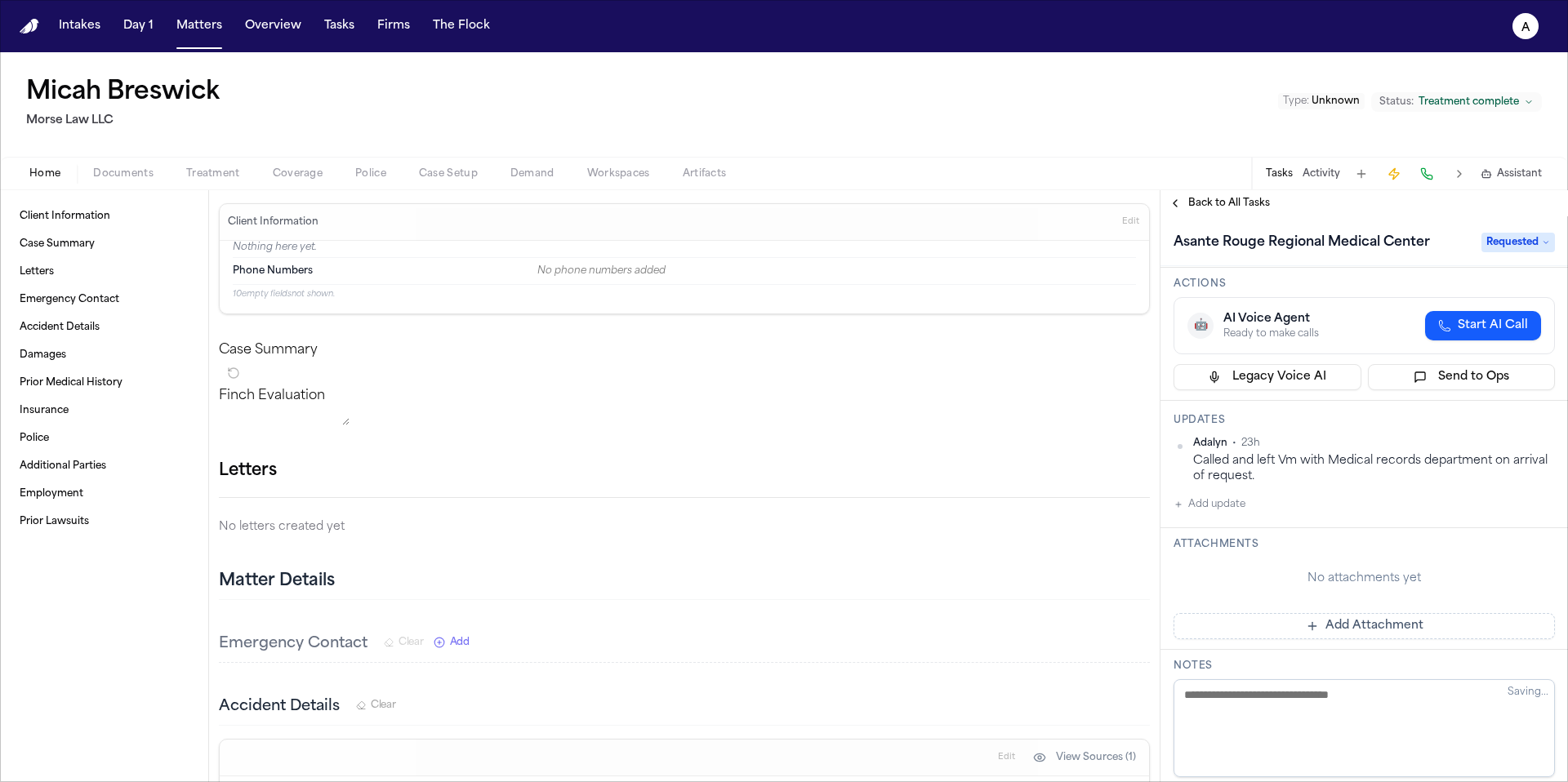 scroll, scrollTop: 54, scrollLeft: 0, axis: vertical 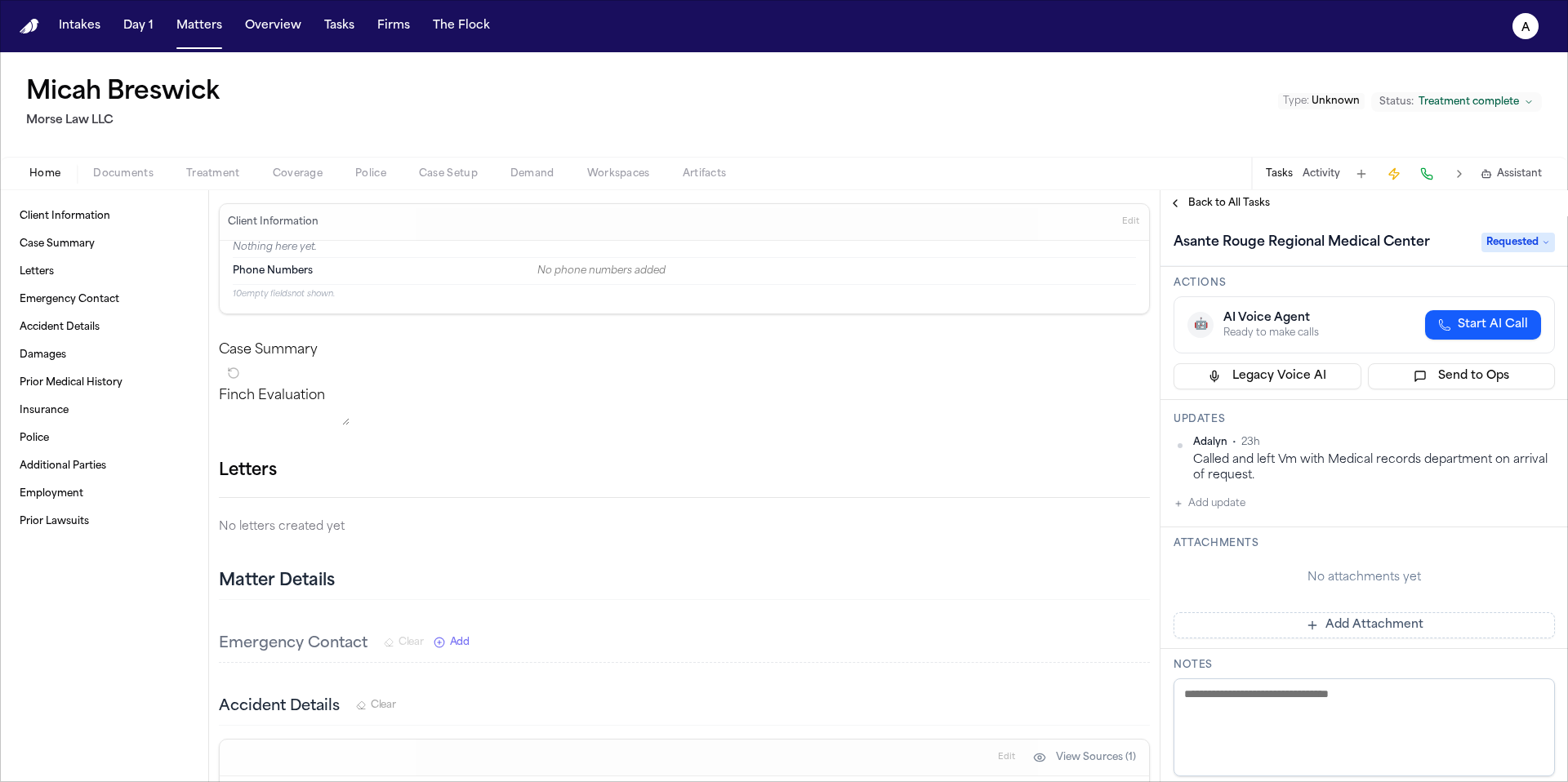 click on "Called and left Vm with Medical records department on arrival of request." at bounding box center (1374, 468) 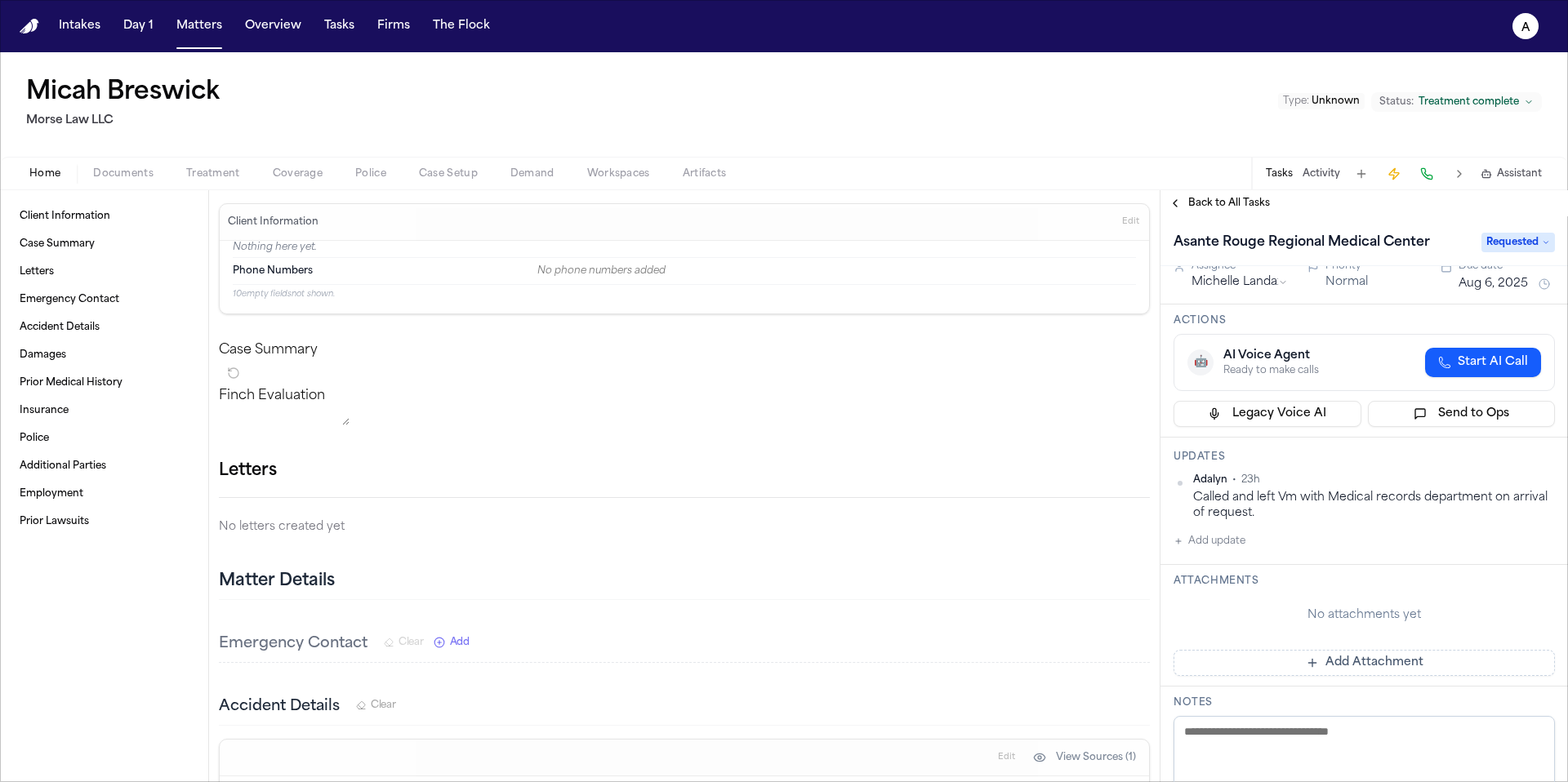 scroll, scrollTop: 0, scrollLeft: 0, axis: both 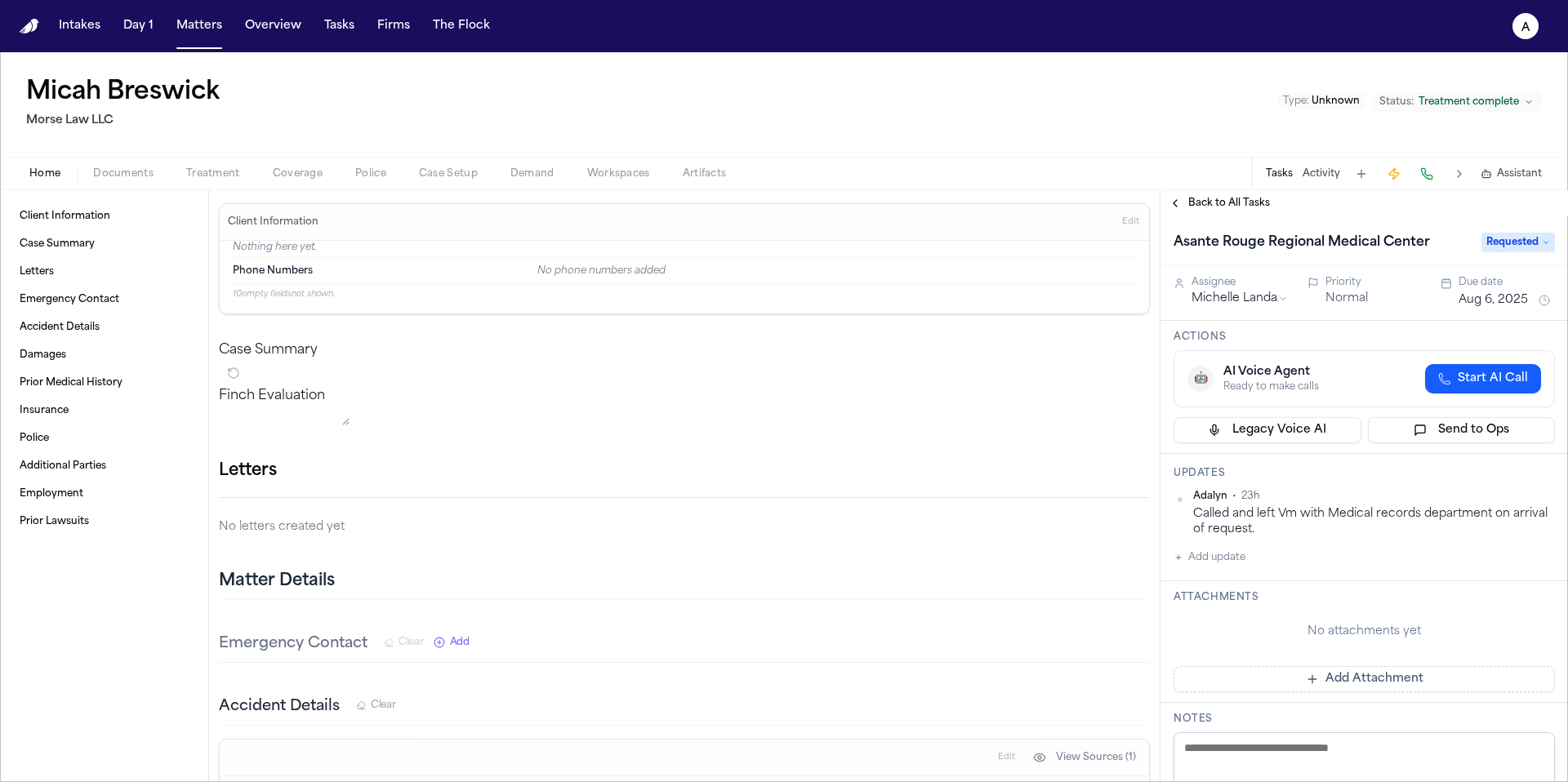 click on "Asante Rouge Regional Medical Center" at bounding box center [1302, 242] 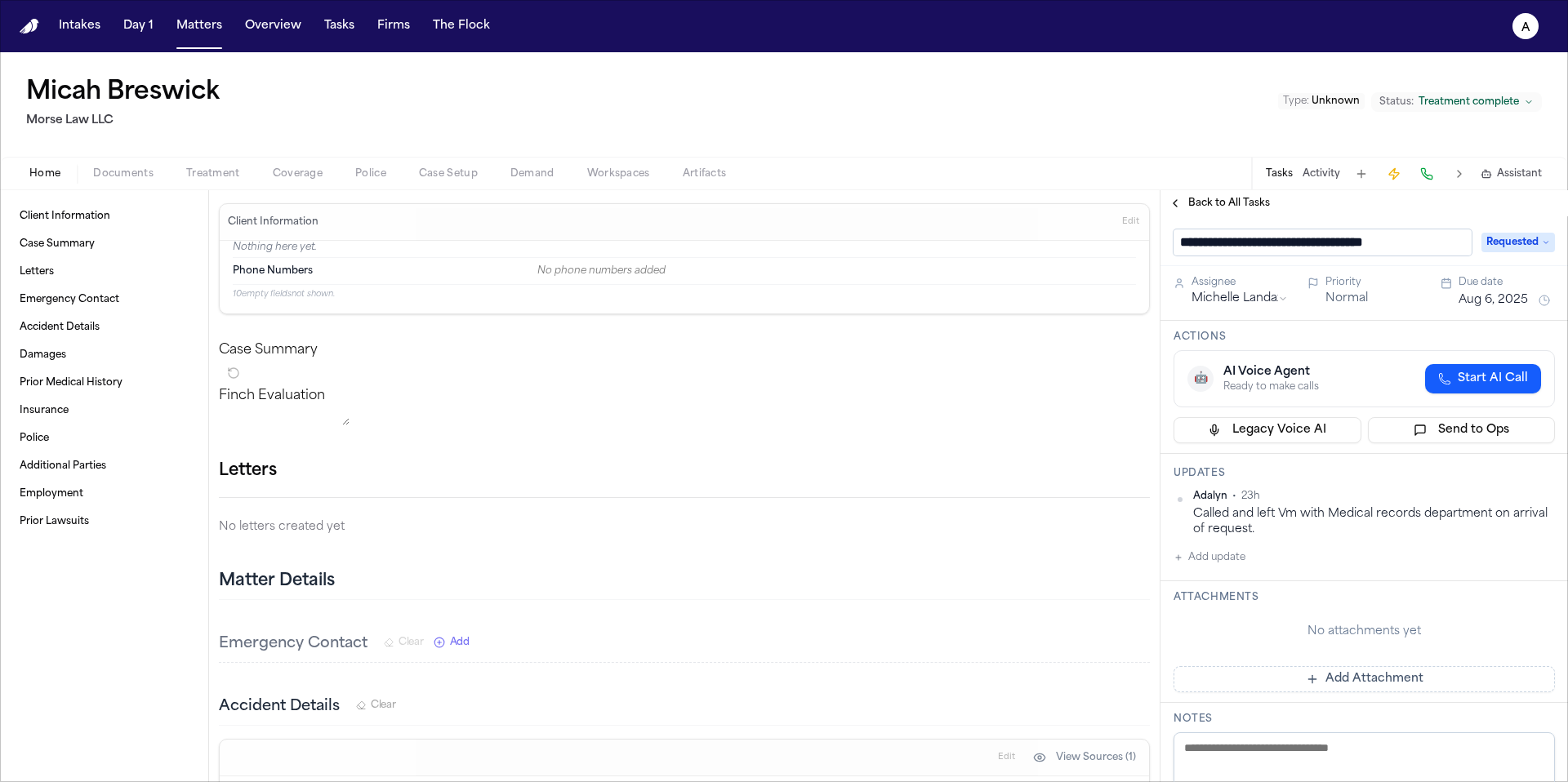 scroll, scrollTop: 0, scrollLeft: 0, axis: both 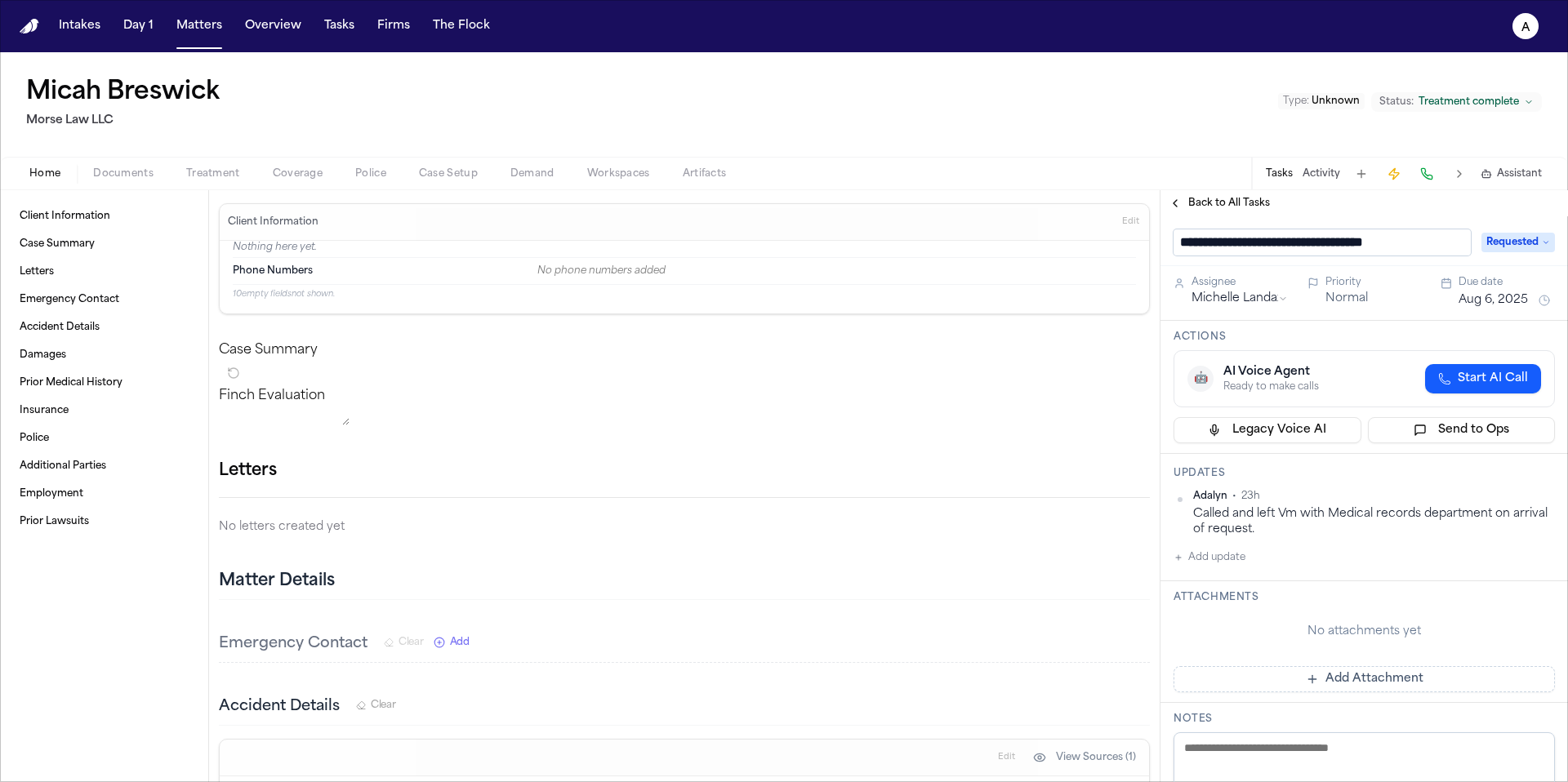 drag, startPoint x: 1178, startPoint y: 246, endPoint x: 1566, endPoint y: 243, distance: 388.0116 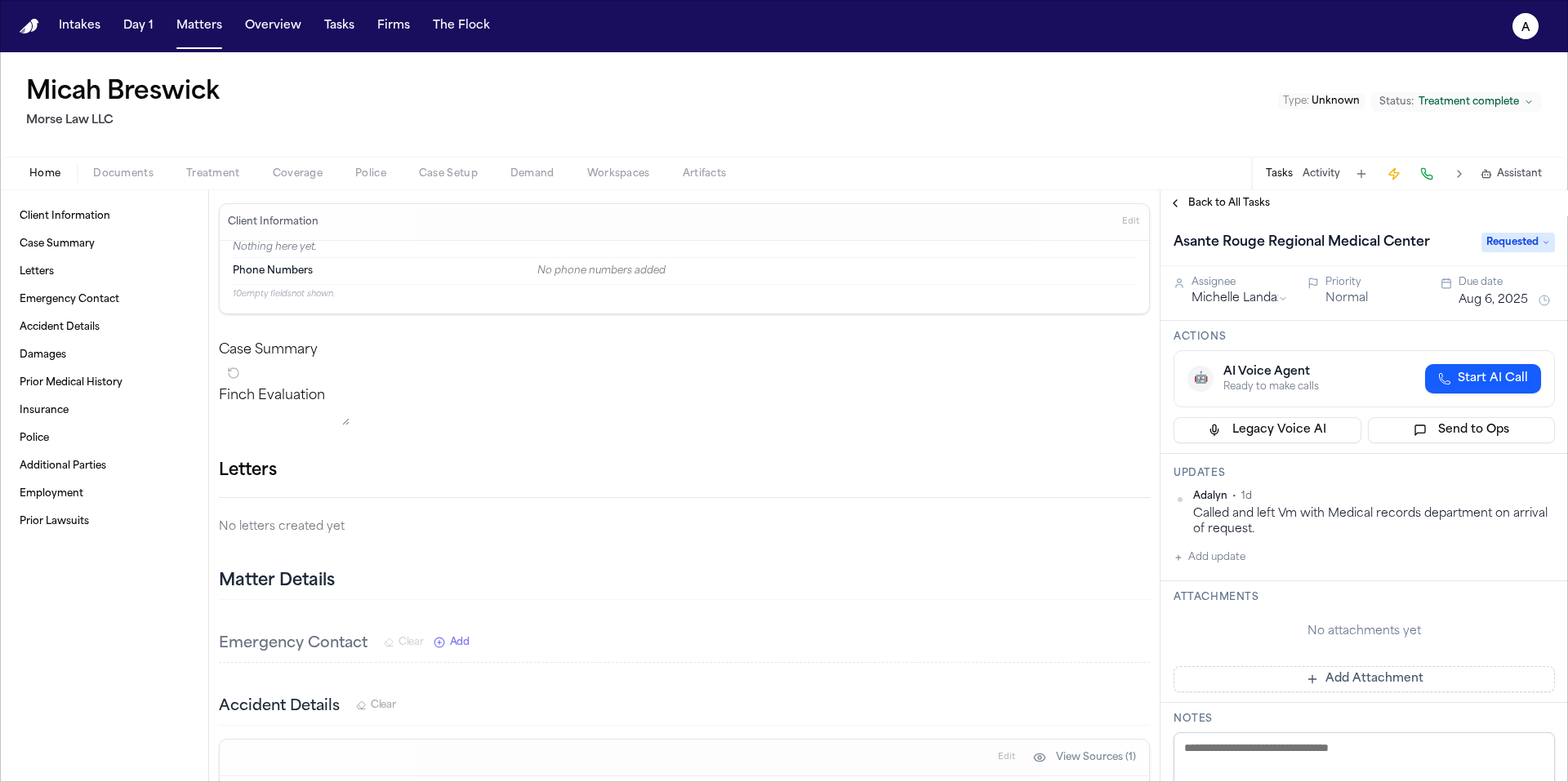click on "Add update" at bounding box center [1209, 558] 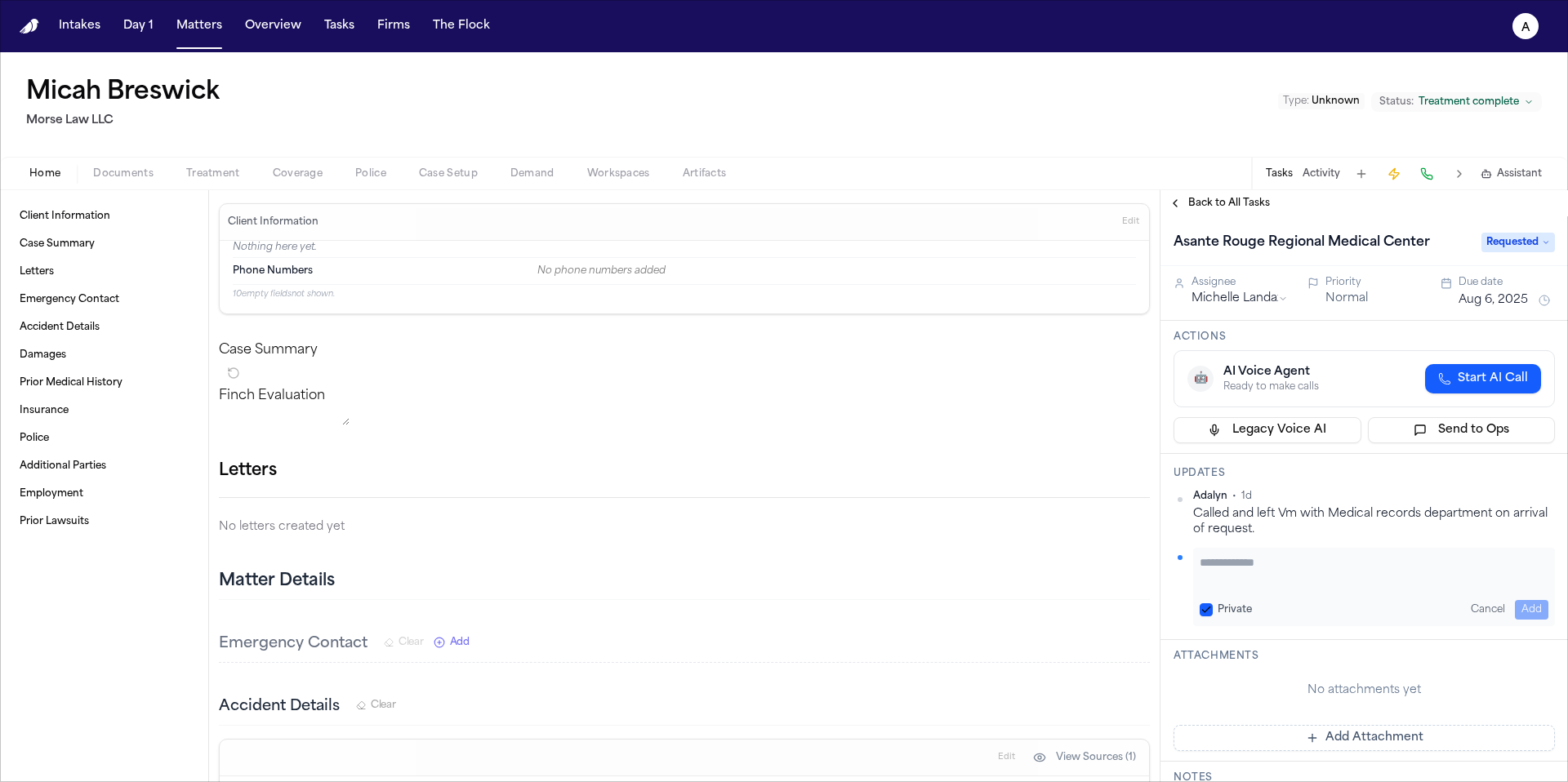 click at bounding box center [1374, 571] 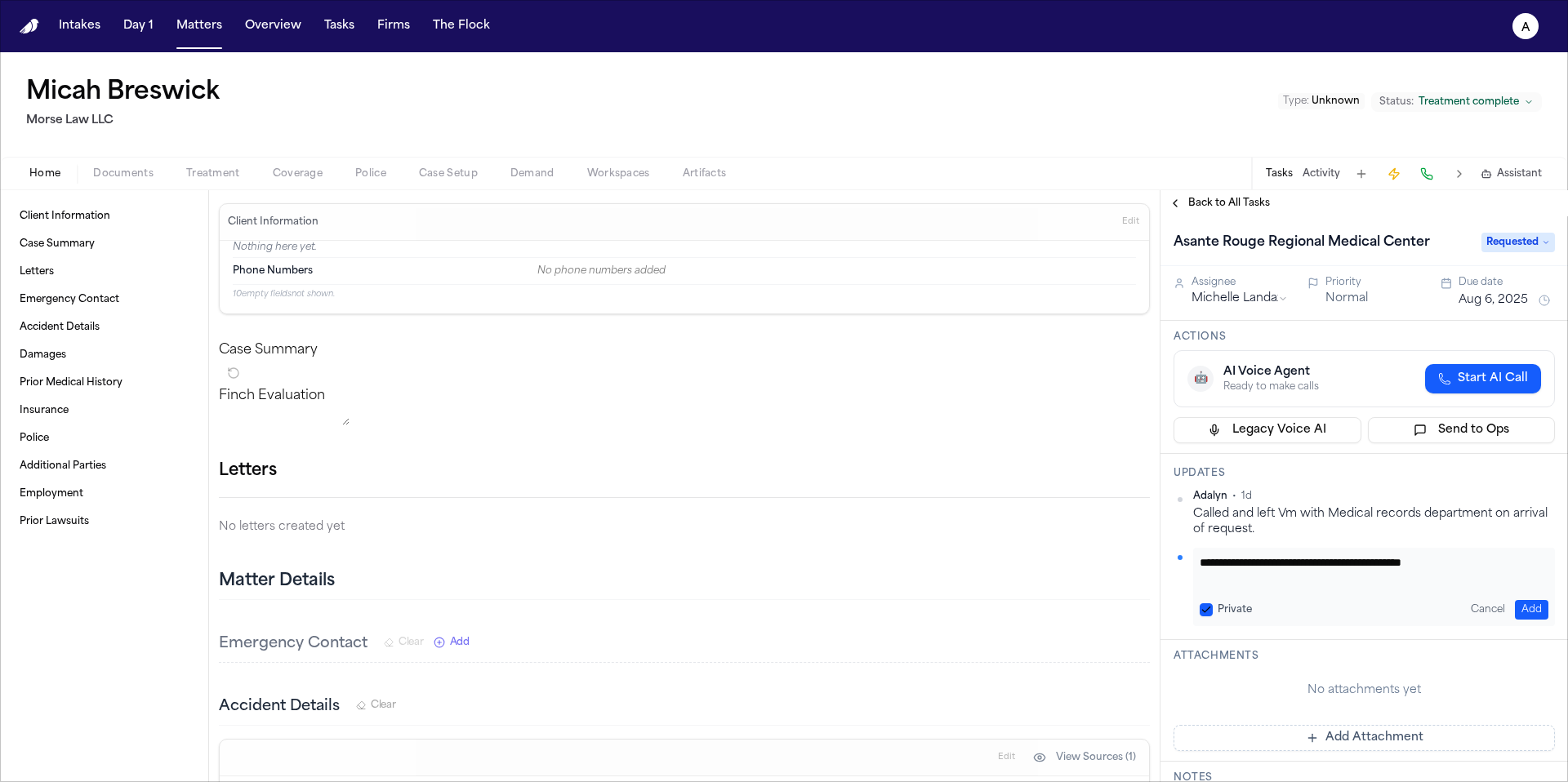 type on "**********" 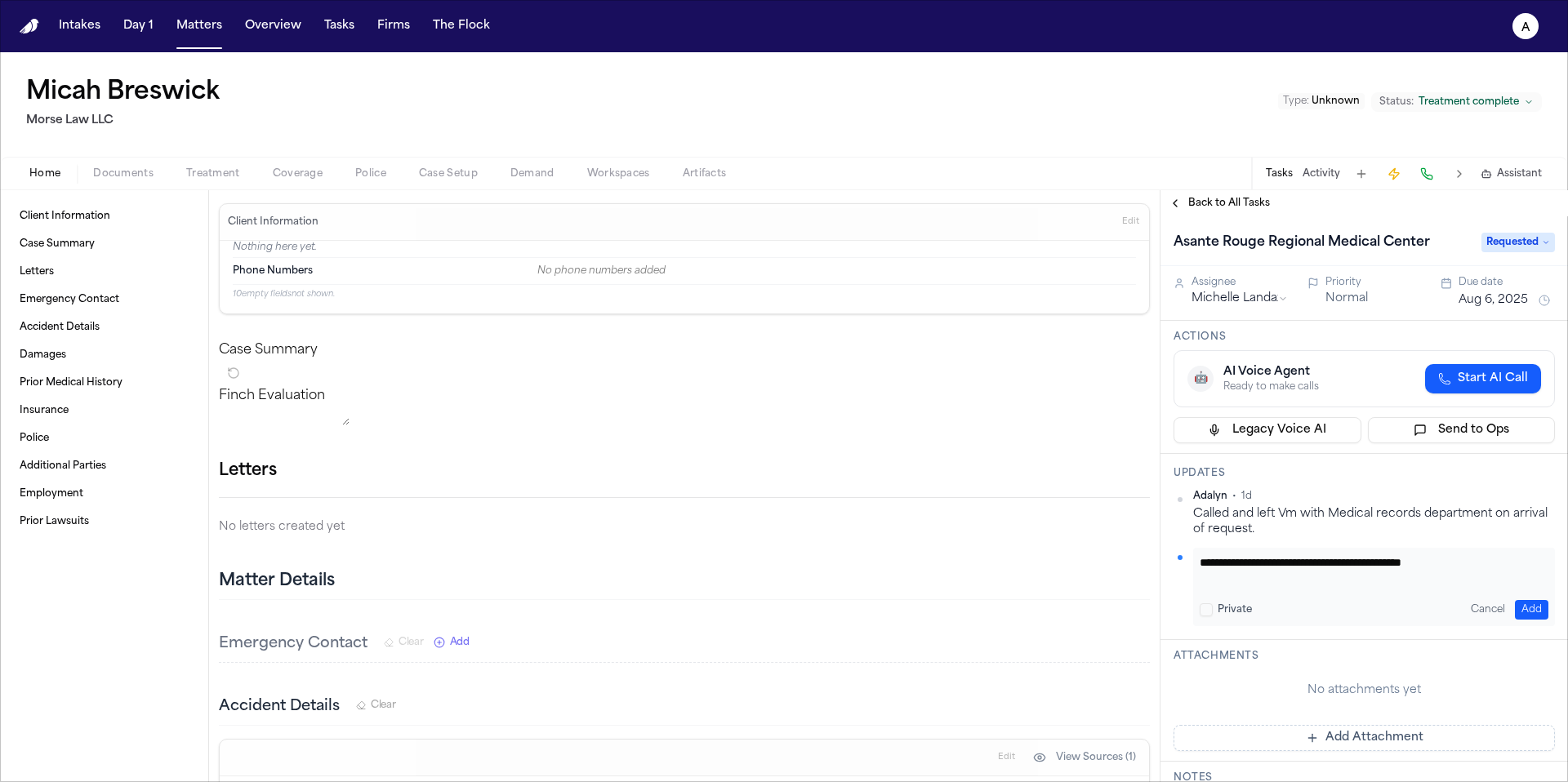 click on "Add" at bounding box center [1531, 610] 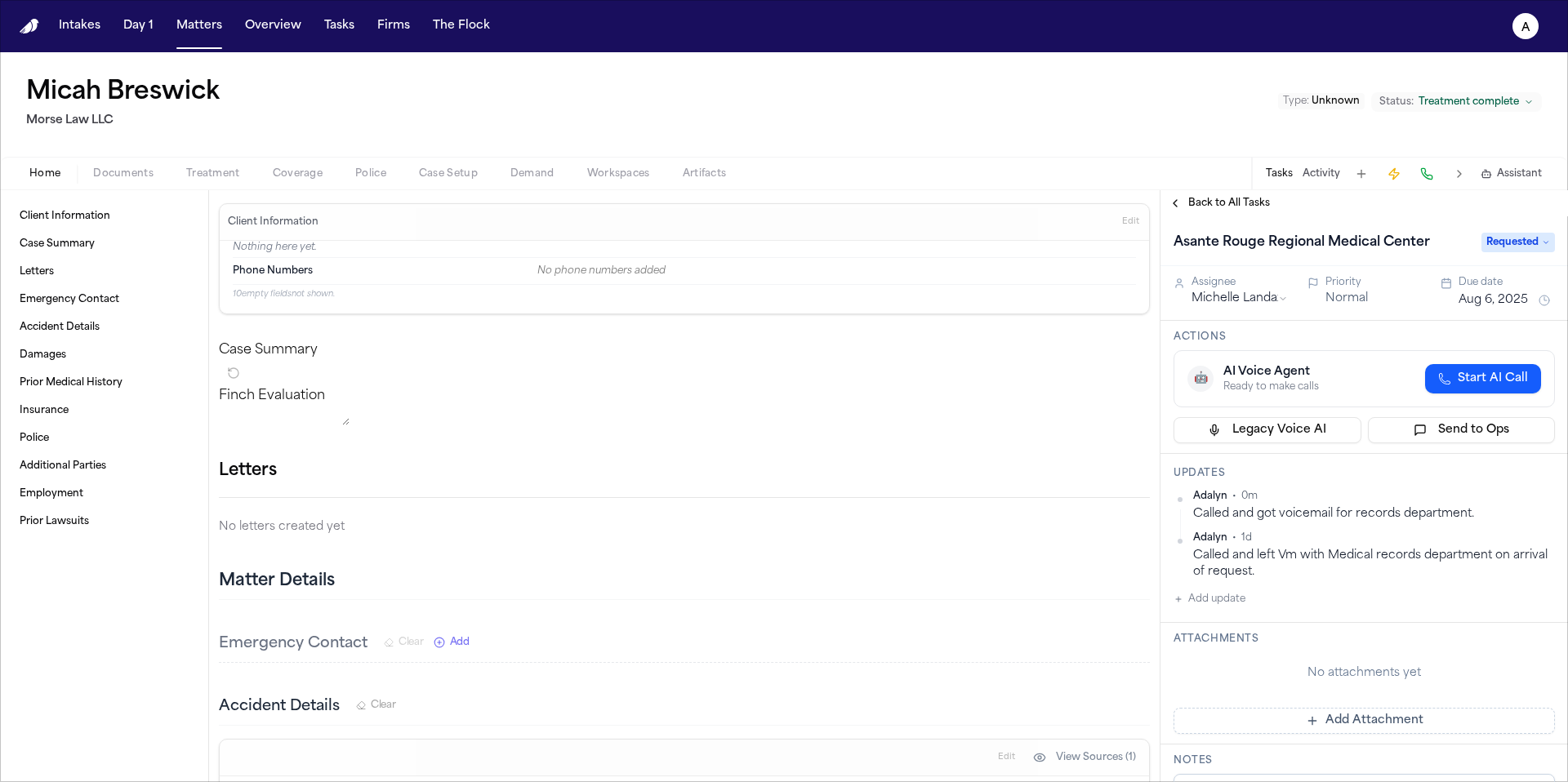 click on "Aug 6, 2025" at bounding box center [1493, 300] 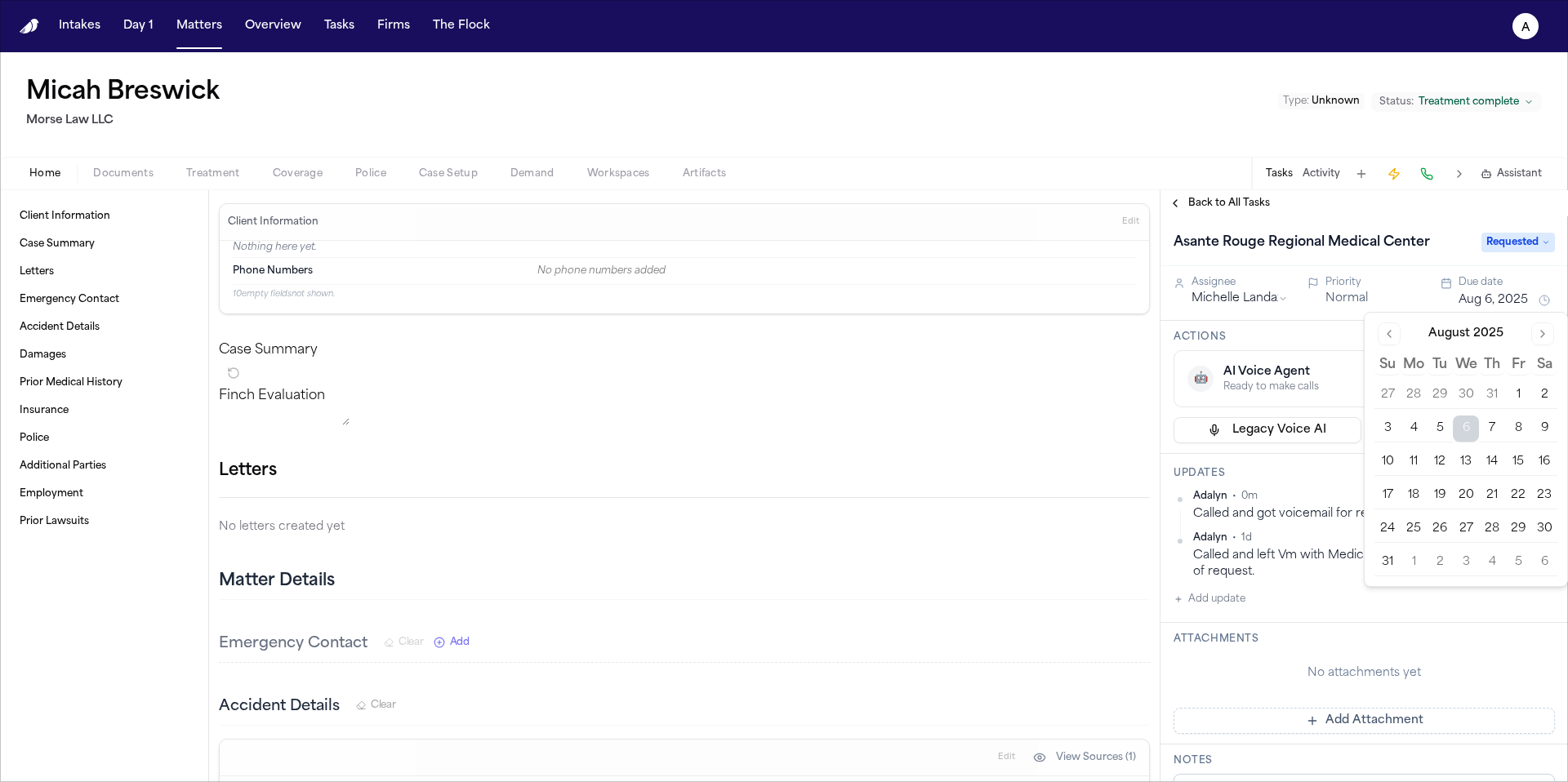 click on "7" at bounding box center (1492, 429) 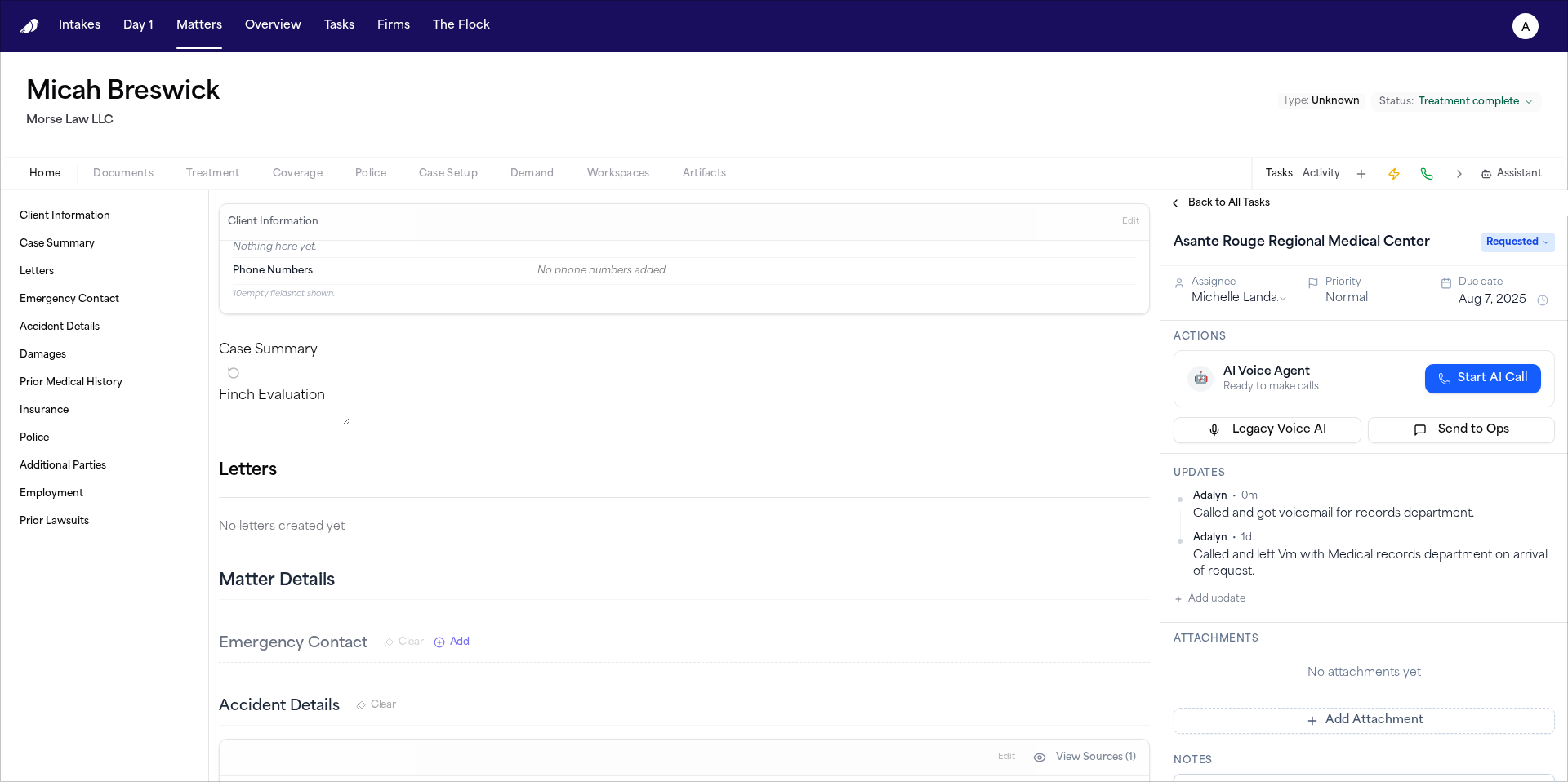 click on "Called and left Vm with Medical records department on arrival of request." at bounding box center [1374, 563] 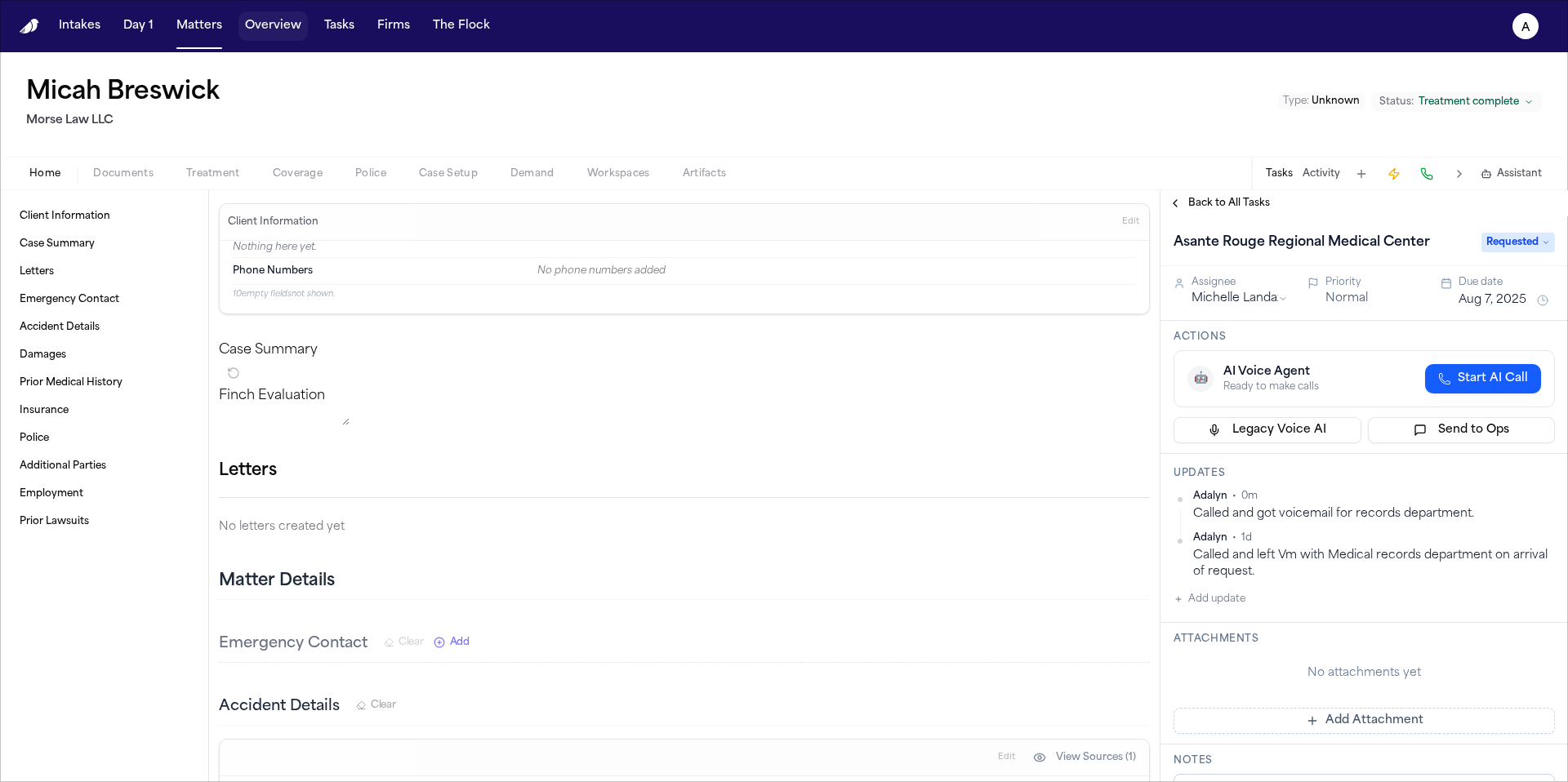 click on "Overview" at bounding box center (273, 26) 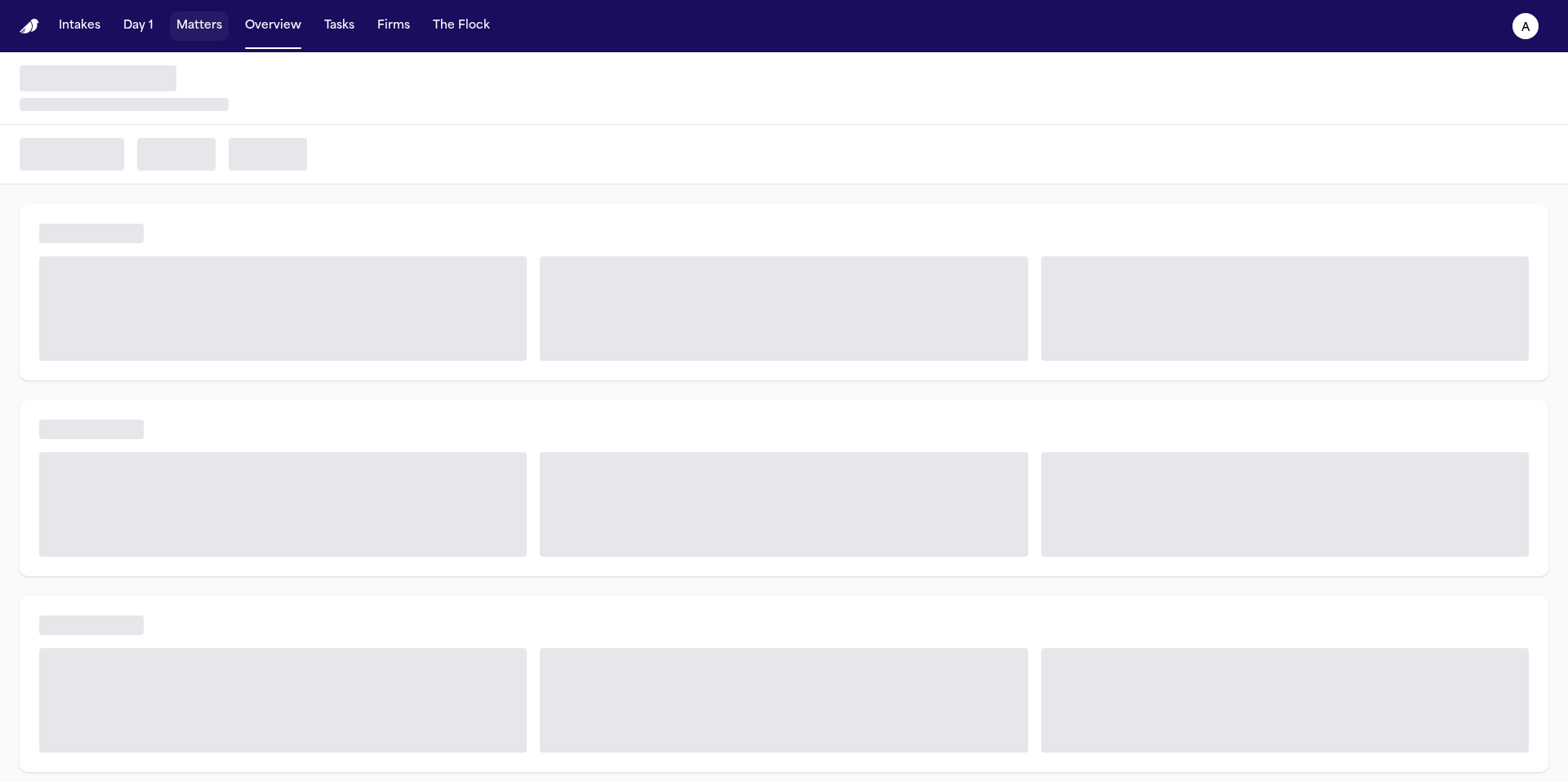 click on "Matters" at bounding box center (199, 26) 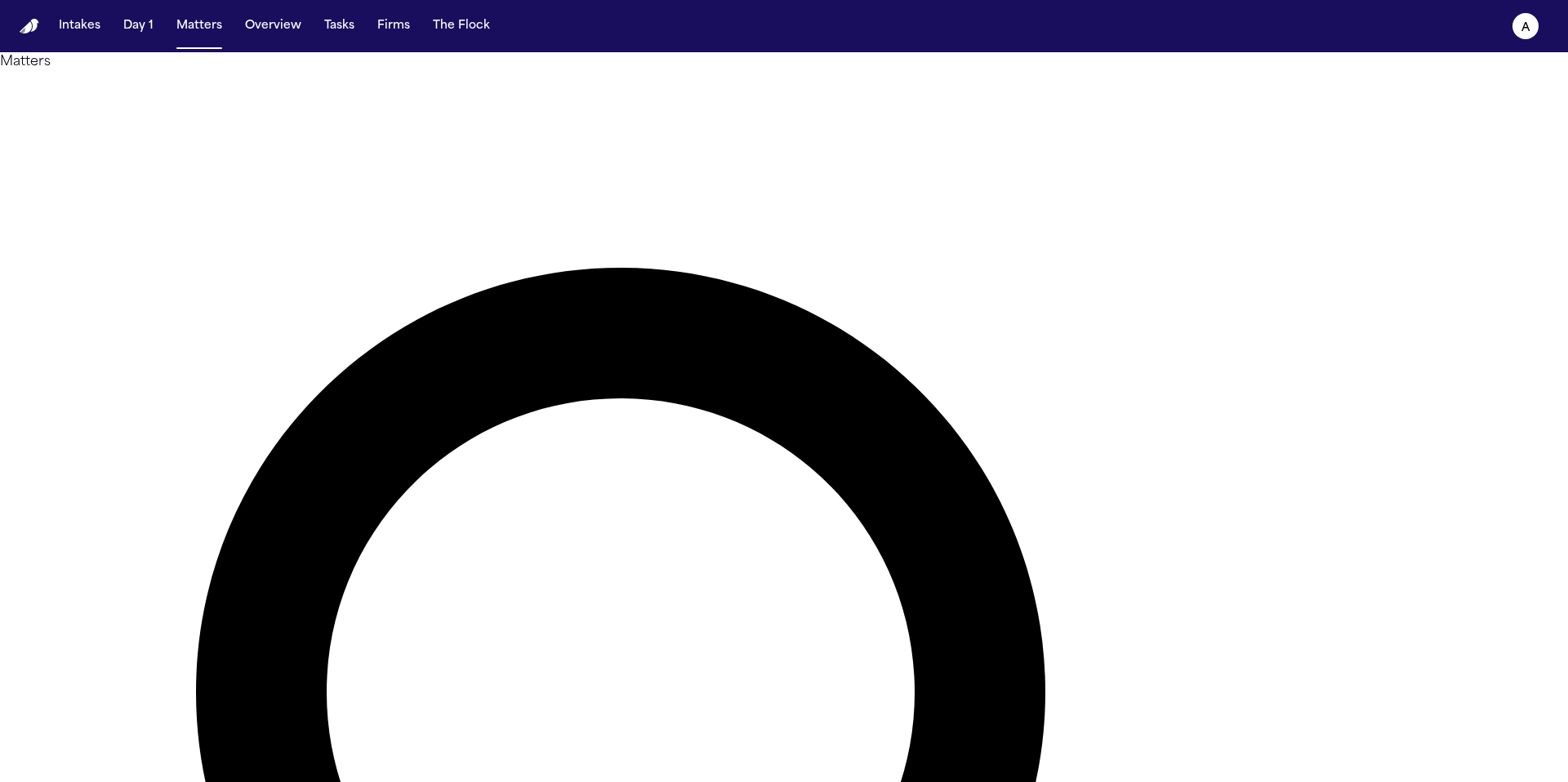 drag, startPoint x: 964, startPoint y: 100, endPoint x: 755, endPoint y: 91, distance: 209.1937 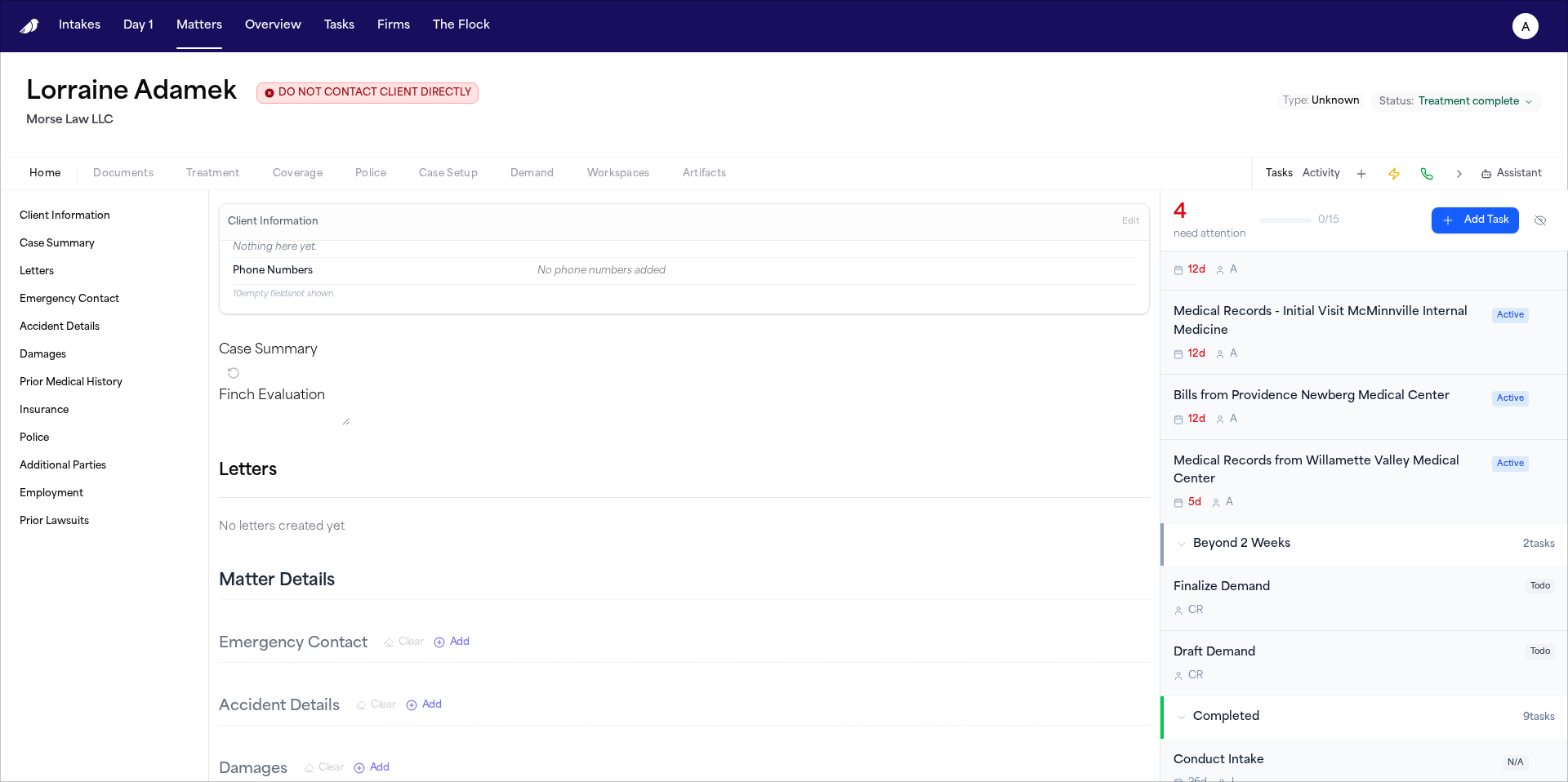 scroll, scrollTop: 0, scrollLeft: 0, axis: both 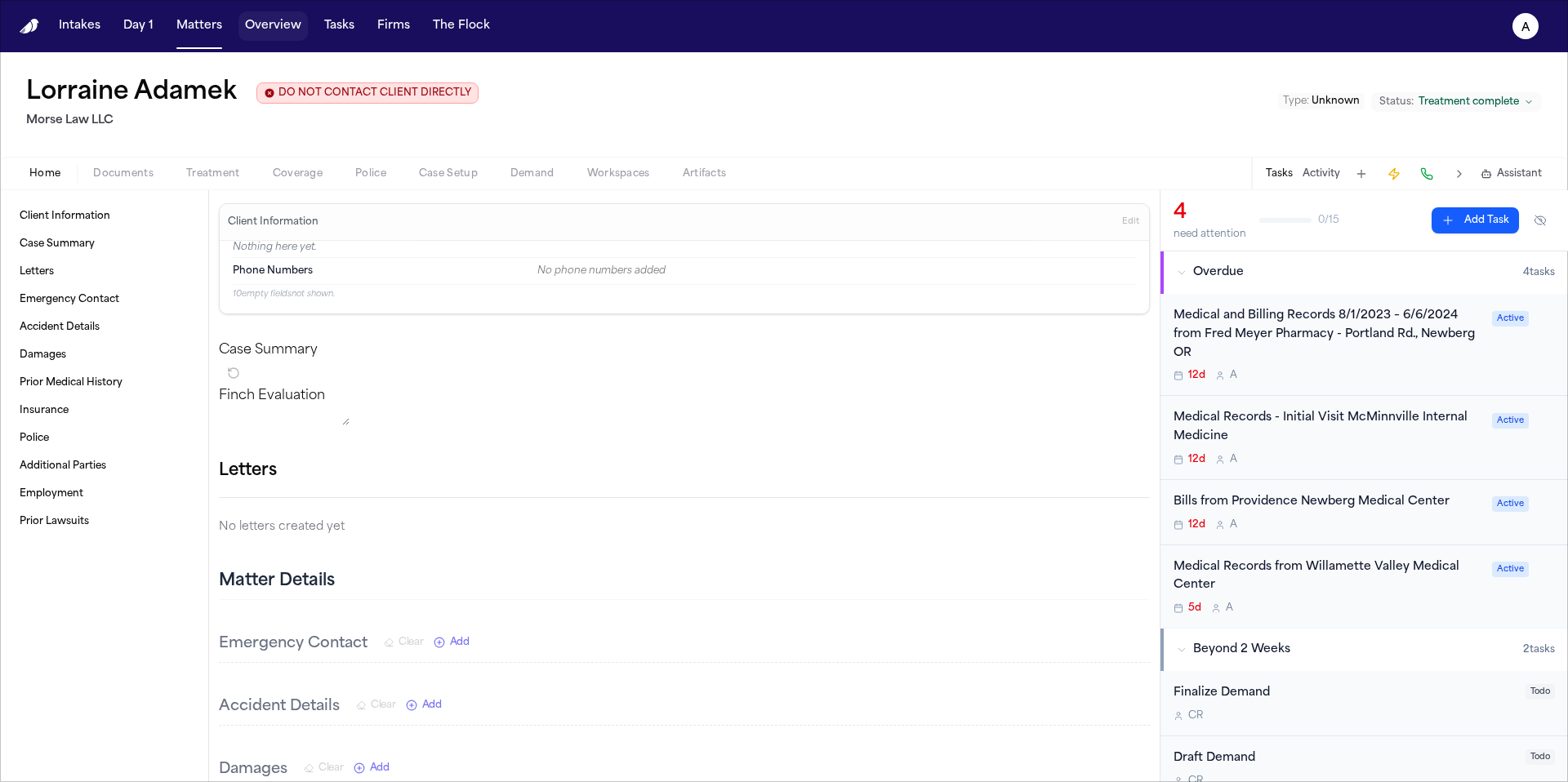 click on "Overview" at bounding box center [273, 26] 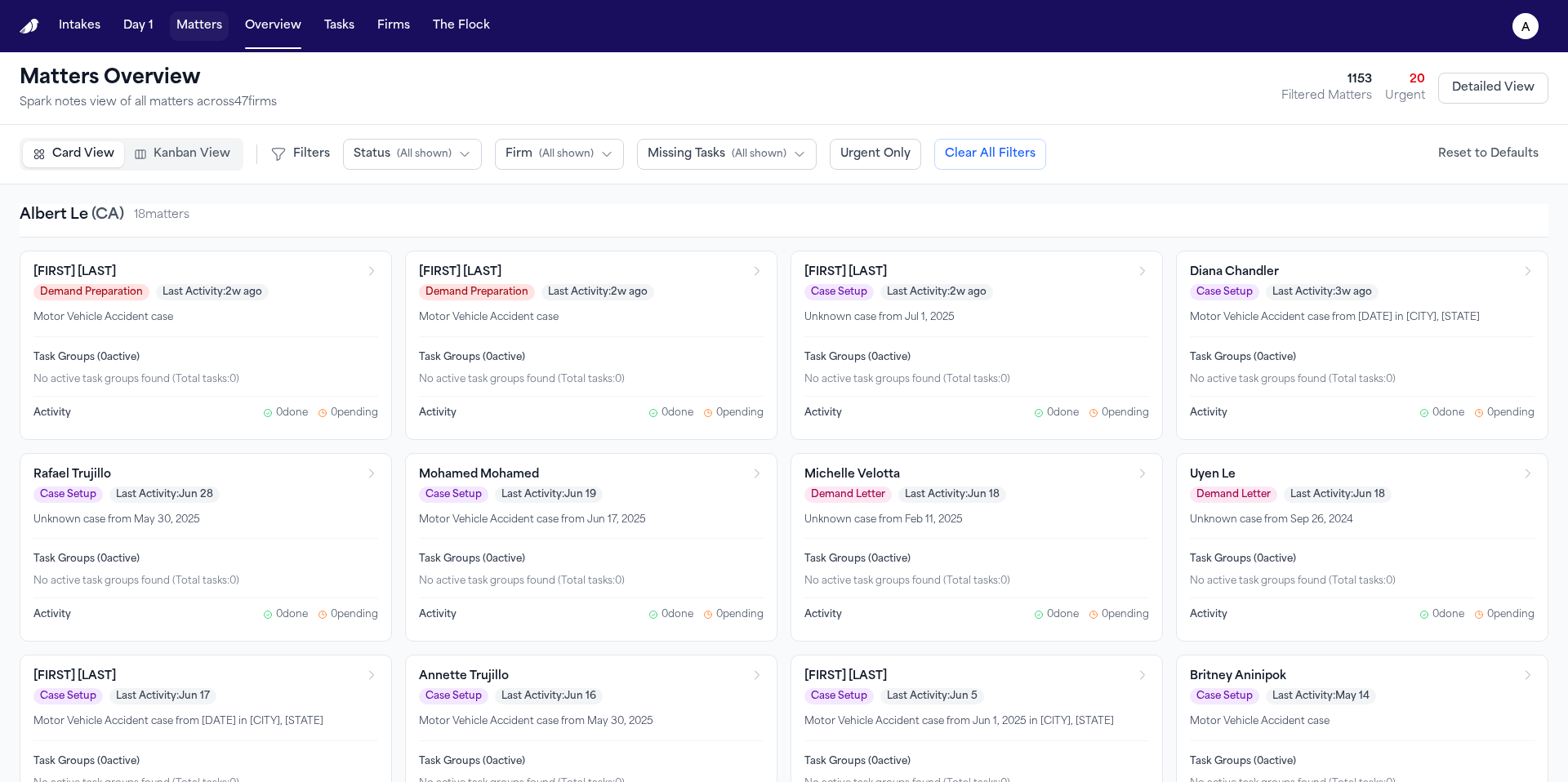 click on "Matters" at bounding box center [199, 26] 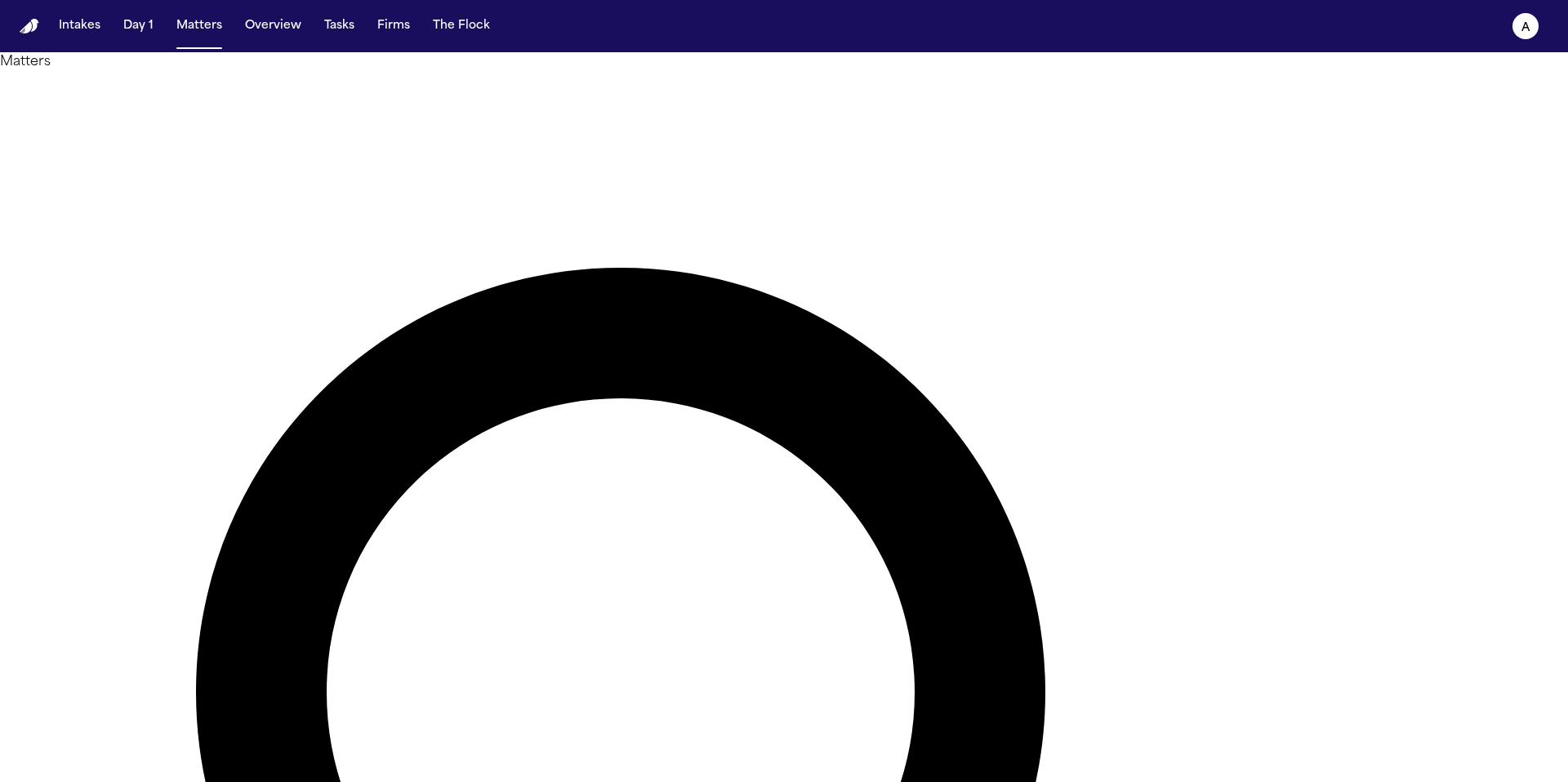 drag, startPoint x: 892, startPoint y: 102, endPoint x: 800, endPoint y: 99, distance: 92.0489 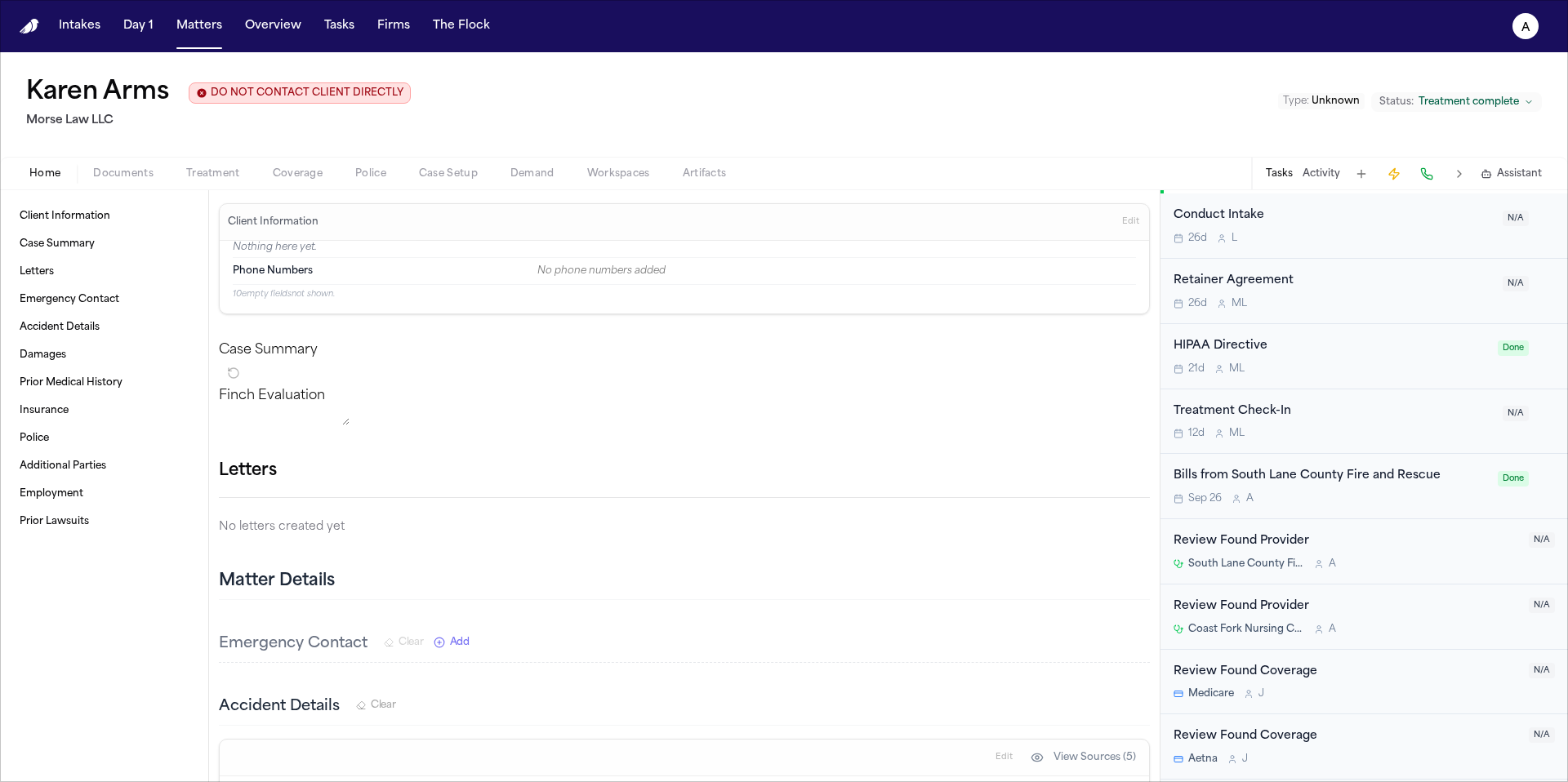 scroll, scrollTop: 747, scrollLeft: 0, axis: vertical 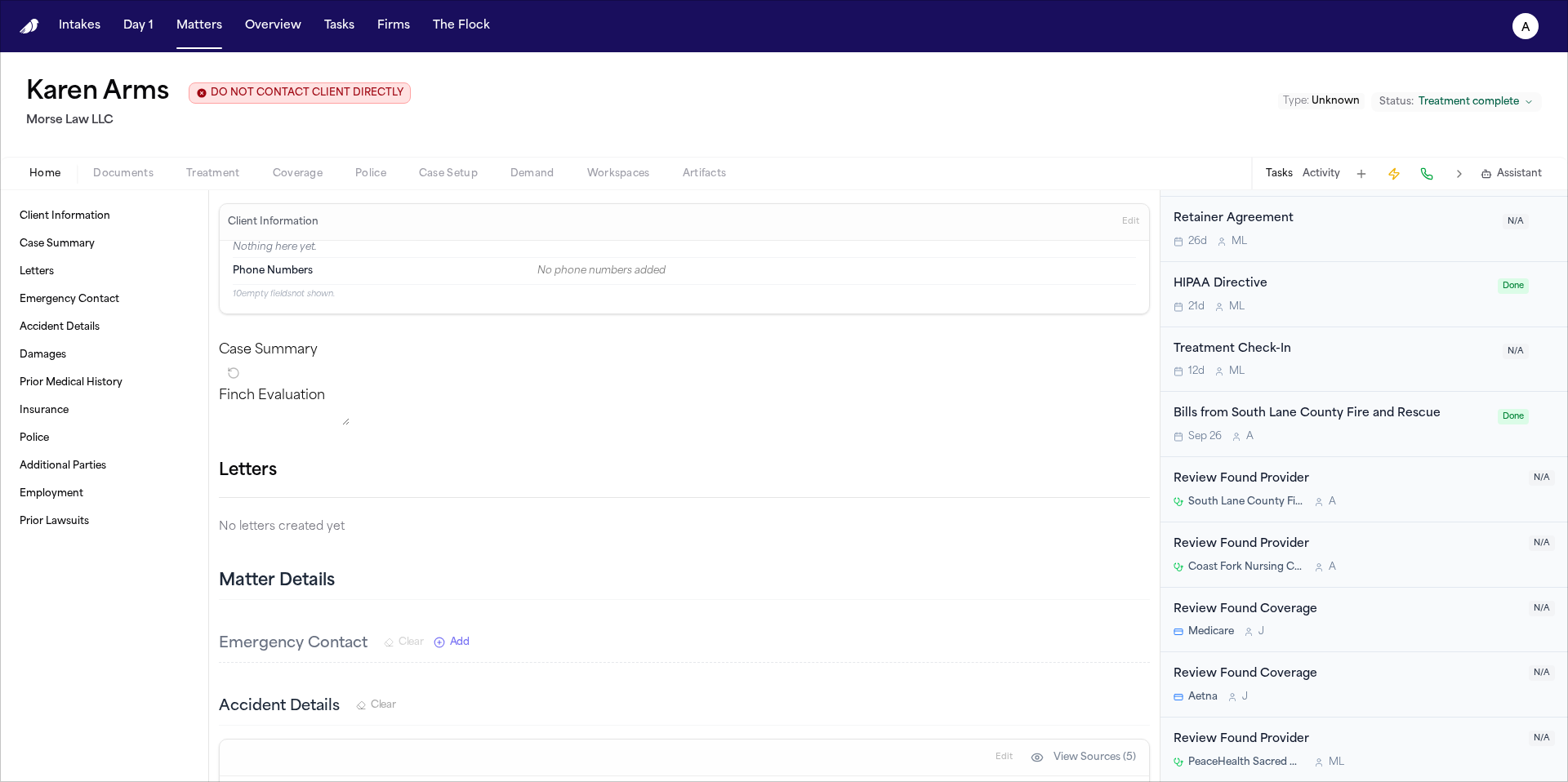 click on "Bills from South Lane County Fire and Rescue  Sep 26 A Done" at bounding box center (1364, 424) 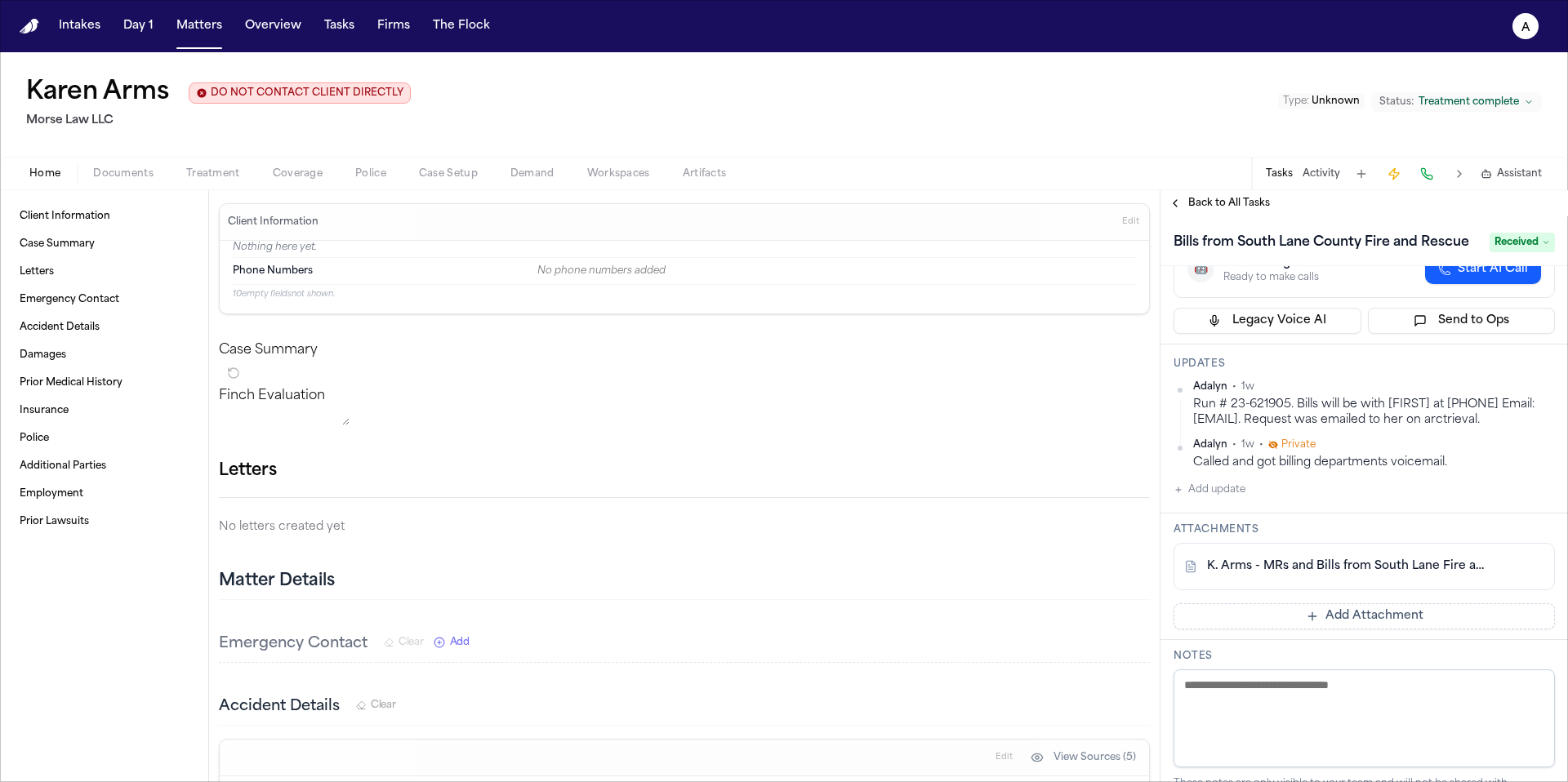 scroll, scrollTop: 155, scrollLeft: 0, axis: vertical 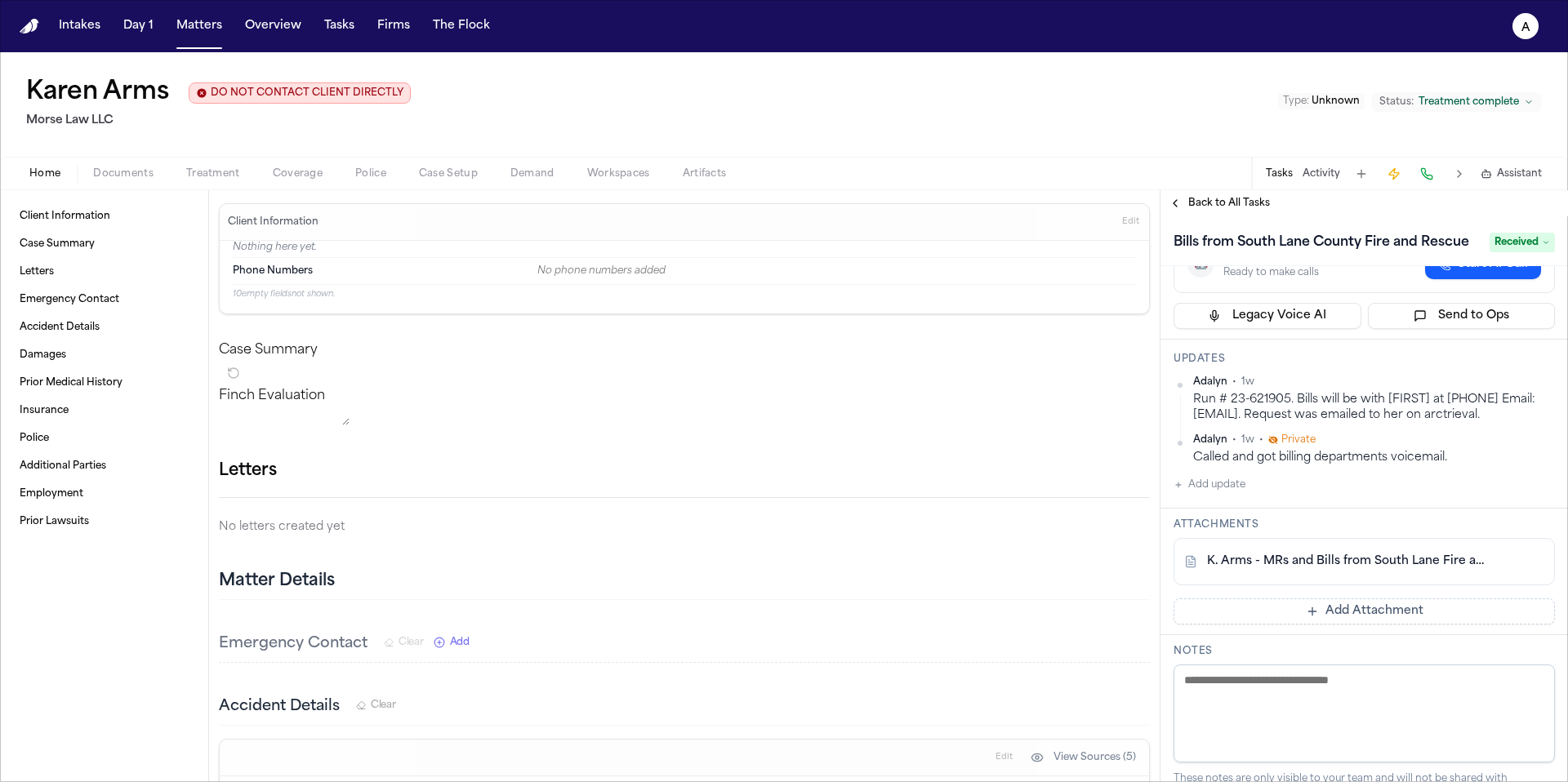 click on "Back to All Tasks" at bounding box center [1229, 203] 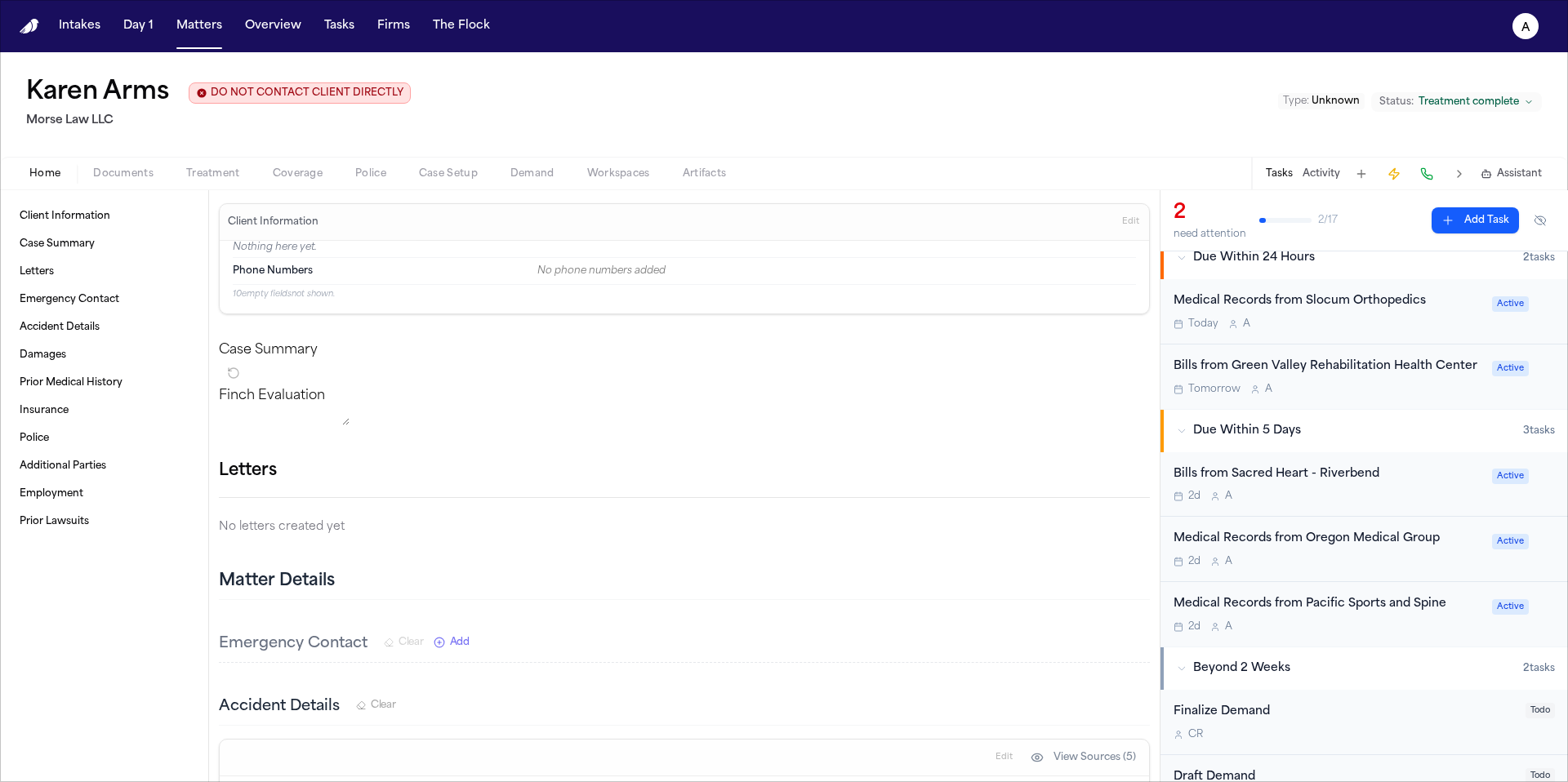 scroll, scrollTop: 0, scrollLeft: 0, axis: both 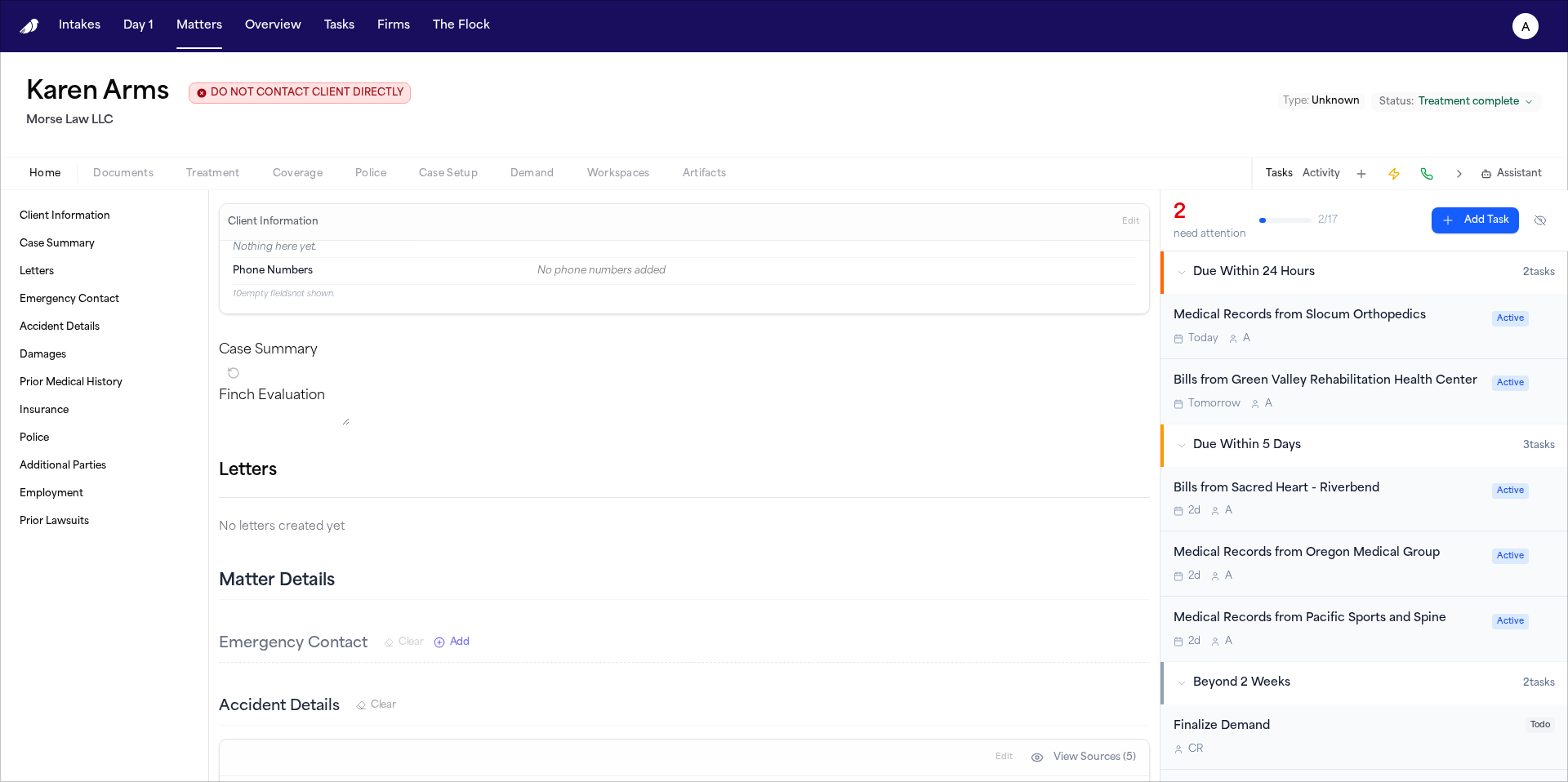 click on "Today A" at bounding box center (1328, 339) 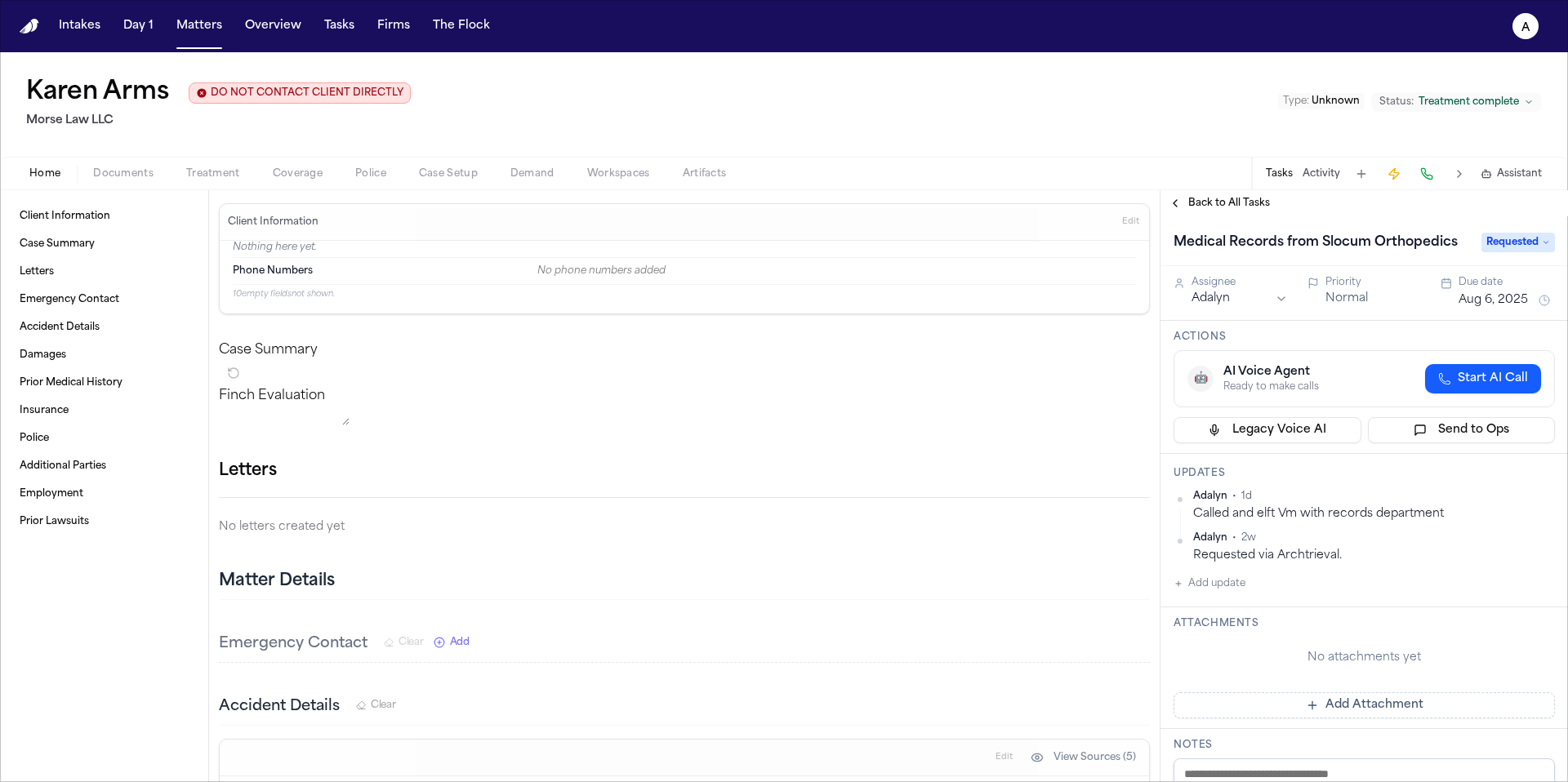 click on "Back to All Tasks" at bounding box center (1229, 203) 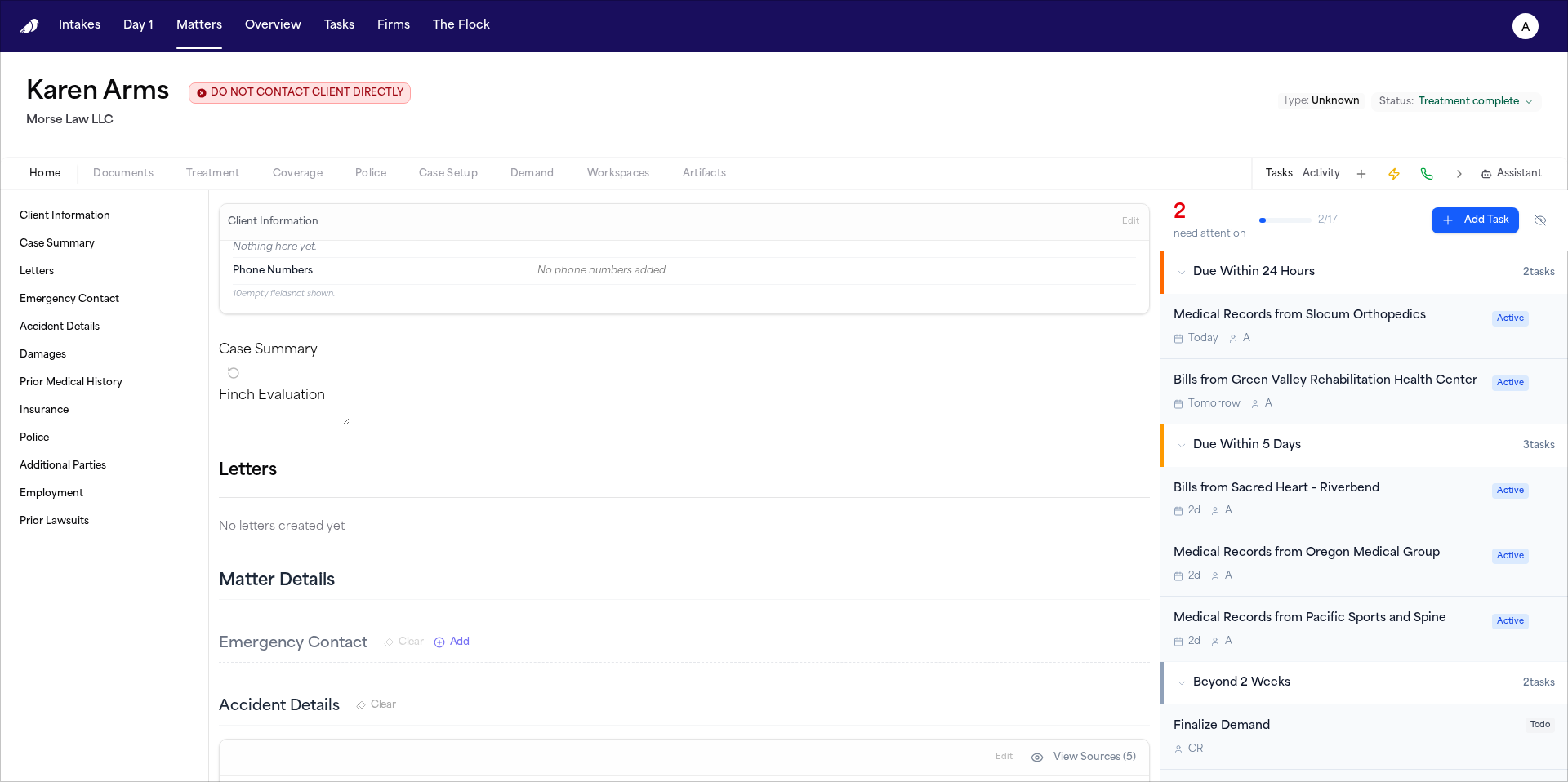click on "Tomorrow A" at bounding box center [1328, 404] 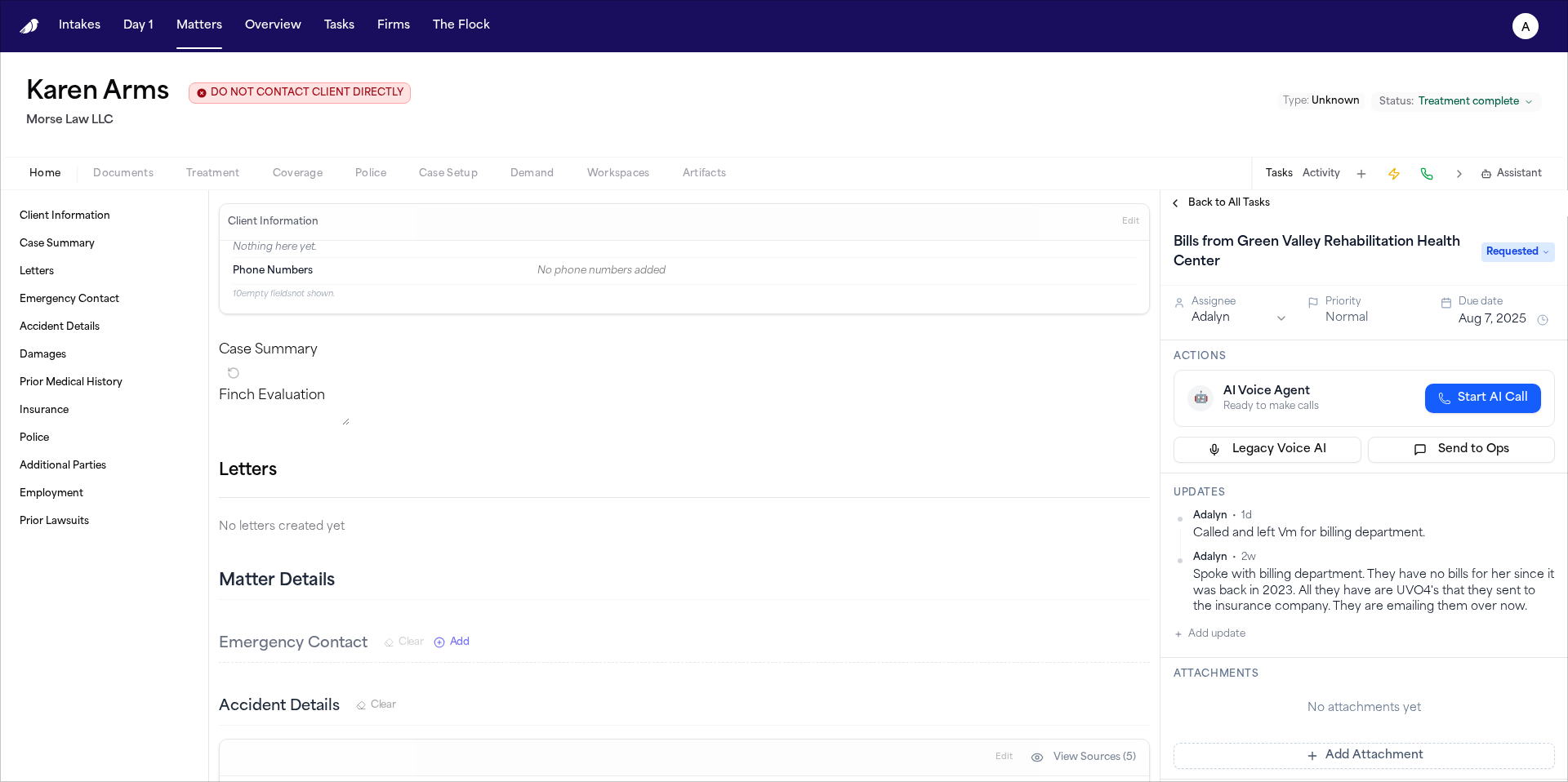 click on "Back to All Tasks" at bounding box center [1229, 203] 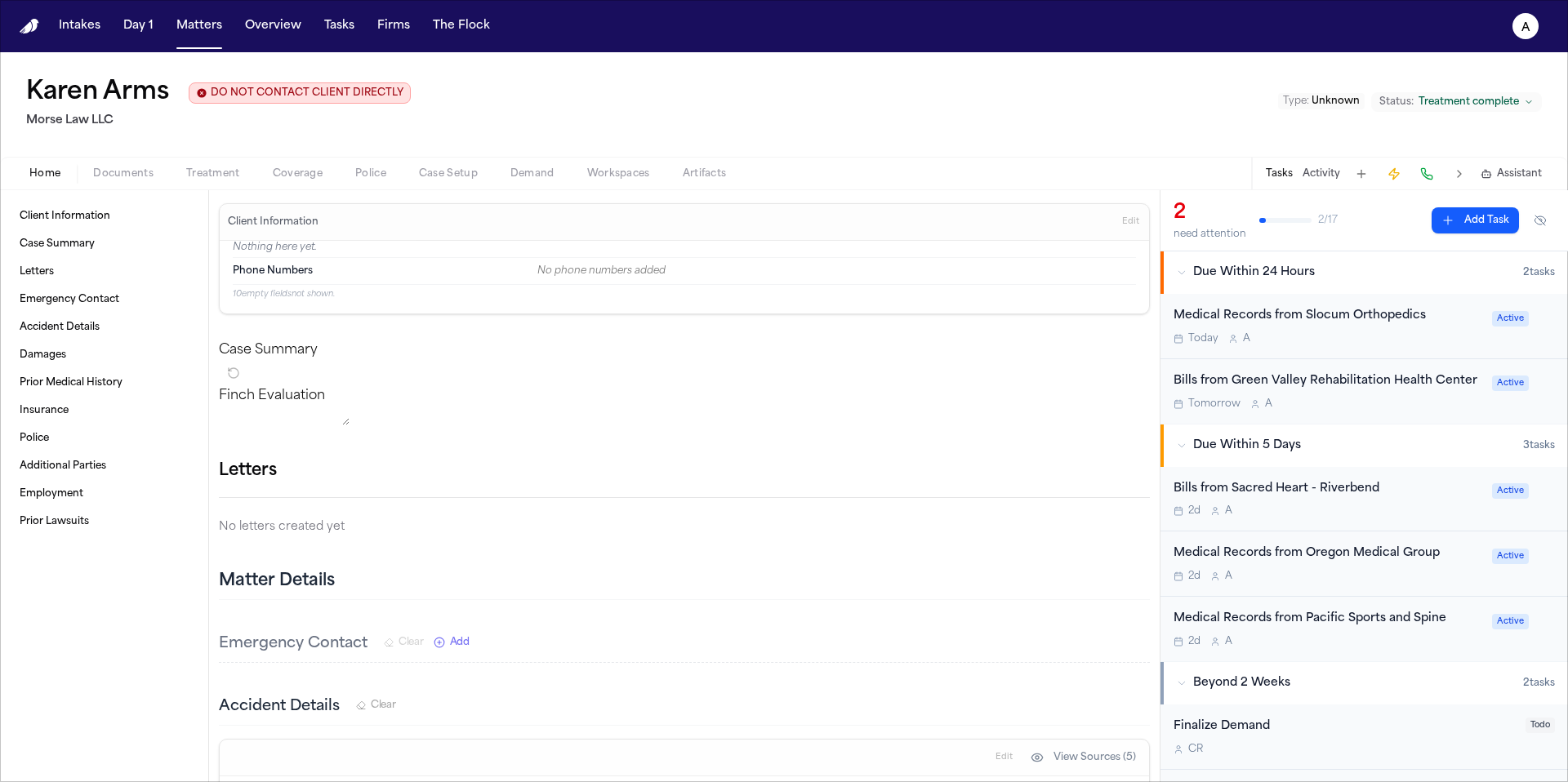 click on "2d A" at bounding box center (1328, 511) 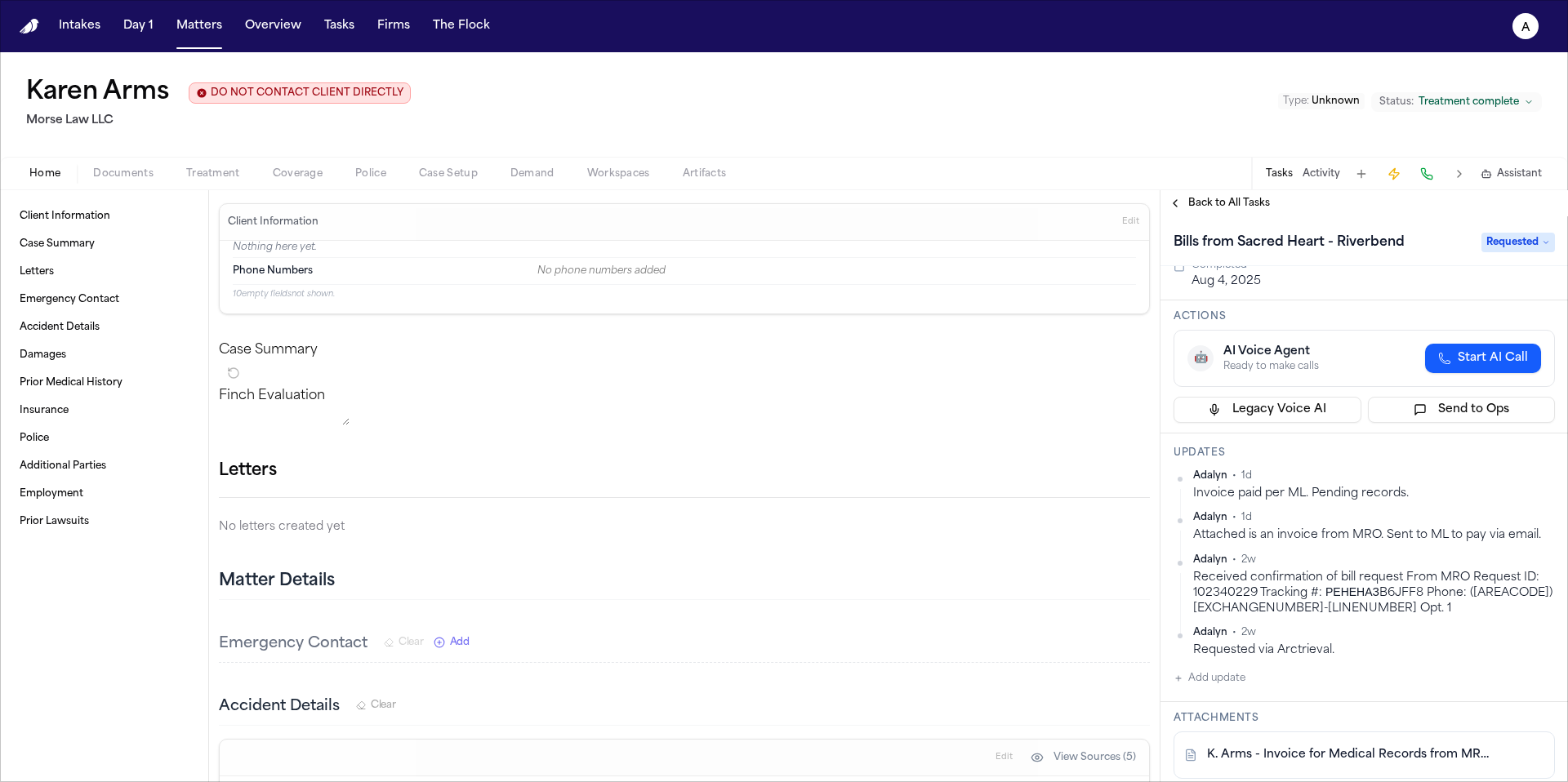 scroll, scrollTop: 0, scrollLeft: 0, axis: both 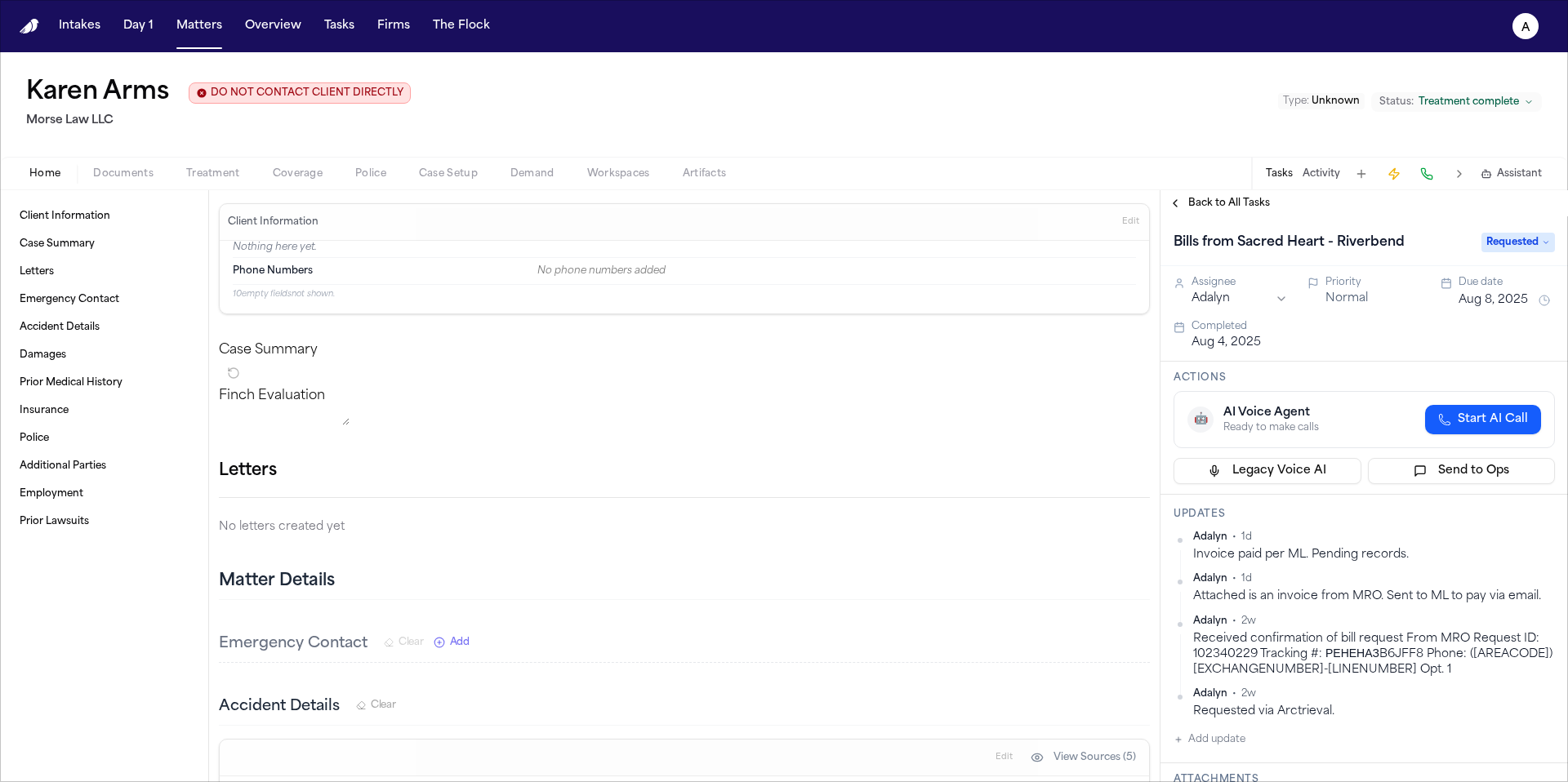 click on "Back to All Tasks" at bounding box center (1229, 203) 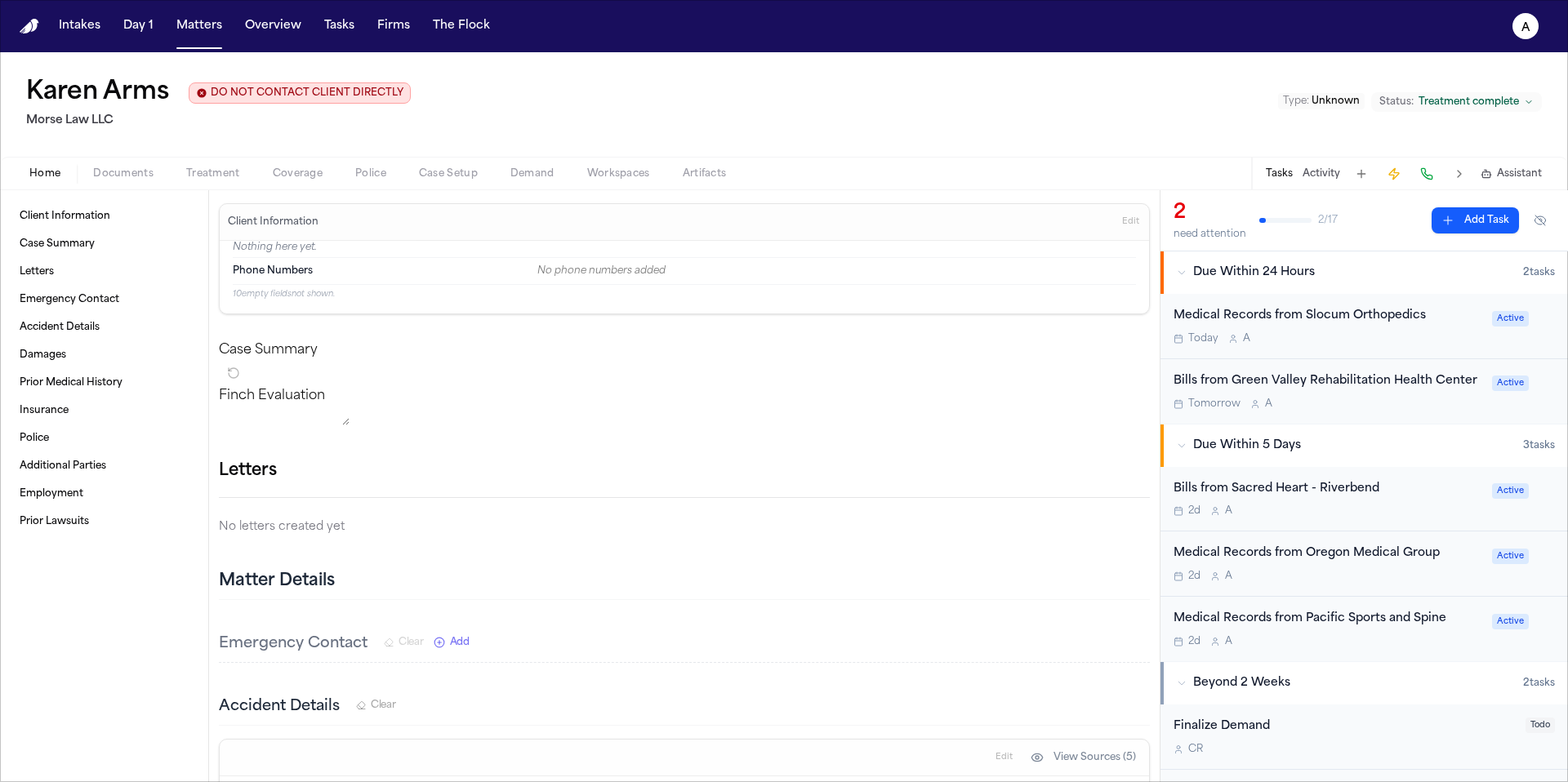 click on "2d A" at bounding box center [1328, 642] 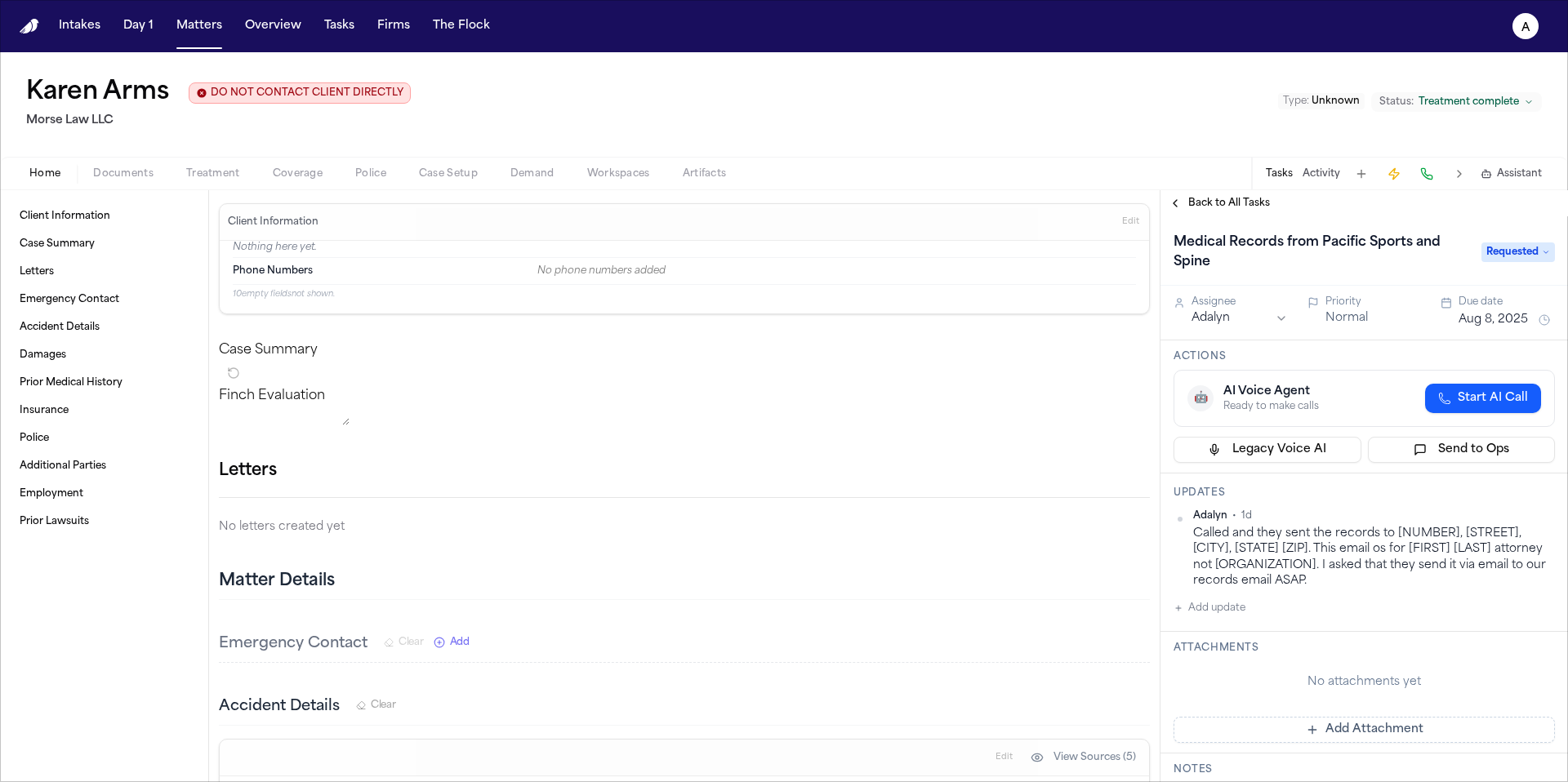 click on "Called and they sent the records to [NUMBER], [STREET], [CITY], [STATE] [ZIP]. This email os for [FIRST] [LAST] attorney not [ORGANIZATION]. I asked that they send it via email to our records email ASAP." at bounding box center [1374, 557] 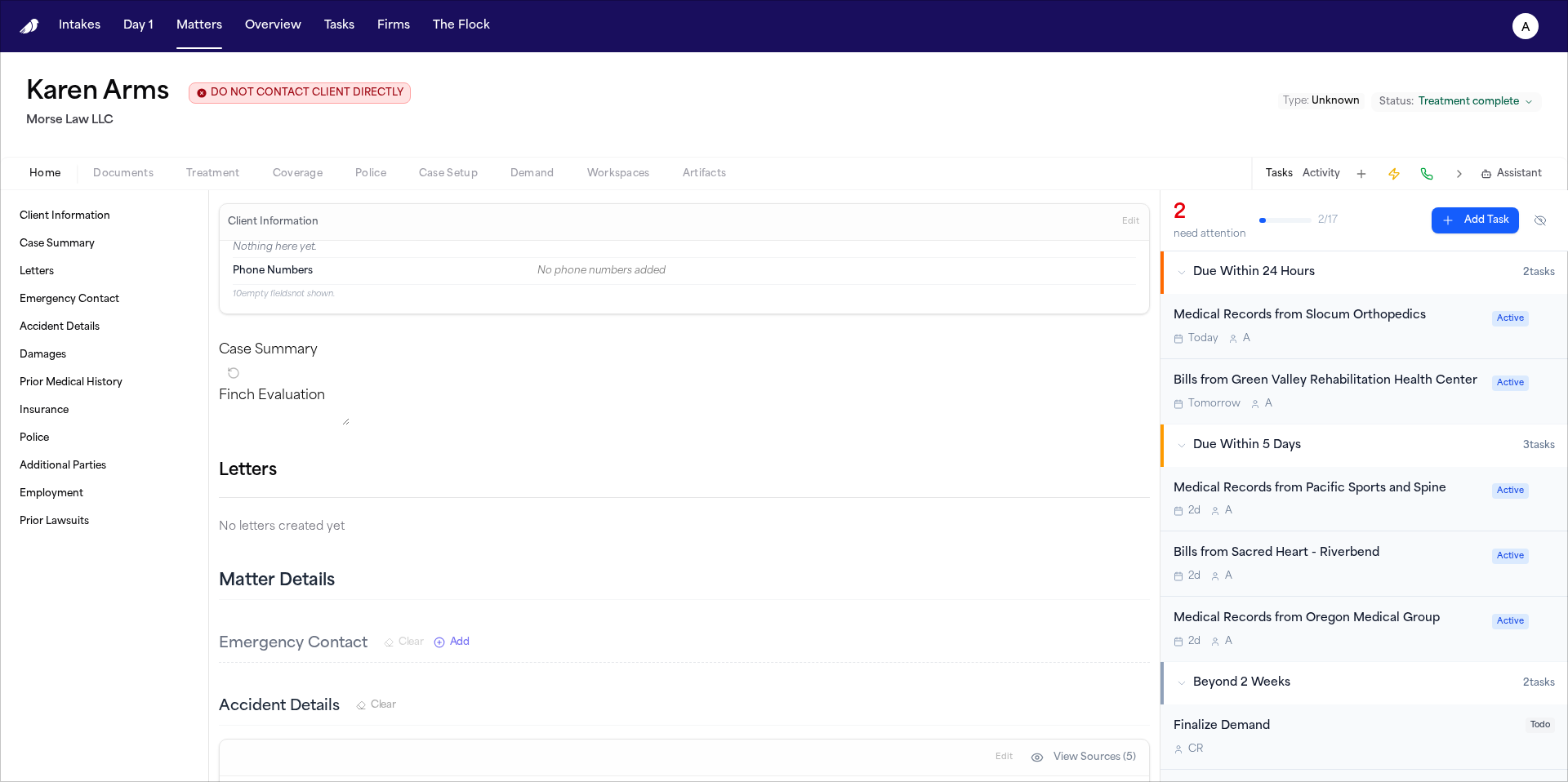 click on "2d A" at bounding box center [1328, 642] 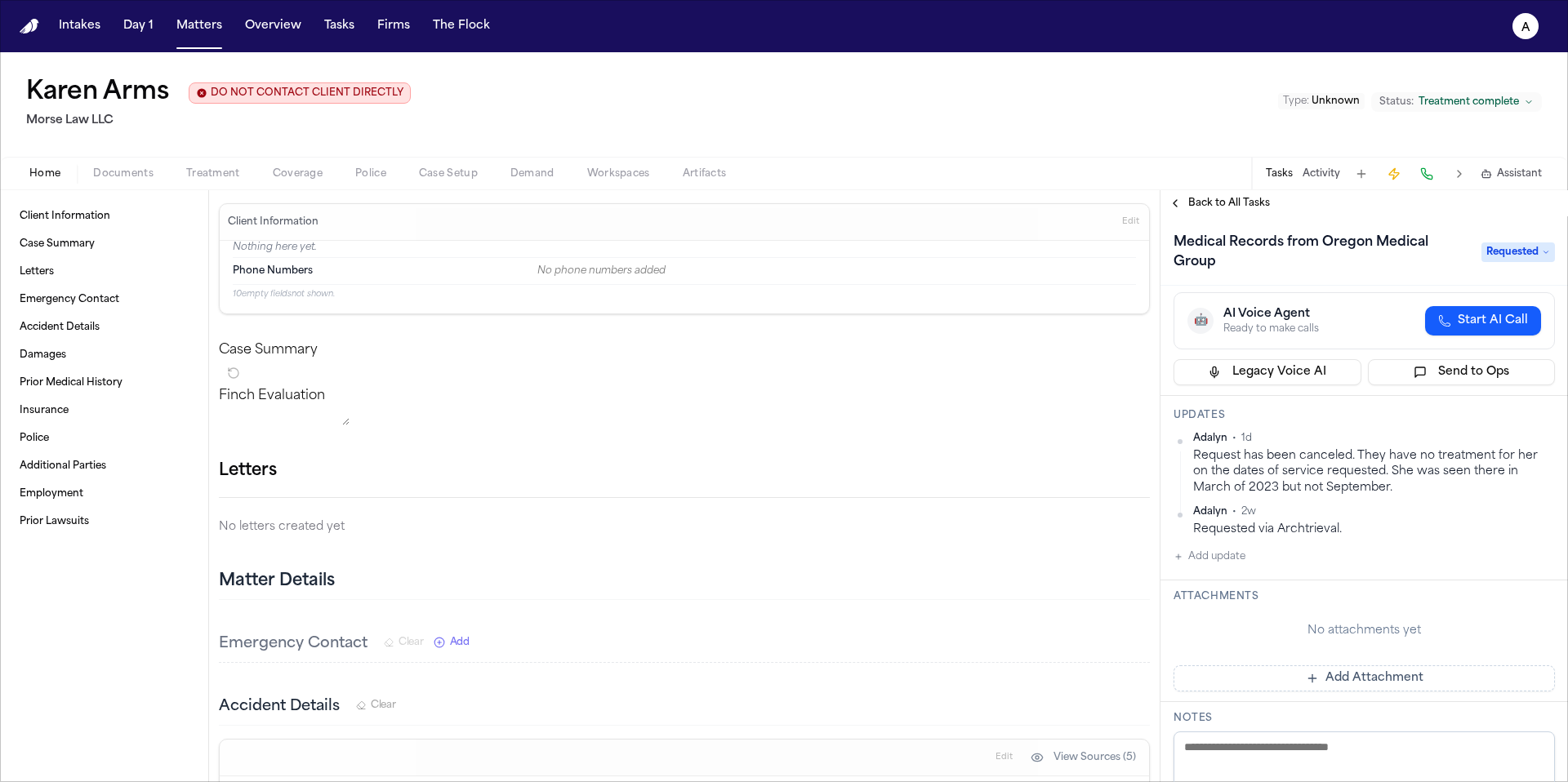 scroll, scrollTop: 82, scrollLeft: 0, axis: vertical 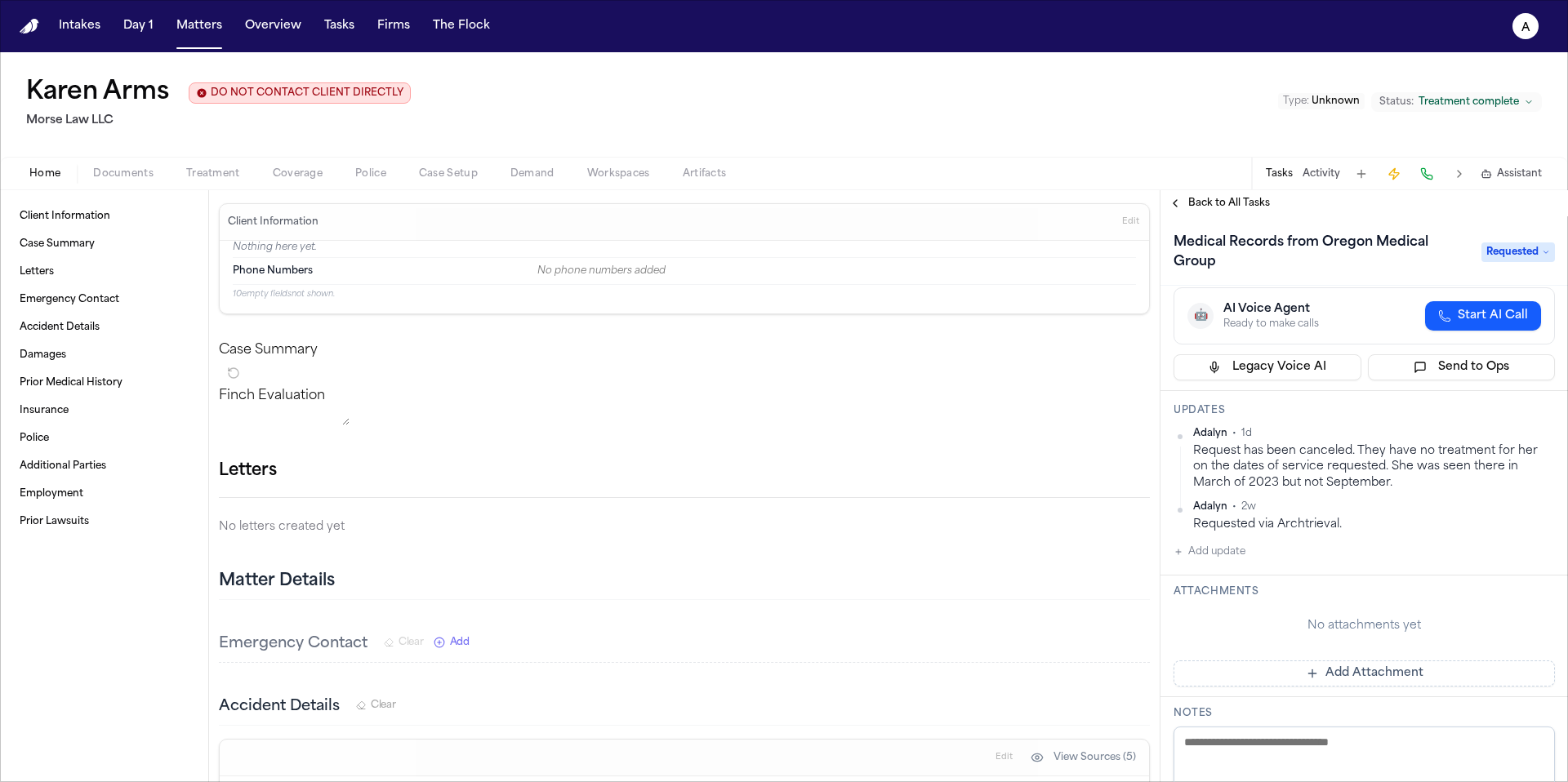 click on "Request has been canceled. They have no treatment for her on the dates of service requested. She was seen there in March of 2023 but not September." at bounding box center (1374, 467) 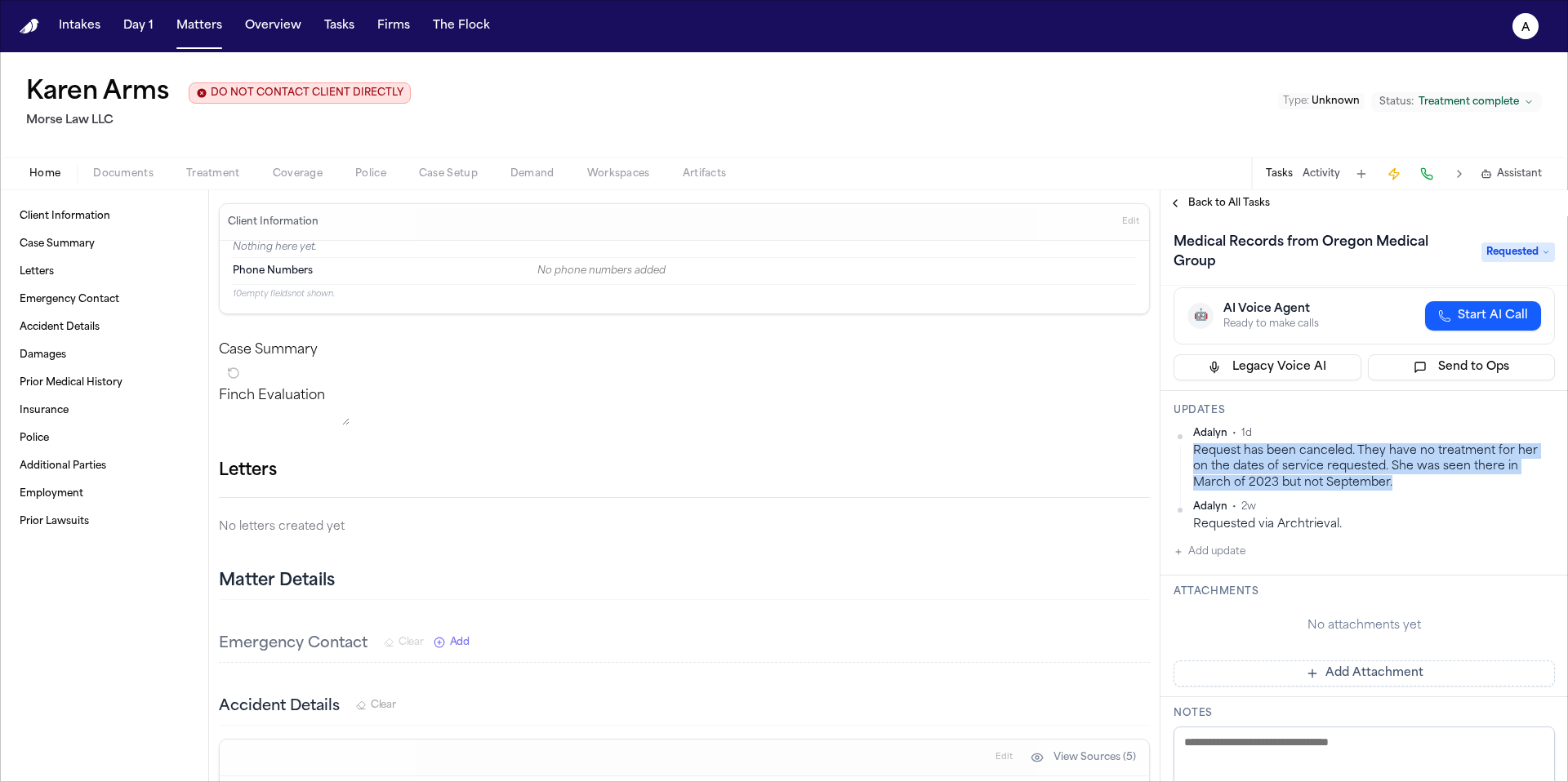 drag, startPoint x: 1192, startPoint y: 452, endPoint x: 1421, endPoint y: 486, distance: 231.51026 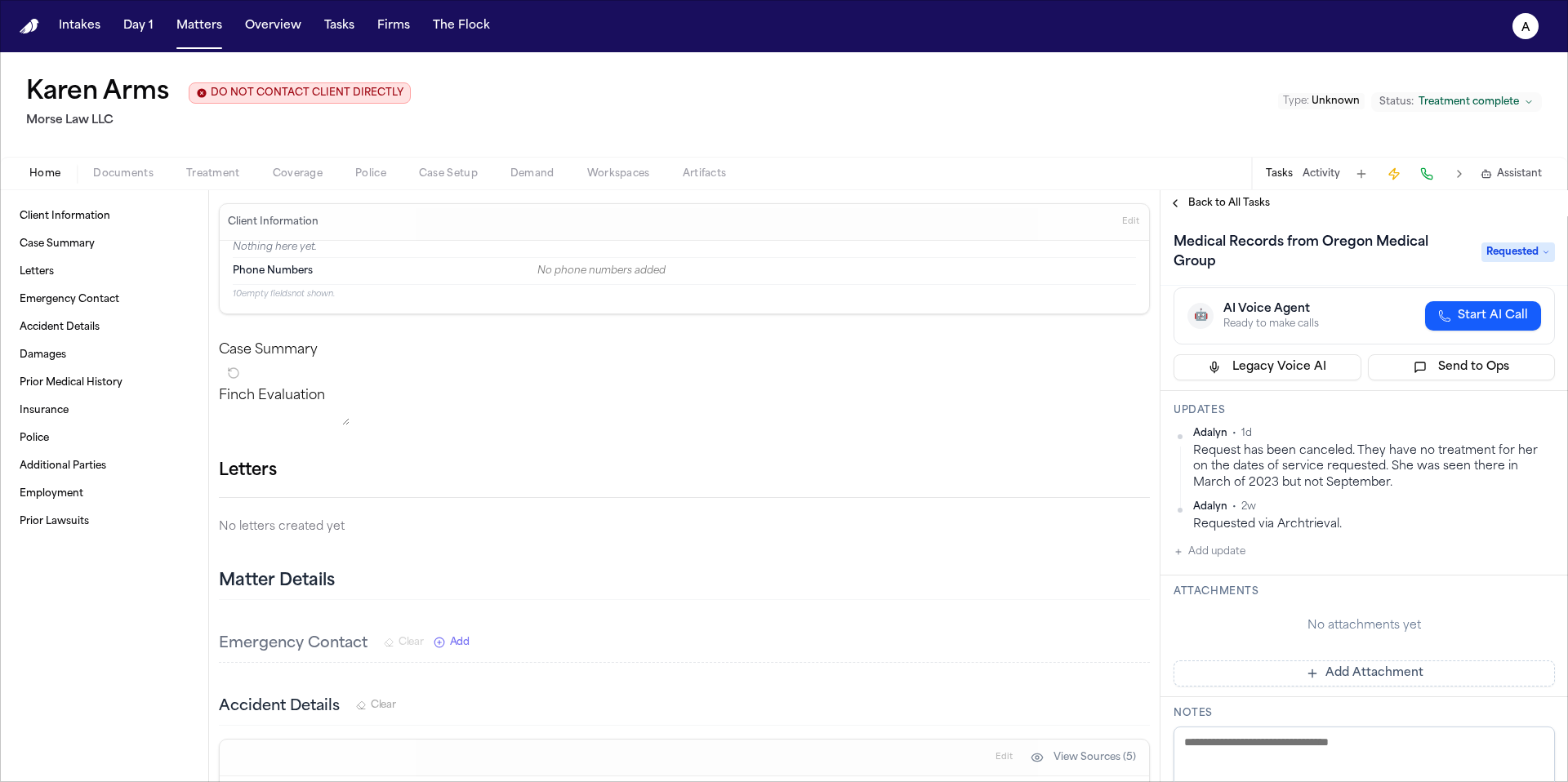 click on "[FIRST] • 2w" at bounding box center (1374, 507) 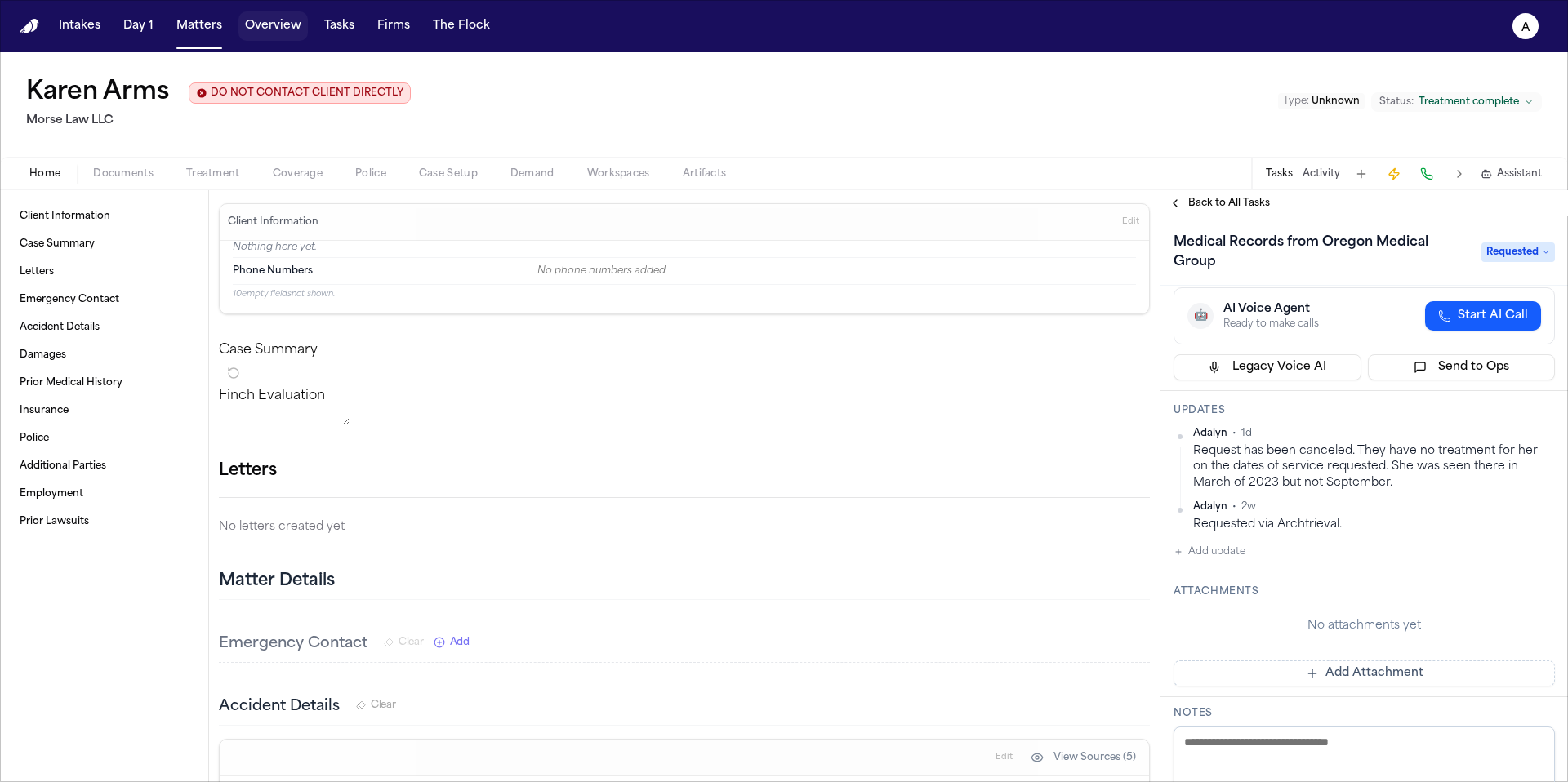 click on "Overview" at bounding box center [273, 26] 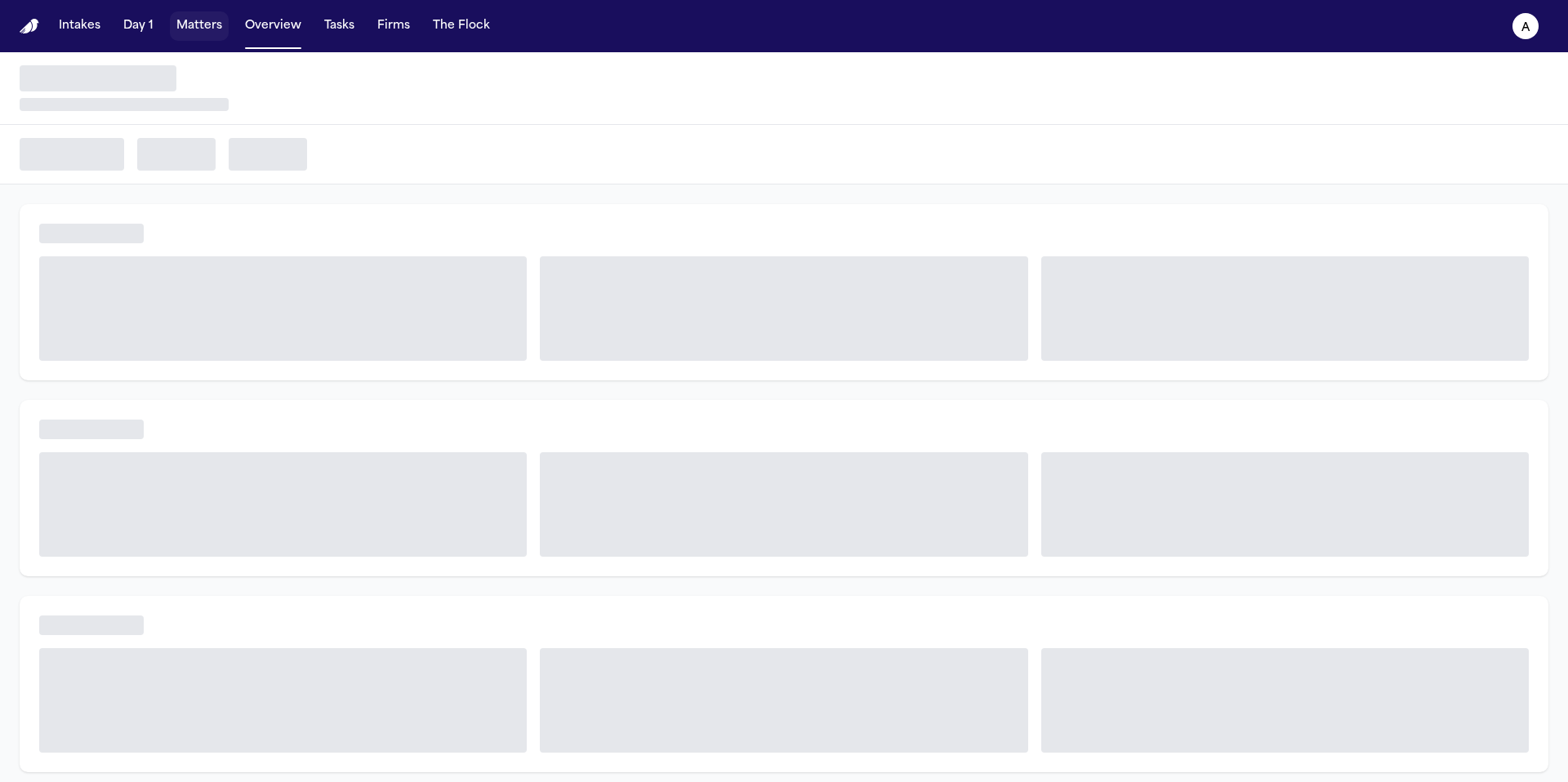 click on "Matters" at bounding box center [199, 26] 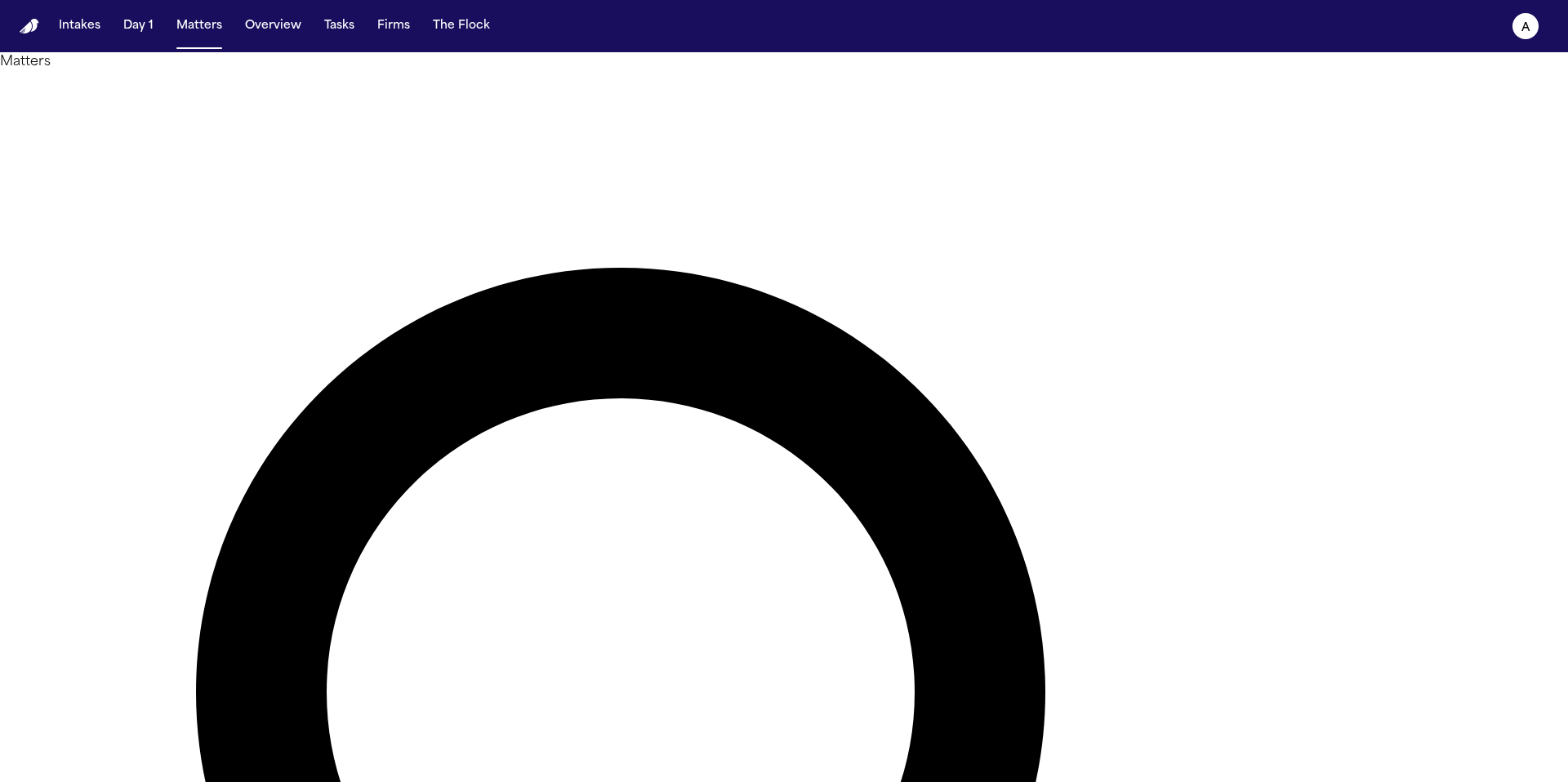 click on "Matters **** Overview Add Matter" at bounding box center [784, 865] 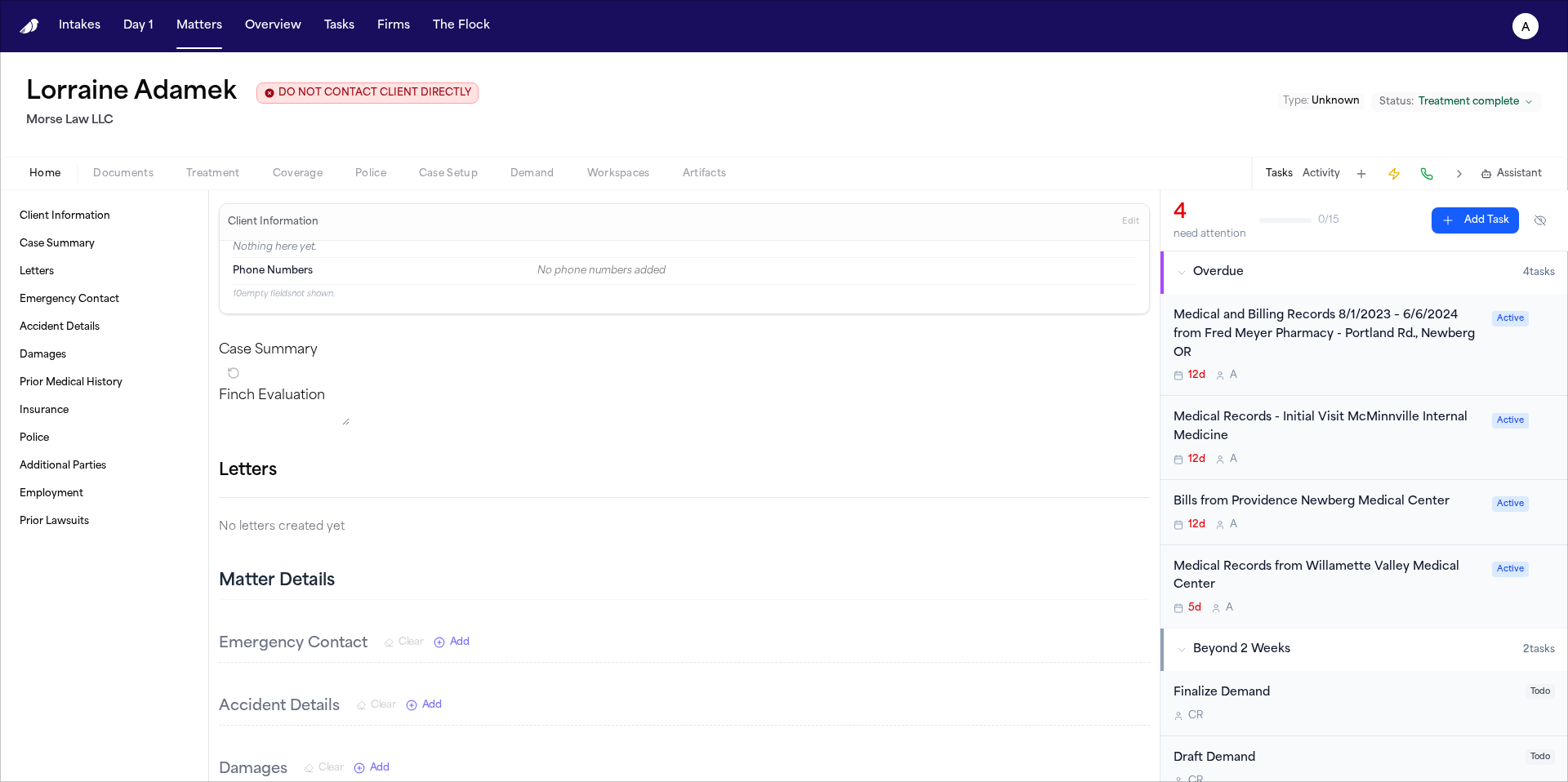click on "12d A" at bounding box center [1328, 375] 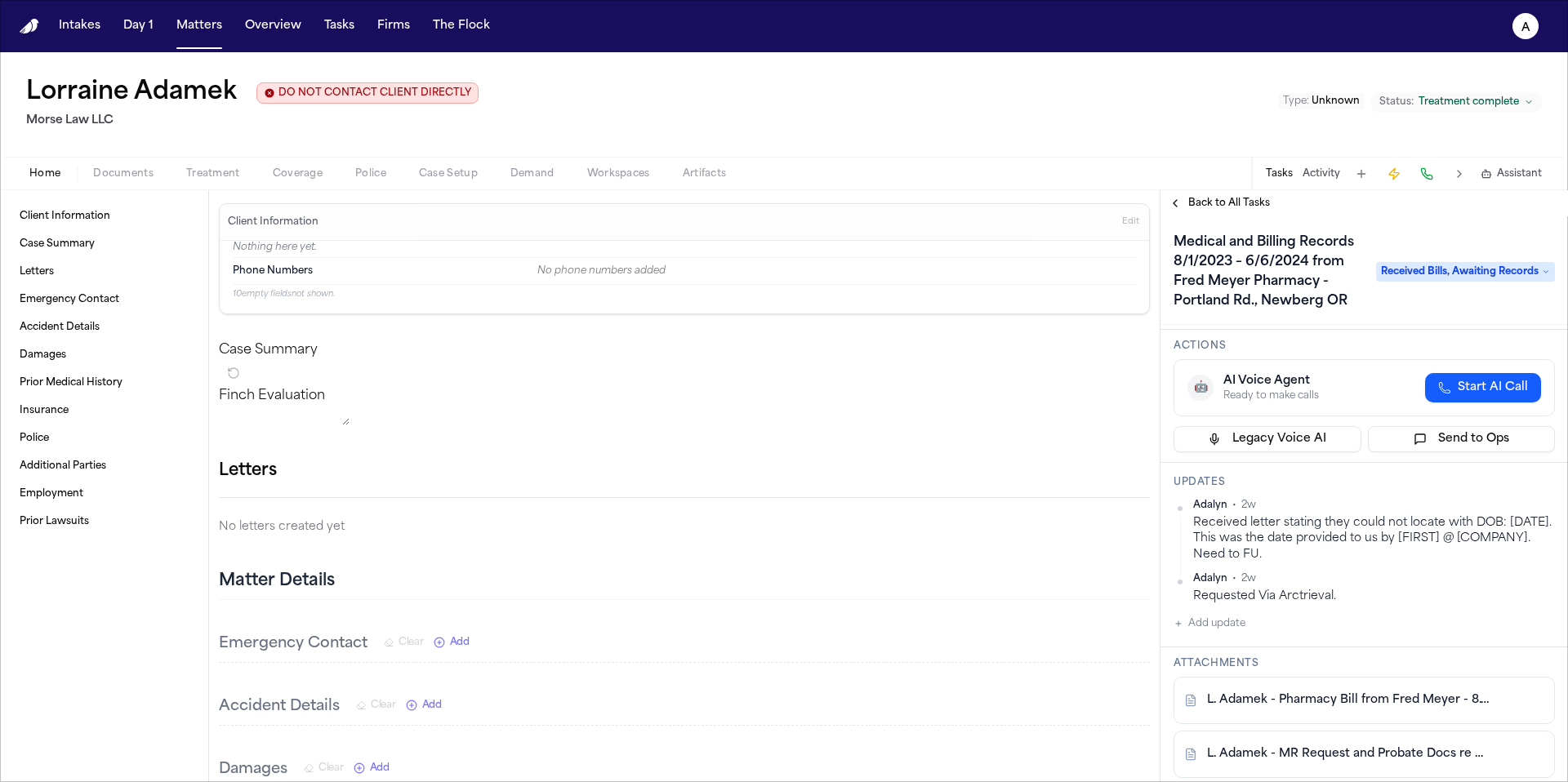 scroll, scrollTop: 0, scrollLeft: 0, axis: both 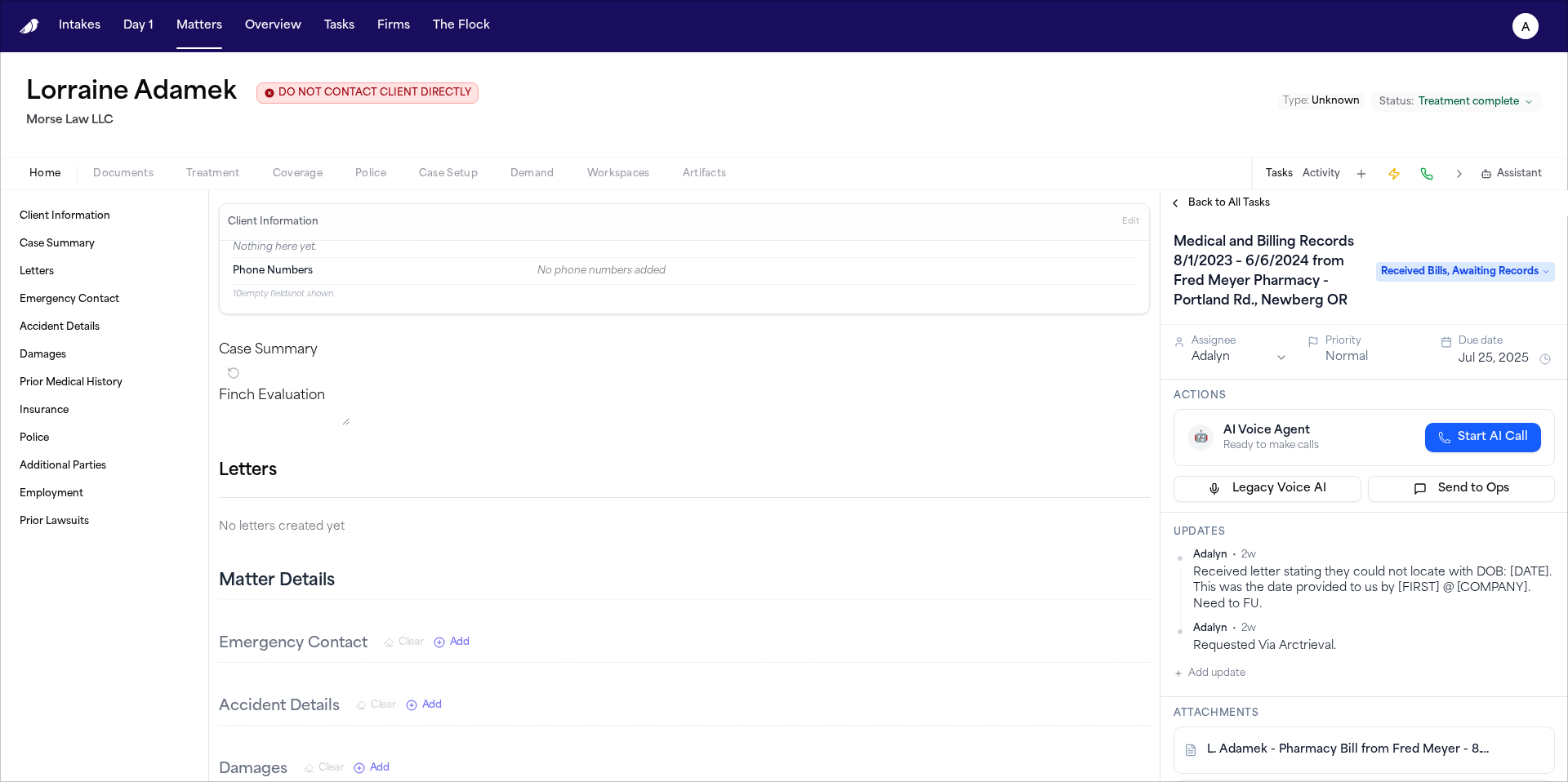click on "[FIRST] • 2w Received letter stating they could not locate with DOB: [DATE]. This was the date provided to us by [FIRST] @ [ORGANIZATION]. Need to FU.  [FIRST] • 2w Requested Via Arctrieval.  Add update" at bounding box center (1364, 615) 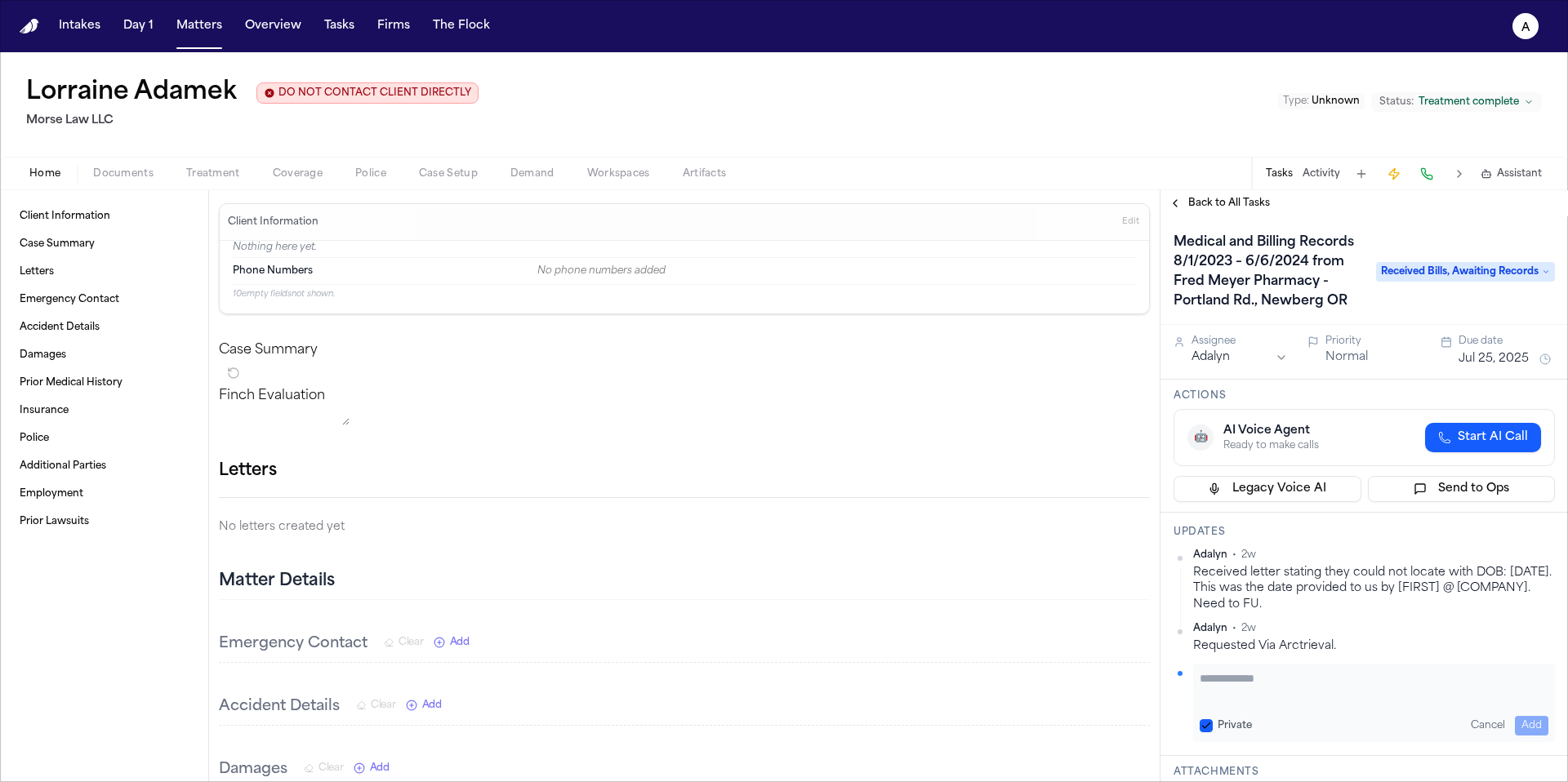 click at bounding box center (1374, 686) 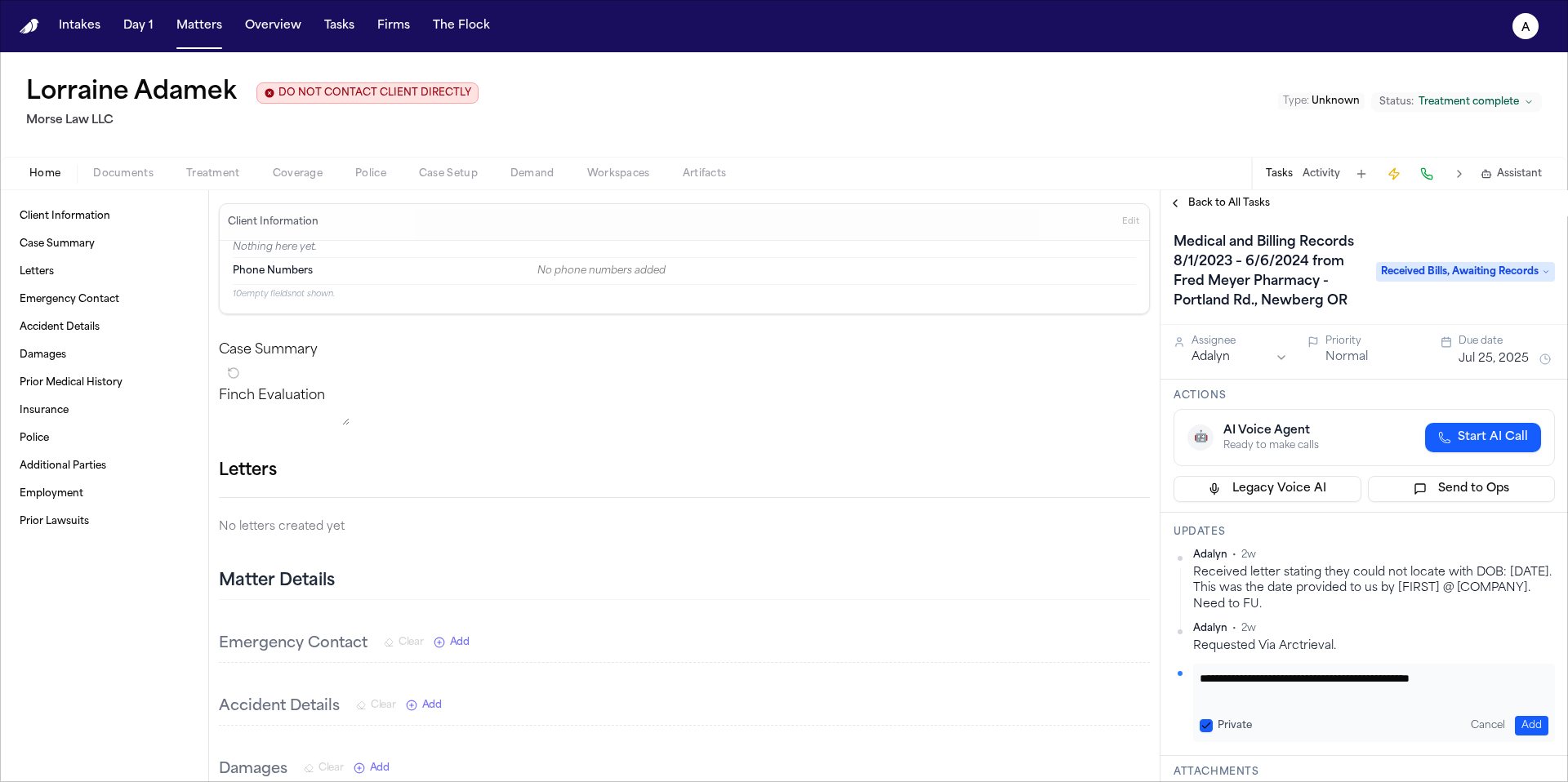 click on "Medical and Billing Records 8/1/2023 – 6/6/2024 from Fred Meyer Pharmacy - Portland Rd., Newberg OR" at bounding box center (1267, 272) 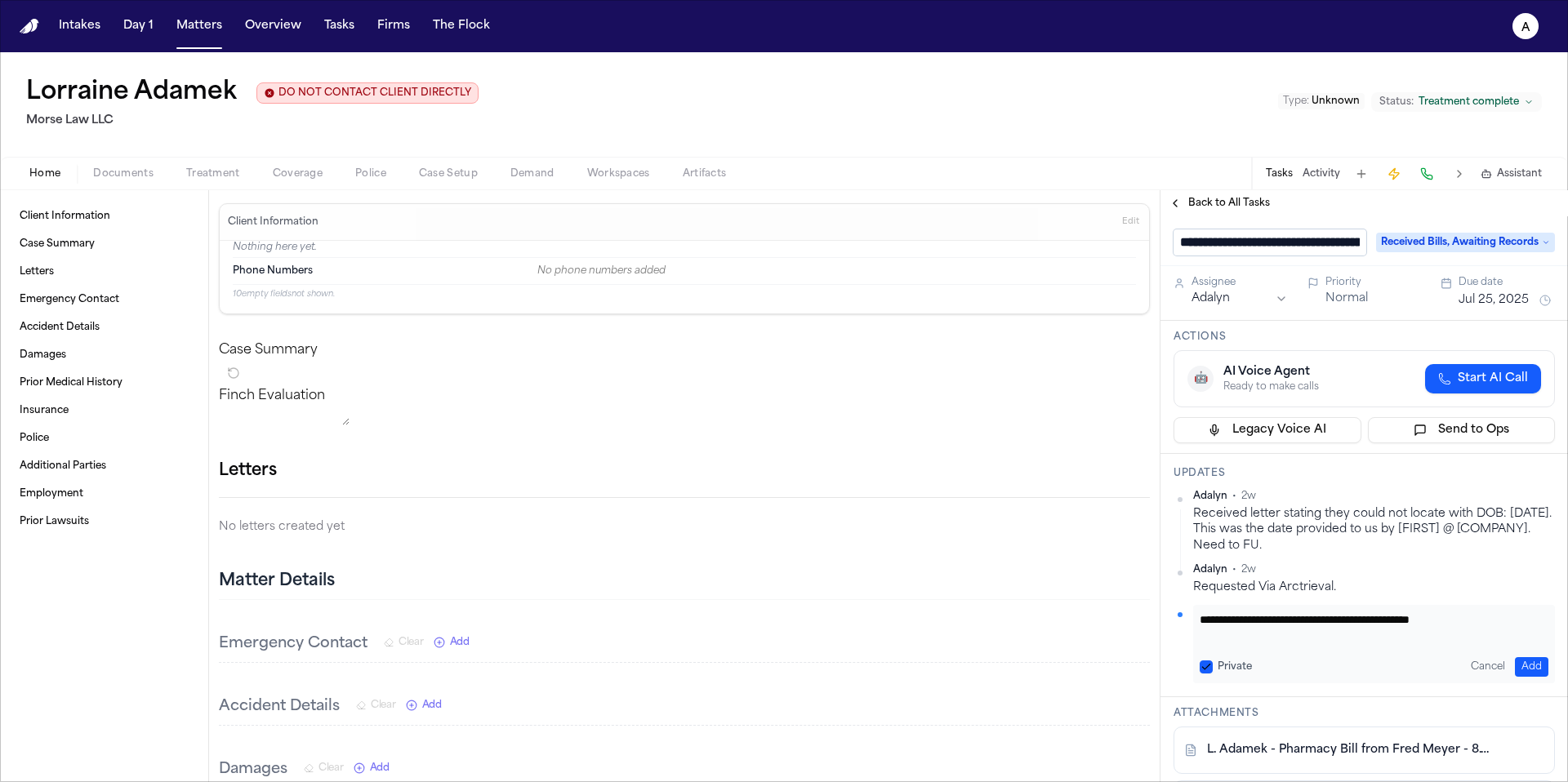 scroll, scrollTop: 0, scrollLeft: 510, axis: horizontal 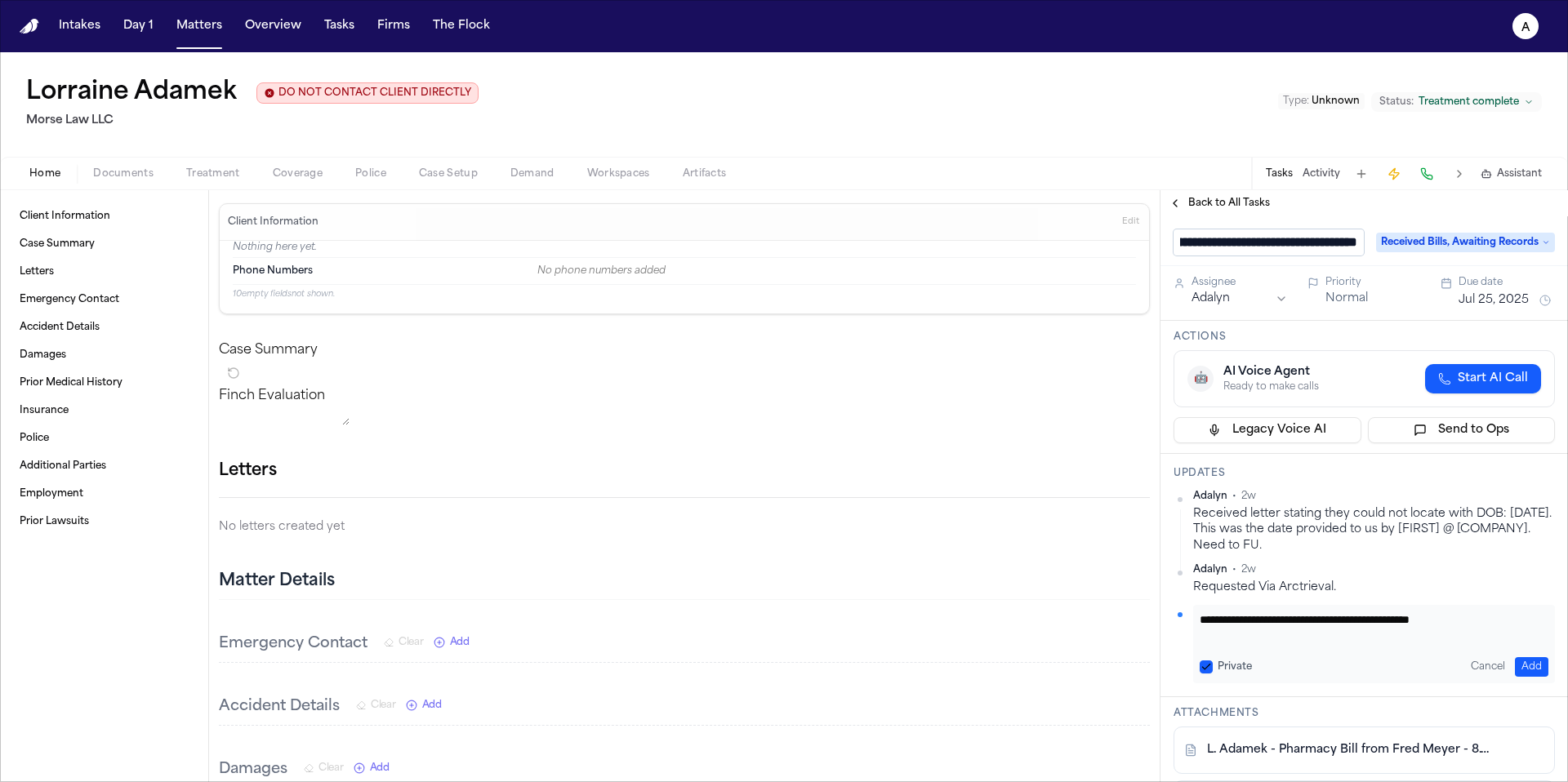 click on "**********" at bounding box center [1268, 242] 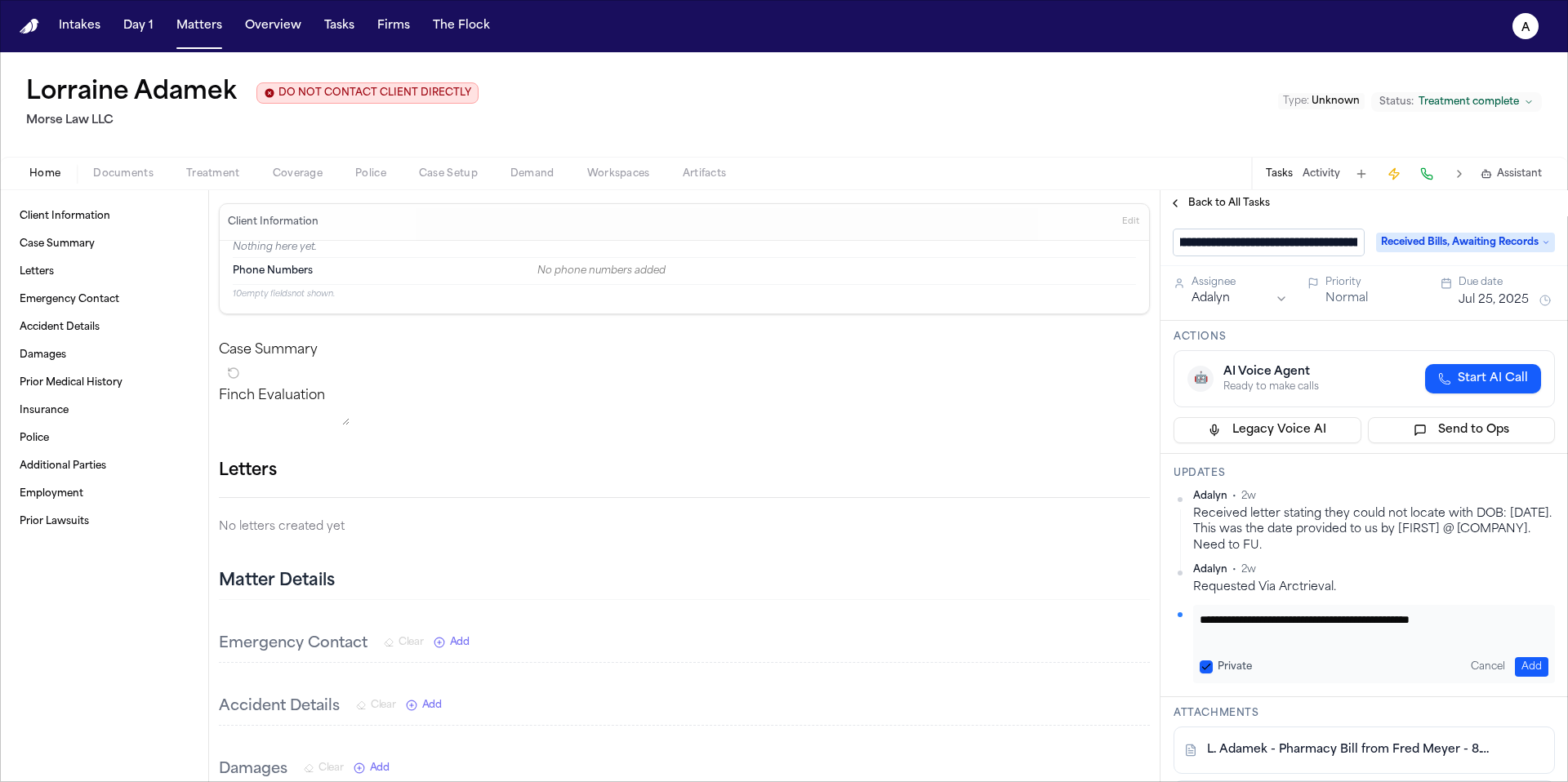 scroll, scrollTop: 0, scrollLeft: 0, axis: both 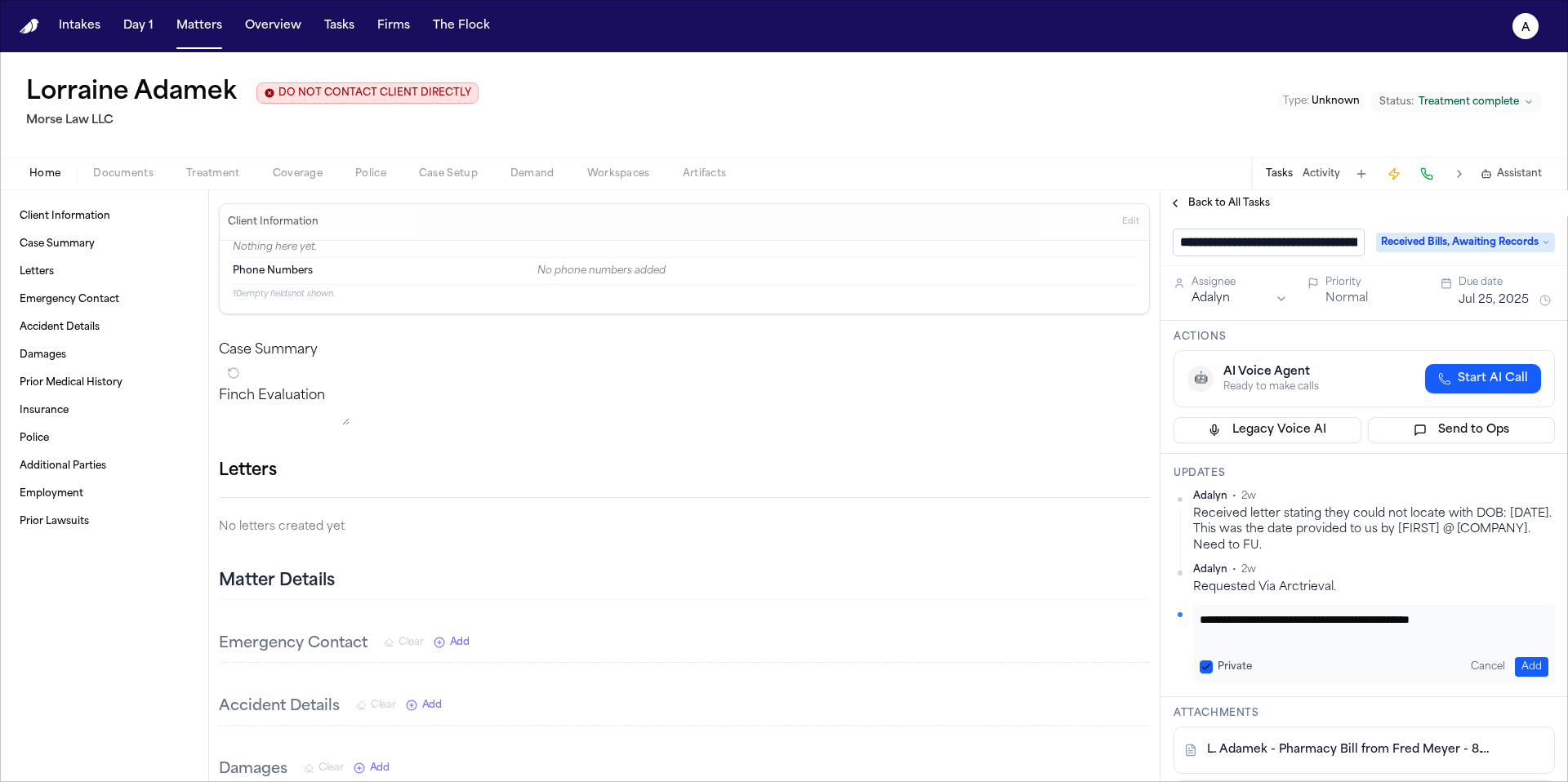 drag, startPoint x: 1362, startPoint y: 248, endPoint x: 1255, endPoint y: 245, distance: 107.04205 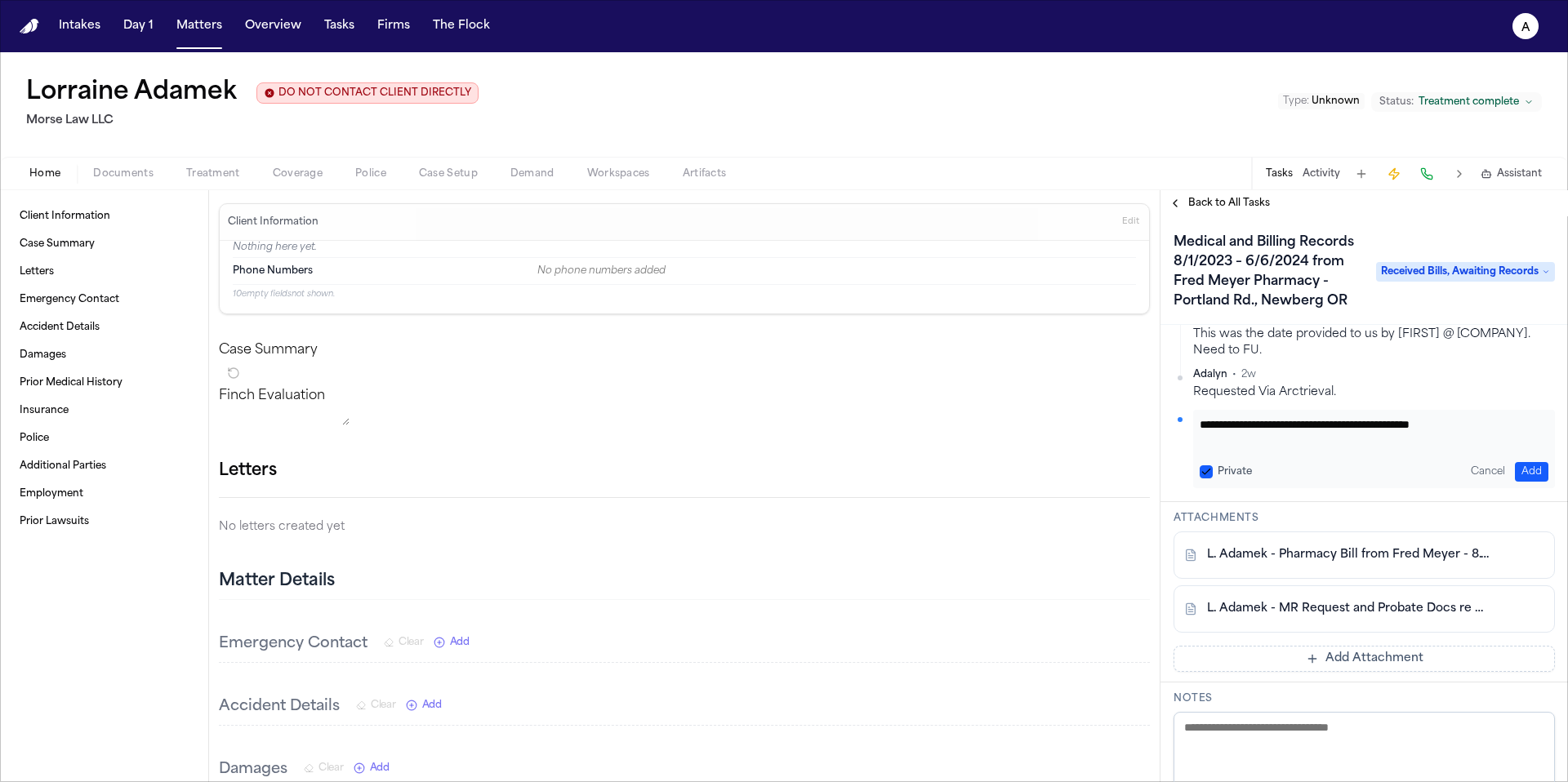 scroll, scrollTop: 269, scrollLeft: 0, axis: vertical 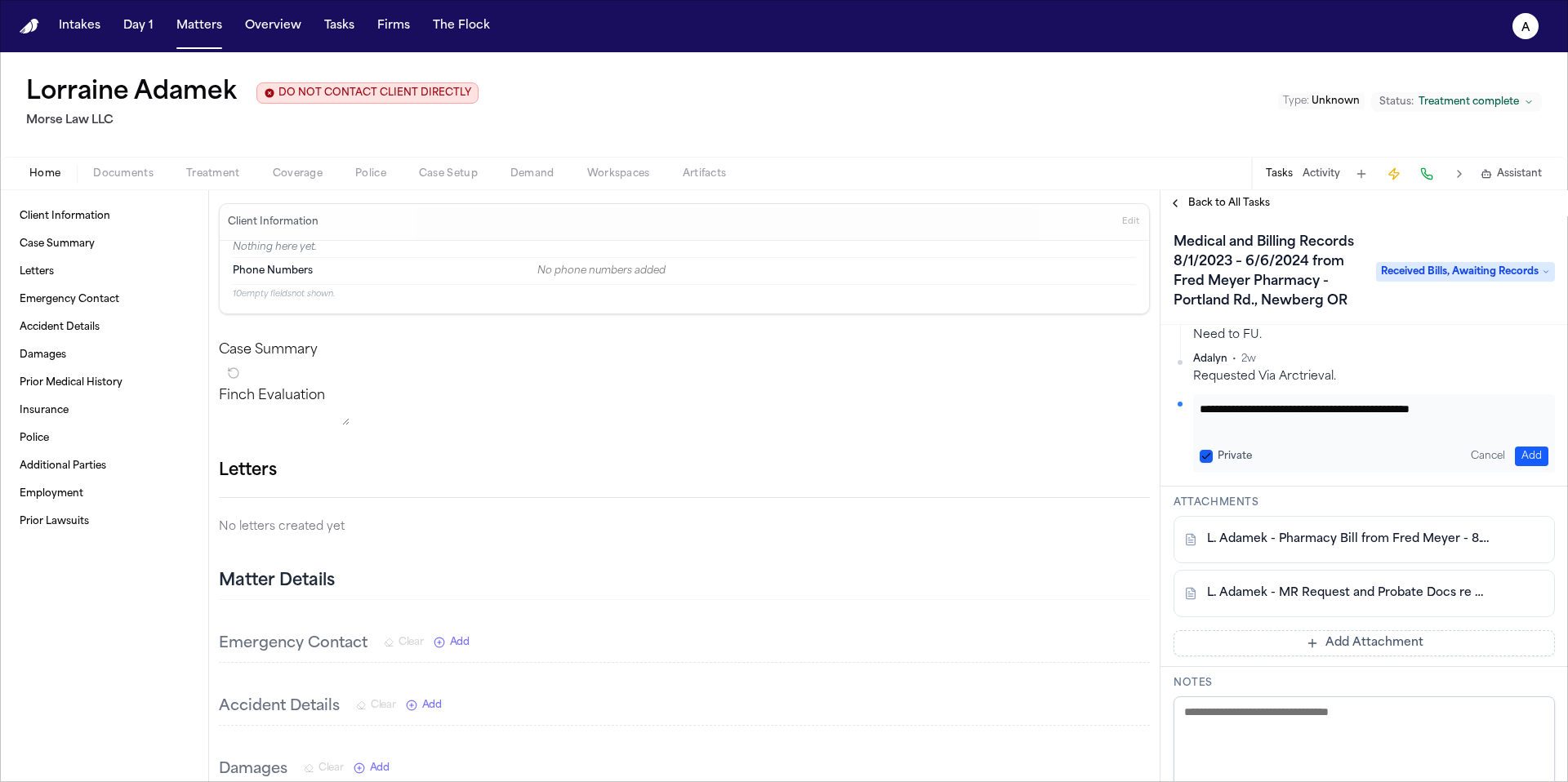 click on "L. Adamek - Pharmacy Bill from Fred Meyer - 8.1.23 to 6.6.24" at bounding box center [1348, 540] 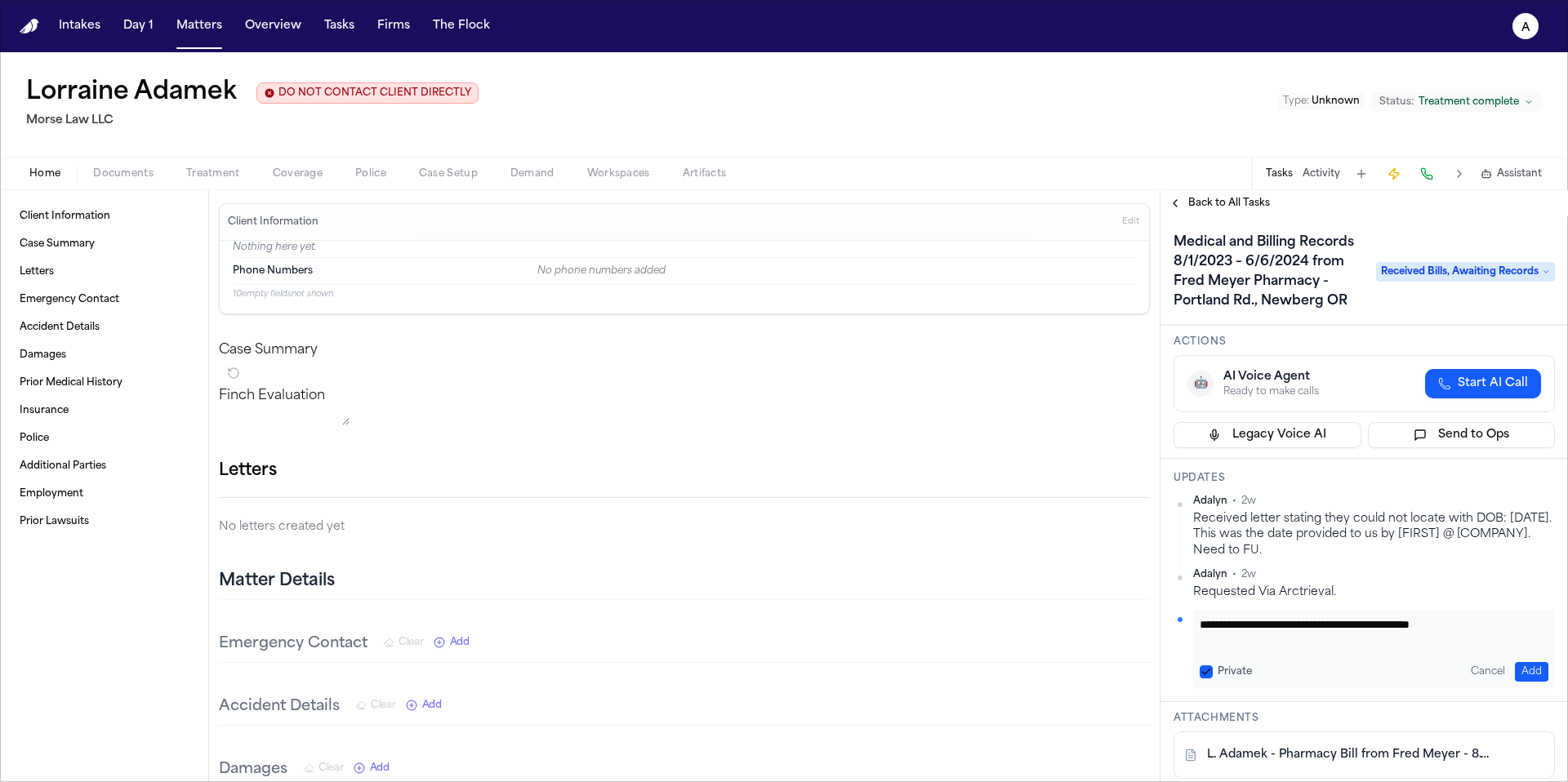 scroll, scrollTop: 31, scrollLeft: 0, axis: vertical 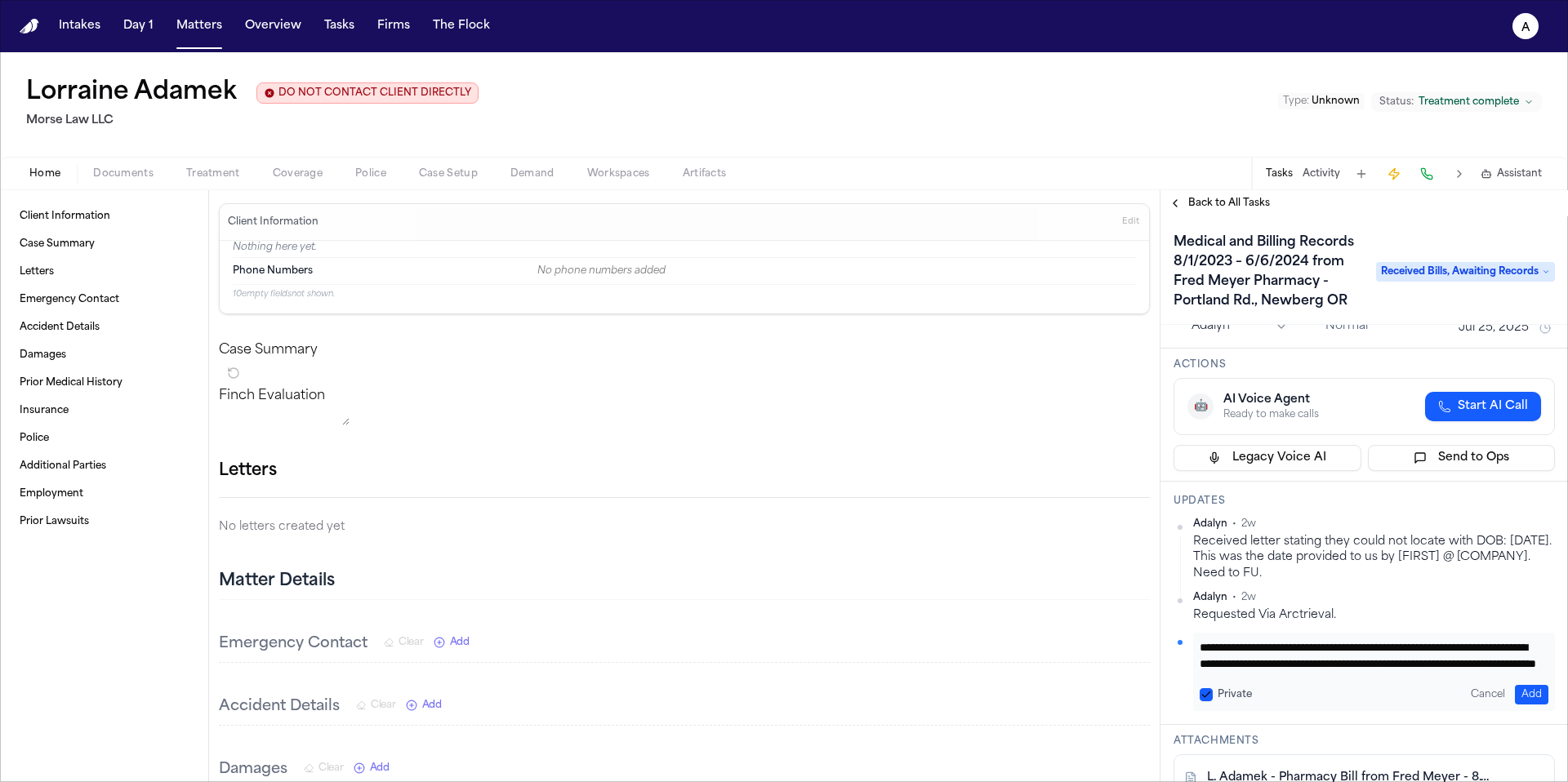 type on "**********" 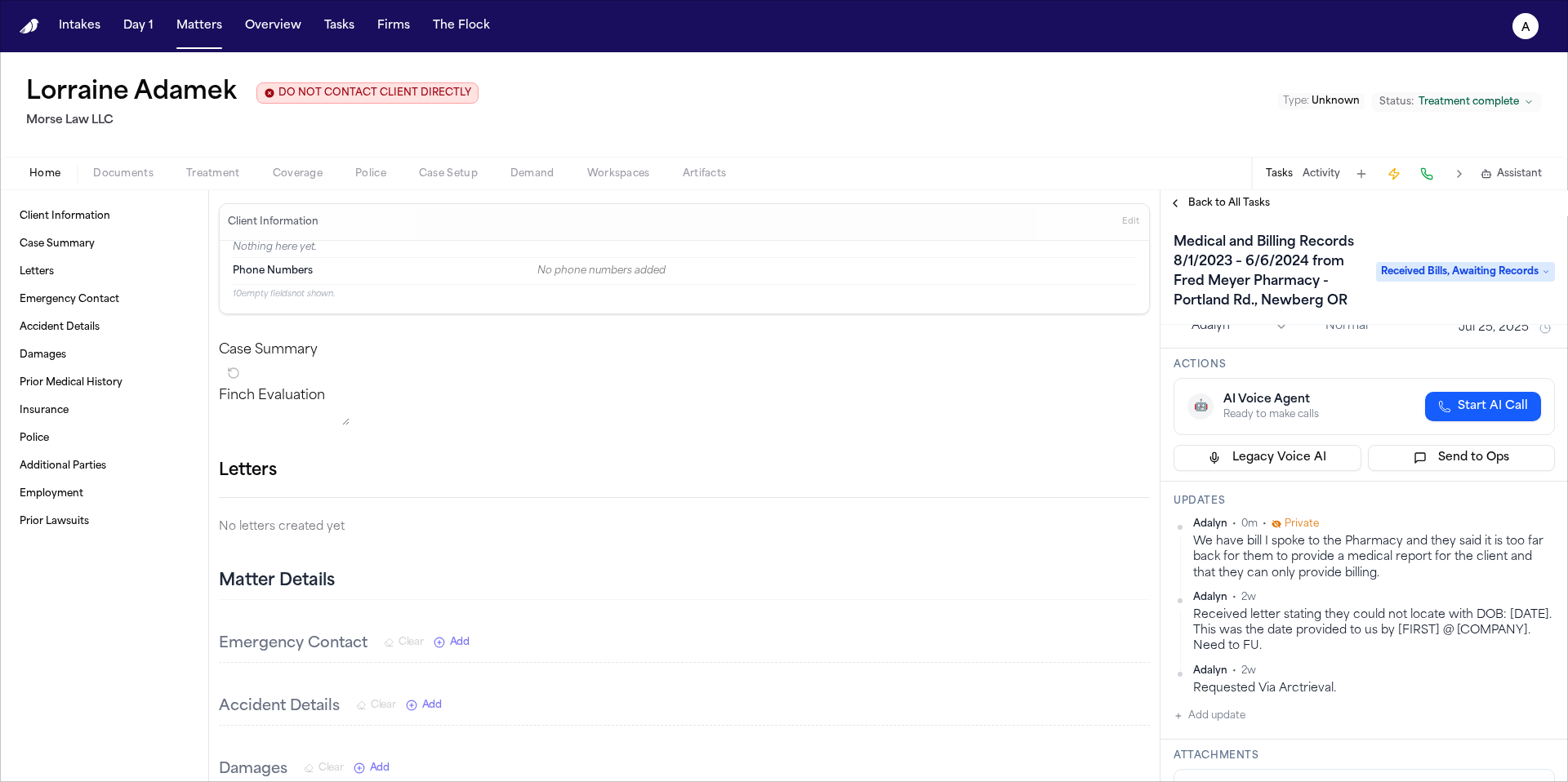 scroll, scrollTop: 0, scrollLeft: 0, axis: both 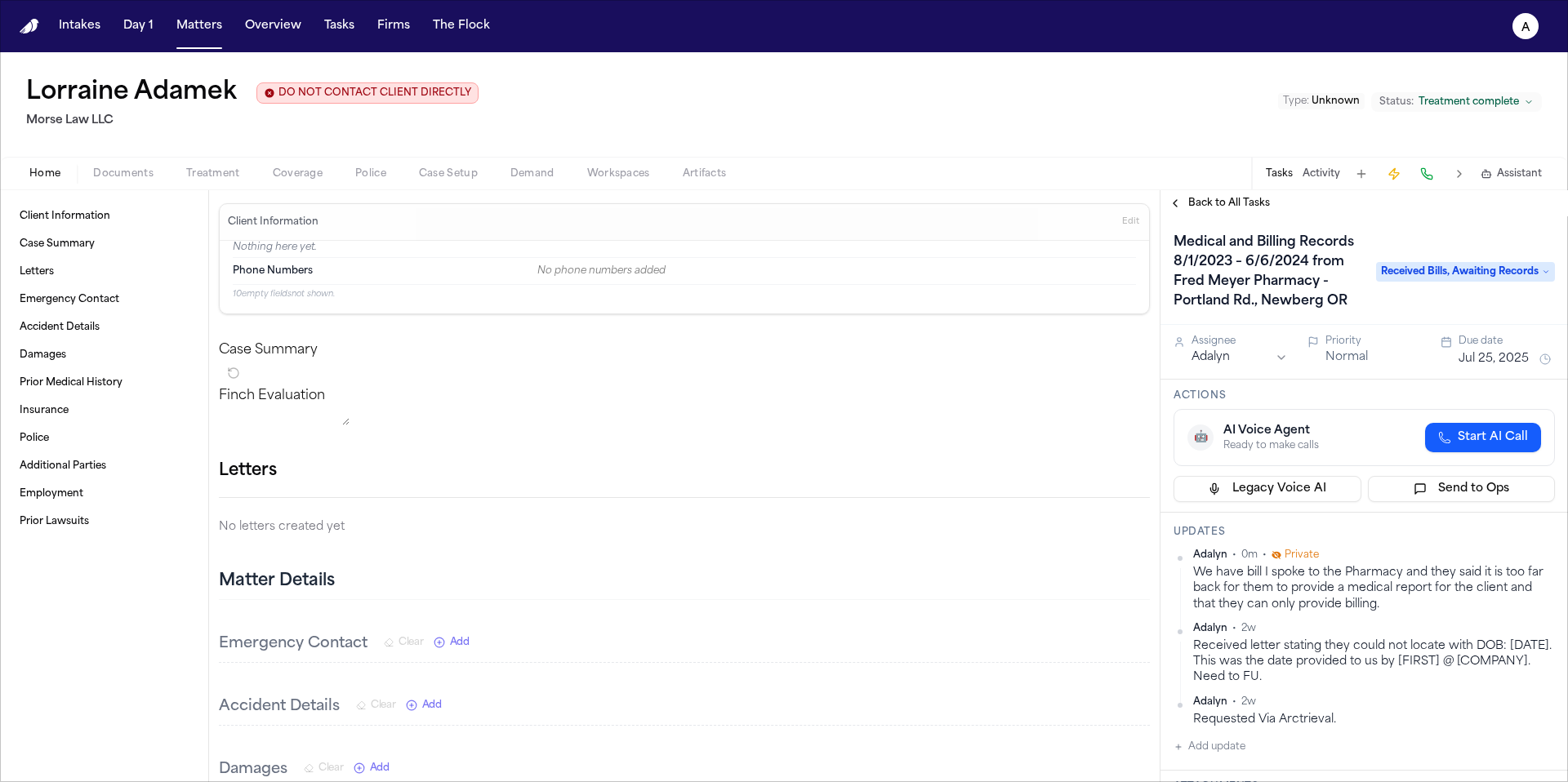 click on "Assignee [FIRST] [LAST]  Priority Normal Due date [DATE]" at bounding box center [1364, 352] 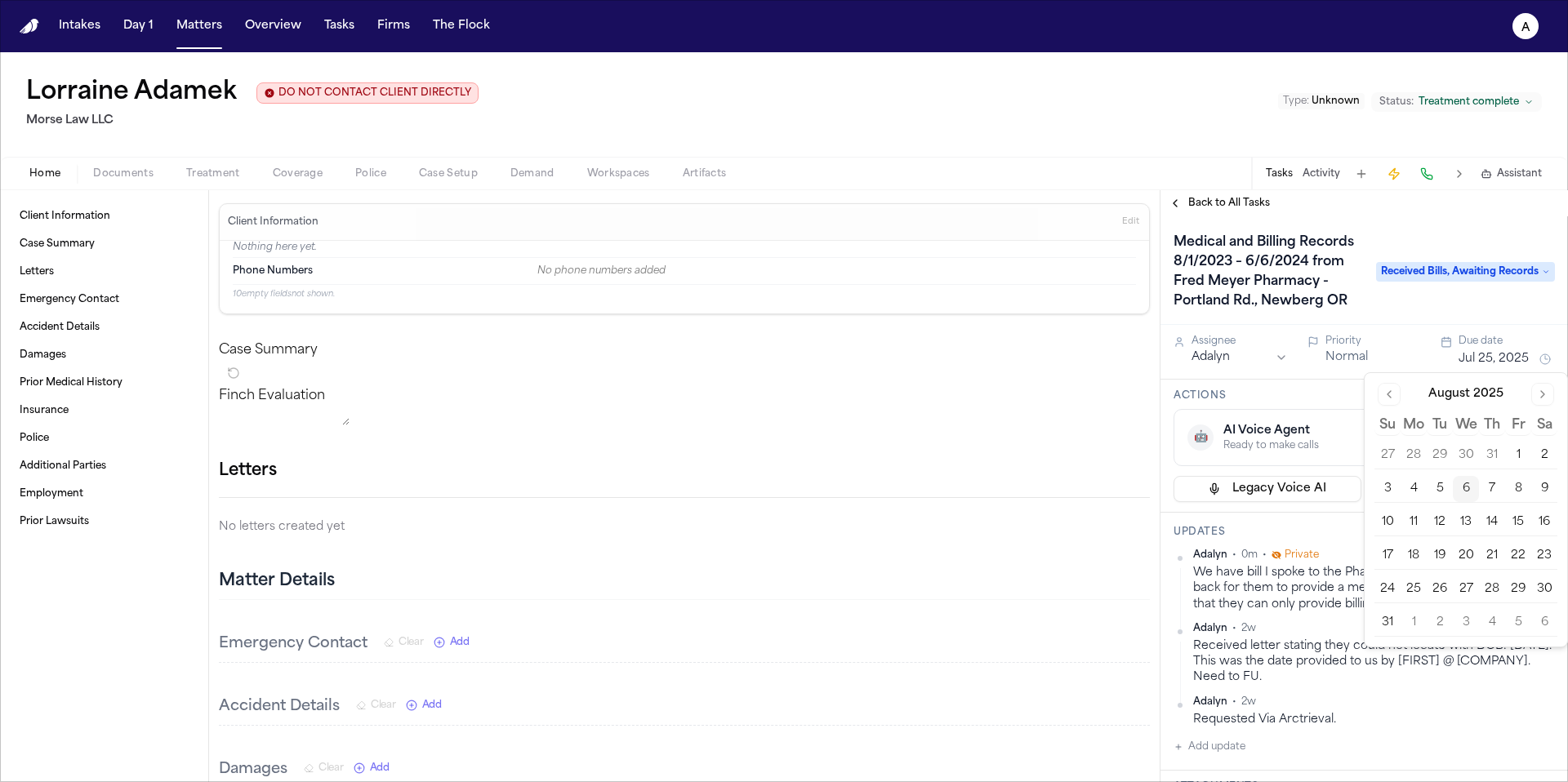 click on "8" at bounding box center [1518, 489] 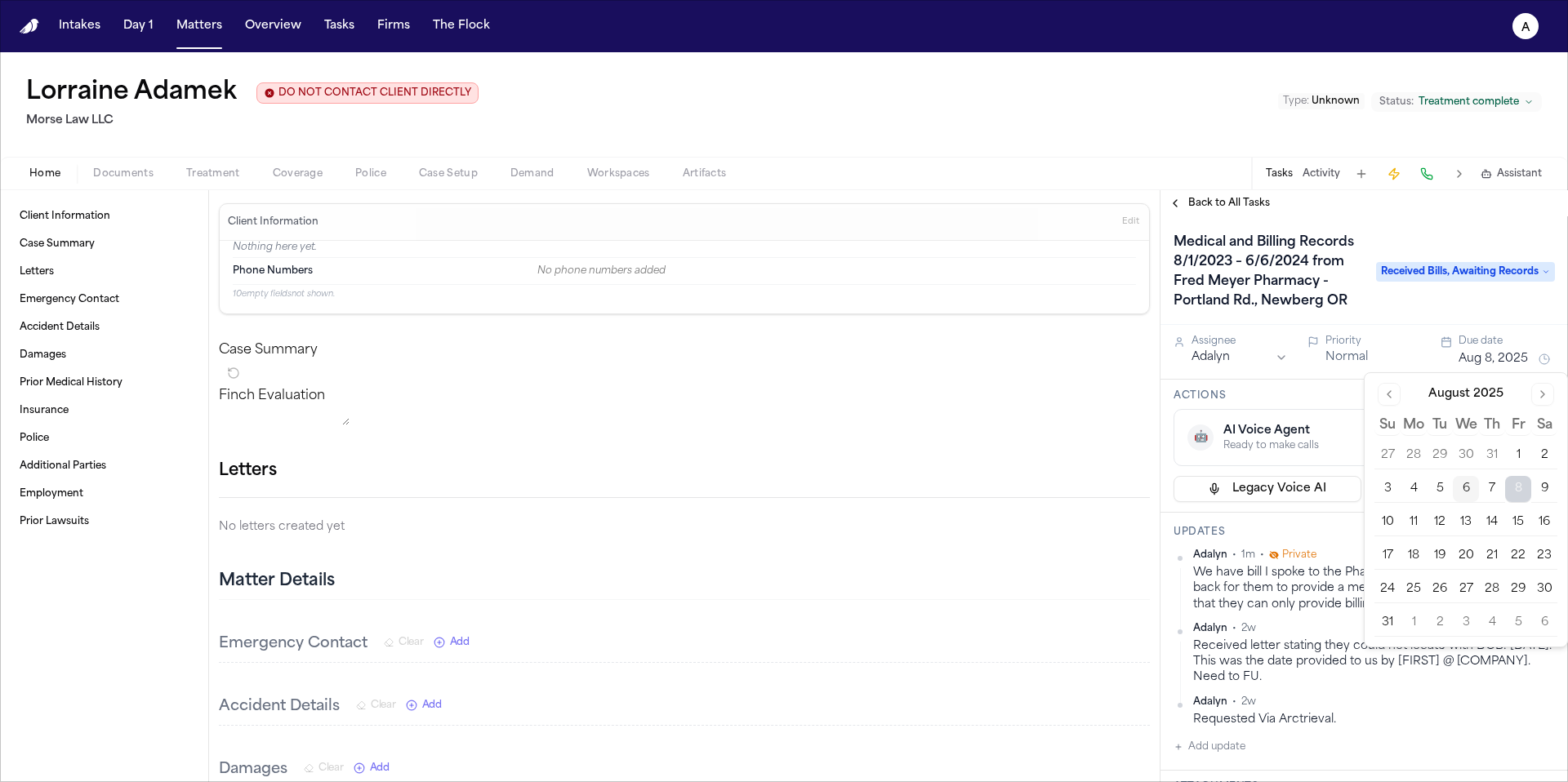 click on "Su" at bounding box center [1388, 425] 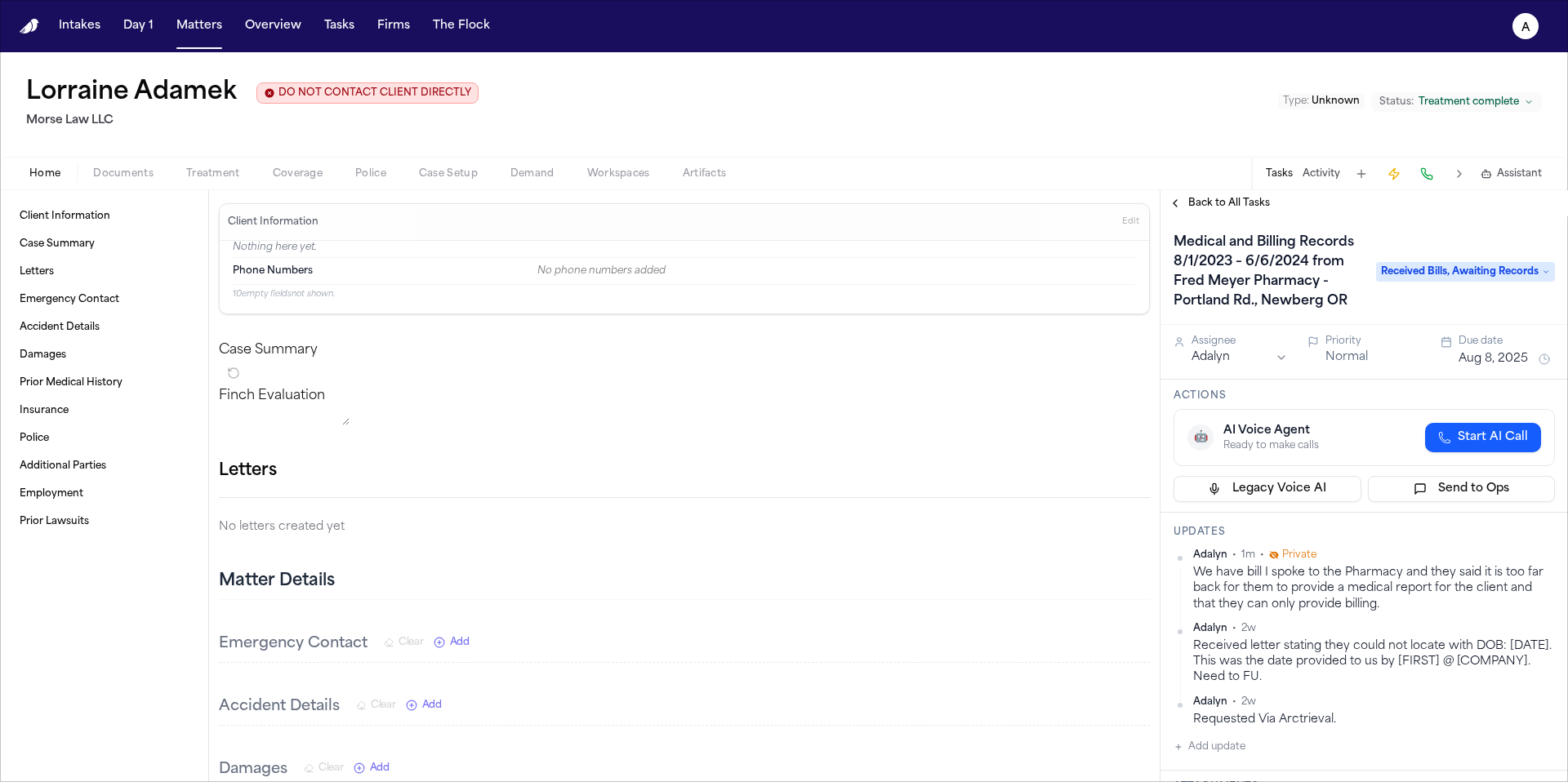 click on "🤖 AI Voice Agent Ready to make calls Start AI Call" at bounding box center [1364, 438] 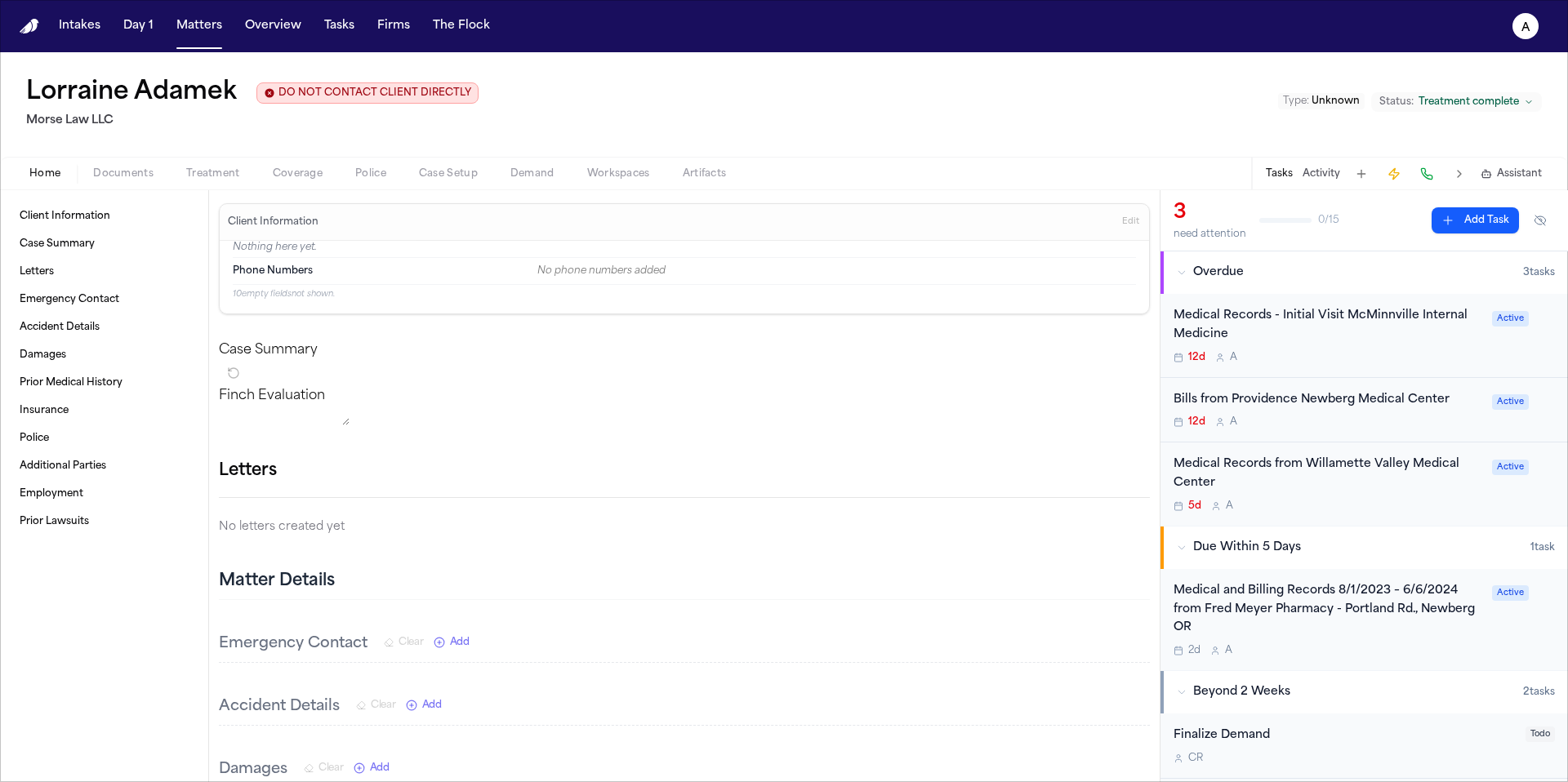 click on "12d A" at bounding box center (1328, 358) 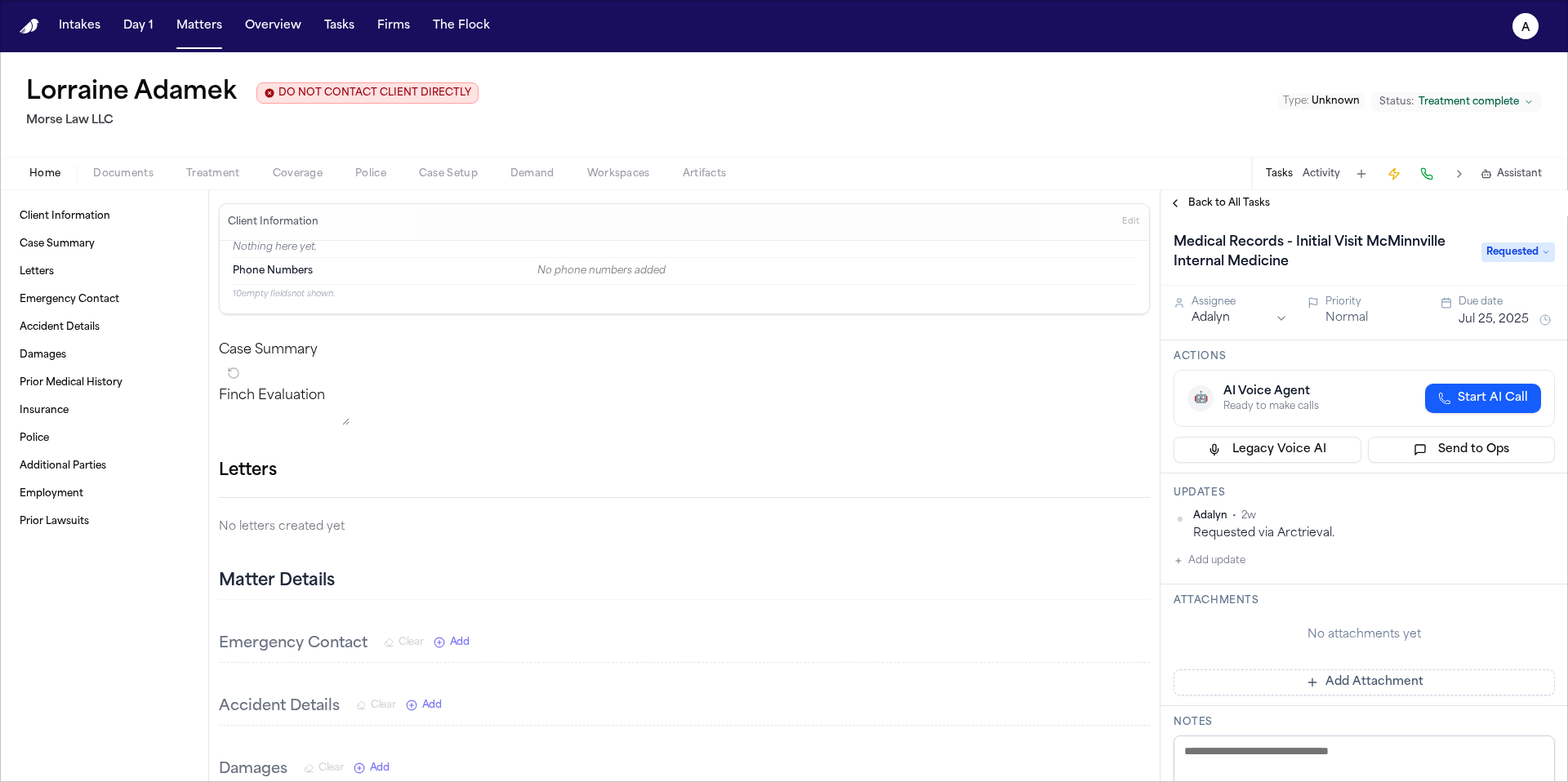 click on "Back to All Tasks" at bounding box center [1229, 203] 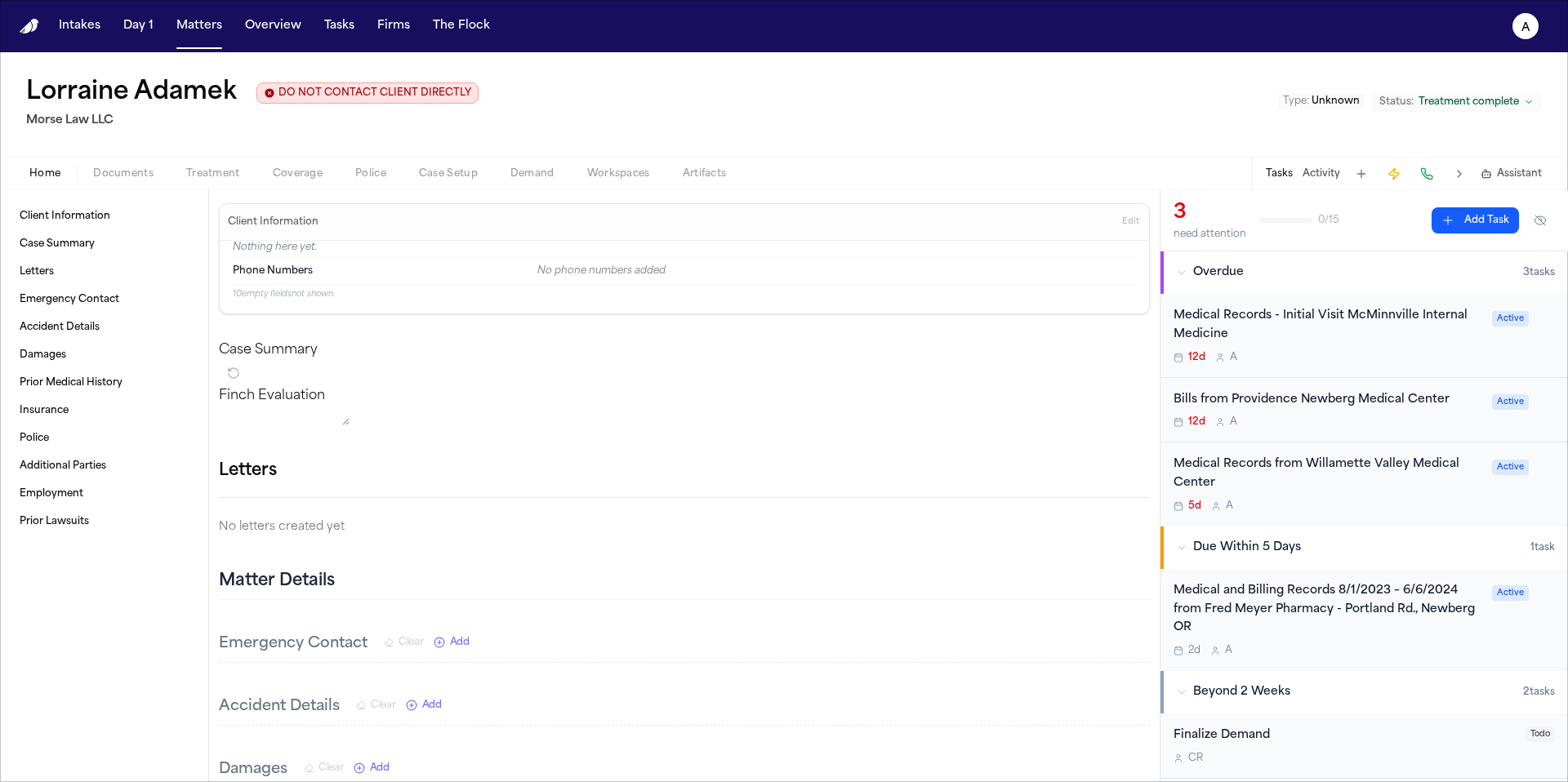 click on "12d A" at bounding box center [1328, 422] 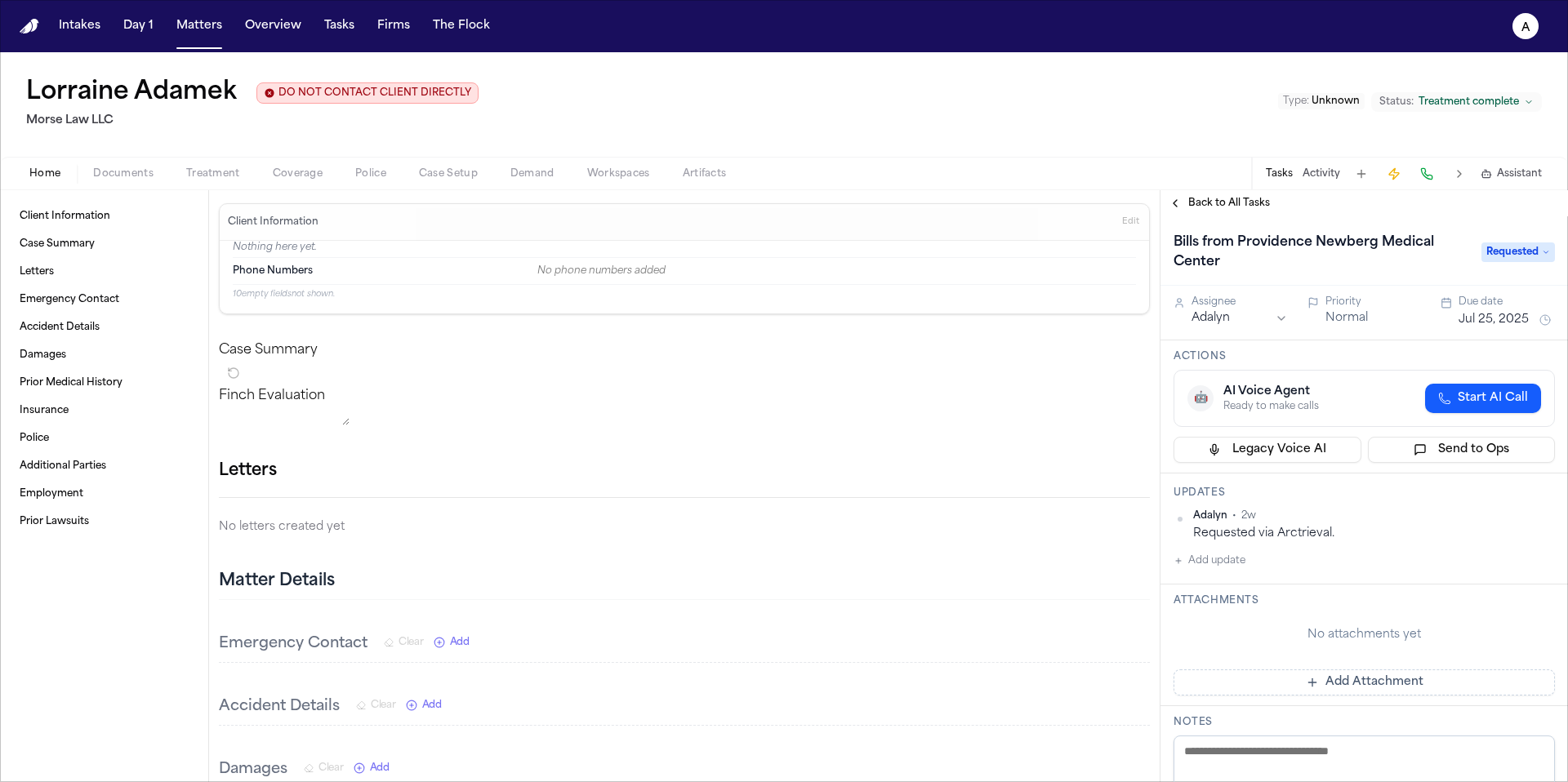 click on "Back to All Tasks" at bounding box center (1229, 203) 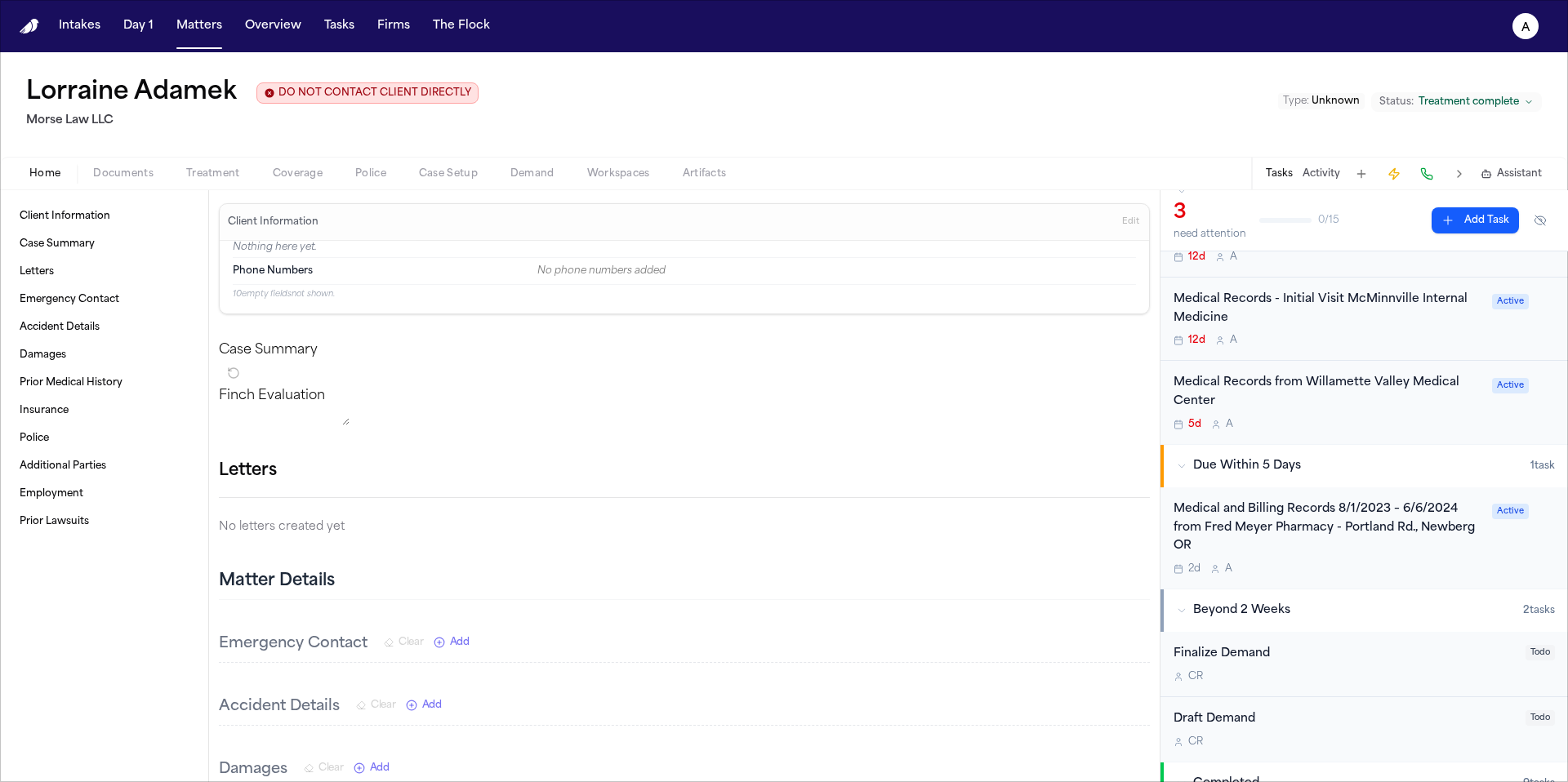 scroll, scrollTop: 0, scrollLeft: 0, axis: both 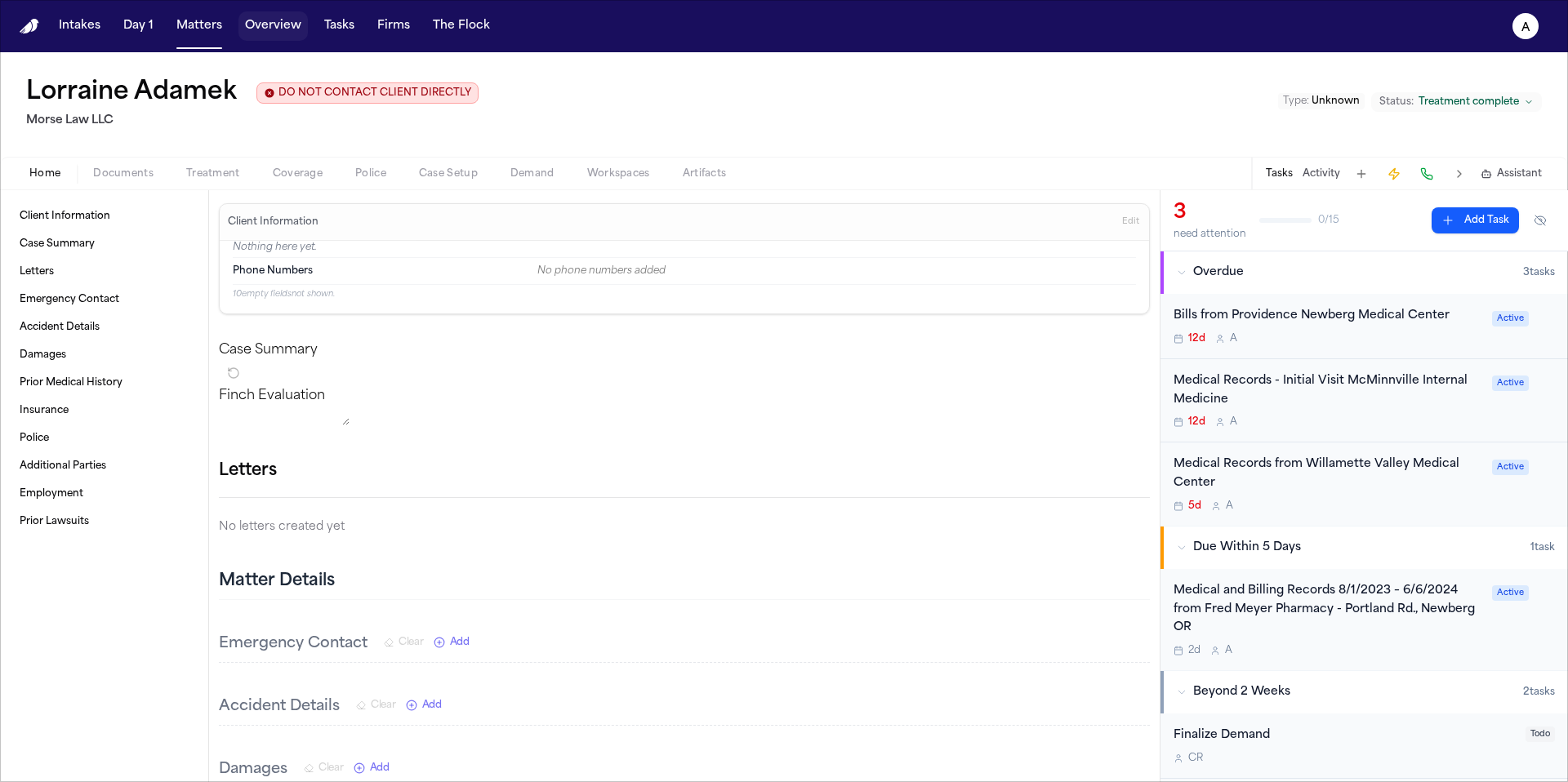 click on "Overview" at bounding box center (273, 26) 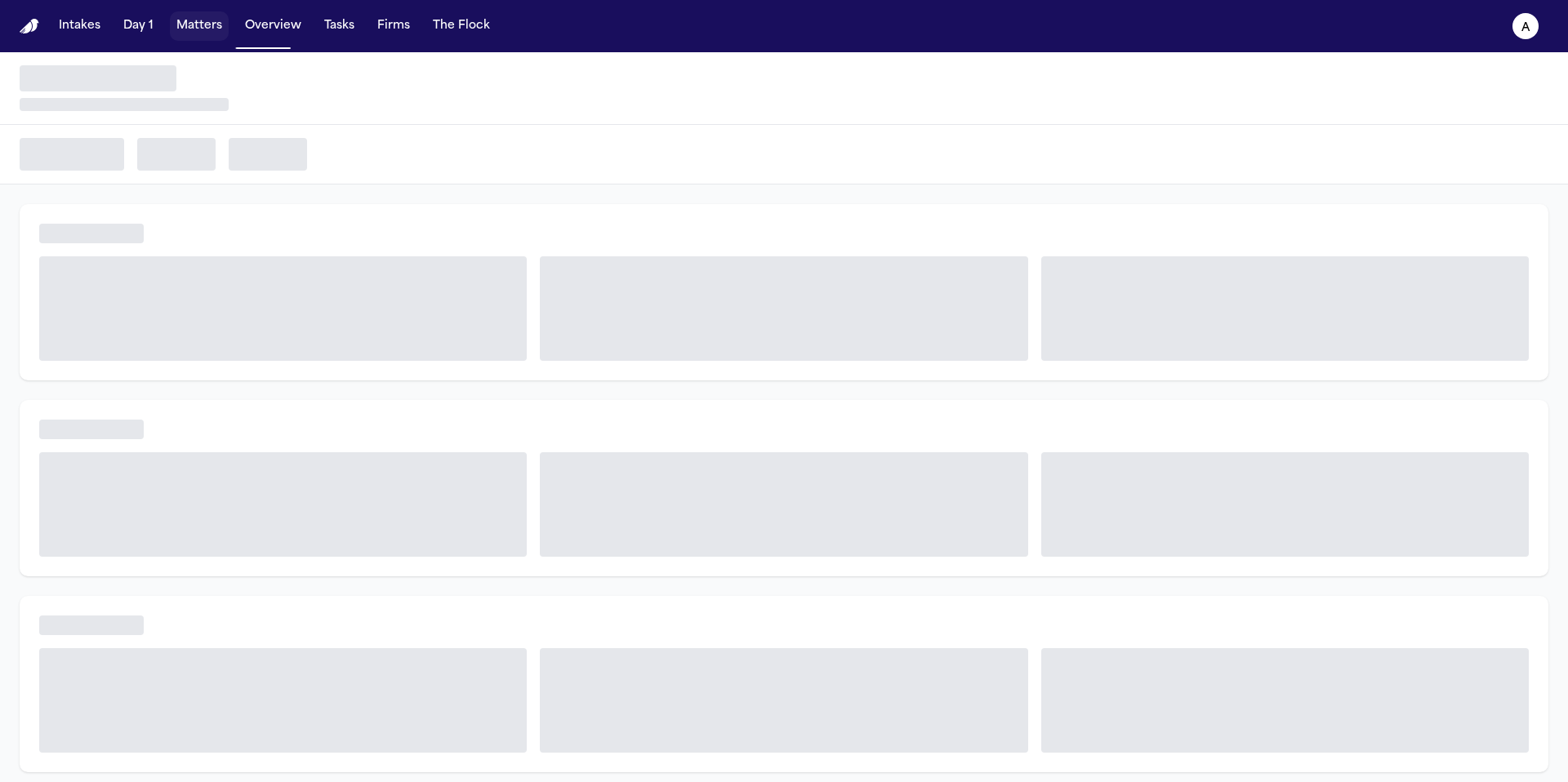 click on "Matters" at bounding box center (199, 26) 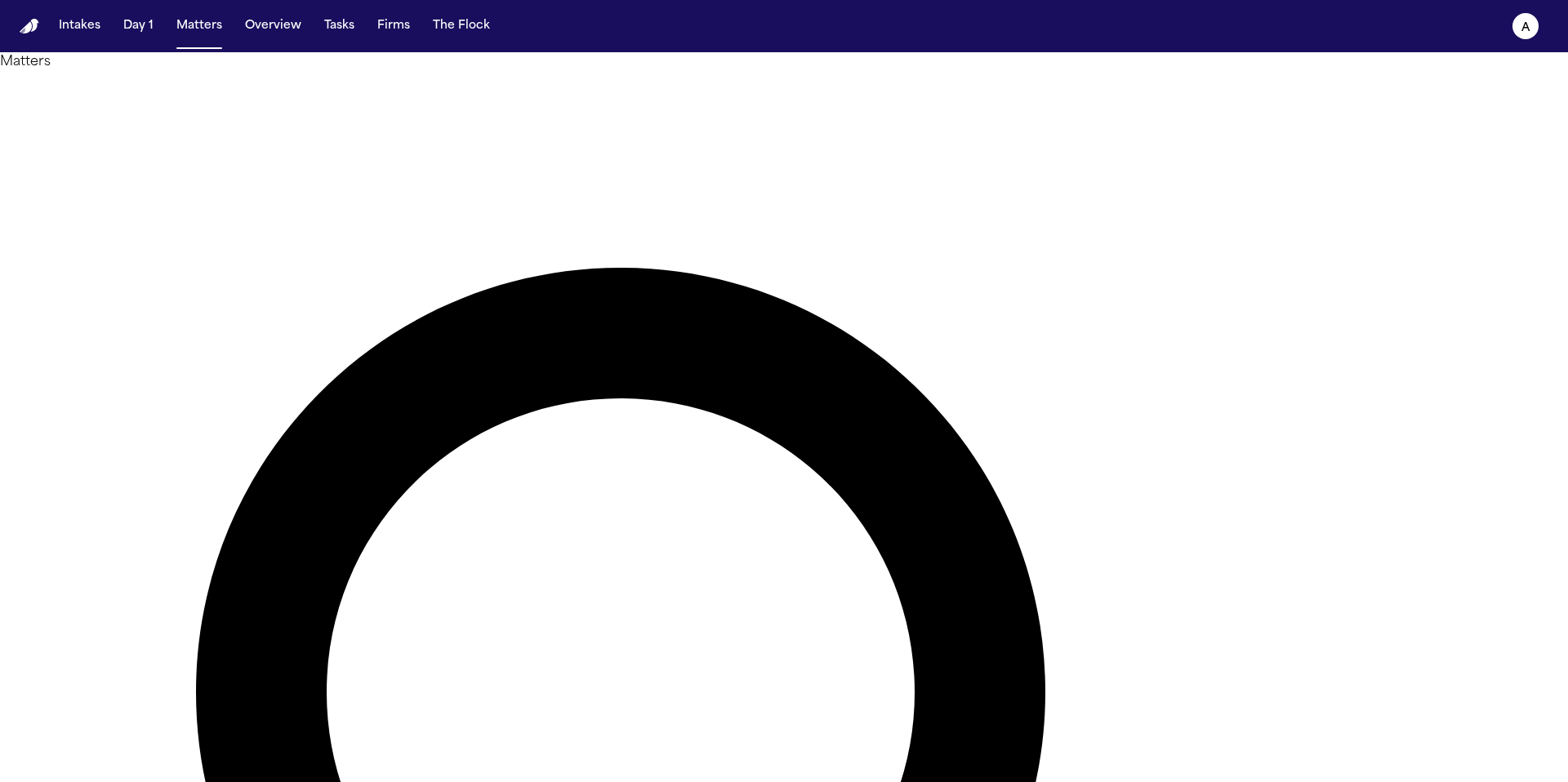 drag, startPoint x: 979, startPoint y: 103, endPoint x: 729, endPoint y: 100, distance: 250.018 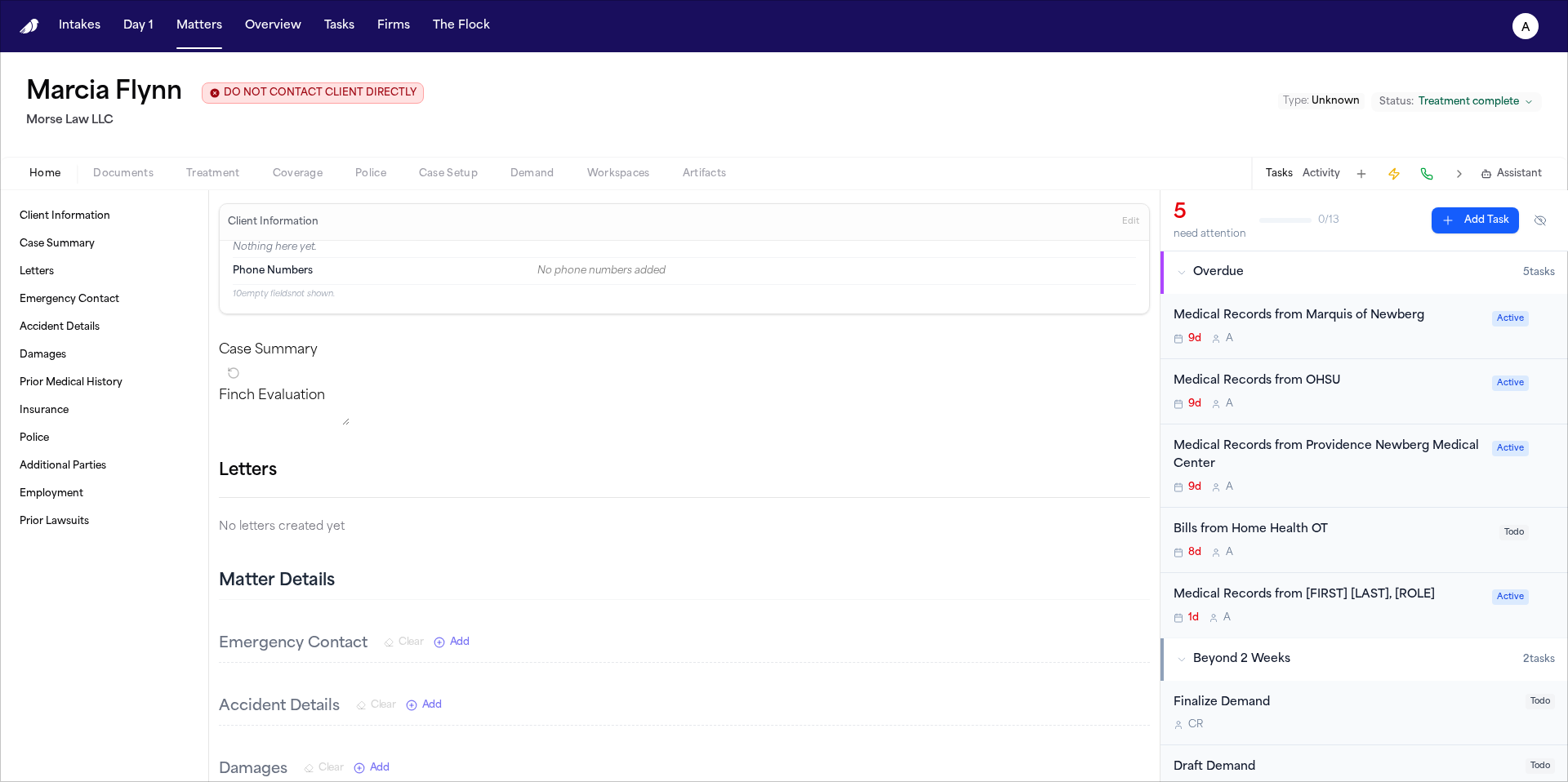 click on "Medical Records from Marquis of Newberg 9d A Active" at bounding box center [1364, 327] 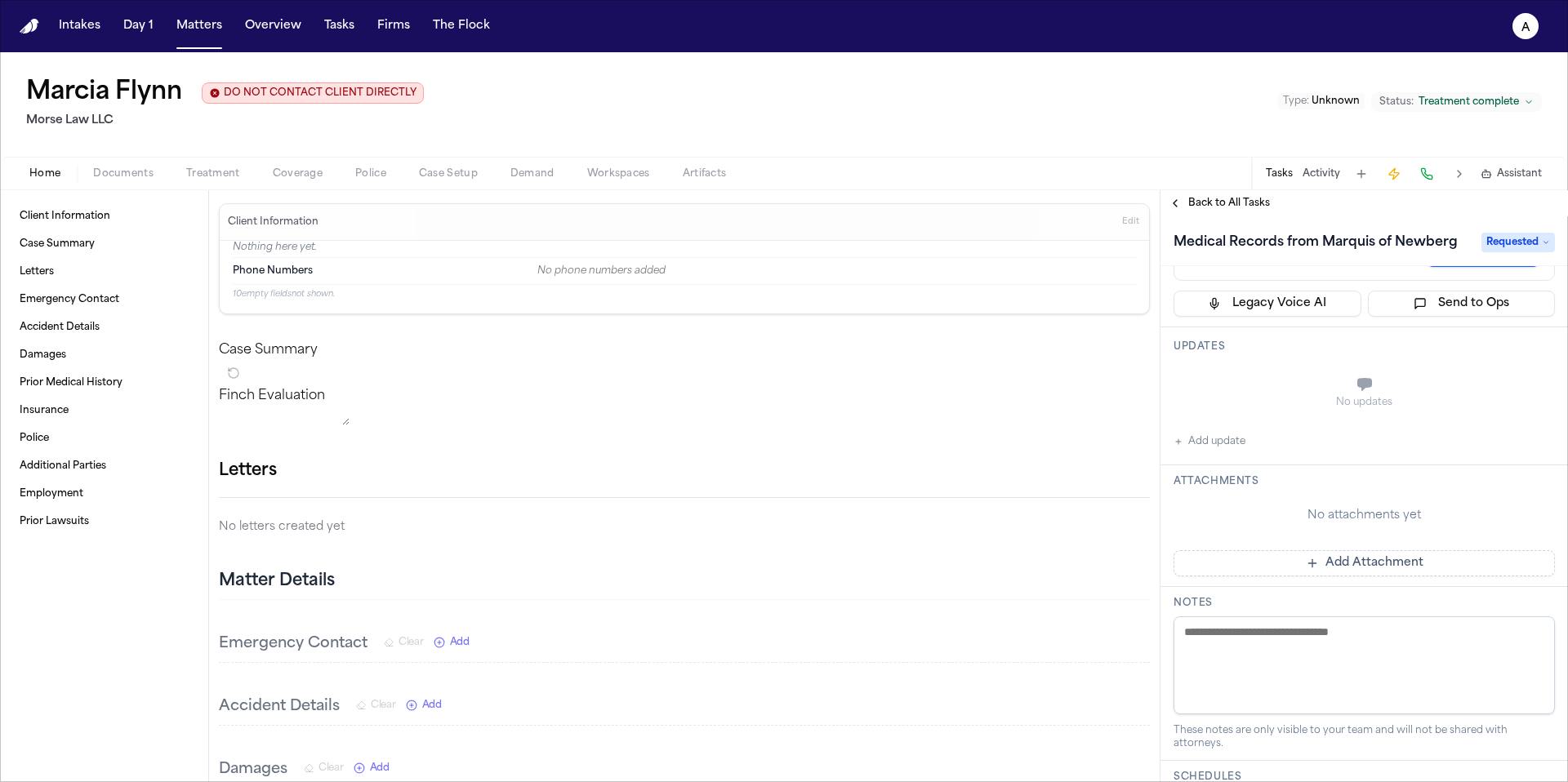 scroll, scrollTop: 156, scrollLeft: 0, axis: vertical 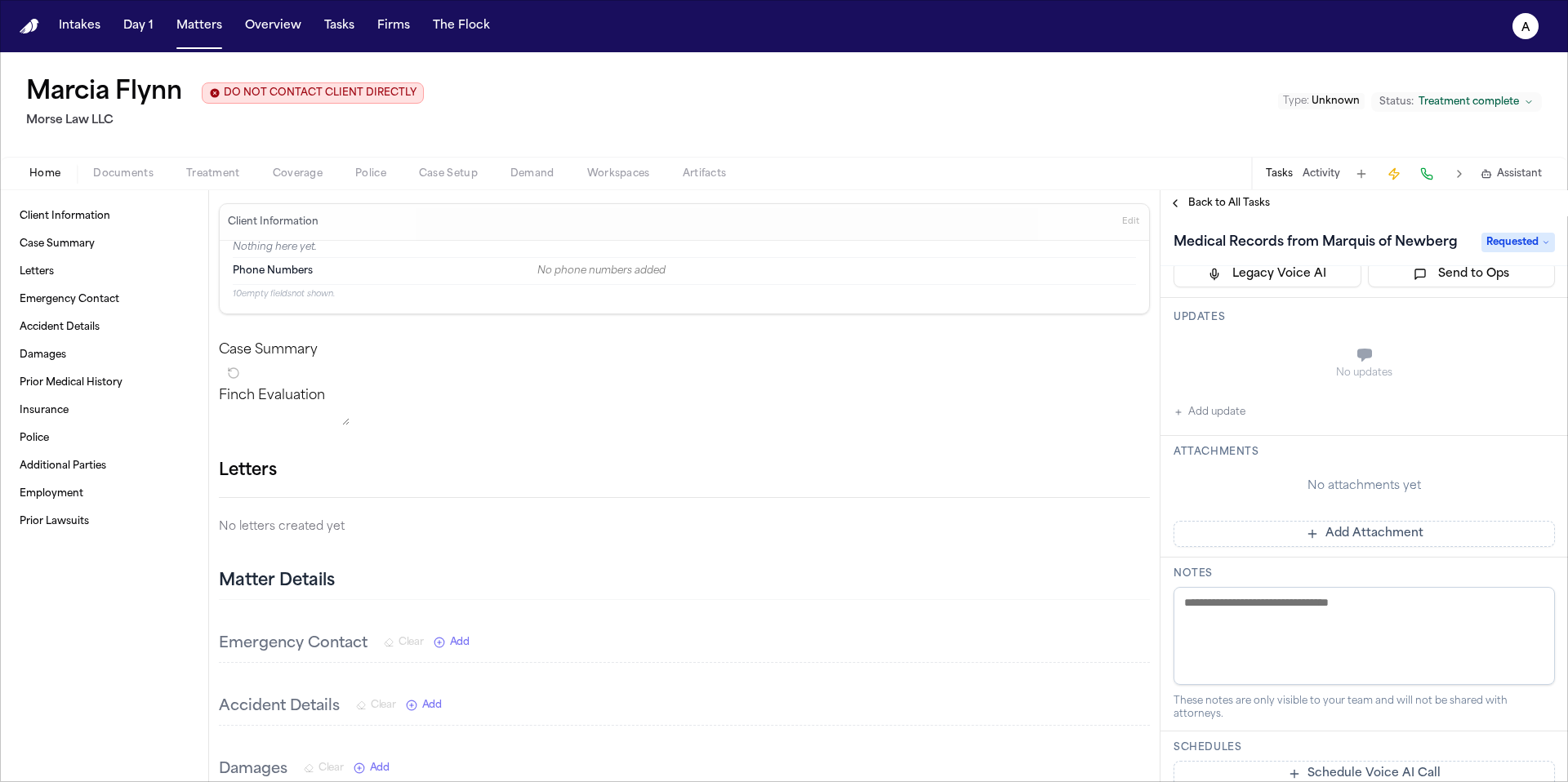 click on "Back to All Tasks" at bounding box center (1229, 203) 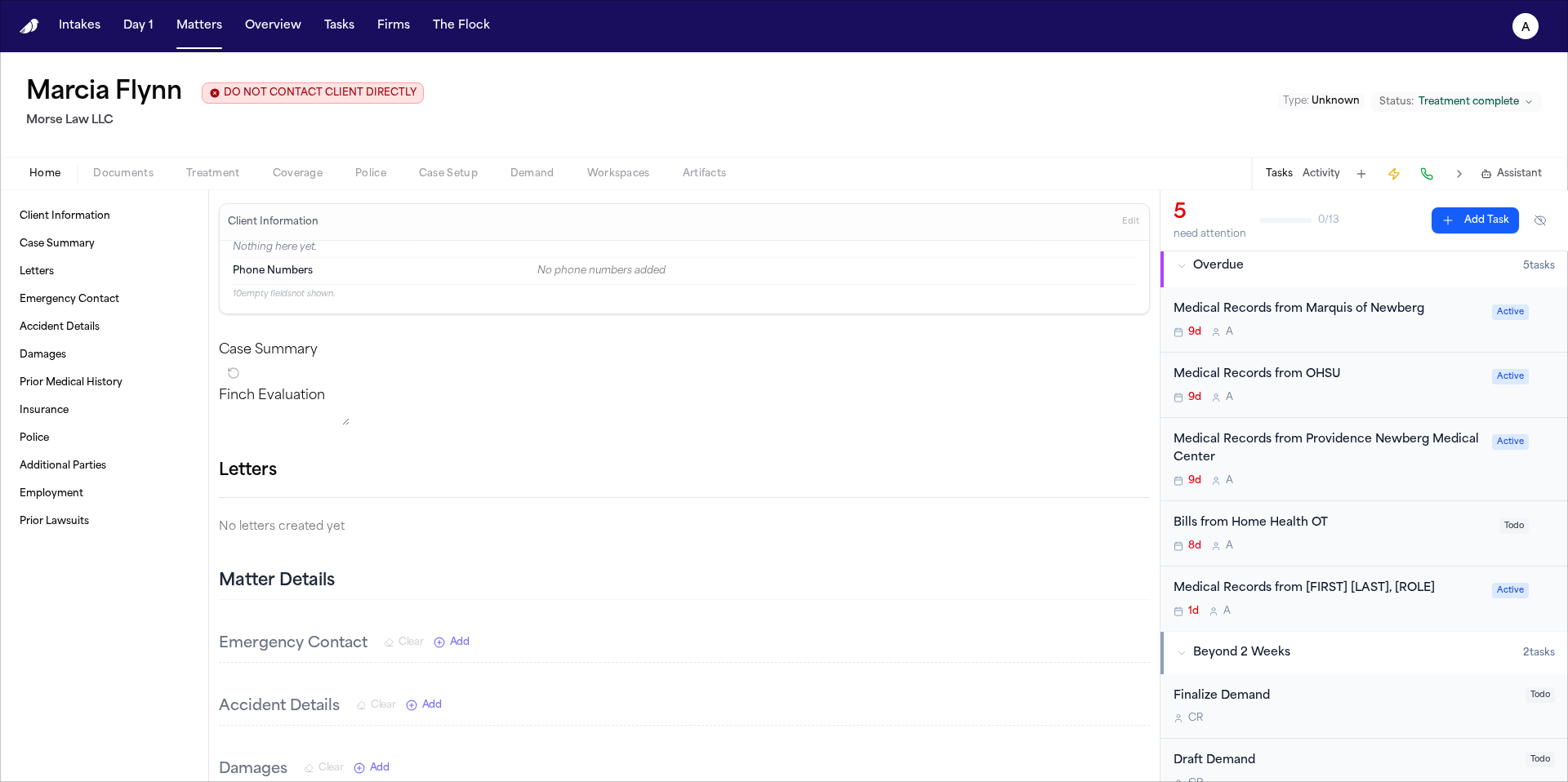 scroll, scrollTop: 0, scrollLeft: 0, axis: both 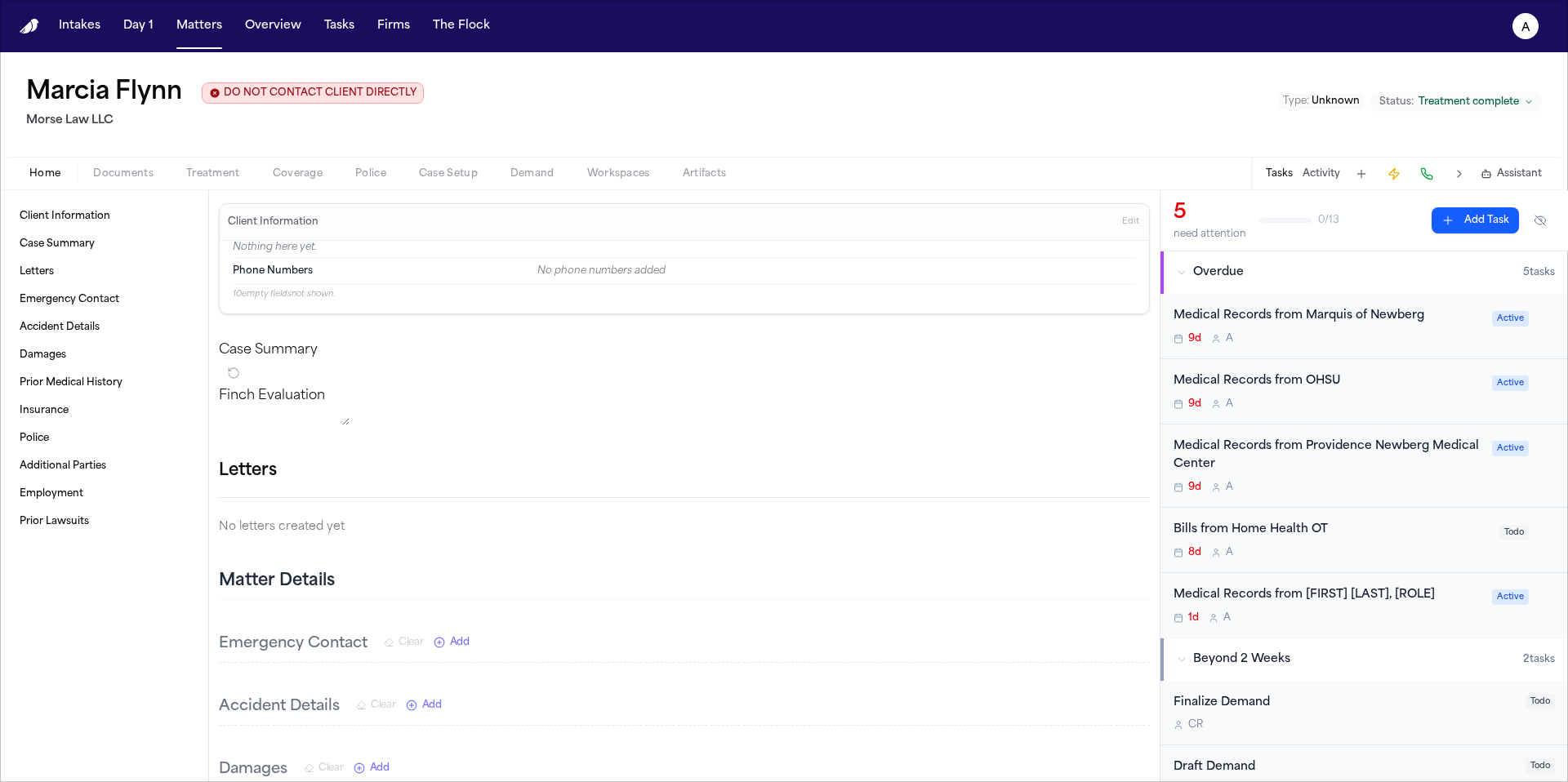 click on "8d A" at bounding box center [1331, 553] 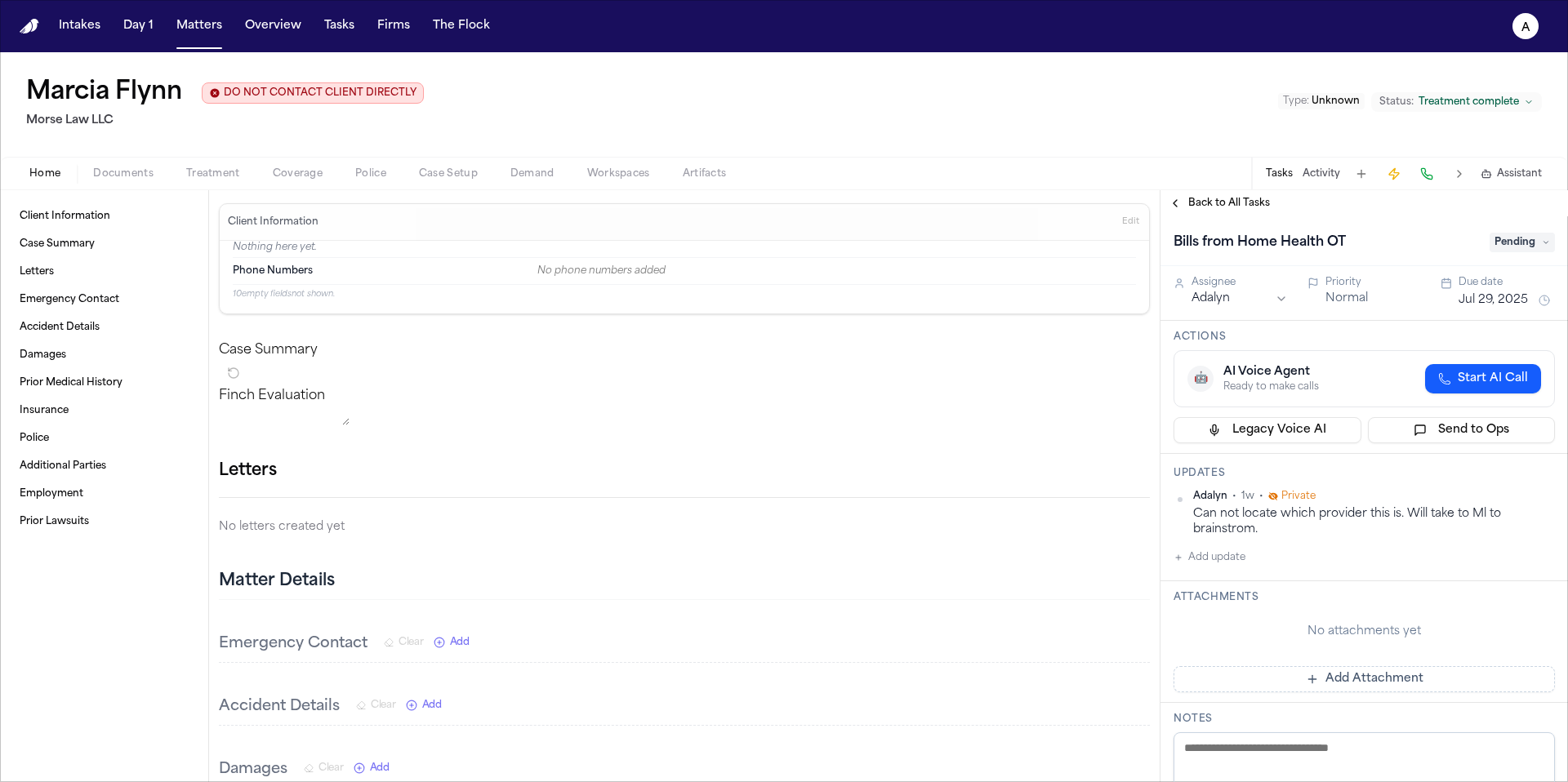 click on "Can not locate which provider this is. Will take to Ml to brainstrom." at bounding box center (1374, 522) 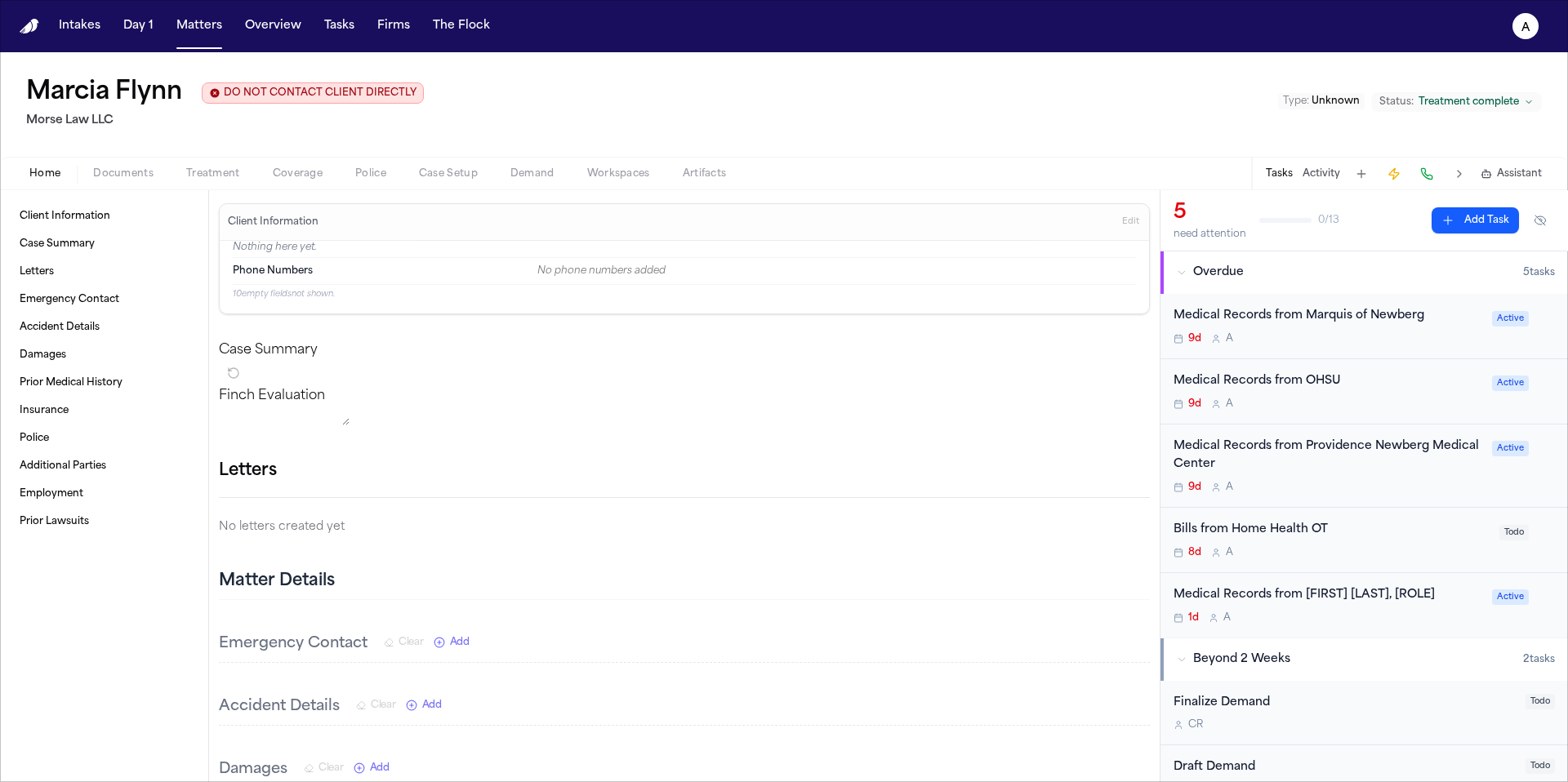 click on "Medical Records from OHSU 9d A Active" at bounding box center [1364, 392] 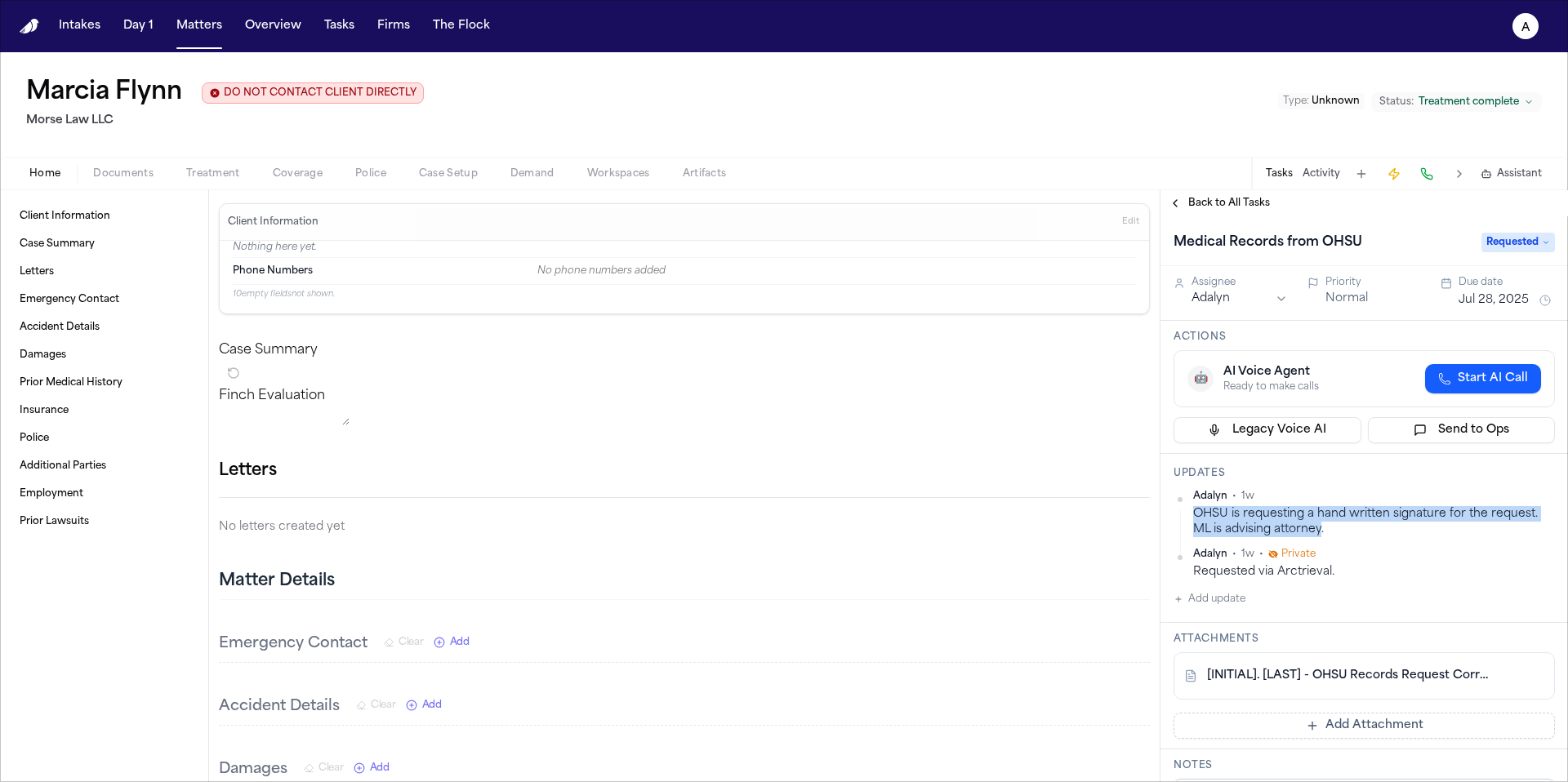 drag, startPoint x: 1321, startPoint y: 536, endPoint x: 1193, endPoint y: 521, distance: 128.87591 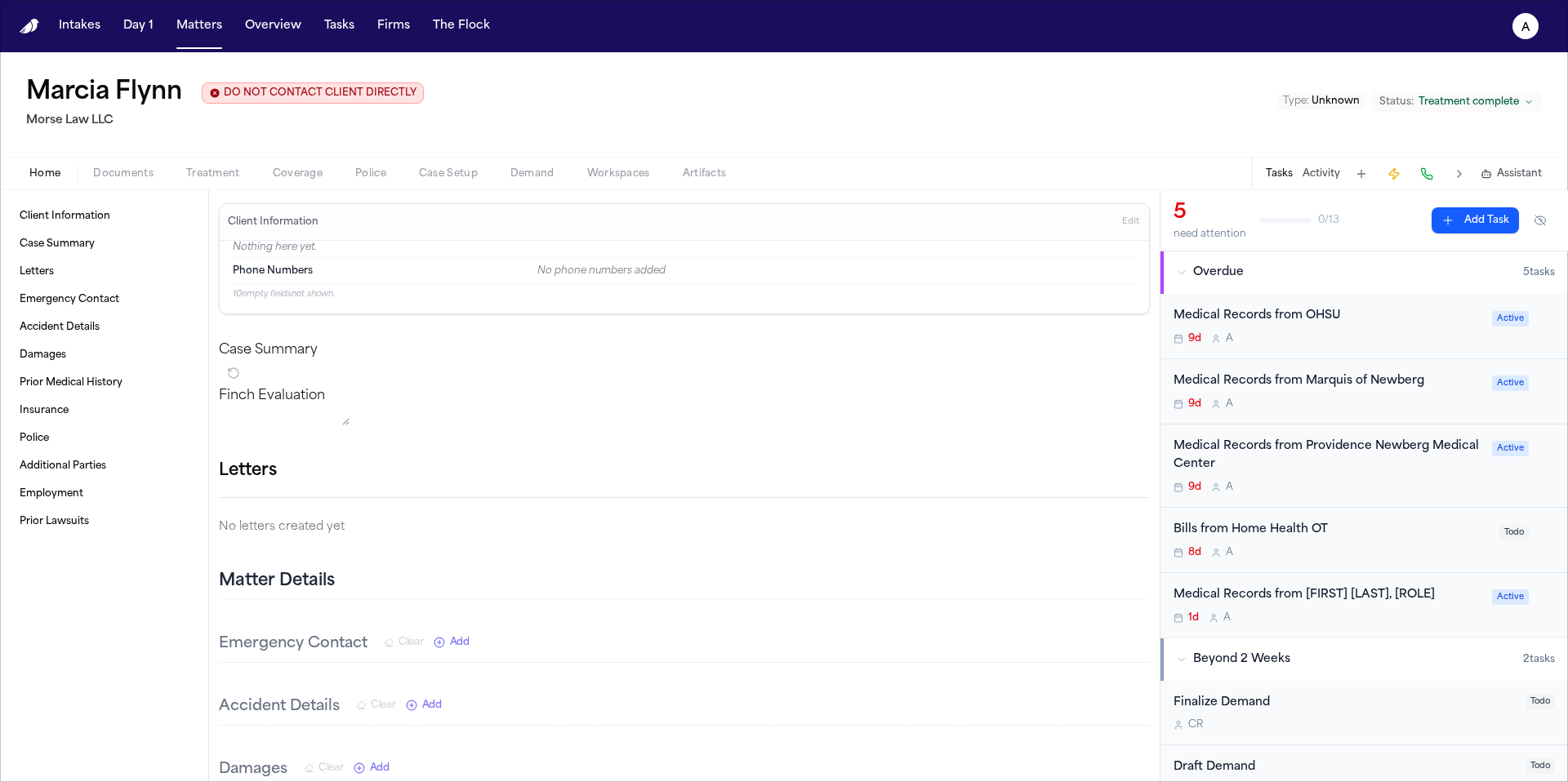 click on "Medical Records from Marquis of Newberg 9d A Active" at bounding box center [1364, 392] 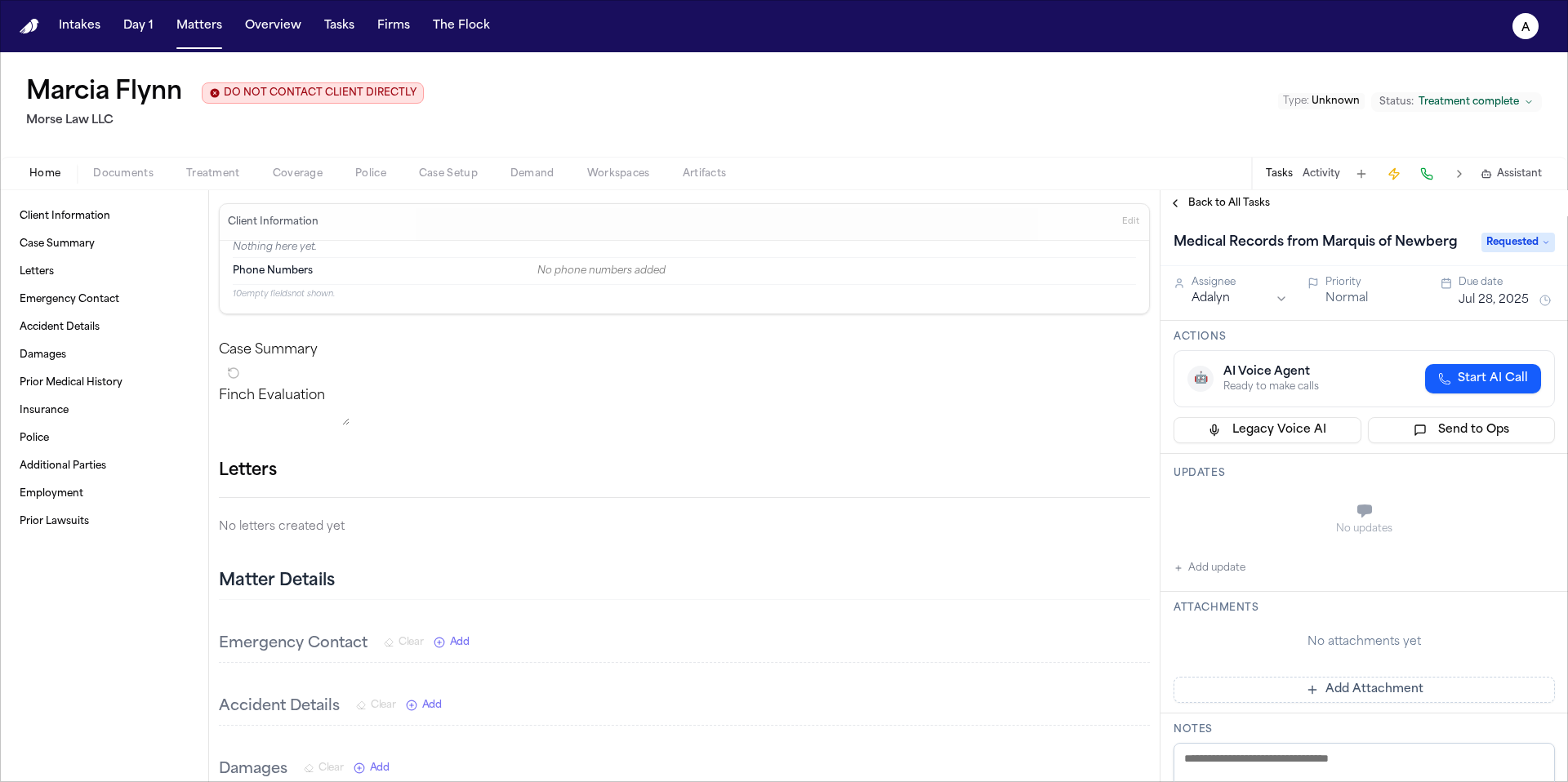 click on "Back to All Tasks" at bounding box center [1229, 203] 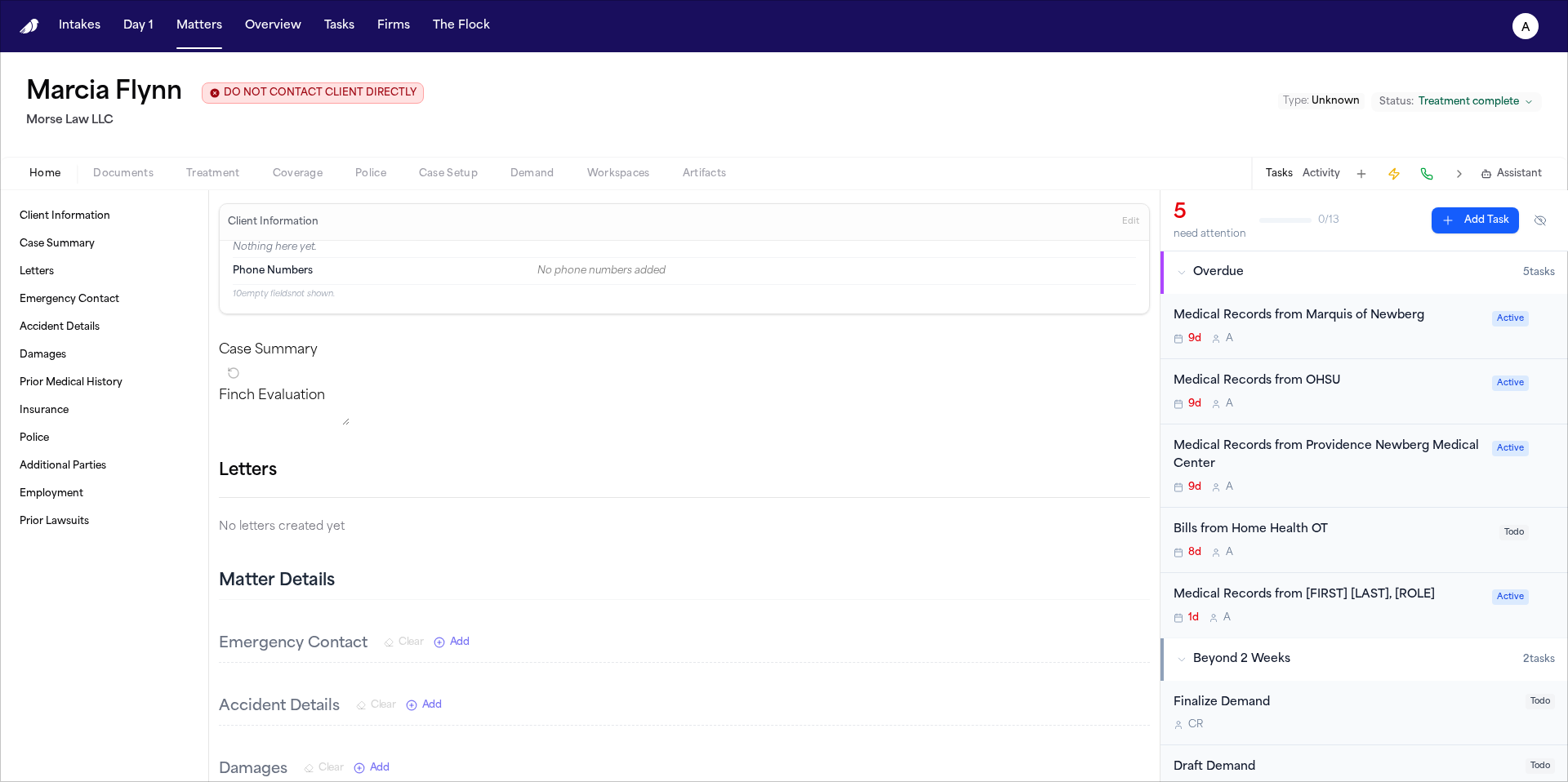 click on "Bills from Home Health OT  8d A" at bounding box center (1331, 540) 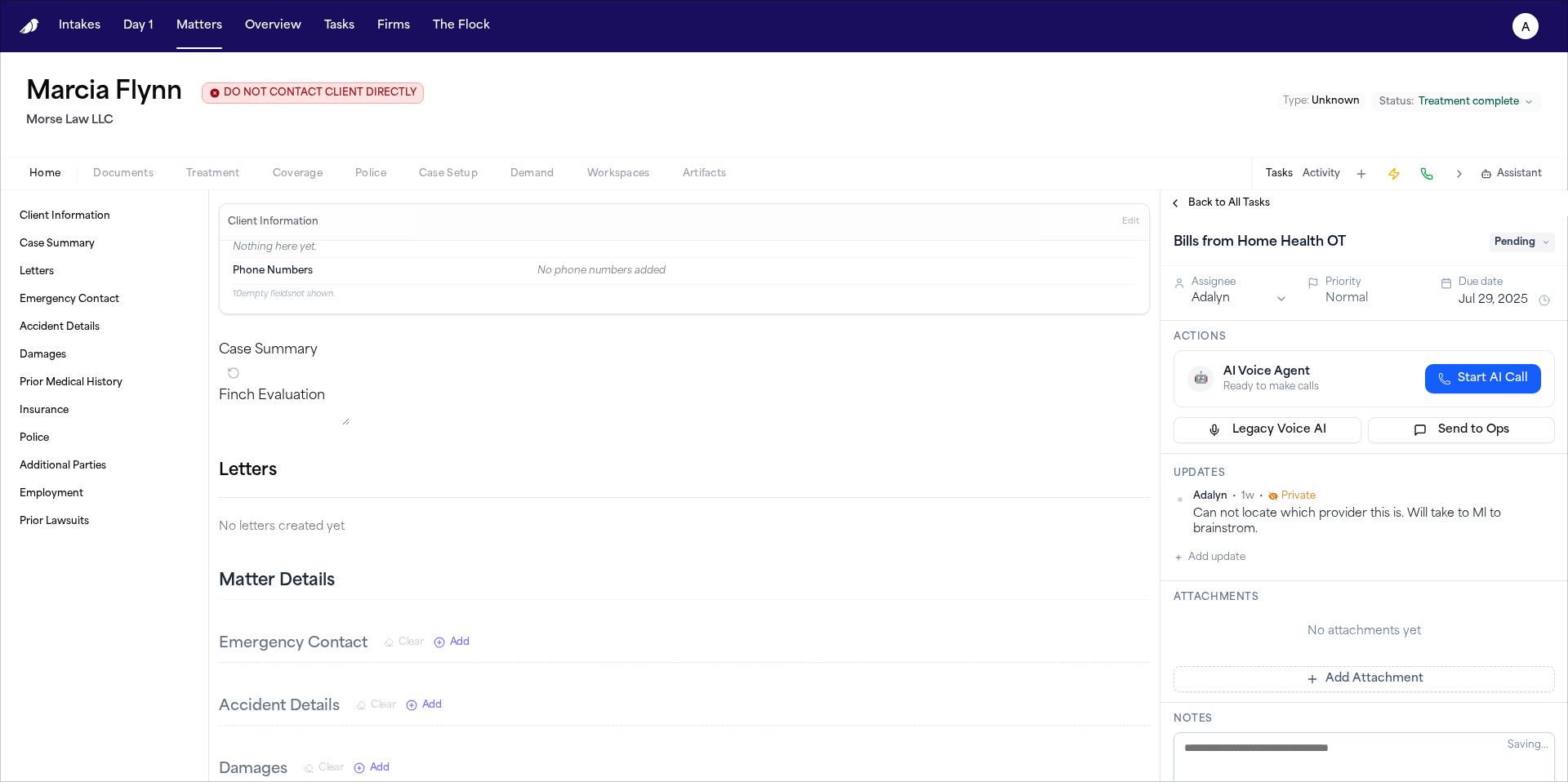 click on "Back to All Tasks" at bounding box center (1229, 203) 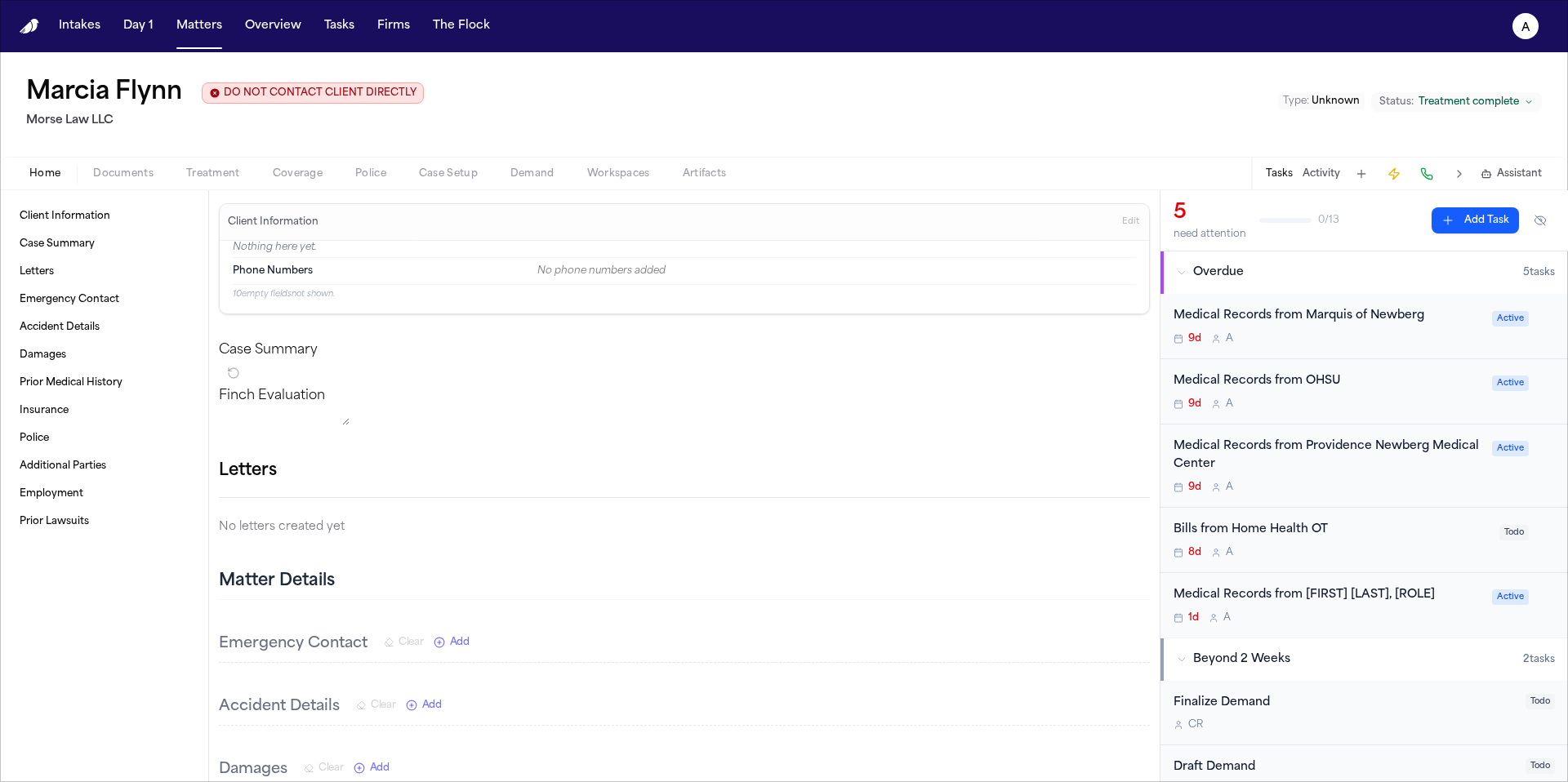 click on "1d A" at bounding box center [1328, 618] 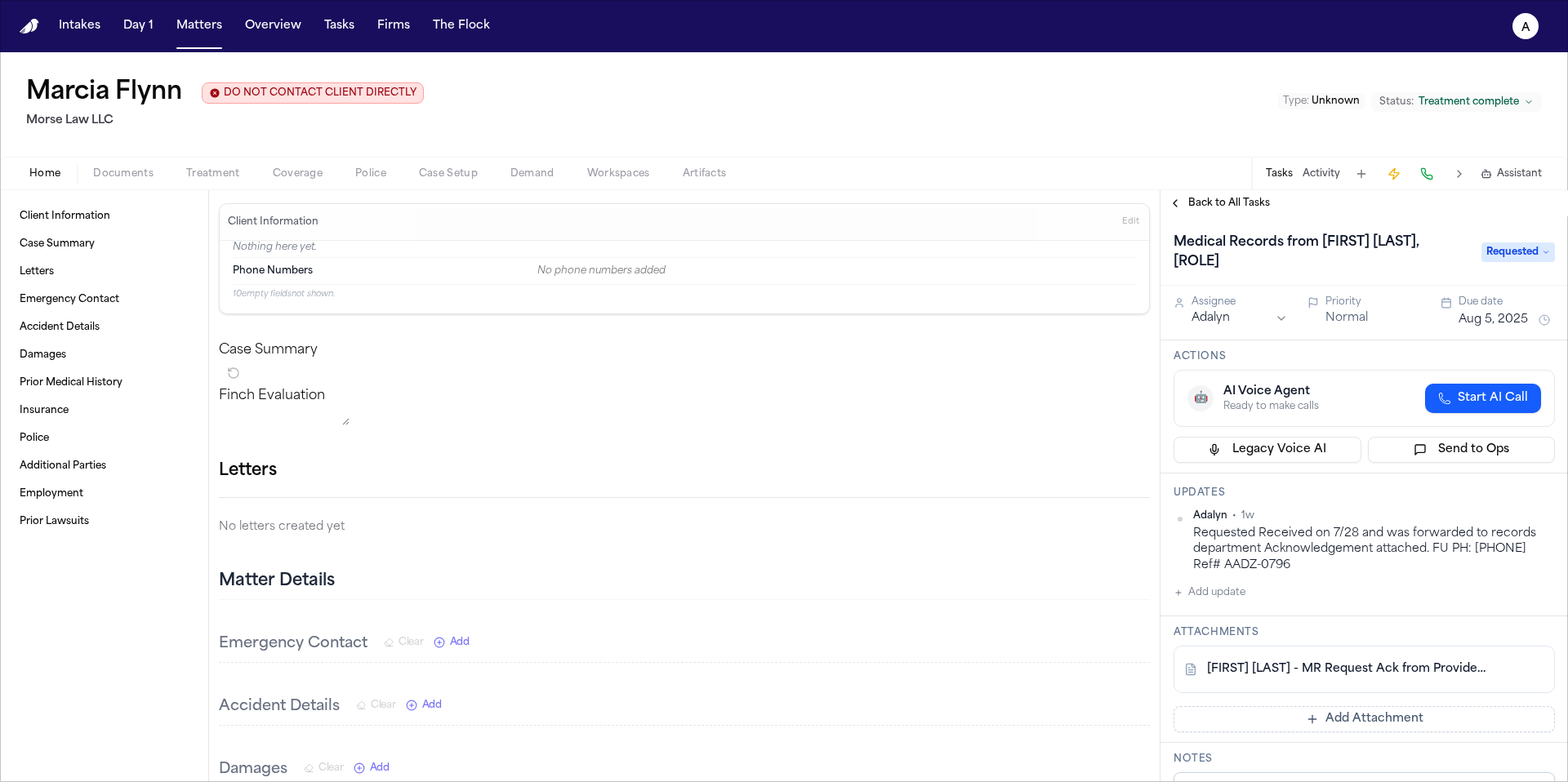 scroll, scrollTop: 11, scrollLeft: 0, axis: vertical 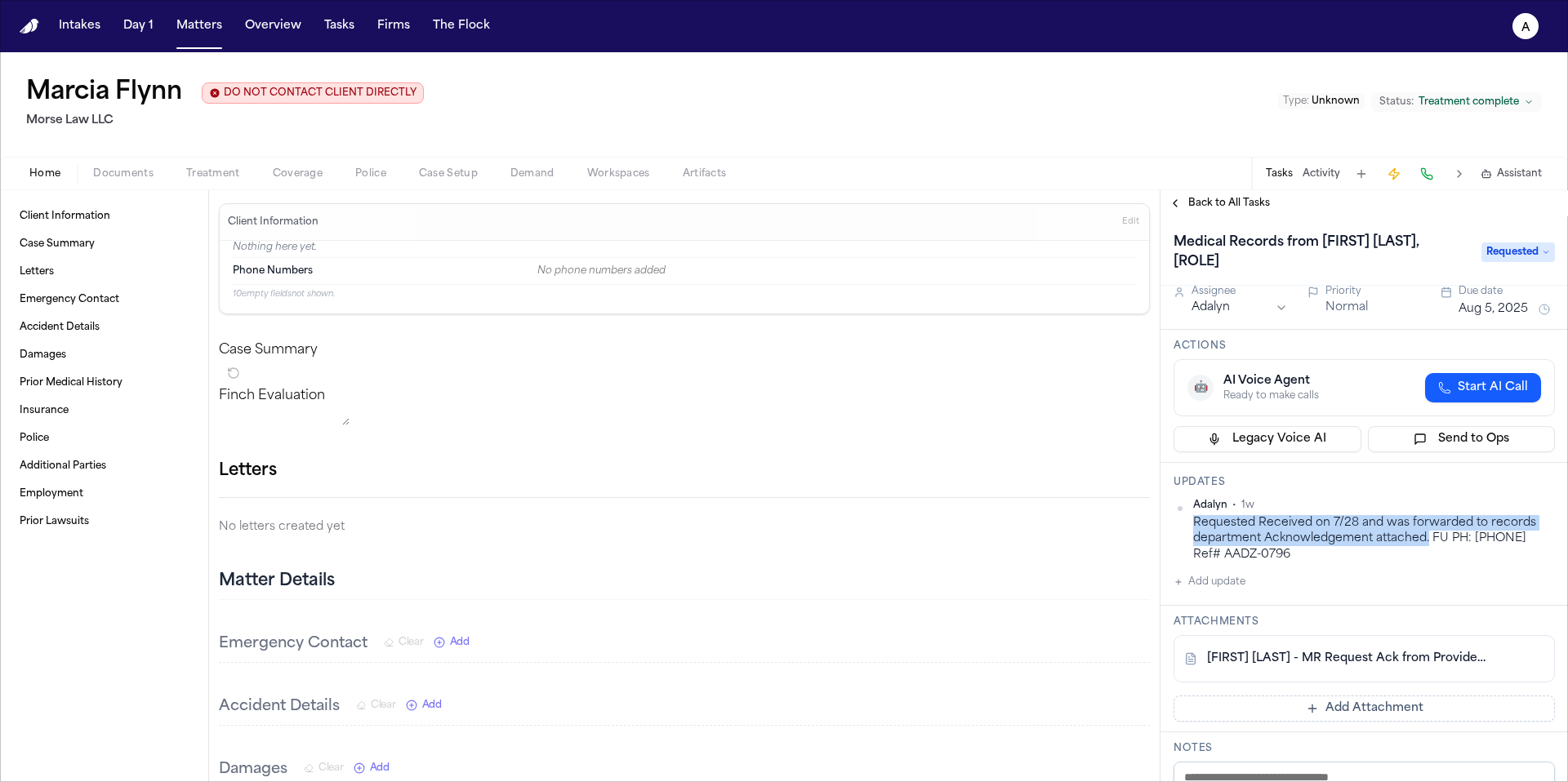 drag, startPoint x: 1192, startPoint y: 507, endPoint x: 1430, endPoint y: 524, distance: 238.60637 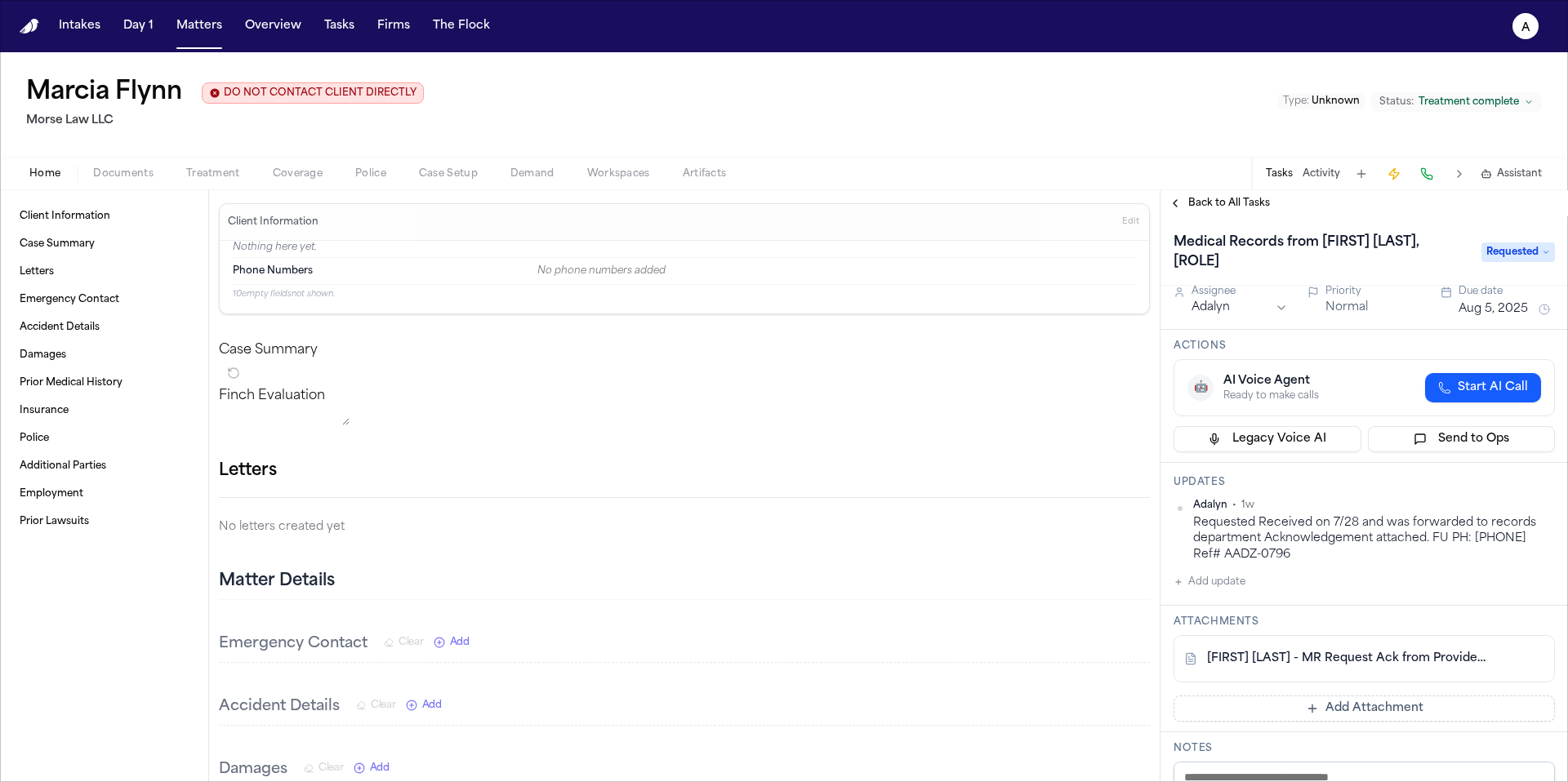 drag, startPoint x: 1337, startPoint y: 538, endPoint x: 1227, endPoint y: 536, distance: 110.01818 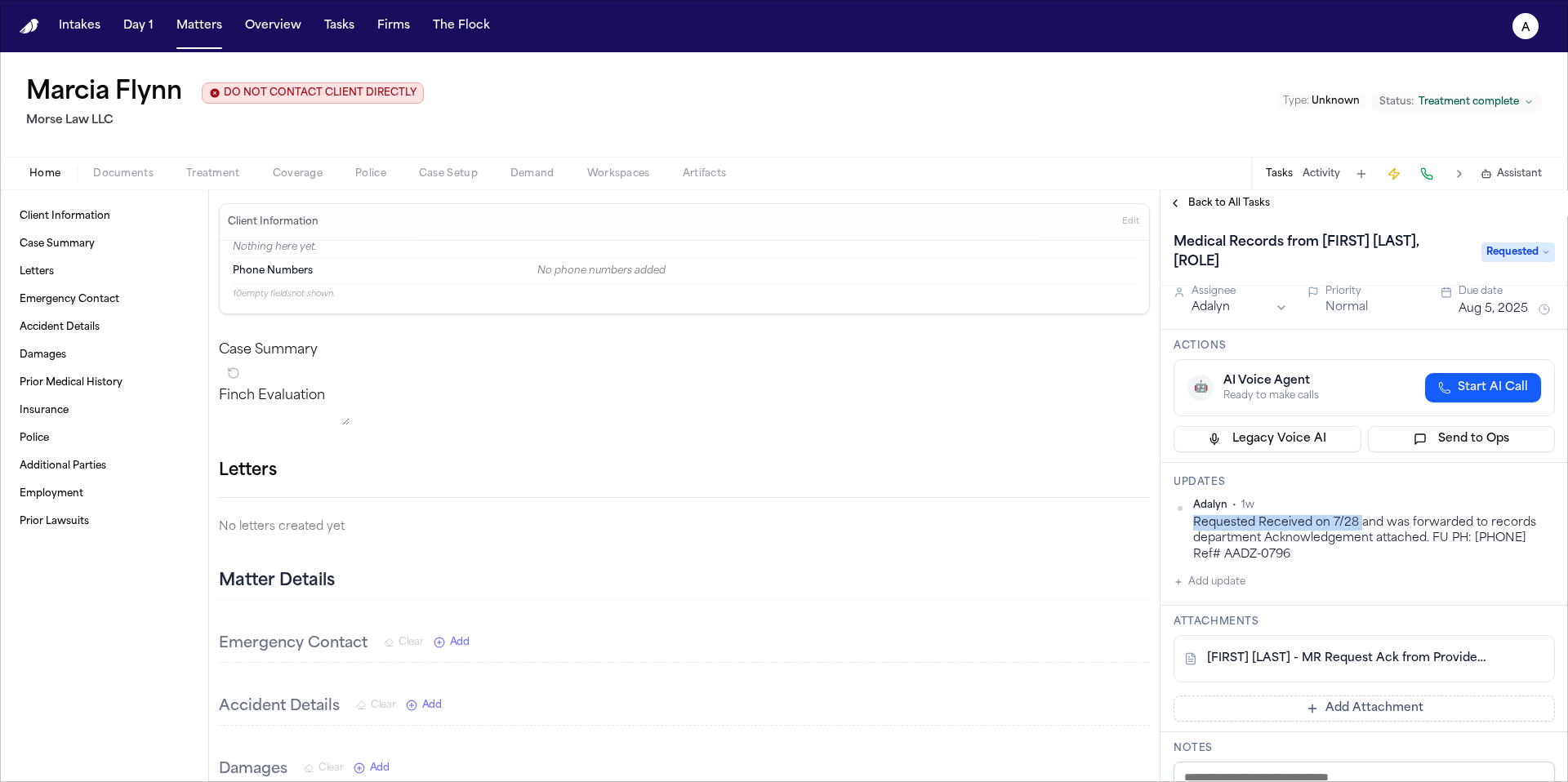 drag, startPoint x: 1192, startPoint y: 504, endPoint x: 1359, endPoint y: 504, distance: 167 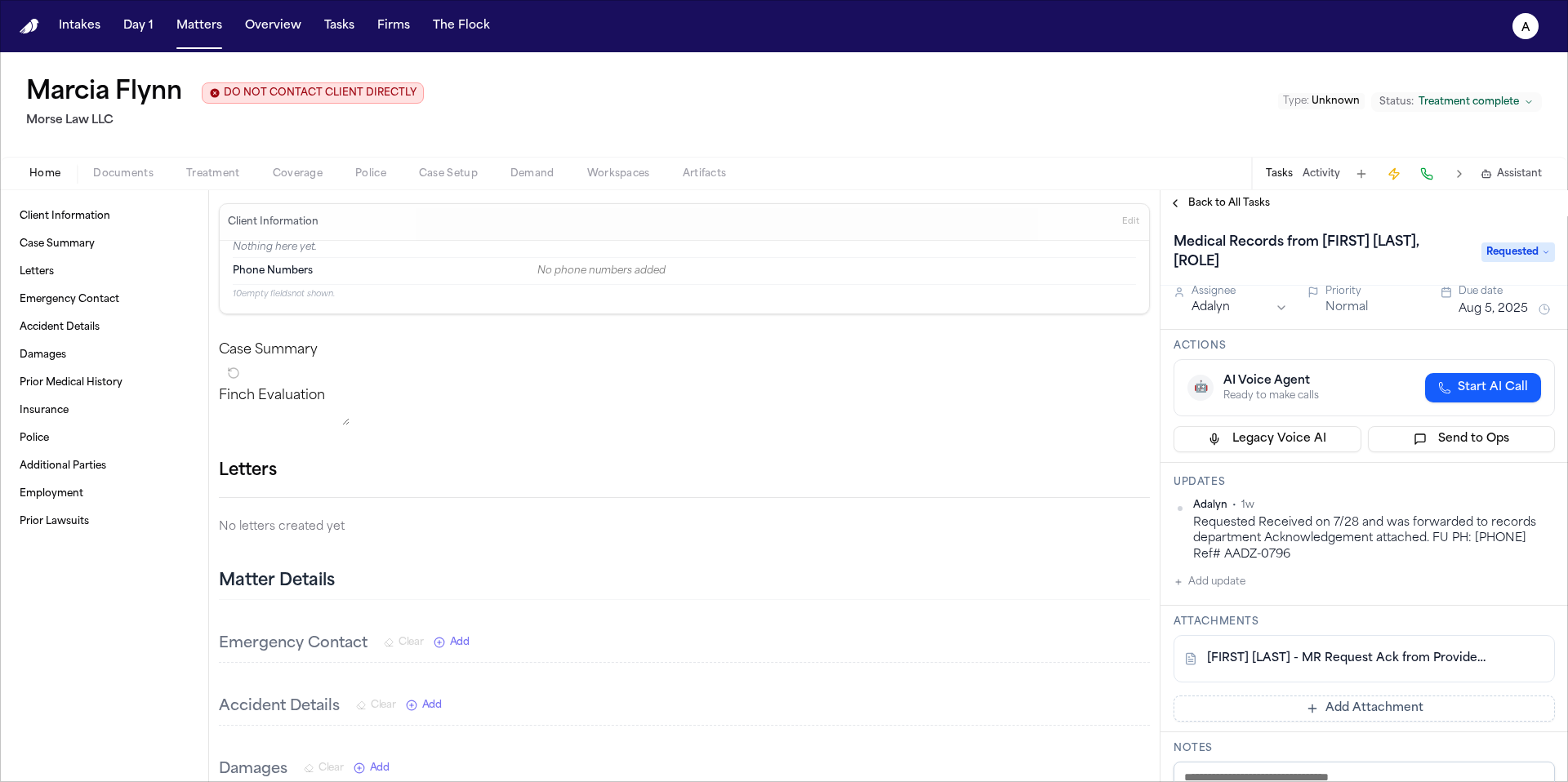click on "Requested Received on 7/28 and was forwarded to records department Acknowledgement attached. FU PH: [PHONE] Ref# AADZ-0796" at bounding box center (1374, 539) 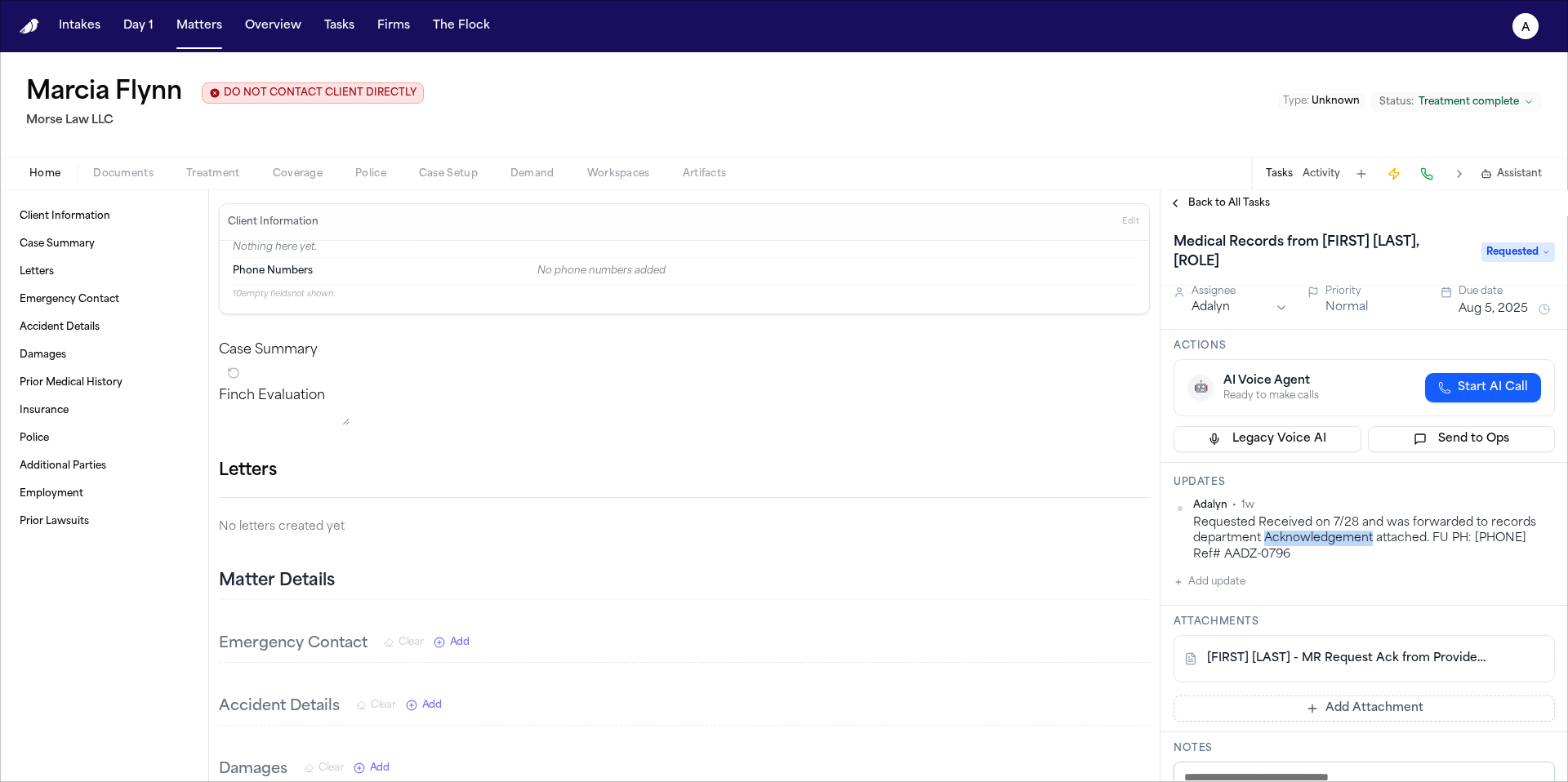 drag, startPoint x: 1266, startPoint y: 522, endPoint x: 1371, endPoint y: 524, distance: 105.01905 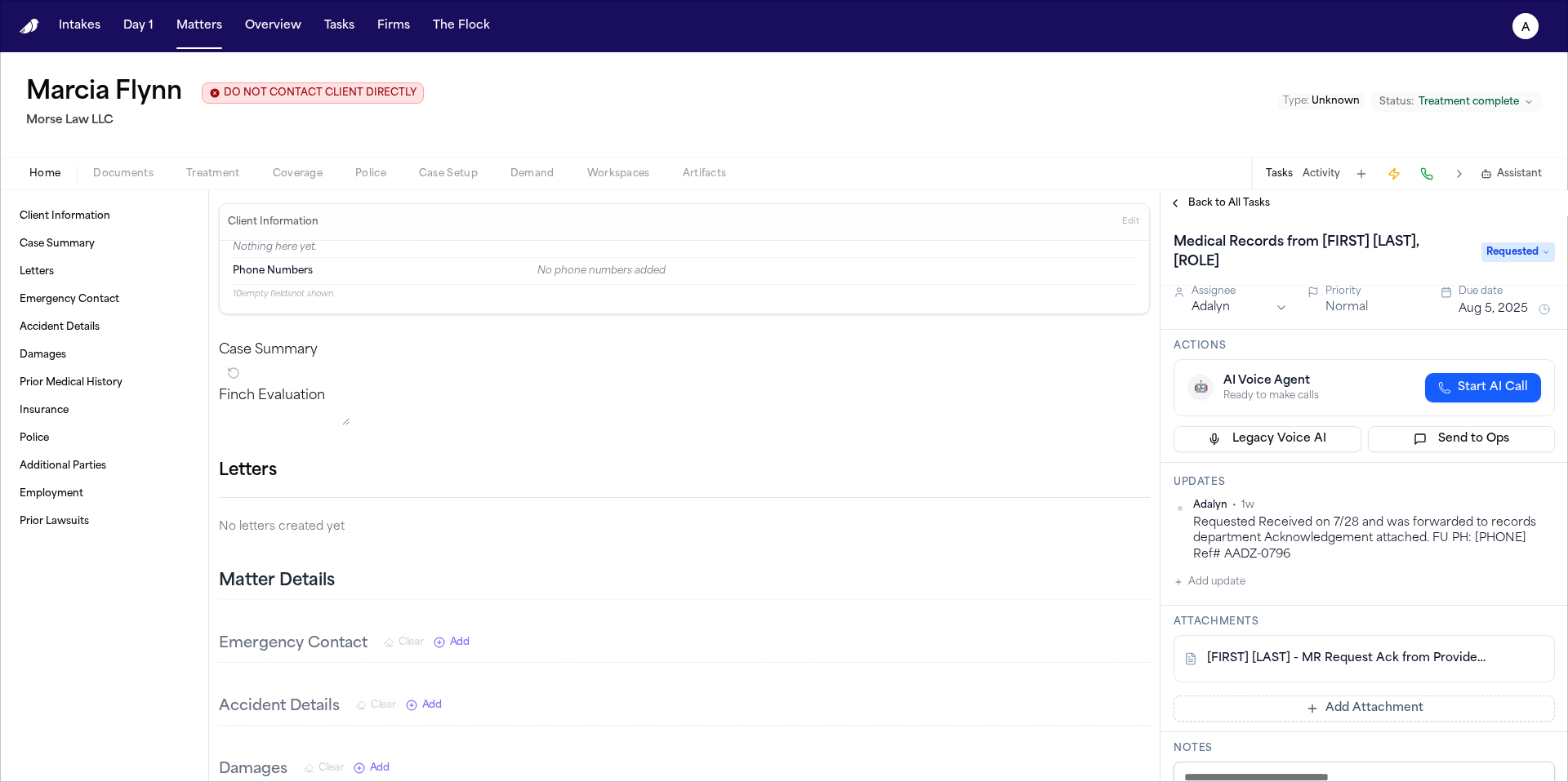 click on "Requested Received on 7/28 and was forwarded to records department Acknowledgement attached. FU PH: [PHONE] Ref# AADZ-0796" at bounding box center (1374, 539) 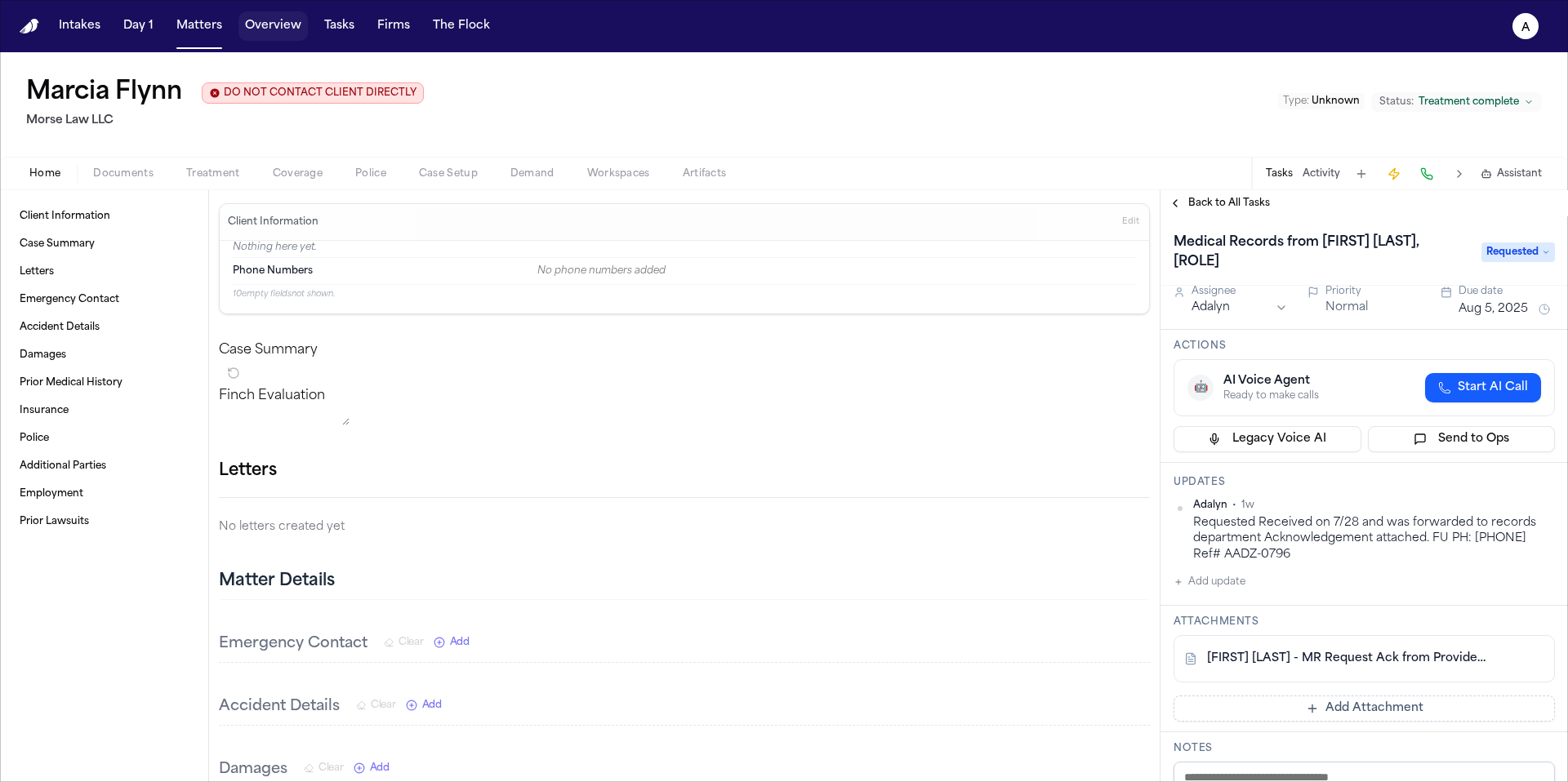 click on "Overview" at bounding box center (273, 26) 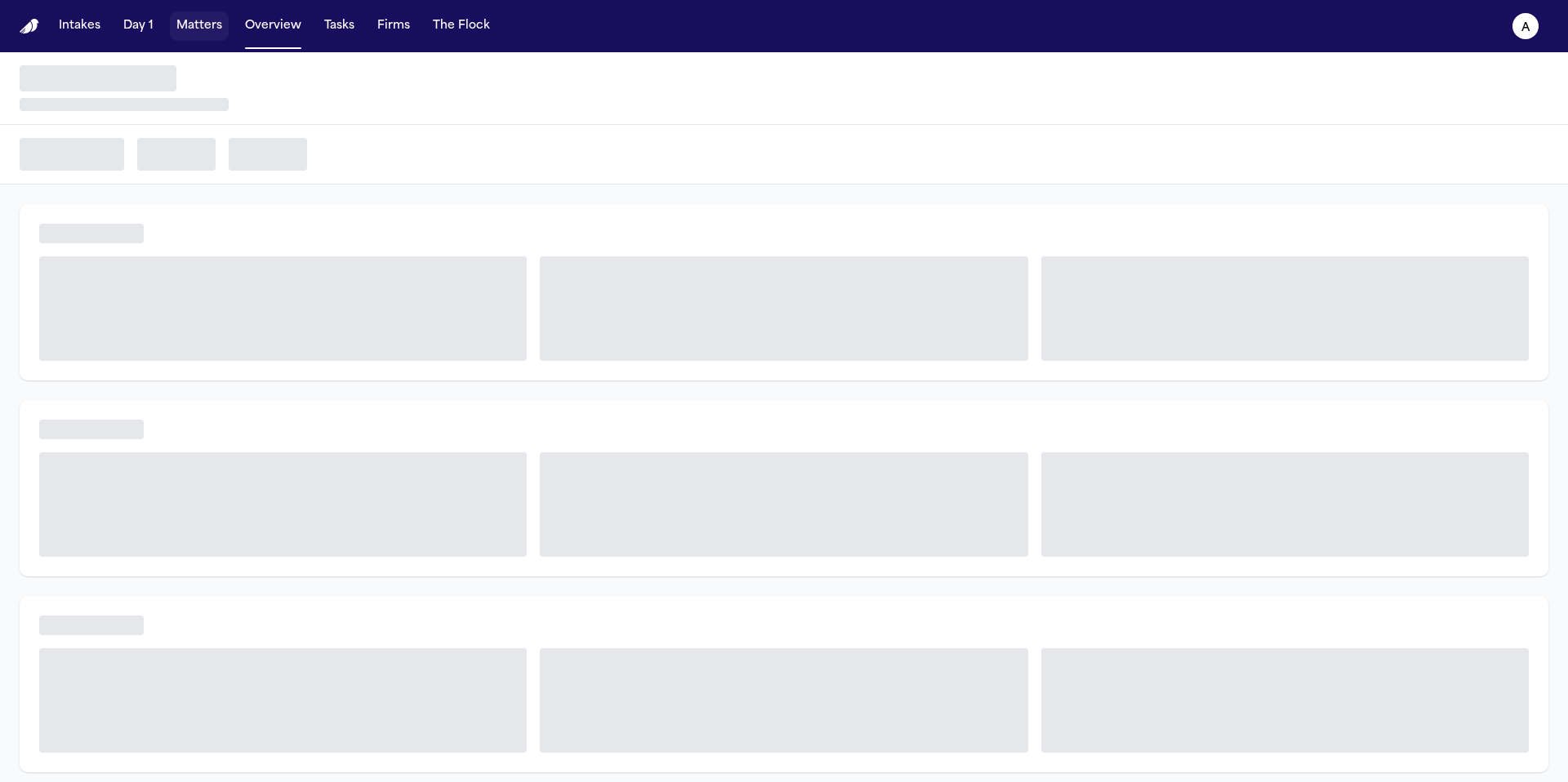 click on "Matters" at bounding box center [199, 26] 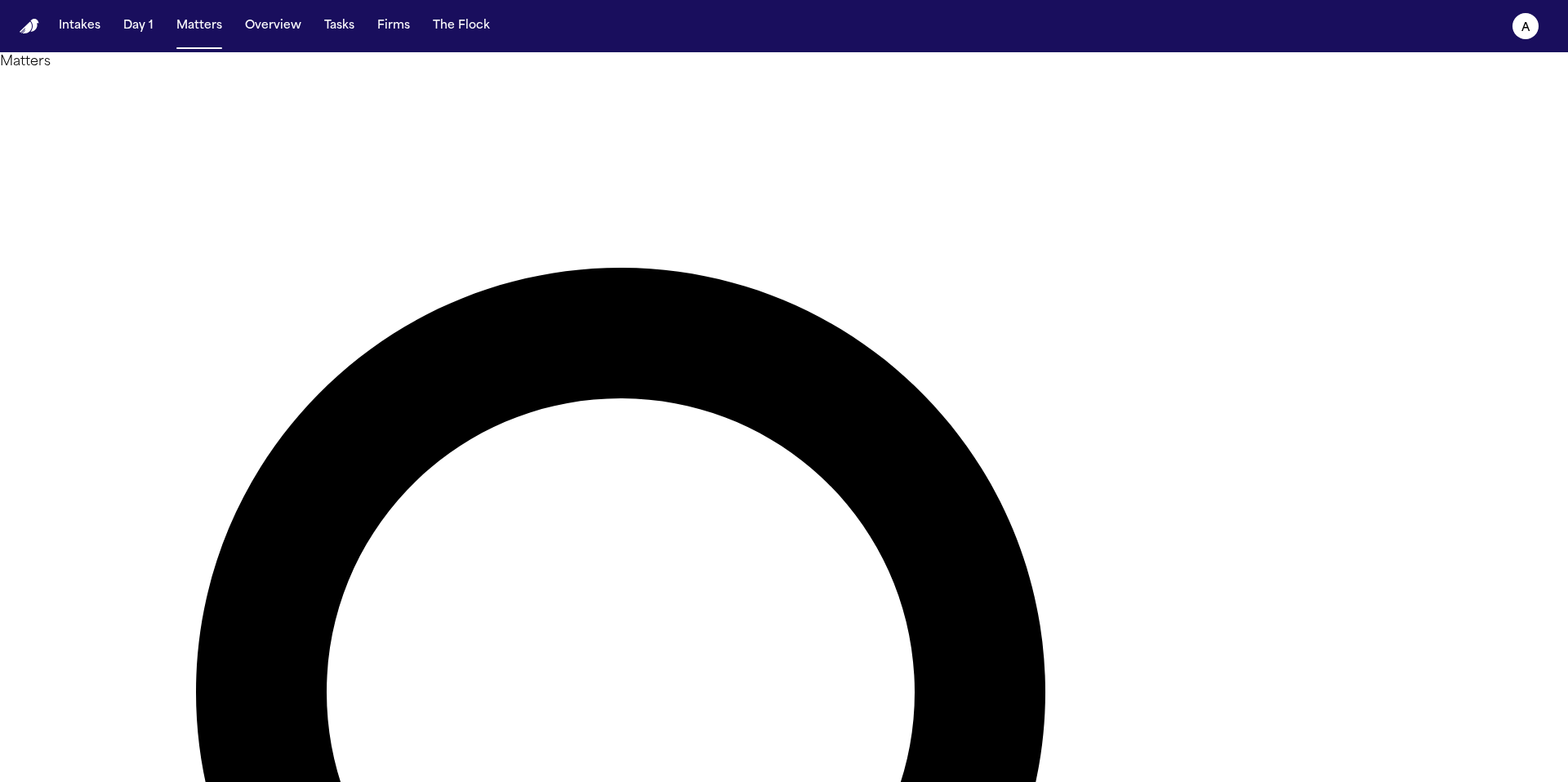 drag, startPoint x: 971, startPoint y: 97, endPoint x: 663, endPoint y: 100, distance: 308.0146 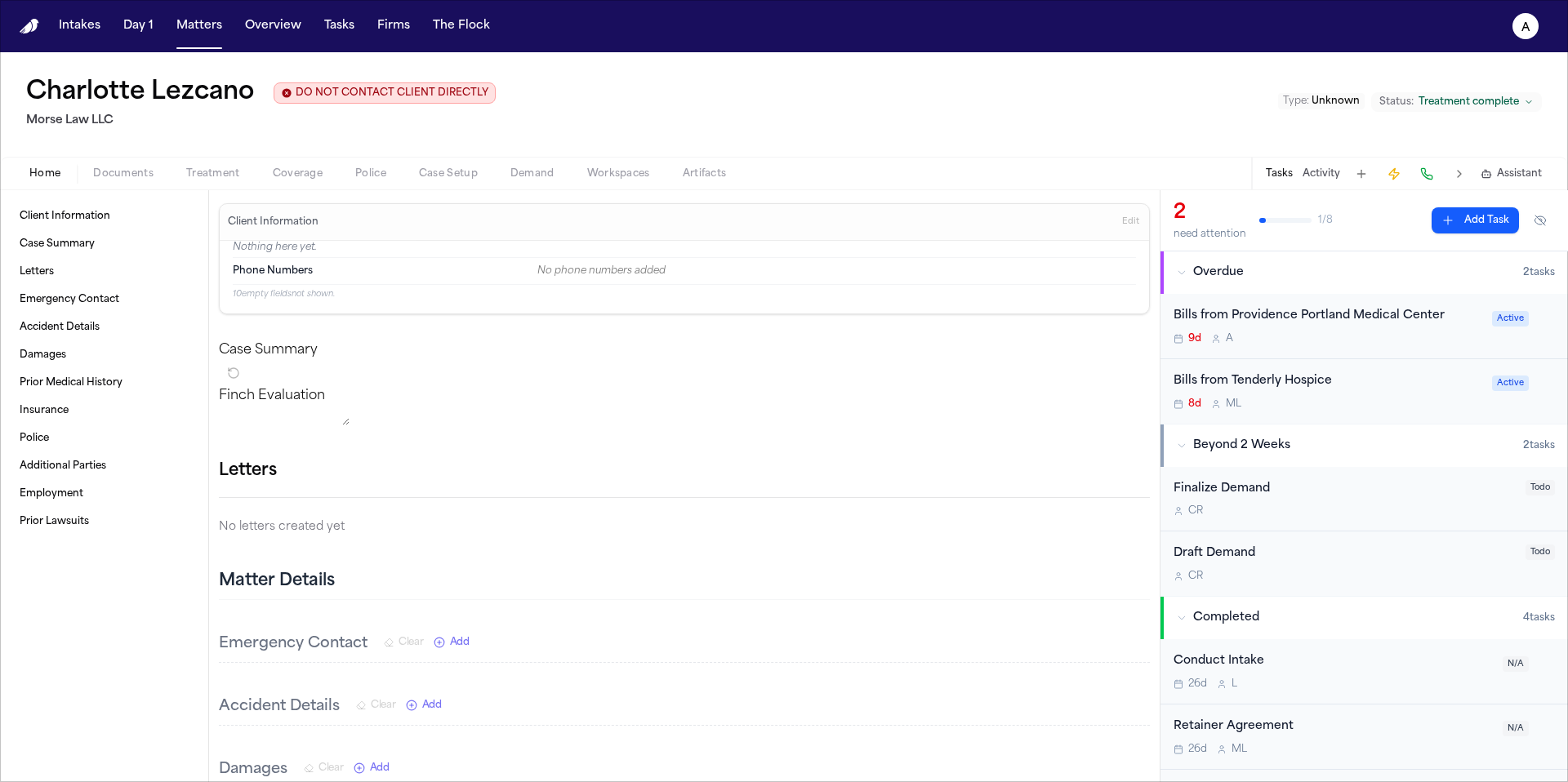 click on "9d A" at bounding box center (1328, 339) 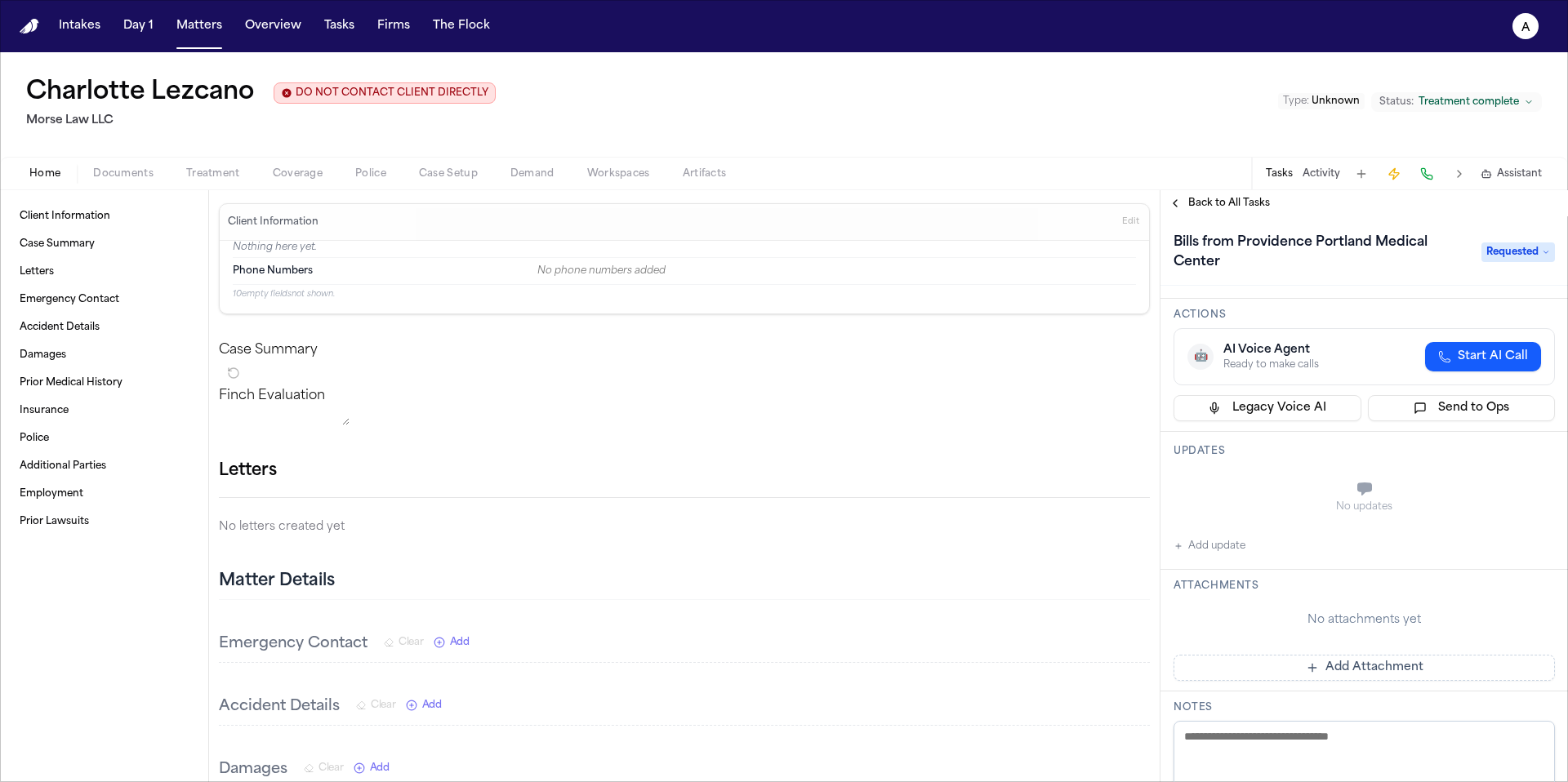 scroll, scrollTop: 0, scrollLeft: 0, axis: both 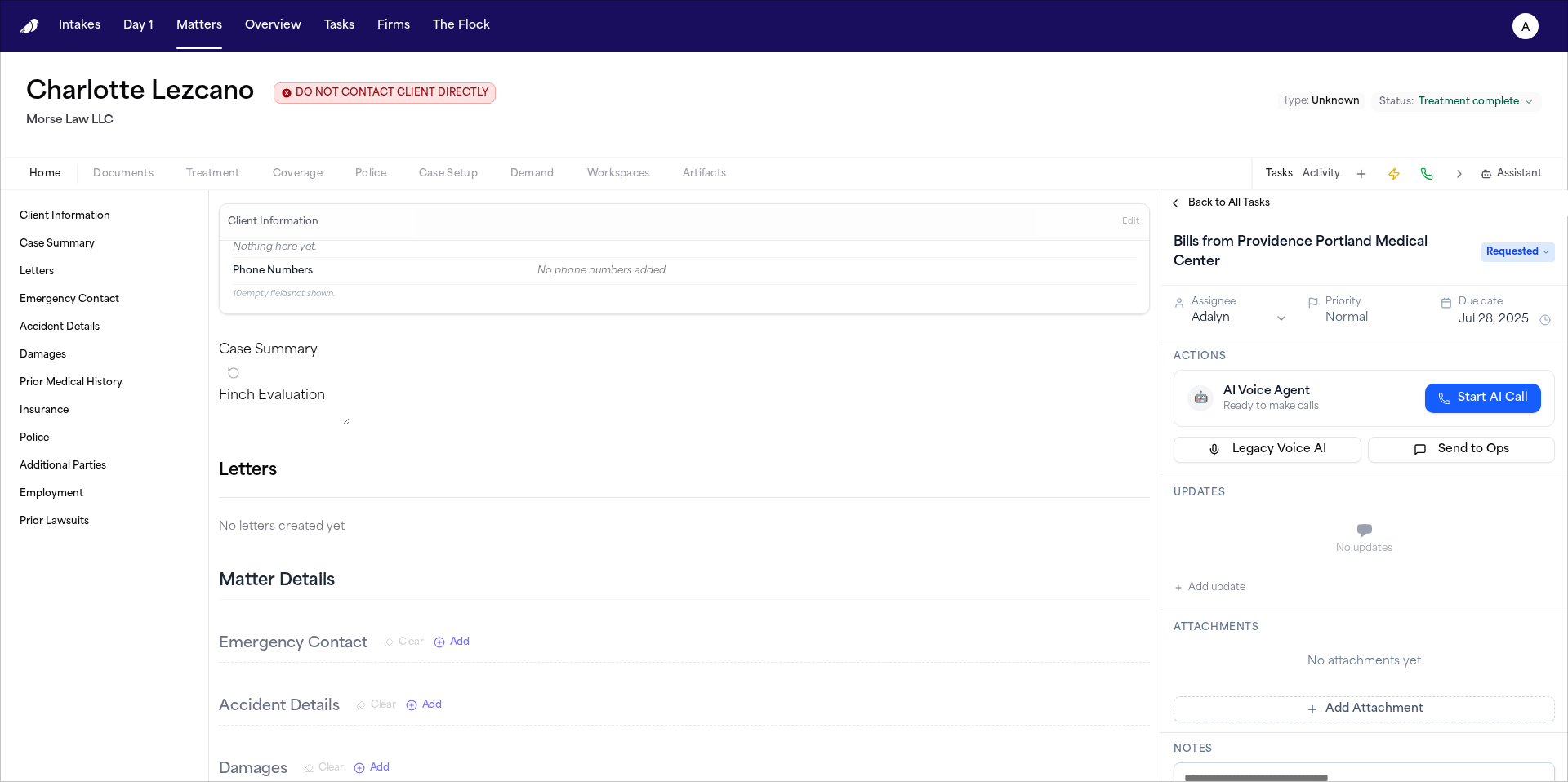 click on "Back to All Tasks" at bounding box center [1364, 203] 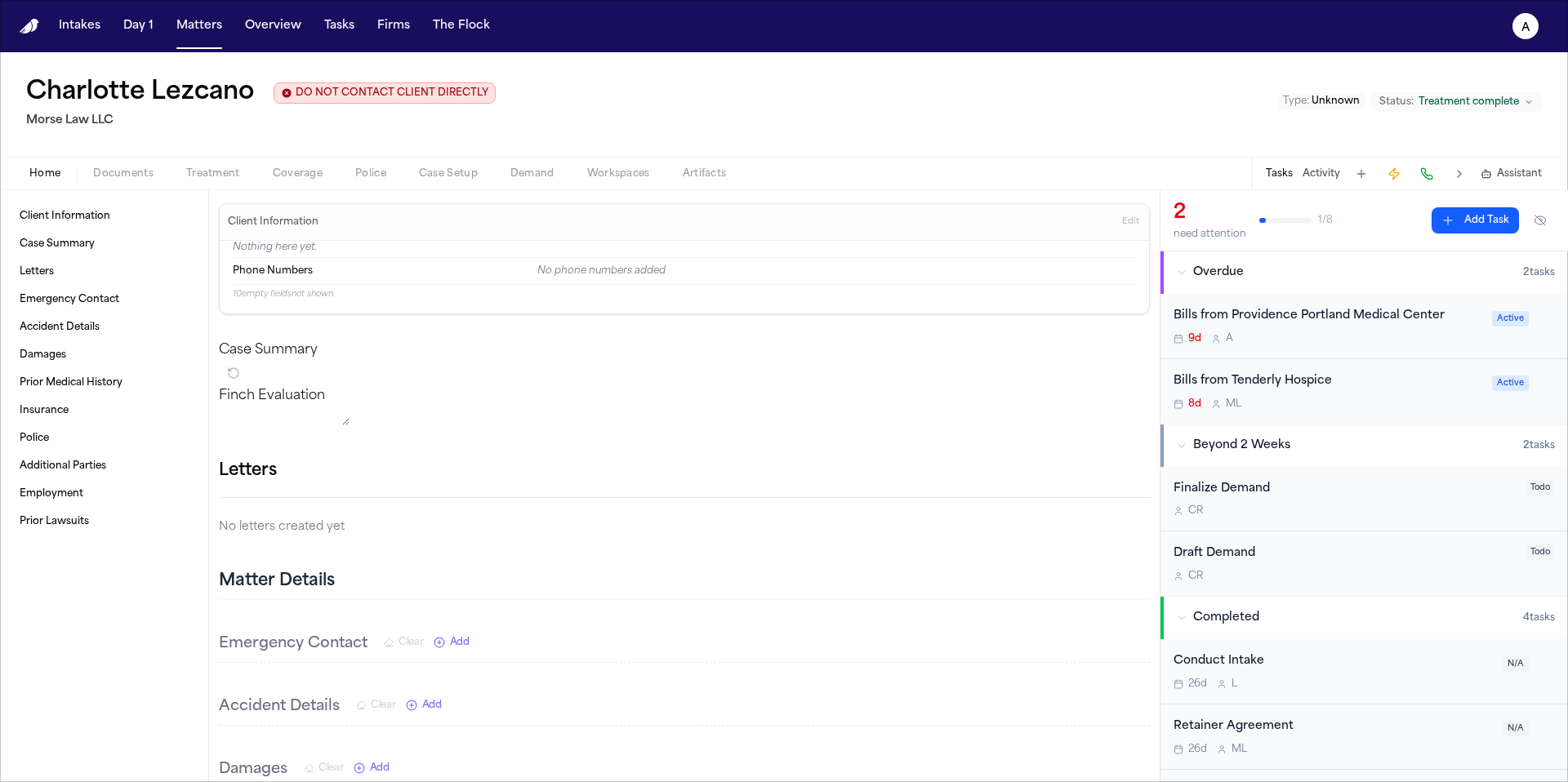 click on "Bills from Tenderly Hospice" at bounding box center (1328, 381) 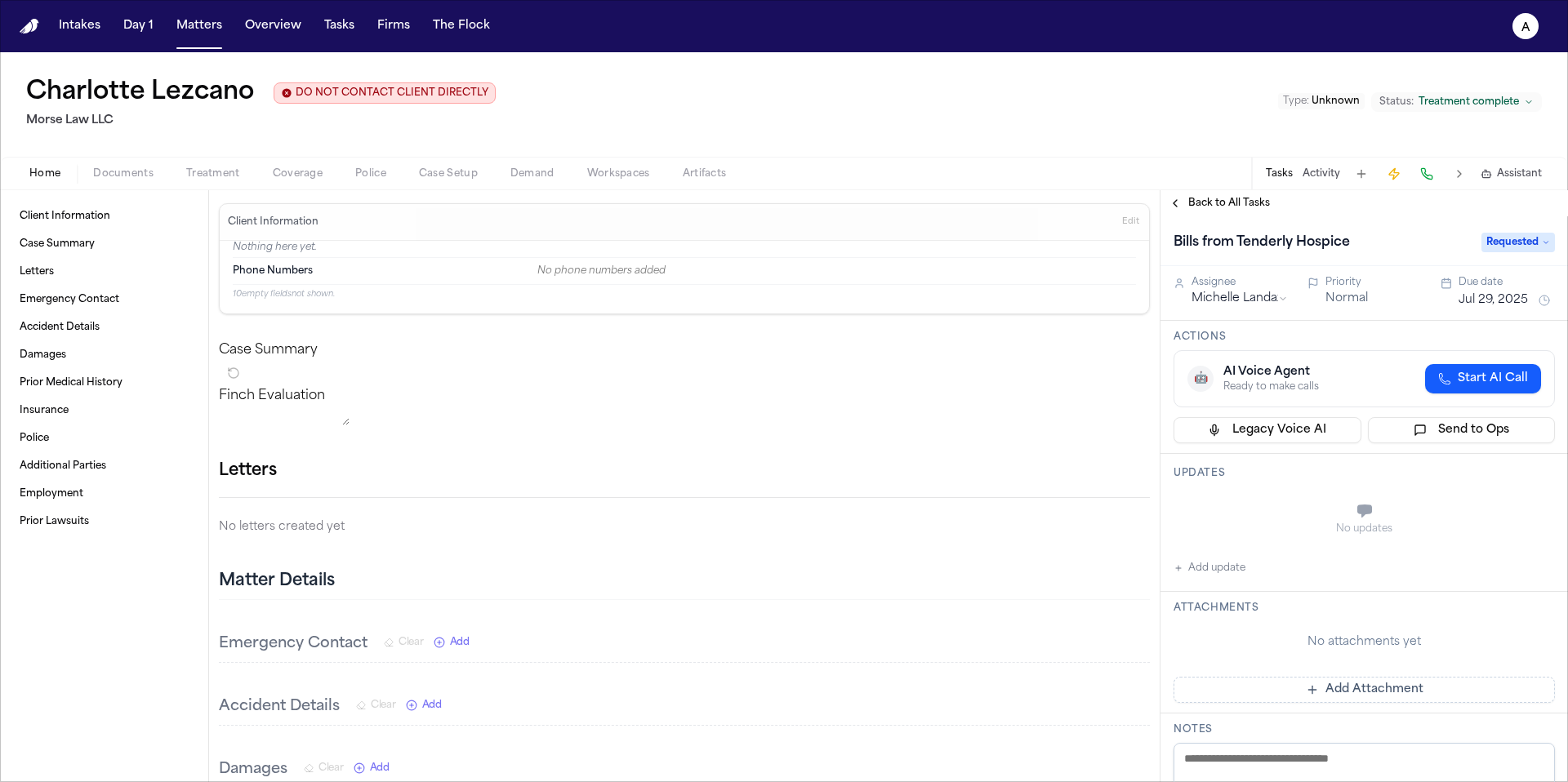 click on "Bills from Tenderly Hospice  Requested" at bounding box center [1364, 241] 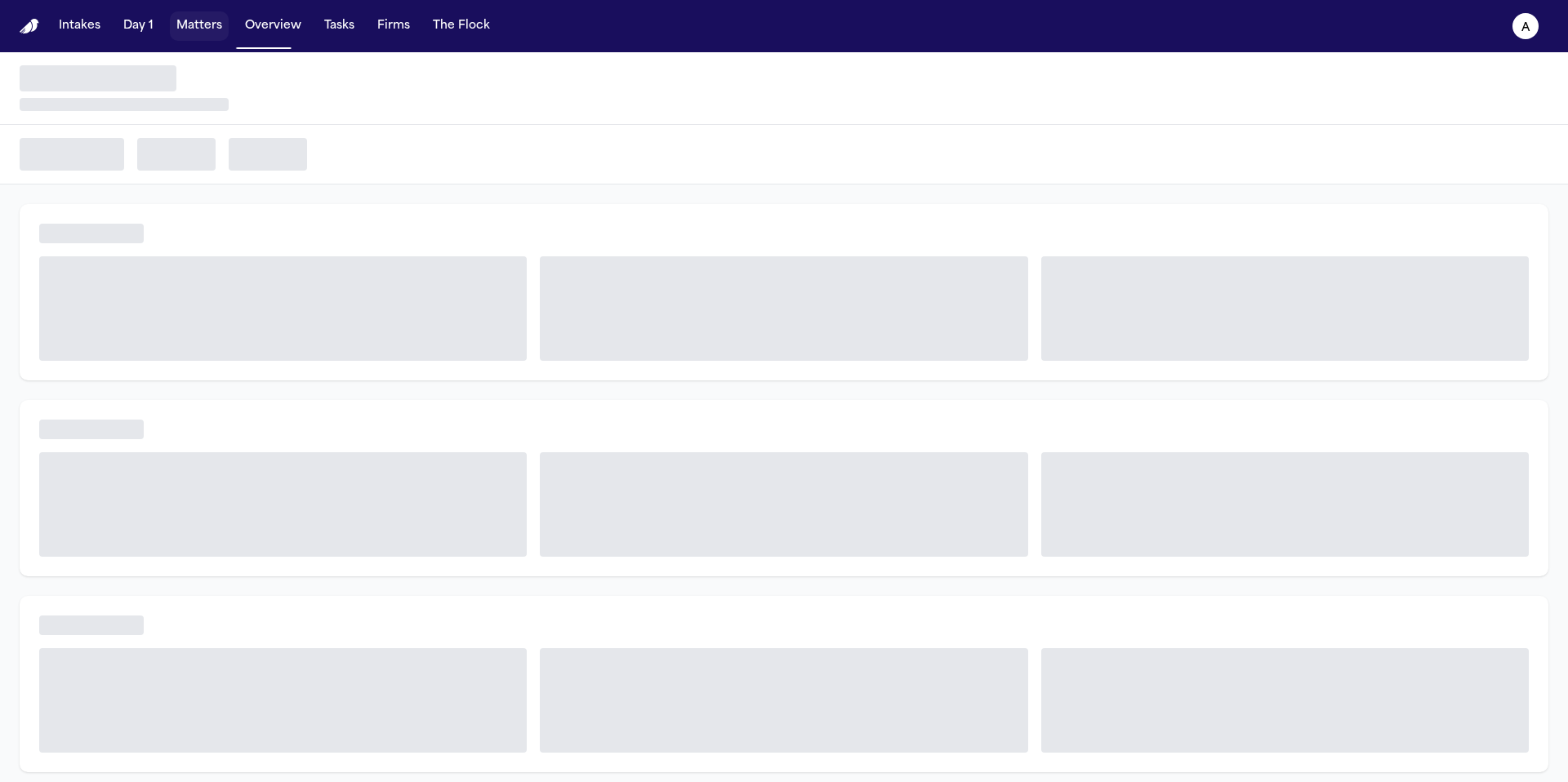 click on "Matters" at bounding box center [199, 26] 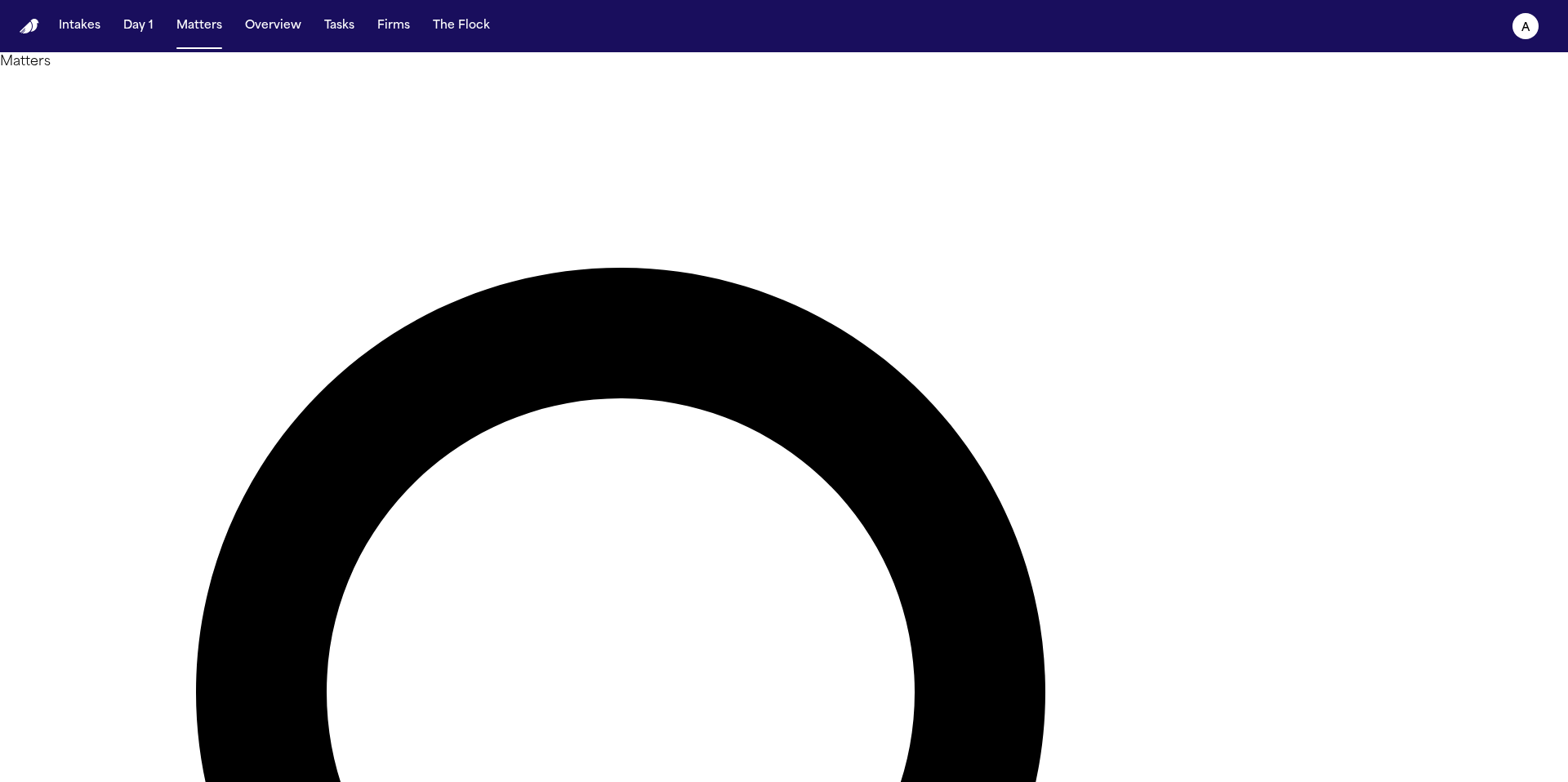 click on "*******" at bounding box center [65, 1649] 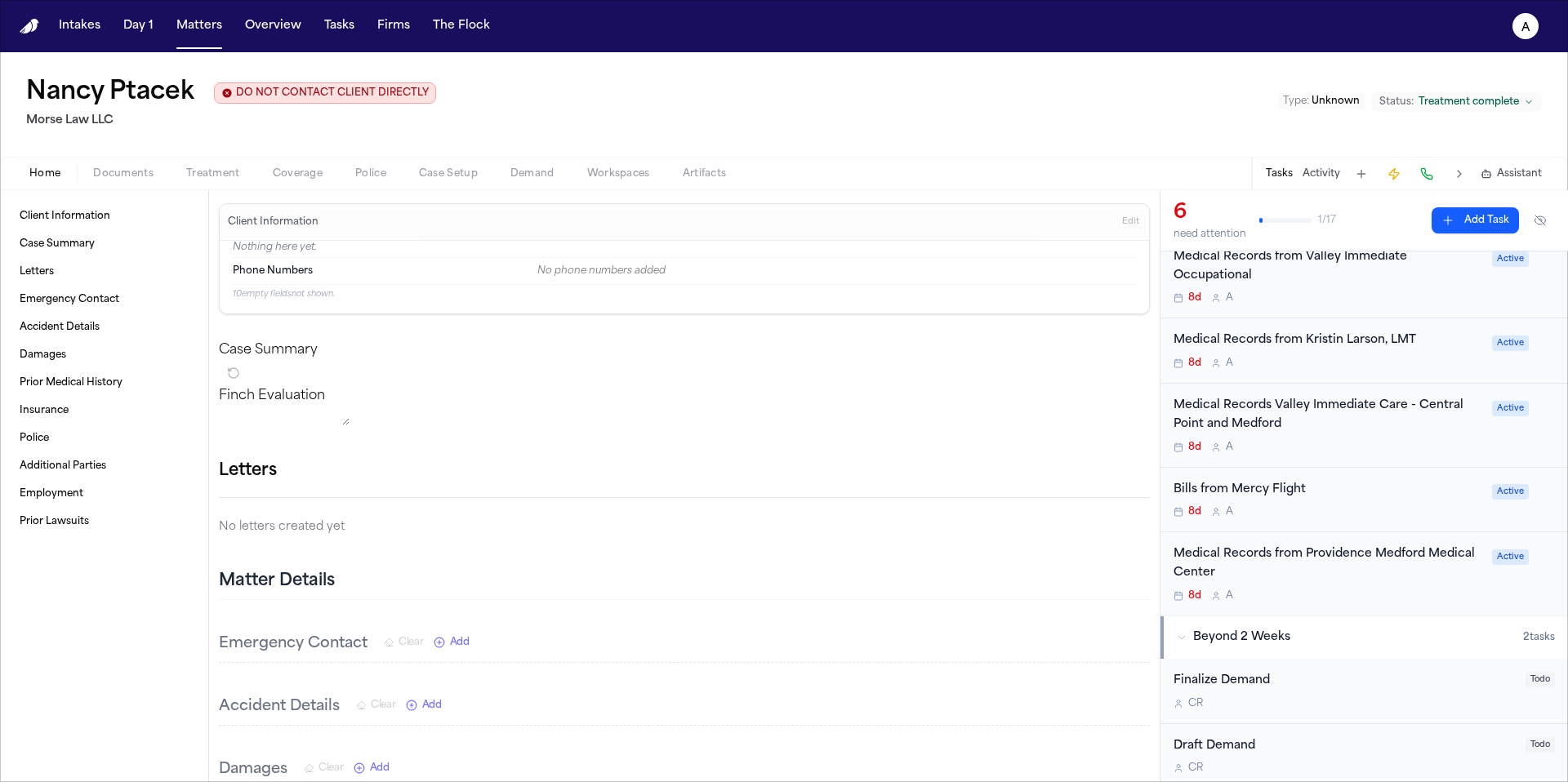 scroll, scrollTop: 142, scrollLeft: 0, axis: vertical 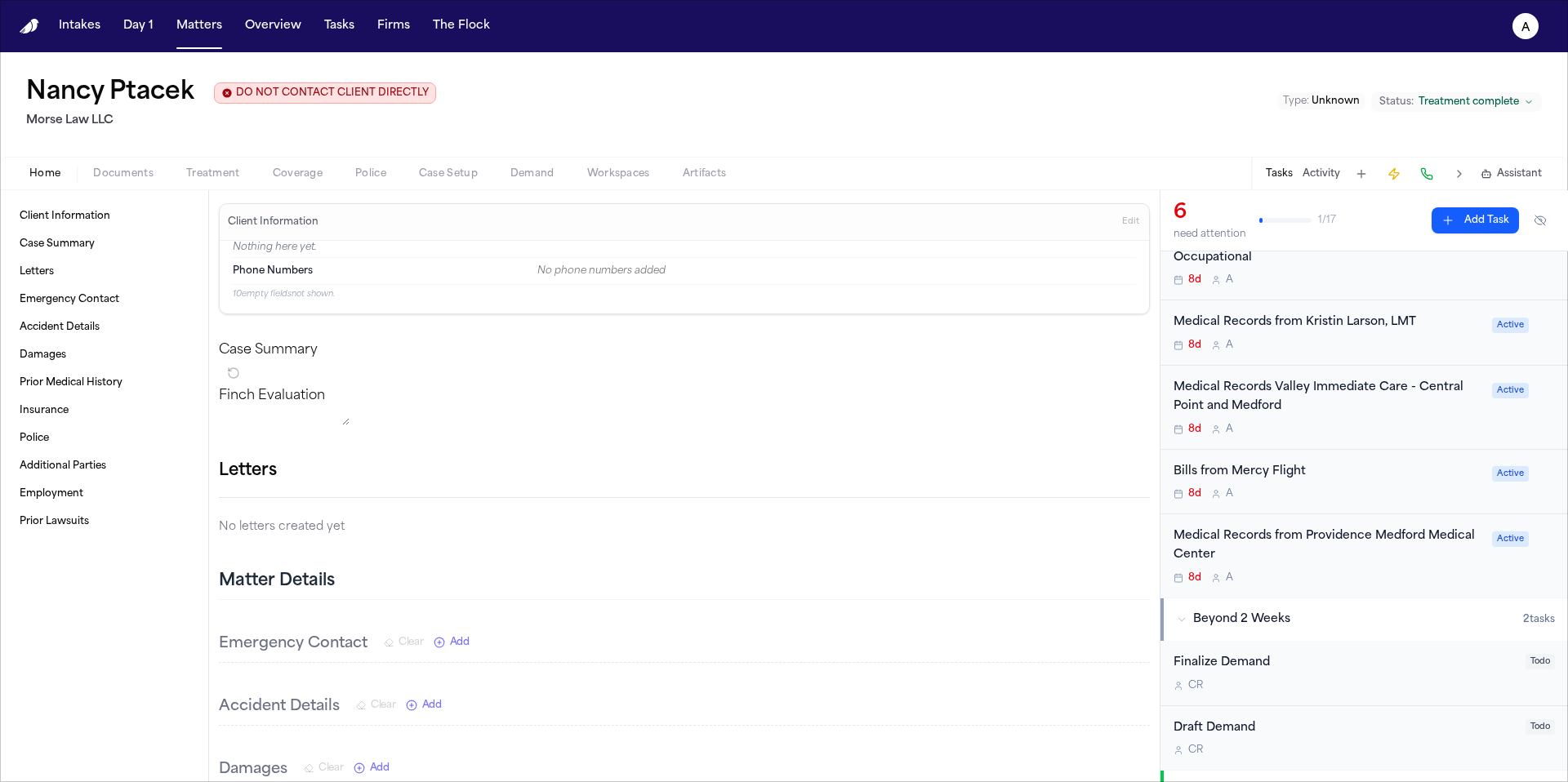 click on "8d A" at bounding box center (1328, 578) 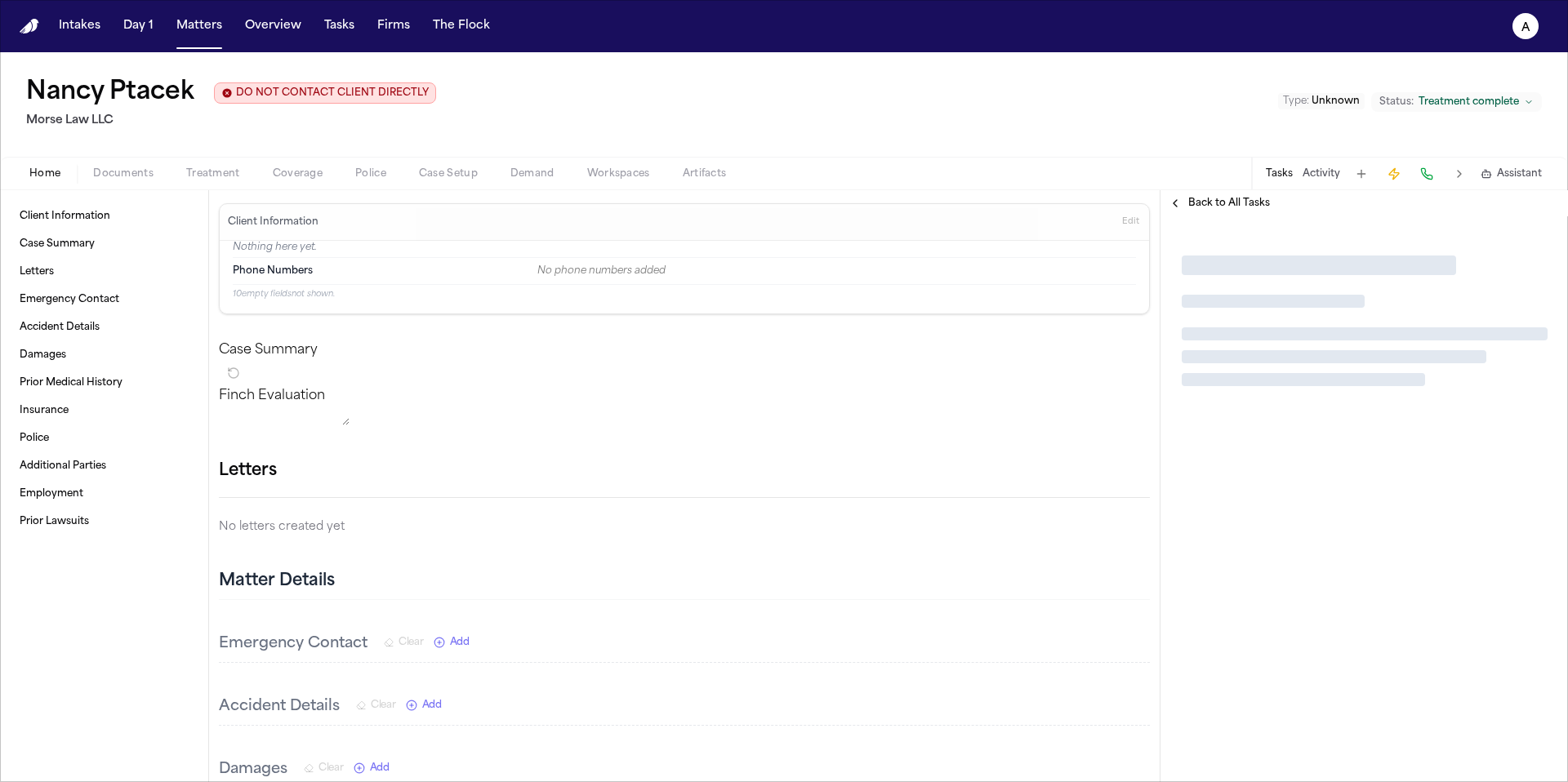 scroll, scrollTop: 0, scrollLeft: 0, axis: both 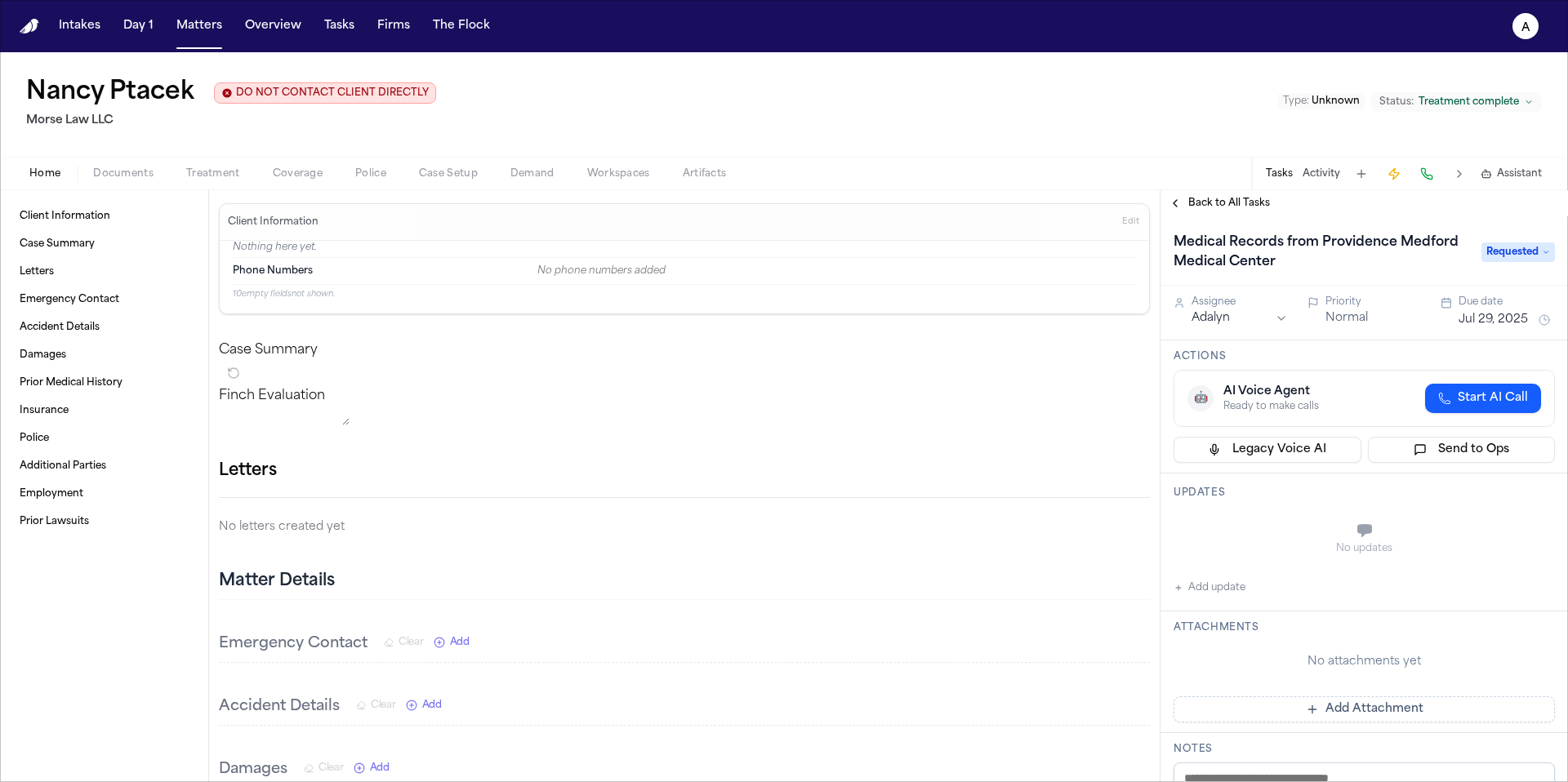 click on "Back to All Tasks" at bounding box center [1229, 203] 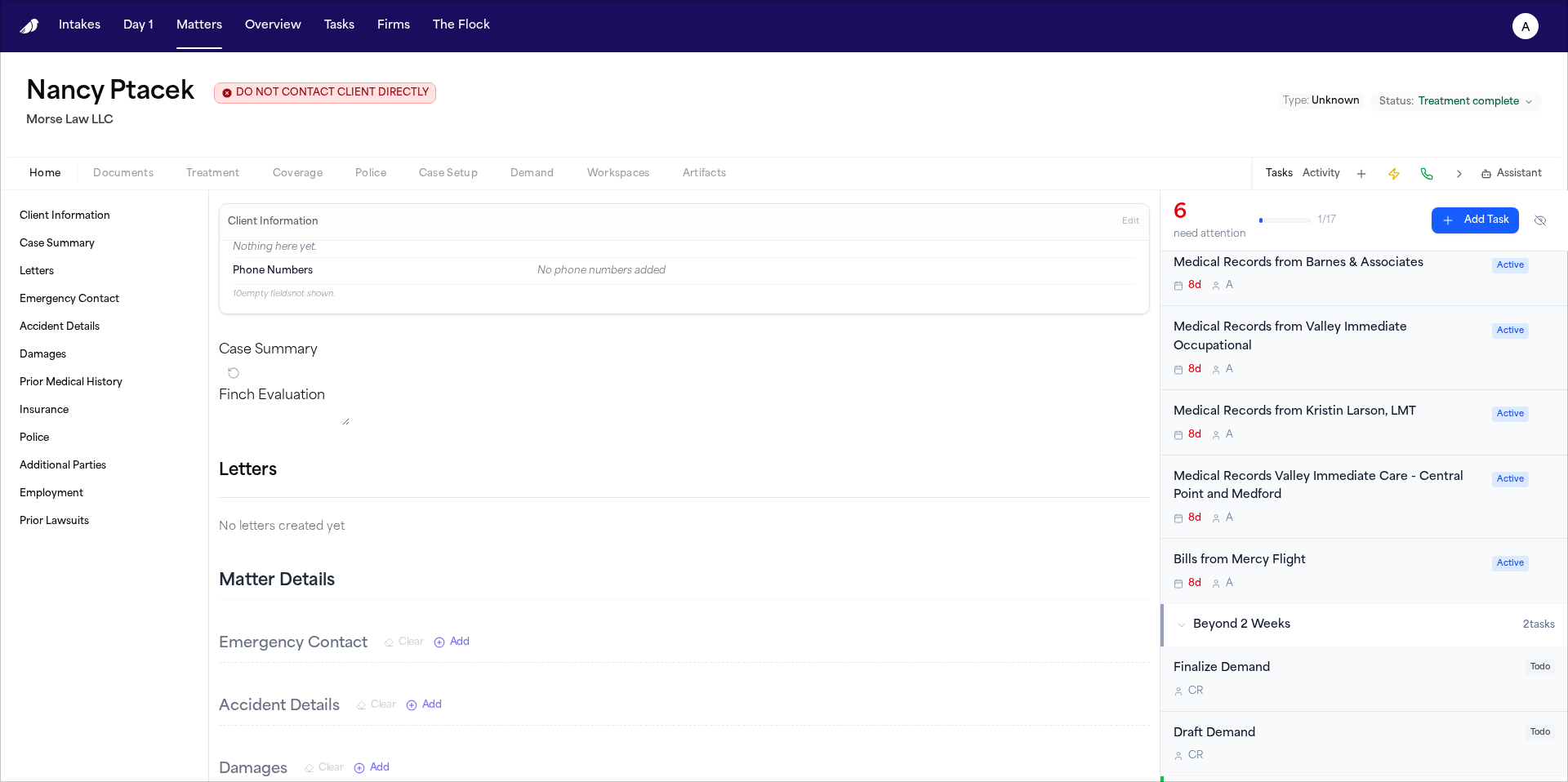 scroll, scrollTop: 144, scrollLeft: 0, axis: vertical 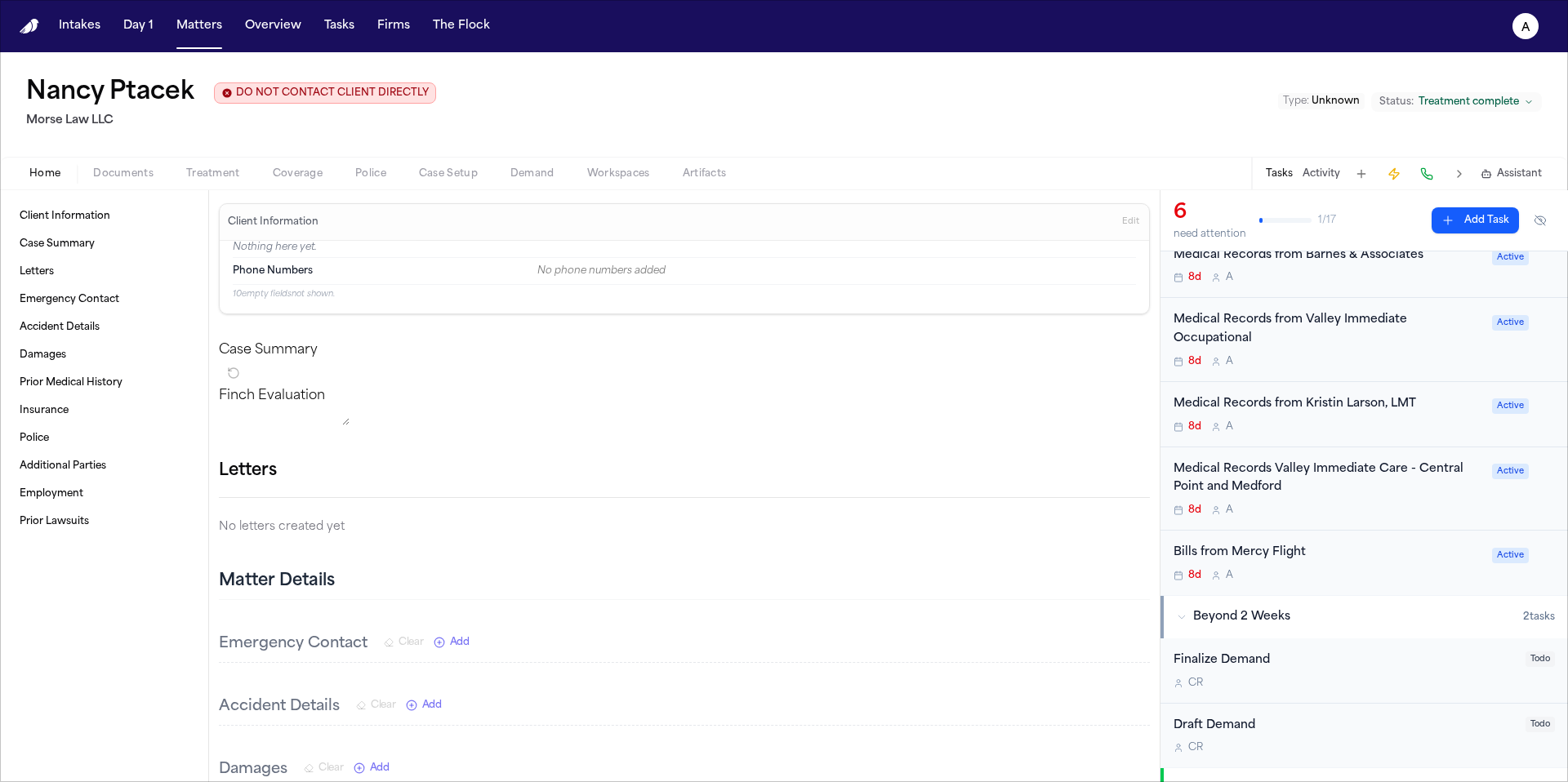 click on "8d A" at bounding box center [1328, 575] 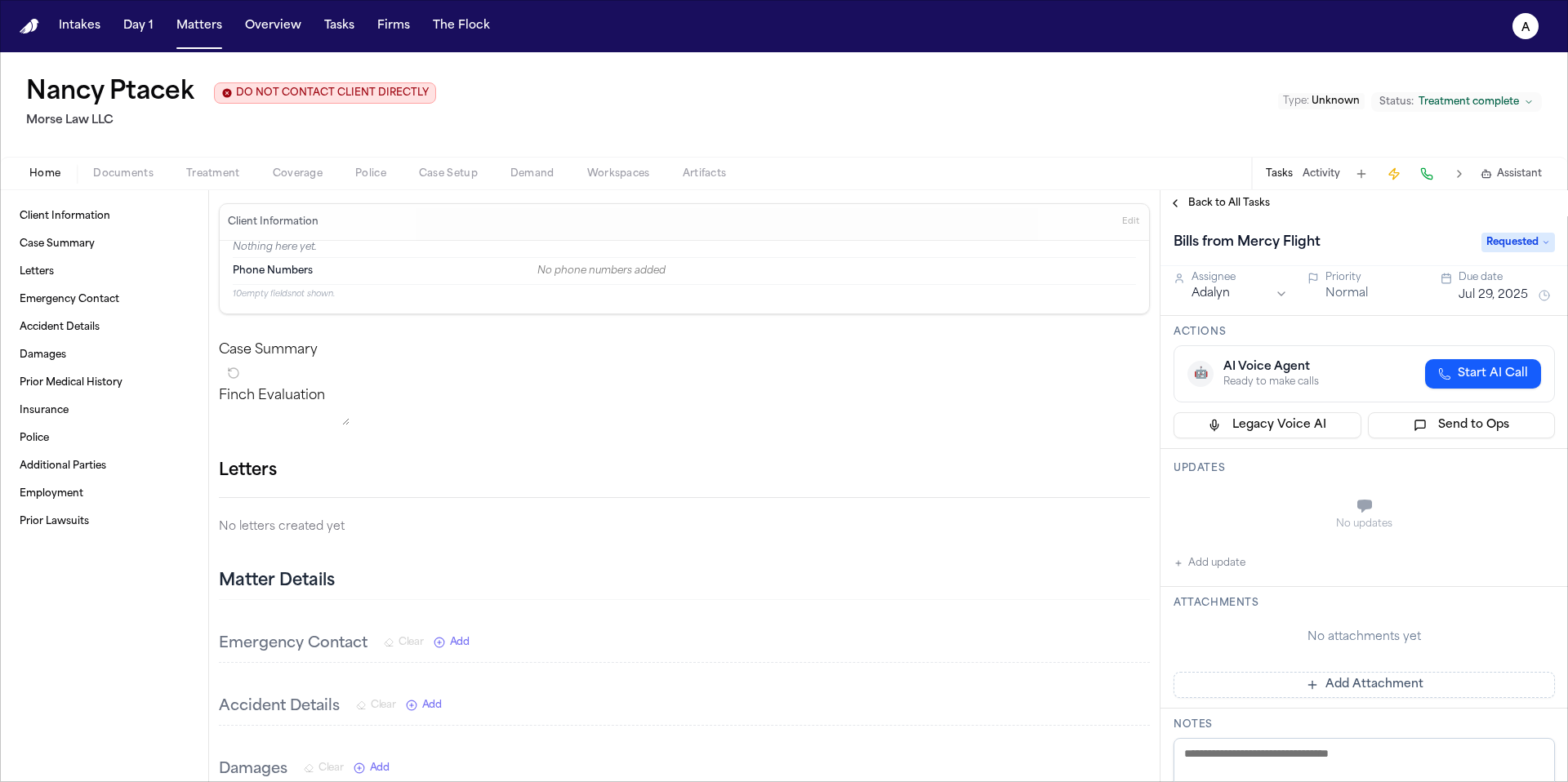 scroll, scrollTop: 0, scrollLeft: 0, axis: both 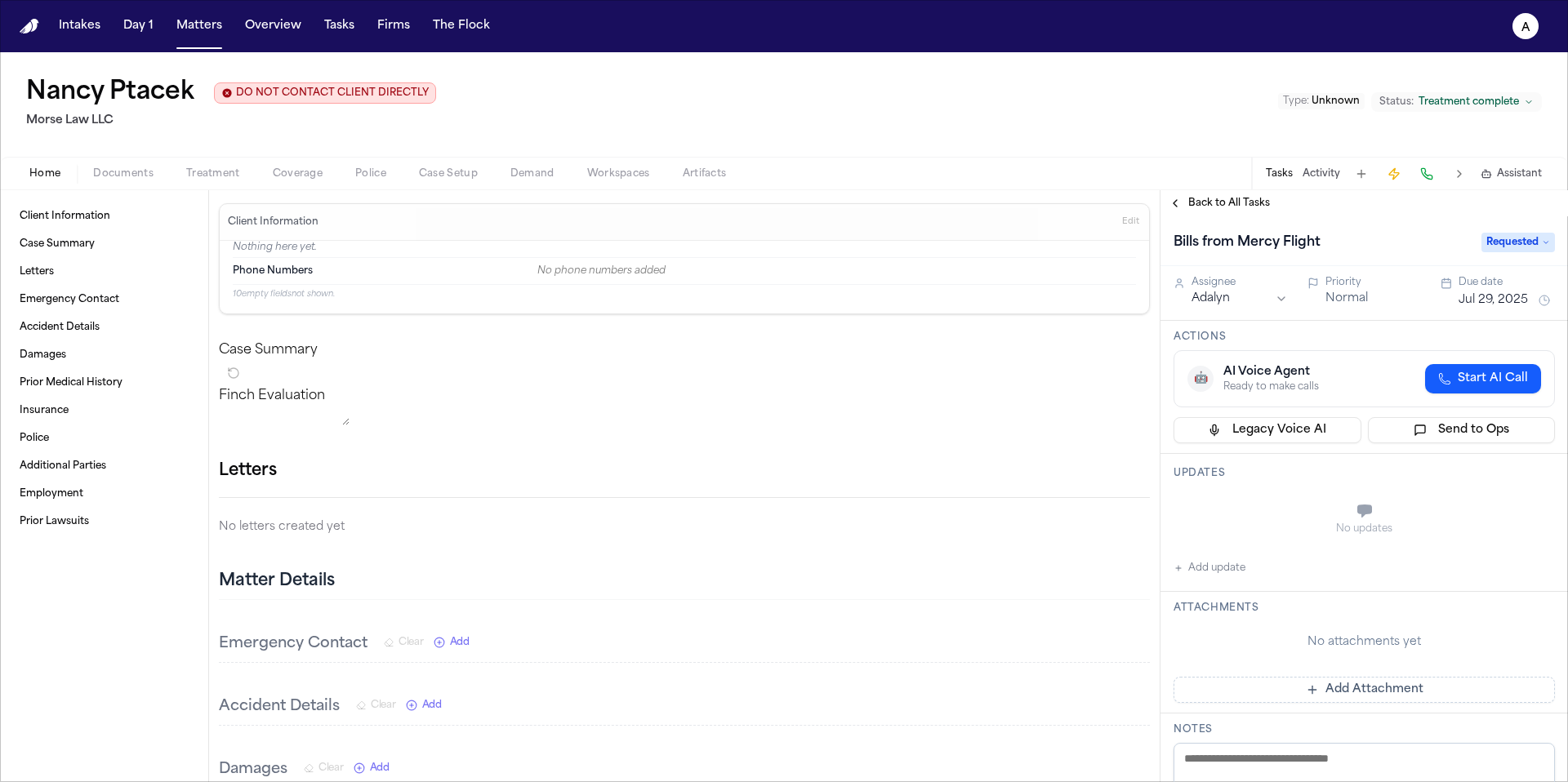 click on "Back to All Tasks" at bounding box center [1229, 203] 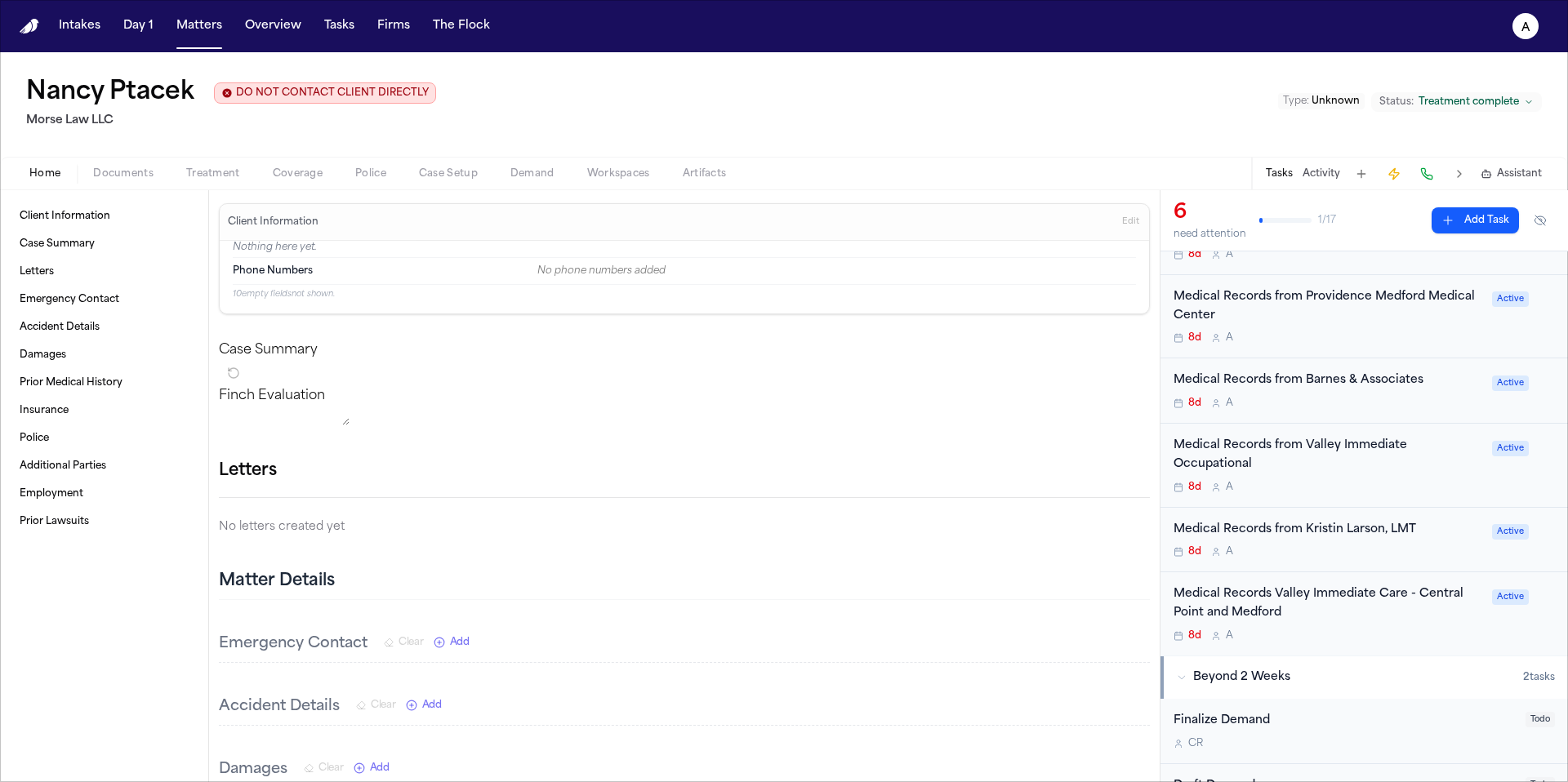 scroll, scrollTop: 78, scrollLeft: 0, axis: vertical 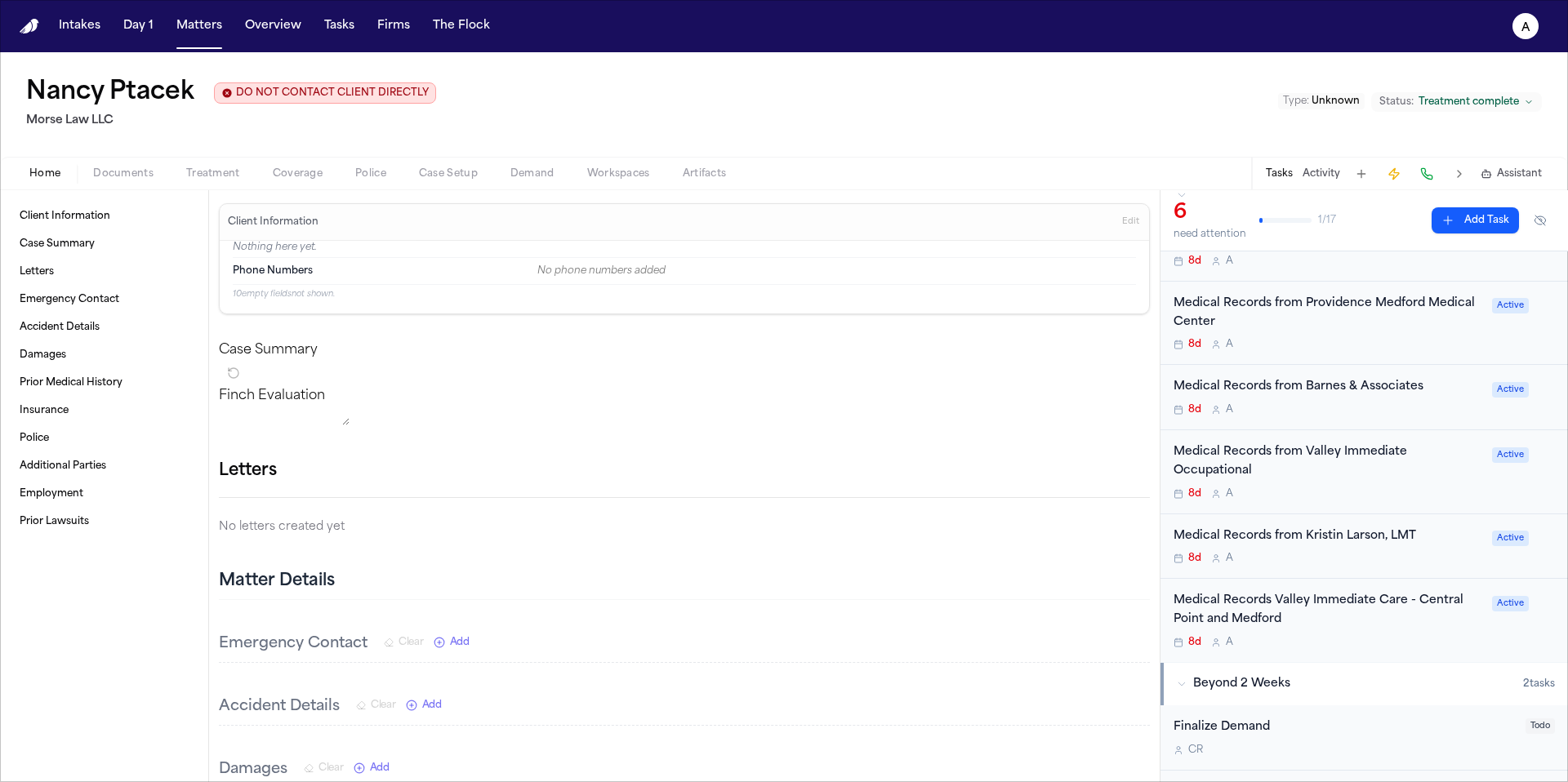 click on "8d A" at bounding box center [1328, 558] 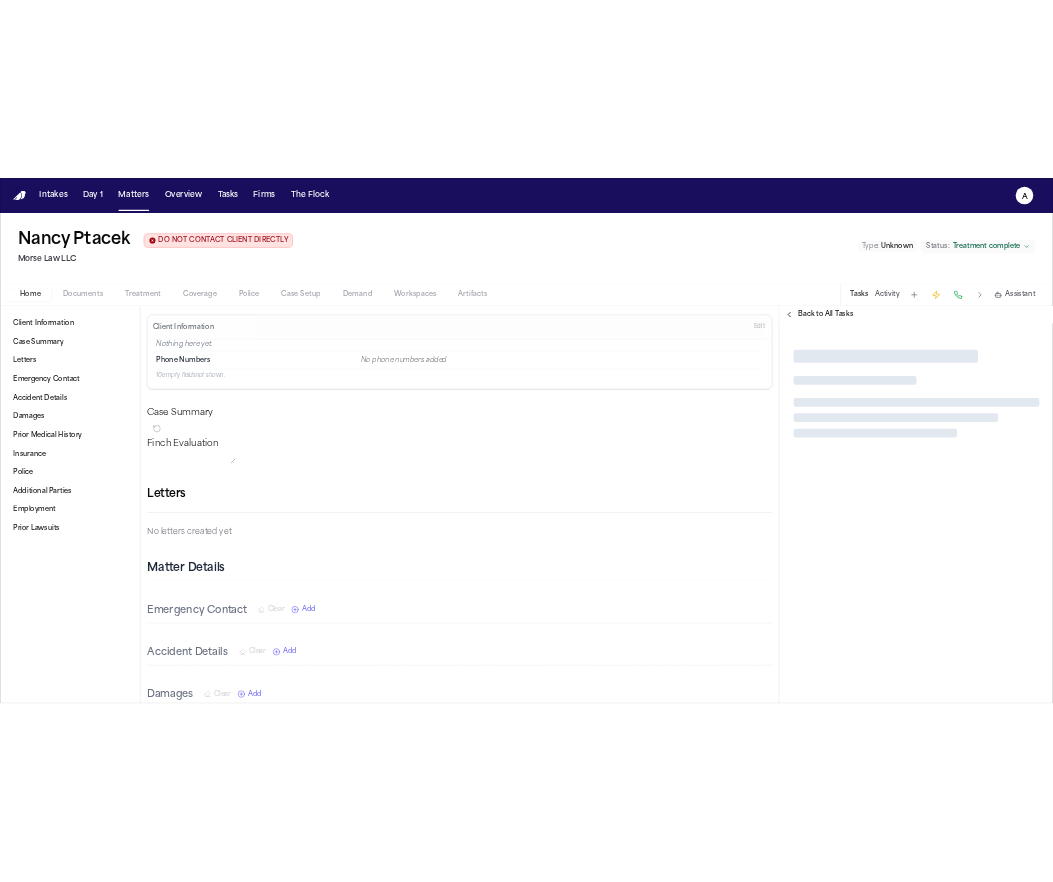 scroll, scrollTop: 0, scrollLeft: 0, axis: both 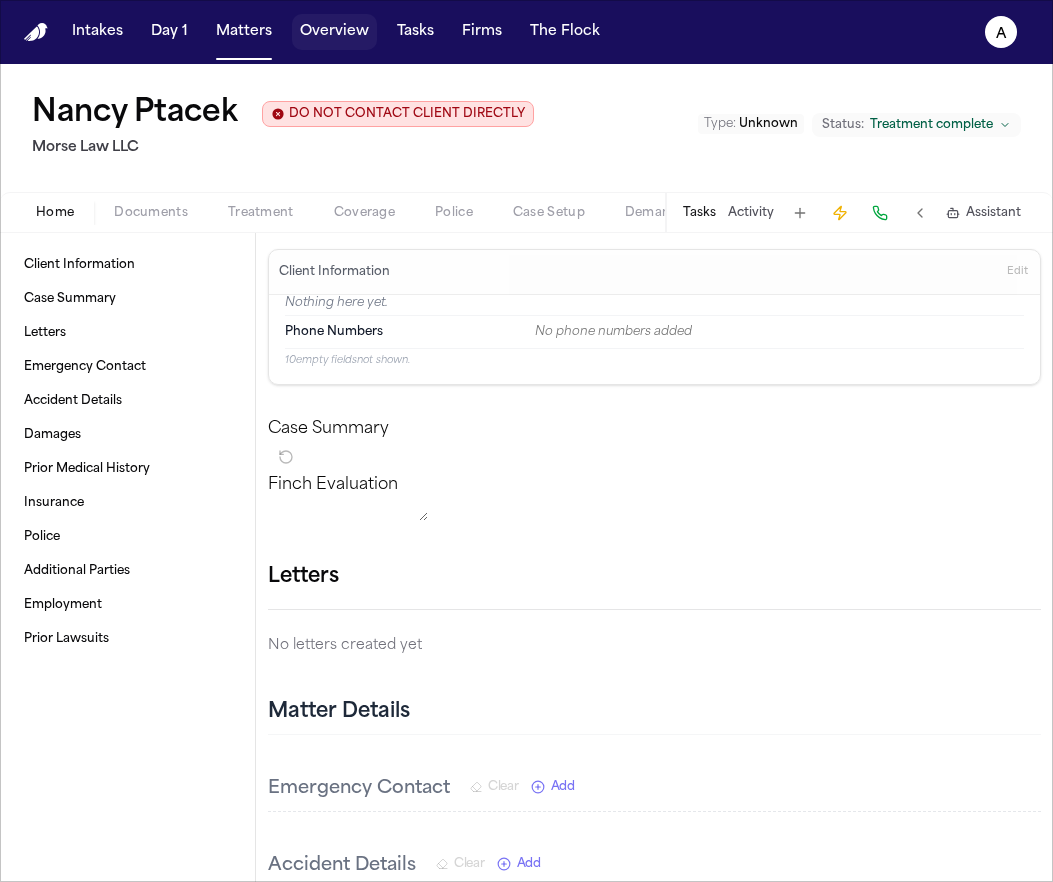 click on "Overview" at bounding box center (334, 32) 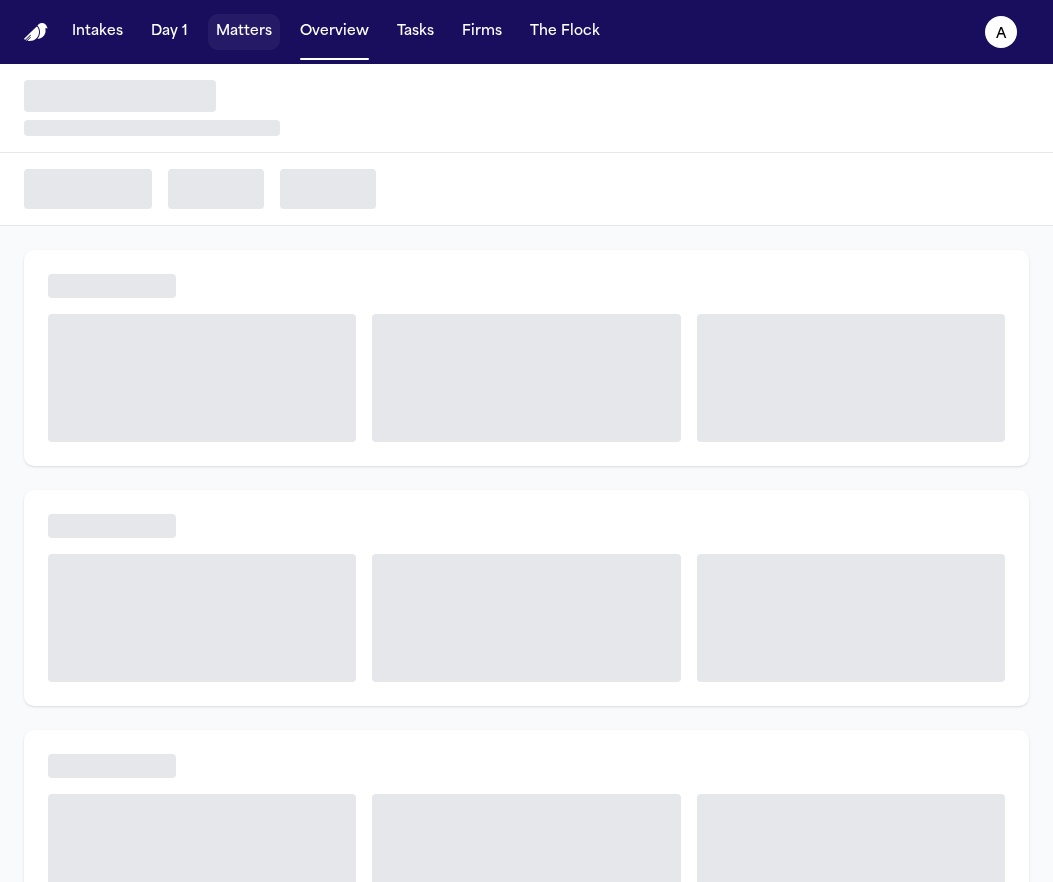 click on "Matters" at bounding box center [244, 32] 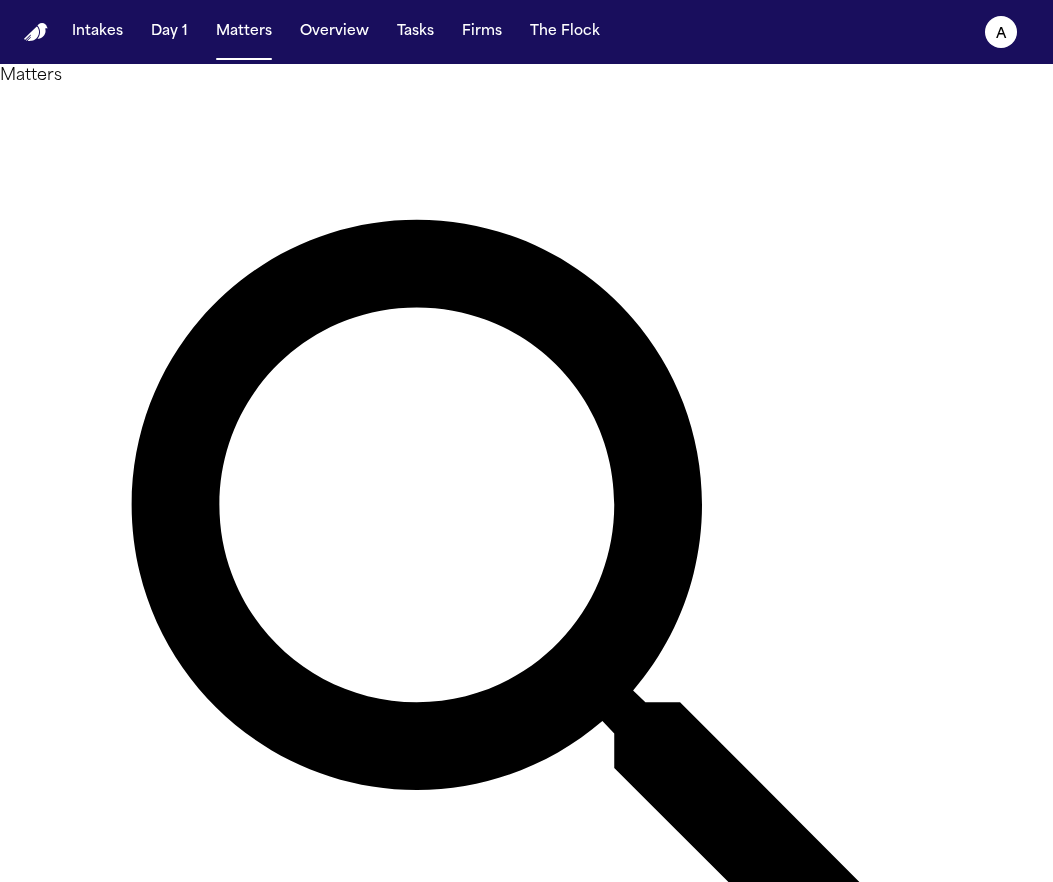drag, startPoint x: 387, startPoint y: 110, endPoint x: 172, endPoint y: 121, distance: 215.2812 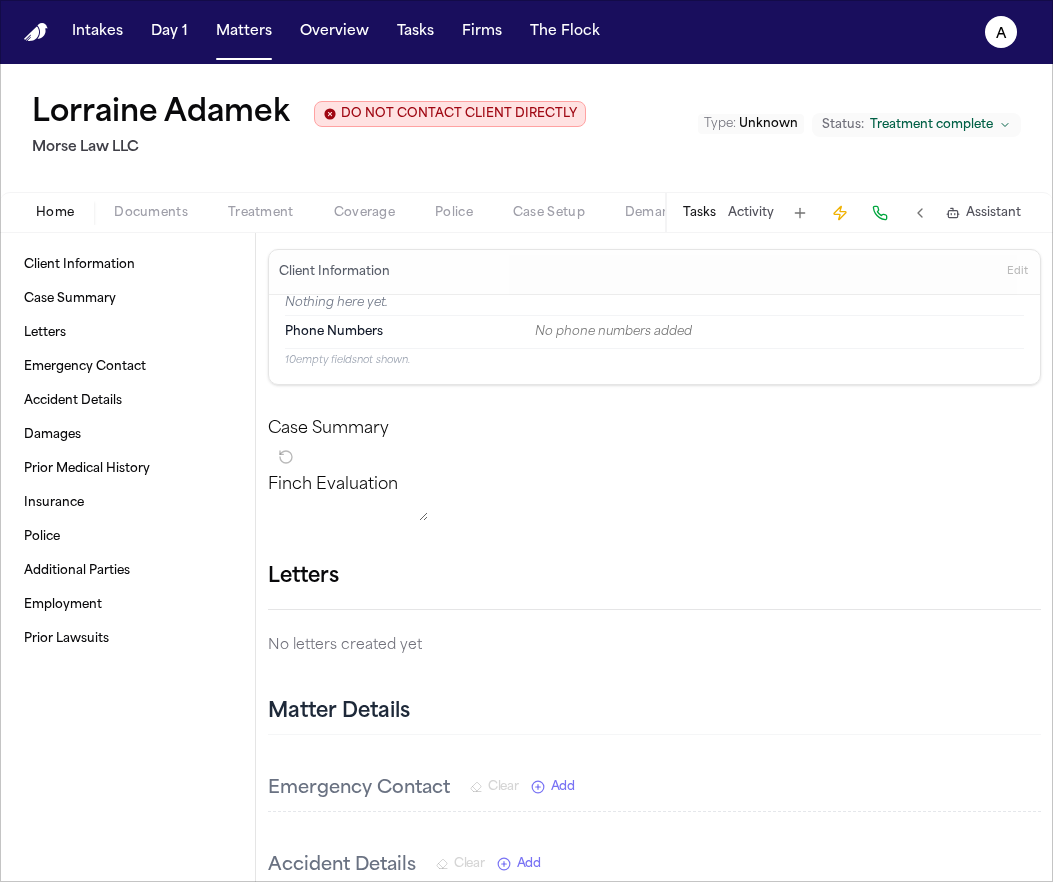 click on "Tasks" at bounding box center [699, 213] 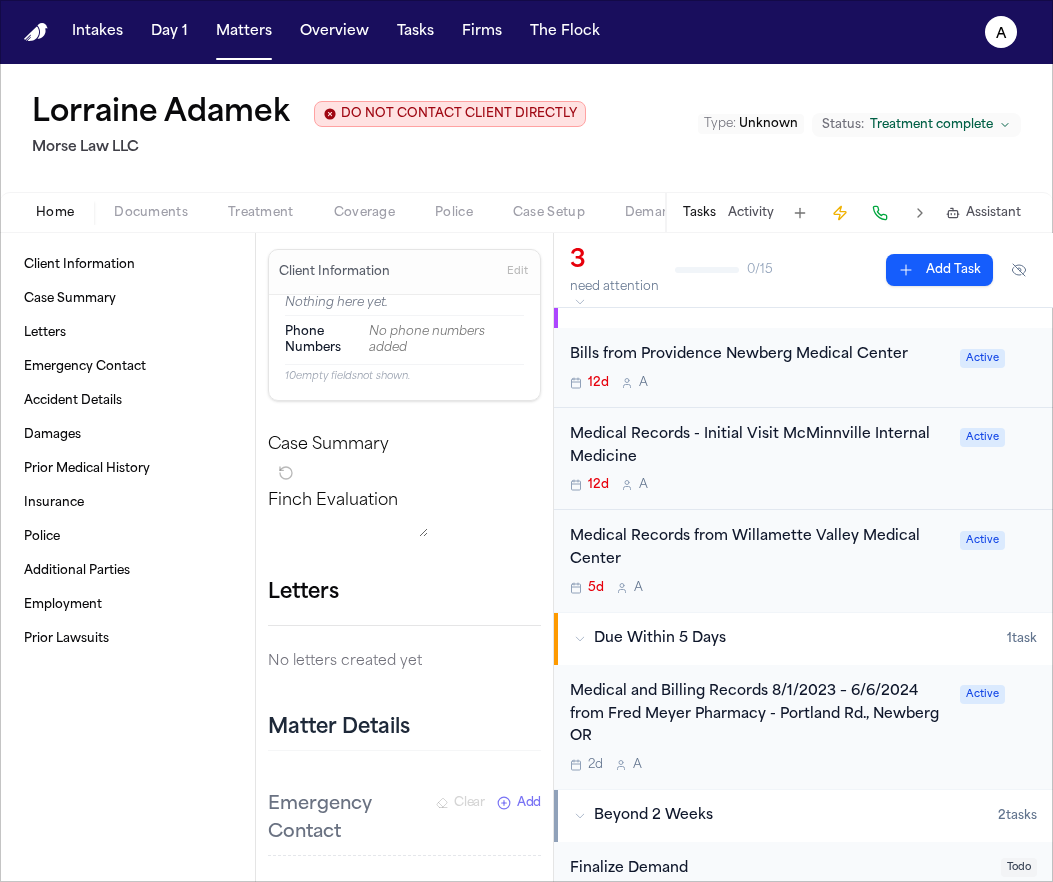 scroll, scrollTop: 34, scrollLeft: 0, axis: vertical 